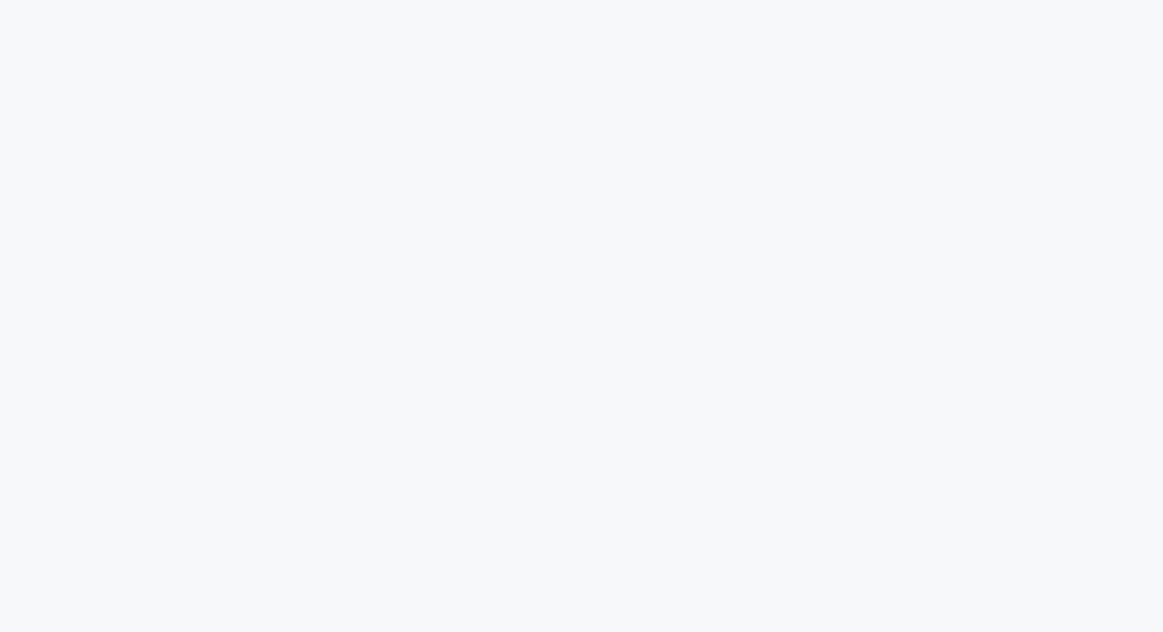 scroll, scrollTop: 0, scrollLeft: 0, axis: both 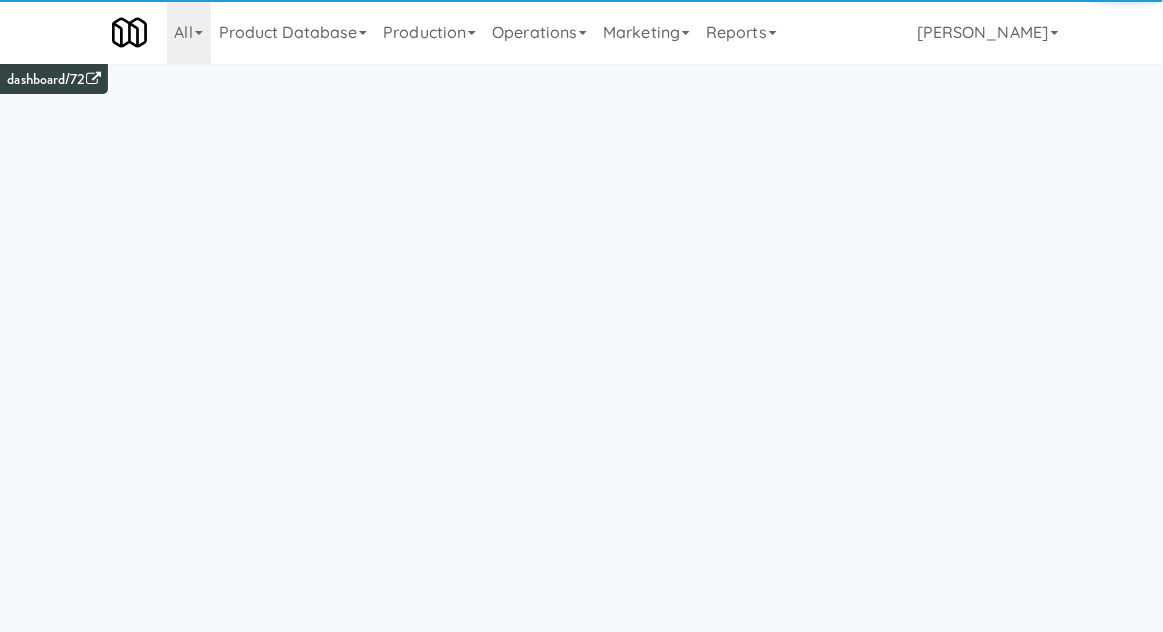 click on "Operations" at bounding box center [539, 32] 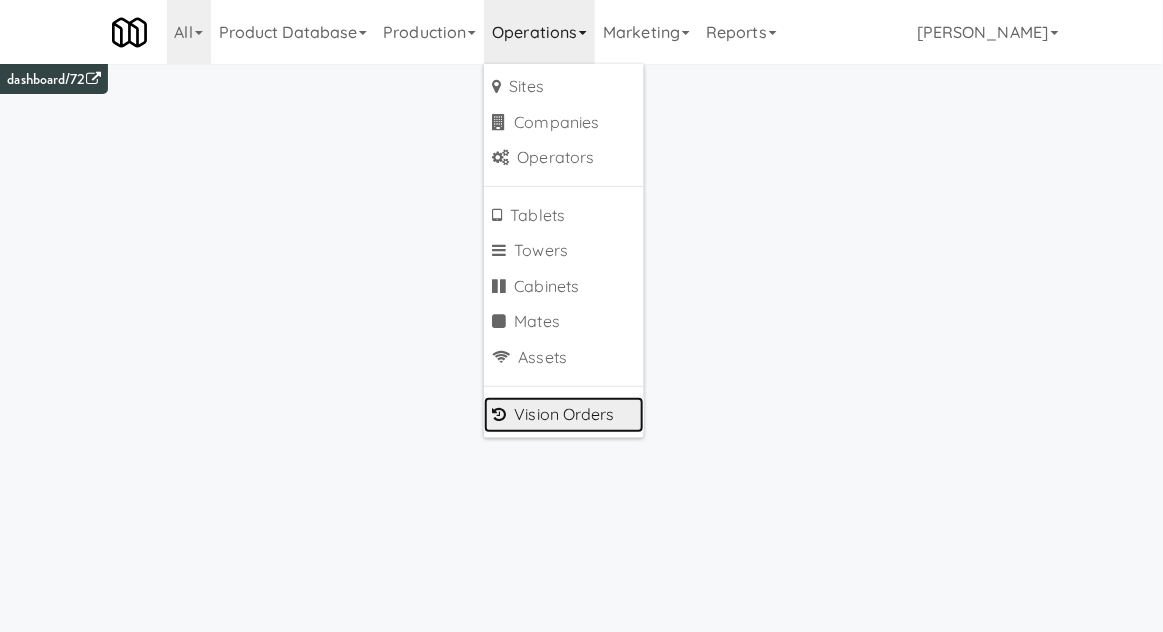 click on "Vision Orders" at bounding box center [564, 415] 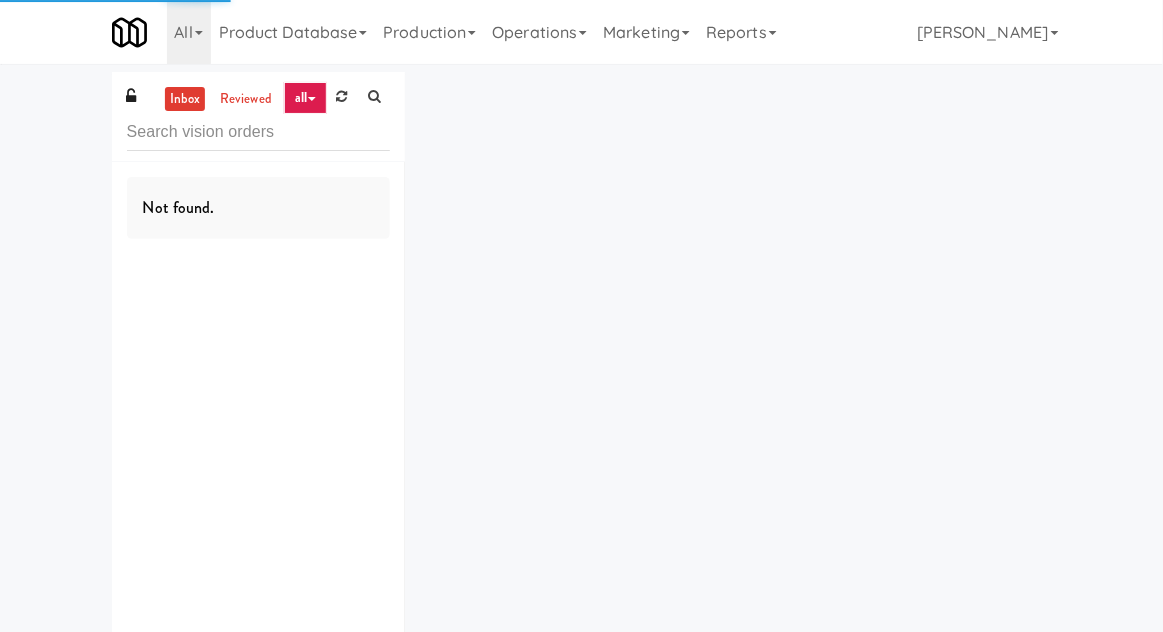 click on "inbox reviewed all    all     gen 1.5     gen 2/3     gen 4     help requested     failed     Not found." at bounding box center [581, 374] 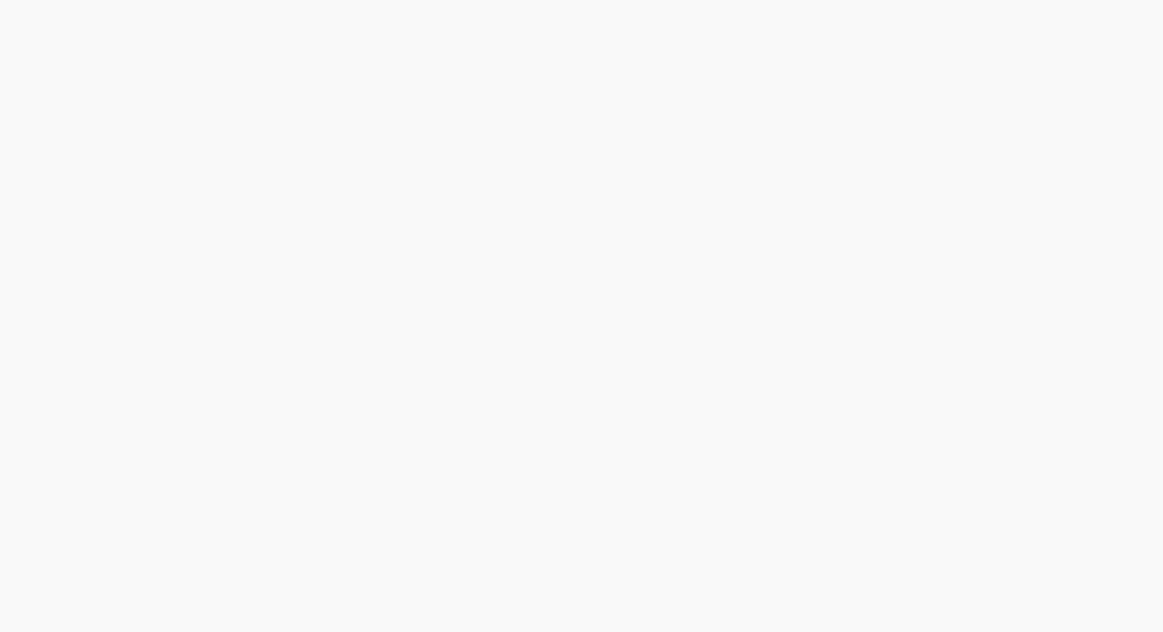 scroll, scrollTop: 0, scrollLeft: 0, axis: both 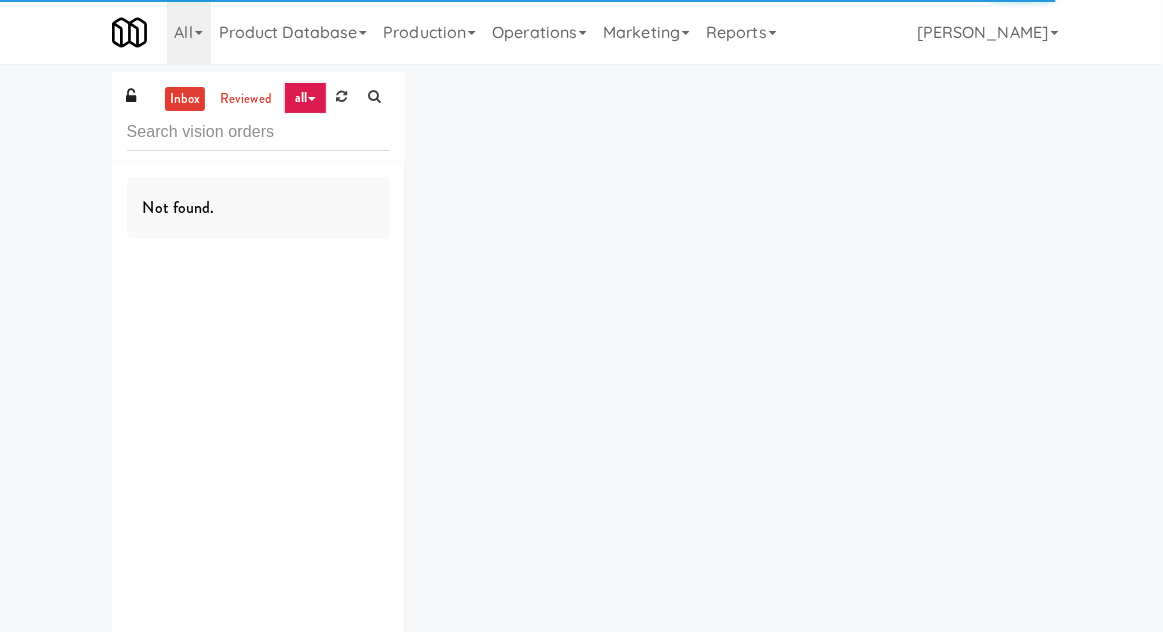 click at bounding box center (258, 132) 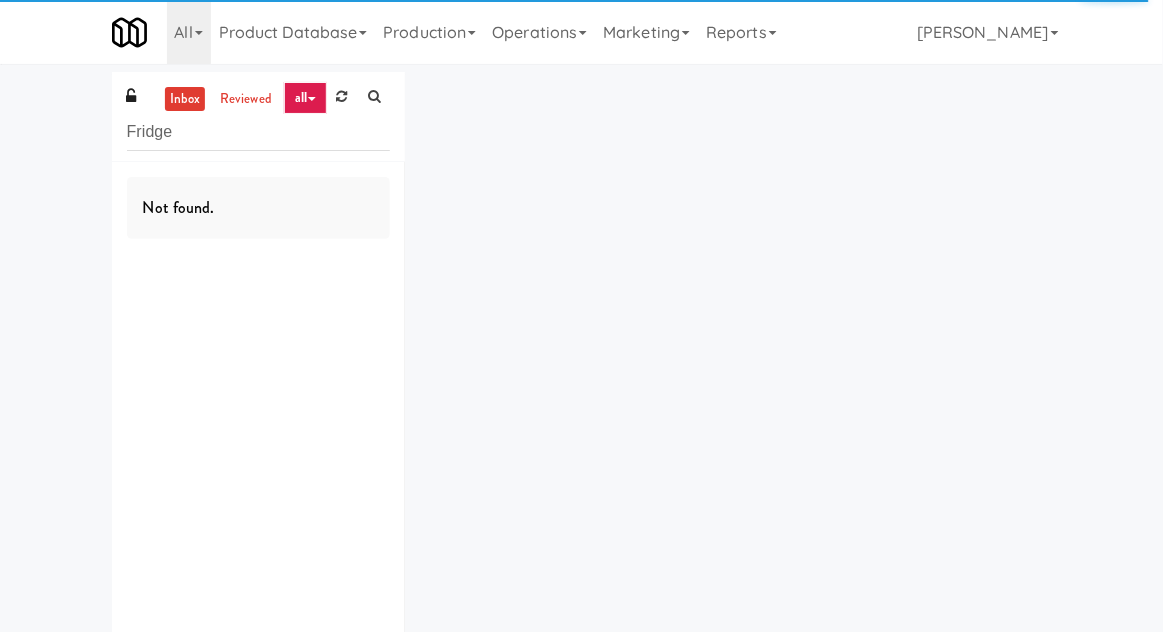 type on "Fridge" 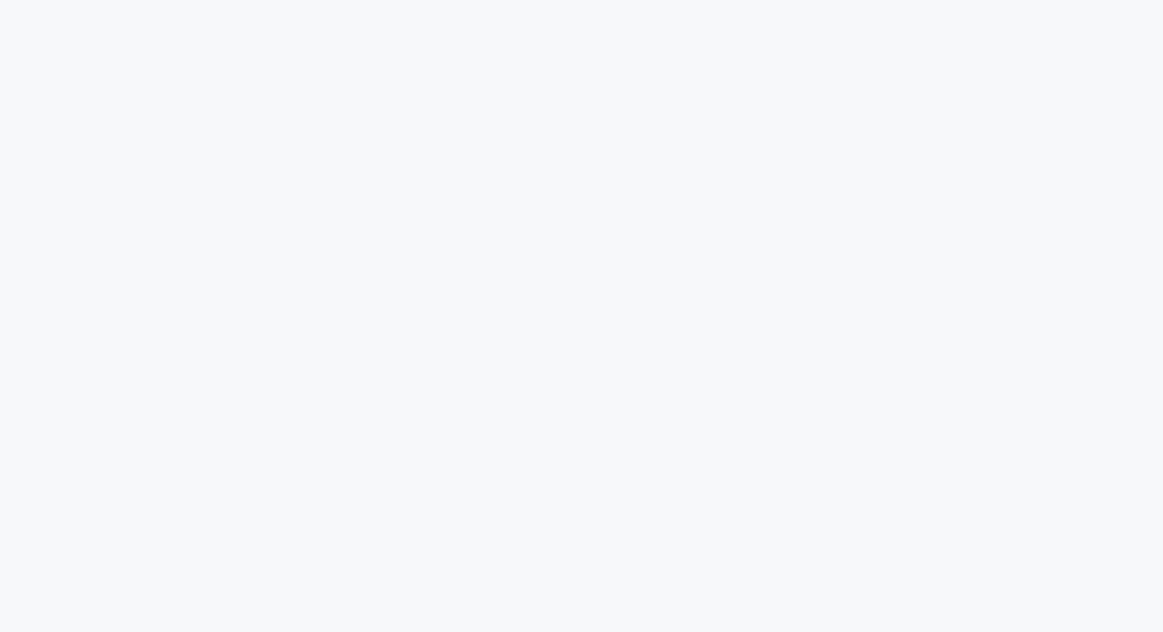 scroll, scrollTop: 0, scrollLeft: 0, axis: both 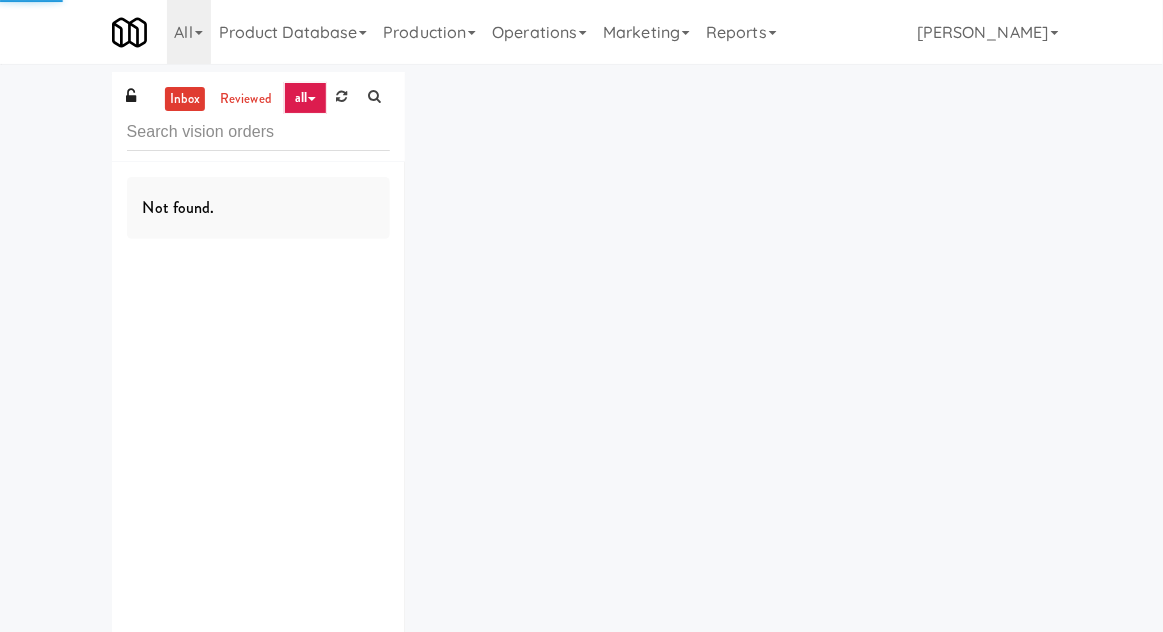 click on "Operations" at bounding box center (539, 32) 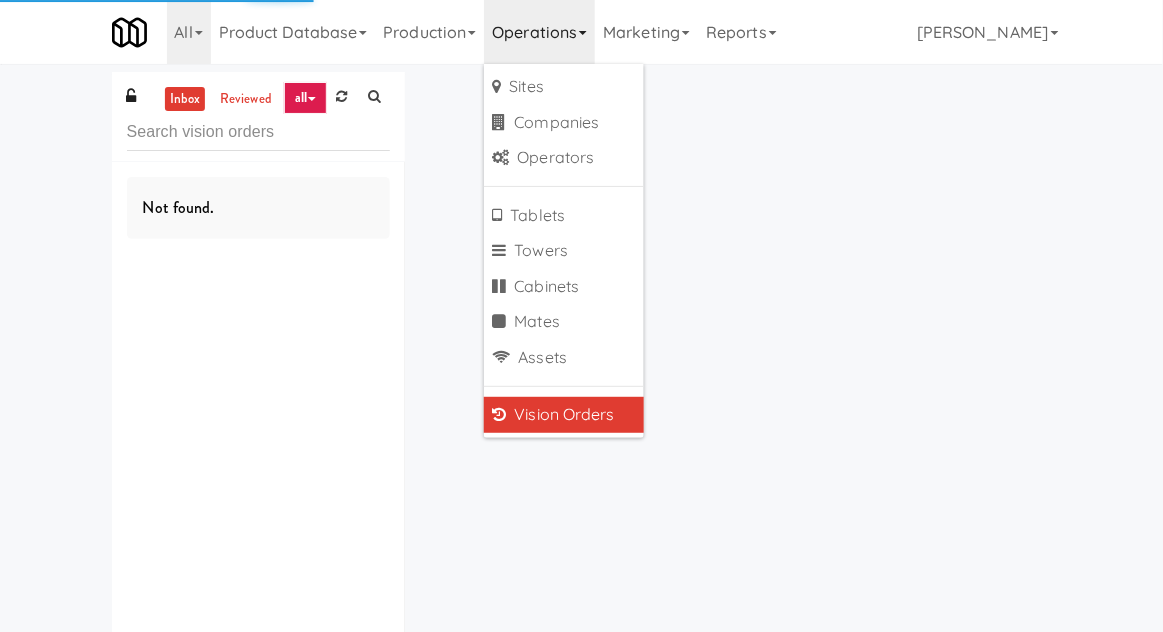click on "inbox reviewed all    all     gen 1.5     gen 2/3     gen 4     help requested     failed     Not found." at bounding box center (581, 374) 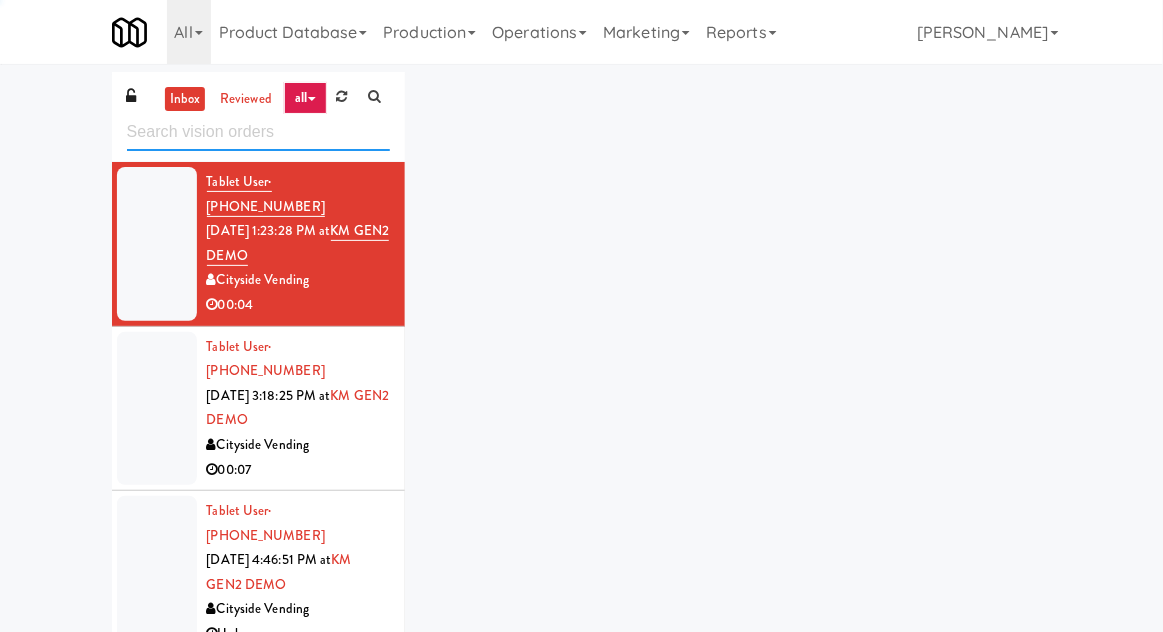 click at bounding box center [258, 132] 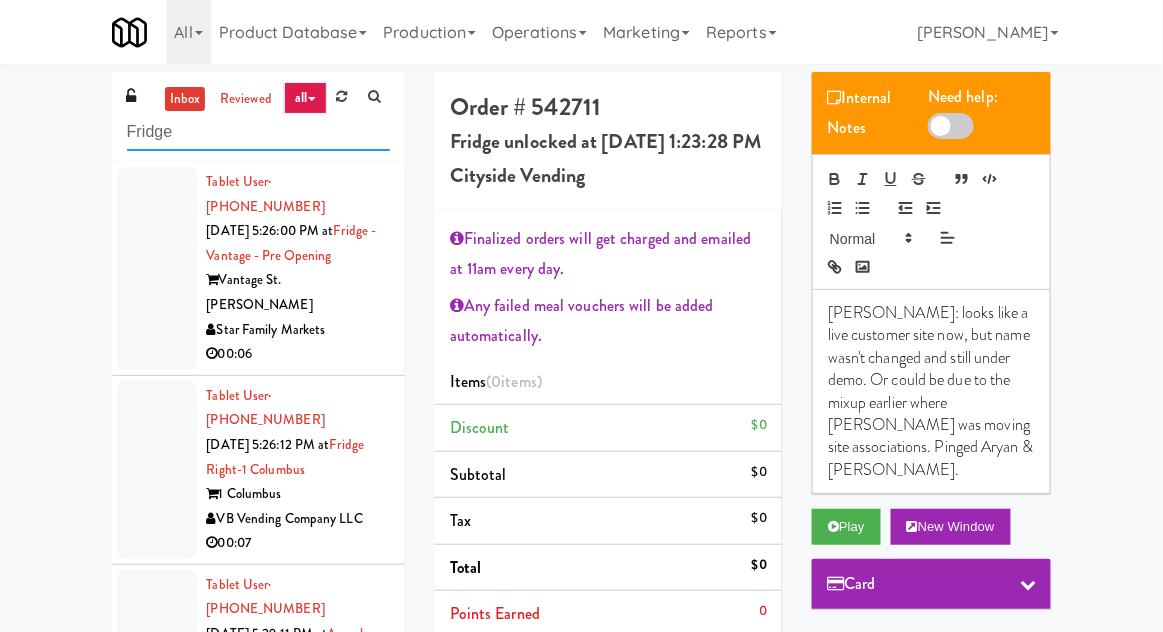 type on "Fridge" 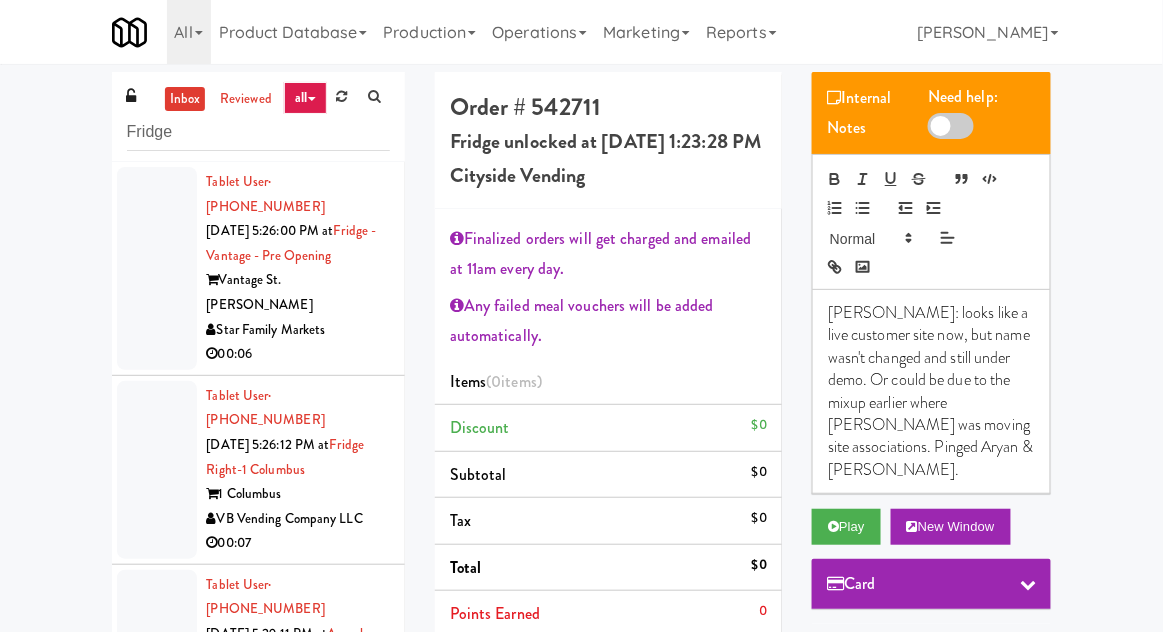 click on "inbox reviewed all    all     gen 1.5     gen 2/3     gen 4     help requested     failed   Fridge Tablet User  · (540) 336-1425 [DATE] 5:26:00 PM at  [GEOGRAPHIC_DATA] - Pre Opening   Vantage St. [PERSON_NAME] Family Markets  00:06     Tablet User  · (757) 641-7488 [DATE] 5:26:12 PM at  Fridge Right-1 Columbus  1 Columbus  VB Vending Company LLC  00:07     Tablet User  · (720) 331-7977 [DATE] 5:29:11 PM at  [GEOGRAPHIC_DATA] Apartments  [GEOGRAPHIC_DATA][US_STATE]  00:03     Tablet User  · (757) 553-6493 [DATE] 5:32:20 PM at  Fridge Right-[PERSON_NAME]  [PERSON_NAME]  VB Vending Company LLC  00:09     Tablet User  · (248) 943-1900 [DATE] 5:36:20 PM at  Sage - Left -[GEOGRAPHIC_DATA]  H&H Vending  00:04     Tablet User  · (813) 283-8935 [DATE] 5:39:46 PM at  [GEOGRAPHIC_DATA] - Gym  Good Neighbors Vending LLC  00:19     Tablet User  · (602) 785-3075 [DATE] 5:40:31 PM at  [GEOGRAPHIC_DATA] - Gym  Good Neighbors Vending LLC" at bounding box center (581, 438) 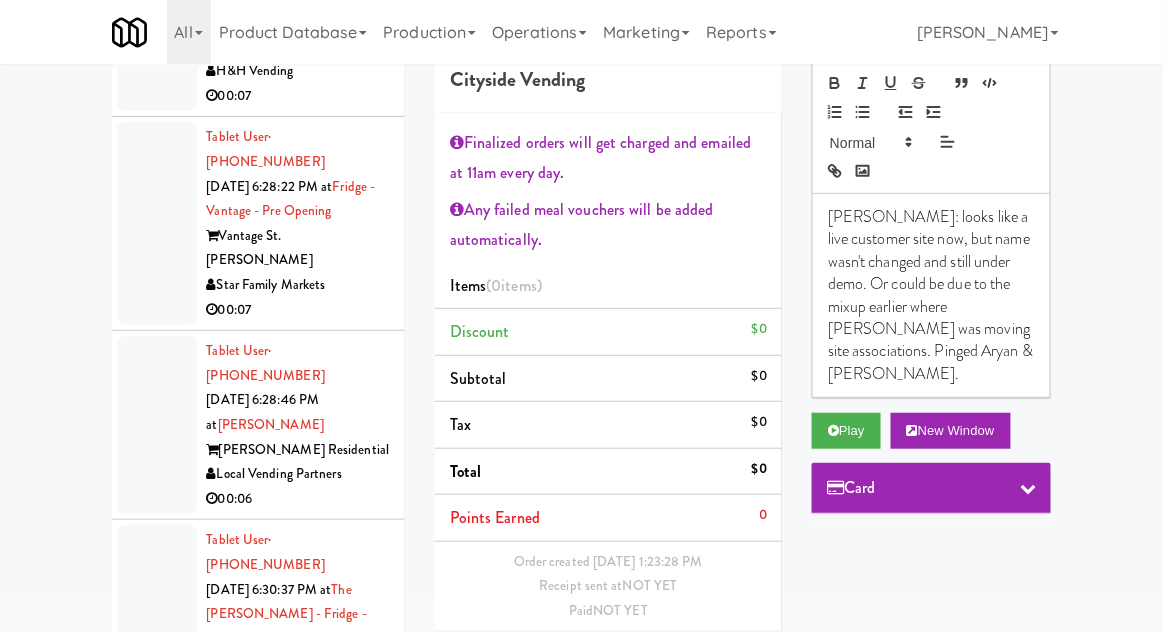 scroll, scrollTop: 4849, scrollLeft: 0, axis: vertical 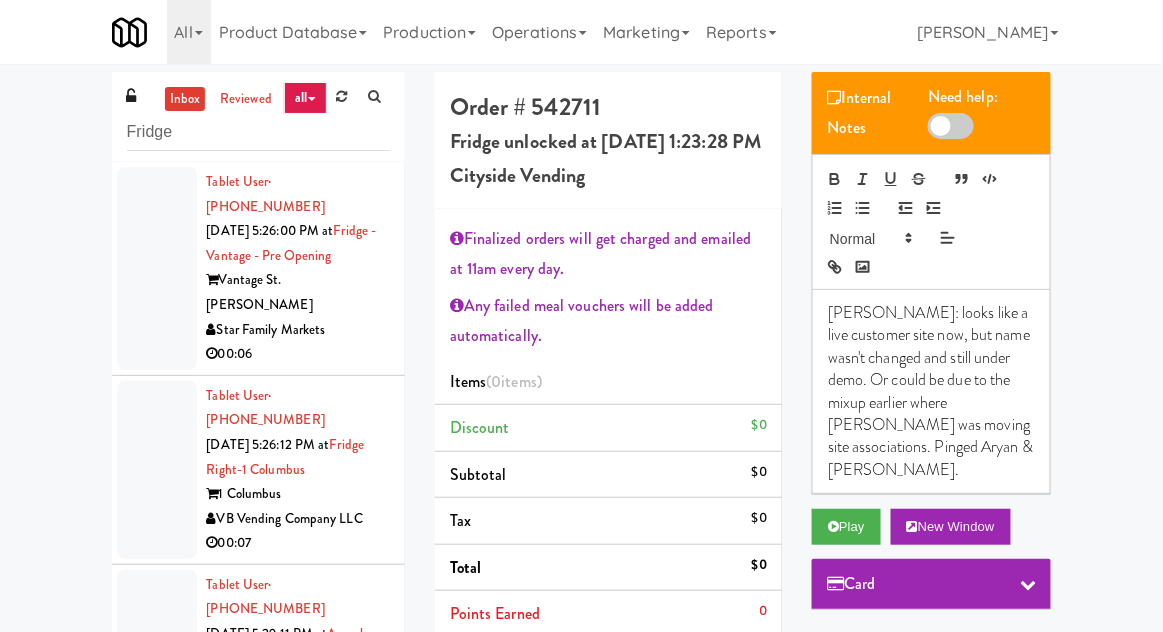 click at bounding box center [157, 268] 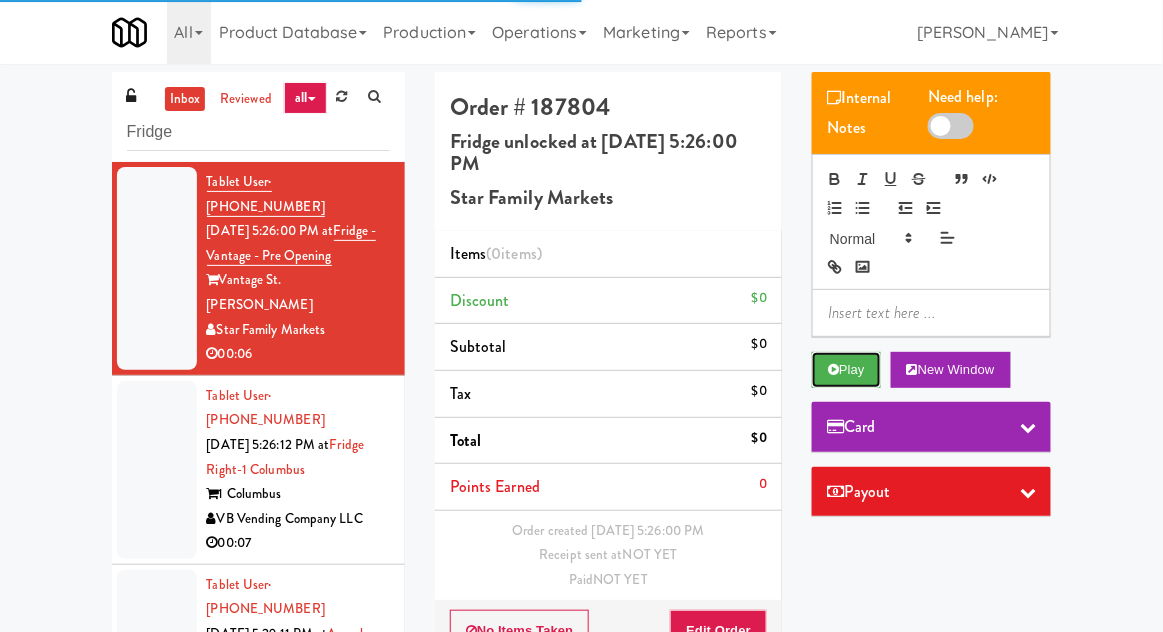 click on "Play" at bounding box center (846, 370) 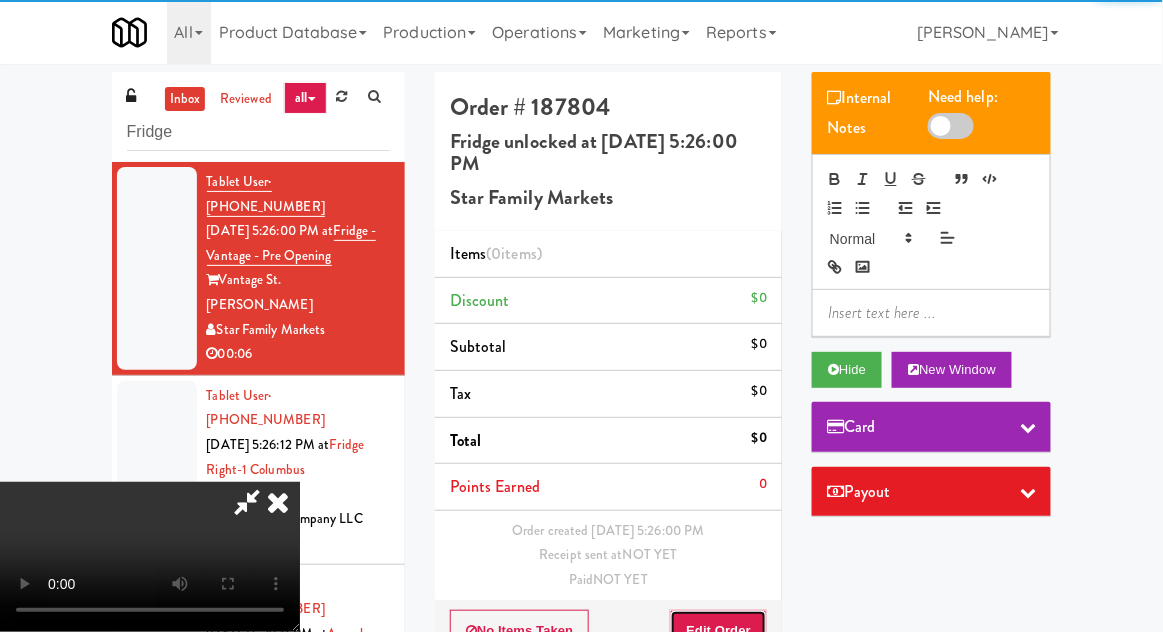 click on "Edit Order" at bounding box center (718, 631) 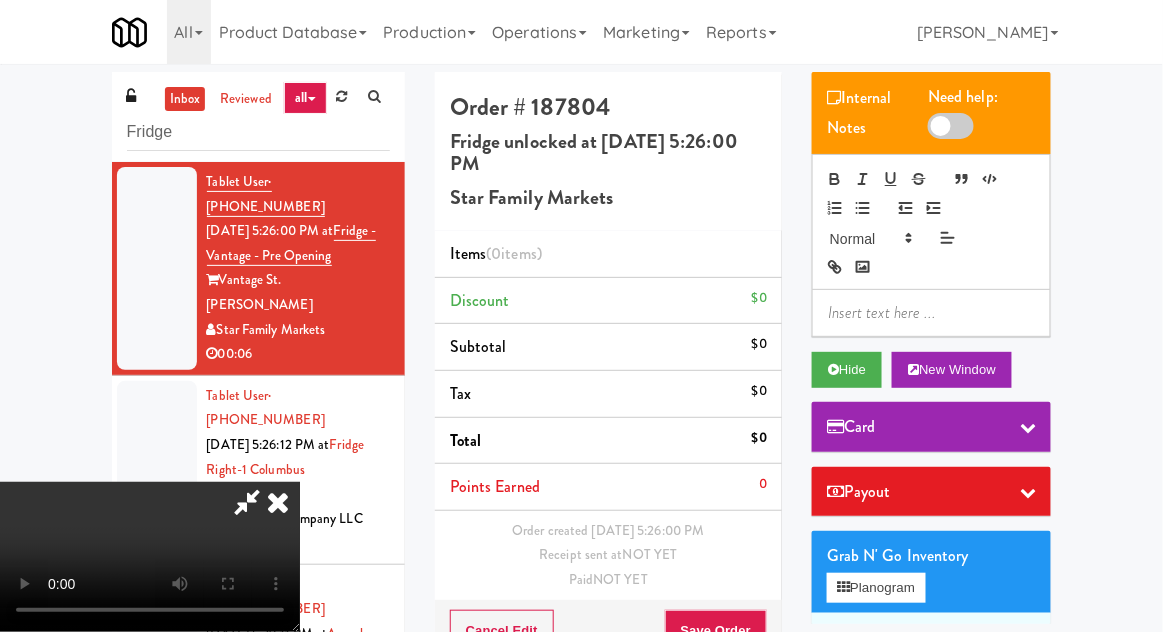 scroll, scrollTop: 73, scrollLeft: 0, axis: vertical 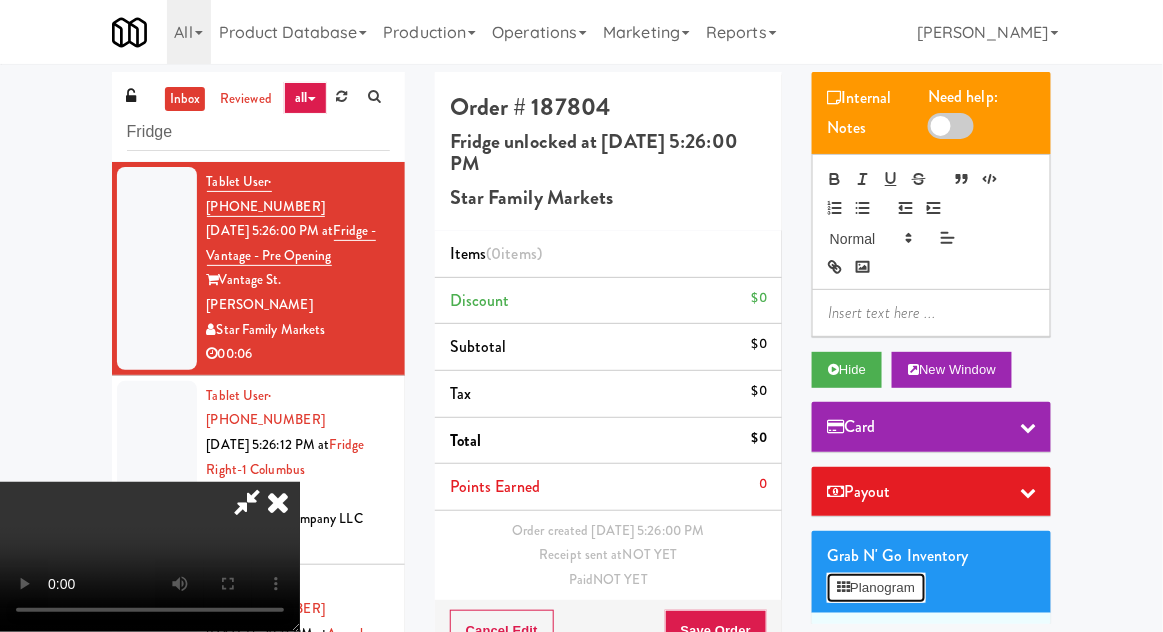 click on "Planogram" at bounding box center [876, 588] 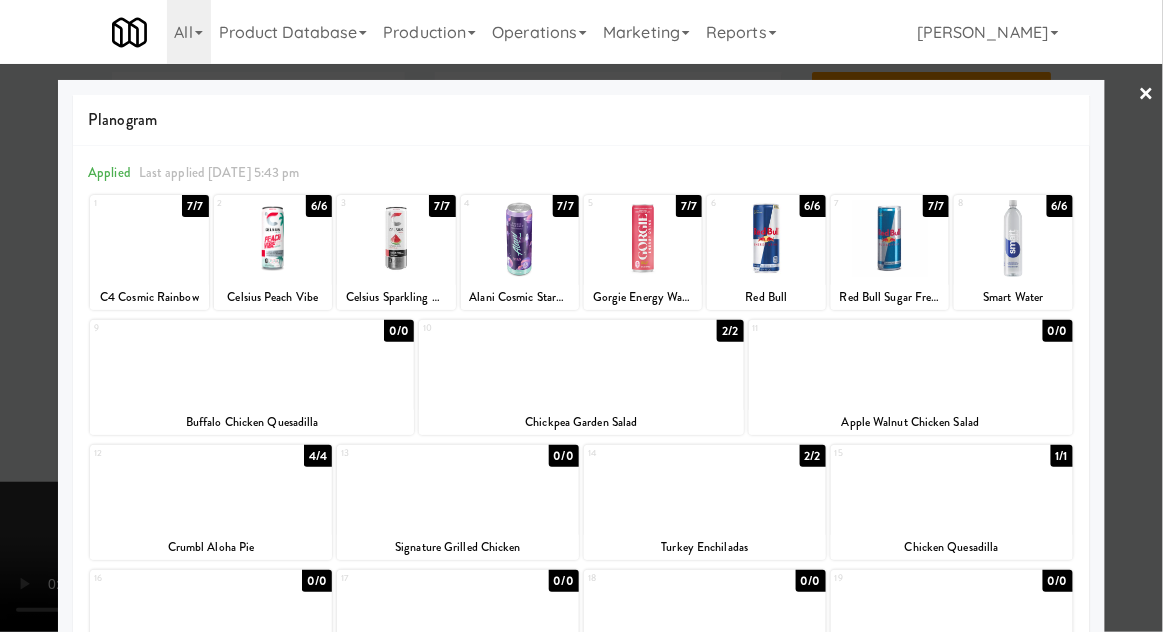 click at bounding box center (581, 363) 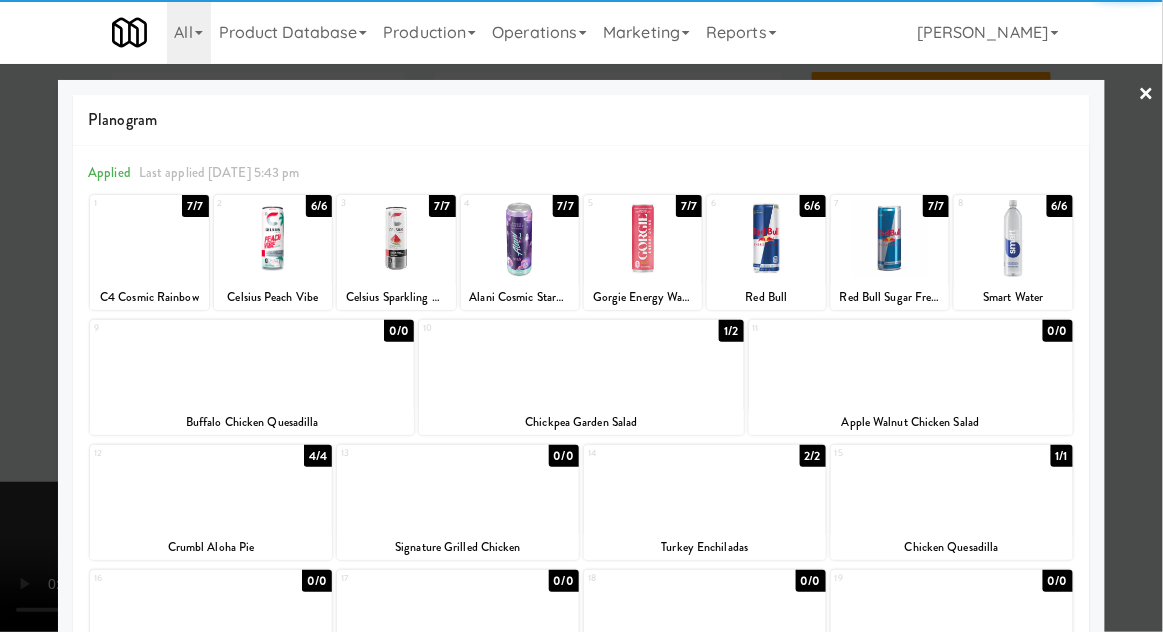 click at bounding box center (581, 316) 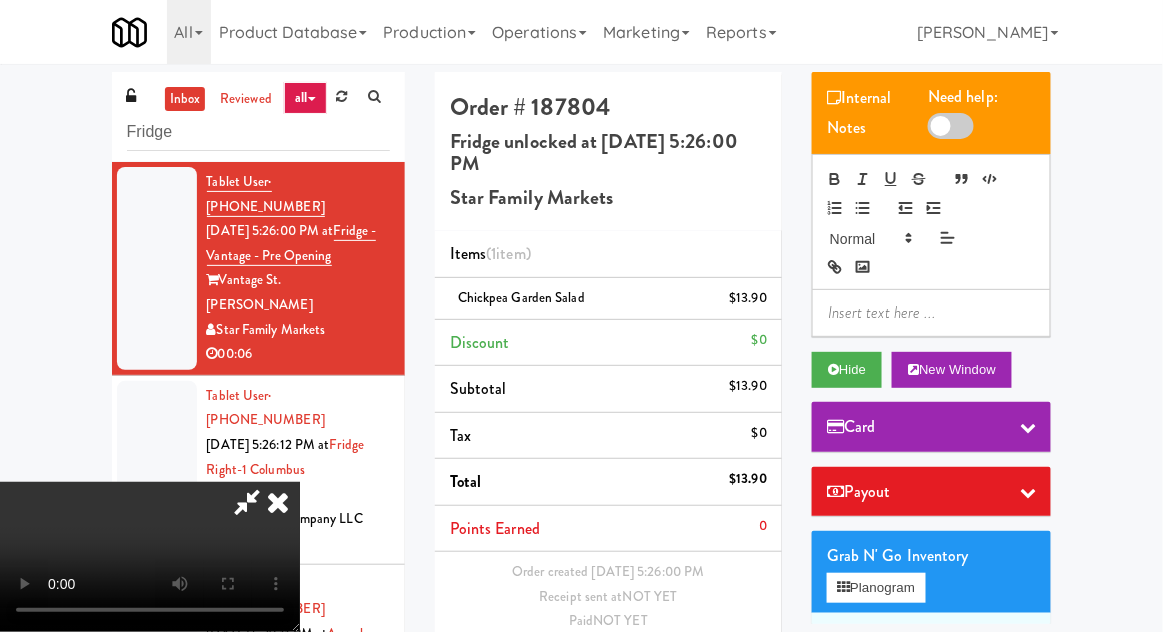 scroll, scrollTop: 48, scrollLeft: 0, axis: vertical 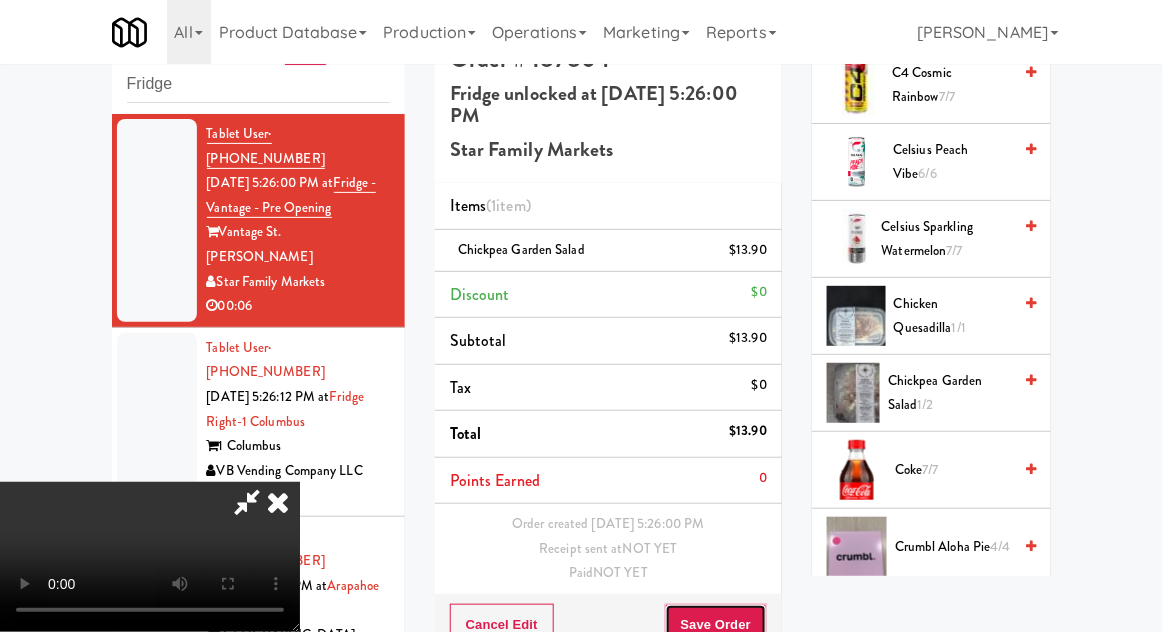 click on "Save Order" at bounding box center (716, 625) 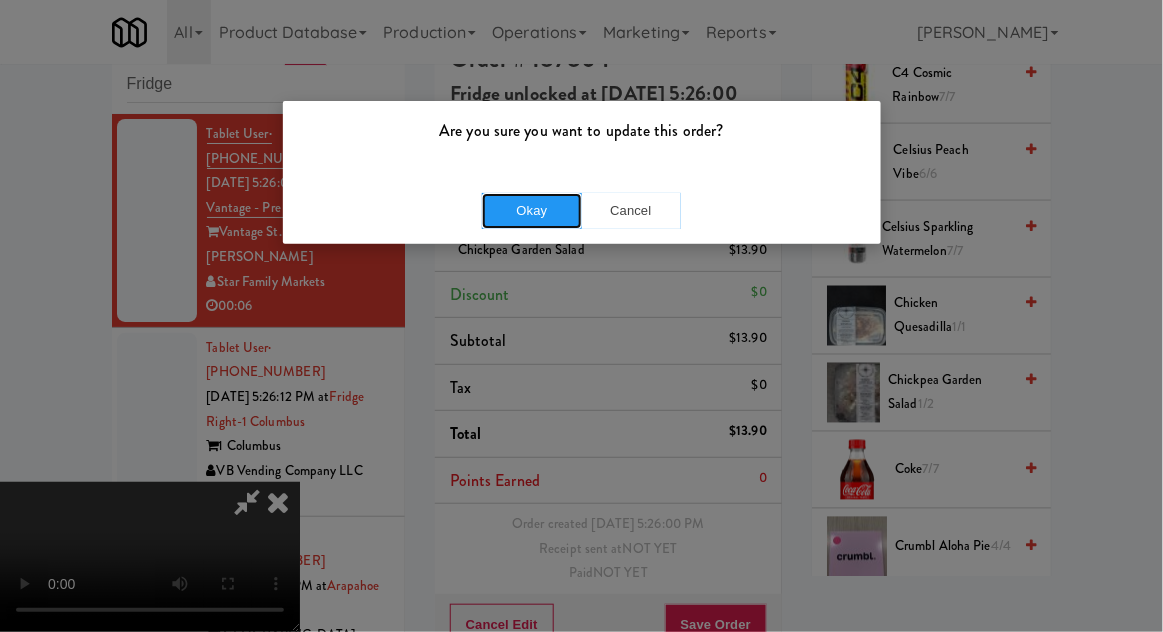 click on "Okay" at bounding box center (532, 211) 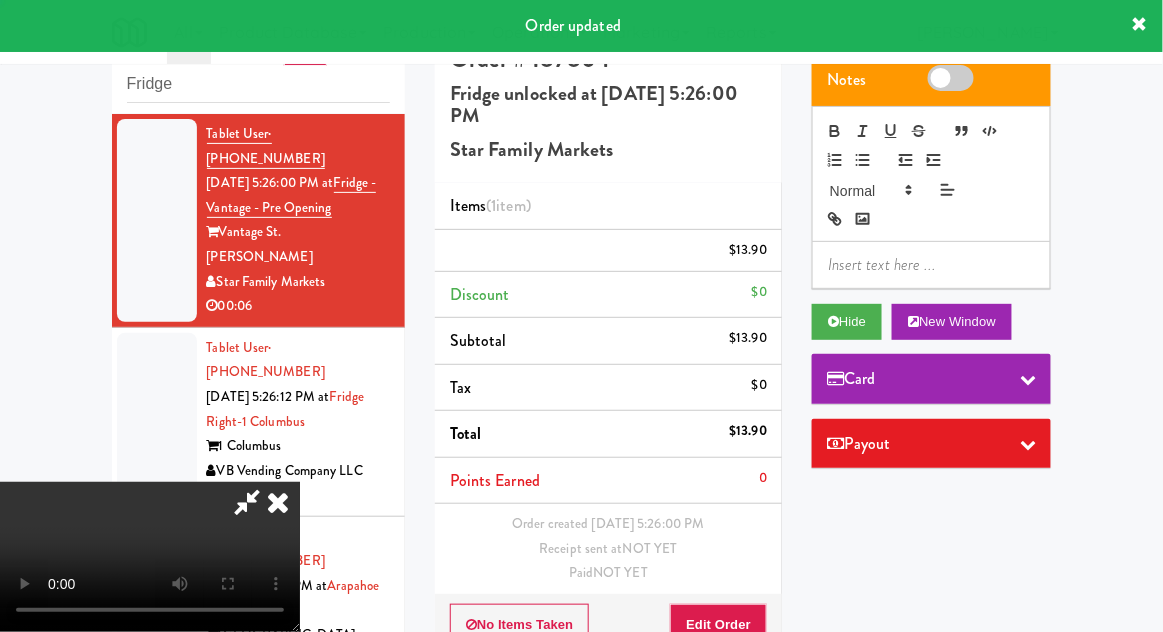 scroll, scrollTop: 0, scrollLeft: 0, axis: both 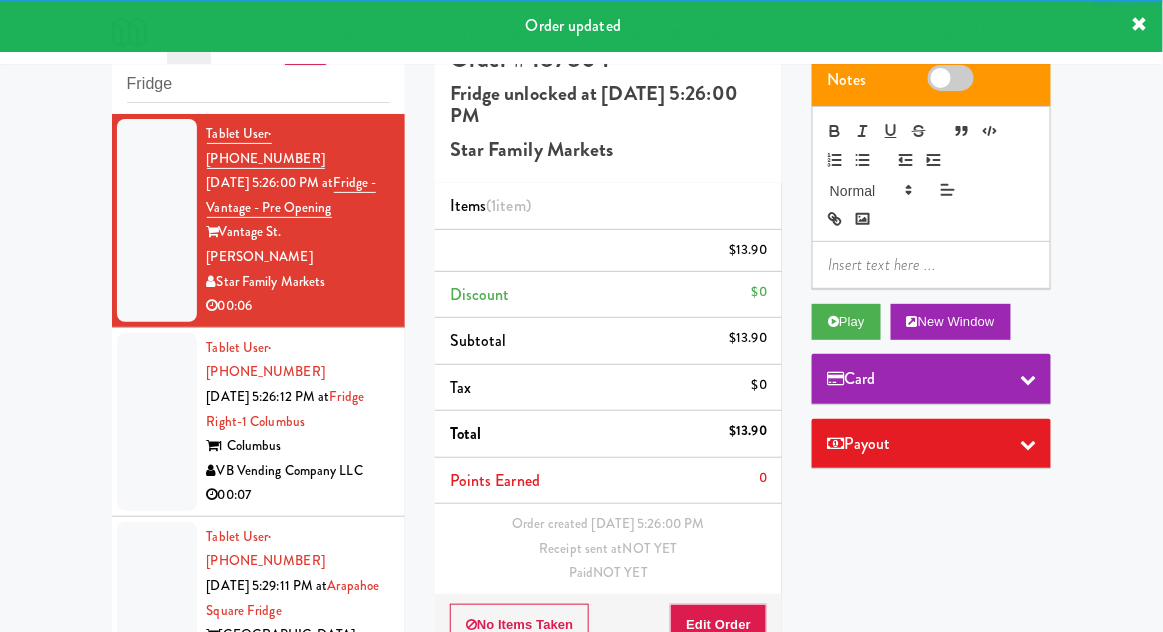 click on "Tablet User  · (757) 641-7488 [DATE] 5:26:12 PM at  Fridge Right-1 Columbus  1 Columbus  VB Vending Company LLC  00:07" at bounding box center [258, 422] 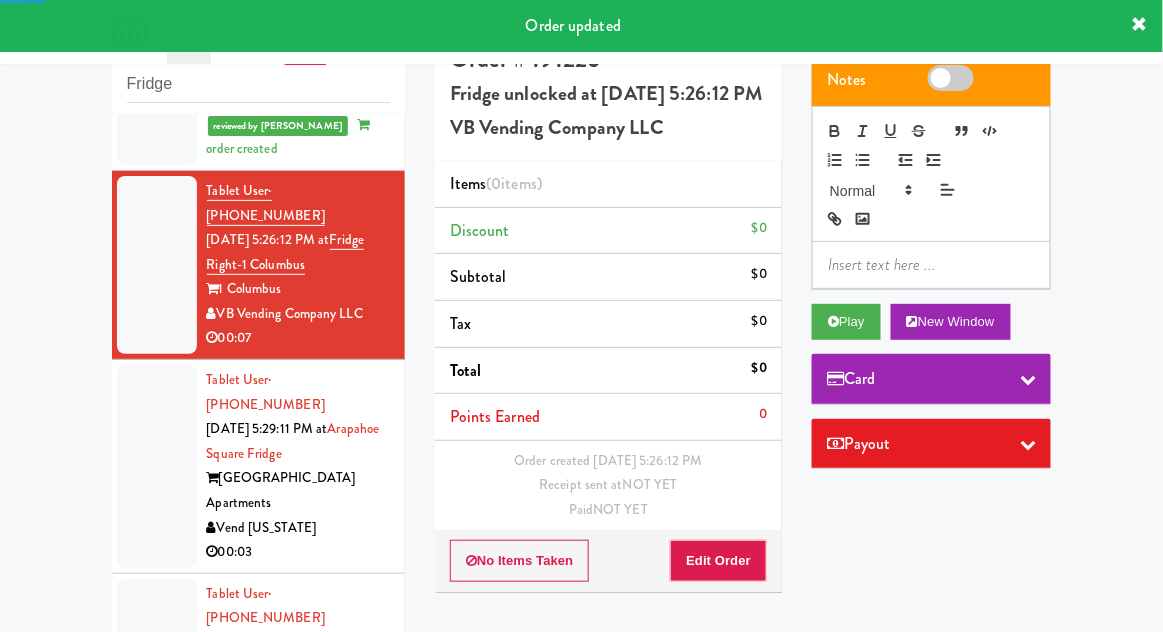 scroll, scrollTop: 220, scrollLeft: 0, axis: vertical 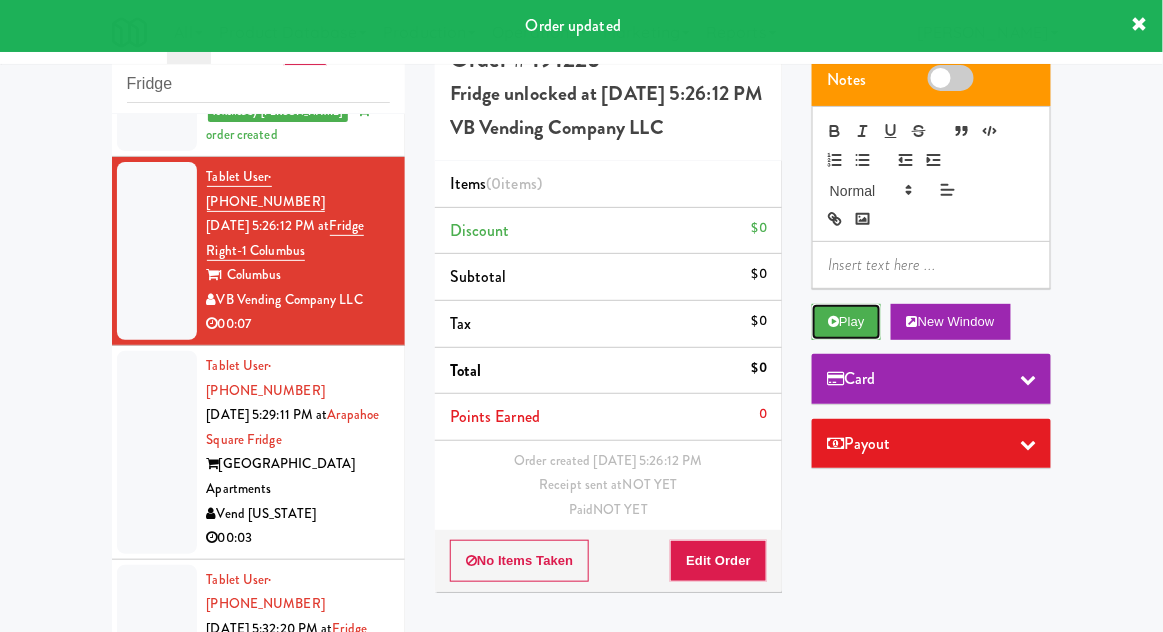 click on "Play" at bounding box center (846, 322) 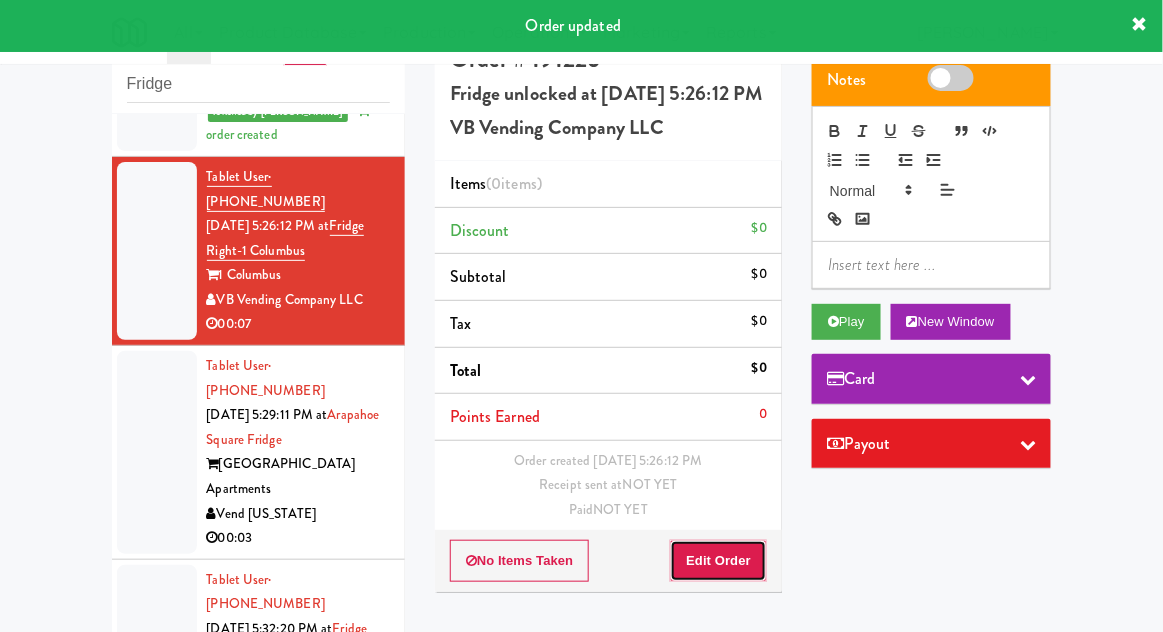 click on "Edit Order" at bounding box center (718, 561) 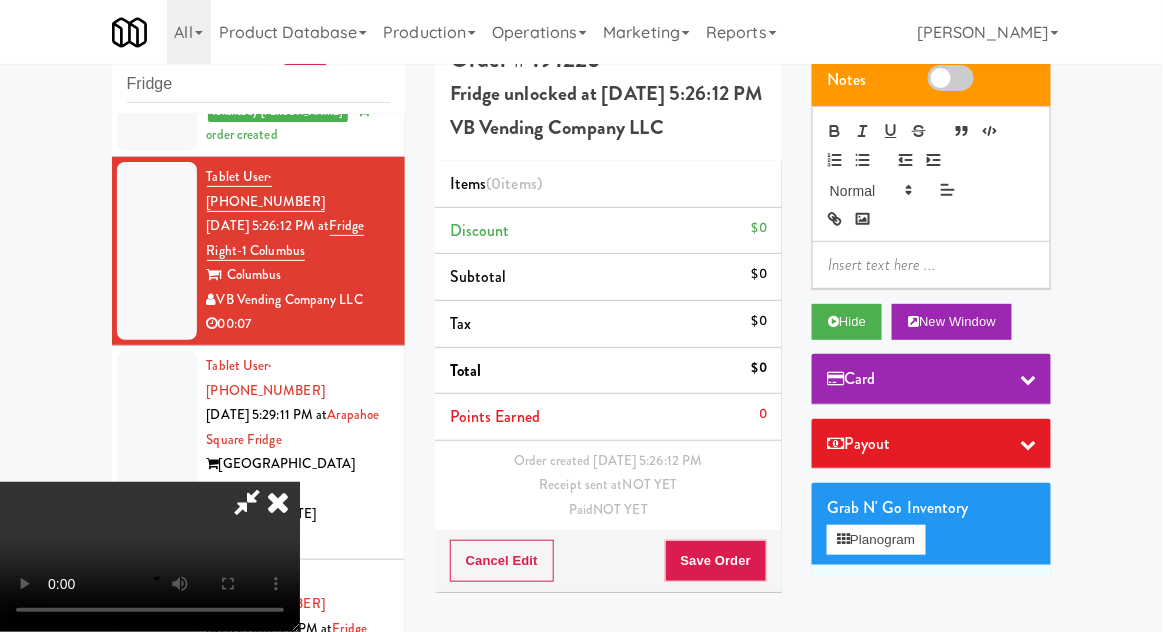 type 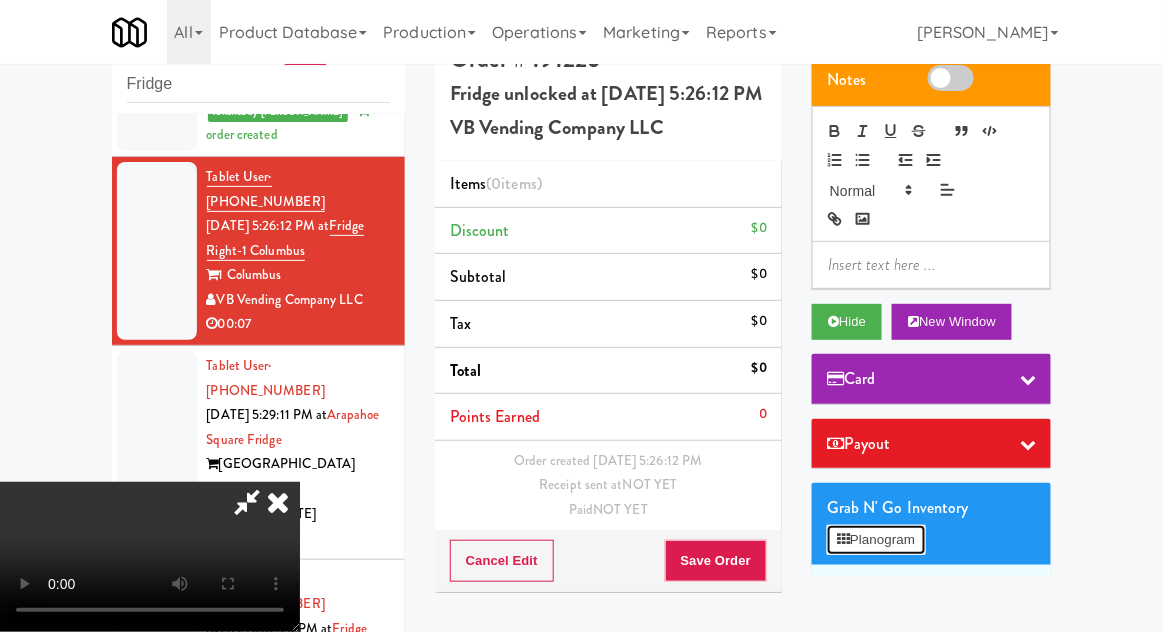 click on "Planogram" at bounding box center (876, 540) 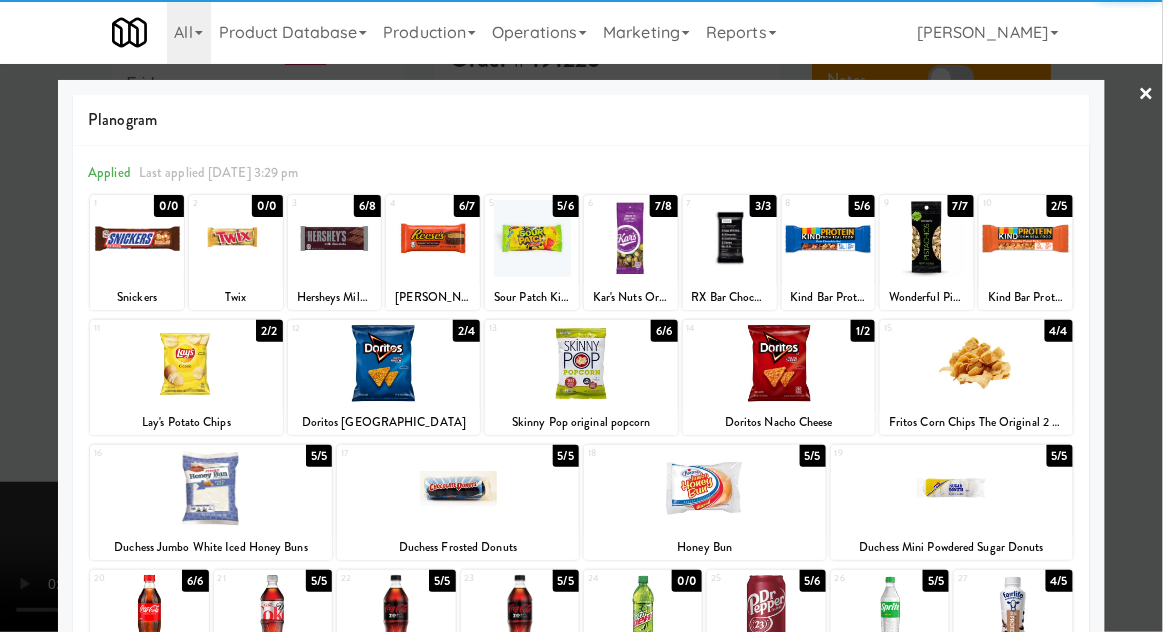 click at bounding box center [976, 363] 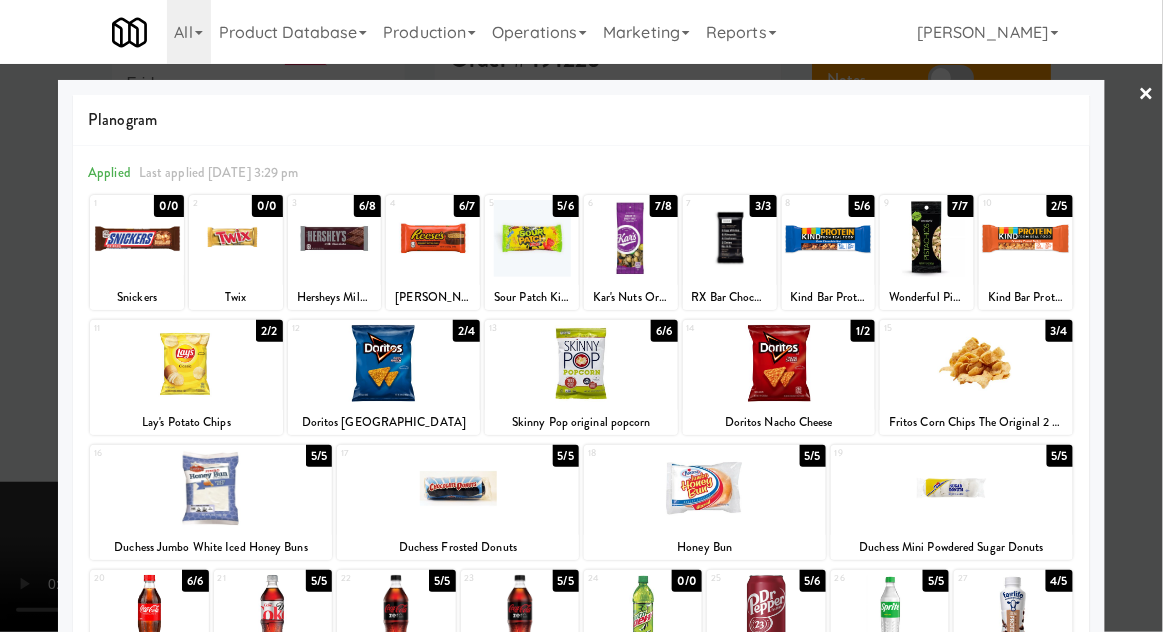 click at bounding box center (581, 316) 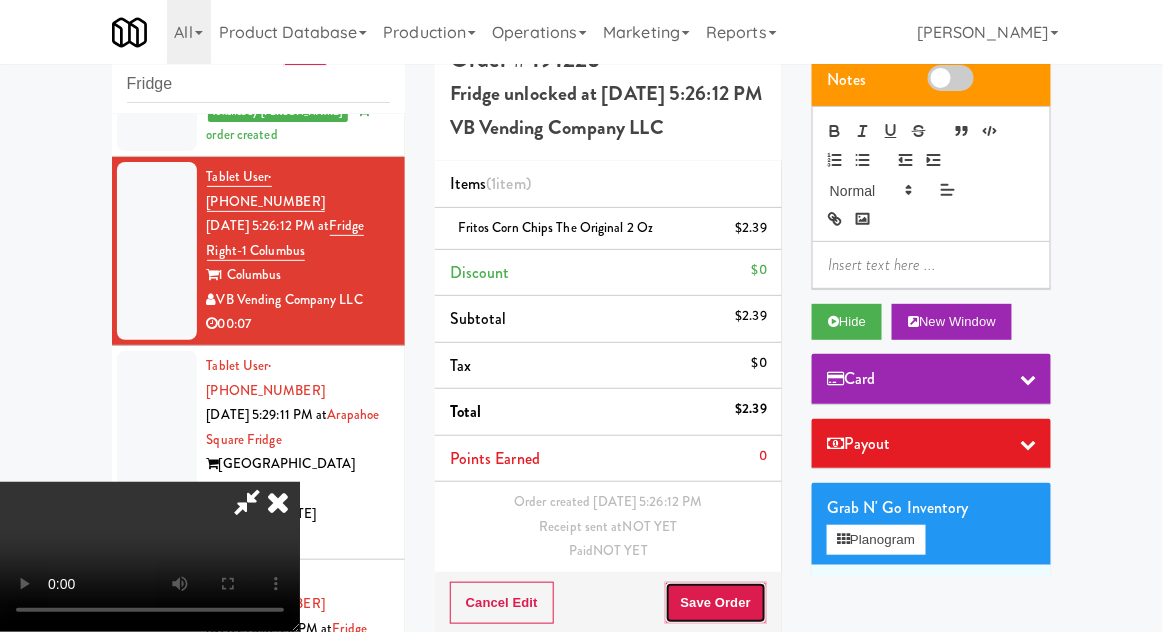 click on "Save Order" at bounding box center [716, 603] 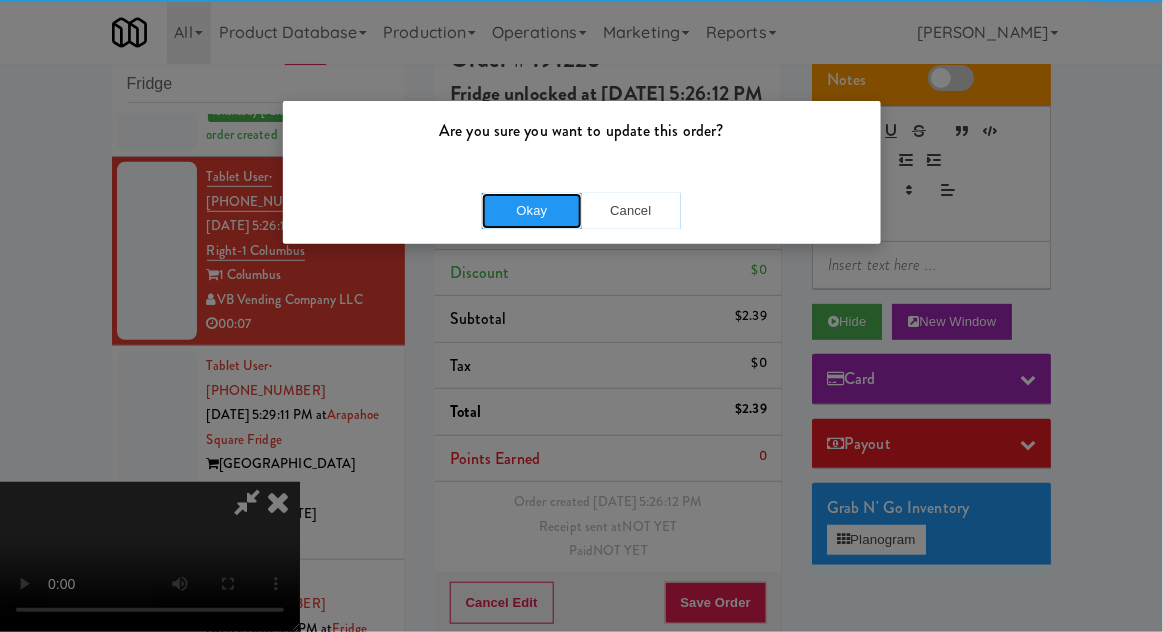 click on "Okay" at bounding box center [532, 211] 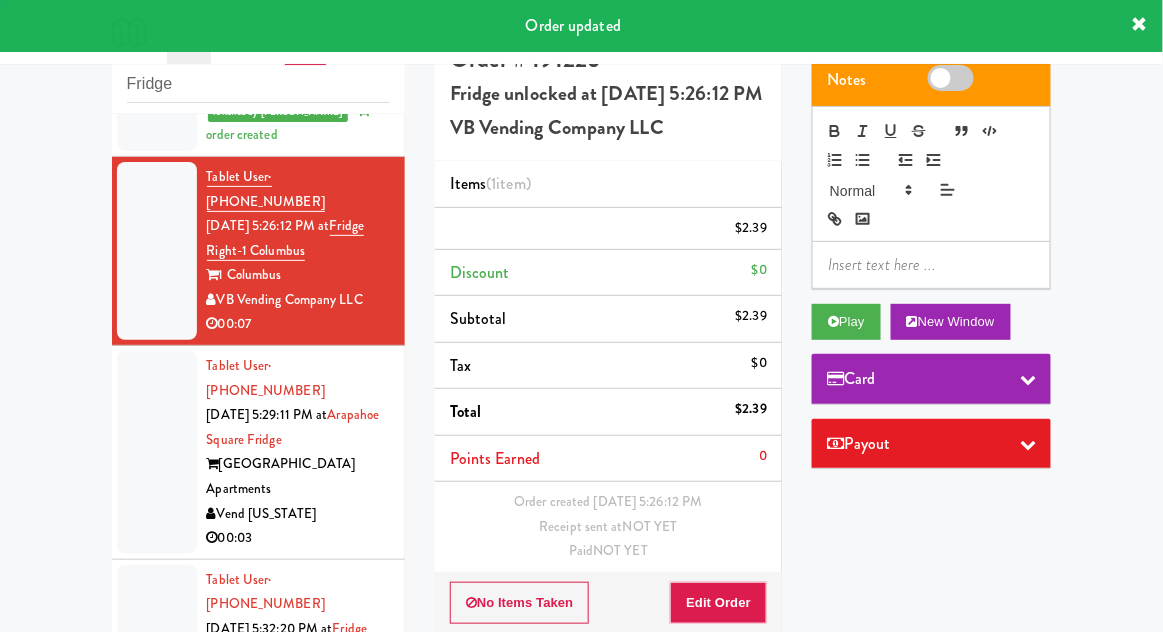 click at bounding box center [157, 452] 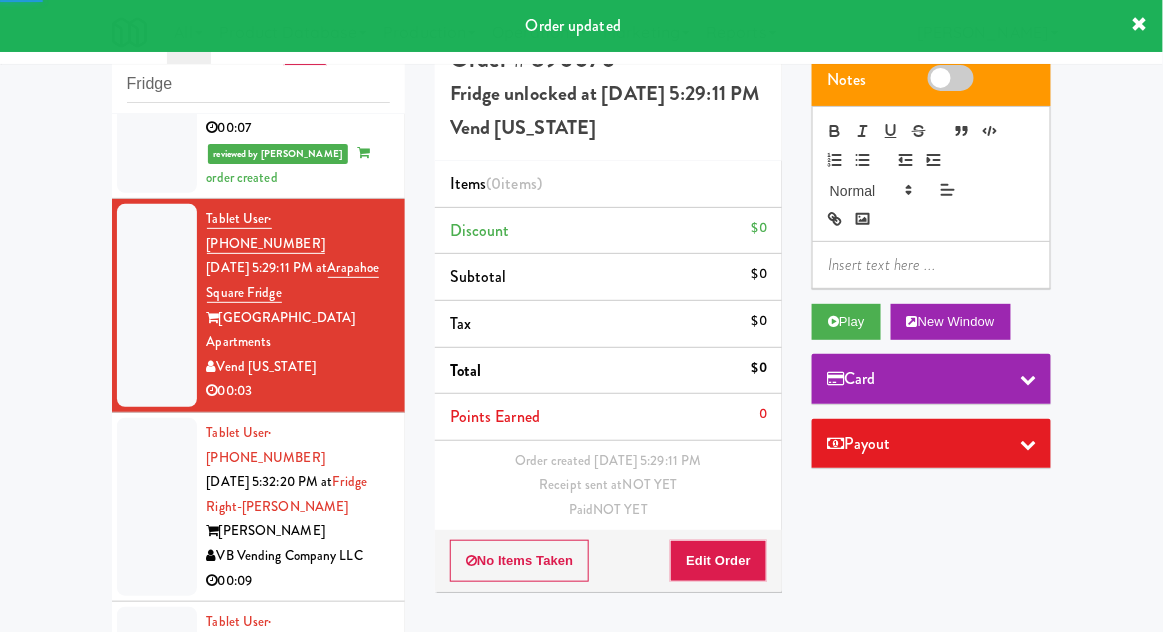 scroll, scrollTop: 406, scrollLeft: 0, axis: vertical 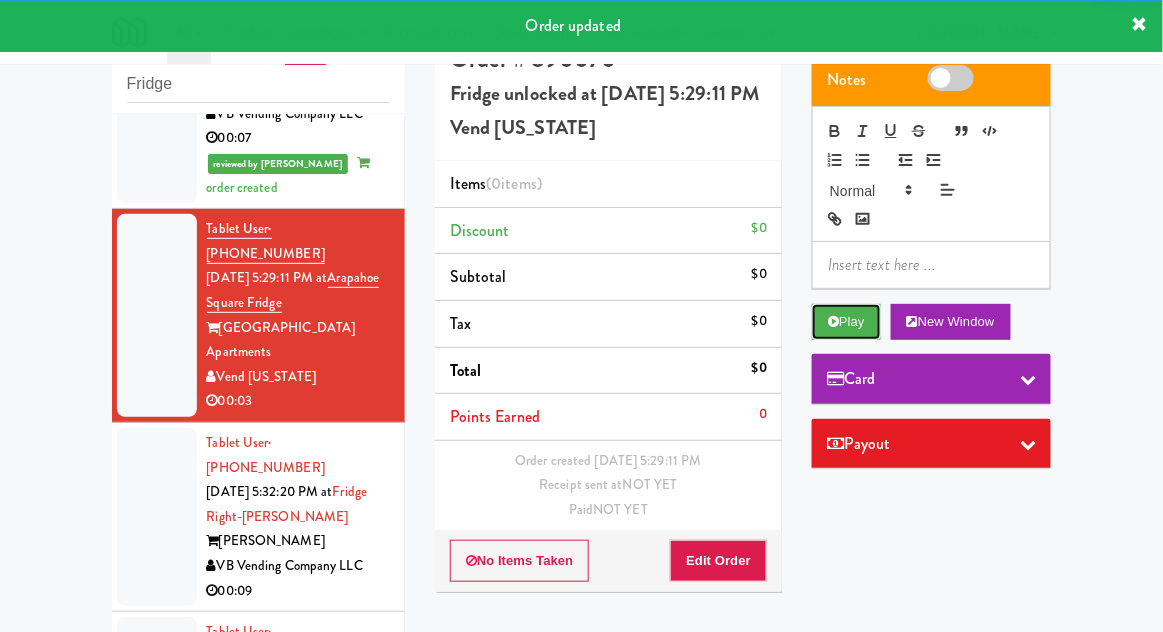 click at bounding box center [833, 321] 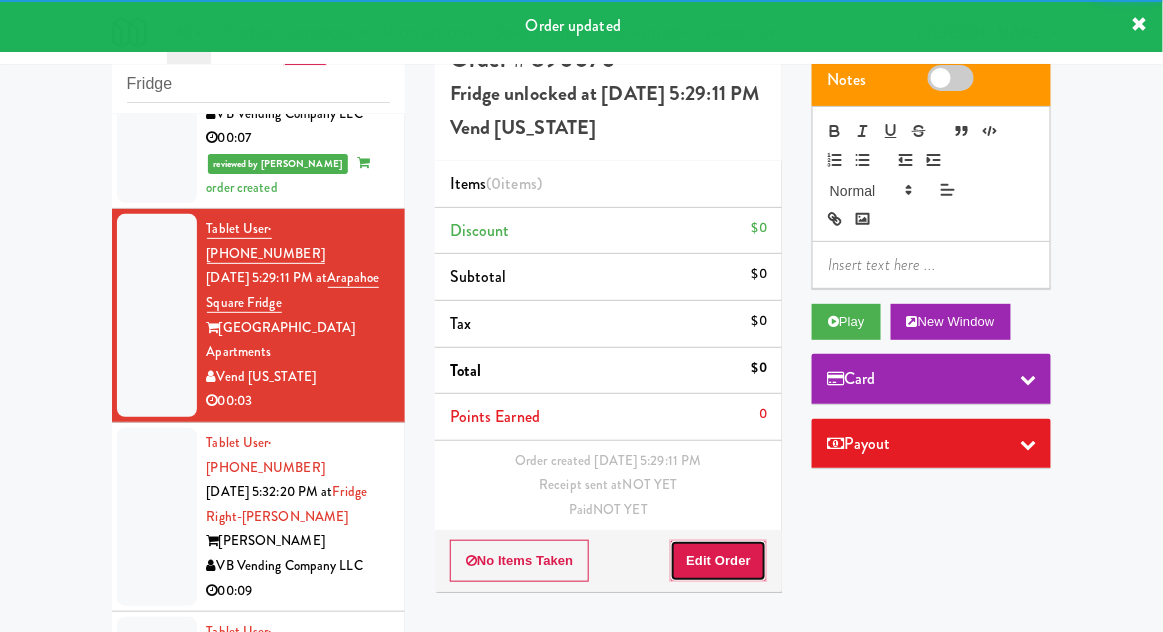 click on "Edit Order" at bounding box center [718, 561] 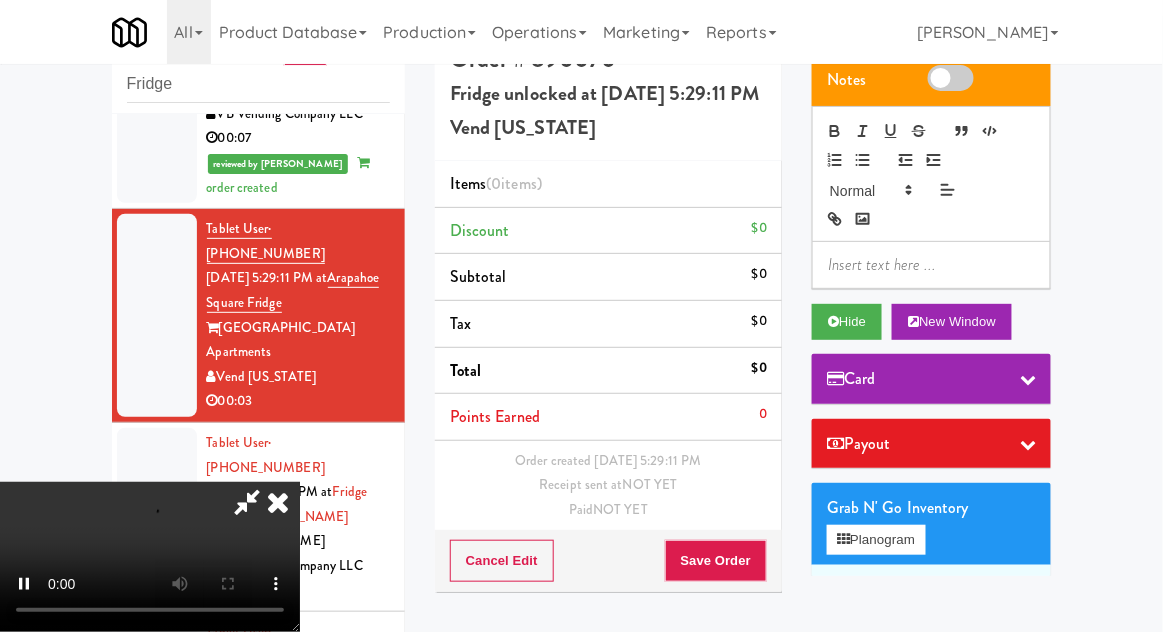 scroll, scrollTop: 73, scrollLeft: 0, axis: vertical 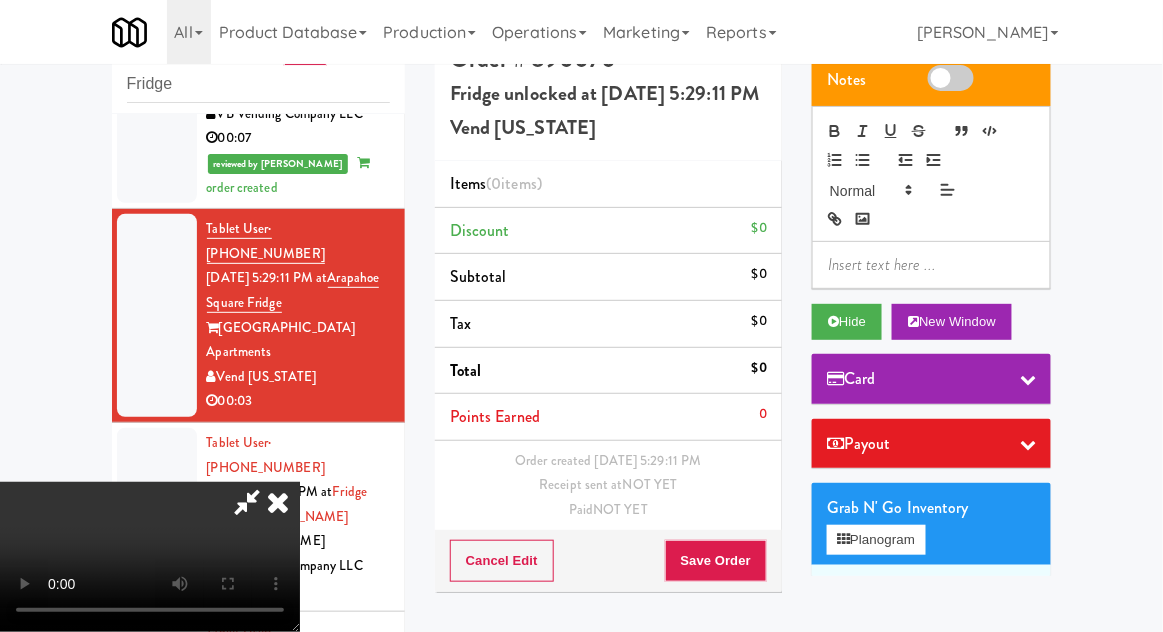 type 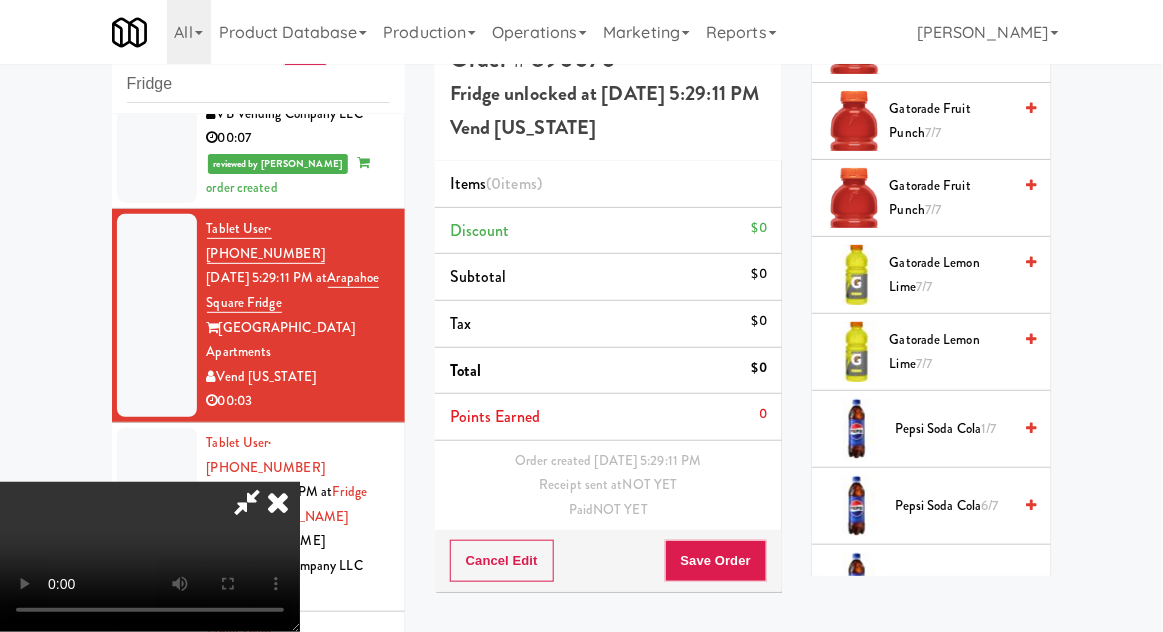 scroll, scrollTop: 2218, scrollLeft: 0, axis: vertical 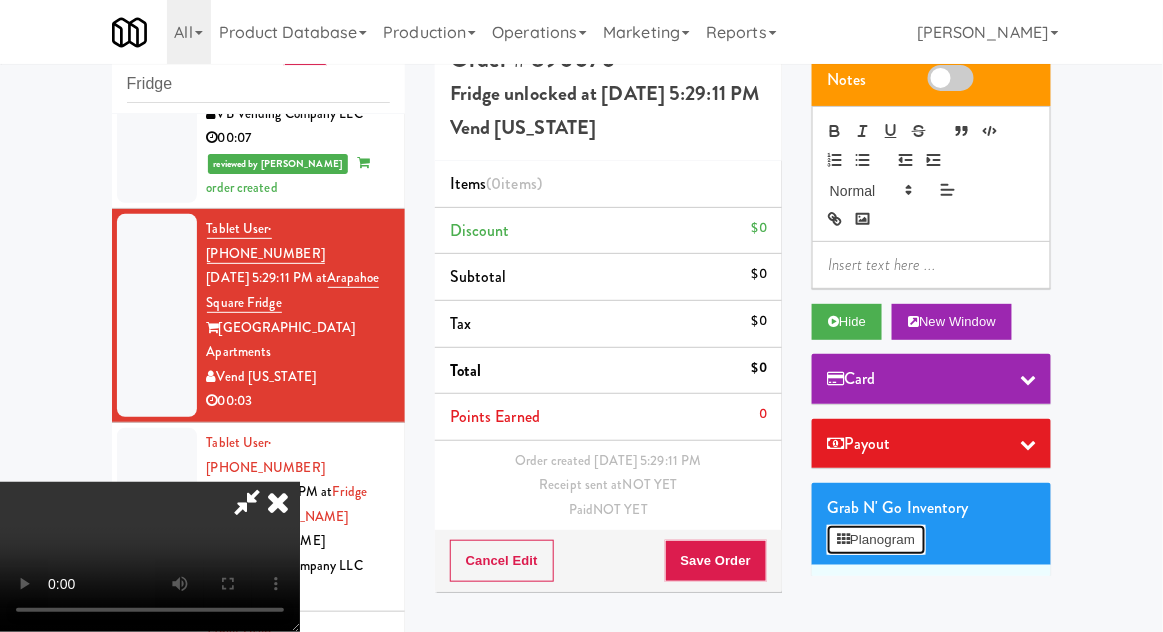 click on "Planogram" at bounding box center [876, 540] 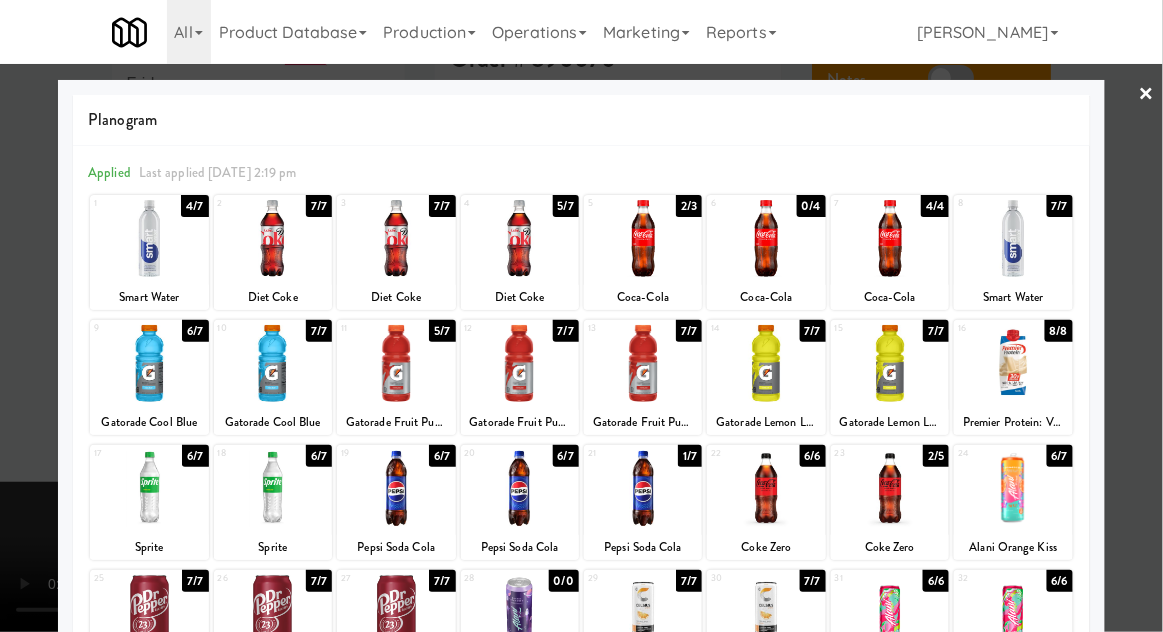 click at bounding box center [520, 488] 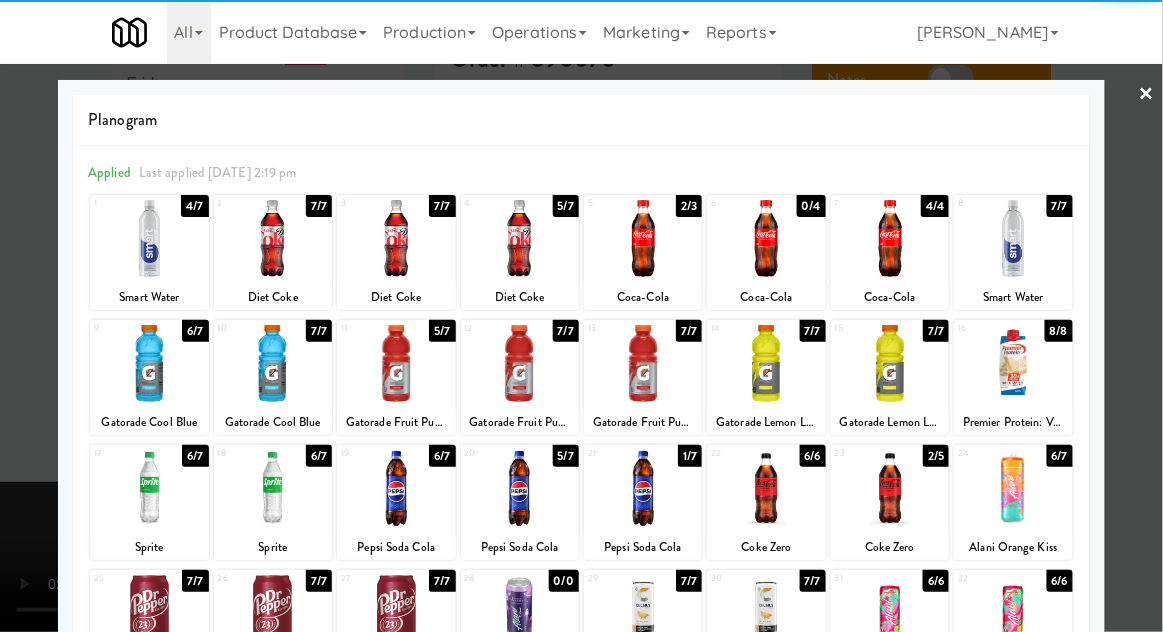 click at bounding box center [581, 316] 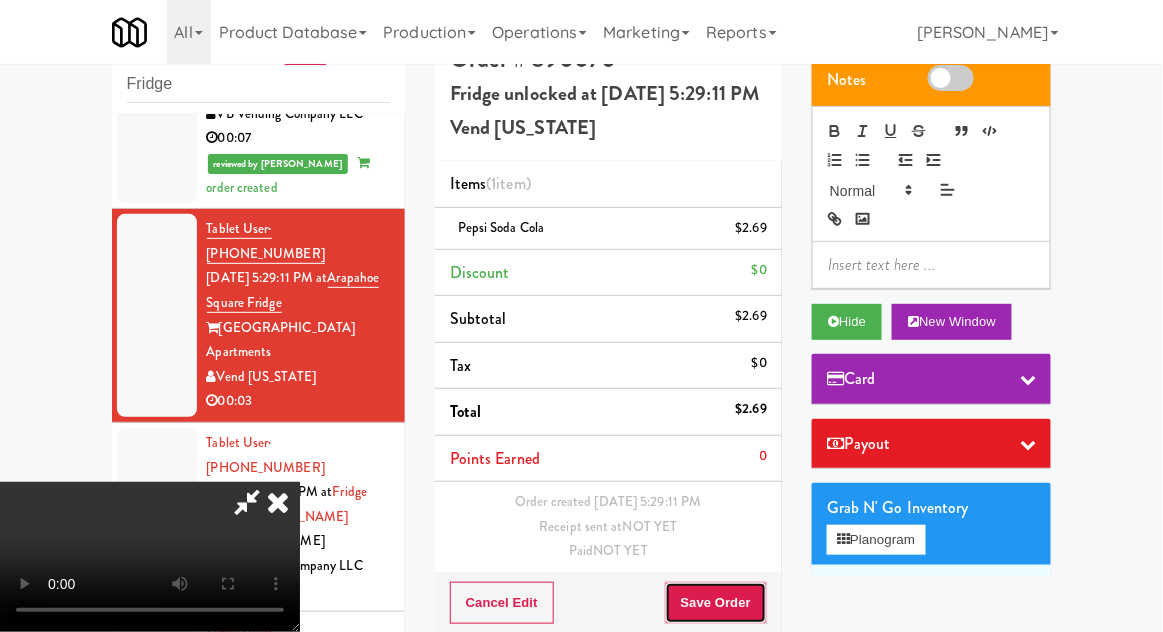 click on "Save Order" at bounding box center [716, 603] 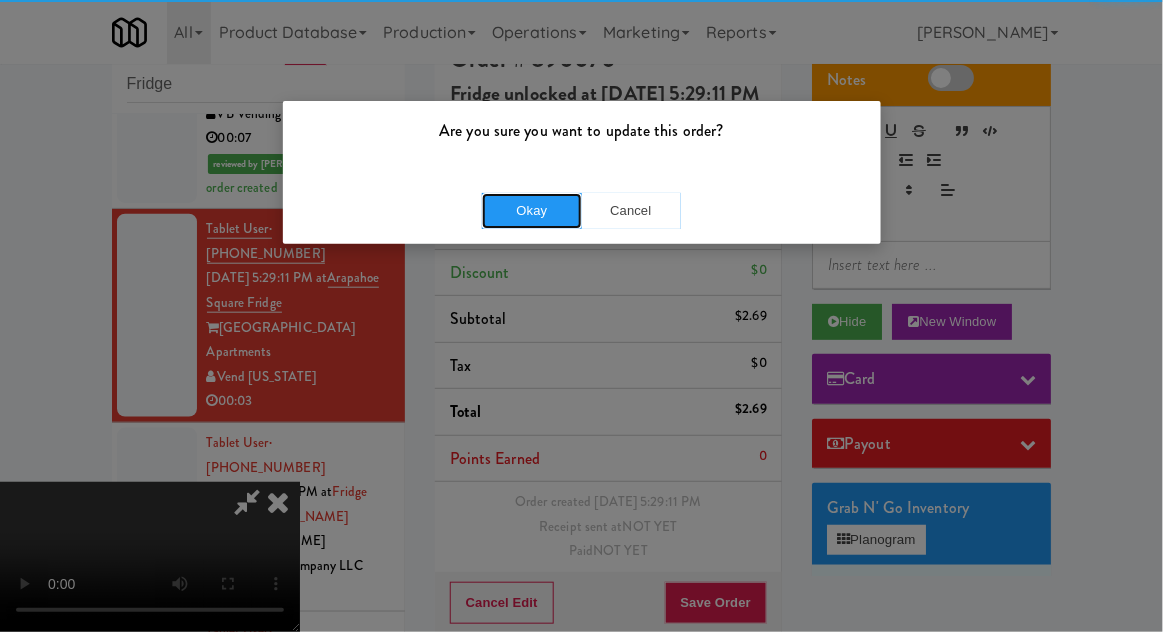 click on "Okay" at bounding box center (532, 211) 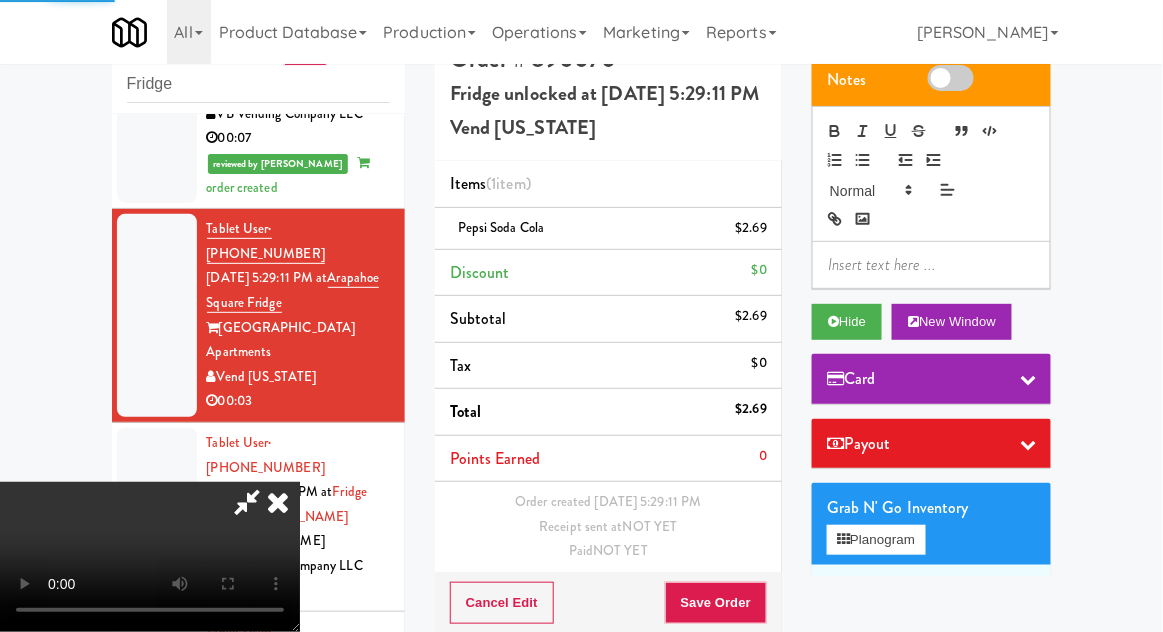 scroll, scrollTop: 0, scrollLeft: 0, axis: both 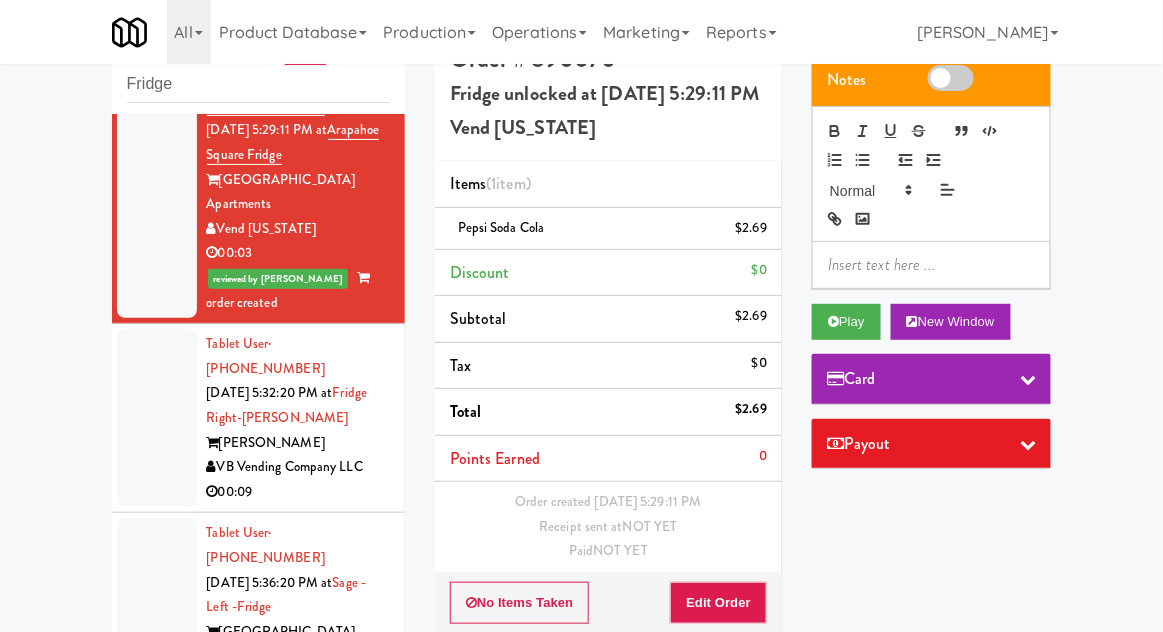 click at bounding box center (157, 418) 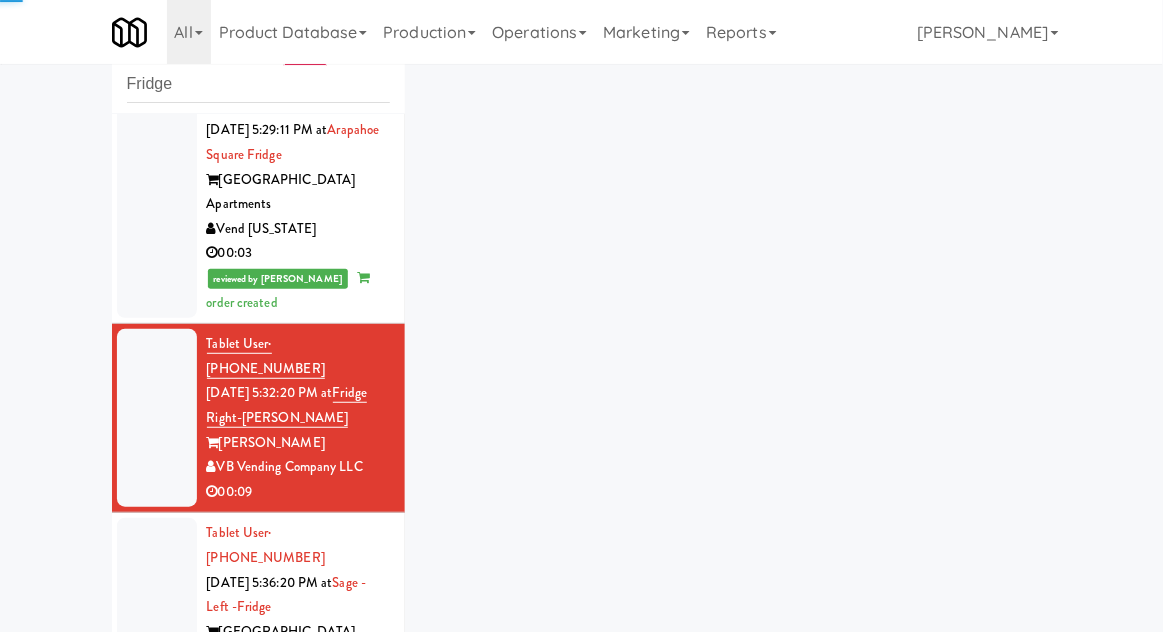 scroll, scrollTop: 657, scrollLeft: 0, axis: vertical 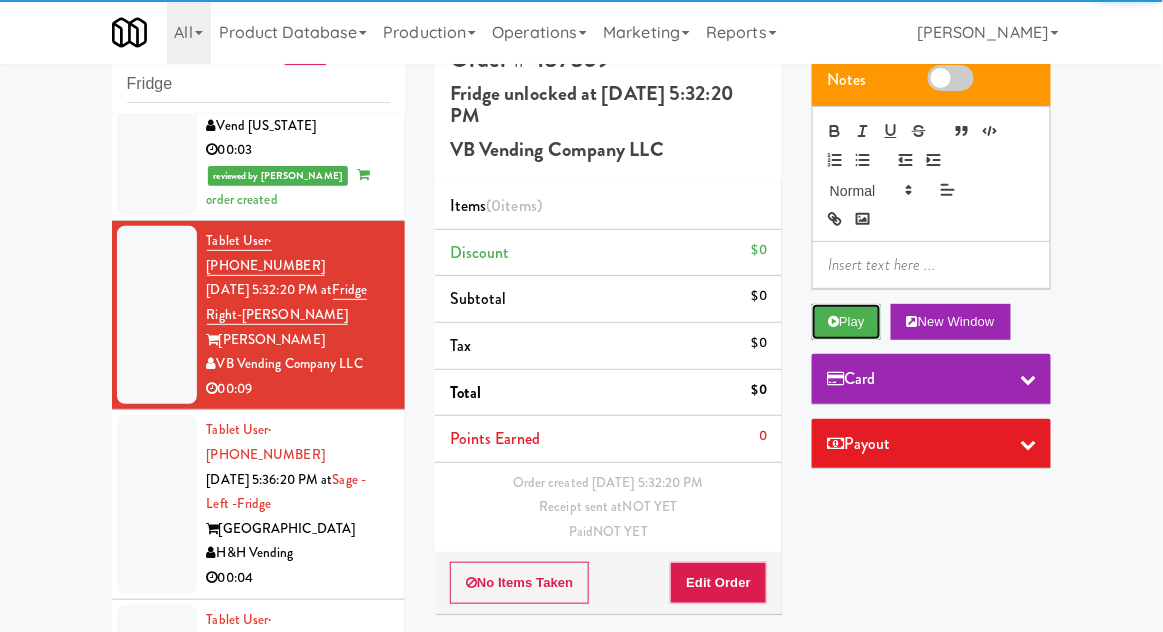 click on "Play" at bounding box center [846, 322] 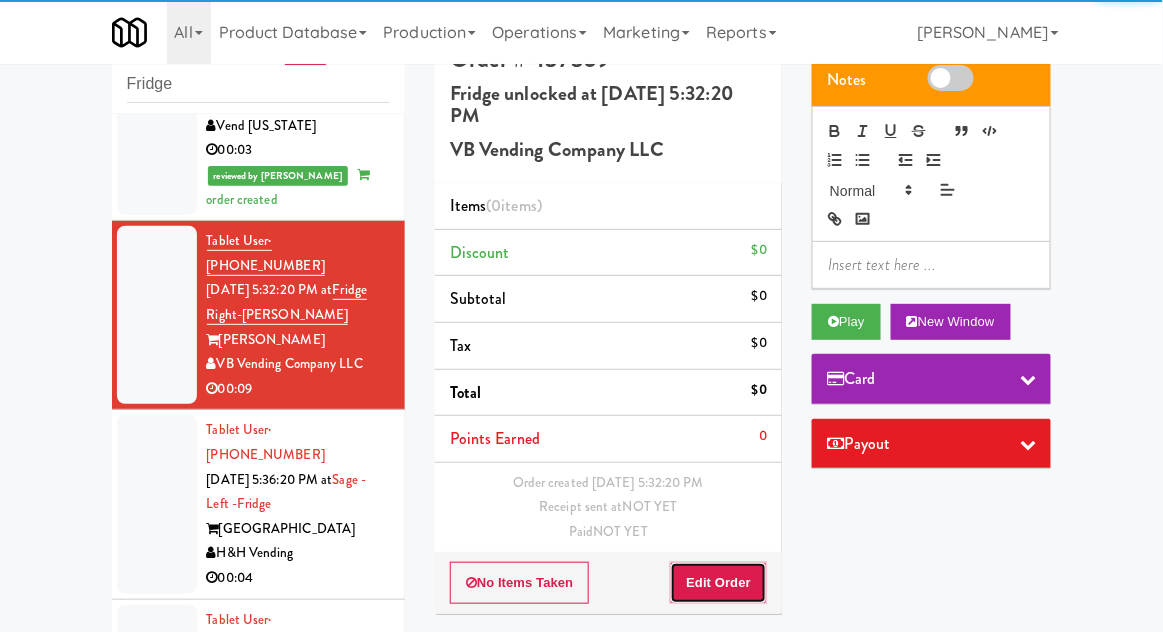 click on "Edit Order" at bounding box center (718, 583) 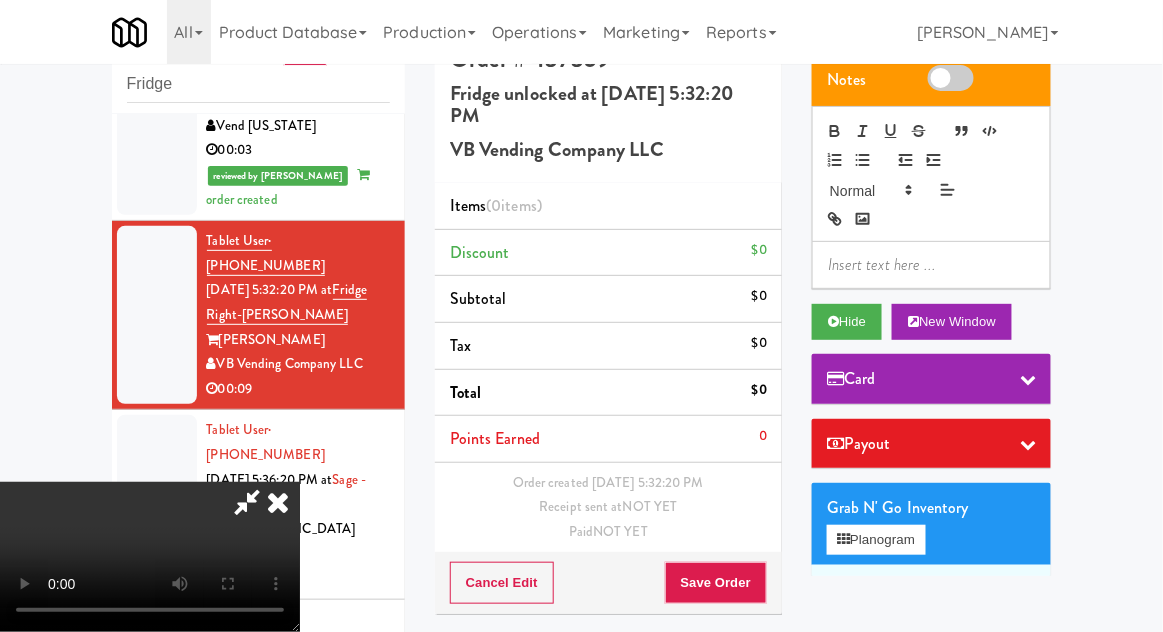 type 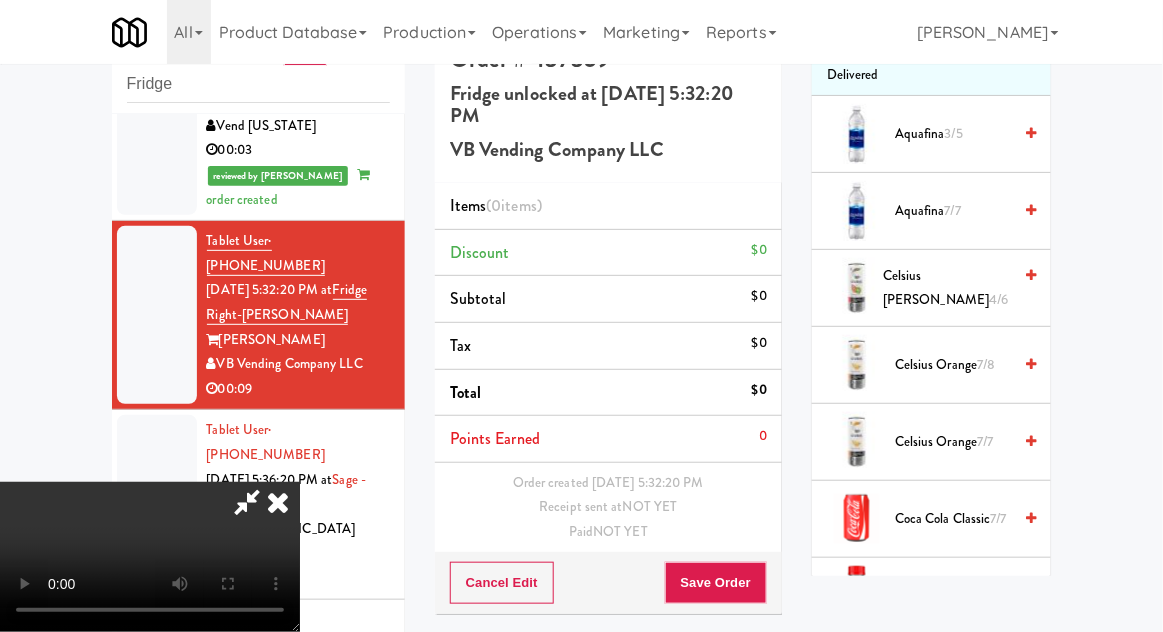 scroll, scrollTop: 0, scrollLeft: 0, axis: both 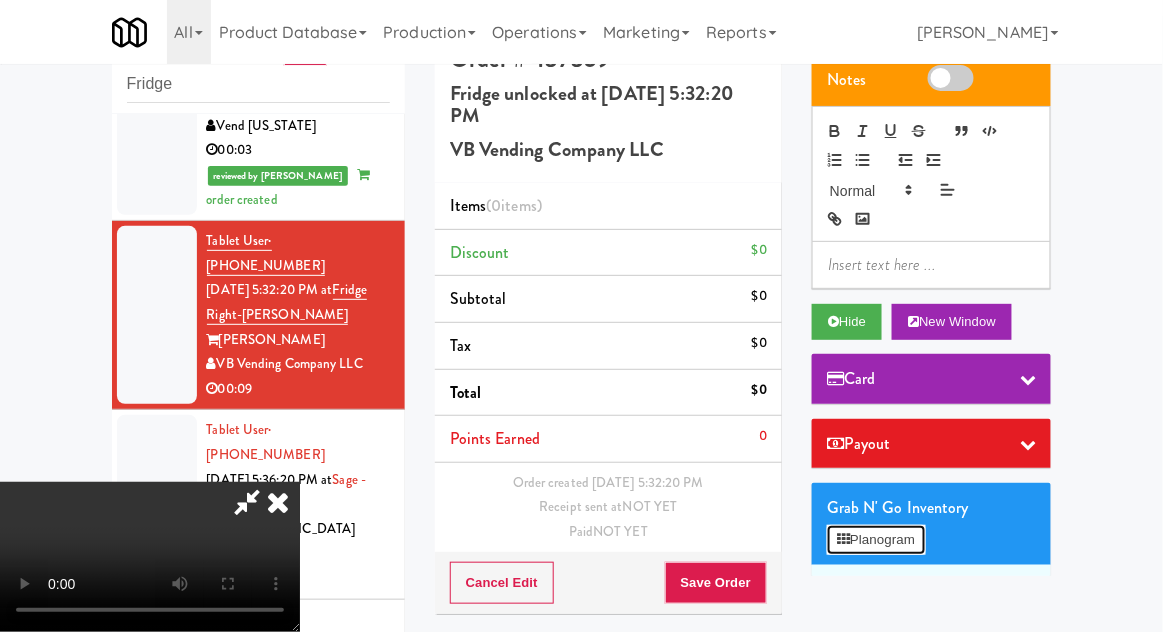 click on "Planogram" at bounding box center (876, 540) 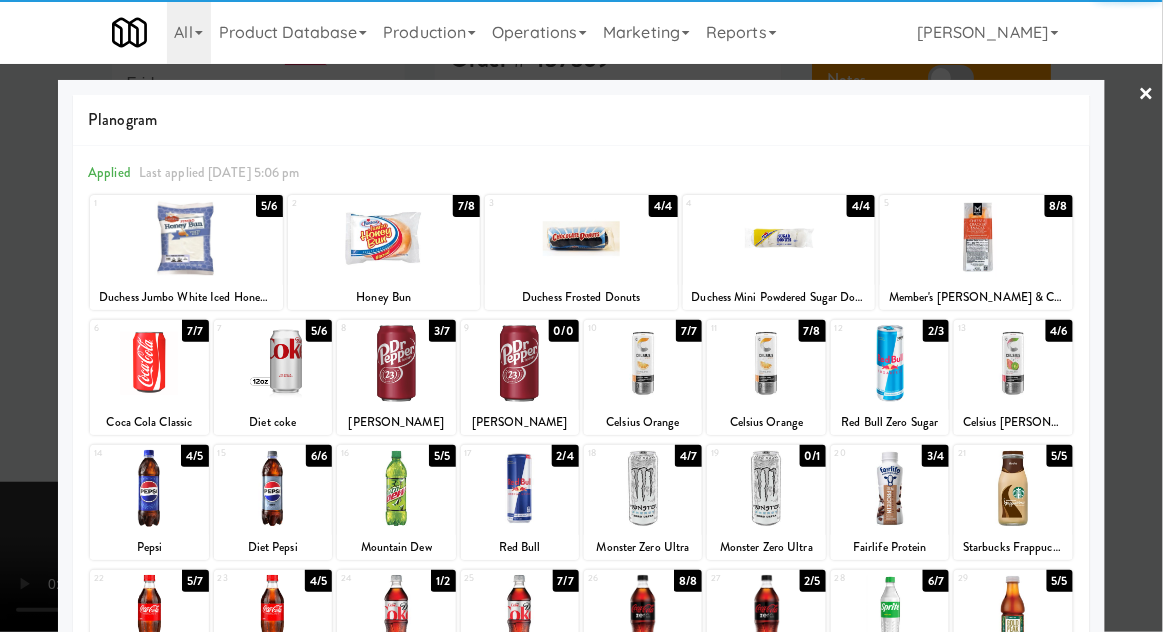 click at bounding box center [384, 238] 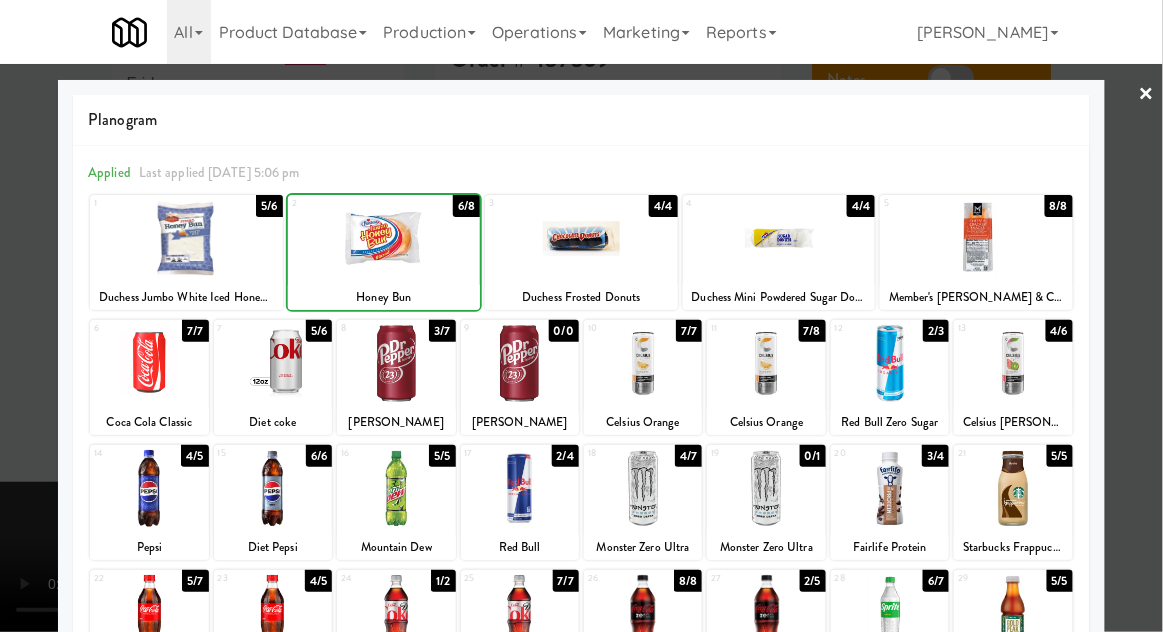 click at bounding box center (581, 316) 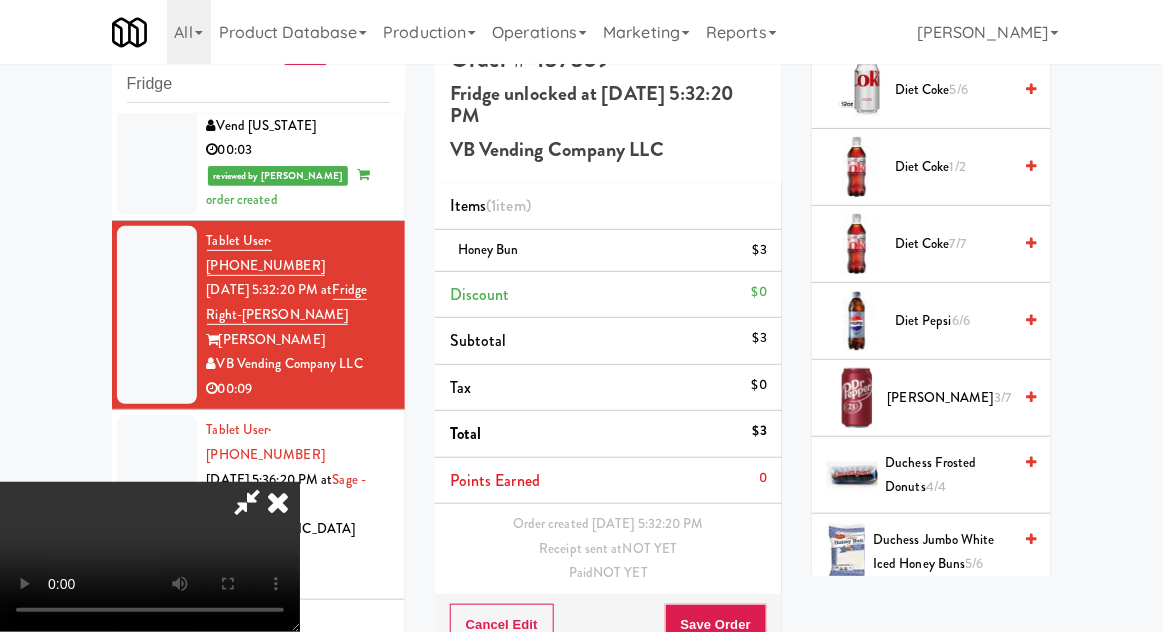 scroll, scrollTop: 1323, scrollLeft: 0, axis: vertical 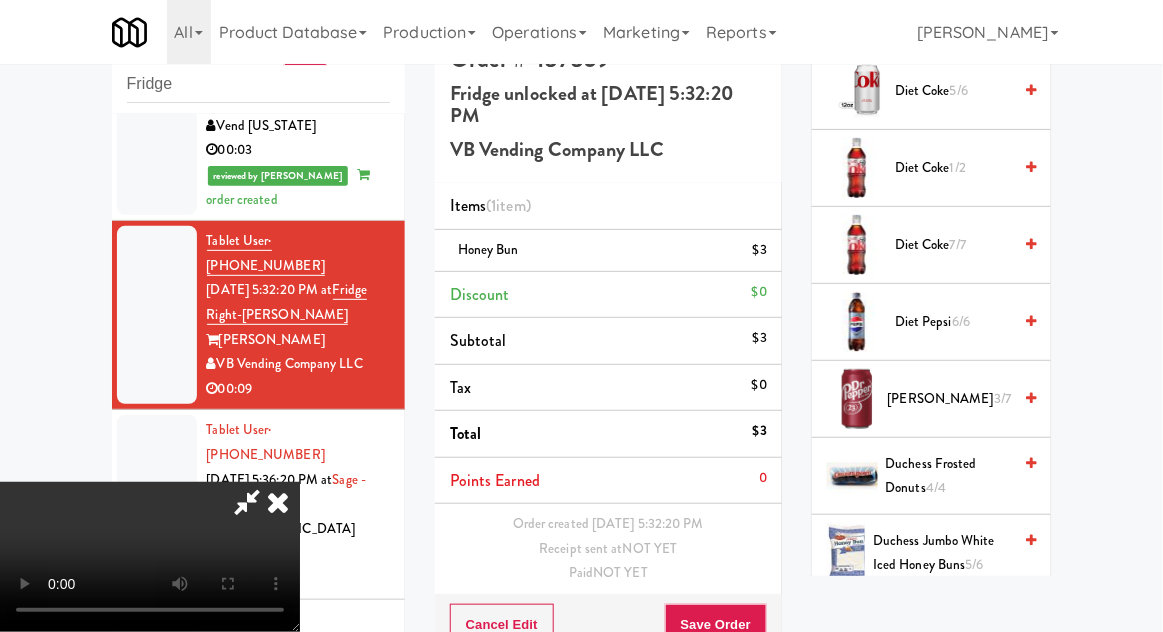 click on "3/7" at bounding box center (1002, 398) 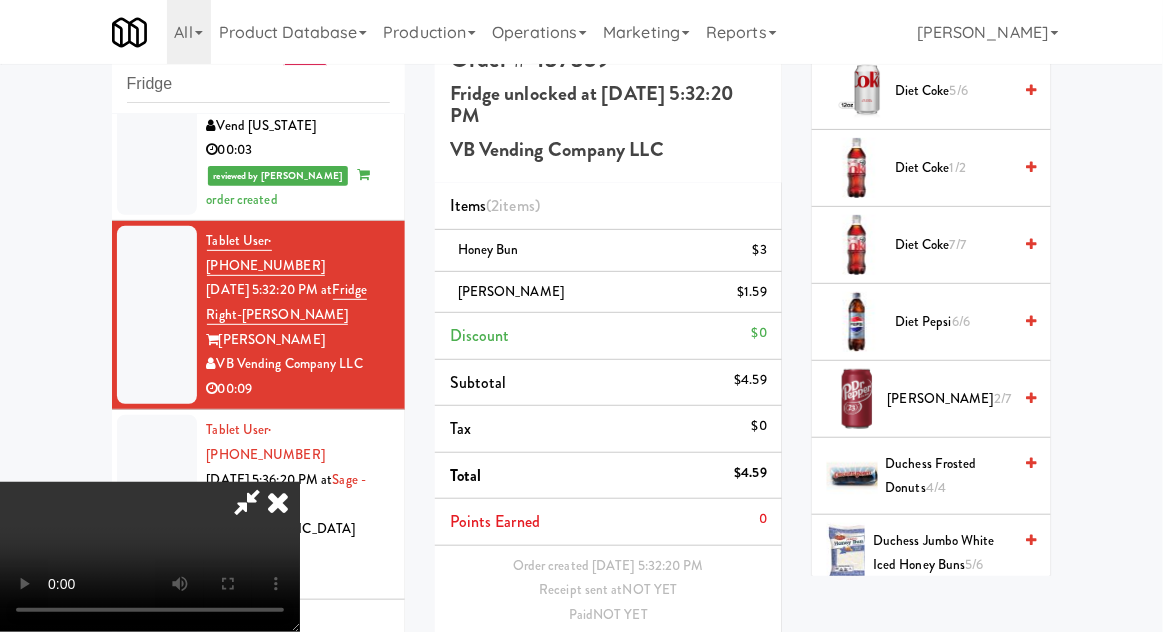 click on "Save Order" at bounding box center [716, 667] 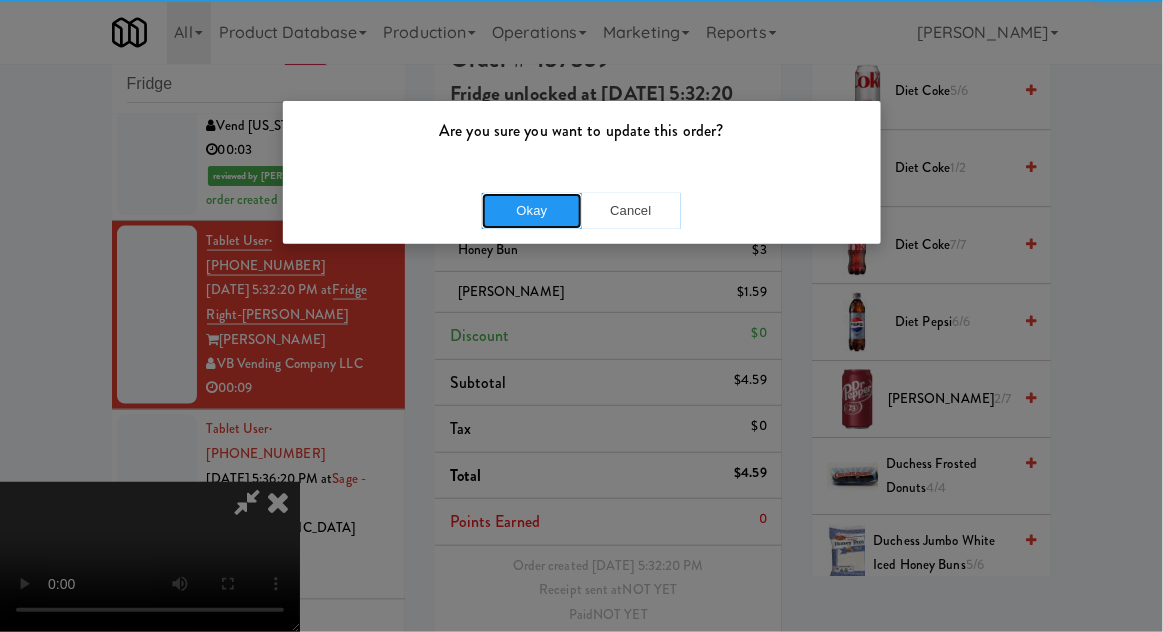 click on "Okay" at bounding box center (532, 211) 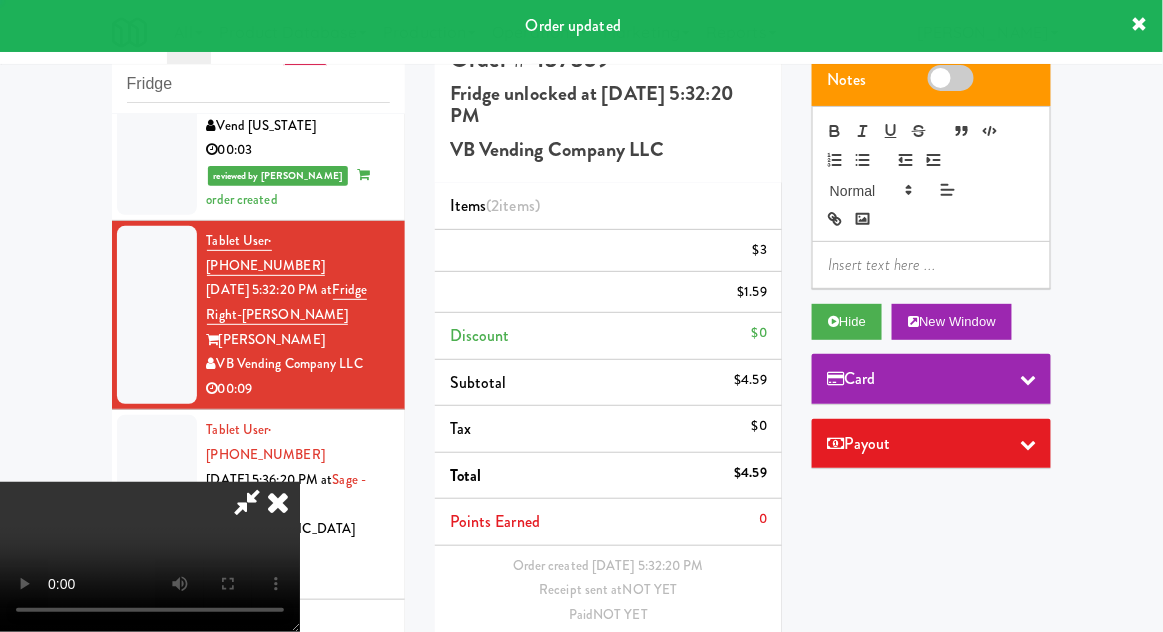 scroll, scrollTop: 0, scrollLeft: 0, axis: both 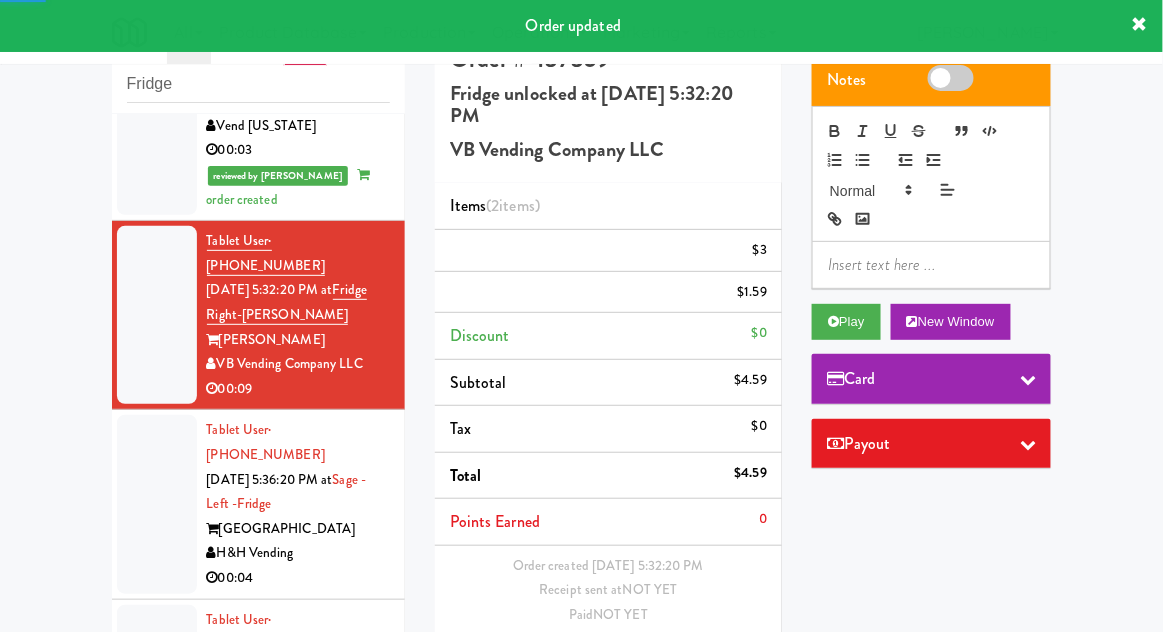 click at bounding box center (157, 504) 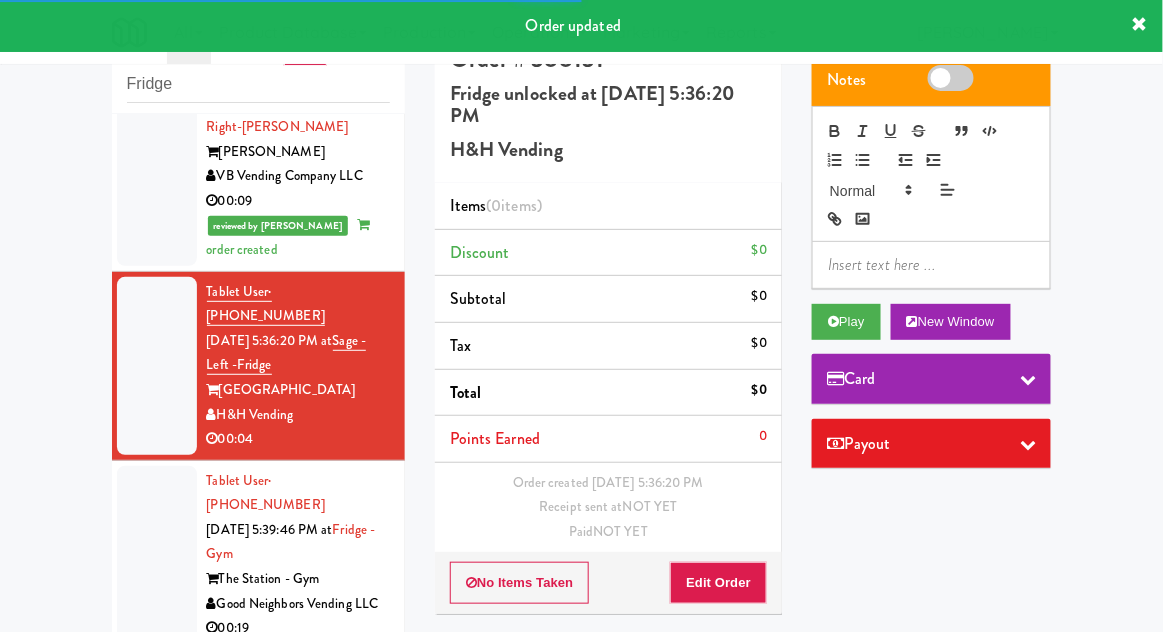 scroll, scrollTop: 850, scrollLeft: 0, axis: vertical 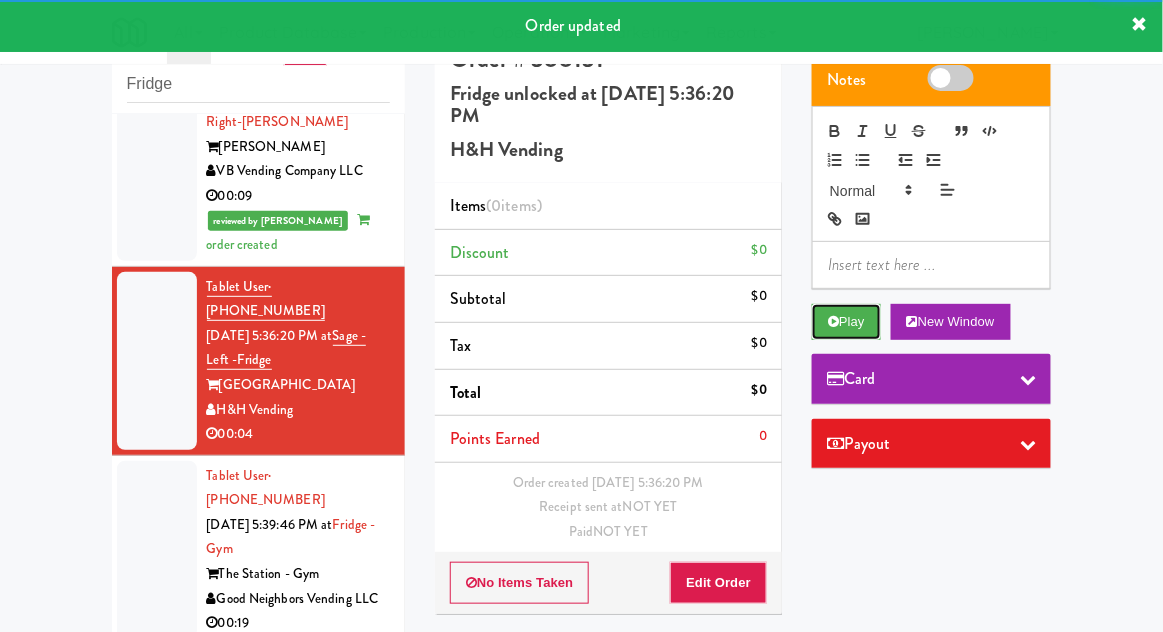 click on "Play" at bounding box center (846, 322) 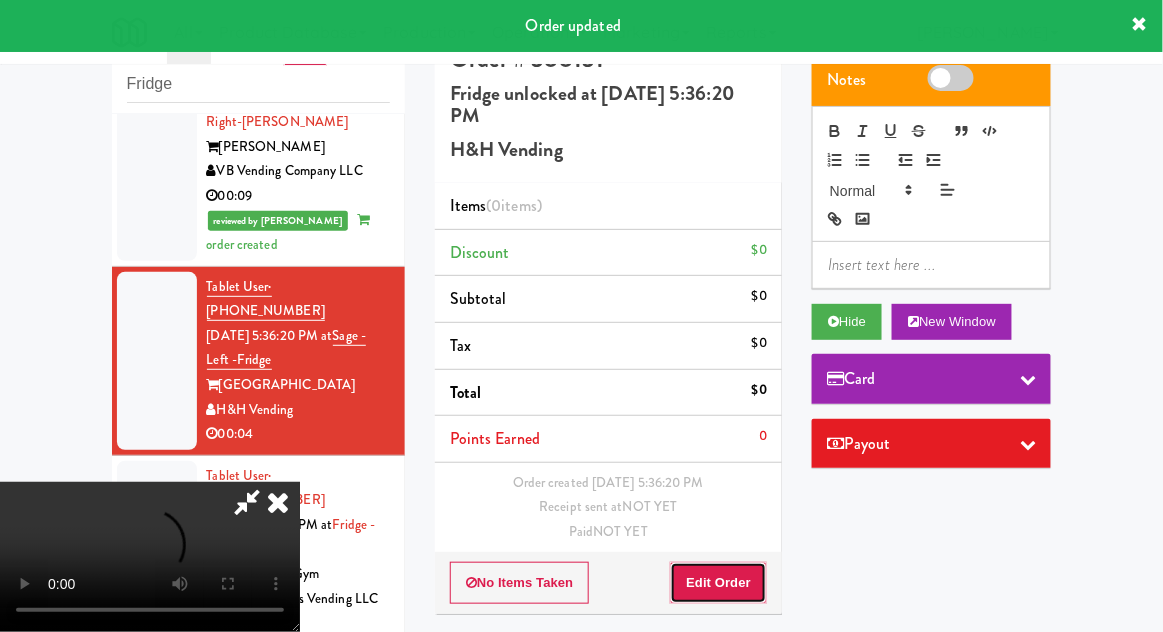 click on "Edit Order" at bounding box center (718, 583) 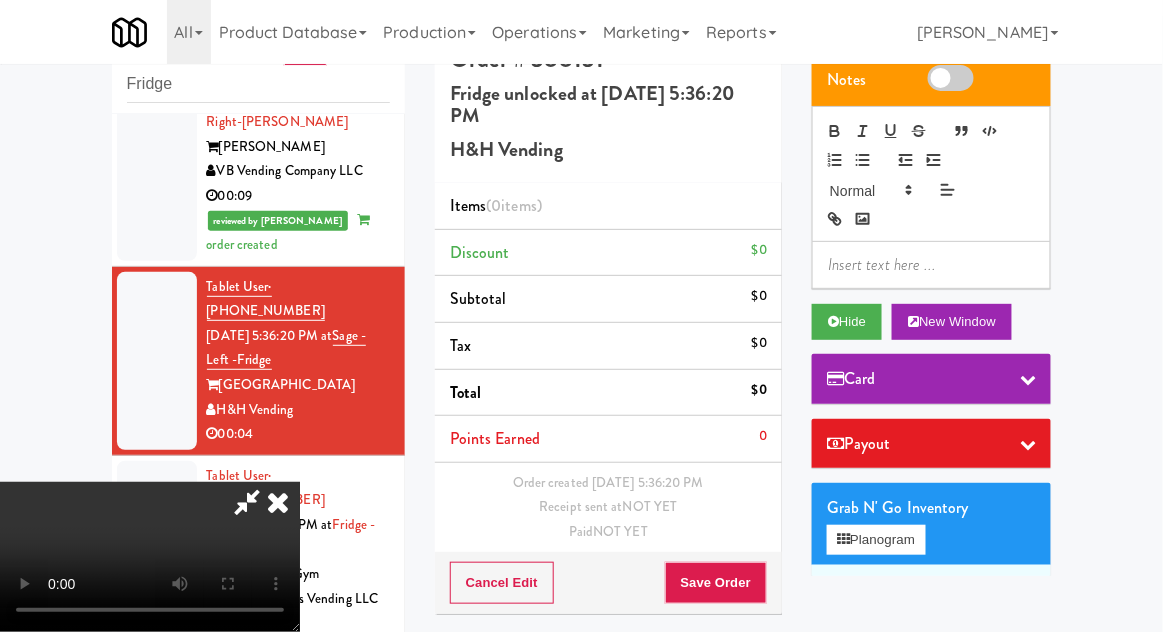 type 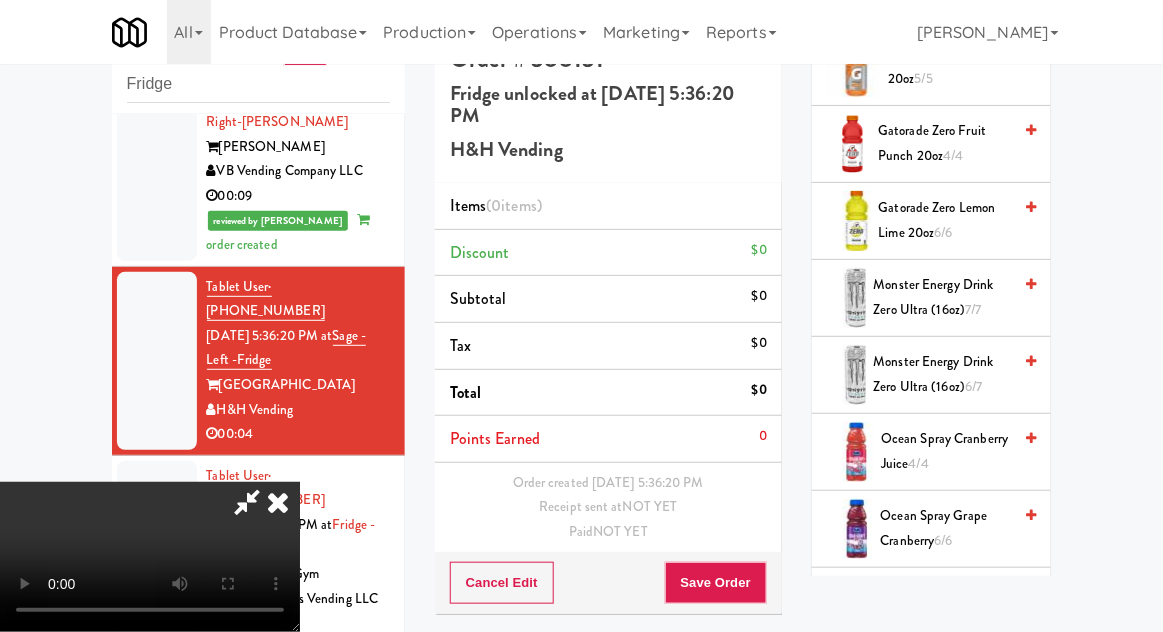 scroll, scrollTop: 1909, scrollLeft: 0, axis: vertical 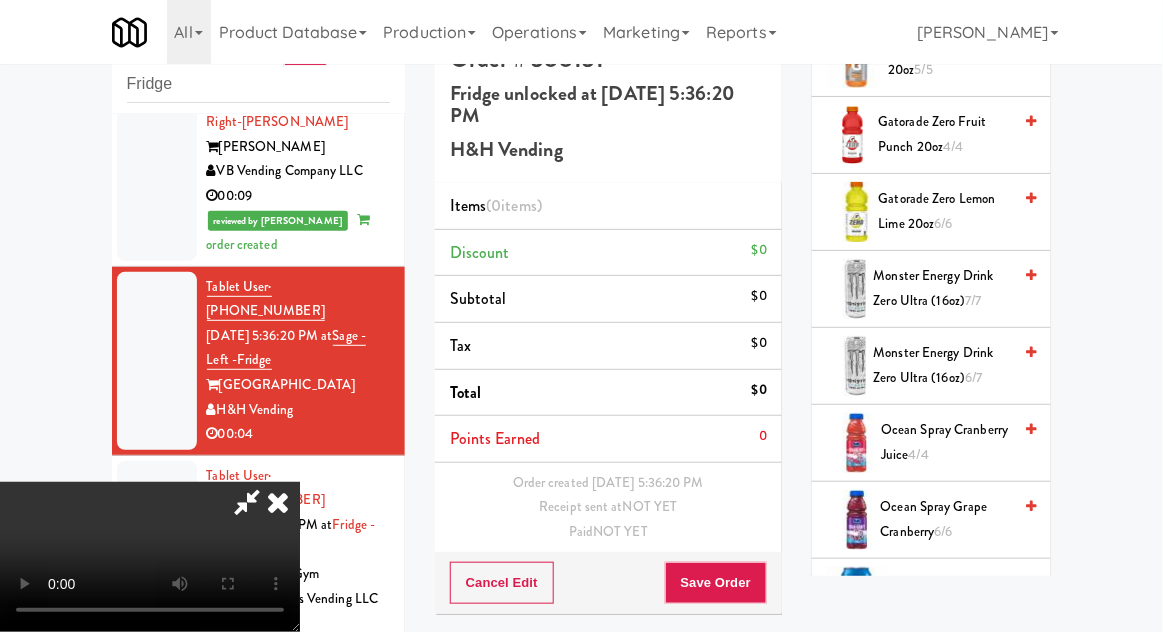 click on "6/7" at bounding box center [973, 377] 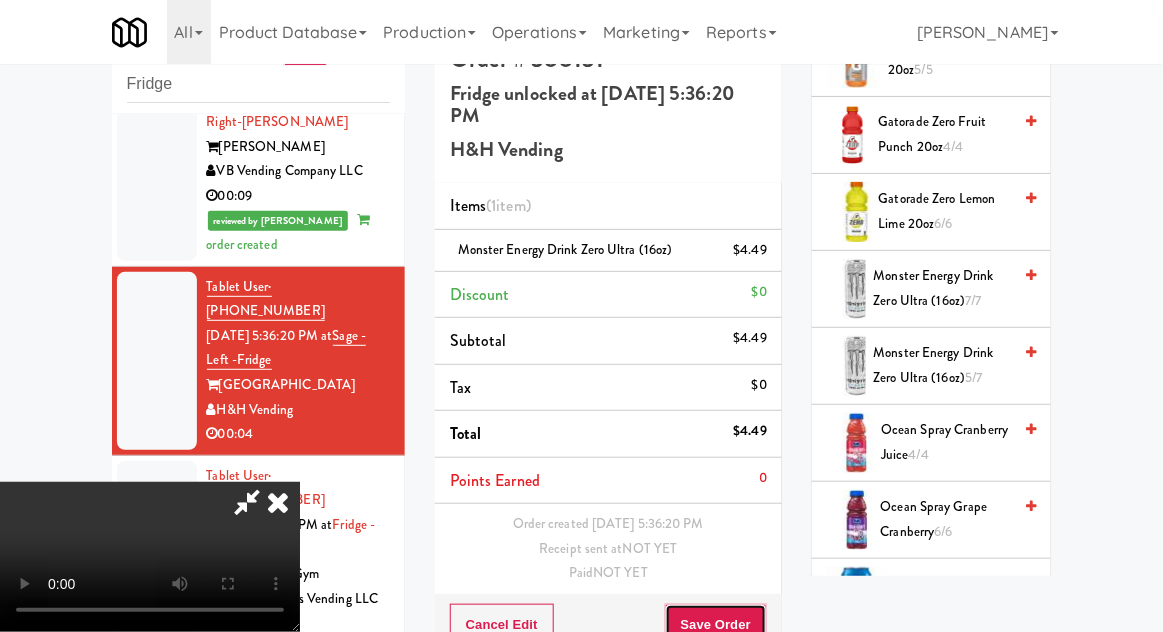 click on "Save Order" at bounding box center [716, 625] 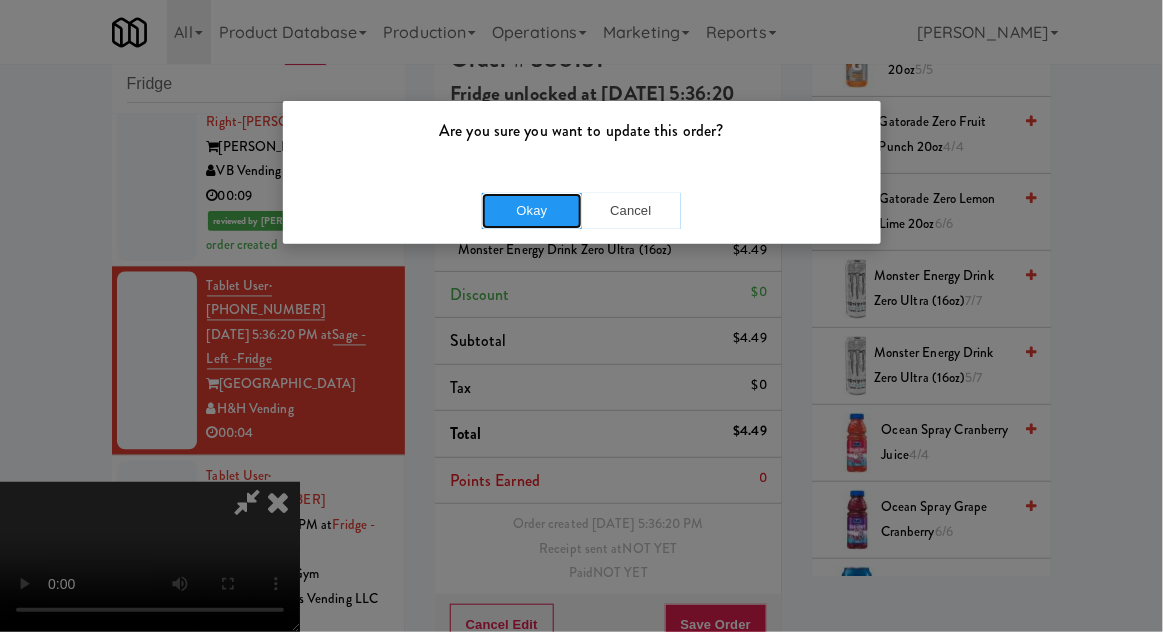 click on "Okay" at bounding box center [532, 211] 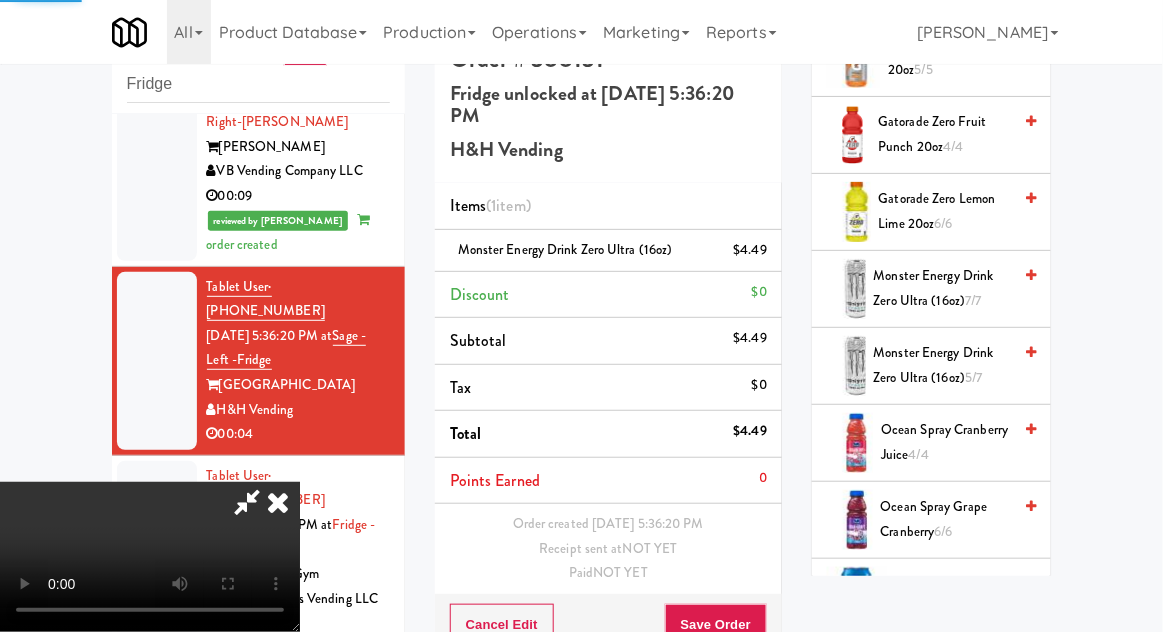 scroll, scrollTop: 0, scrollLeft: 0, axis: both 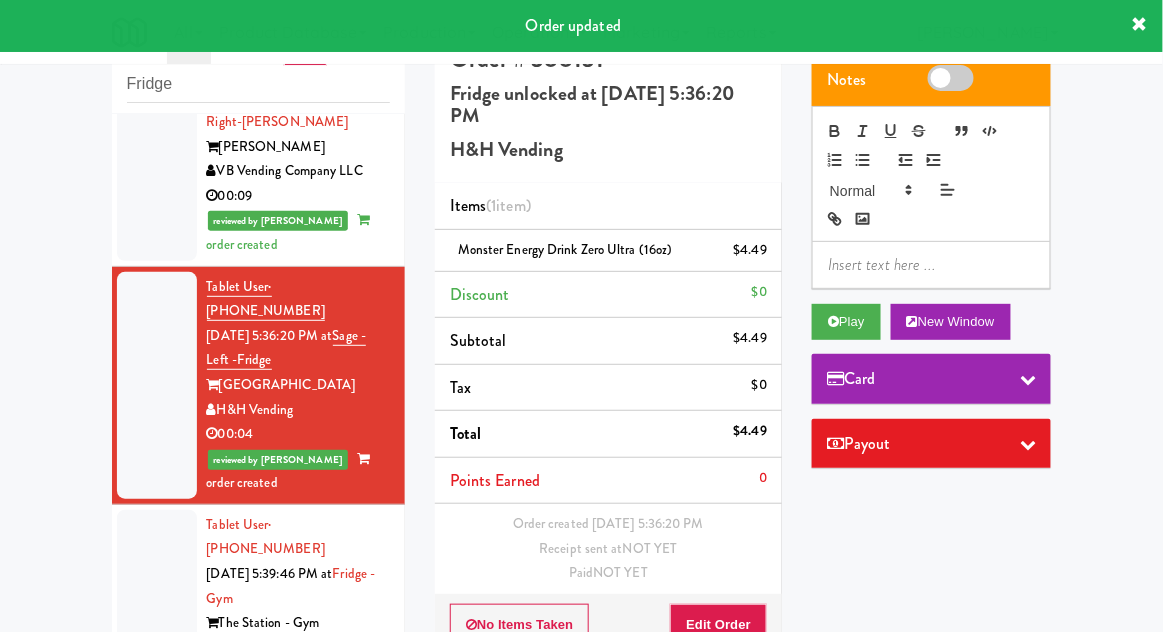 click at bounding box center [157, 599] 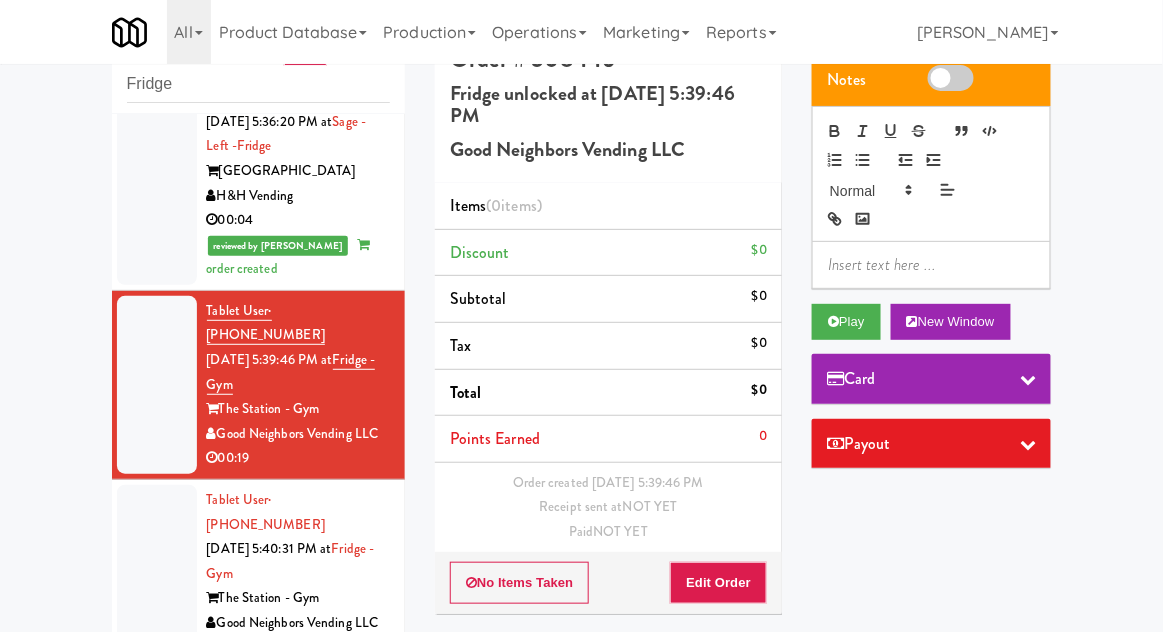scroll, scrollTop: 1064, scrollLeft: 0, axis: vertical 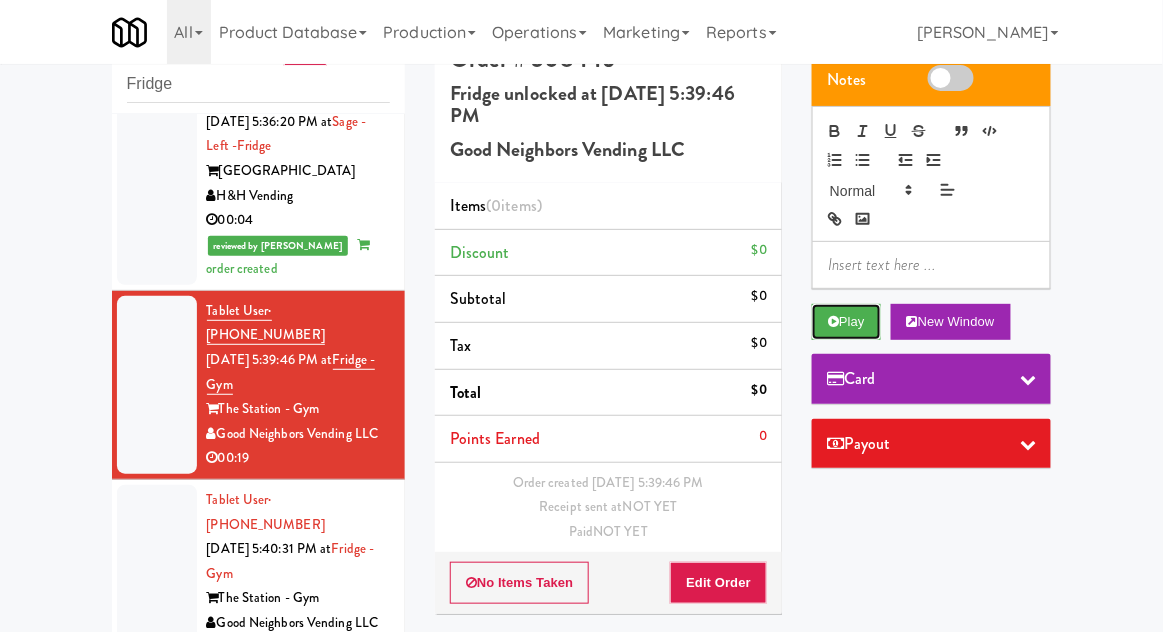 click on "Play" at bounding box center [846, 322] 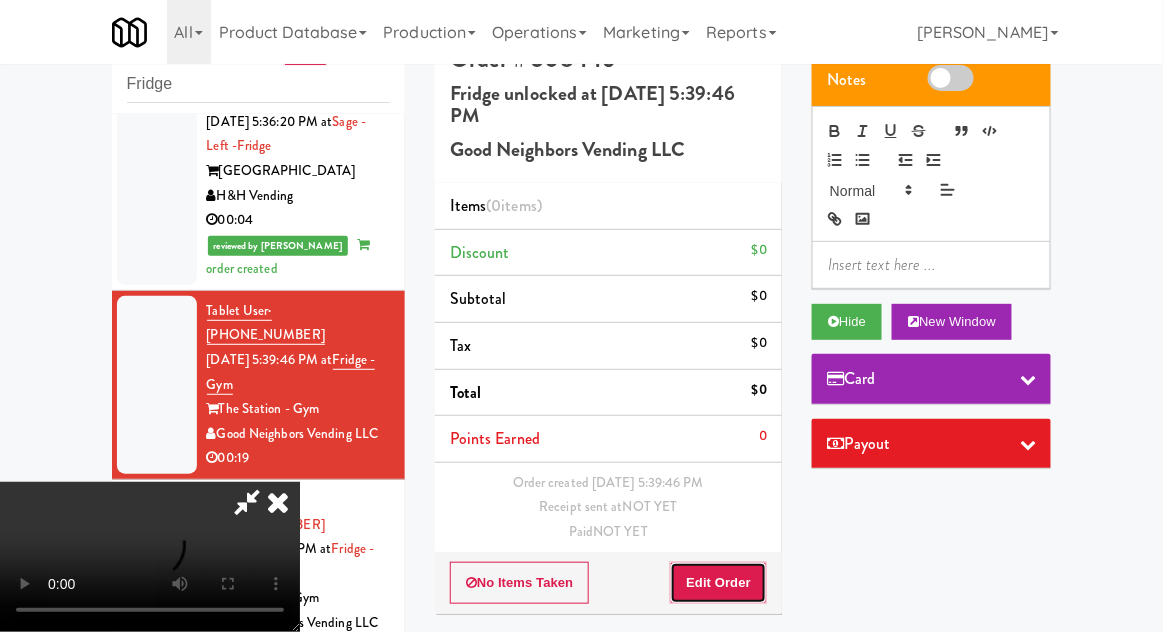 click on "Edit Order" at bounding box center (718, 583) 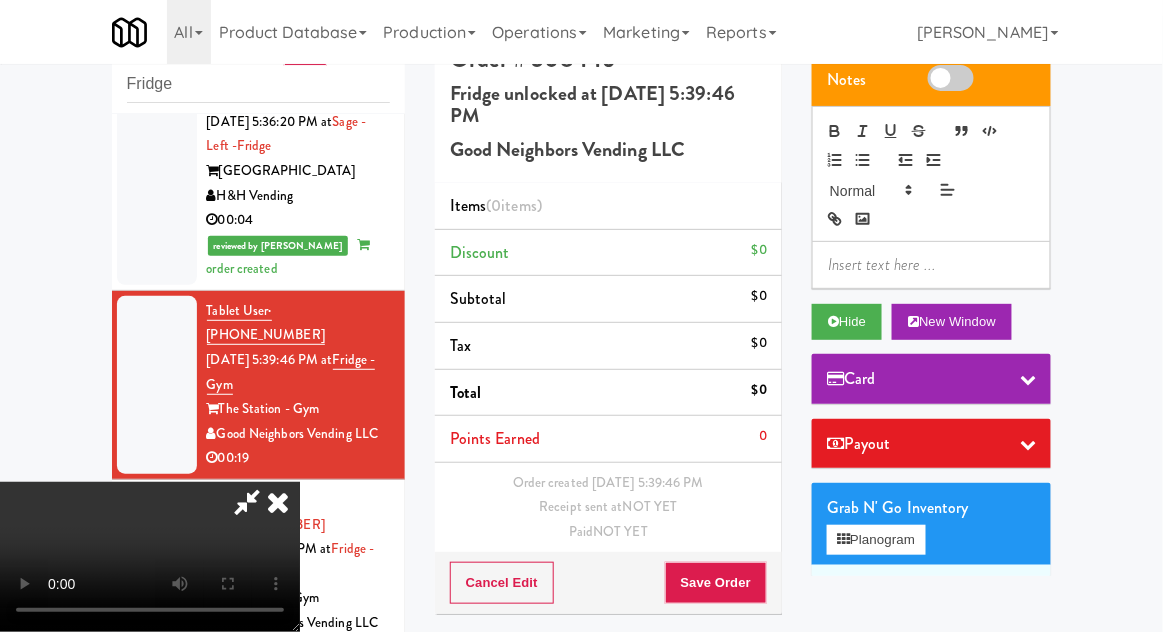 type 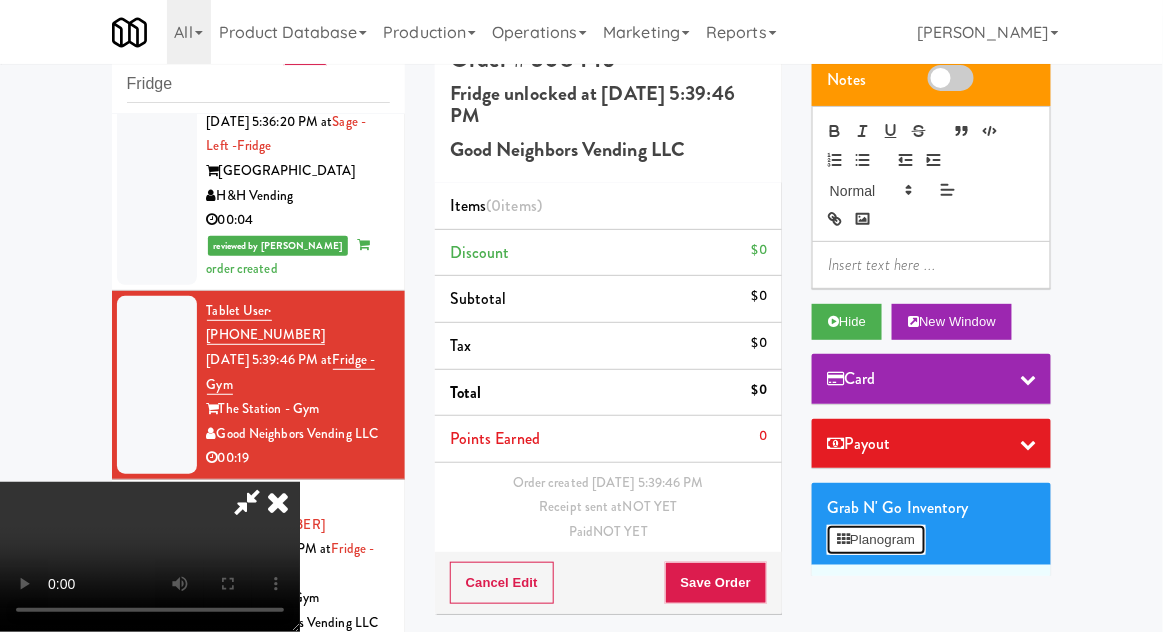 click on "Planogram" at bounding box center [876, 540] 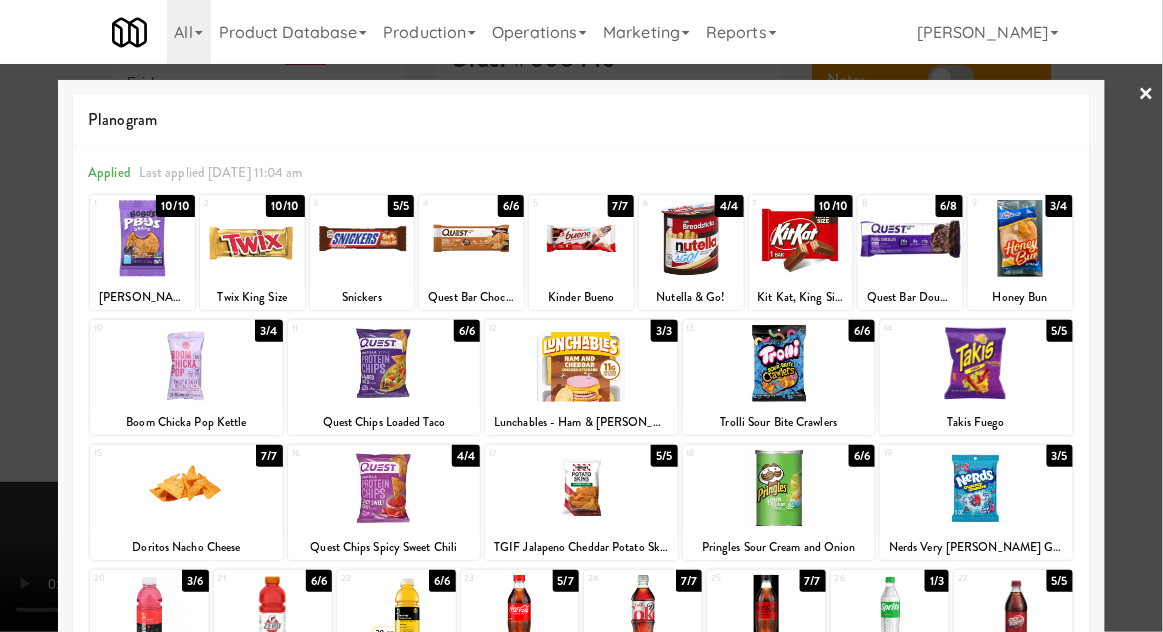 click at bounding box center (581, 488) 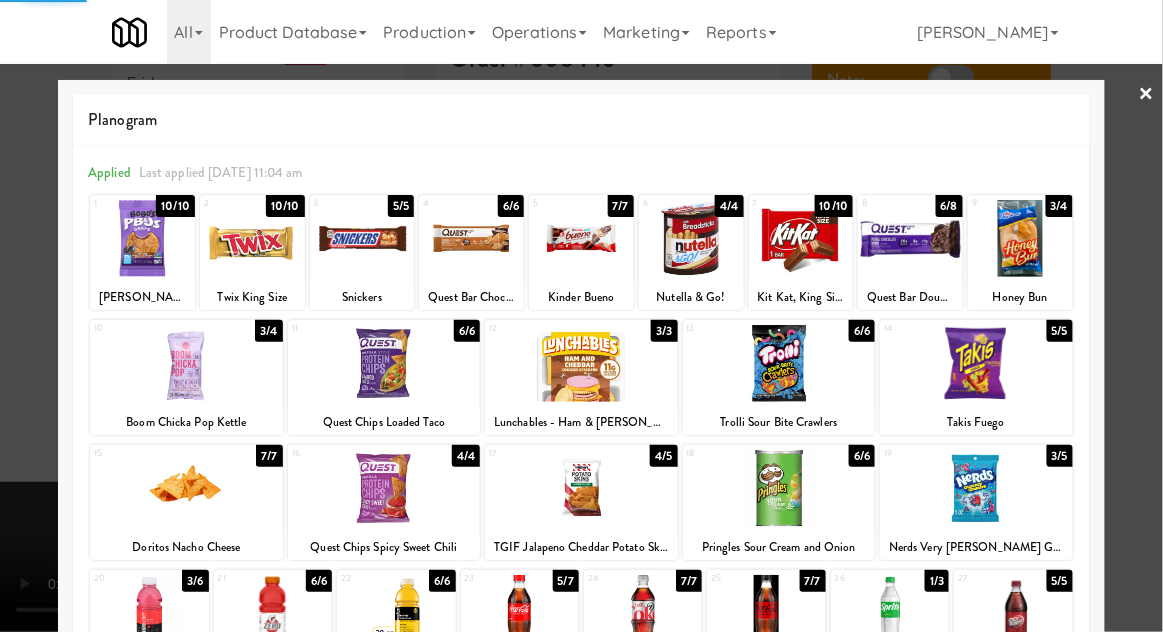 click at bounding box center (581, 316) 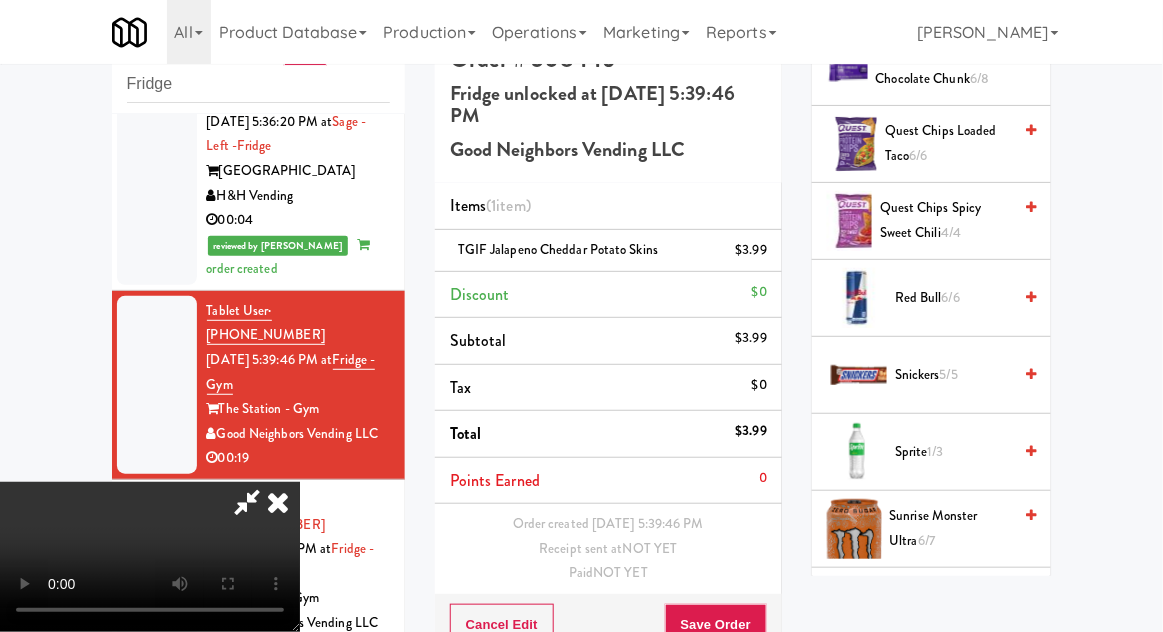 scroll, scrollTop: 2281, scrollLeft: 0, axis: vertical 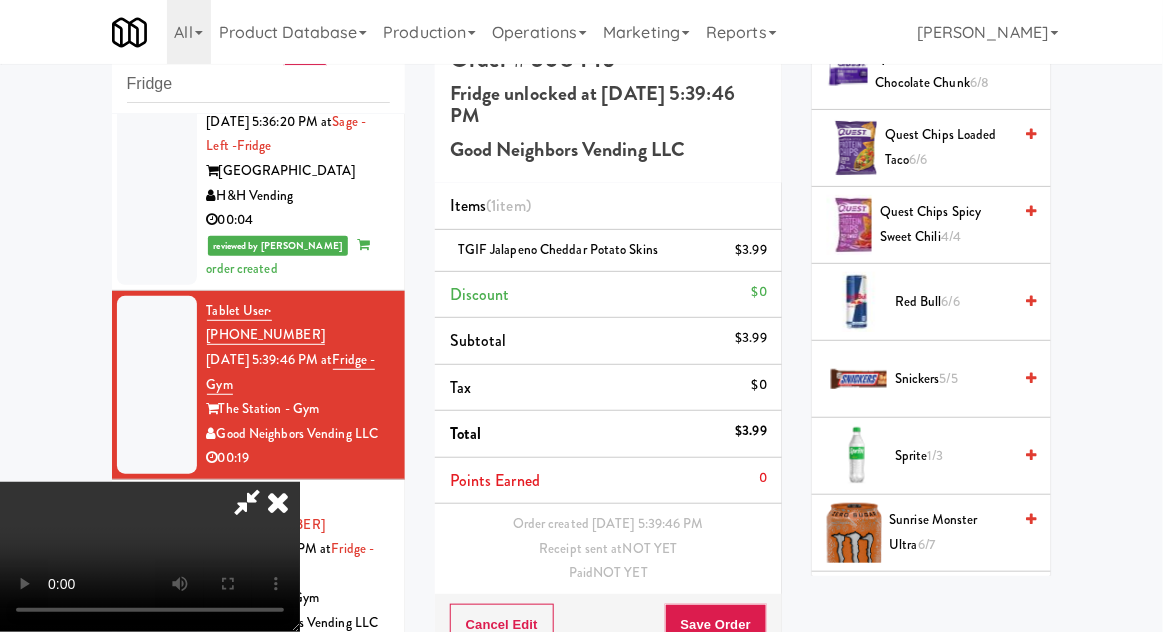 click on "Snickers  5/5" at bounding box center [953, 379] 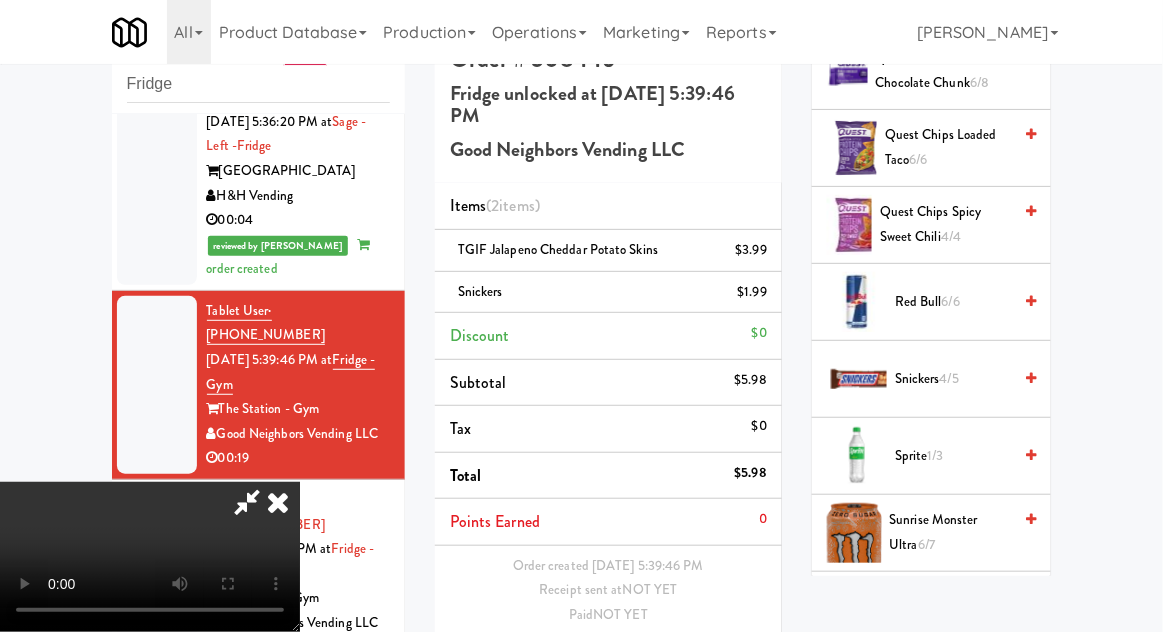 click on "Save Order" at bounding box center (716, 667) 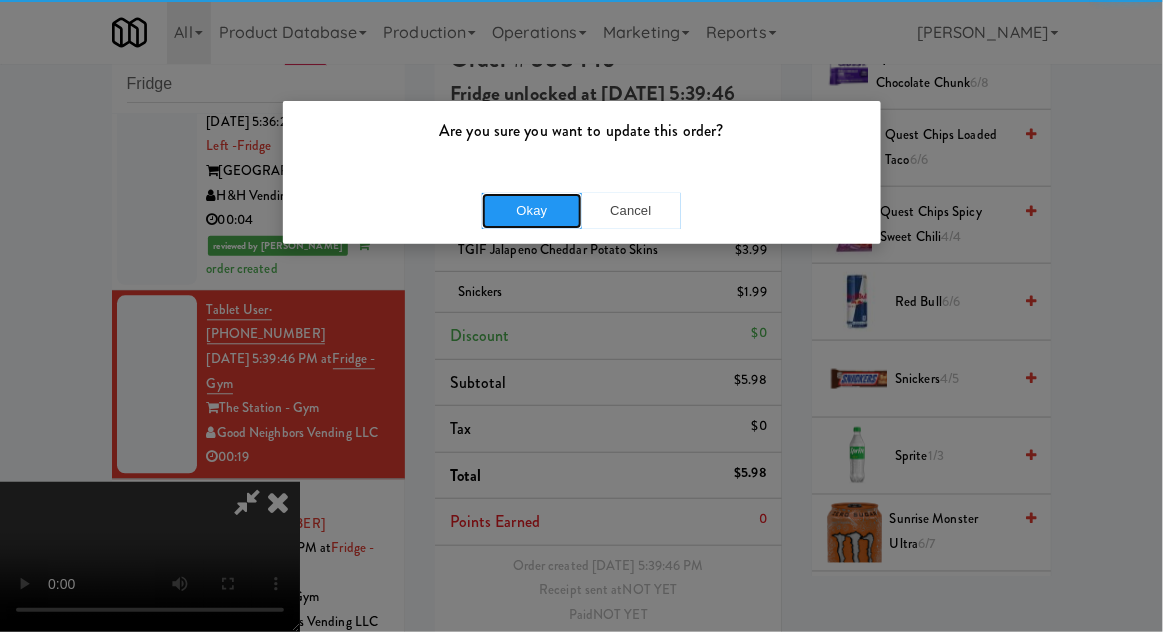 click on "Okay" at bounding box center [532, 211] 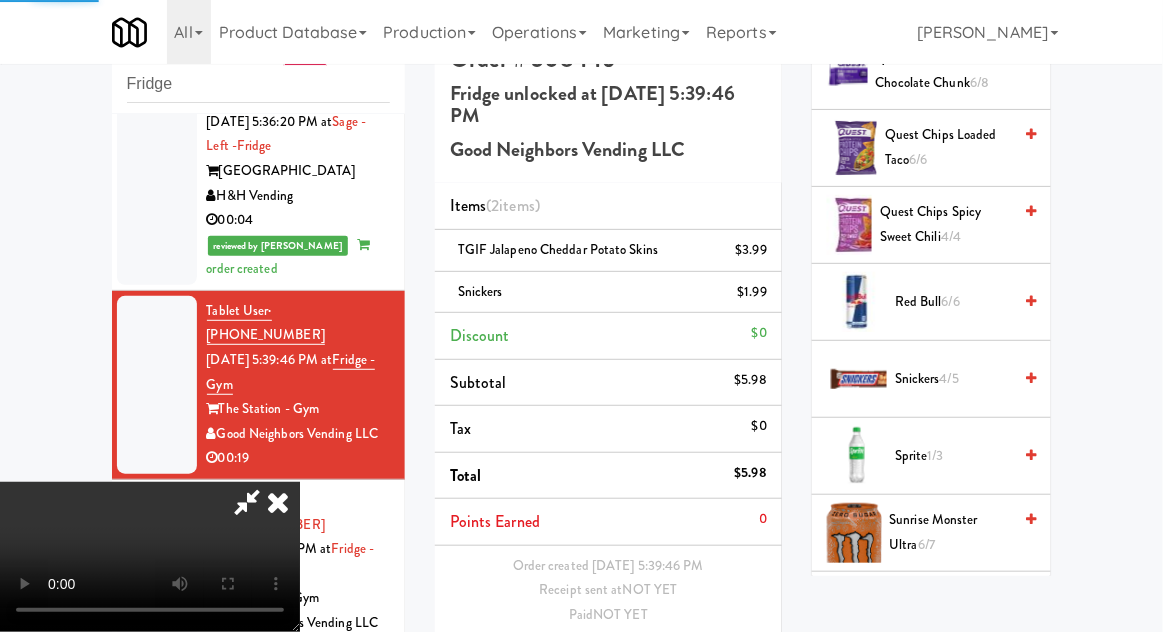 scroll, scrollTop: 0, scrollLeft: 0, axis: both 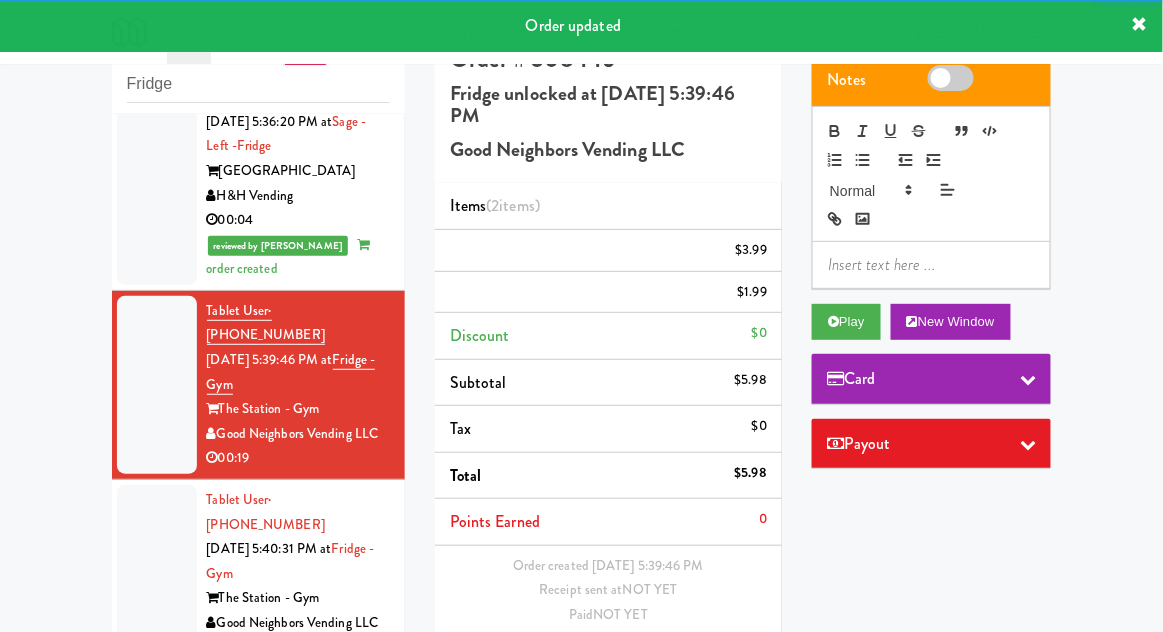 click at bounding box center [157, 574] 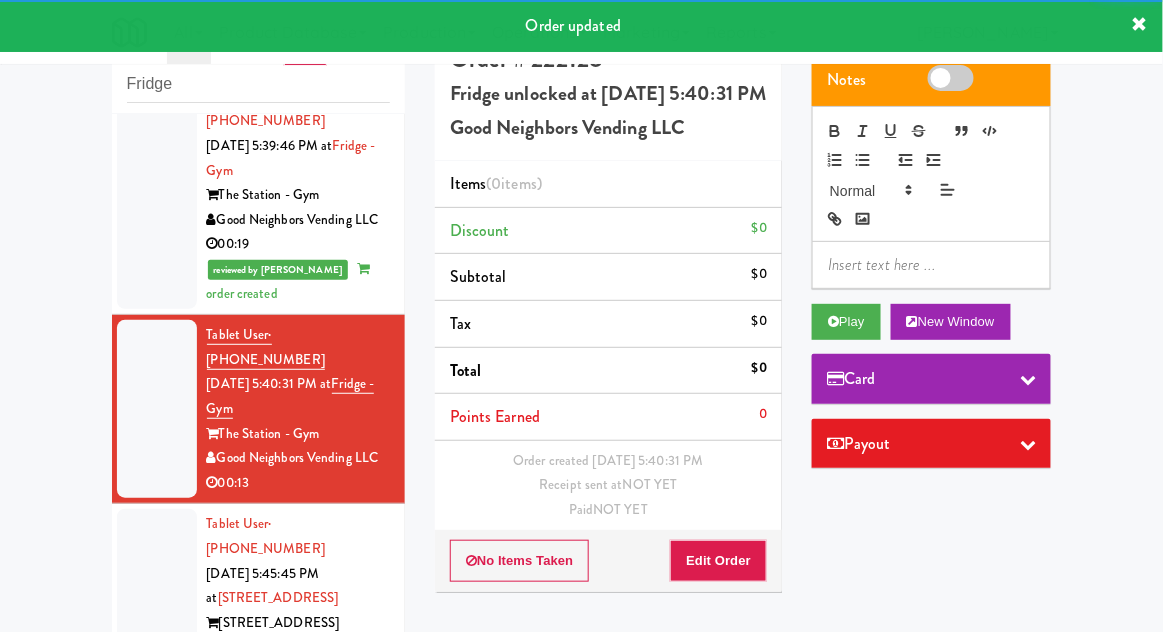 scroll, scrollTop: 1281, scrollLeft: 0, axis: vertical 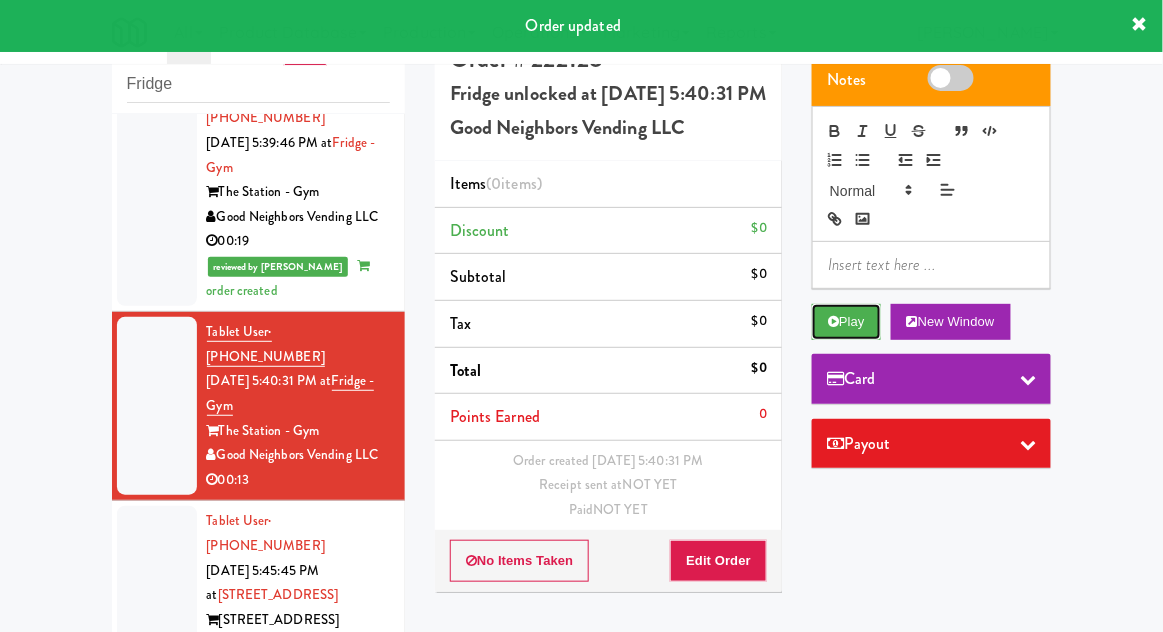 click on "Play" at bounding box center (846, 322) 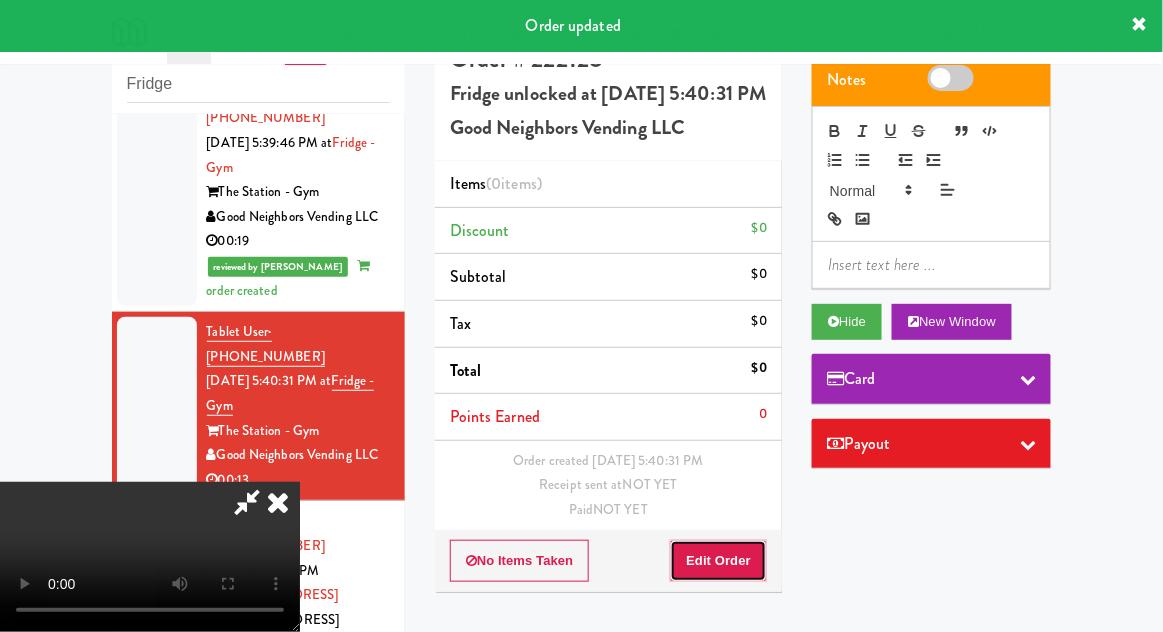 click on "Edit Order" at bounding box center [718, 561] 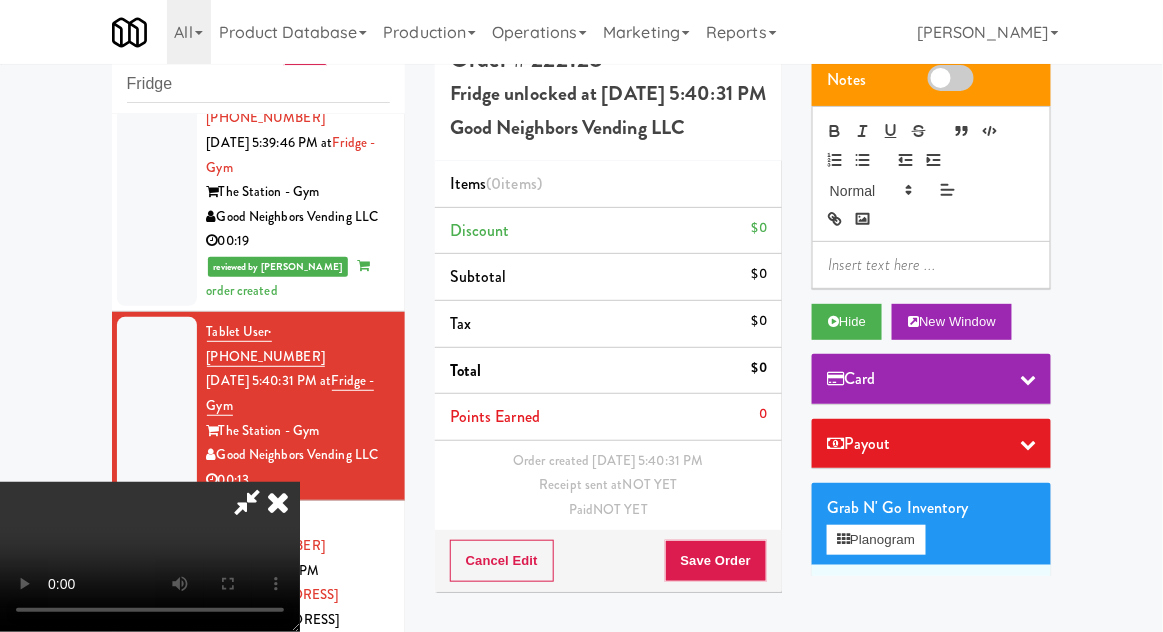 type 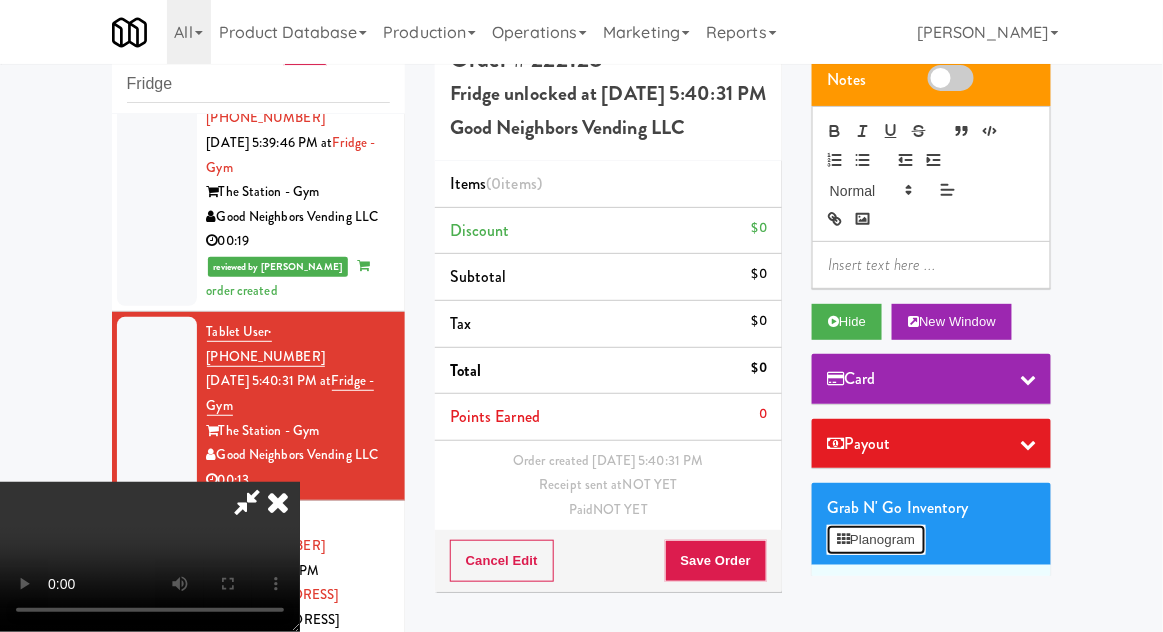 click on "Planogram" at bounding box center (876, 540) 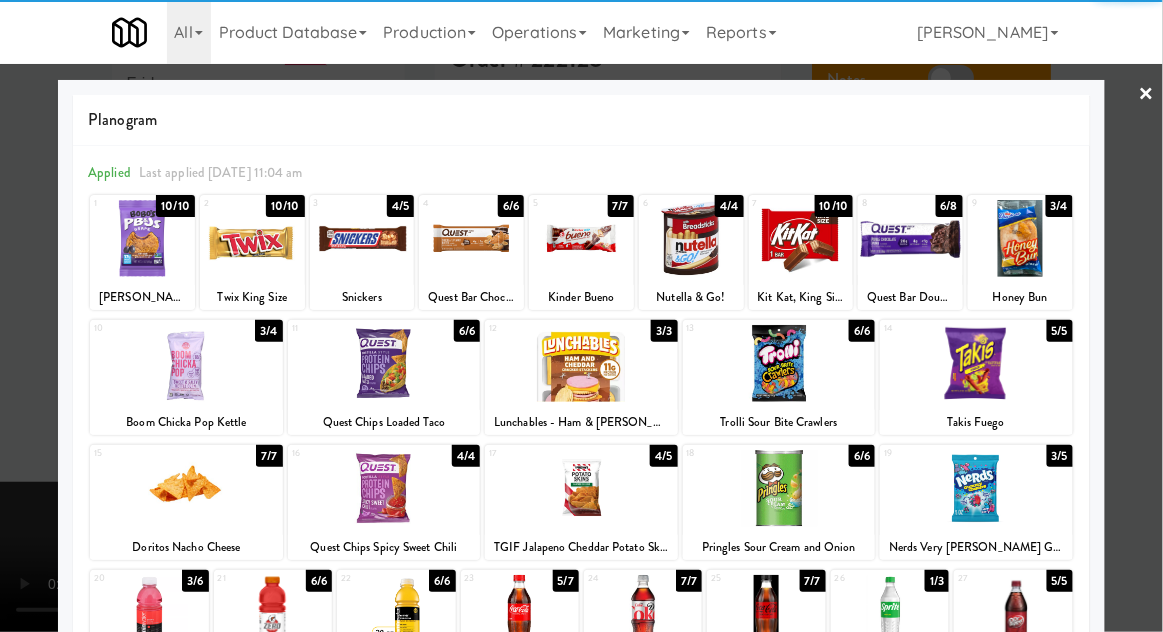 click at bounding box center [149, 613] 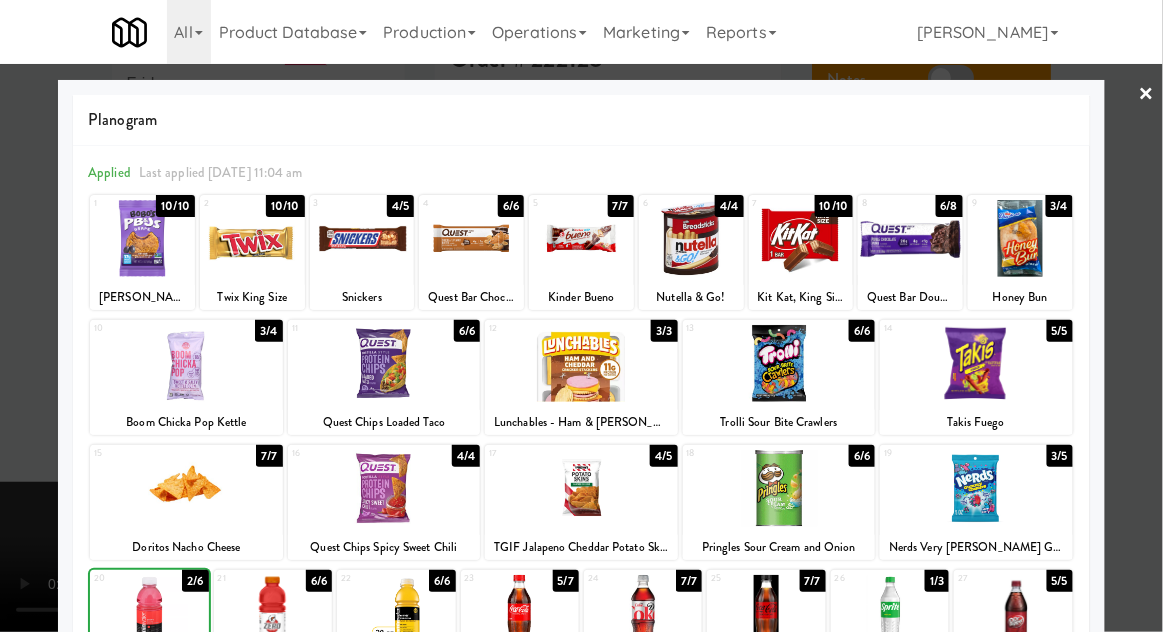click at bounding box center [581, 316] 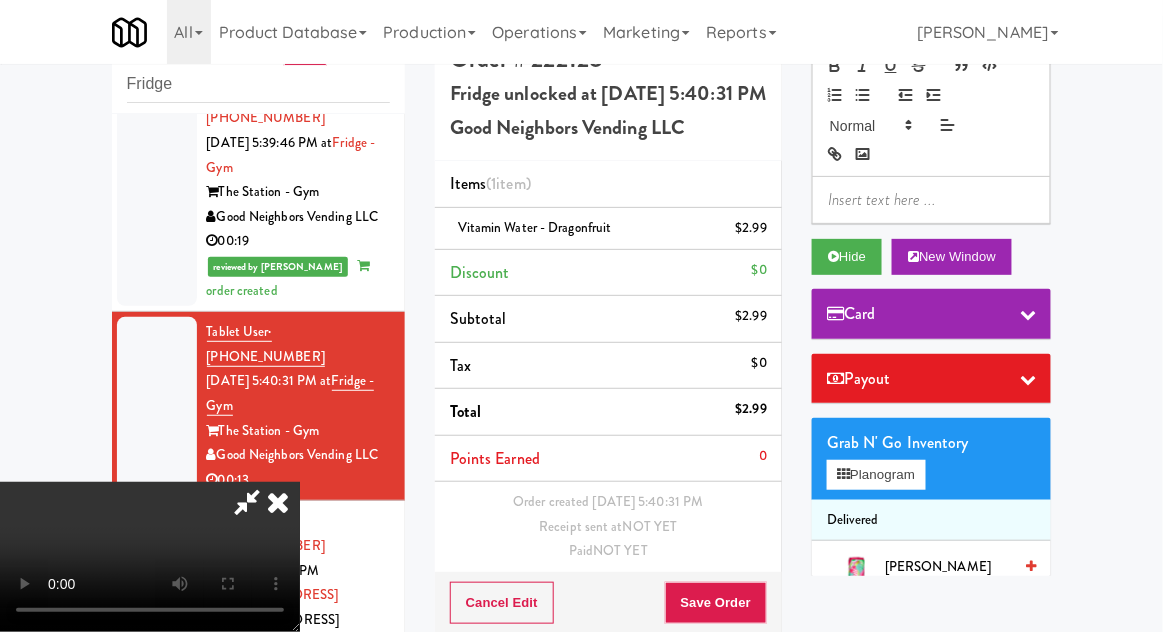 scroll, scrollTop: 68, scrollLeft: 0, axis: vertical 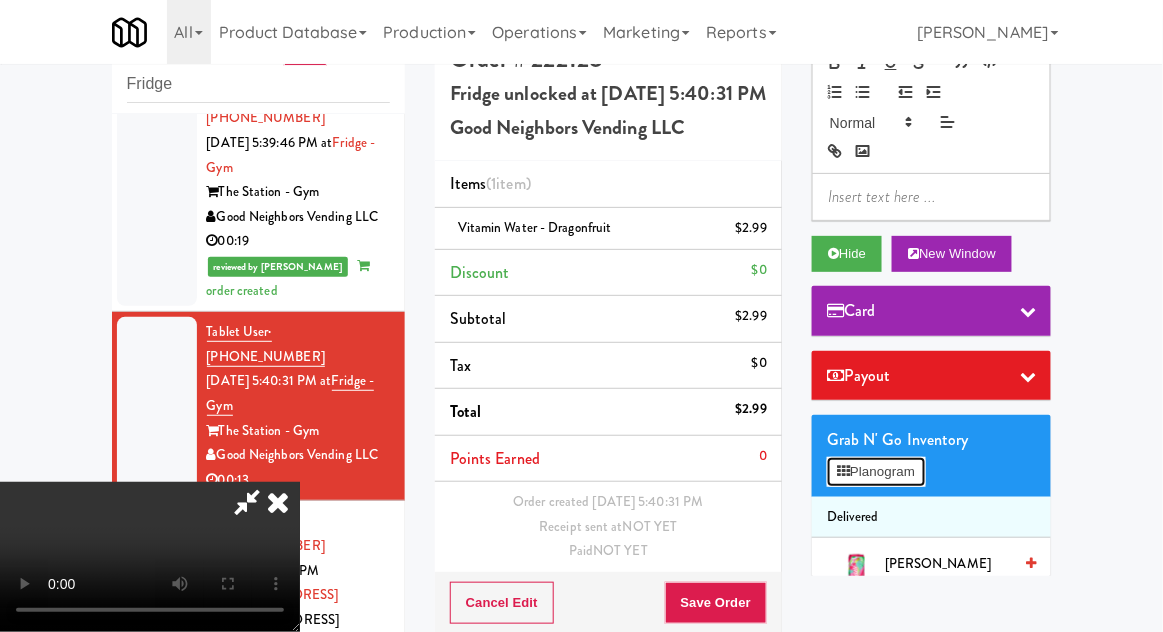 click on "Planogram" at bounding box center [876, 472] 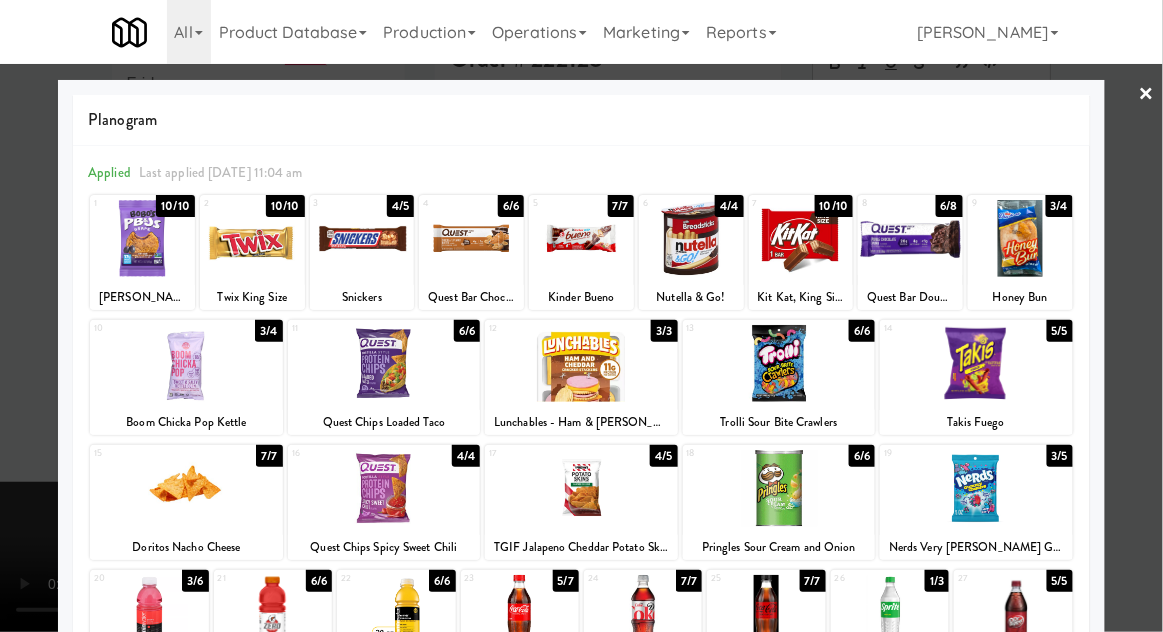 click at bounding box center (801, 238) 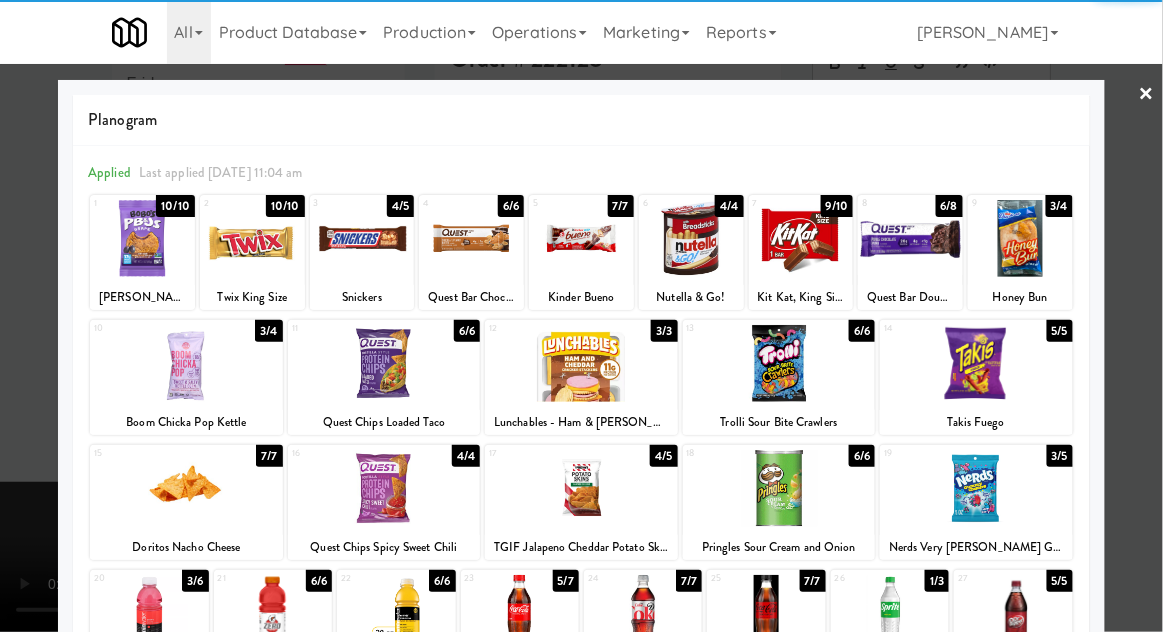 click at bounding box center (581, 316) 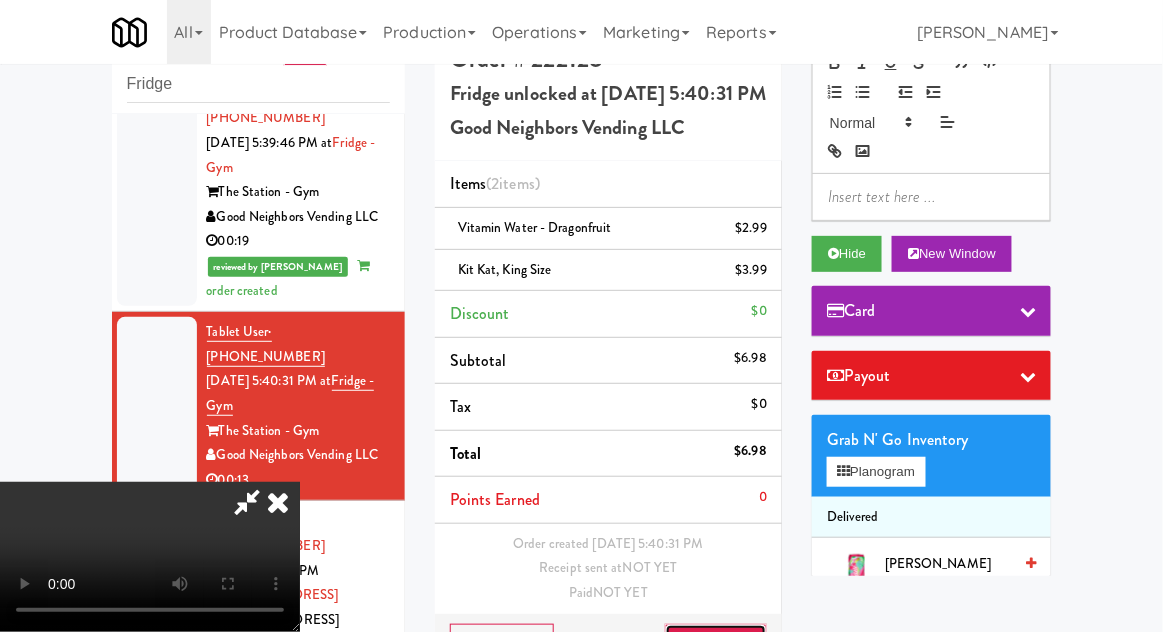 click on "Save Order" at bounding box center [716, 645] 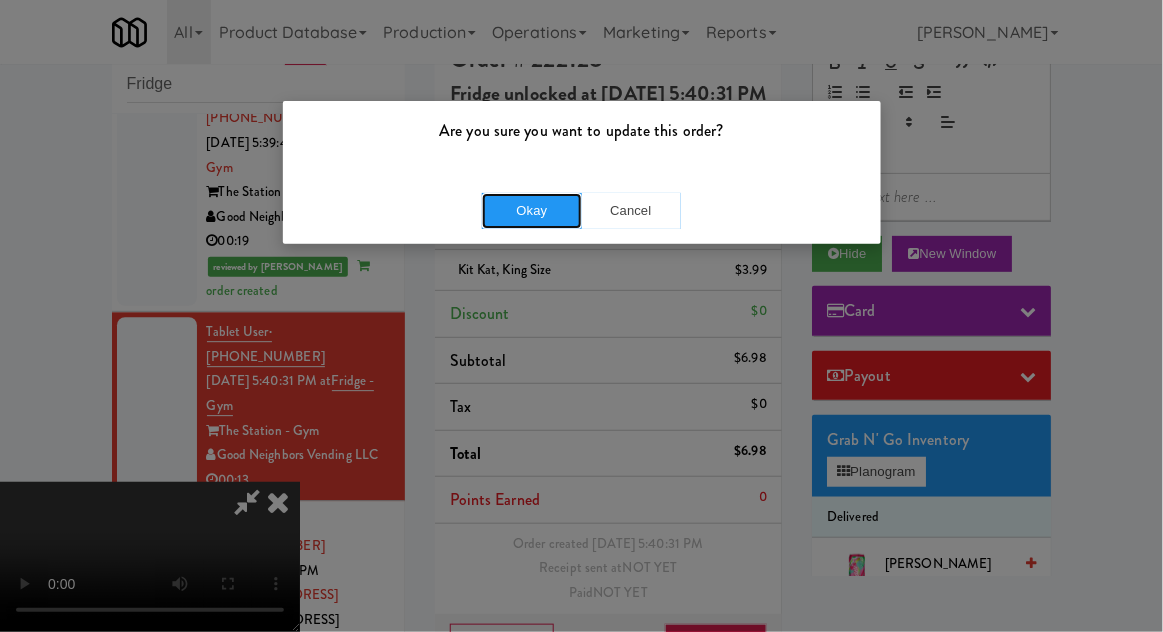 click on "Okay" at bounding box center [532, 211] 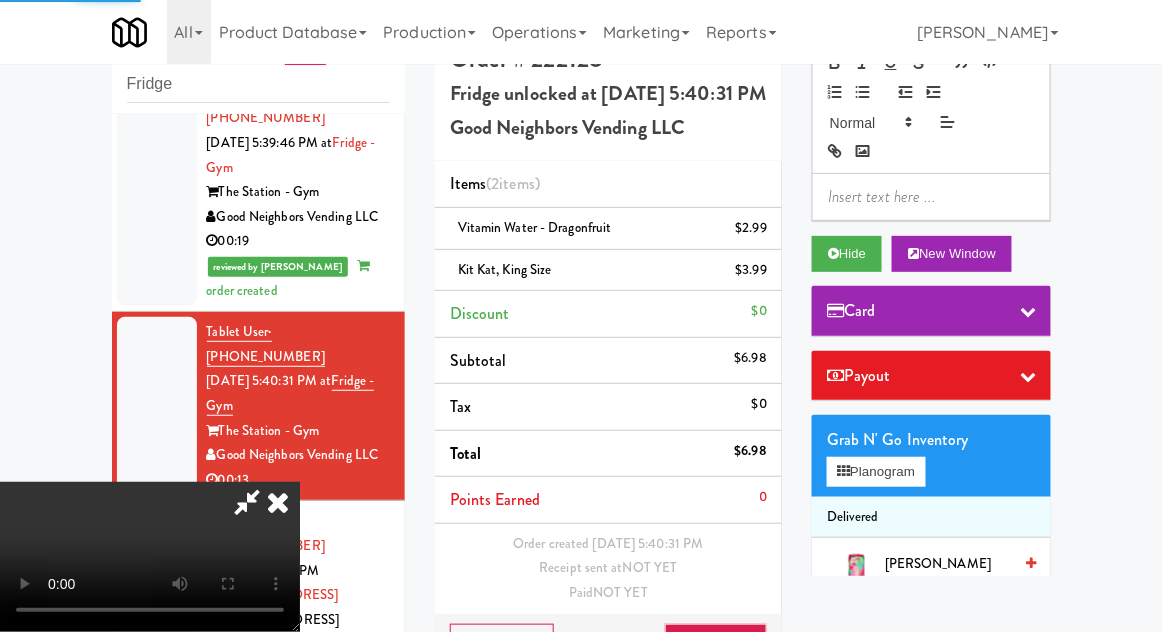 scroll, scrollTop: 0, scrollLeft: 0, axis: both 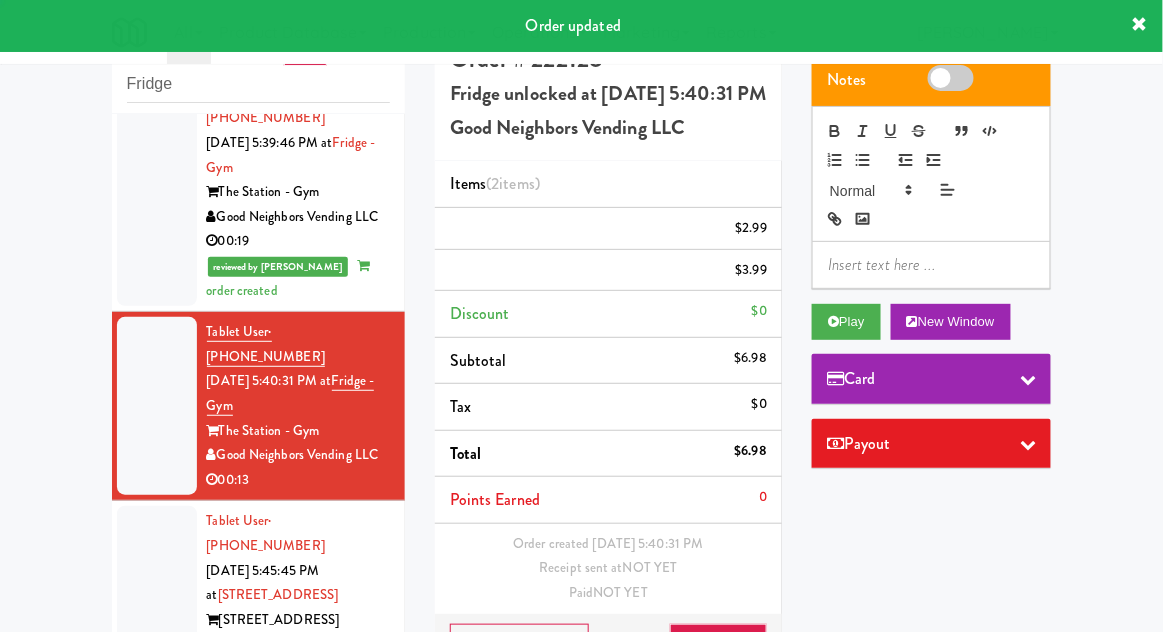 click at bounding box center (157, 595) 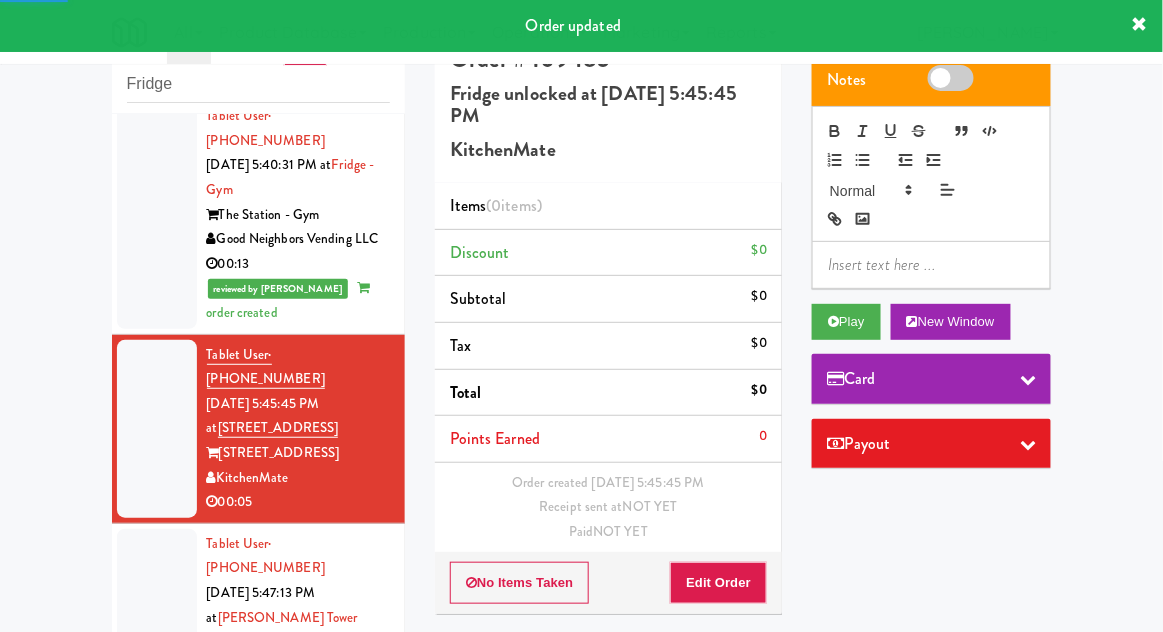 scroll, scrollTop: 1499, scrollLeft: 0, axis: vertical 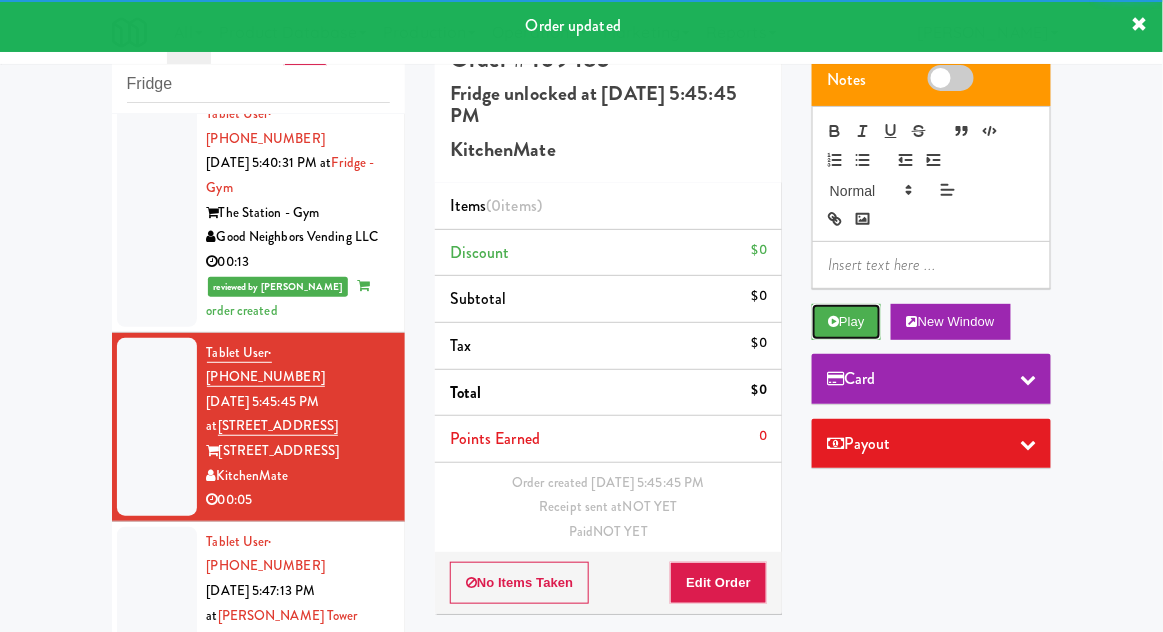 click at bounding box center (833, 321) 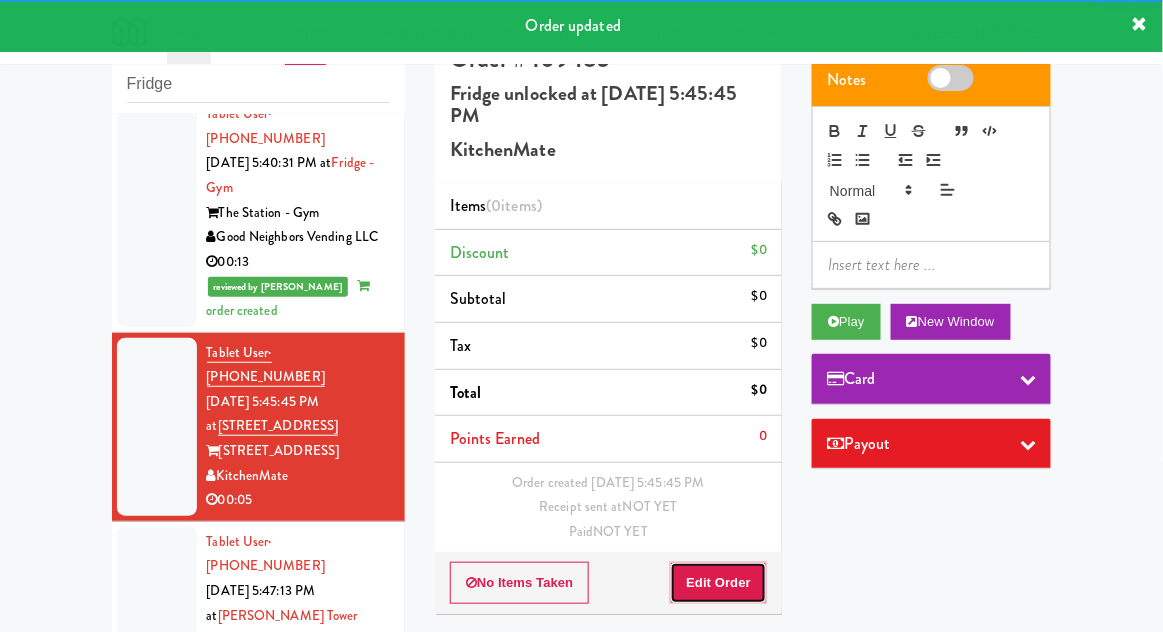 click on "Edit Order" at bounding box center (718, 583) 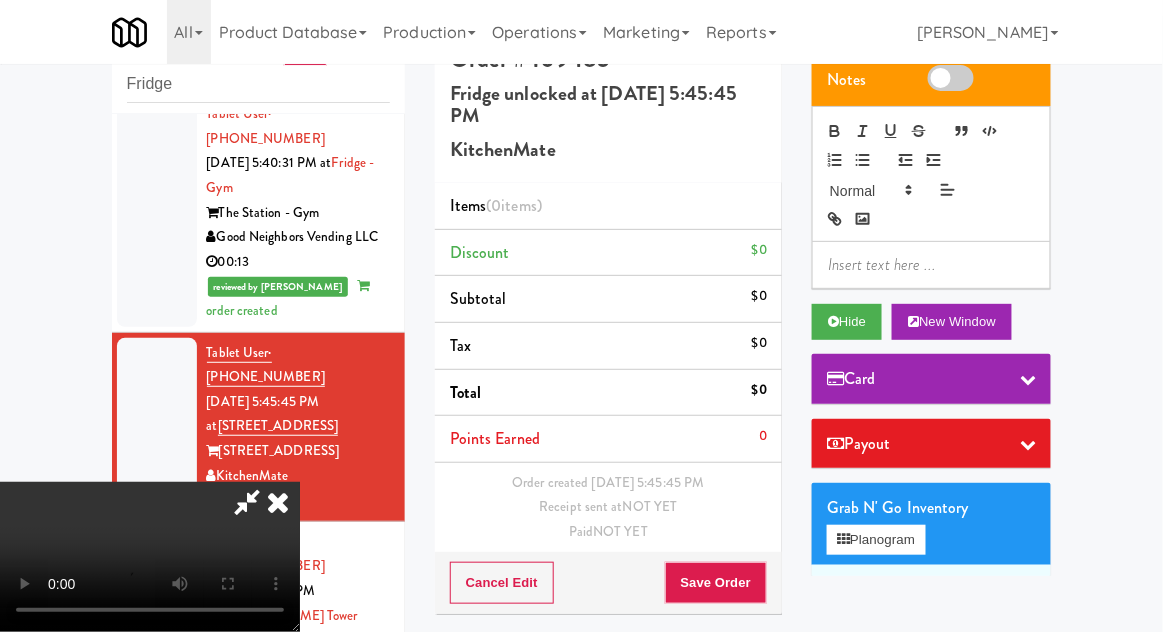 type 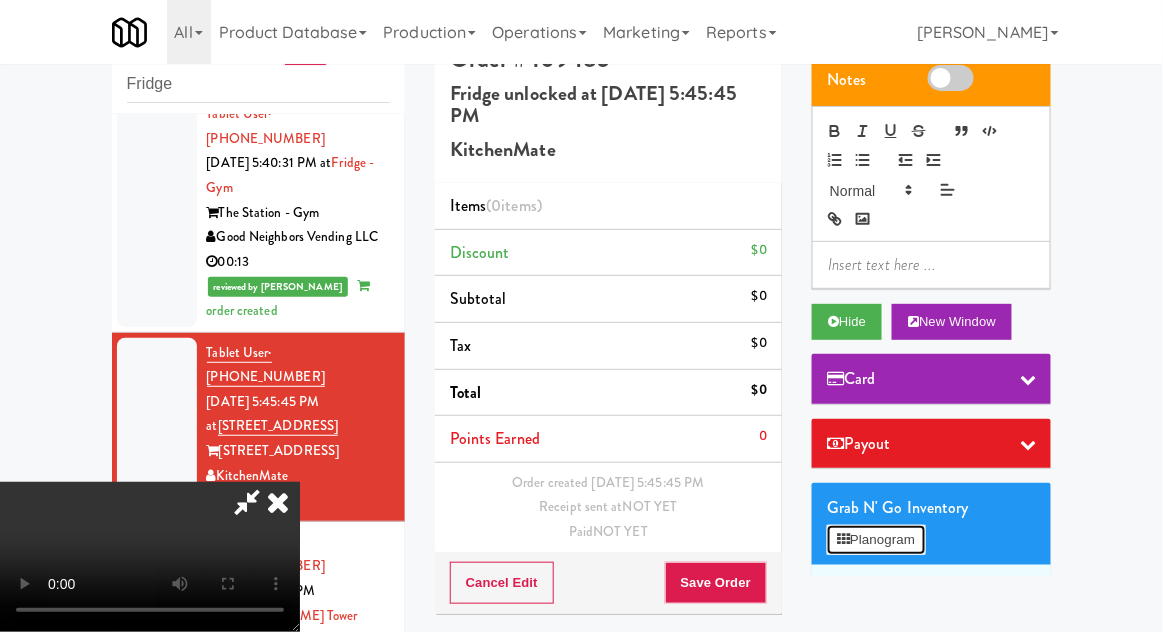 click on "Planogram" at bounding box center (876, 540) 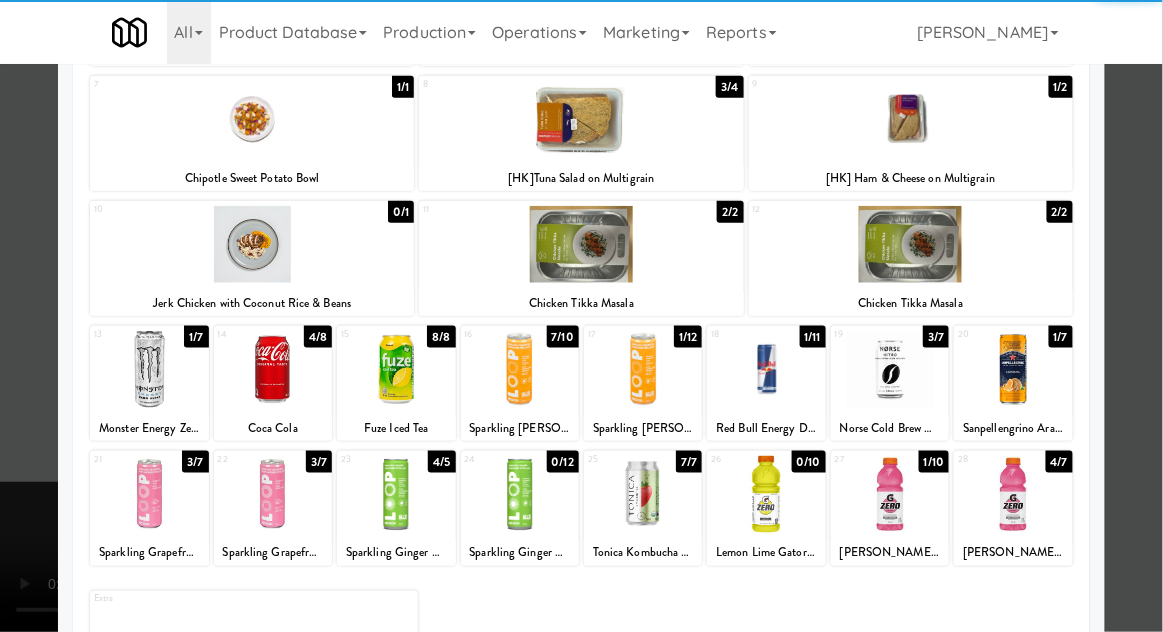 scroll, scrollTop: 378, scrollLeft: 0, axis: vertical 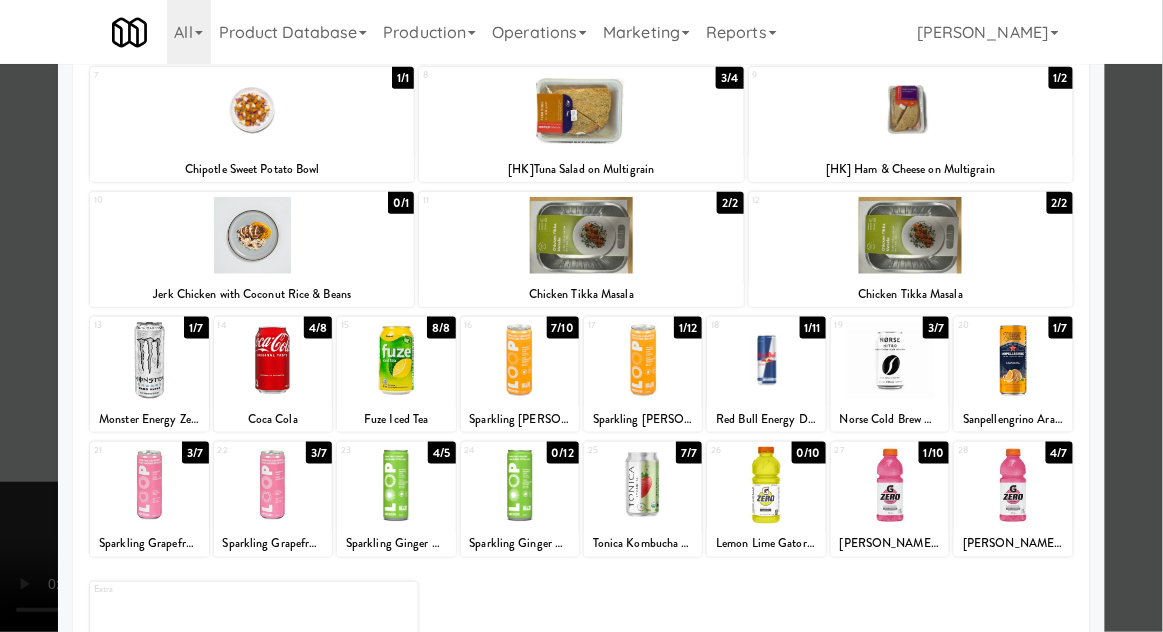click at bounding box center [1013, 485] 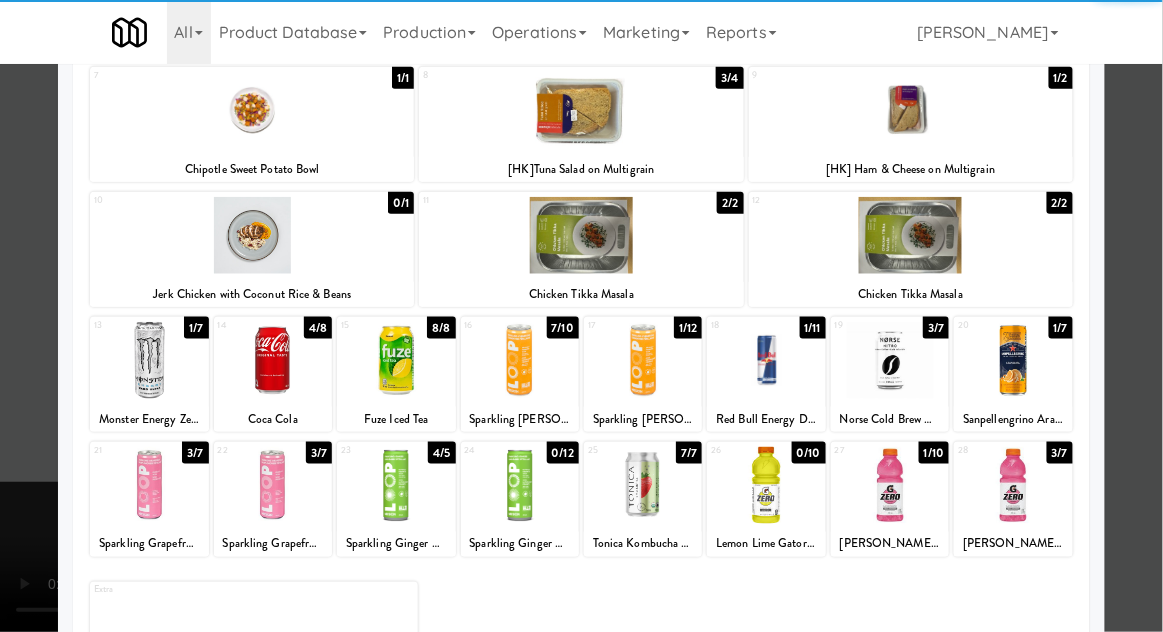 click at bounding box center [581, 316] 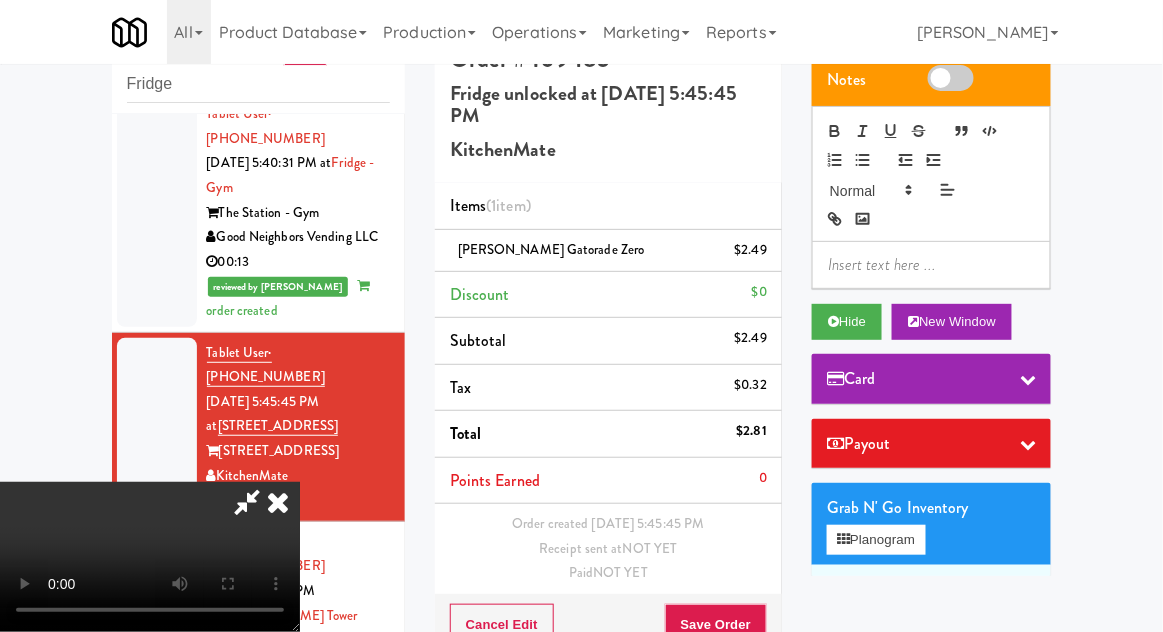 click on "Order # 109485 Fridge unlocked at [DATE] 5:45:45 PM KitchenMate Items  (1  item ) [PERSON_NAME] Gatorade Zero  $2.49 Discount  $0 Subtotal $2.49 Tax $0.32 Total $2.81 Points Earned  0 Order created [DATE] 5:45:45 PM Receipt sent at  NOT YET Paid  NOT YET Cancel Edit Save Order" at bounding box center (608, 347) 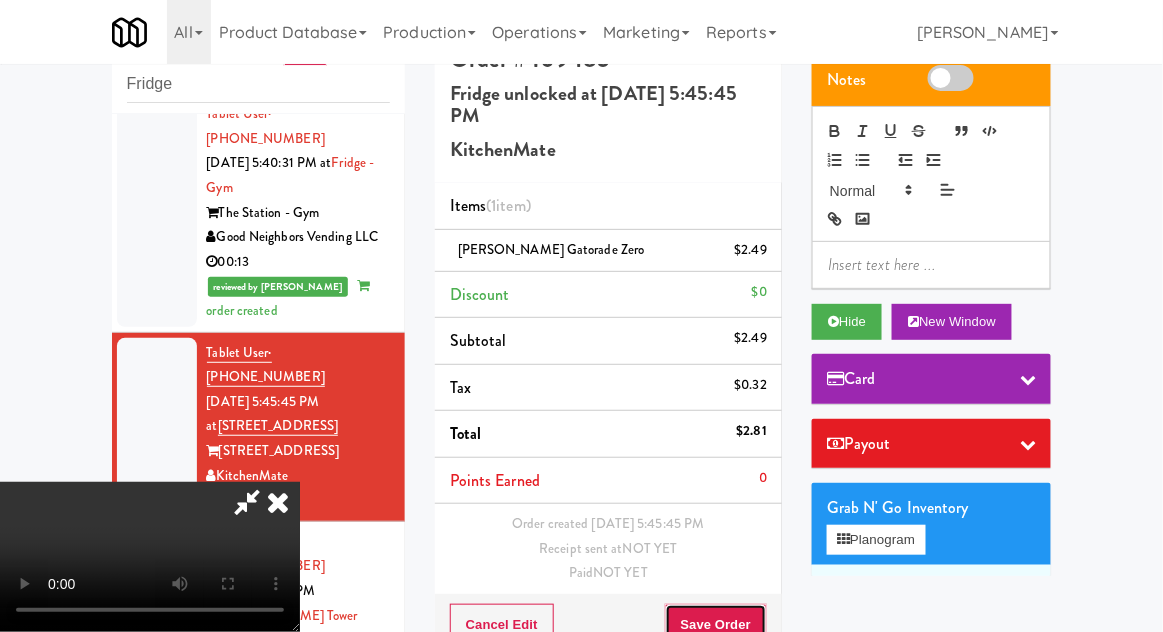 click on "Save Order" at bounding box center (716, 625) 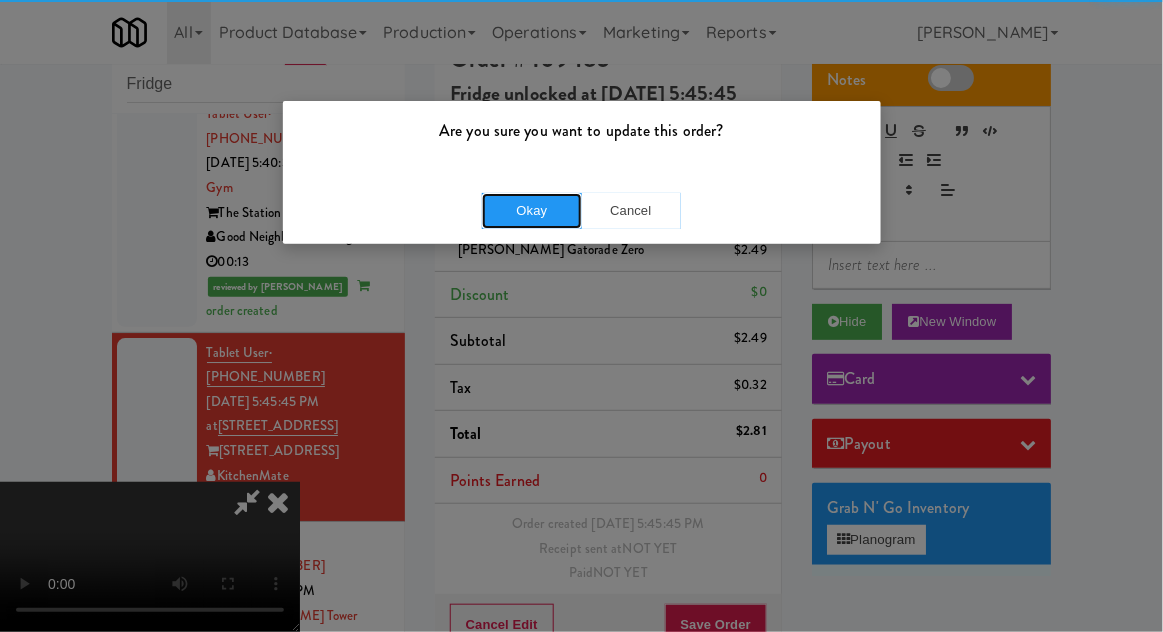 click on "Okay" at bounding box center (532, 211) 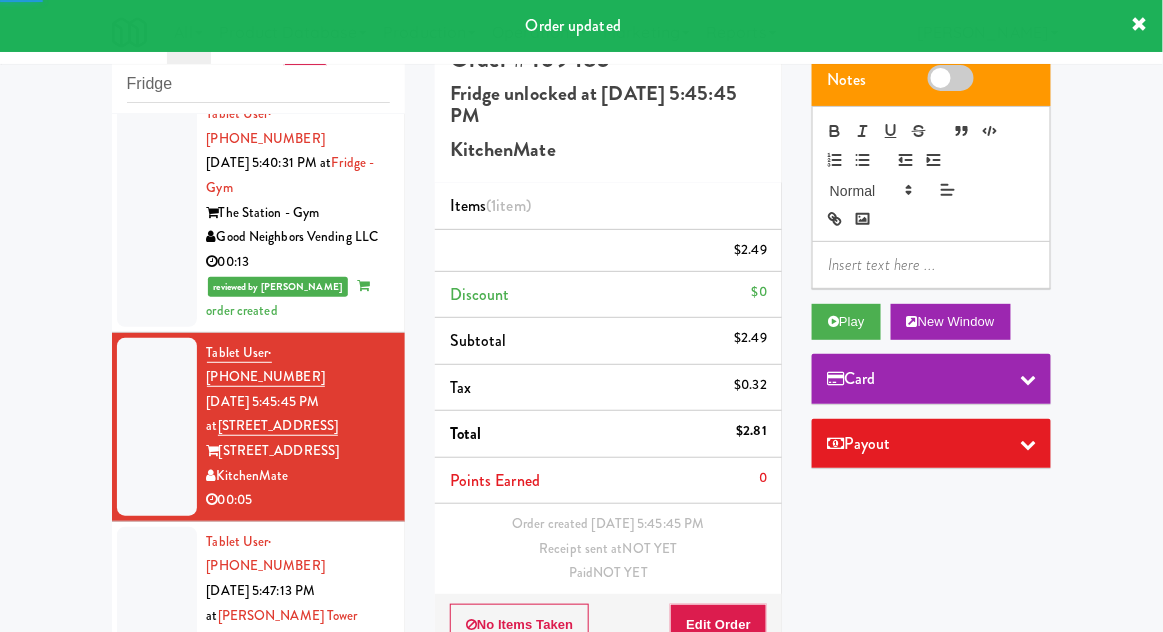 click at bounding box center [157, 640] 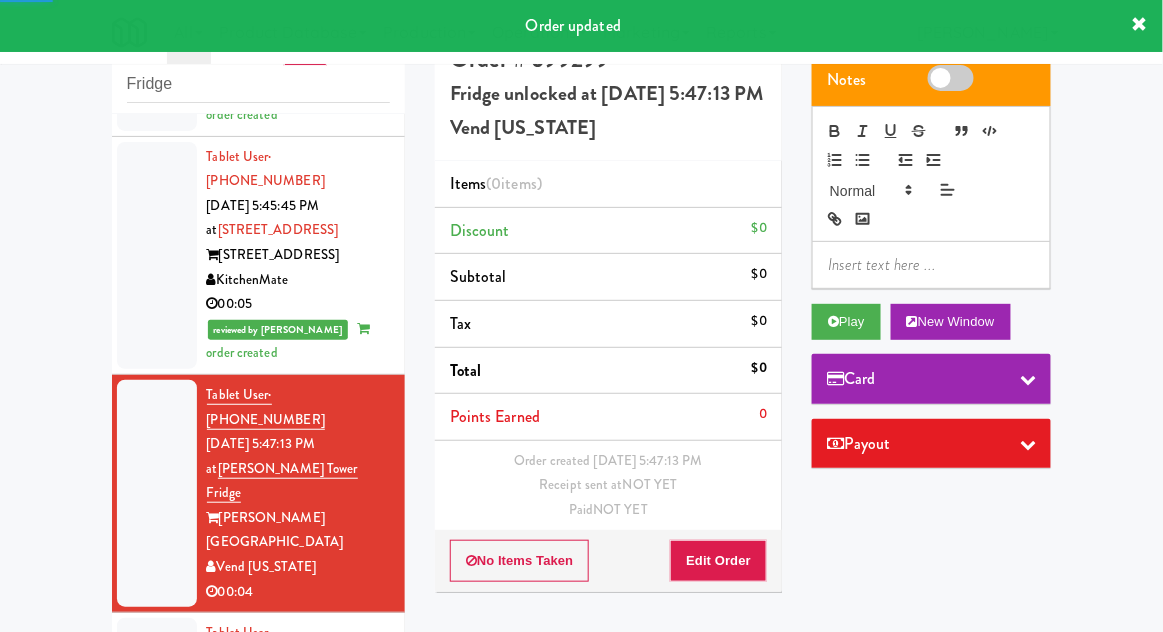 scroll, scrollTop: 1698, scrollLeft: 0, axis: vertical 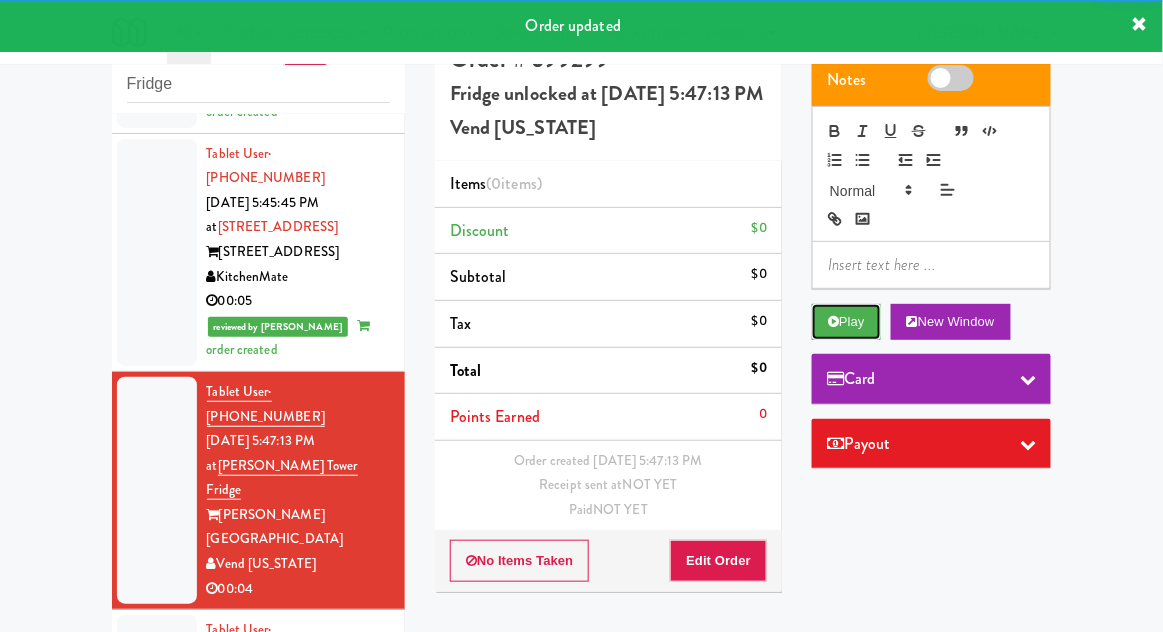 click on "Play" at bounding box center (846, 322) 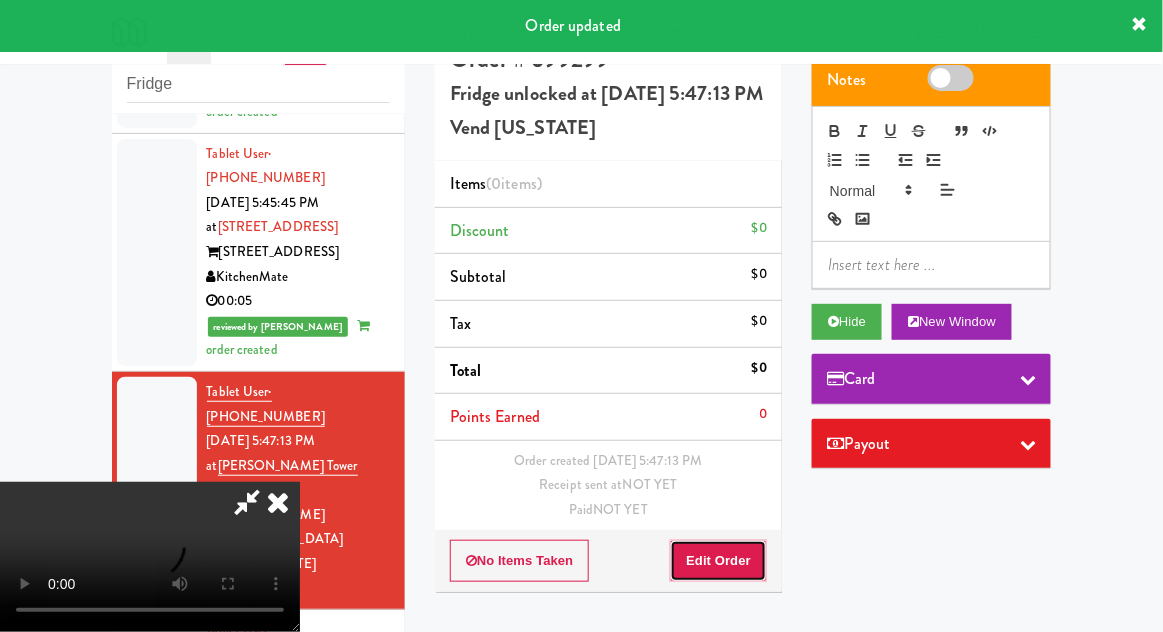 click on "Edit Order" at bounding box center [718, 561] 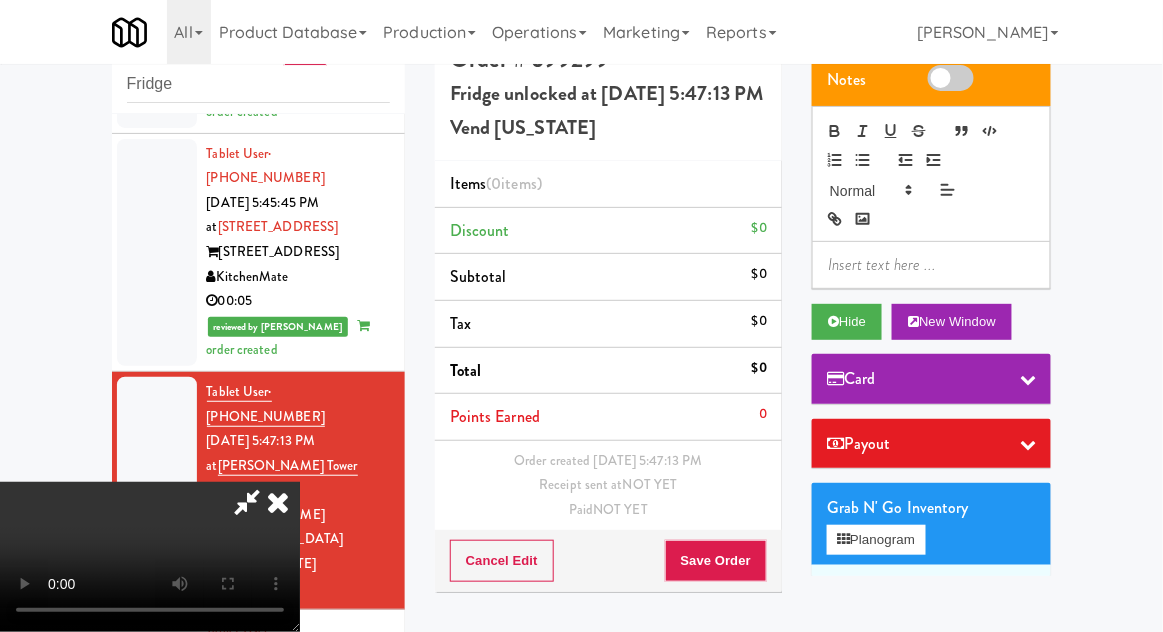 scroll, scrollTop: 73, scrollLeft: 0, axis: vertical 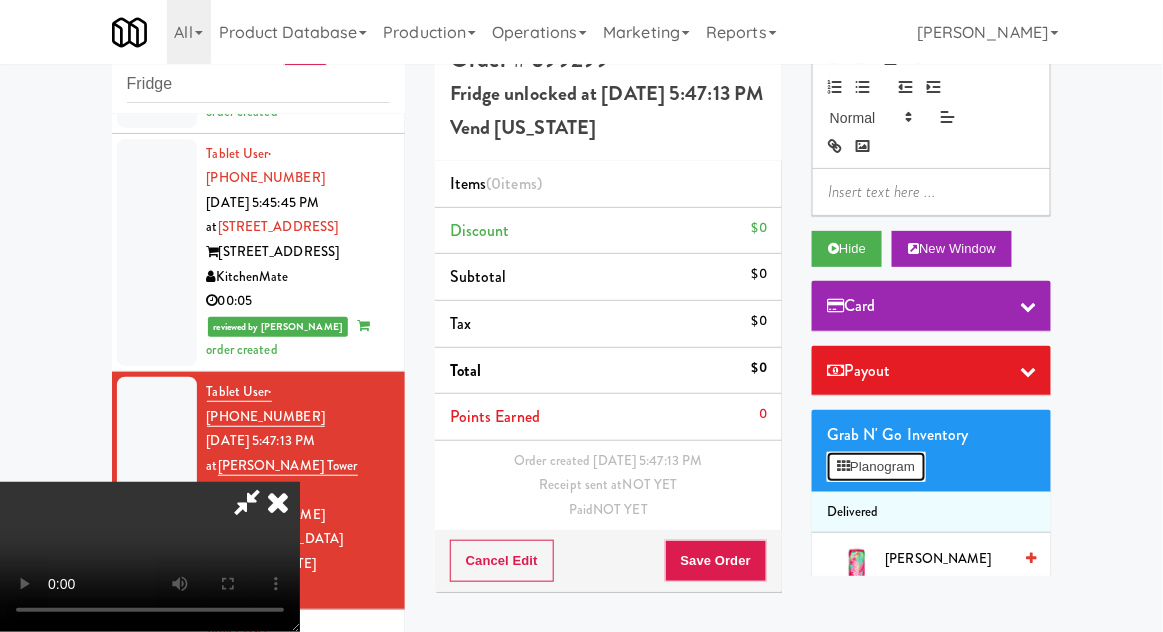 click on "Planogram" at bounding box center [876, 467] 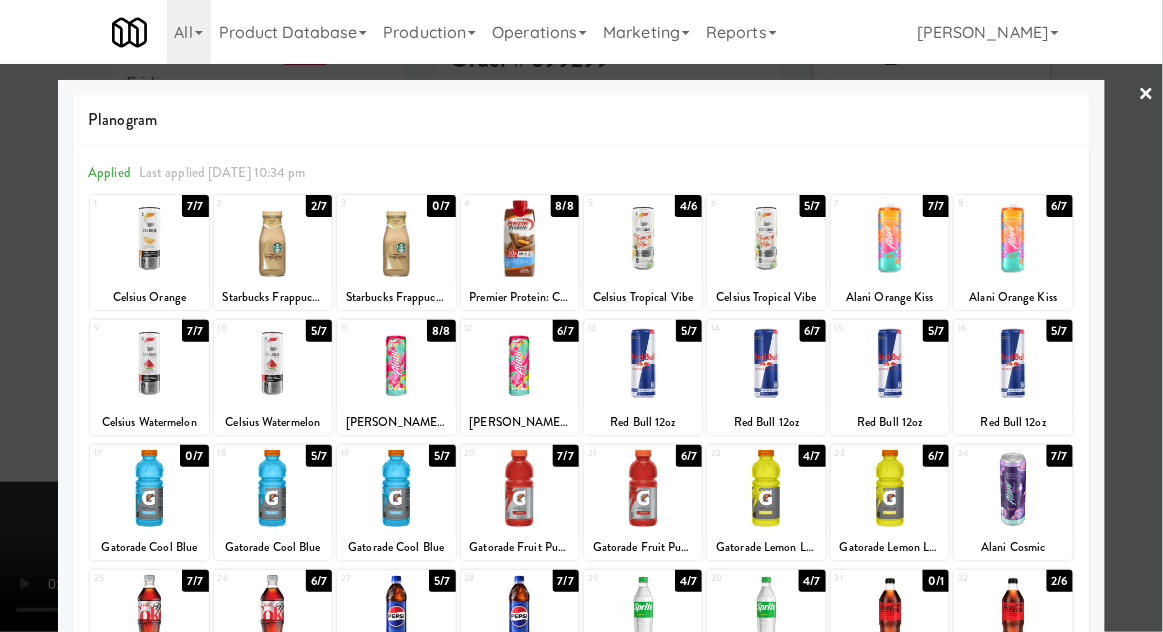 click at bounding box center (396, 613) 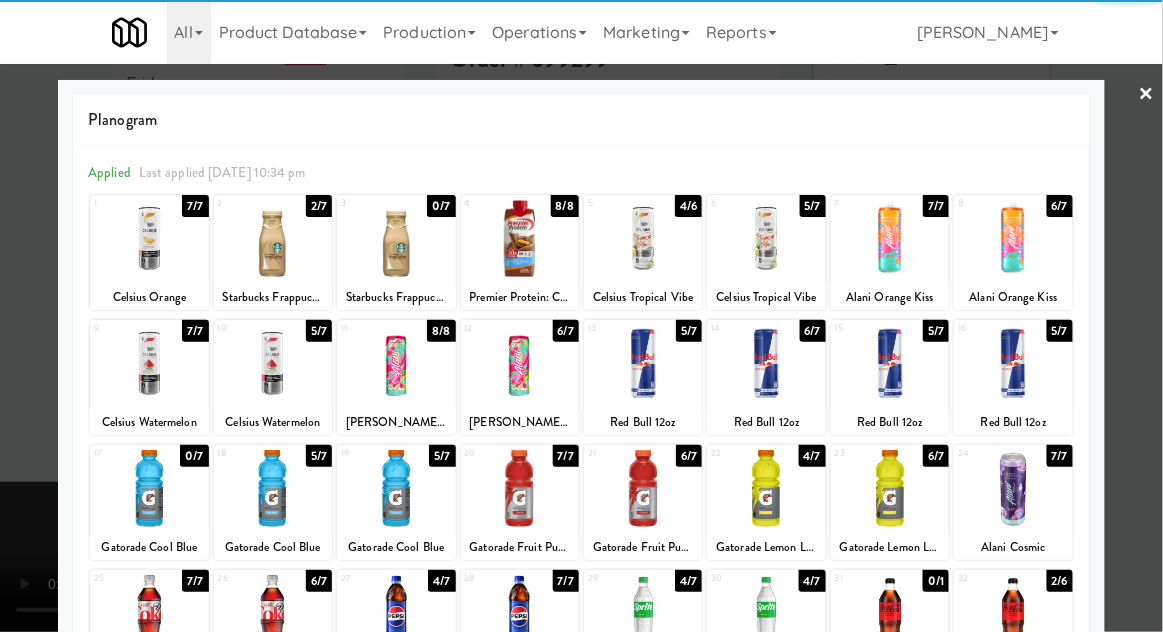 click at bounding box center [581, 316] 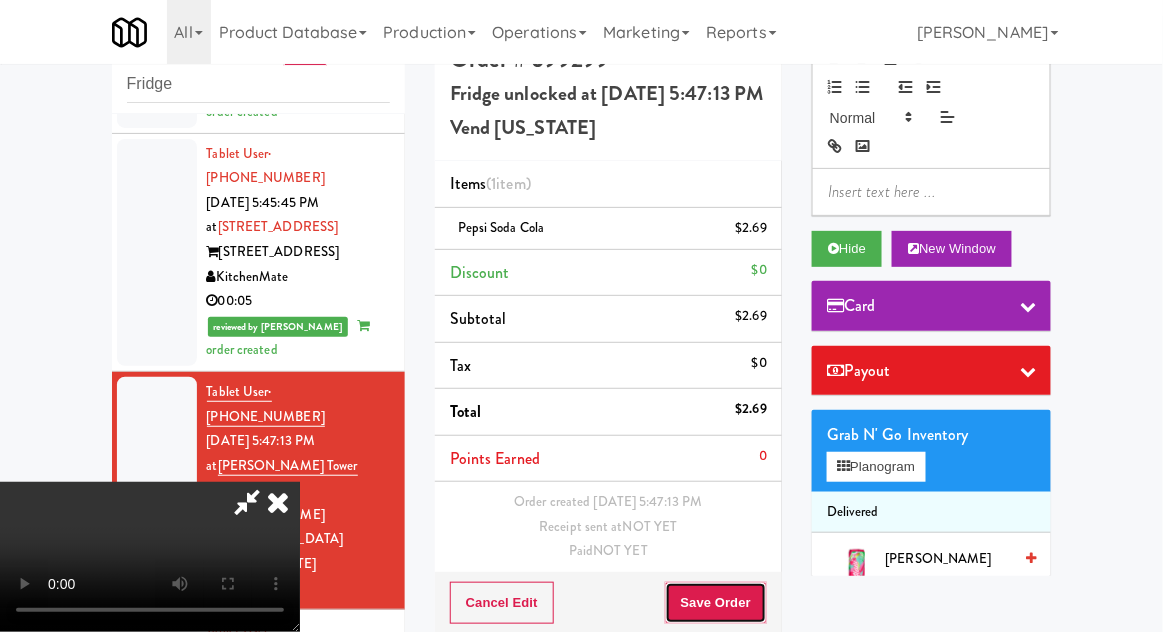 click on "Save Order" at bounding box center [716, 603] 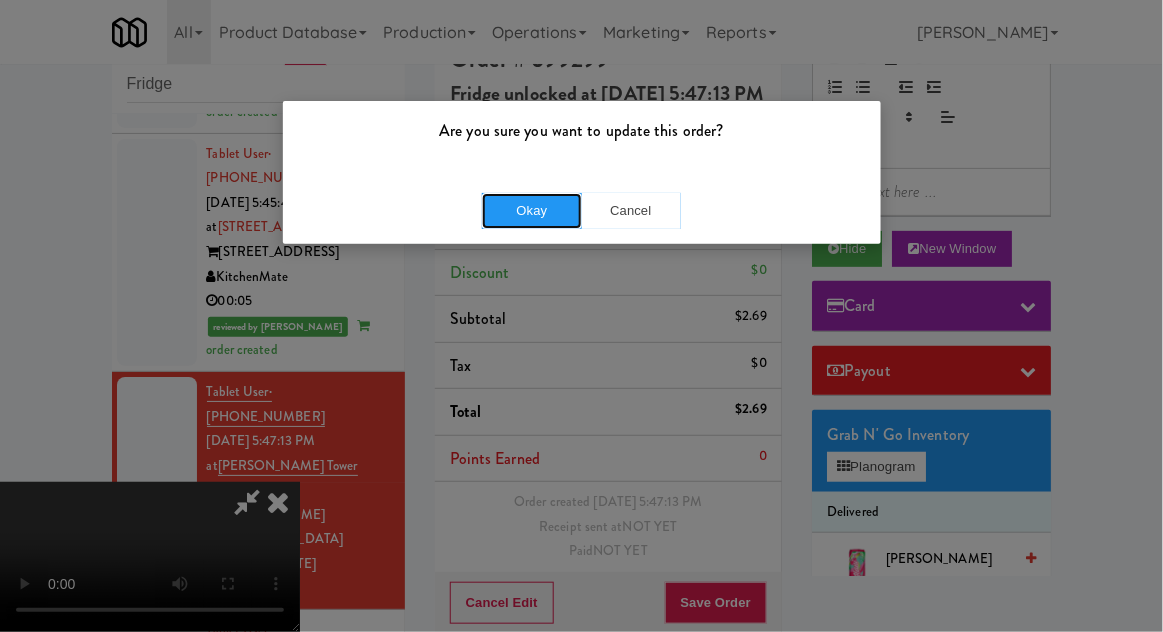 click on "Okay" at bounding box center (532, 211) 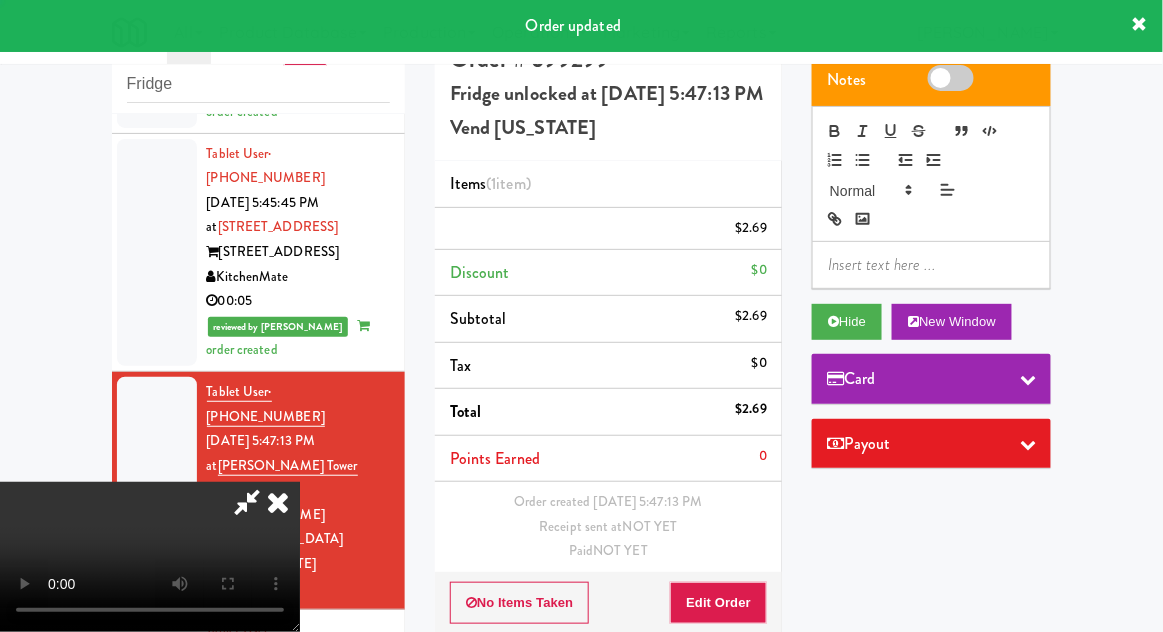 scroll, scrollTop: 0, scrollLeft: 0, axis: both 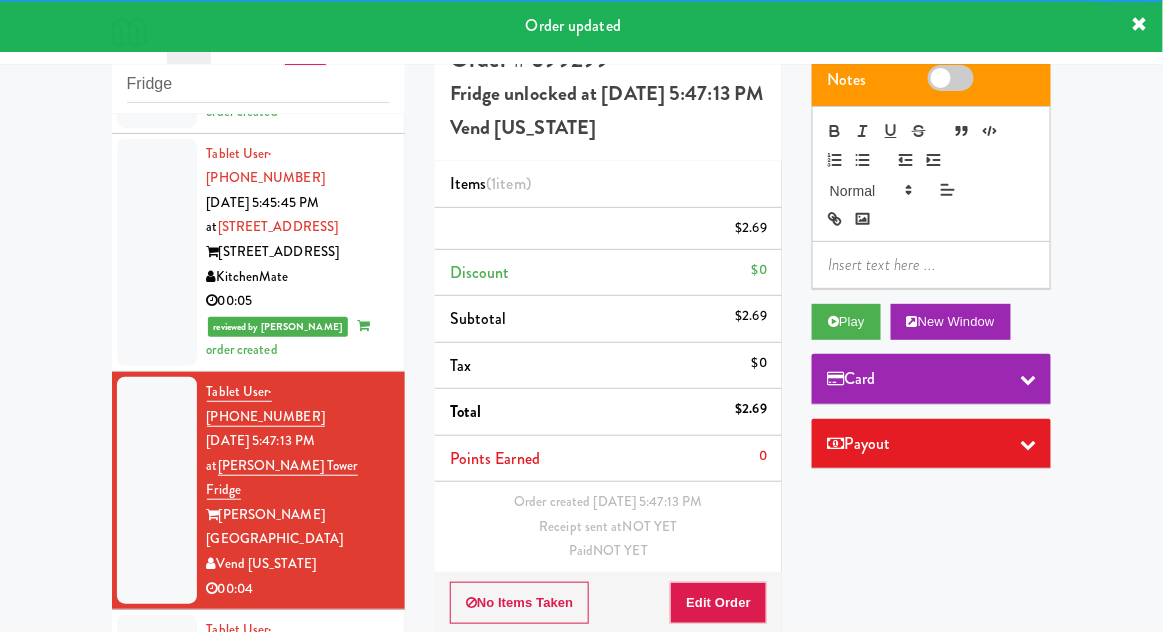 click at bounding box center [157, 704] 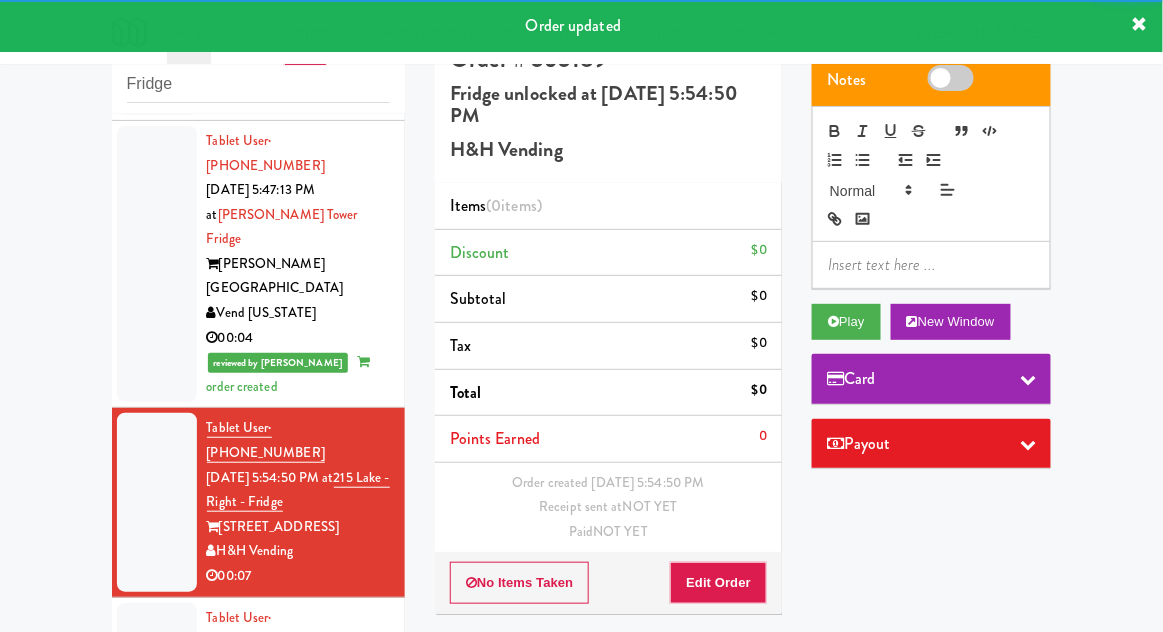 scroll, scrollTop: 1917, scrollLeft: 0, axis: vertical 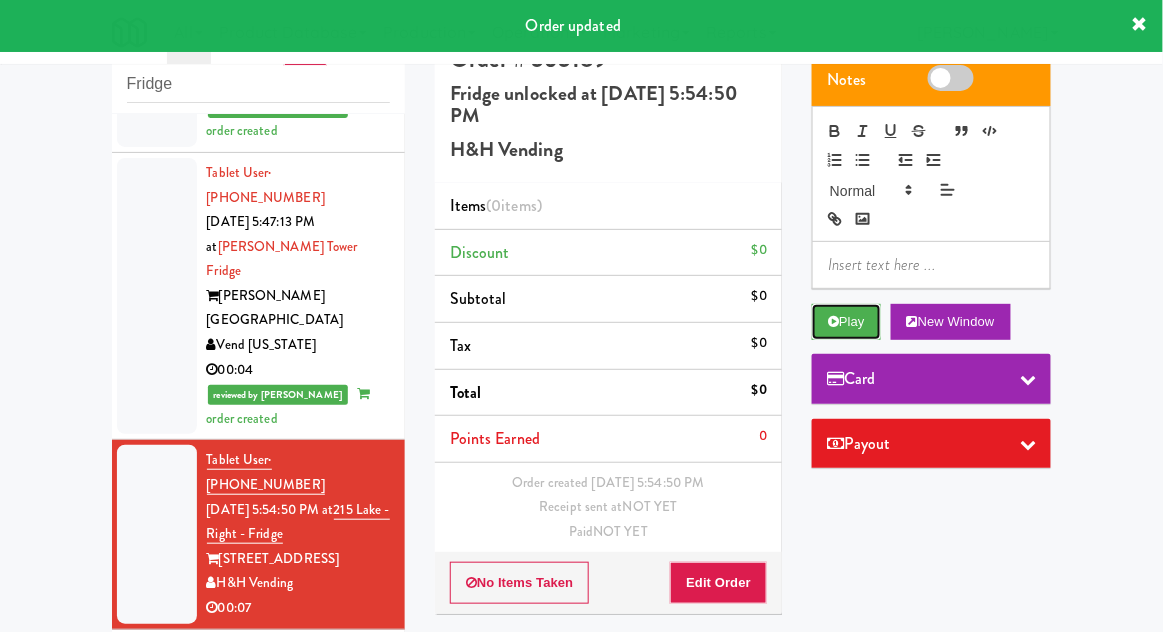 click on "Play" at bounding box center [846, 322] 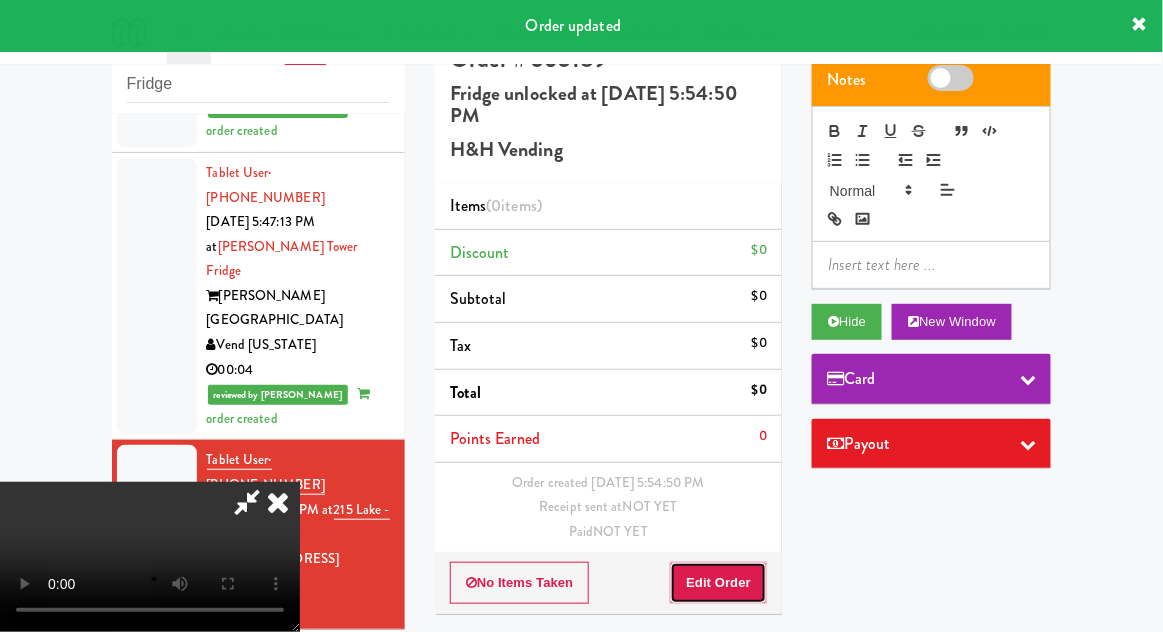 click on "Edit Order" at bounding box center (718, 583) 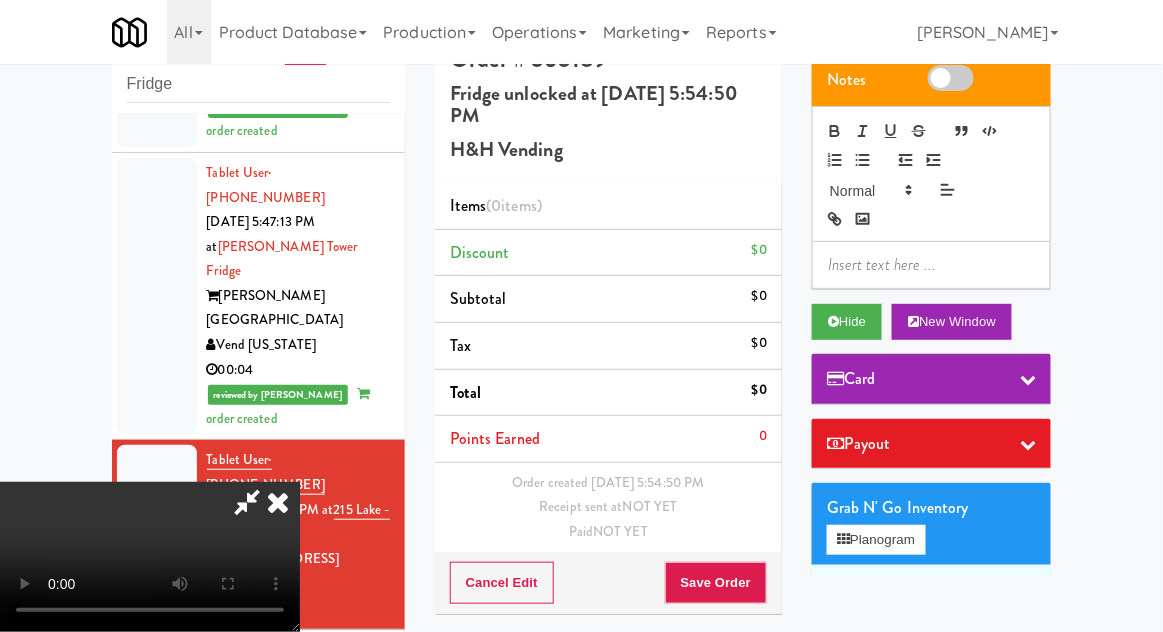 type 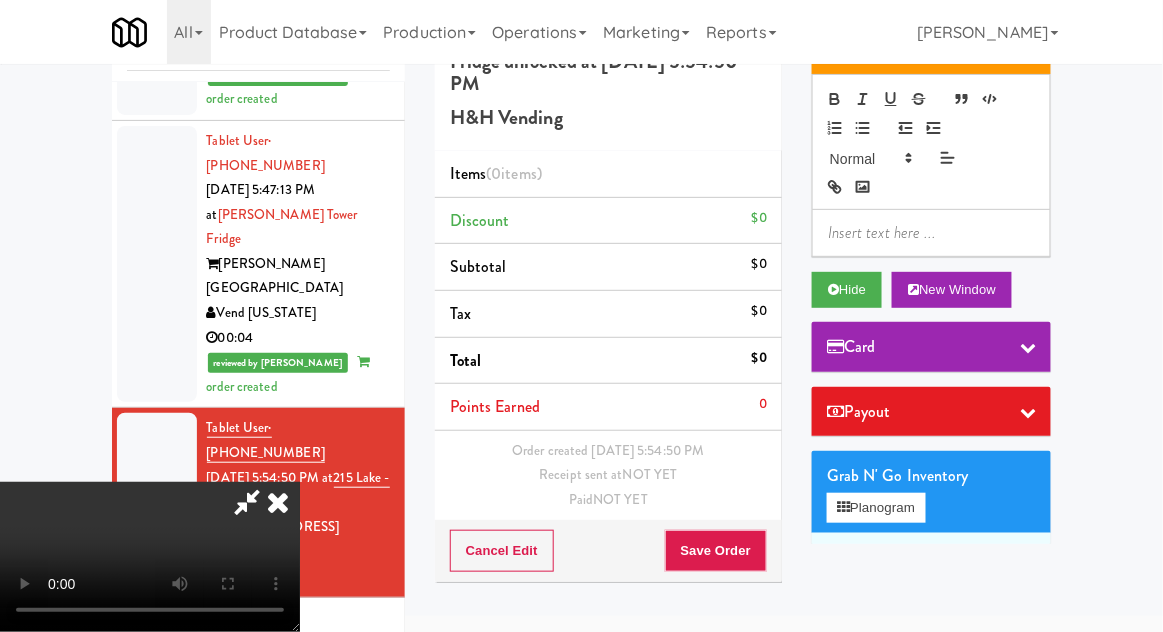scroll, scrollTop: 125, scrollLeft: 0, axis: vertical 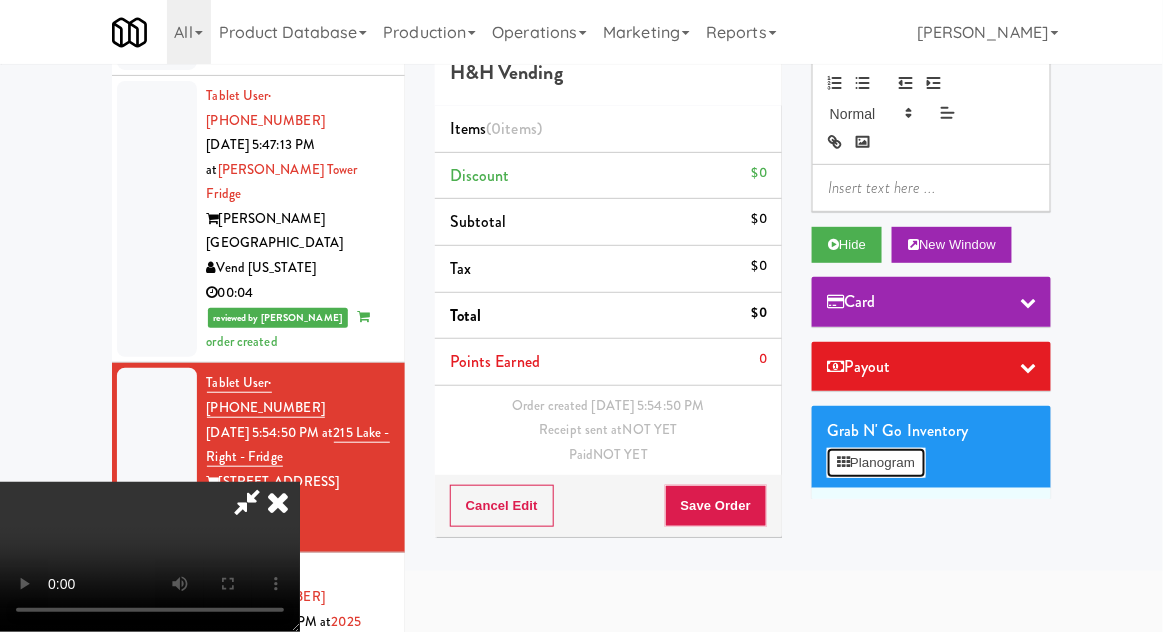 click on "Planogram" at bounding box center (876, 463) 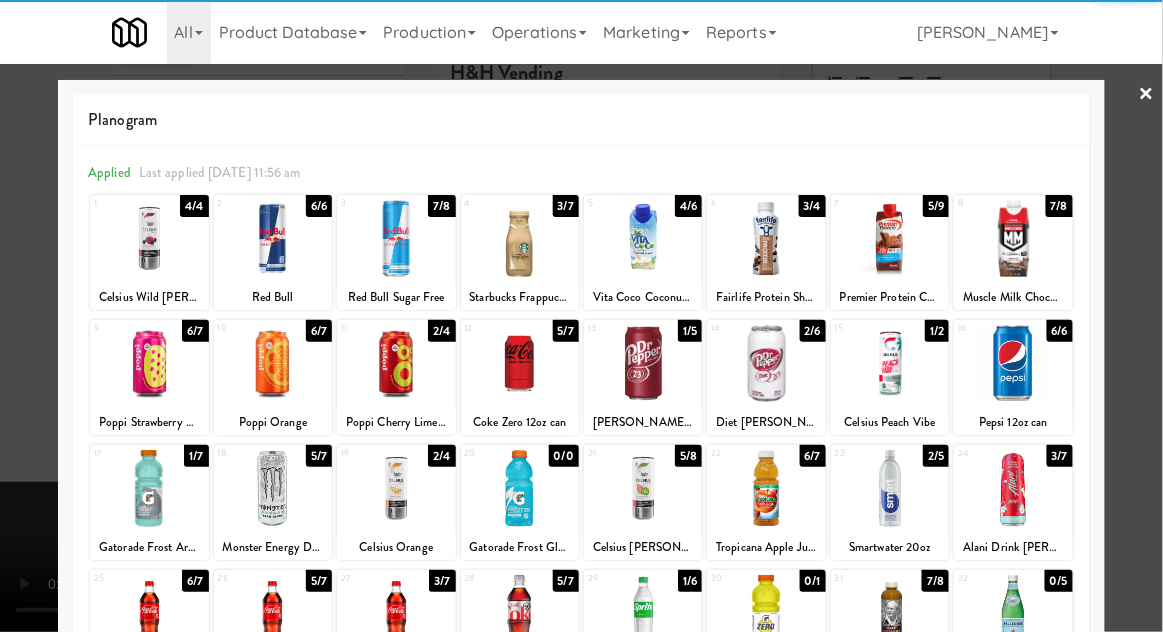 click at bounding box center [766, 363] 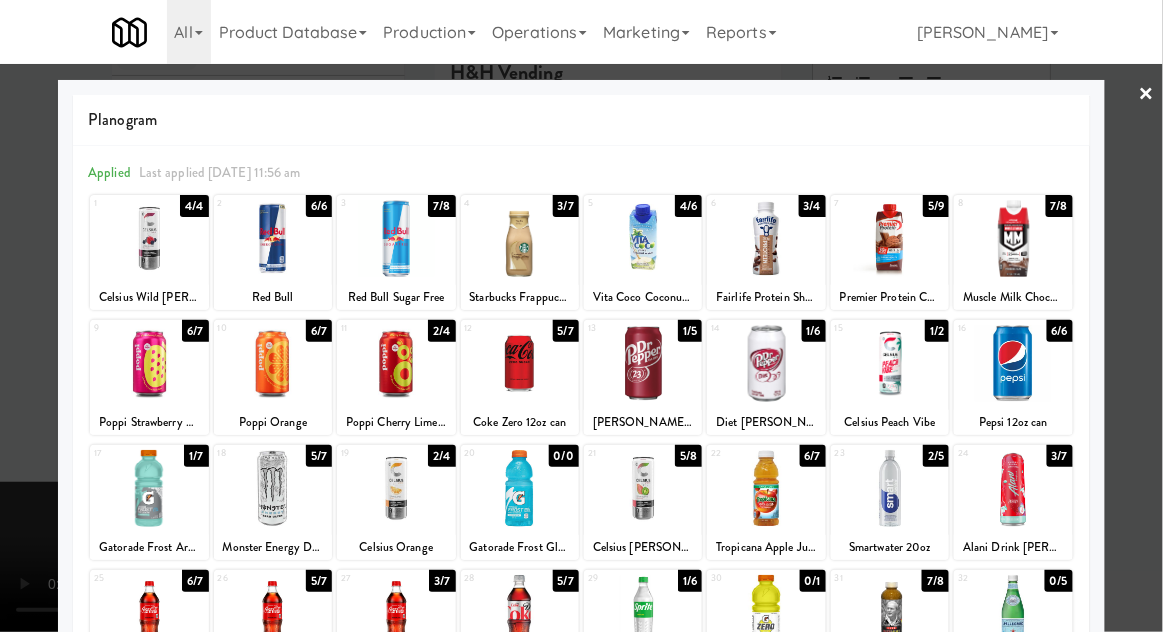 click at bounding box center [581, 316] 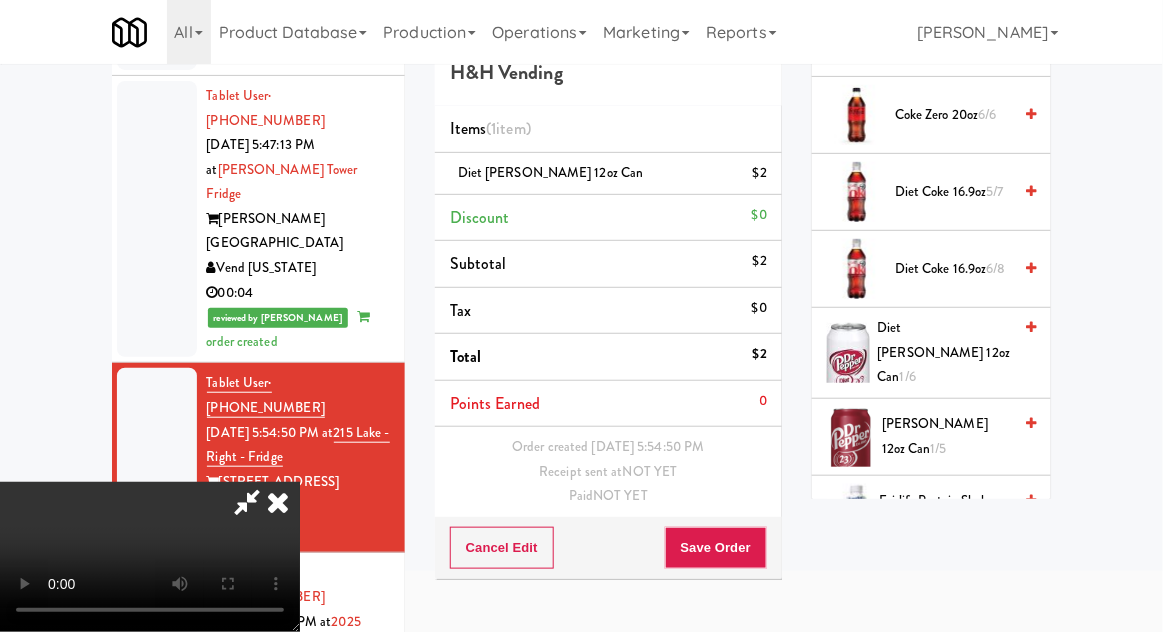 scroll, scrollTop: 1238, scrollLeft: 0, axis: vertical 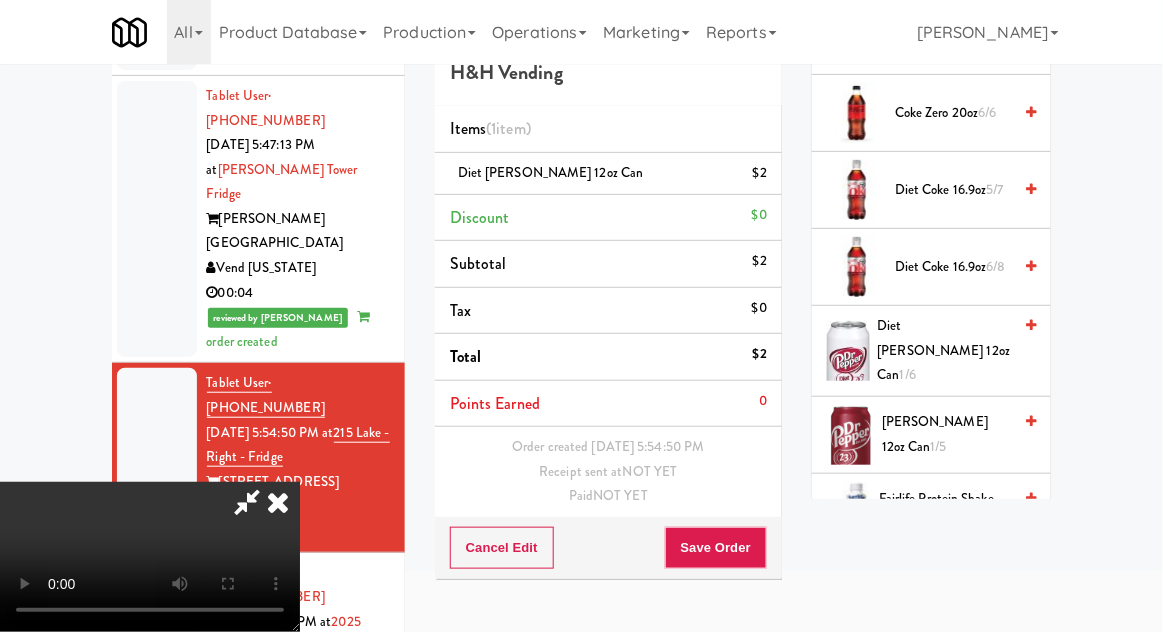 click on "Diet [PERSON_NAME] 12oz can  1/6" at bounding box center (945, 351) 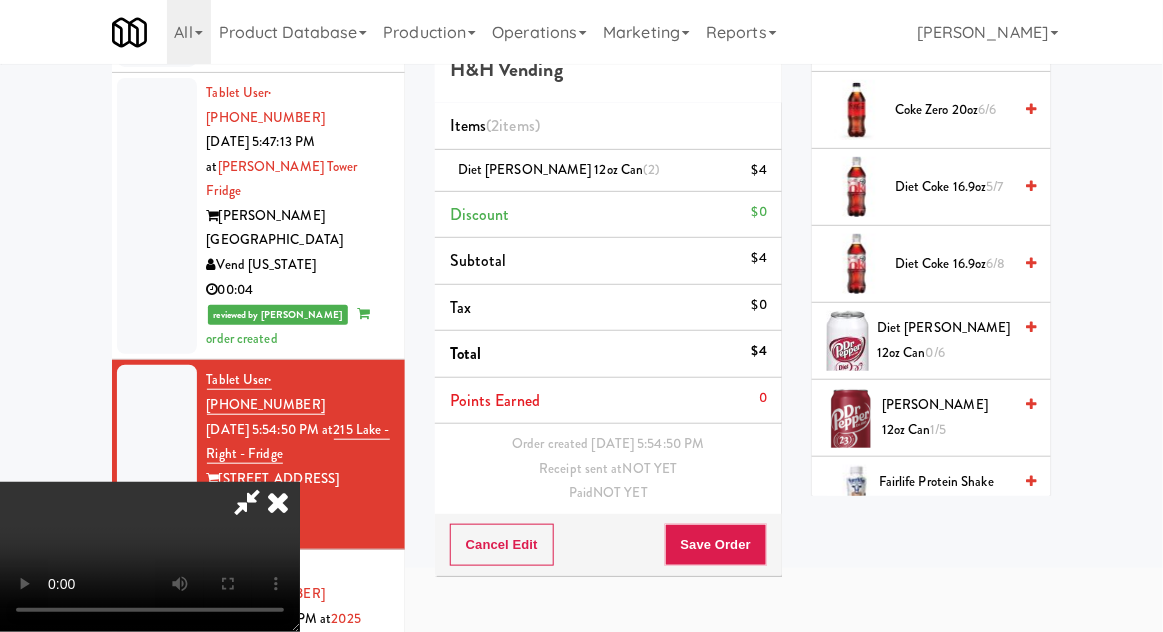 scroll, scrollTop: 144, scrollLeft: 0, axis: vertical 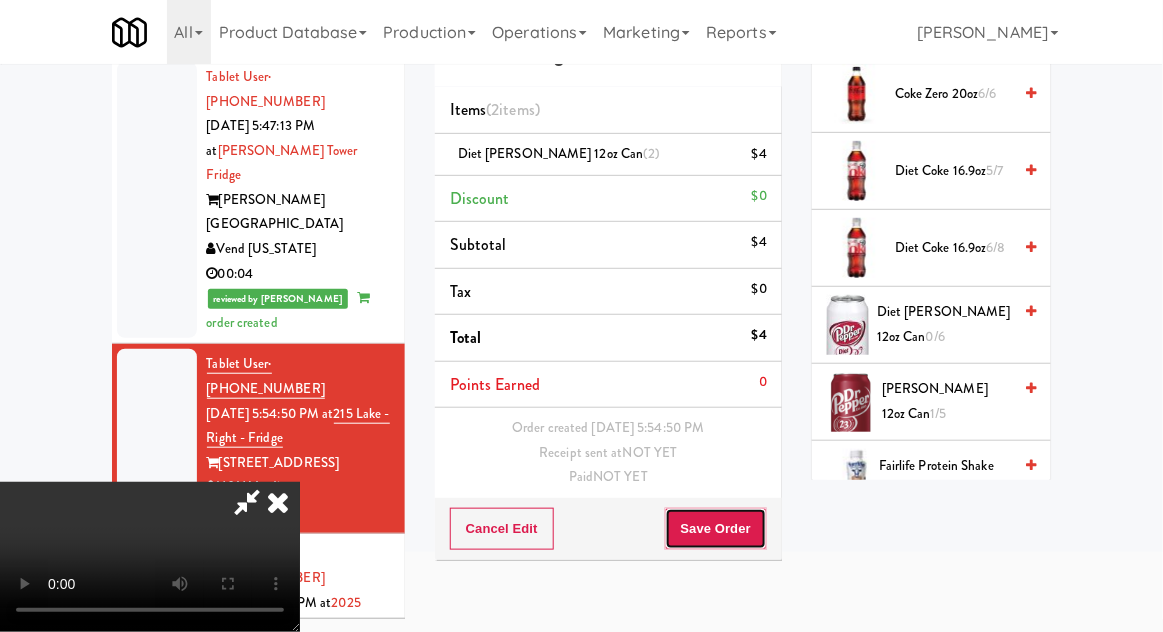 click on "Save Order" at bounding box center (716, 529) 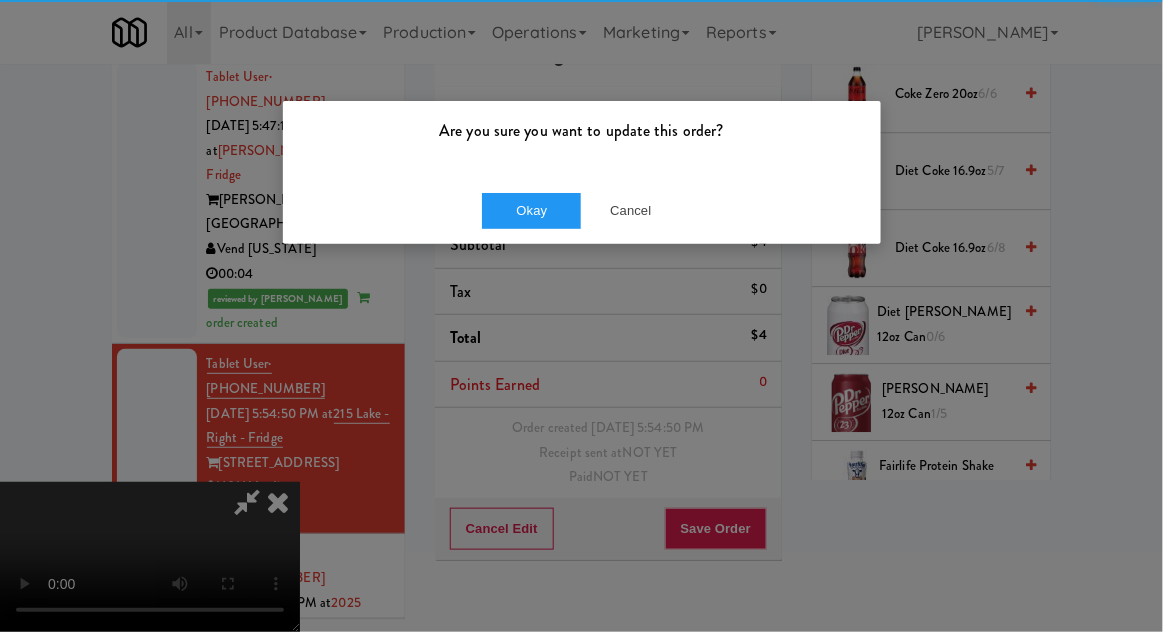 click on "Are you sure you want to update this order?" at bounding box center (582, 139) 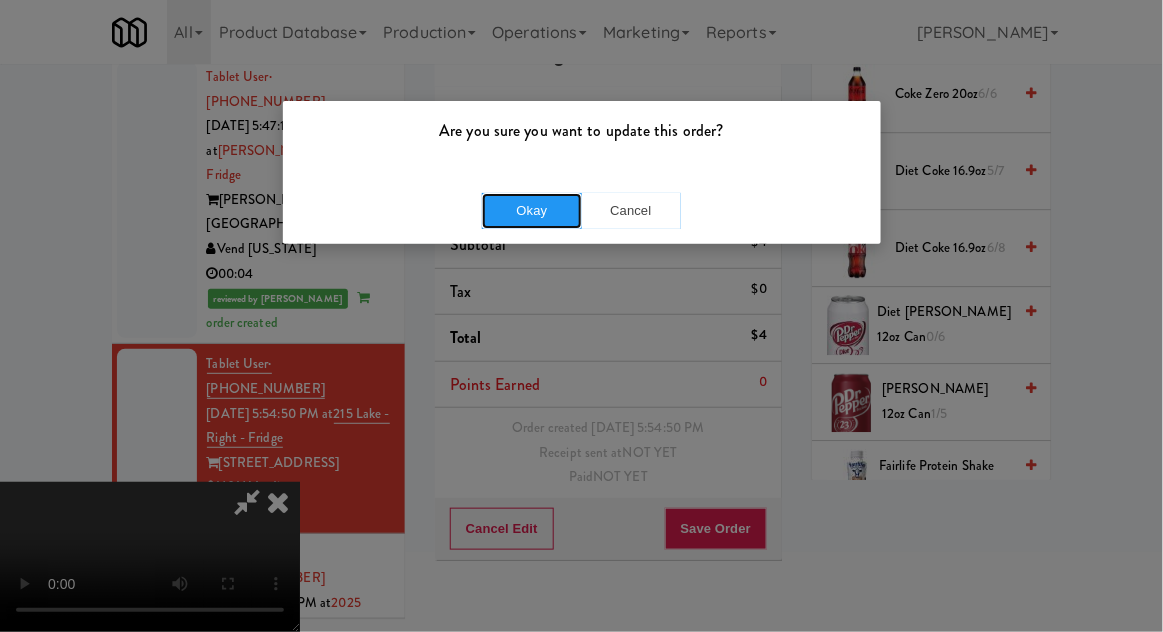 click on "Okay" at bounding box center (532, 211) 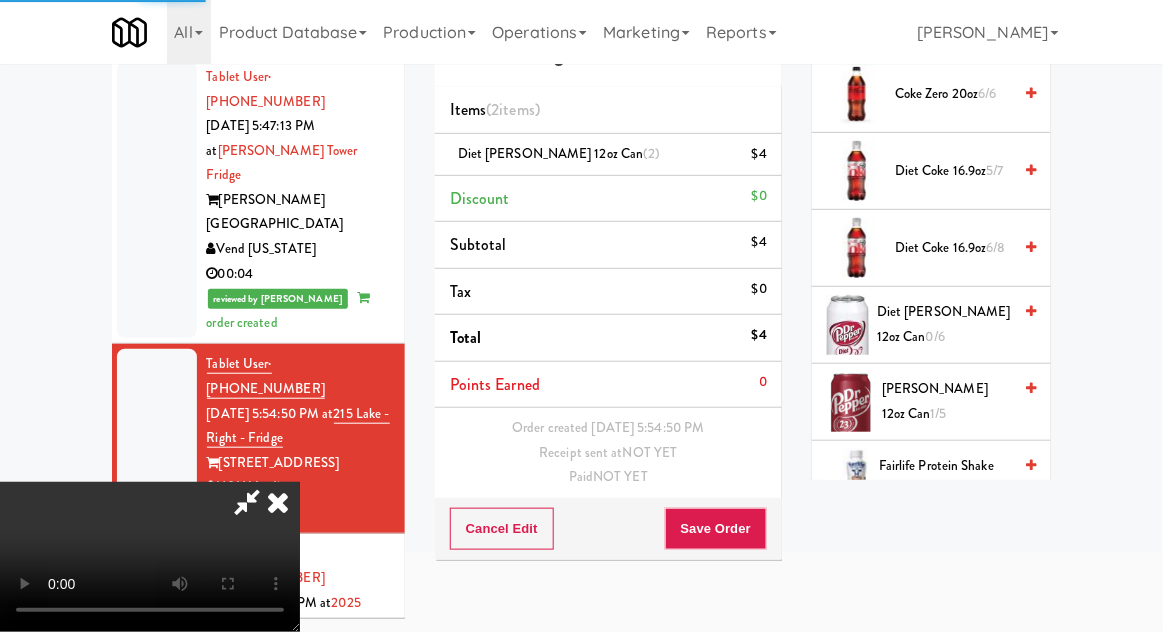 scroll, scrollTop: 0, scrollLeft: 0, axis: both 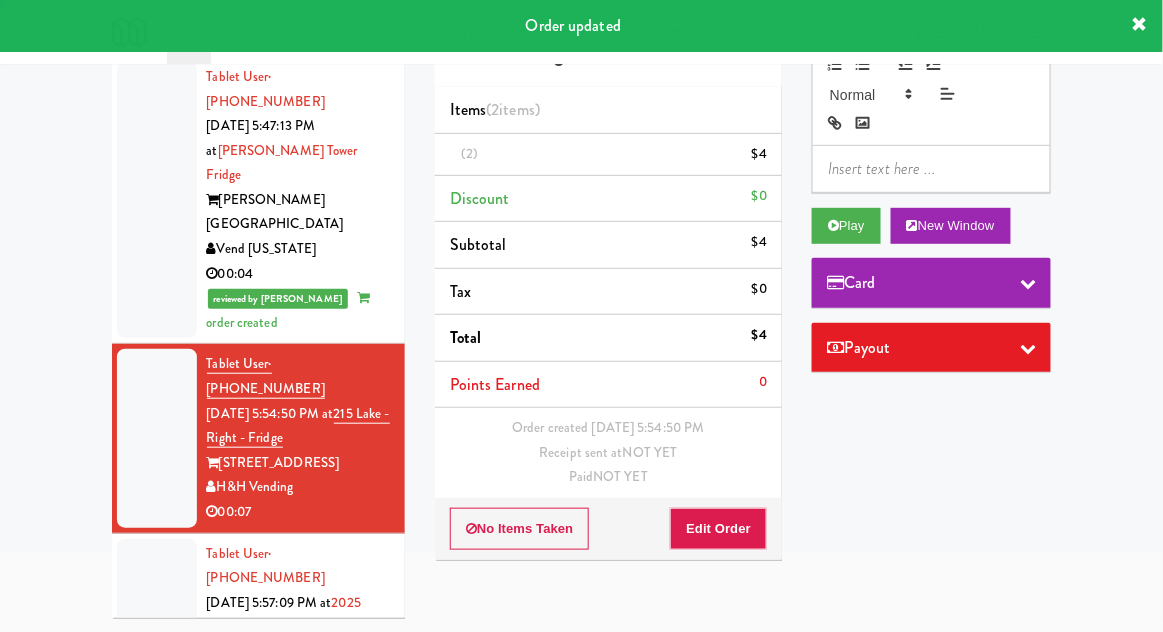 click at bounding box center [157, 640] 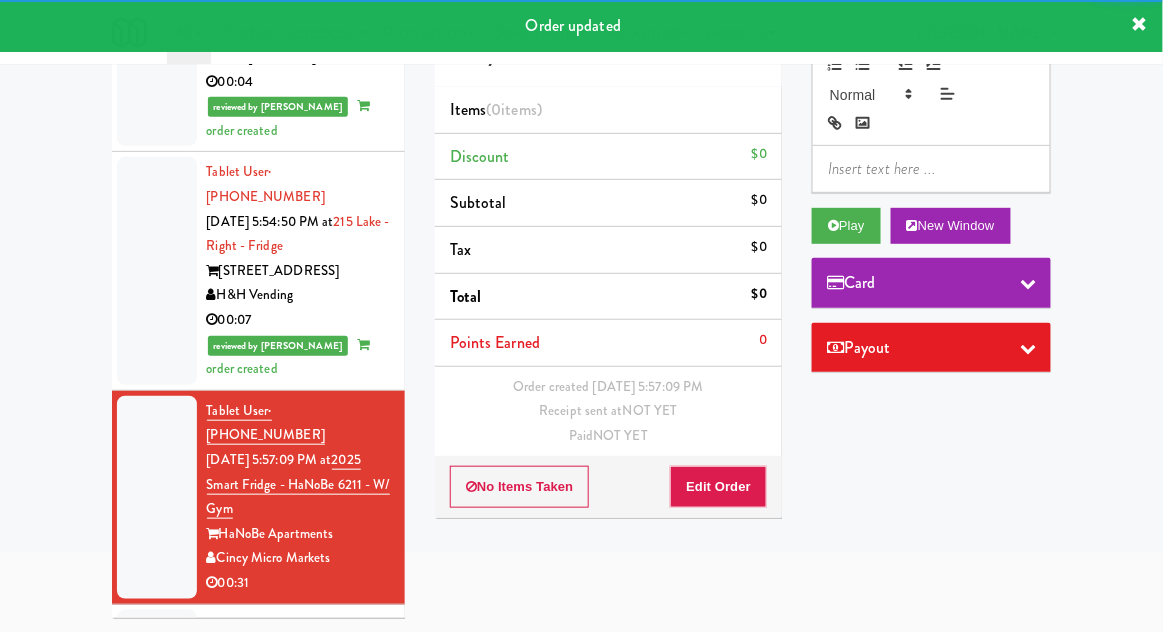 scroll, scrollTop: 2108, scrollLeft: 0, axis: vertical 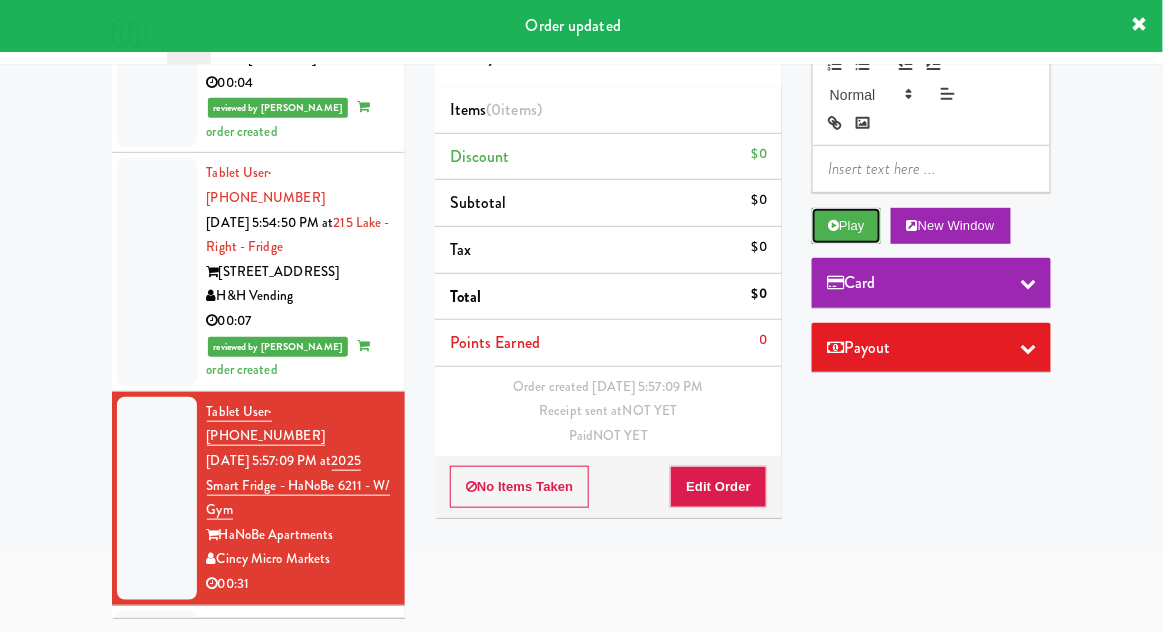 click on "Play" at bounding box center (846, 226) 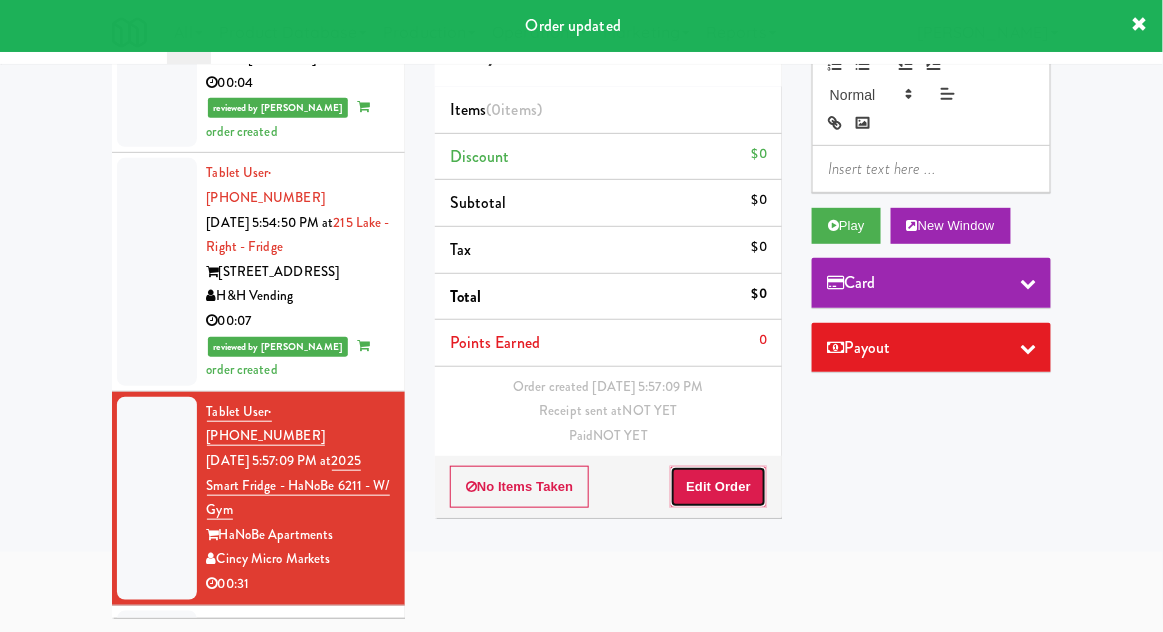 click on "Edit Order" at bounding box center [718, 487] 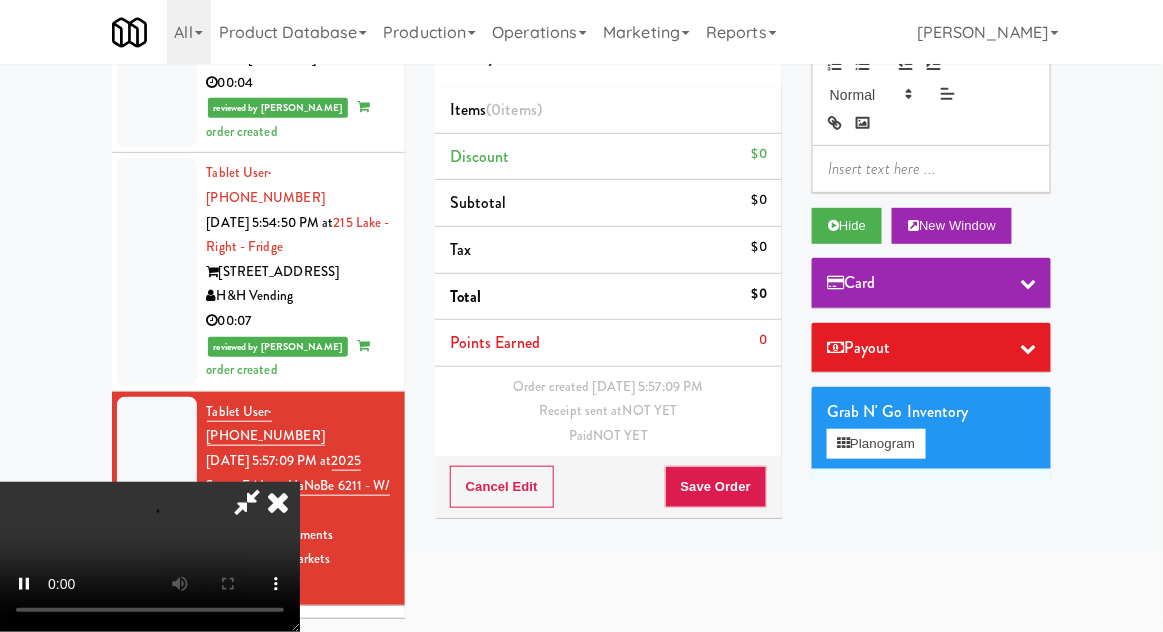 scroll, scrollTop: 73, scrollLeft: 0, axis: vertical 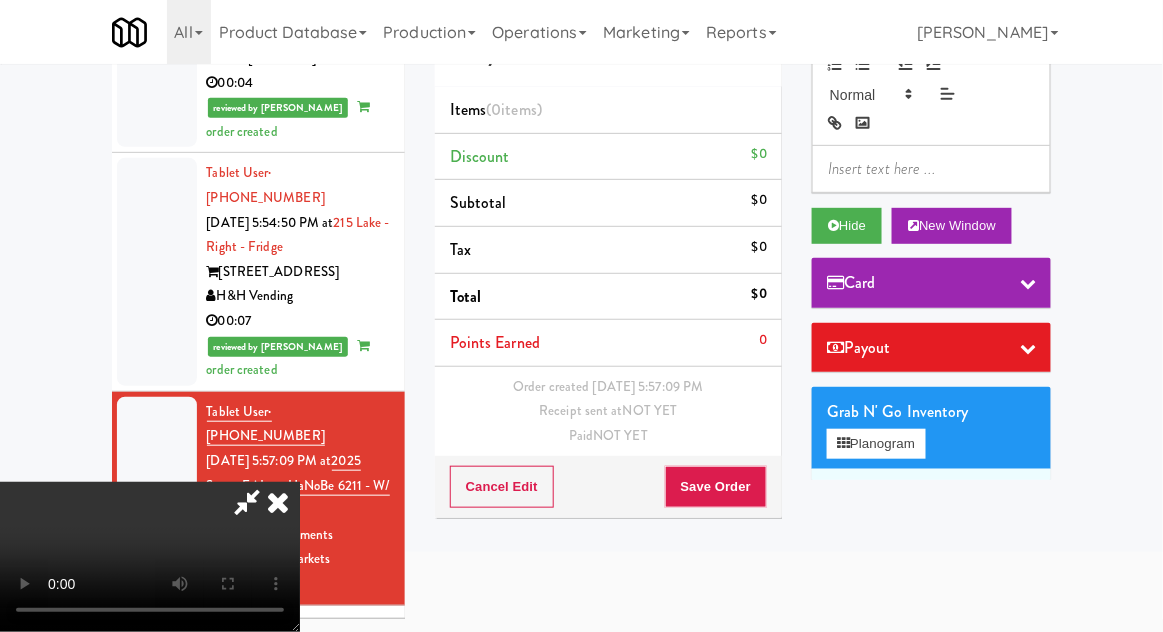 type 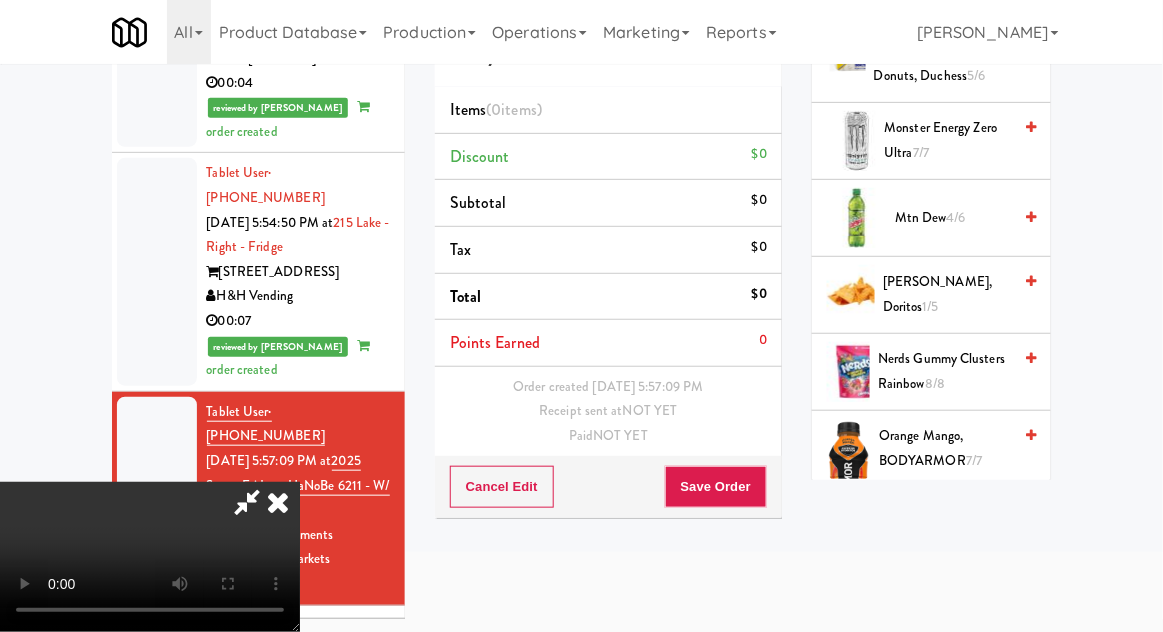 scroll, scrollTop: 1678, scrollLeft: 0, axis: vertical 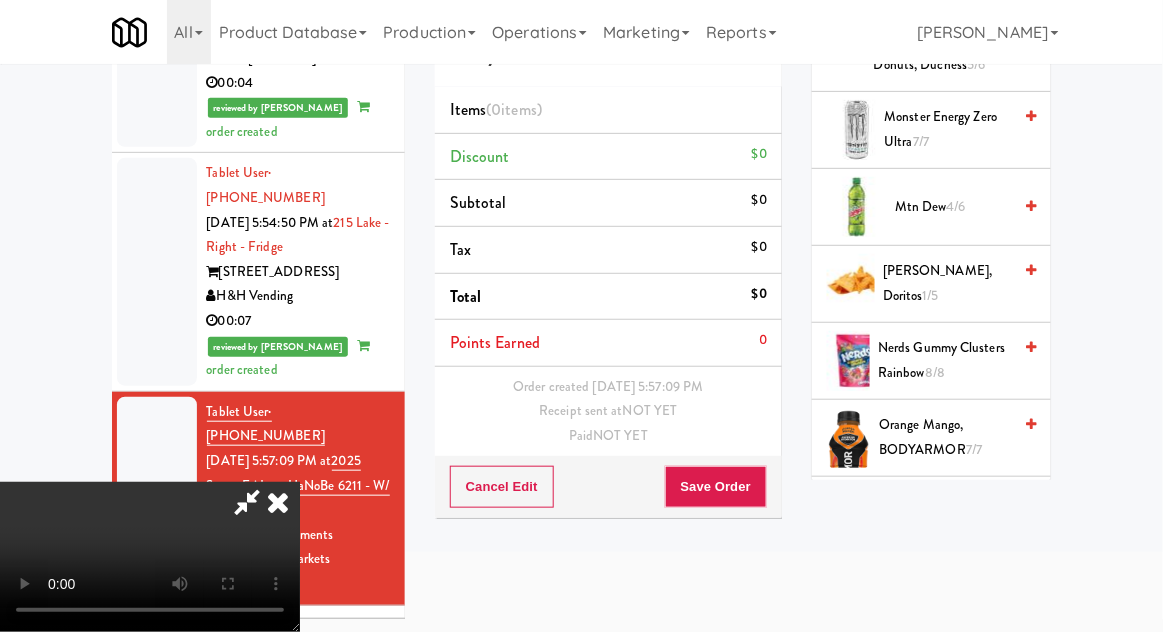 click on "[PERSON_NAME], Doritos  1/5" at bounding box center (947, 283) 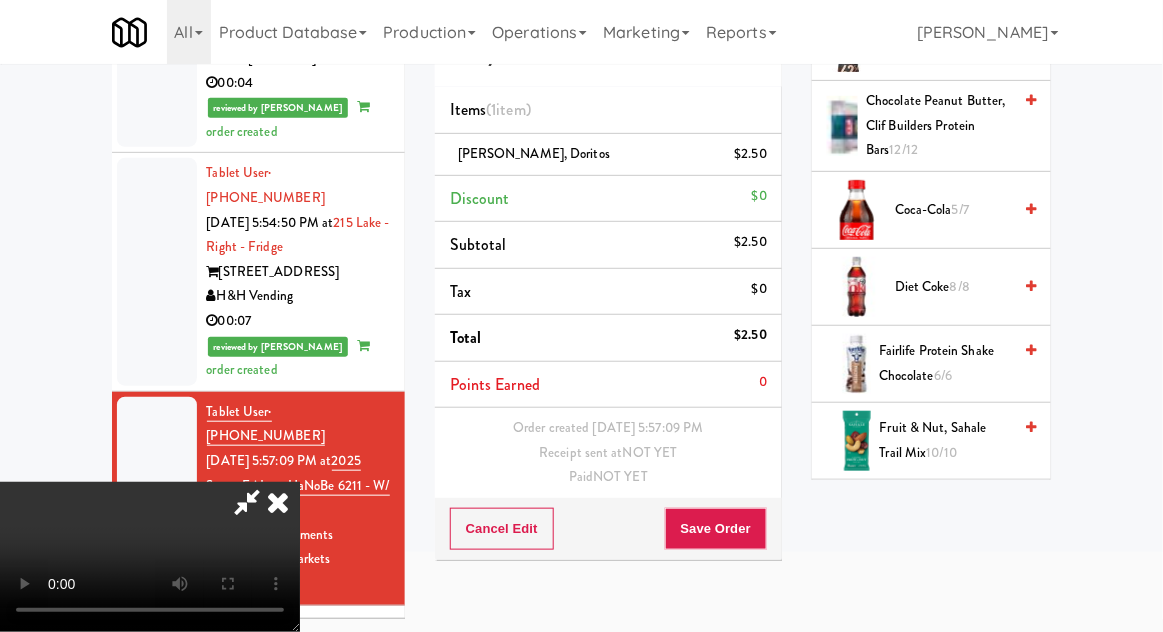 scroll, scrollTop: 710, scrollLeft: 0, axis: vertical 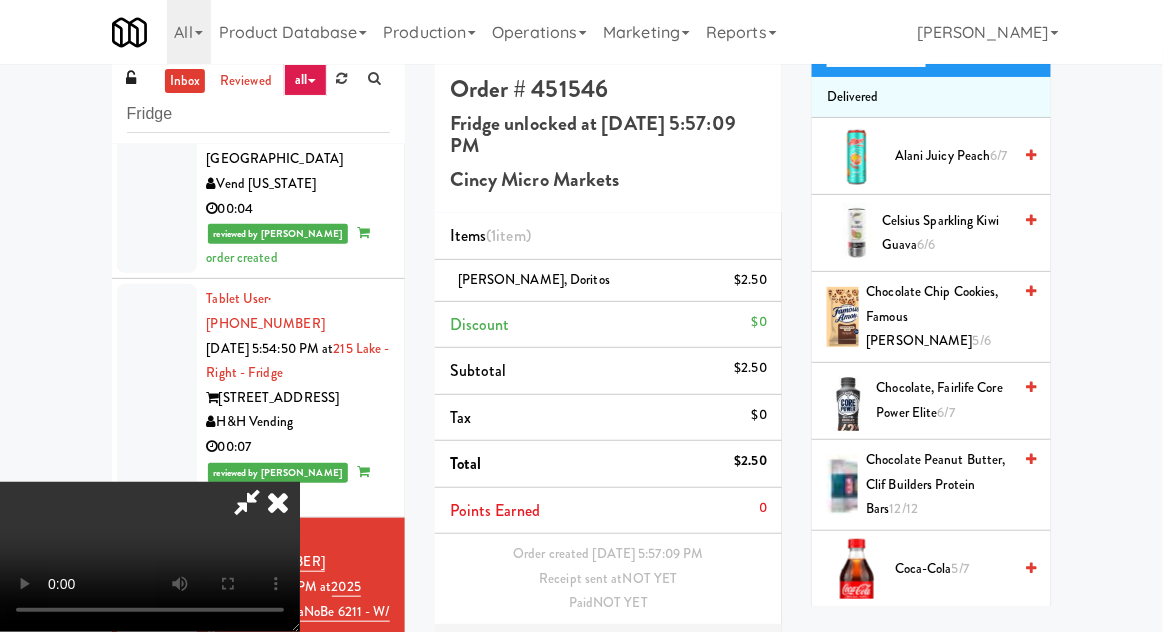 click on "Chocolate Chip Cookies, Famous [PERSON_NAME]  5/6" at bounding box center (939, 317) 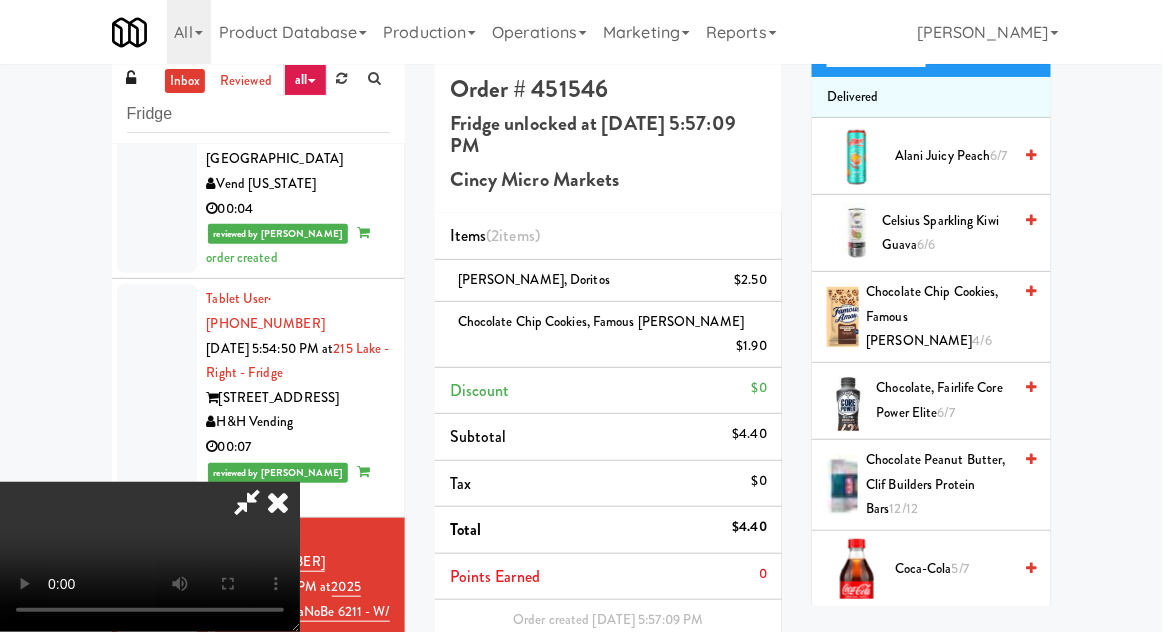scroll, scrollTop: 73, scrollLeft: 0, axis: vertical 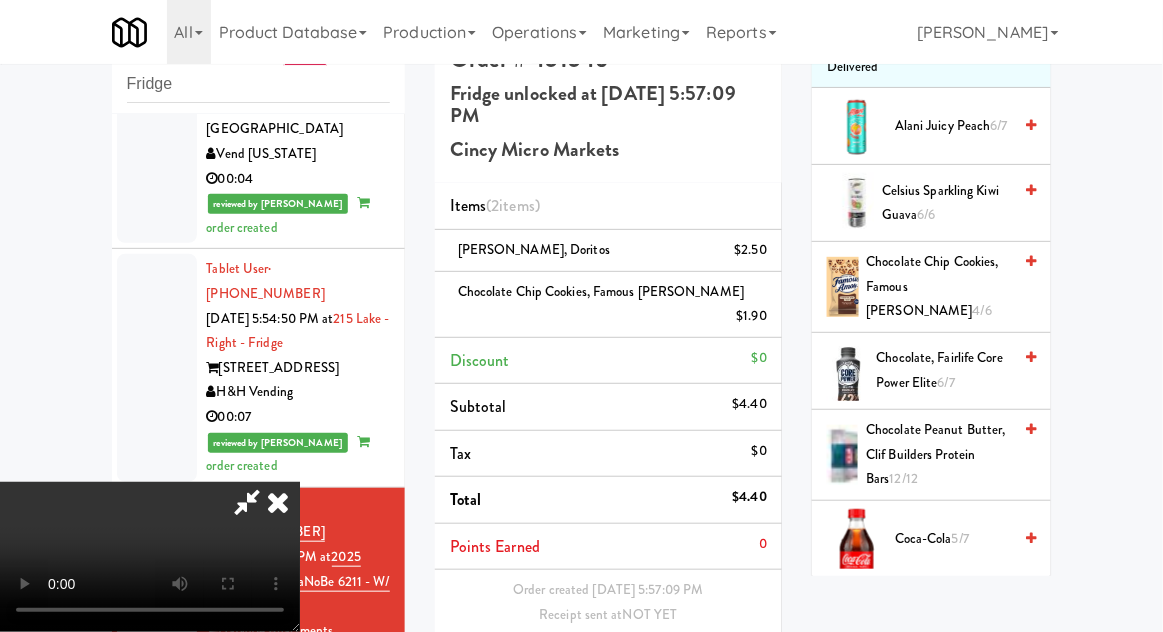 click on "Save Order" at bounding box center [716, 691] 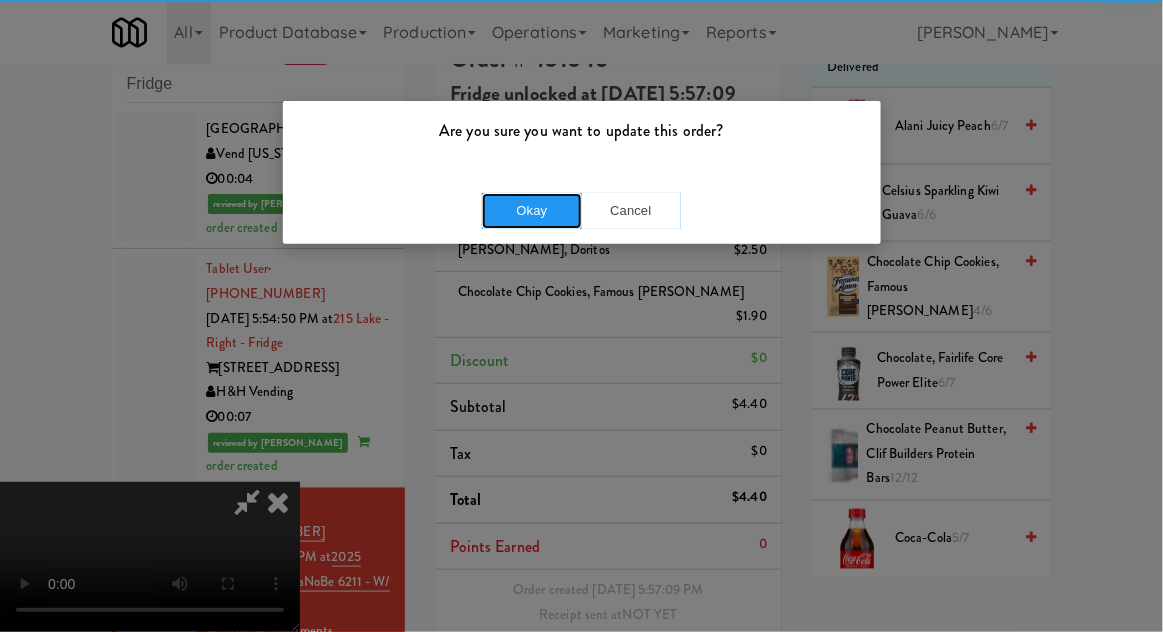 click on "Okay" at bounding box center (532, 211) 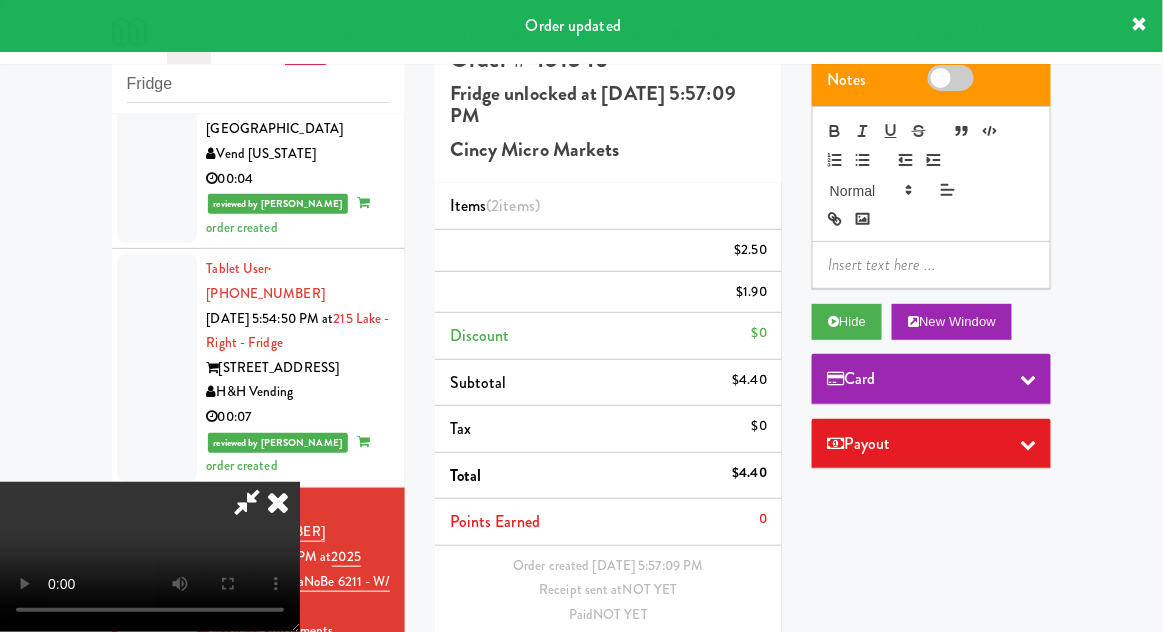 scroll, scrollTop: 0, scrollLeft: 0, axis: both 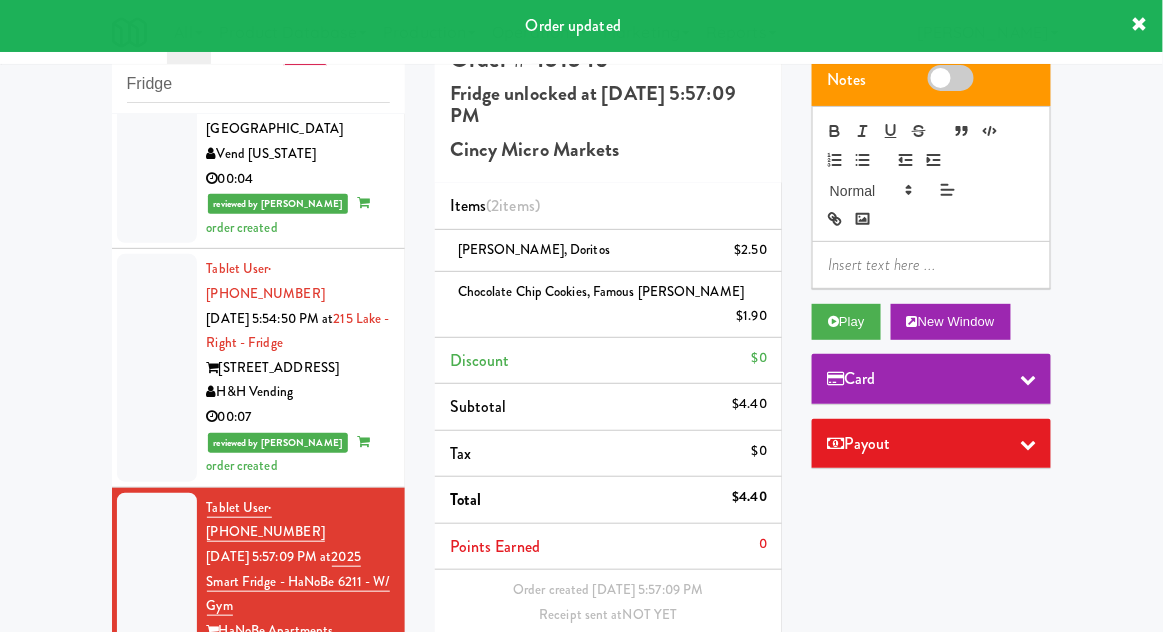 click at bounding box center [157, 845] 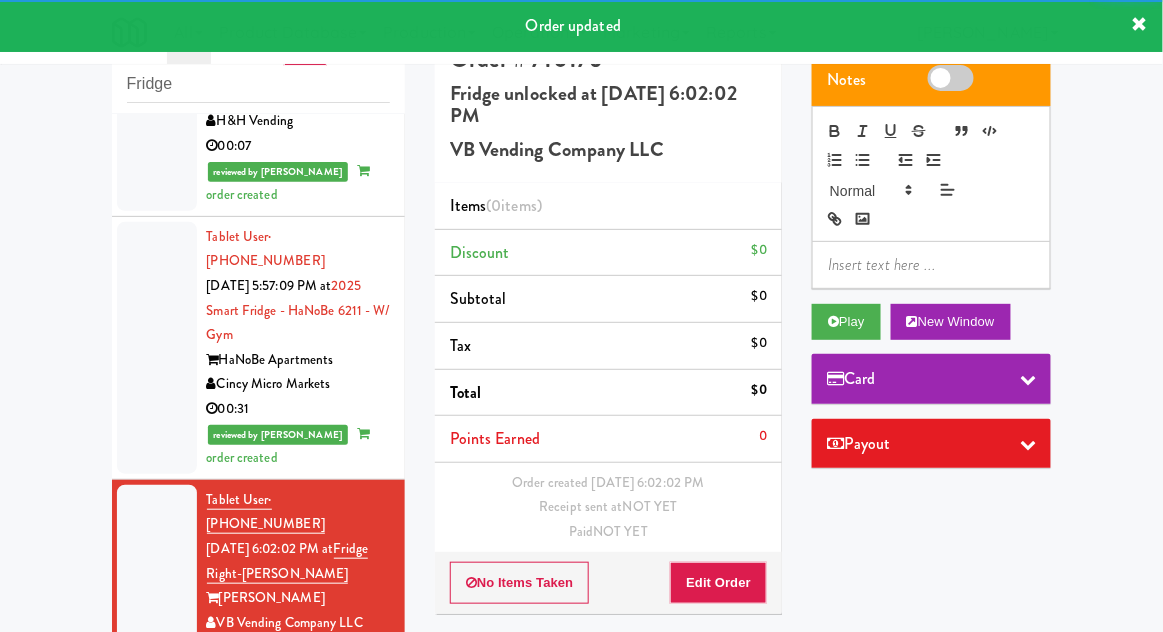 scroll, scrollTop: 2381, scrollLeft: 0, axis: vertical 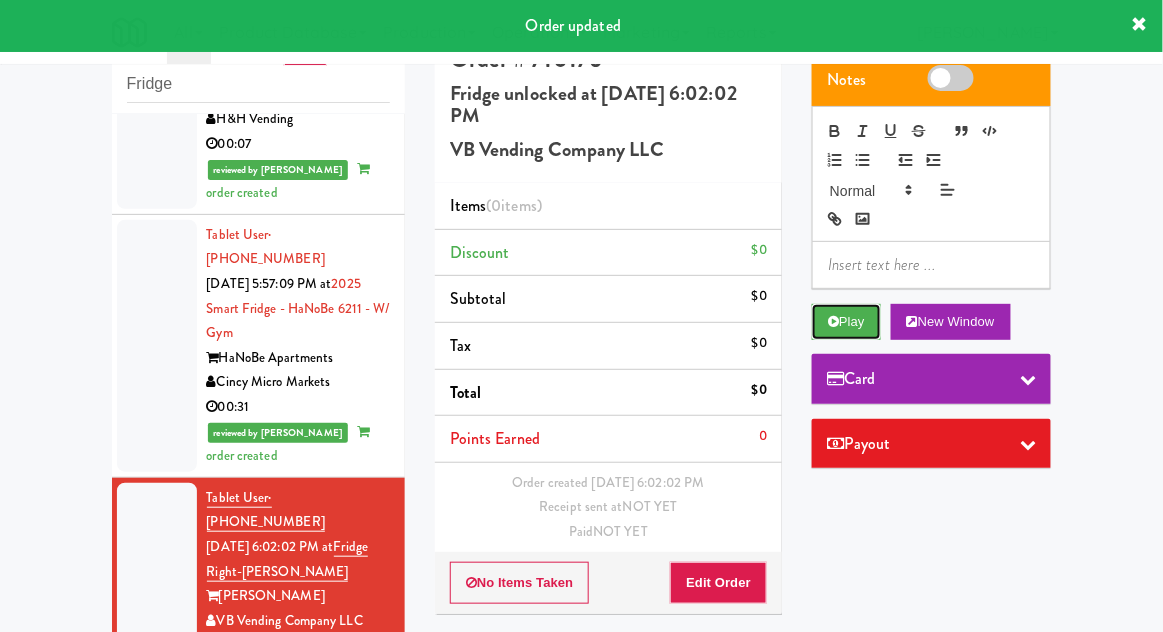 click at bounding box center (833, 321) 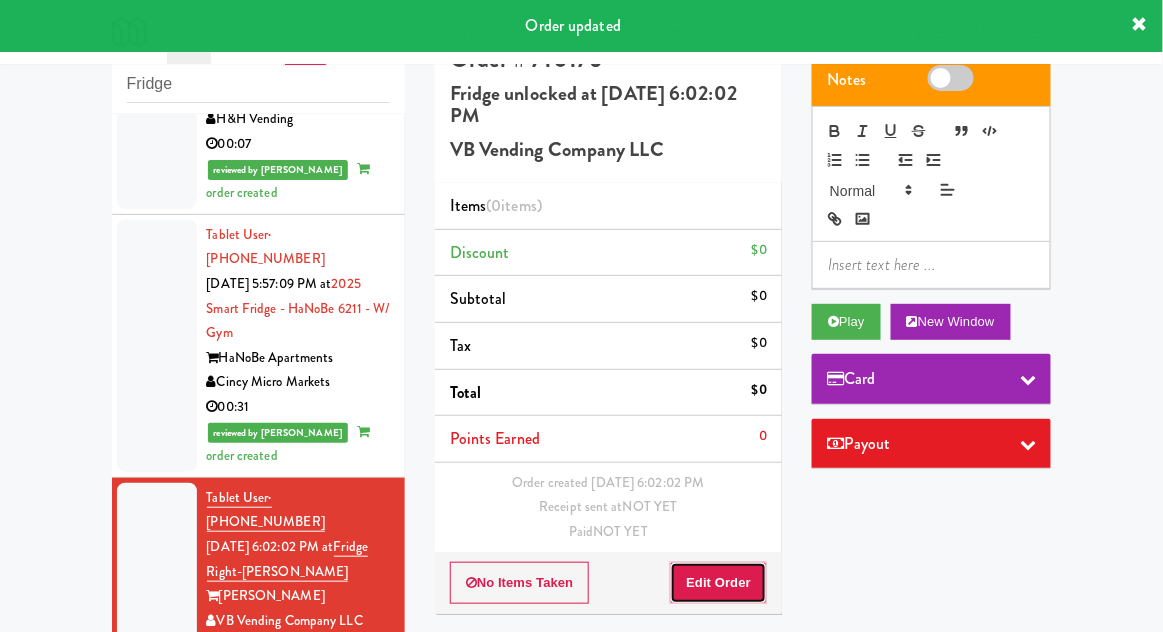 click on "Edit Order" at bounding box center (718, 583) 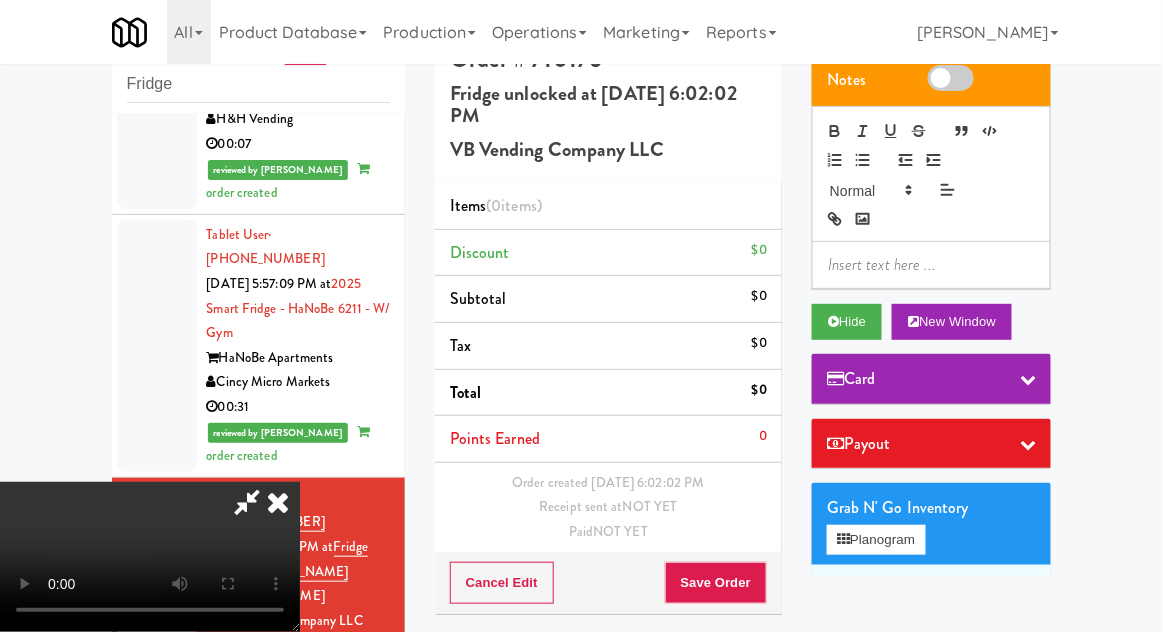 type 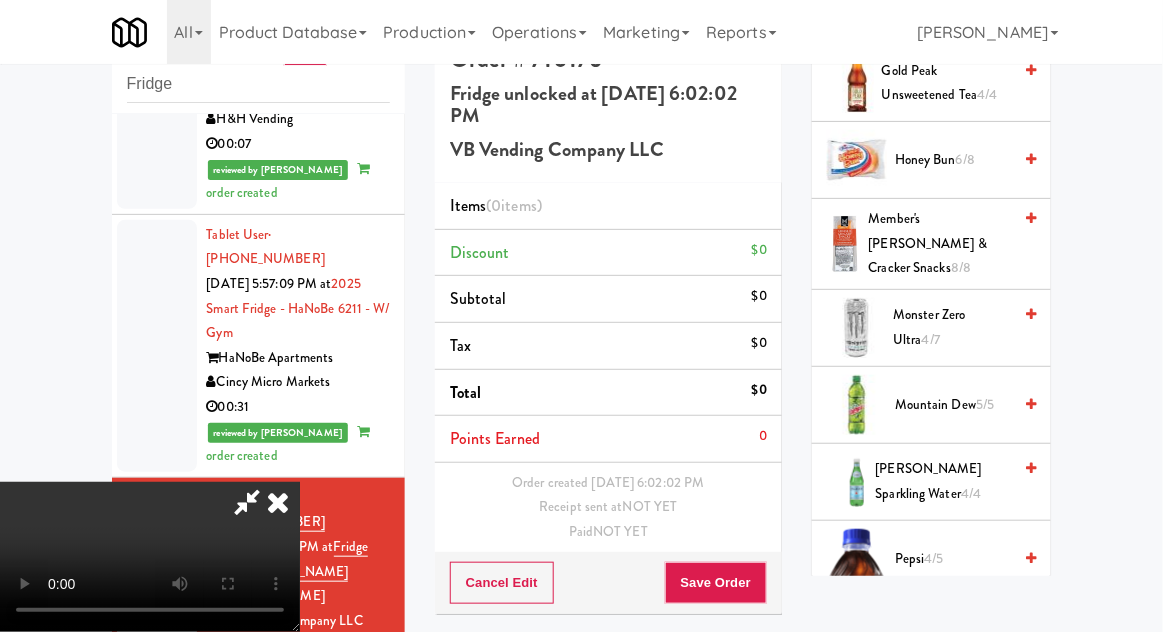 scroll, scrollTop: 2454, scrollLeft: 0, axis: vertical 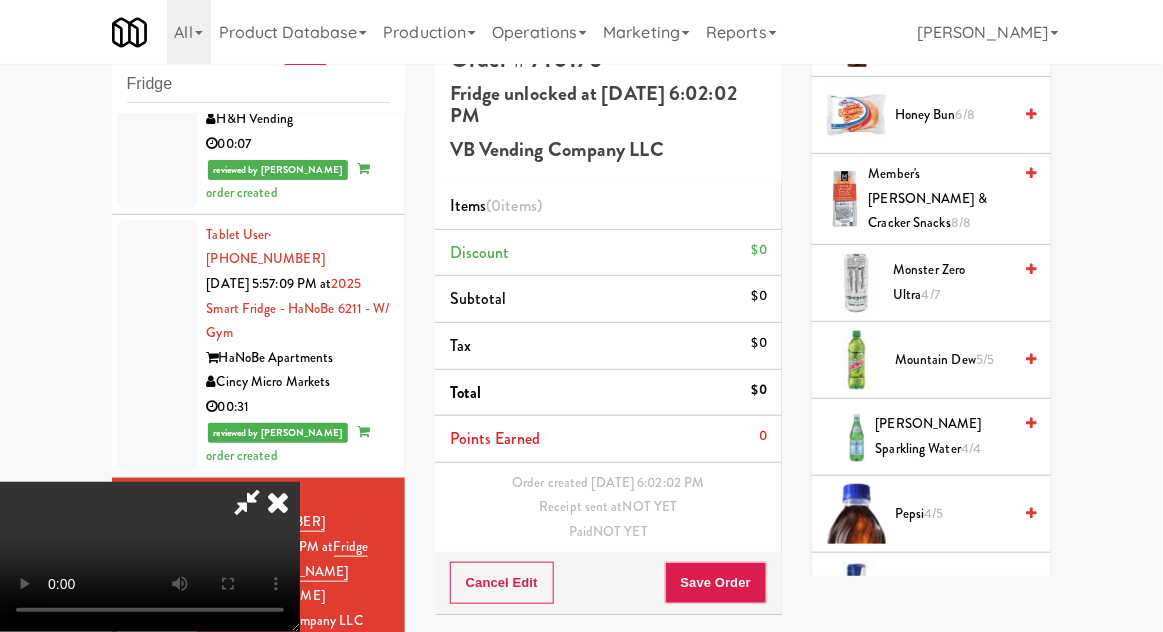 click on "Pepsi  4/5" at bounding box center (953, 514) 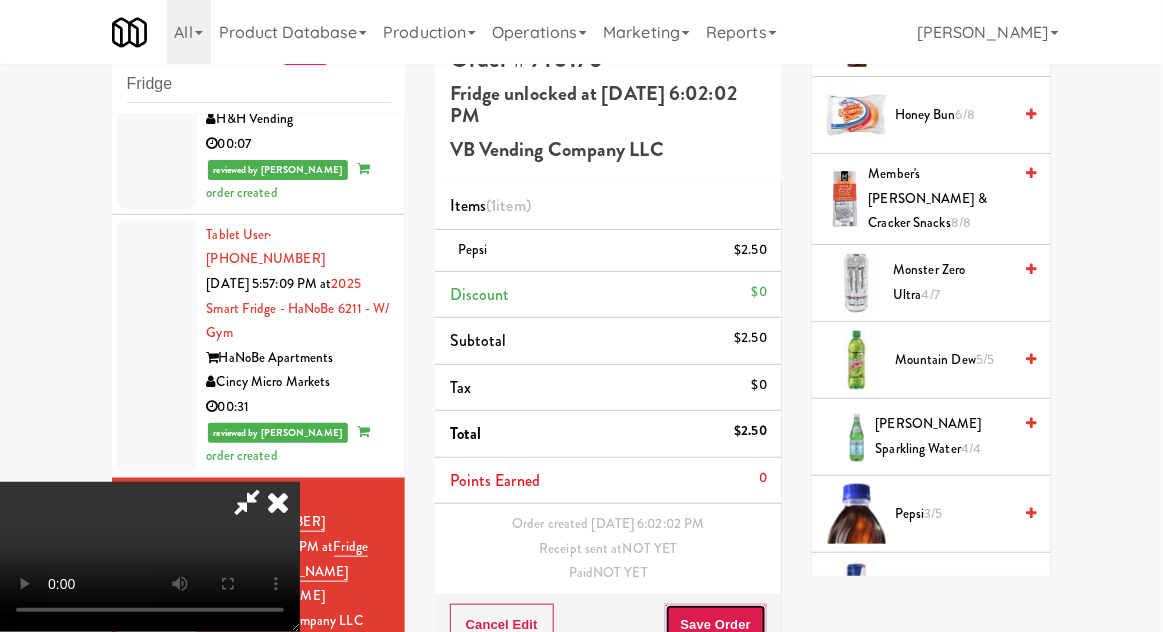 click on "Save Order" at bounding box center (716, 625) 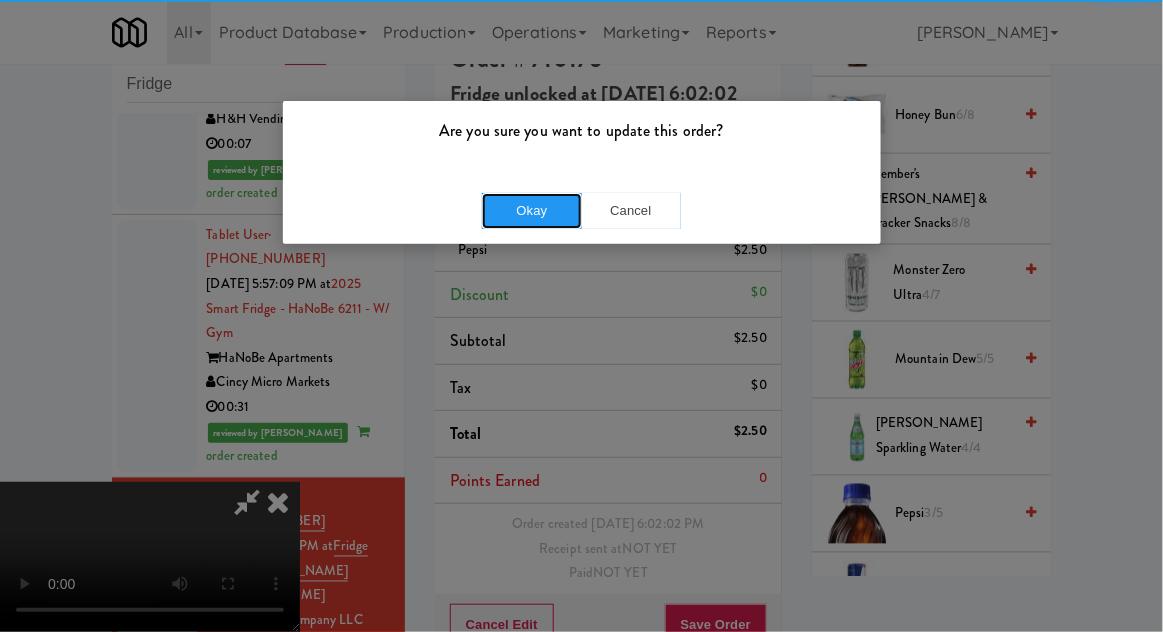 click on "Okay" at bounding box center (532, 211) 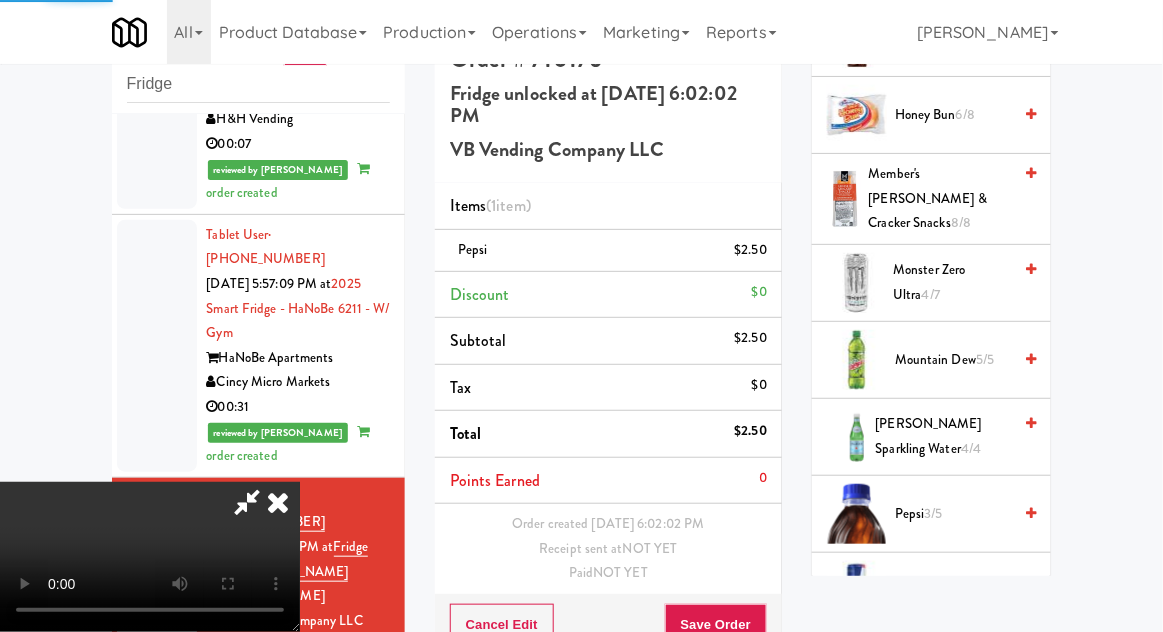 scroll, scrollTop: 0, scrollLeft: 0, axis: both 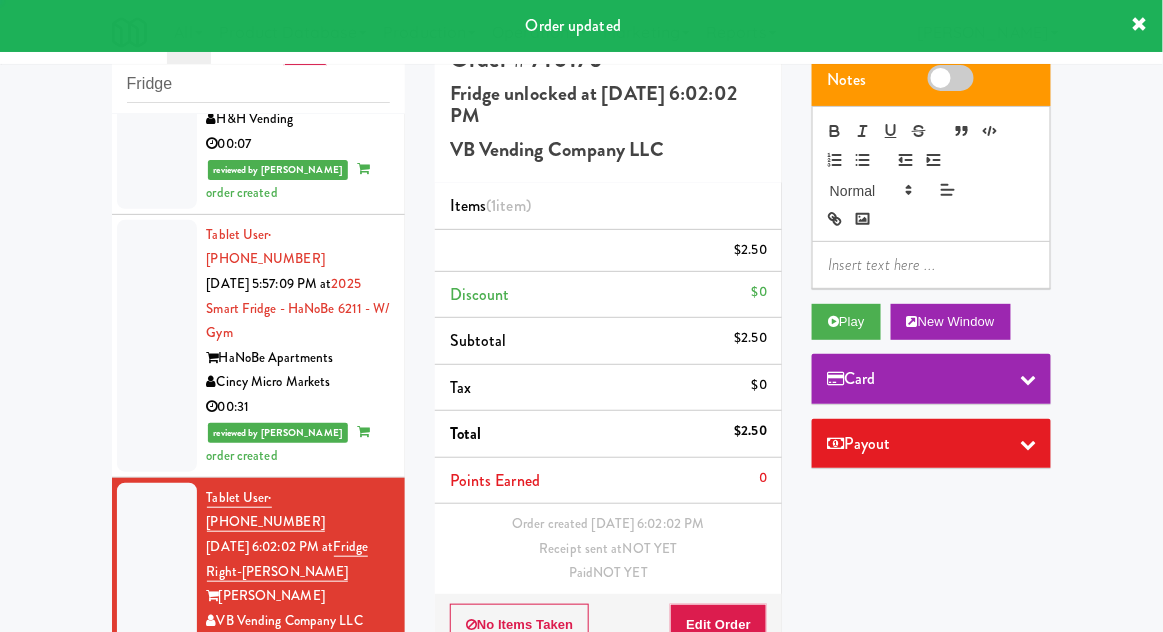 click at bounding box center (157, 761) 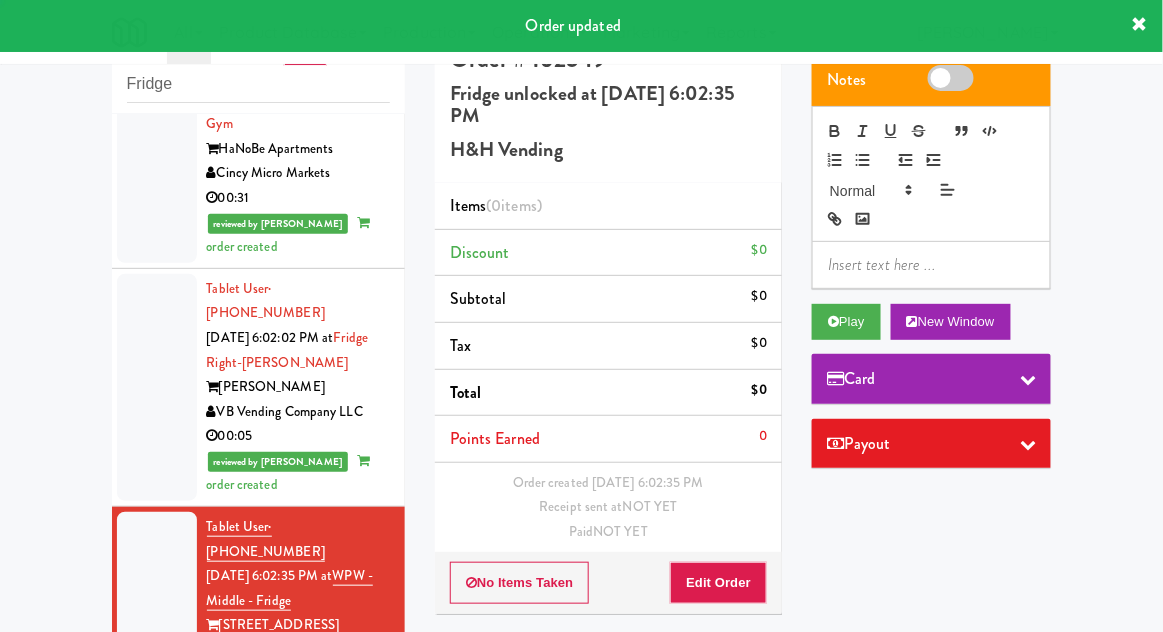 scroll, scrollTop: 2597, scrollLeft: 0, axis: vertical 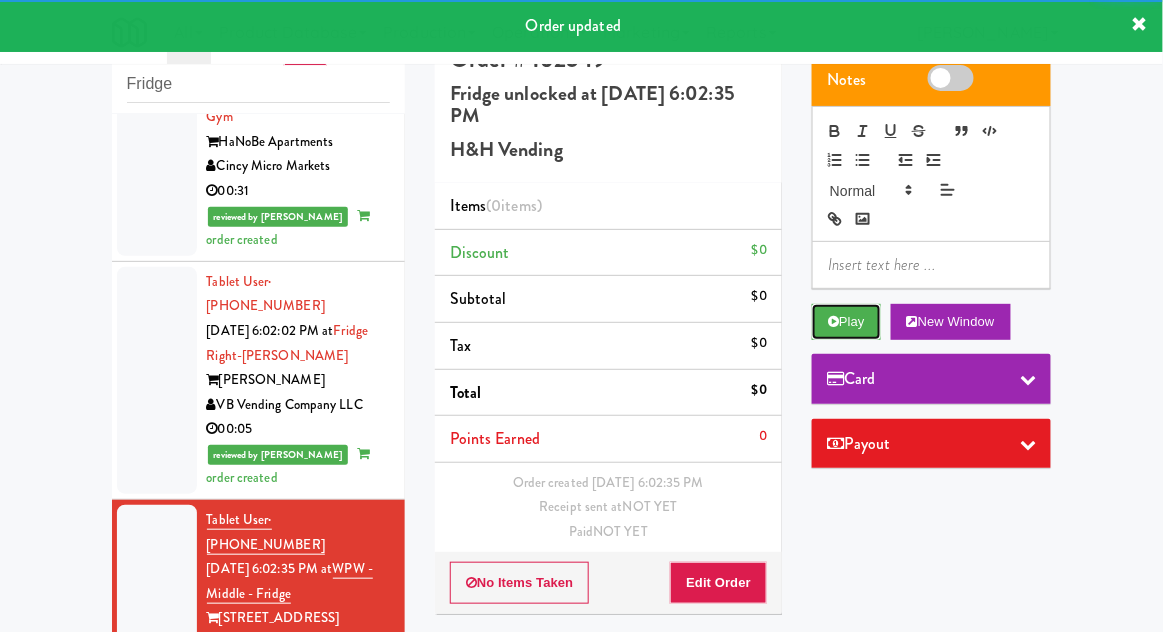 click at bounding box center (833, 321) 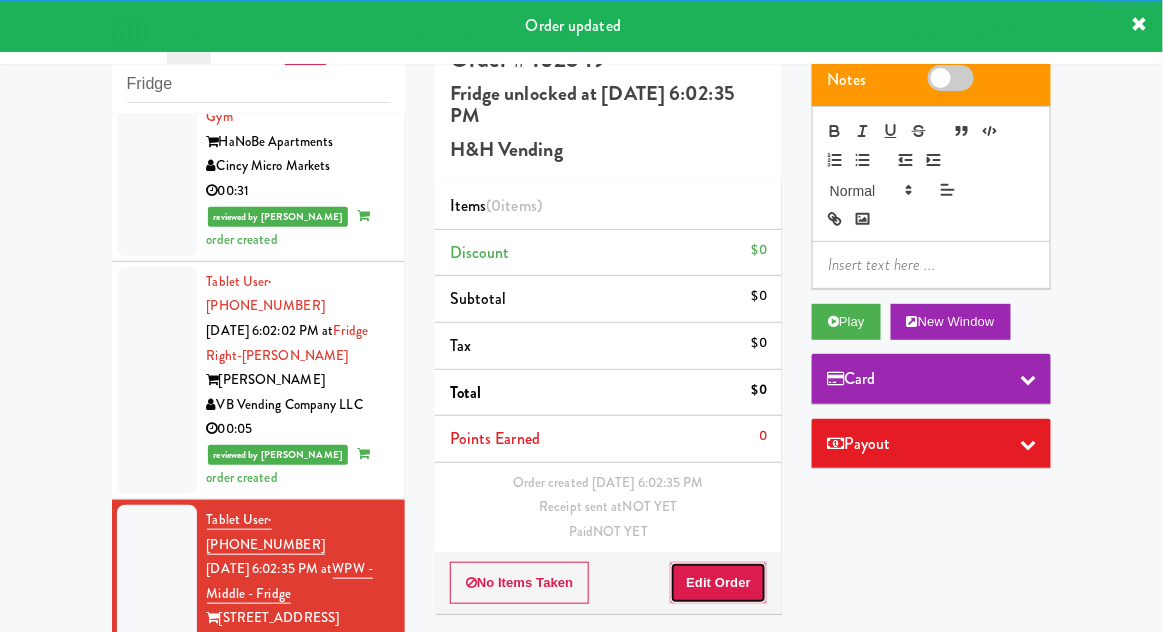 click on "Edit Order" at bounding box center (718, 583) 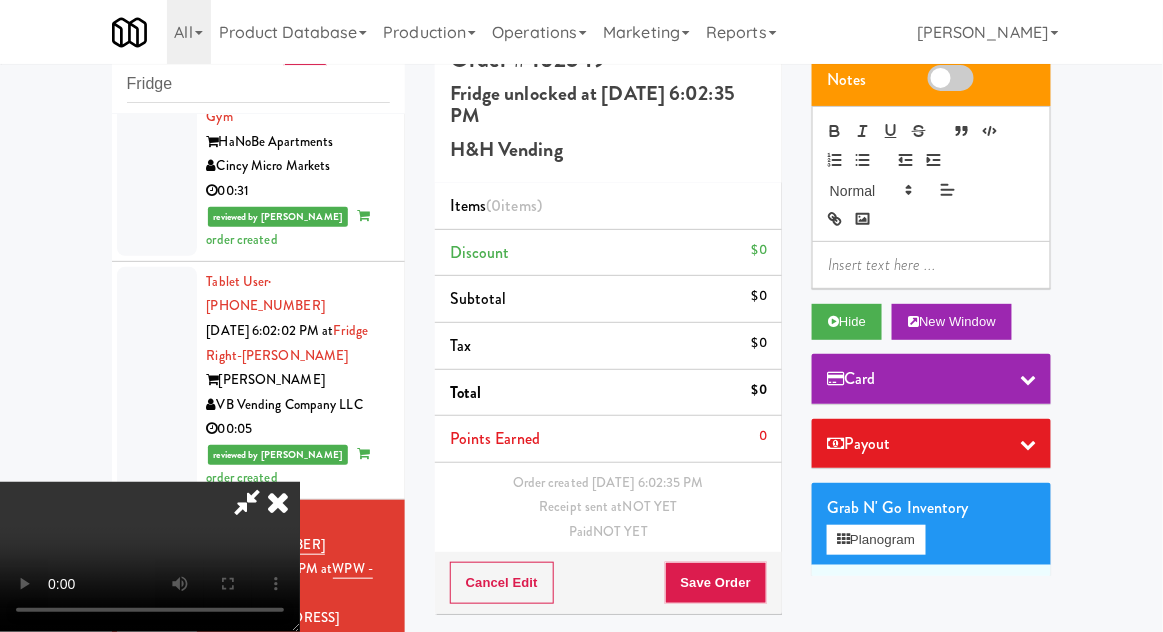 type 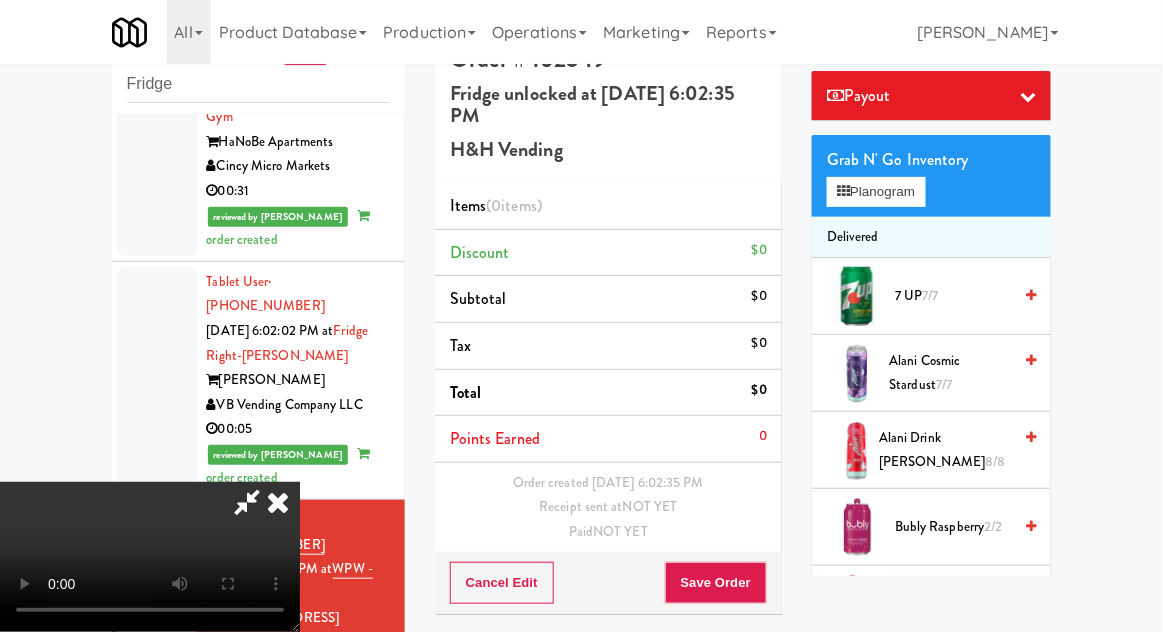 scroll, scrollTop: 361, scrollLeft: 0, axis: vertical 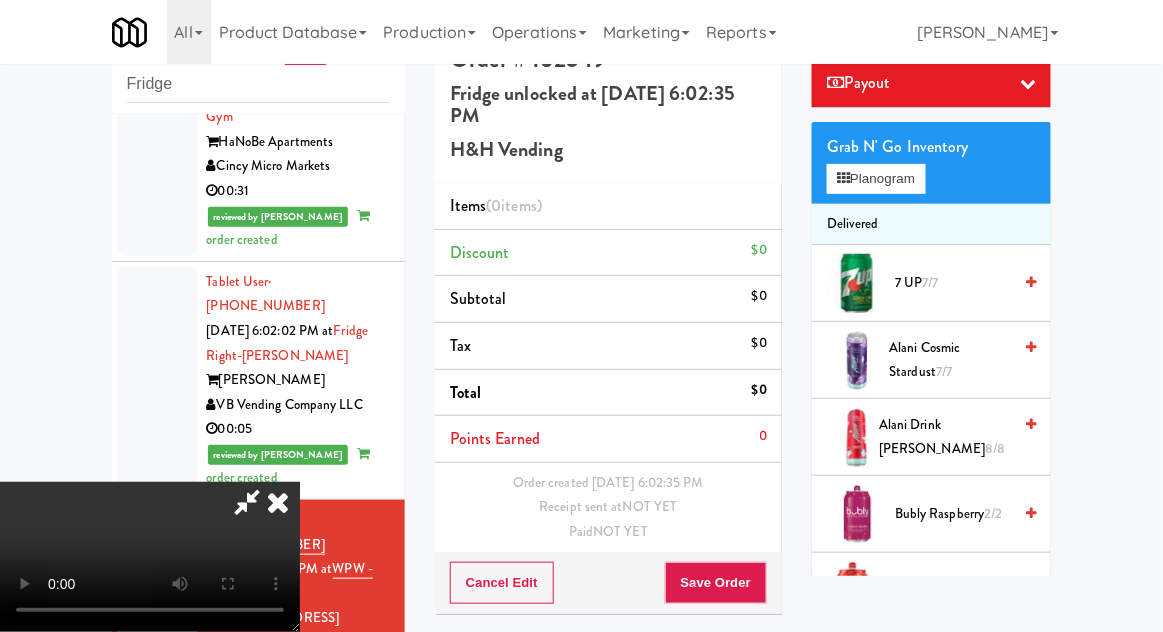 click on "Alani Drink [PERSON_NAME]   8/8" at bounding box center (945, 437) 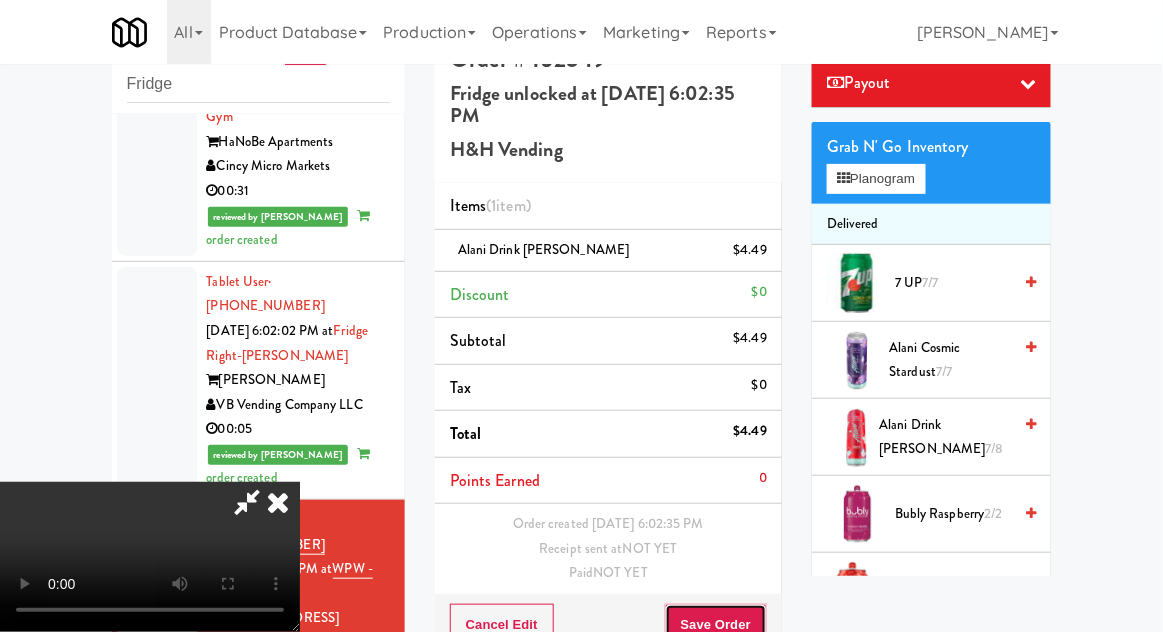 click on "Save Order" at bounding box center [716, 625] 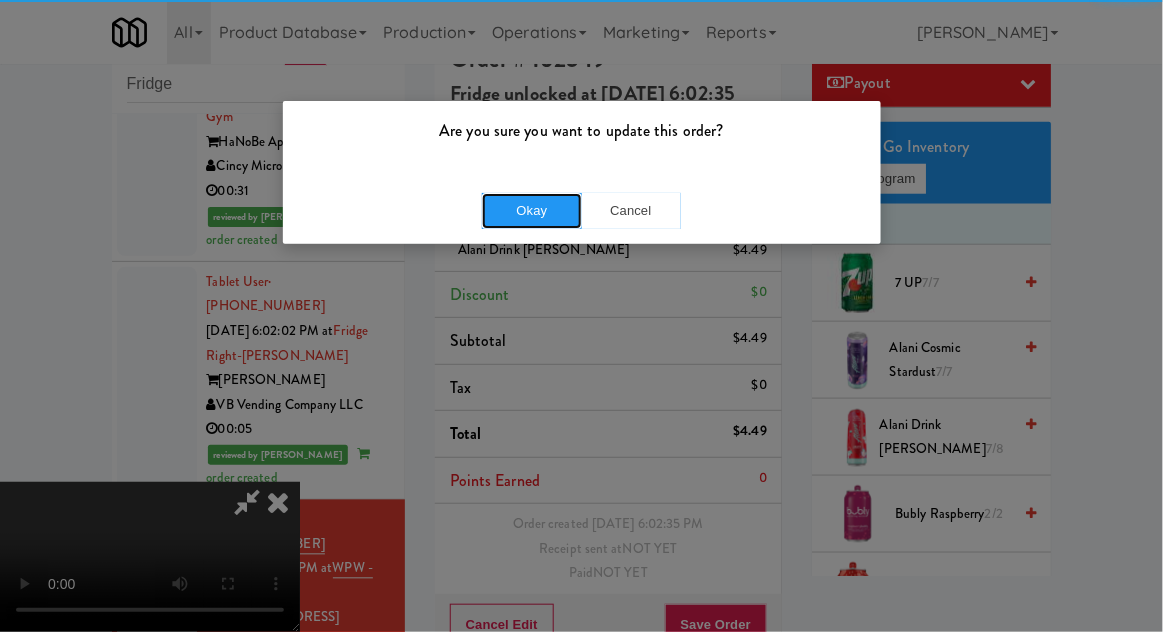 click on "Okay" at bounding box center [532, 211] 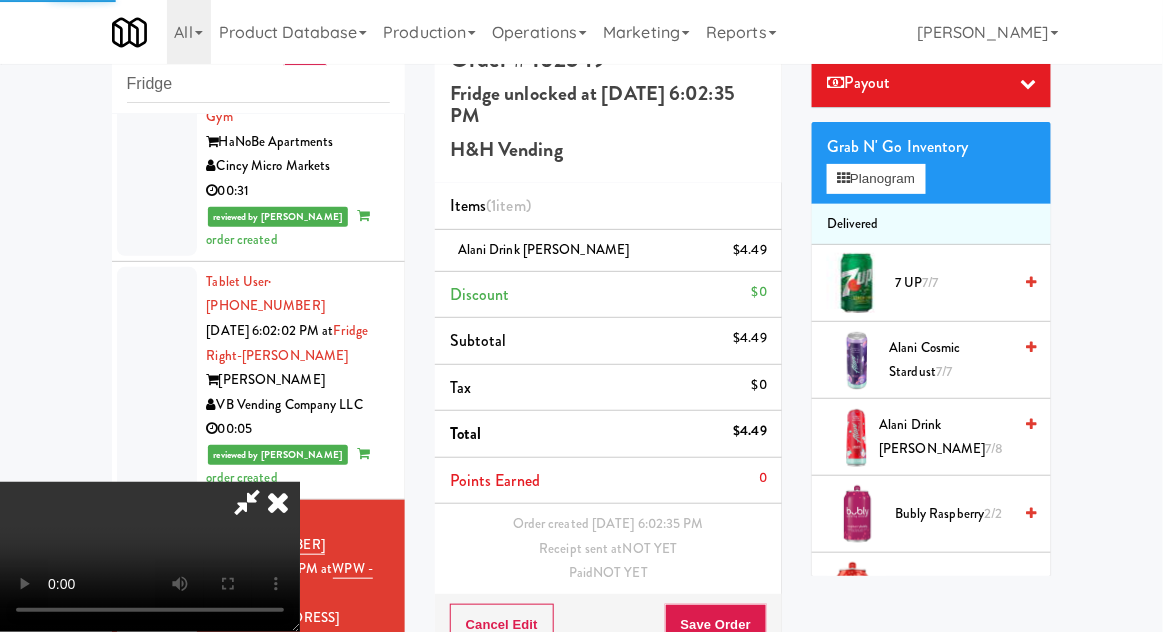 scroll, scrollTop: 0, scrollLeft: 0, axis: both 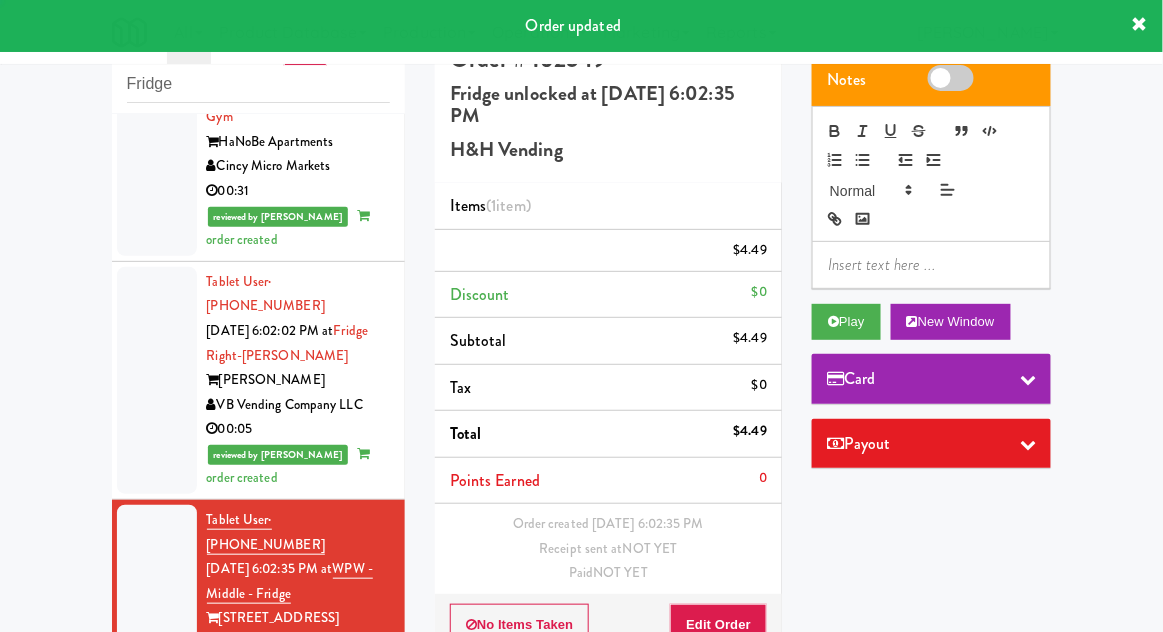 click at bounding box center [157, 795] 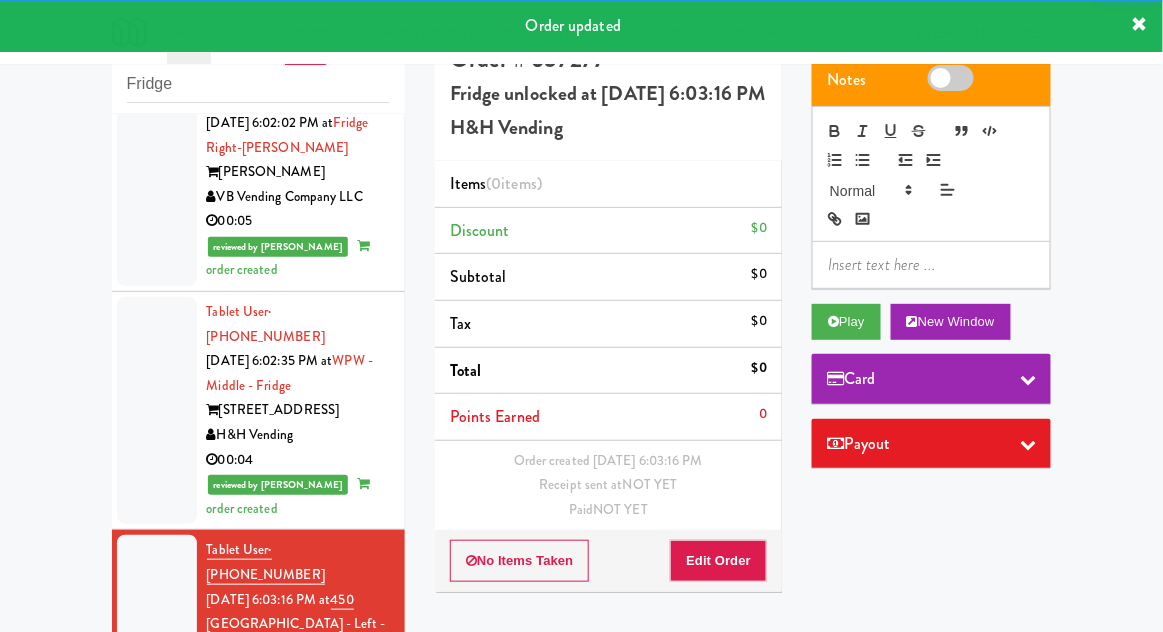 scroll, scrollTop: 2808, scrollLeft: 0, axis: vertical 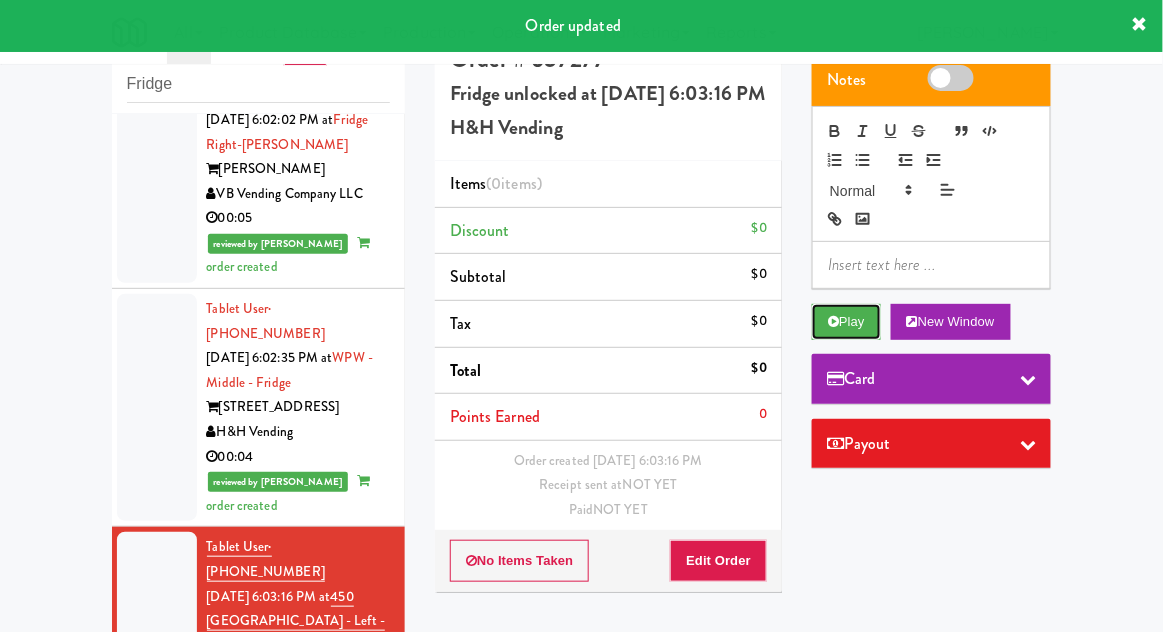 click on "Play" at bounding box center [846, 322] 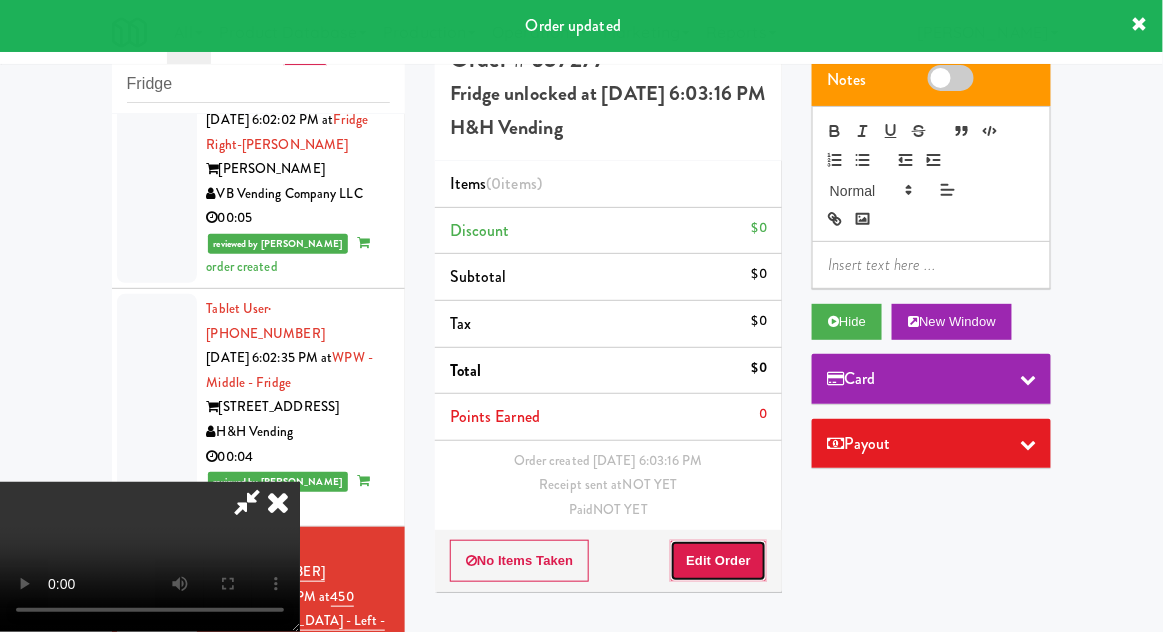 click on "Edit Order" at bounding box center (718, 561) 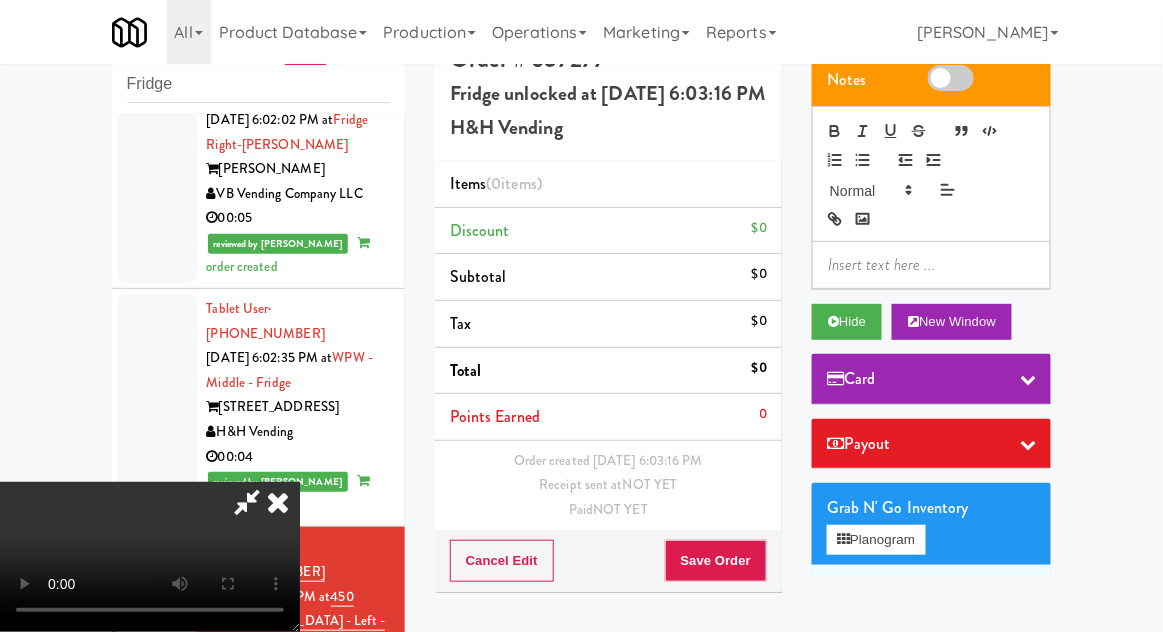 scroll, scrollTop: 73, scrollLeft: 0, axis: vertical 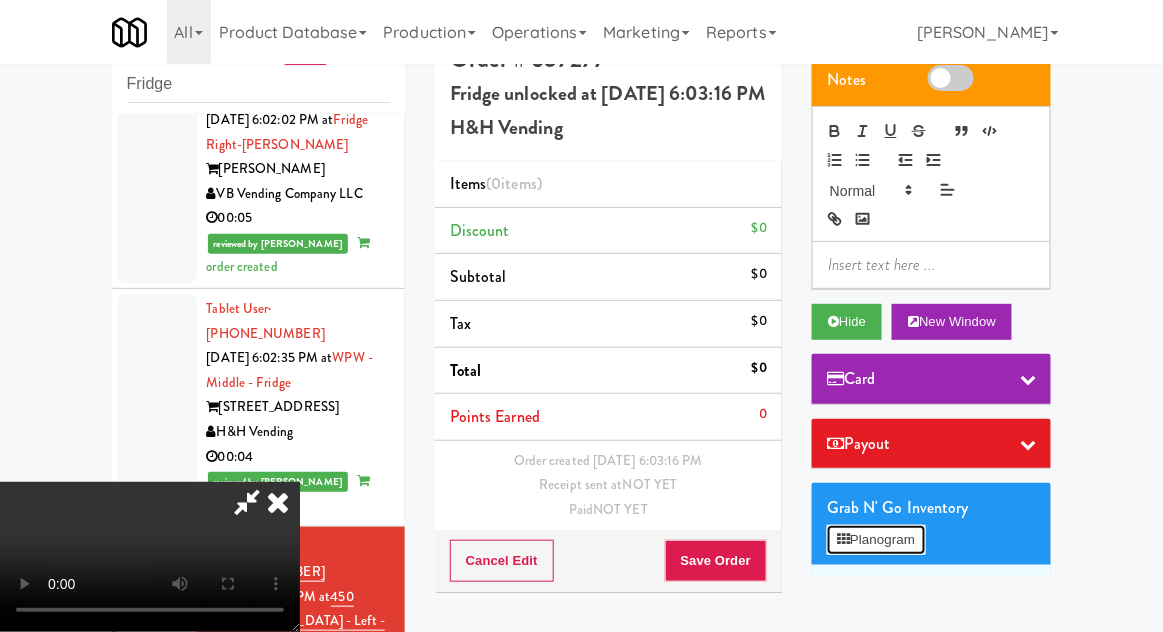 click on "Planogram" at bounding box center (876, 540) 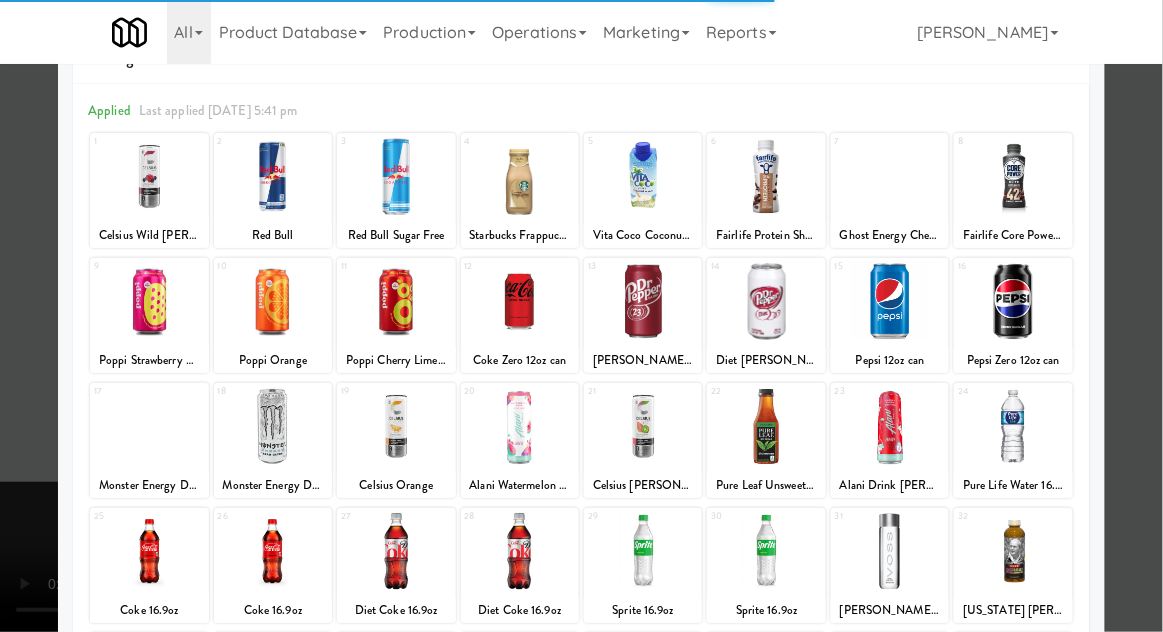 scroll, scrollTop: 76, scrollLeft: 0, axis: vertical 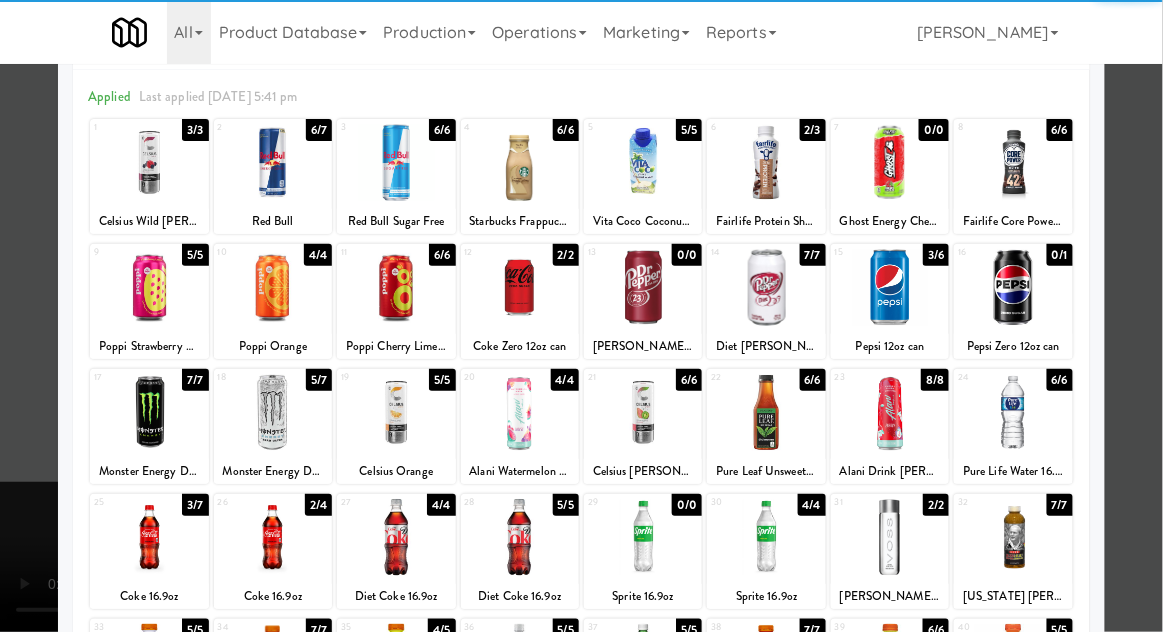 click at bounding box center (1013, 412) 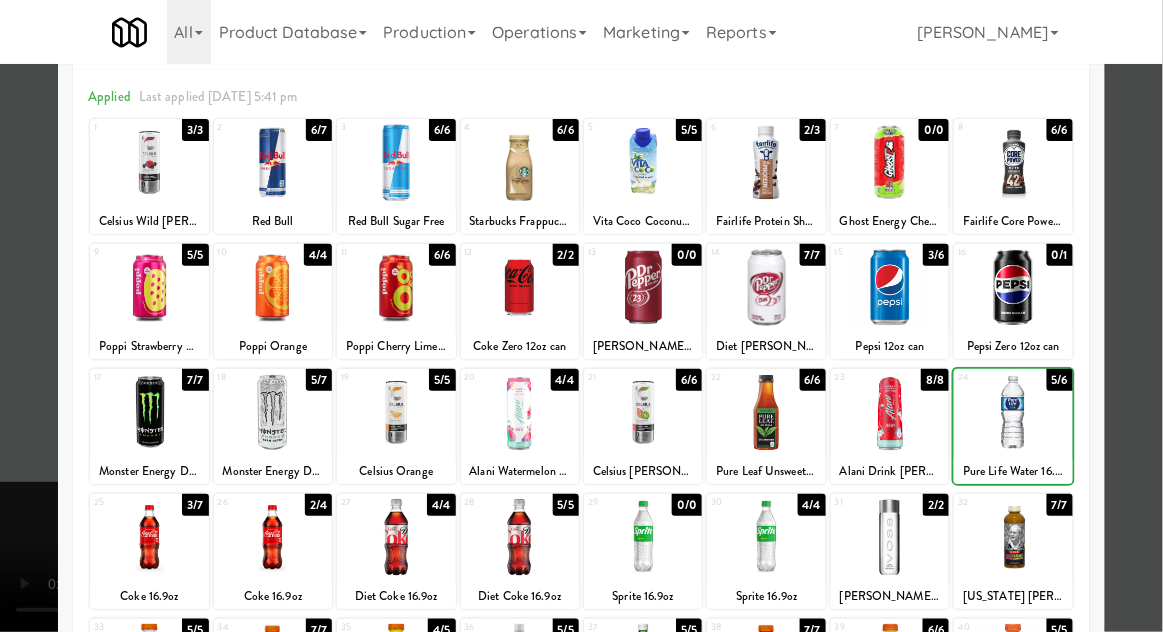 click at bounding box center [581, 316] 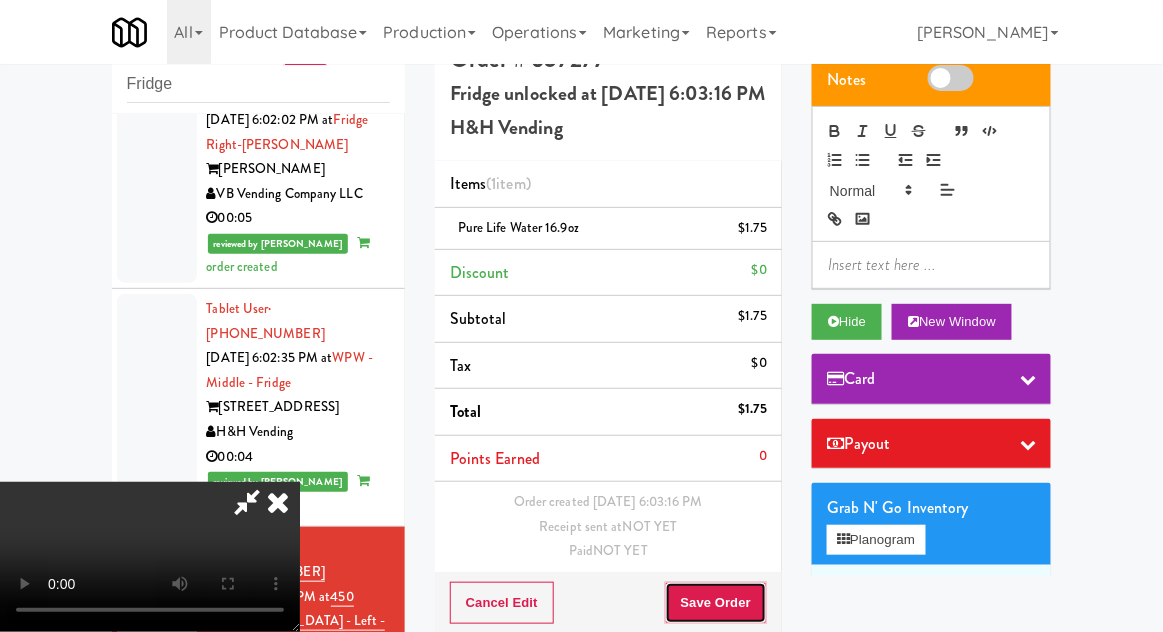 click on "Save Order" at bounding box center (716, 603) 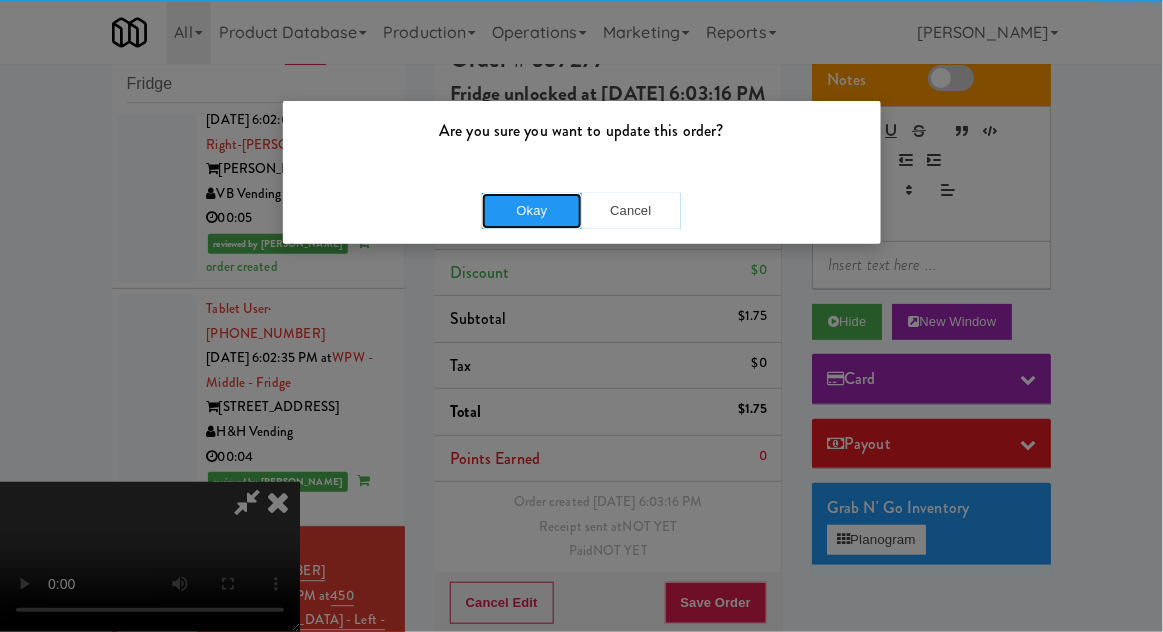 click on "Okay" at bounding box center (532, 211) 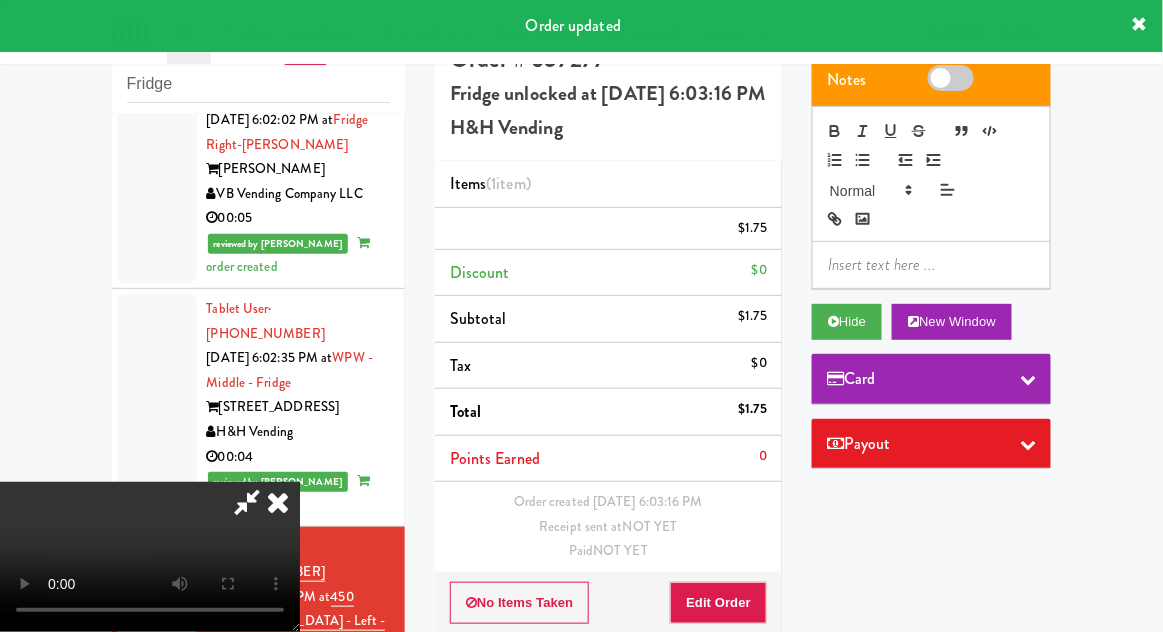 scroll, scrollTop: 0, scrollLeft: 0, axis: both 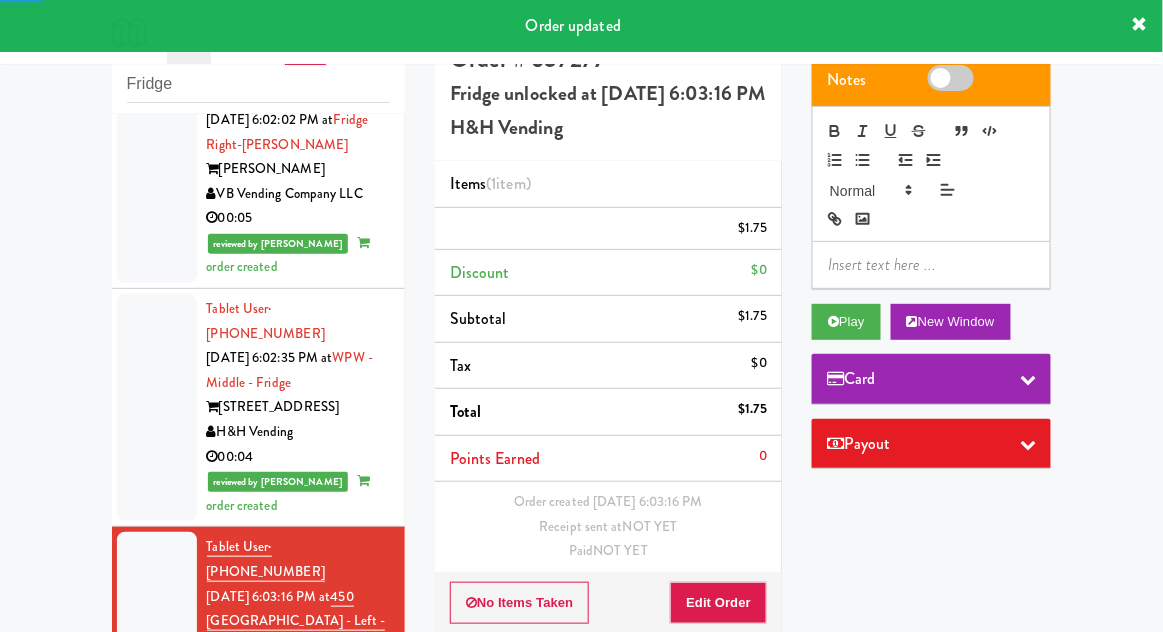click at bounding box center (157, 835) 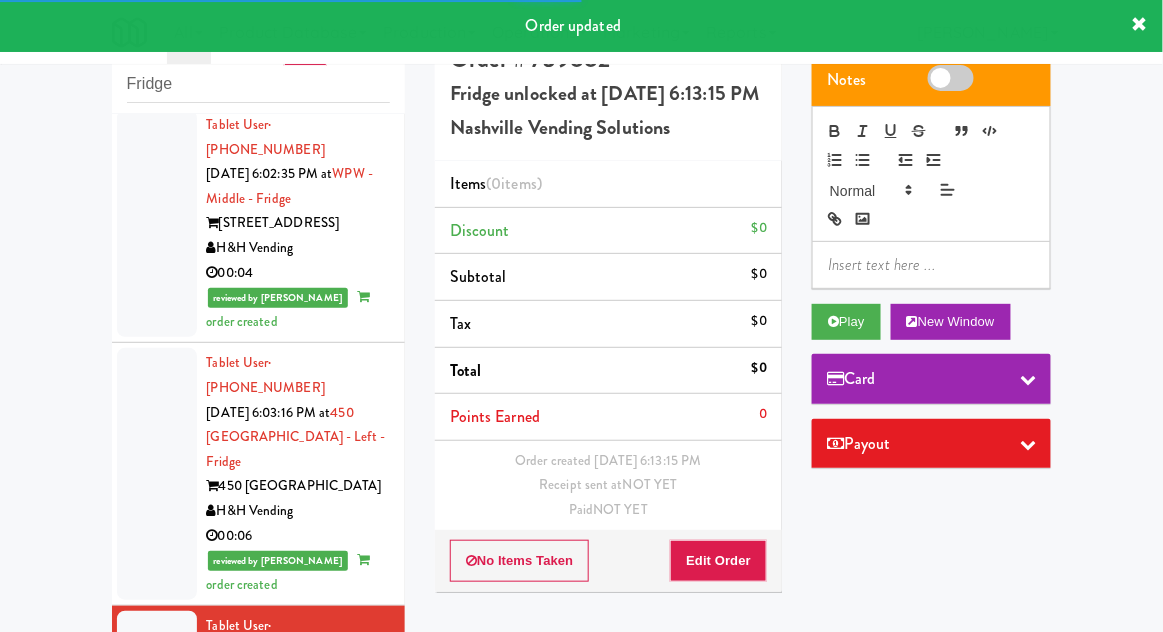 scroll, scrollTop: 3012, scrollLeft: 0, axis: vertical 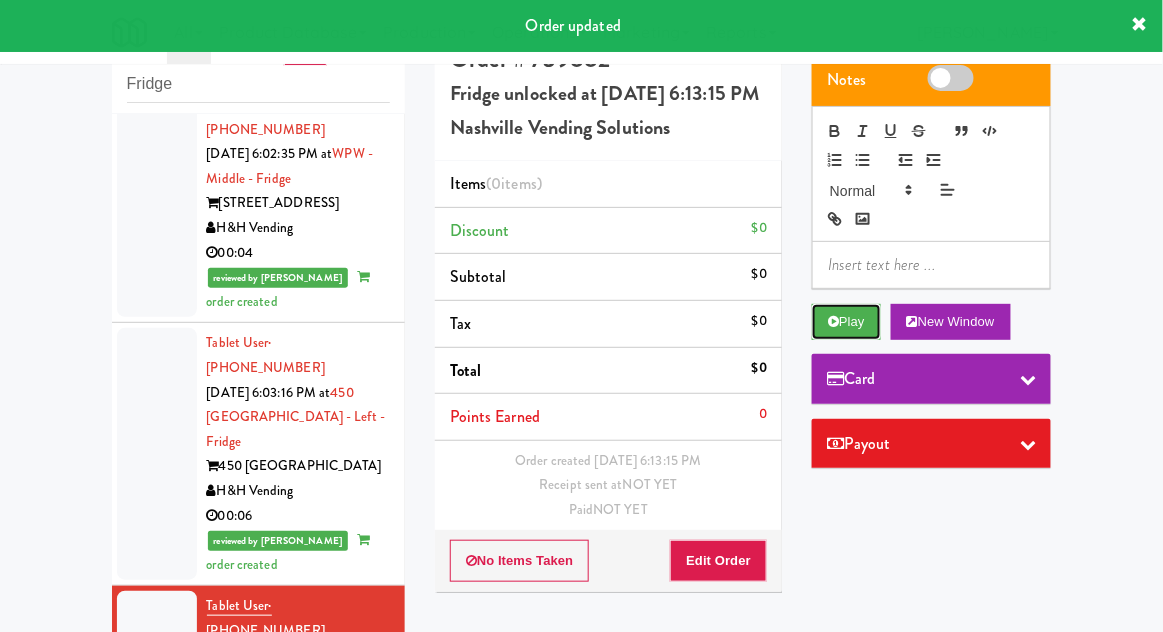 click on "Play" at bounding box center [846, 322] 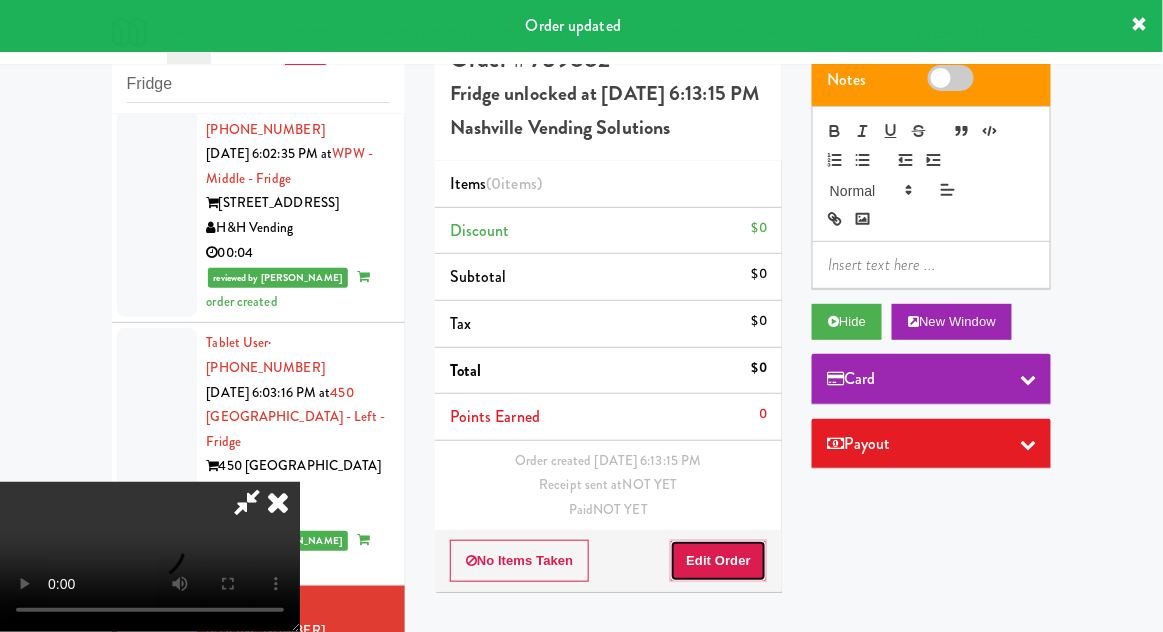 click on "Edit Order" at bounding box center (718, 561) 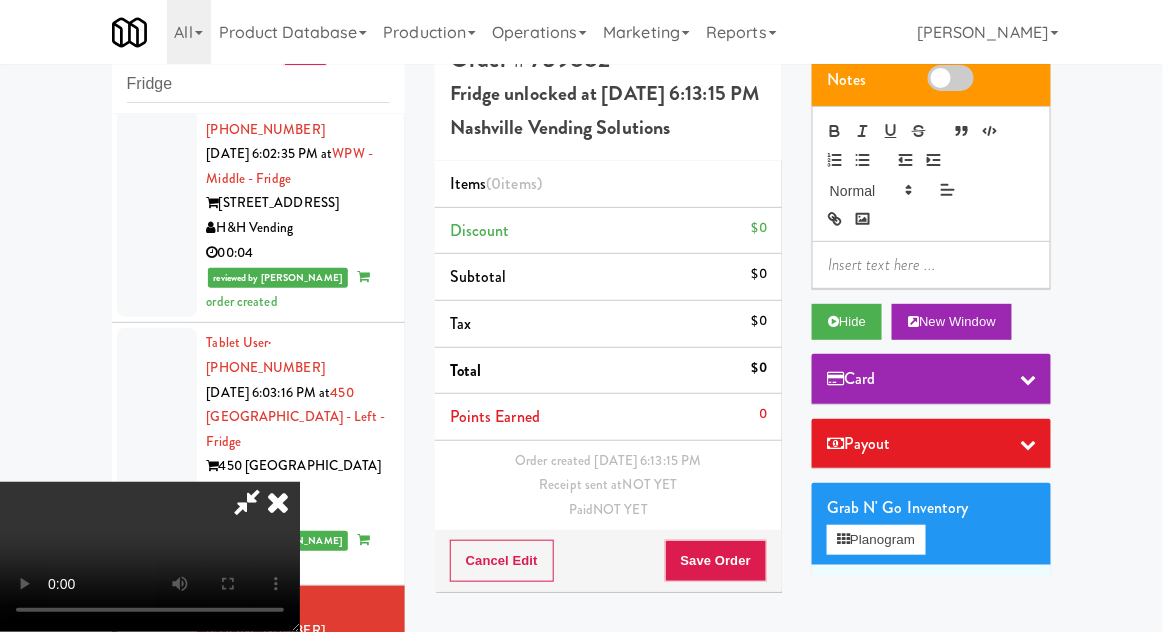 type 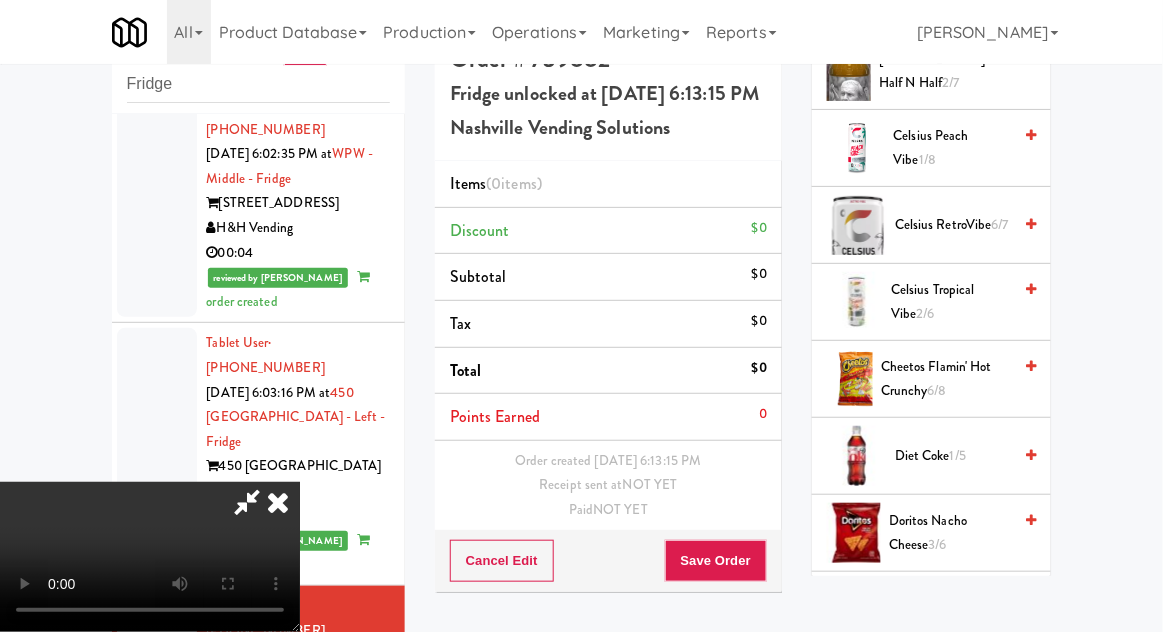 click on "Cheetos Flamin' Hot Crunchy  6/8" at bounding box center [946, 379] 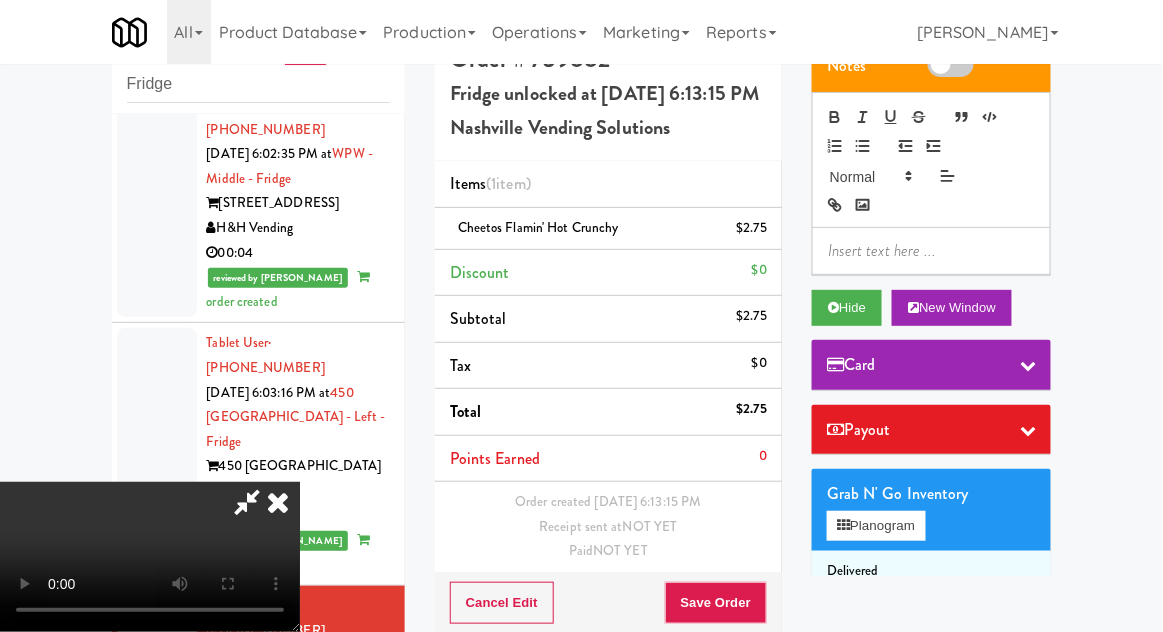 scroll, scrollTop: 0, scrollLeft: 0, axis: both 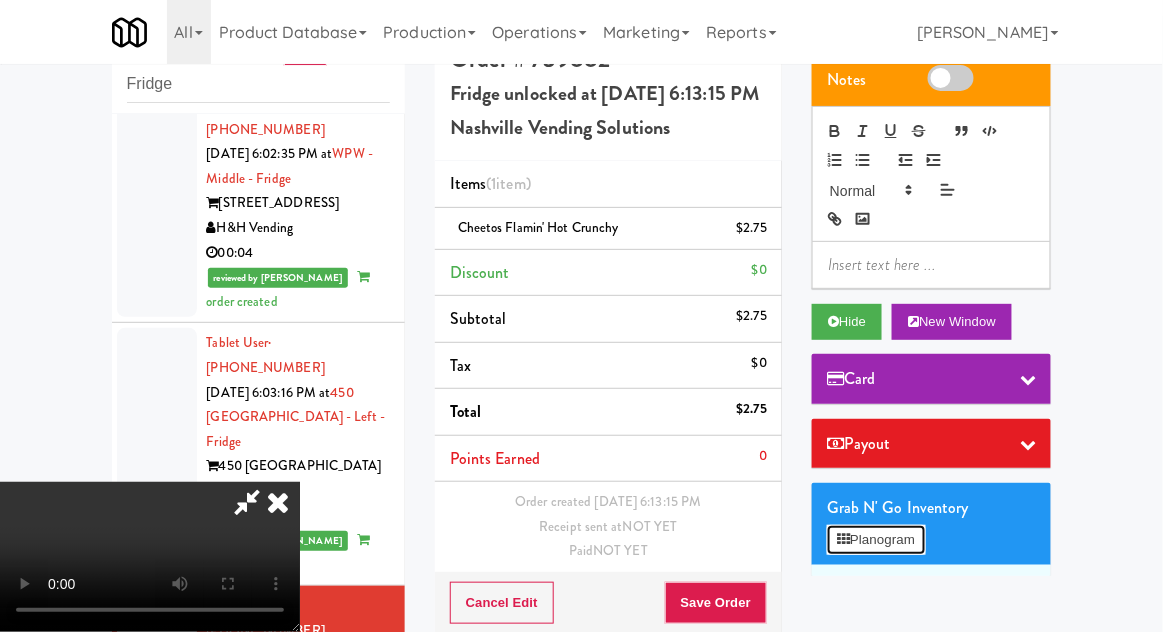 click on "Planogram" at bounding box center (876, 540) 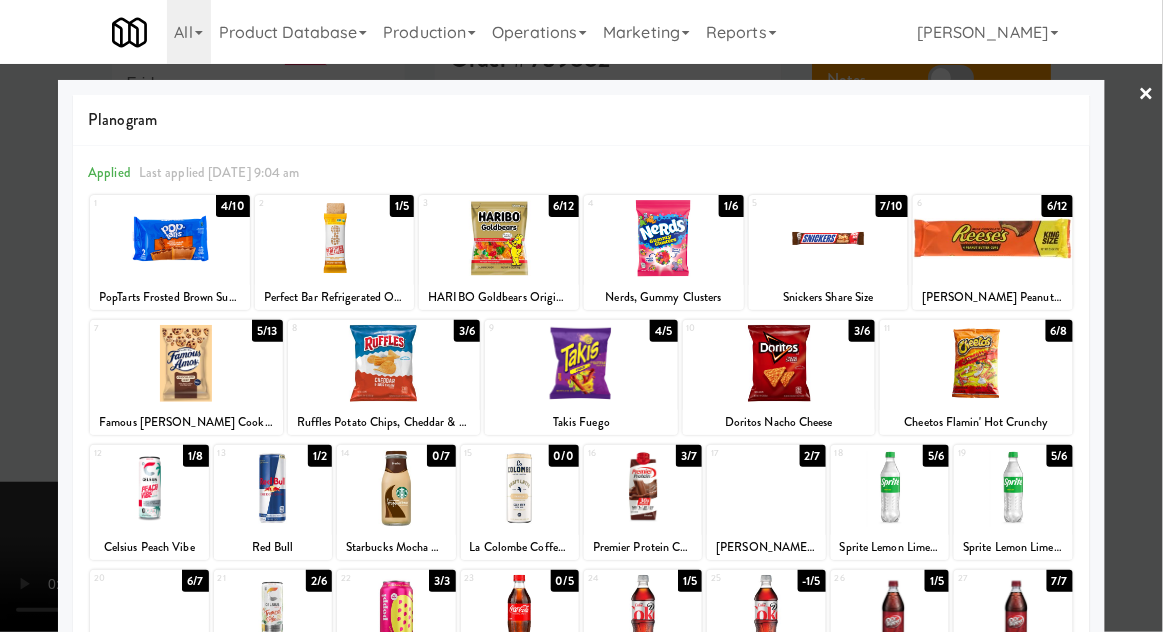 click at bounding box center [581, 316] 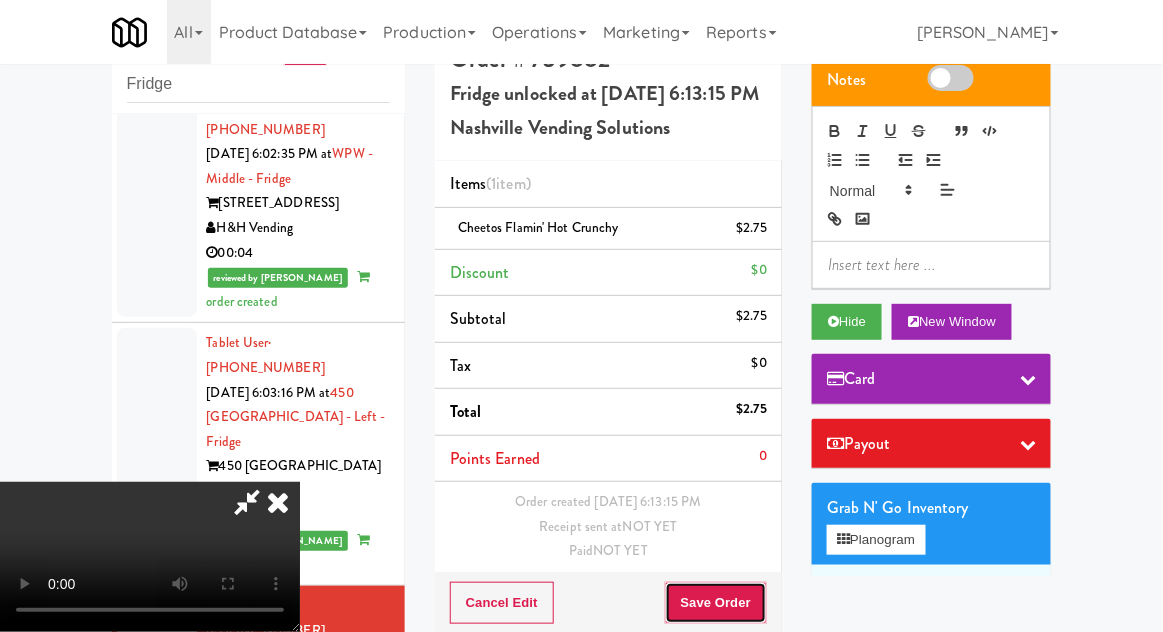 click on "Save Order" at bounding box center (716, 603) 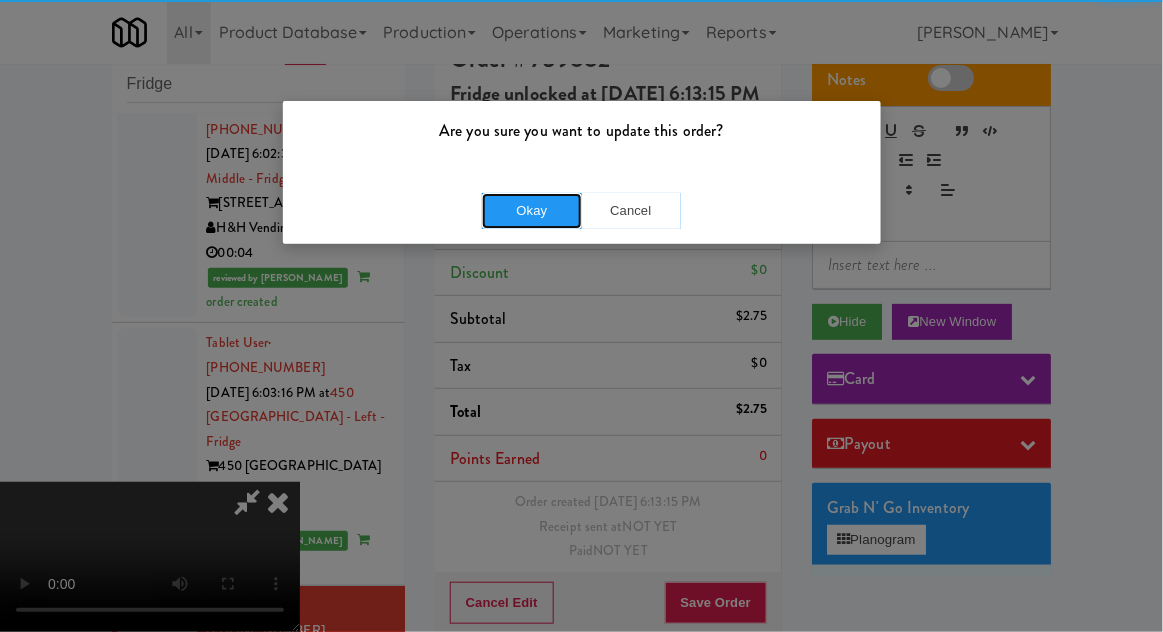 click on "Okay" at bounding box center (532, 211) 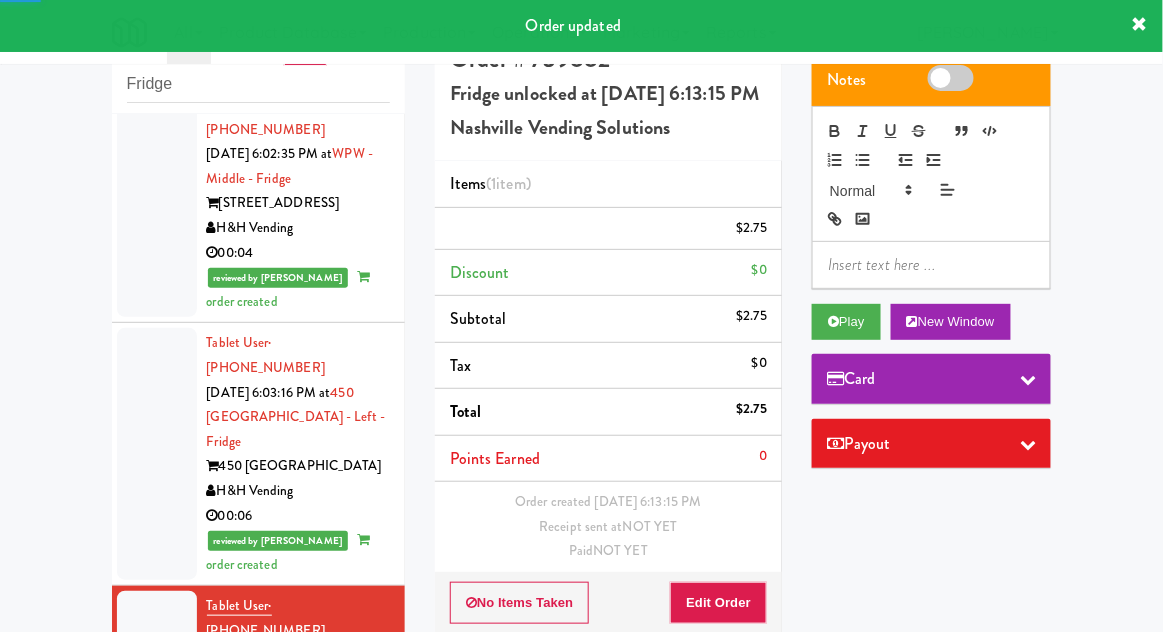 click at bounding box center [157, 882] 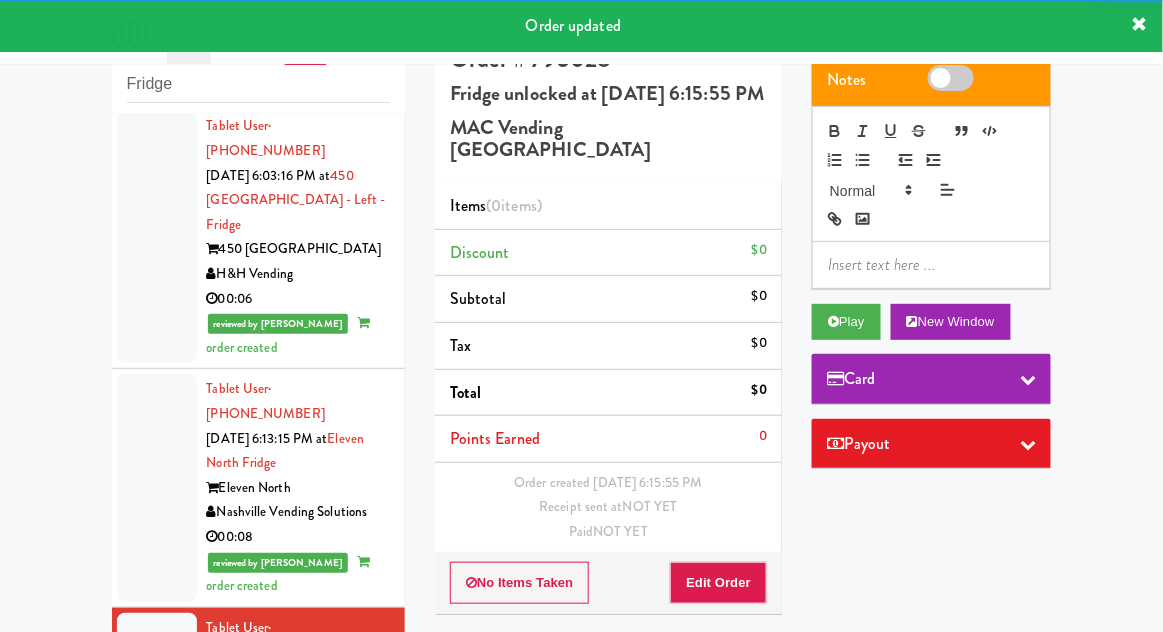 scroll, scrollTop: 3230, scrollLeft: 0, axis: vertical 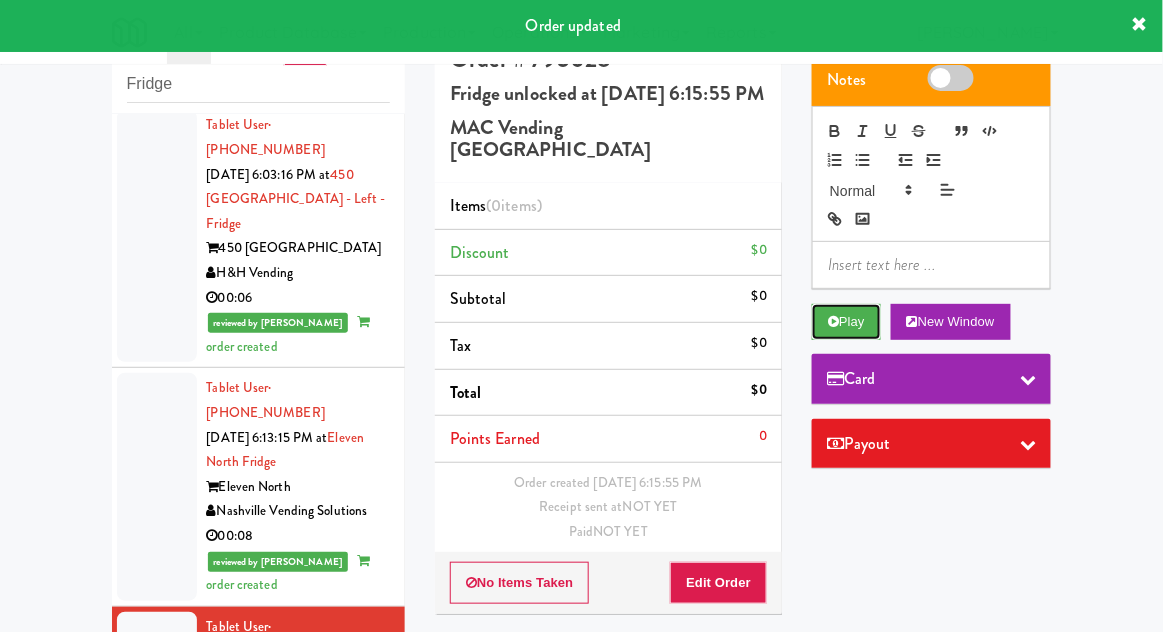 click on "Play" at bounding box center [846, 322] 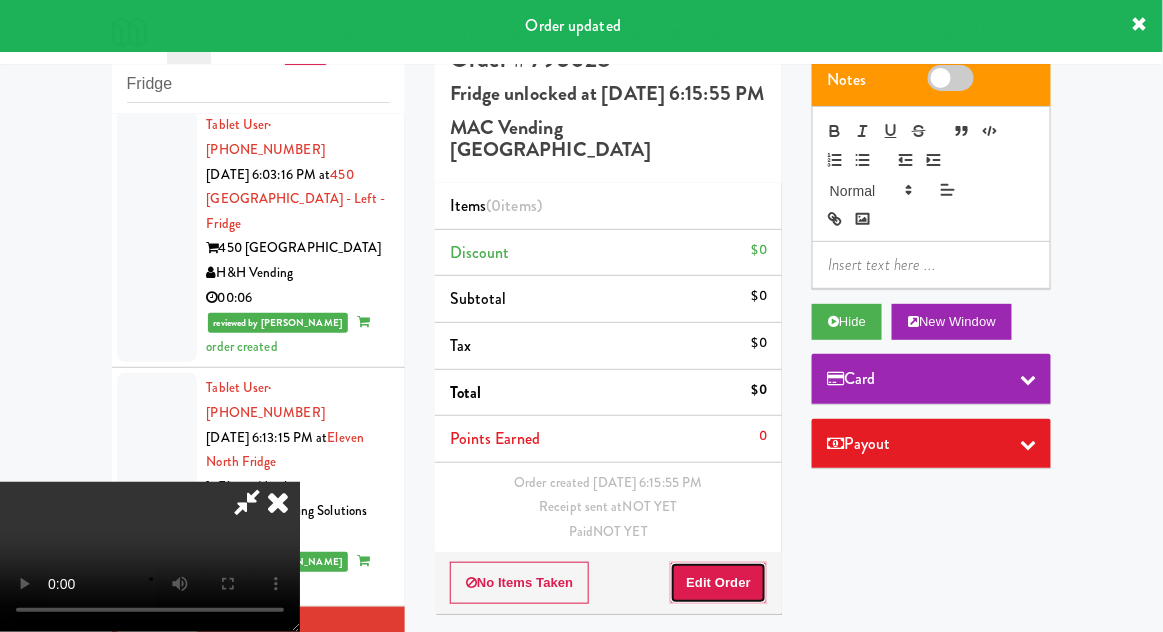click on "Edit Order" at bounding box center [718, 583] 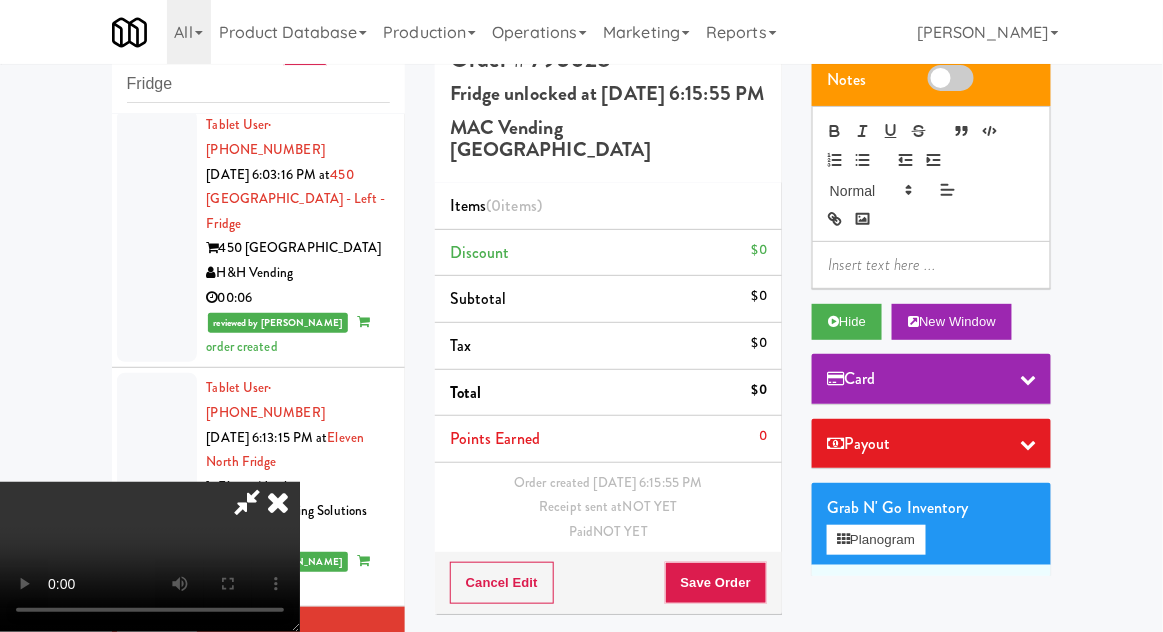 type 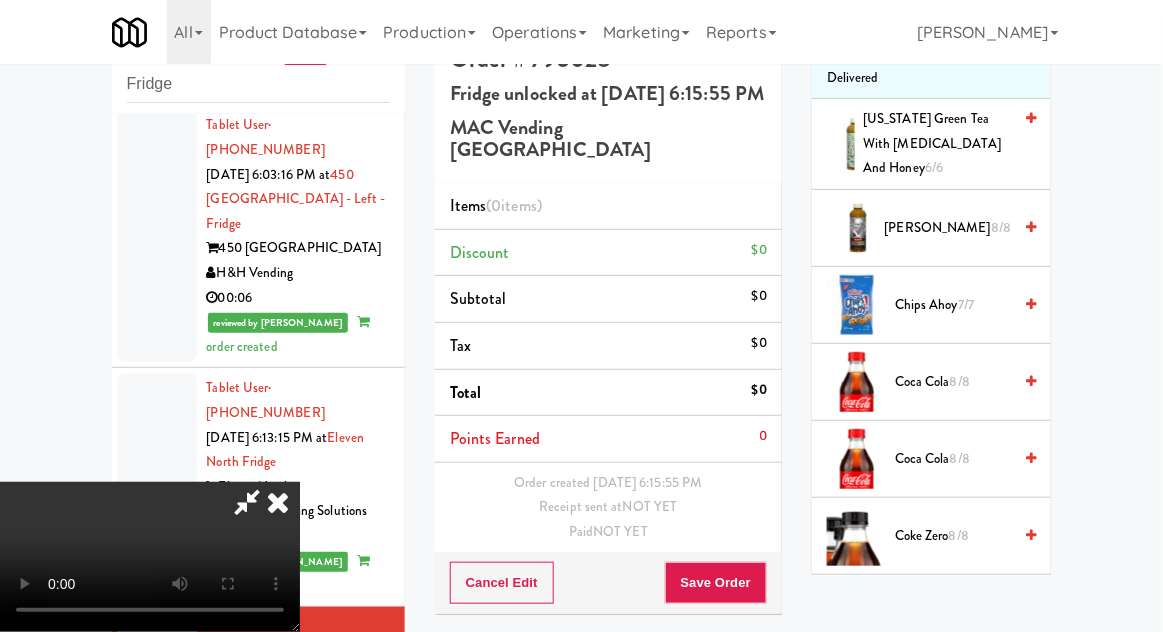 scroll, scrollTop: 513, scrollLeft: 0, axis: vertical 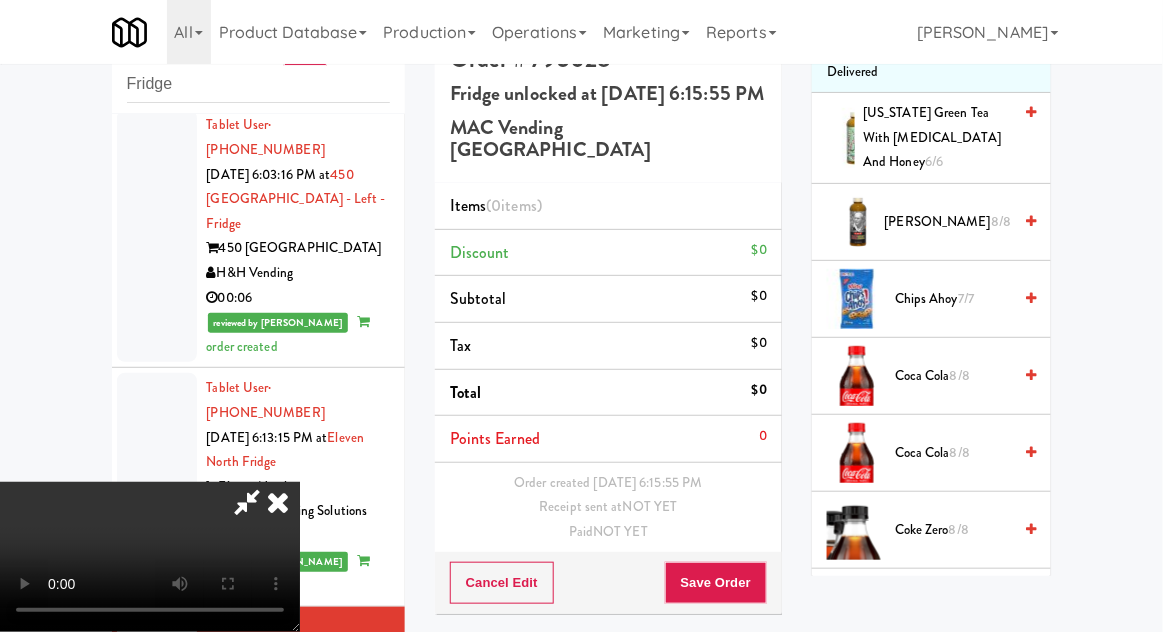click on "Coca Cola  8/8" at bounding box center (953, 453) 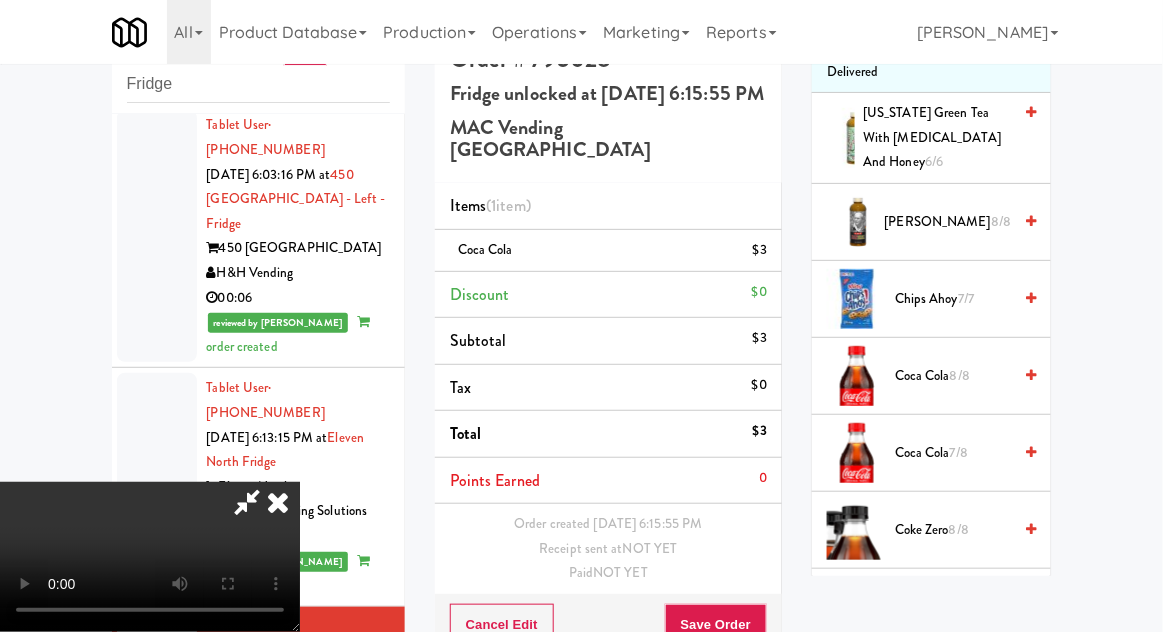 click on "7/8" at bounding box center [959, 452] 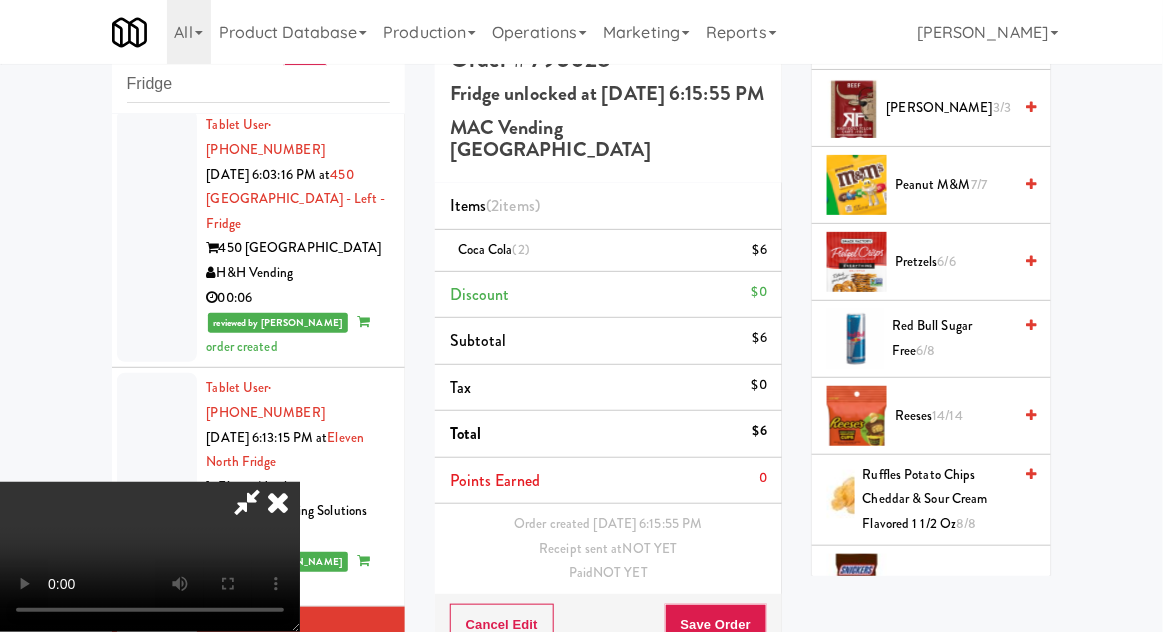 scroll, scrollTop: 1871, scrollLeft: 0, axis: vertical 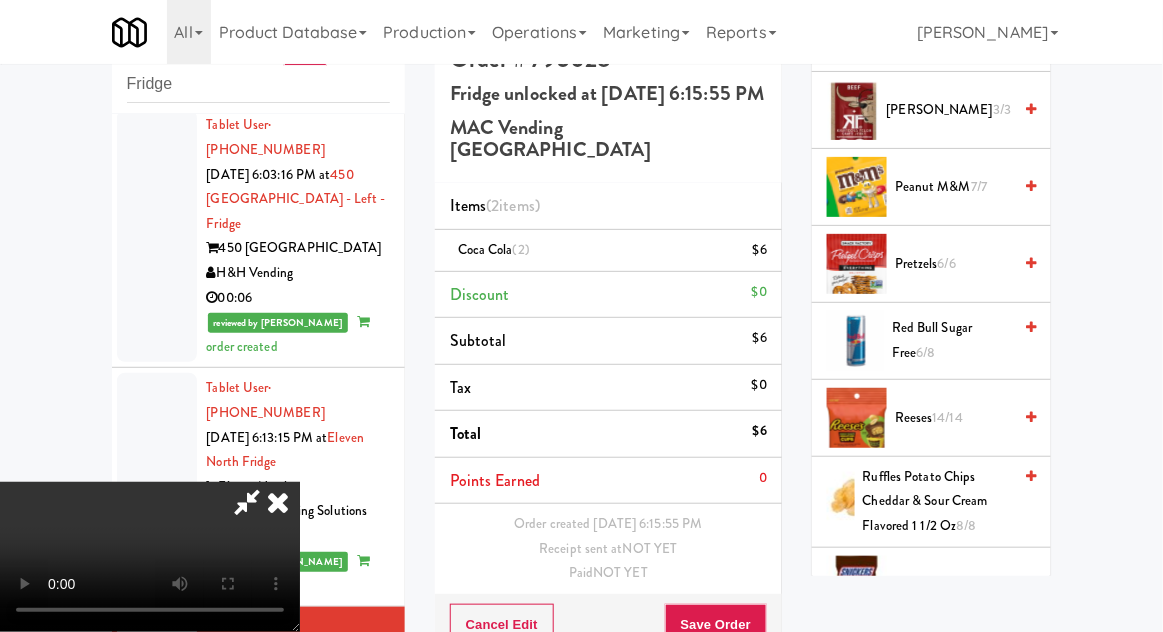click on "Reeses  14/14" at bounding box center (953, 418) 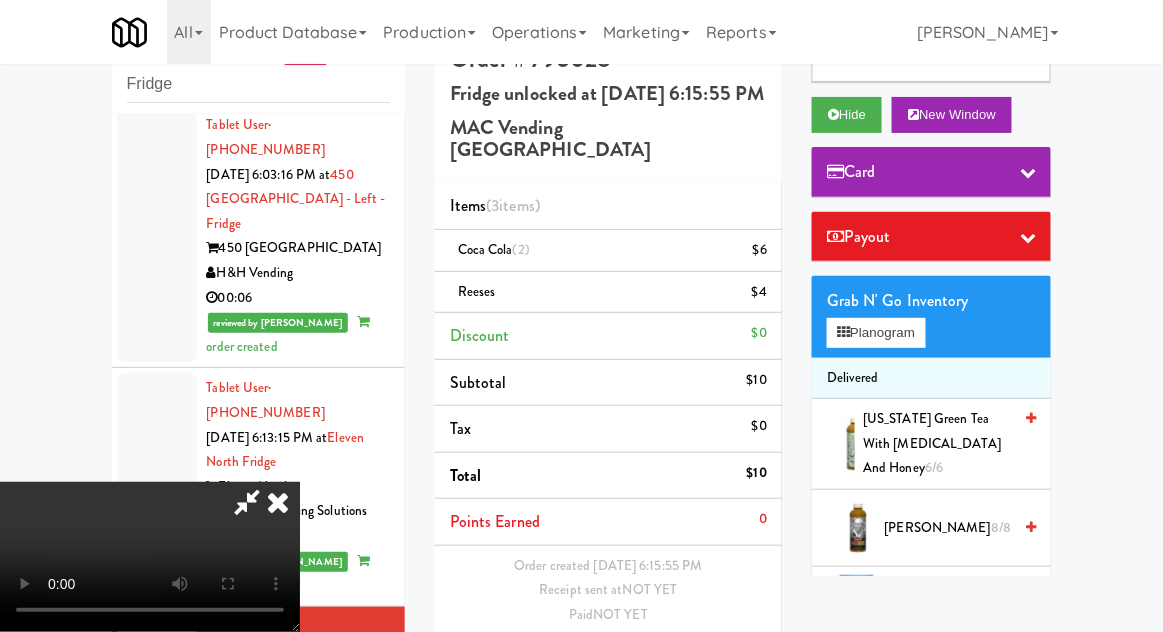 scroll, scrollTop: 184, scrollLeft: 0, axis: vertical 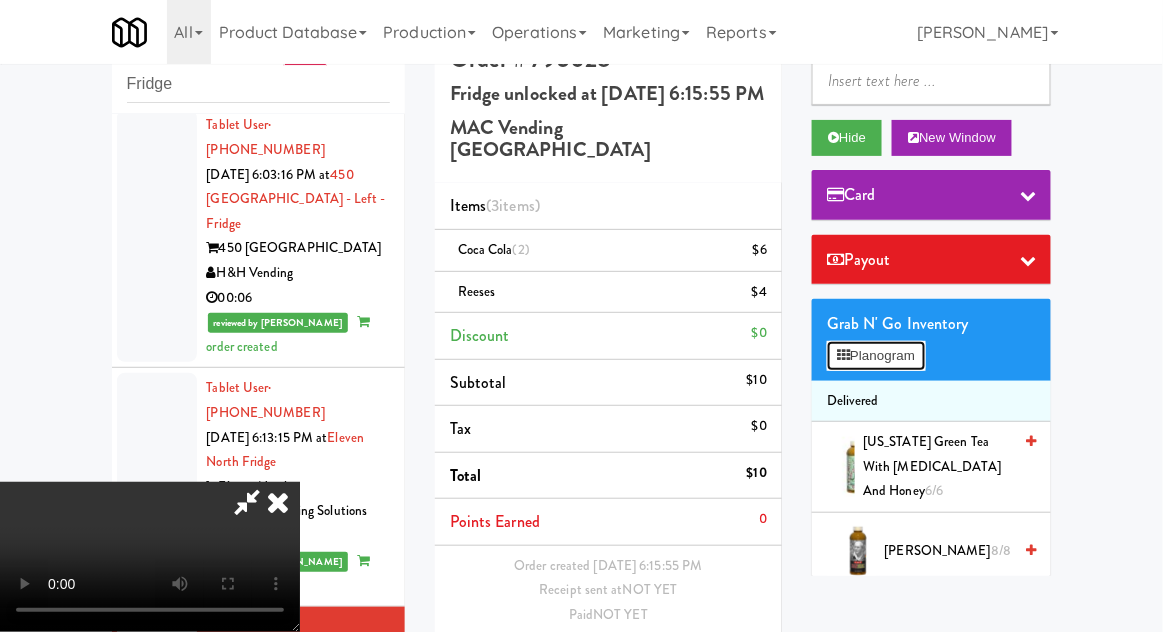 click on "Planogram" at bounding box center [876, 356] 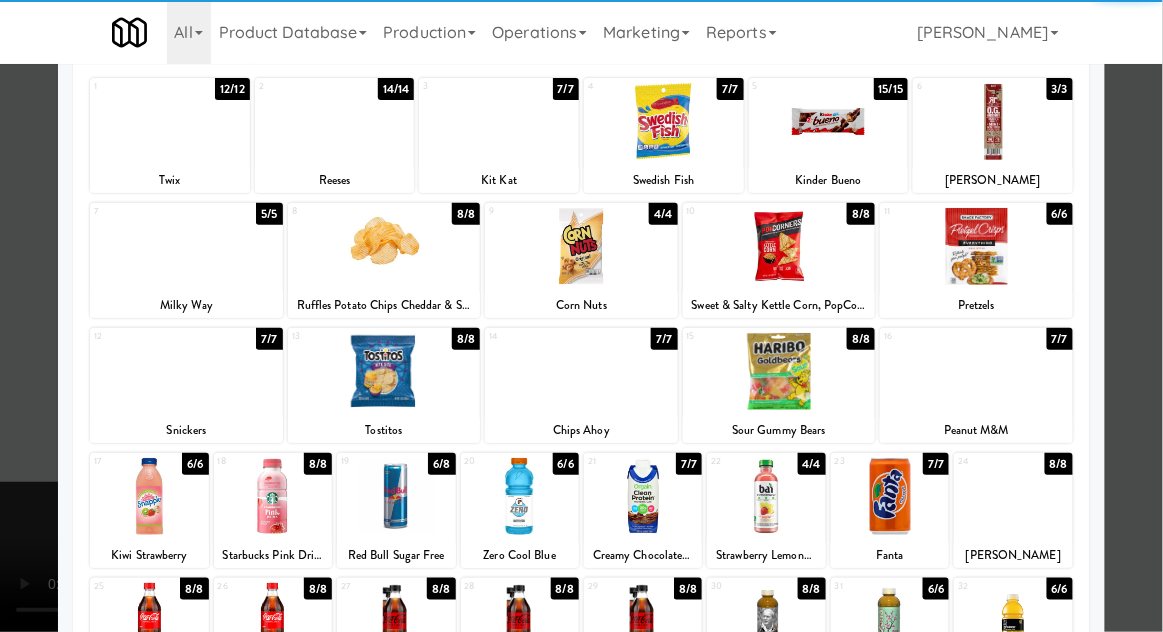 scroll, scrollTop: 112, scrollLeft: 0, axis: vertical 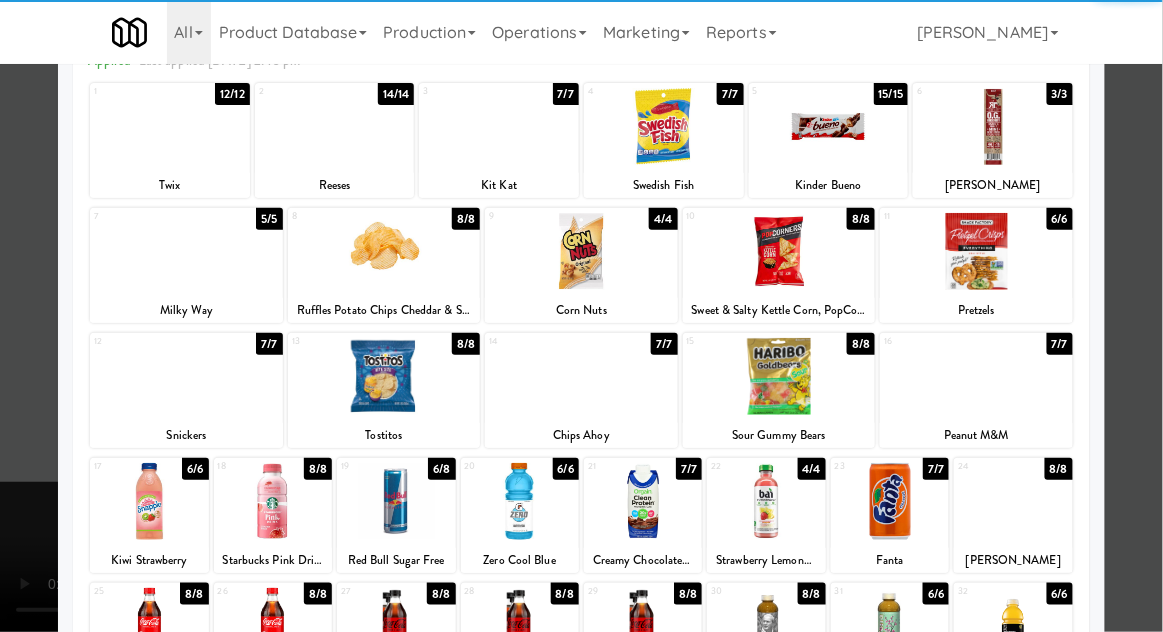 click at bounding box center [273, 501] 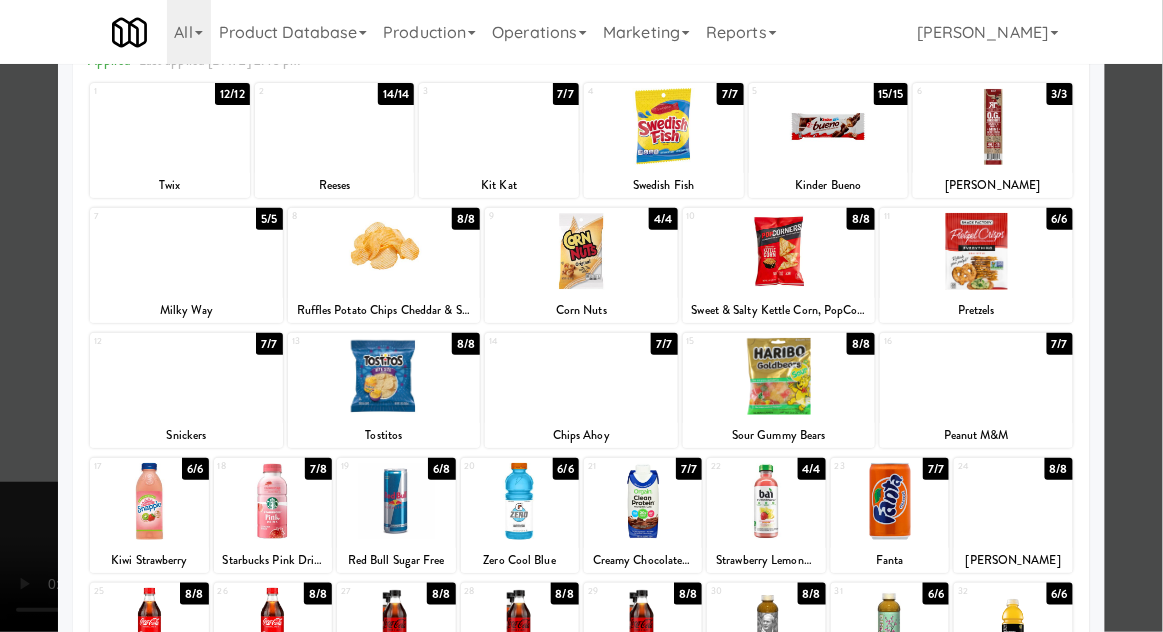 click at bounding box center [581, 316] 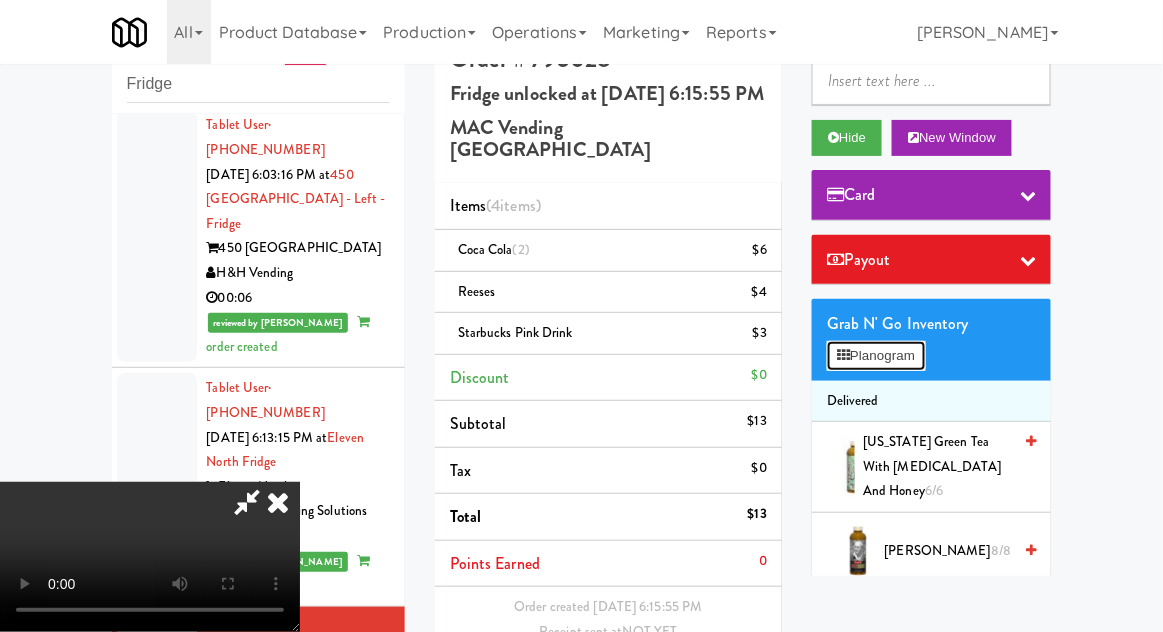 click on "Planogram" at bounding box center (876, 356) 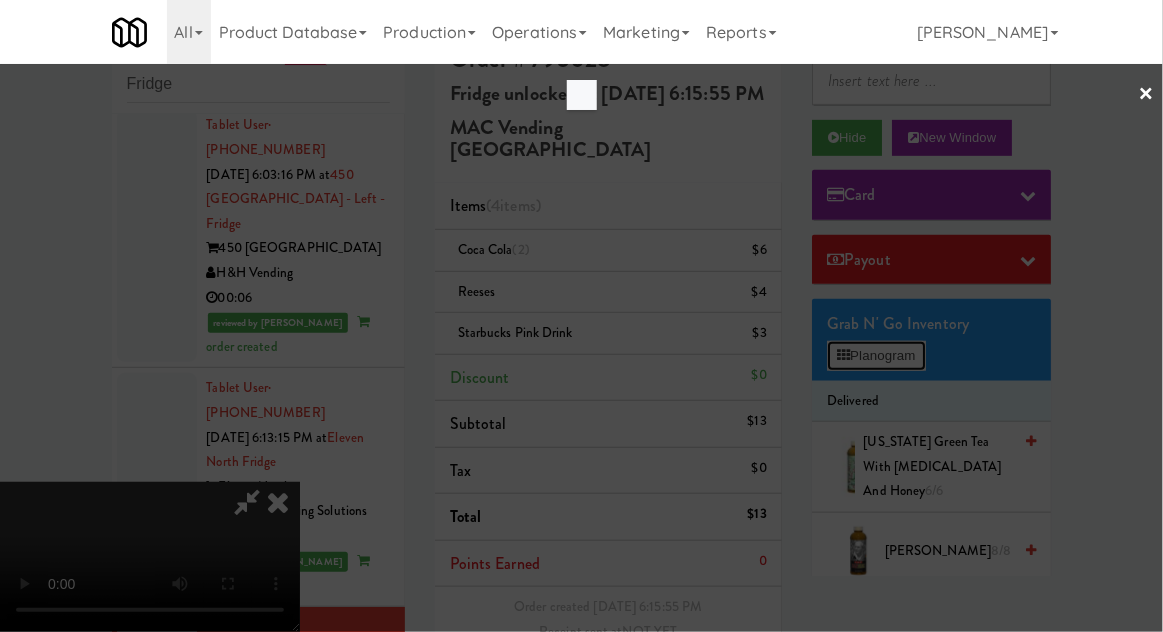 scroll, scrollTop: 0, scrollLeft: 0, axis: both 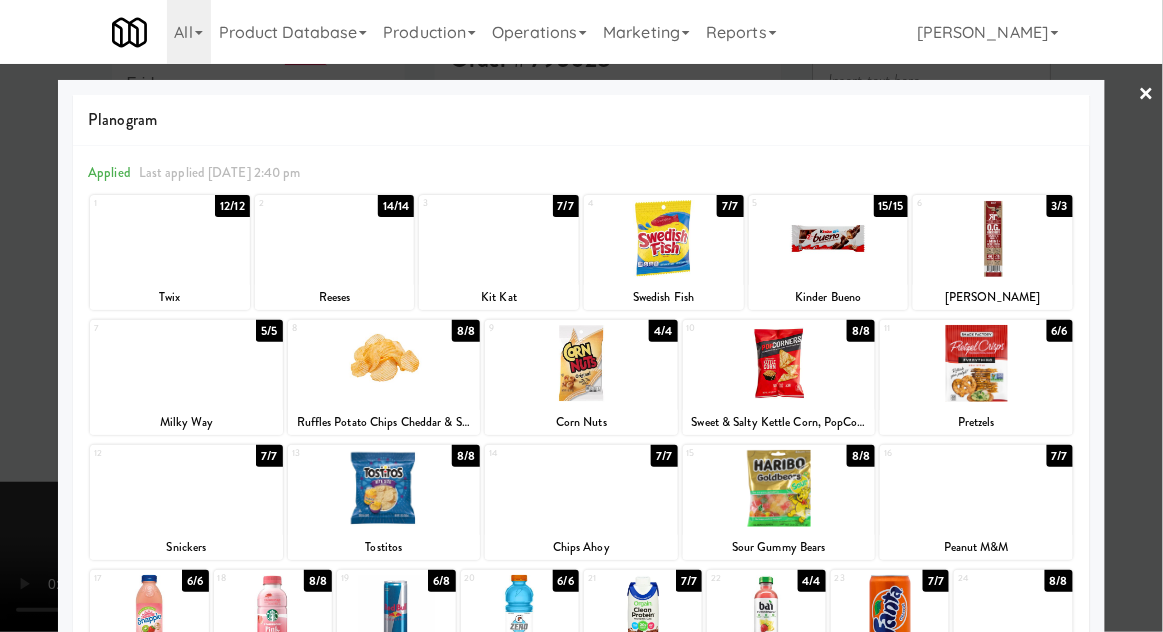 click at bounding box center [976, 488] 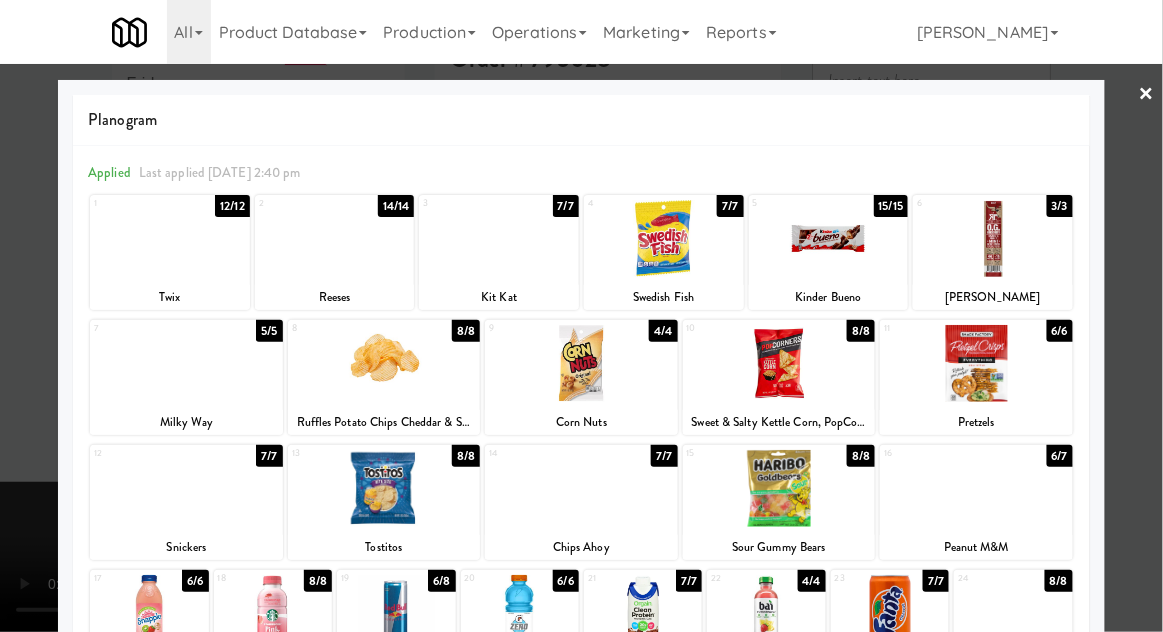 click at bounding box center [581, 316] 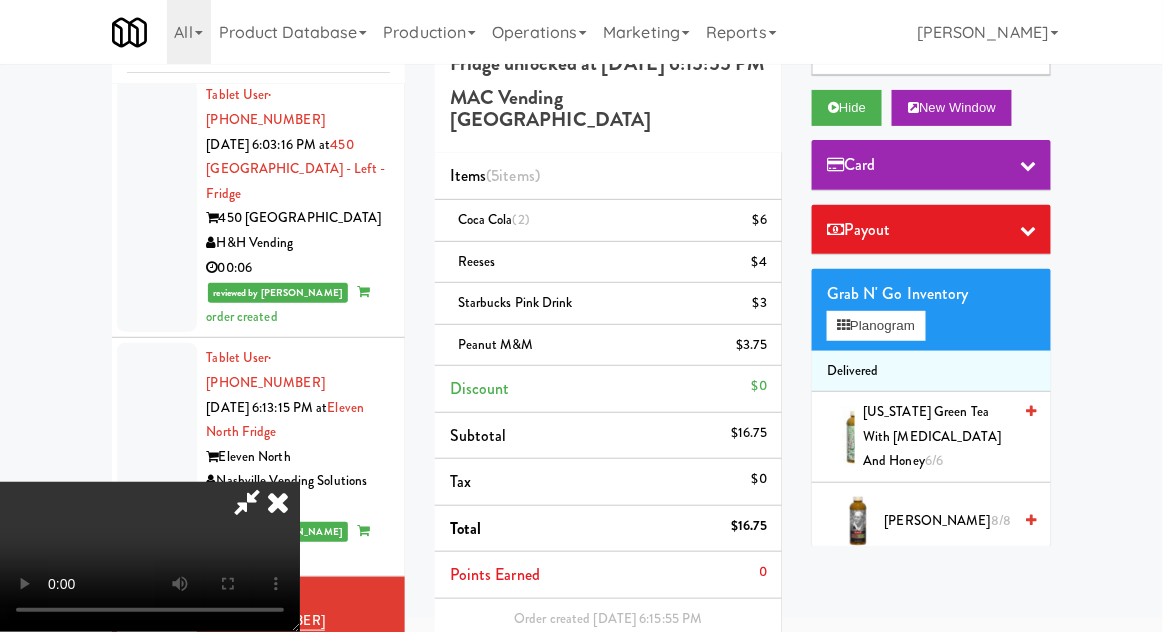 scroll, scrollTop: 112, scrollLeft: 0, axis: vertical 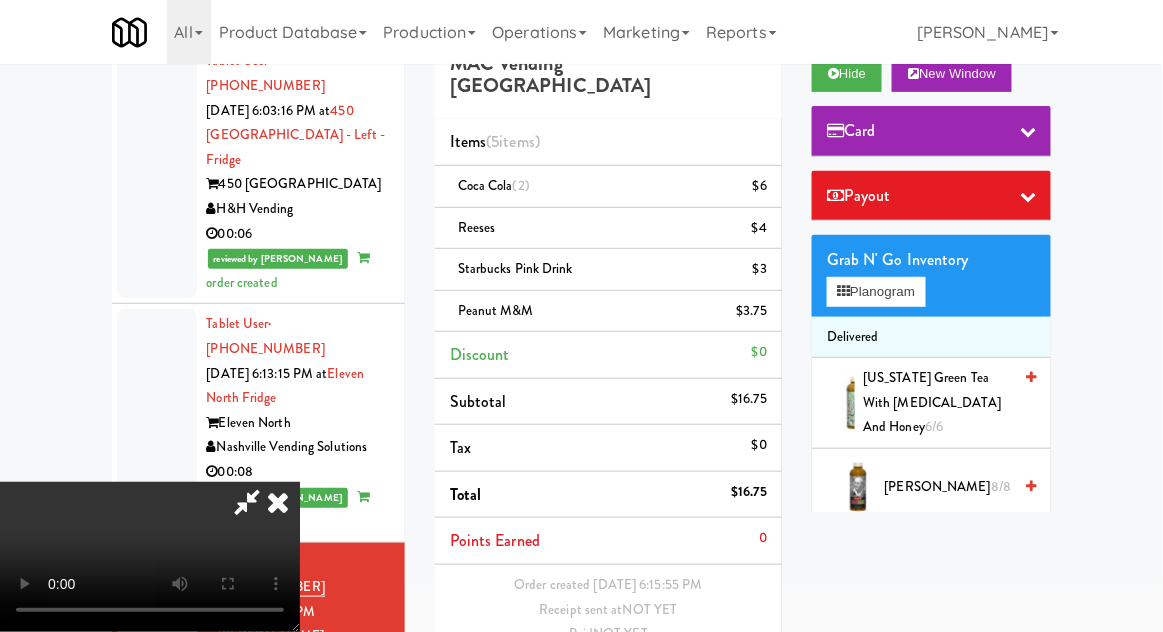 click on "Save Order" at bounding box center [716, 686] 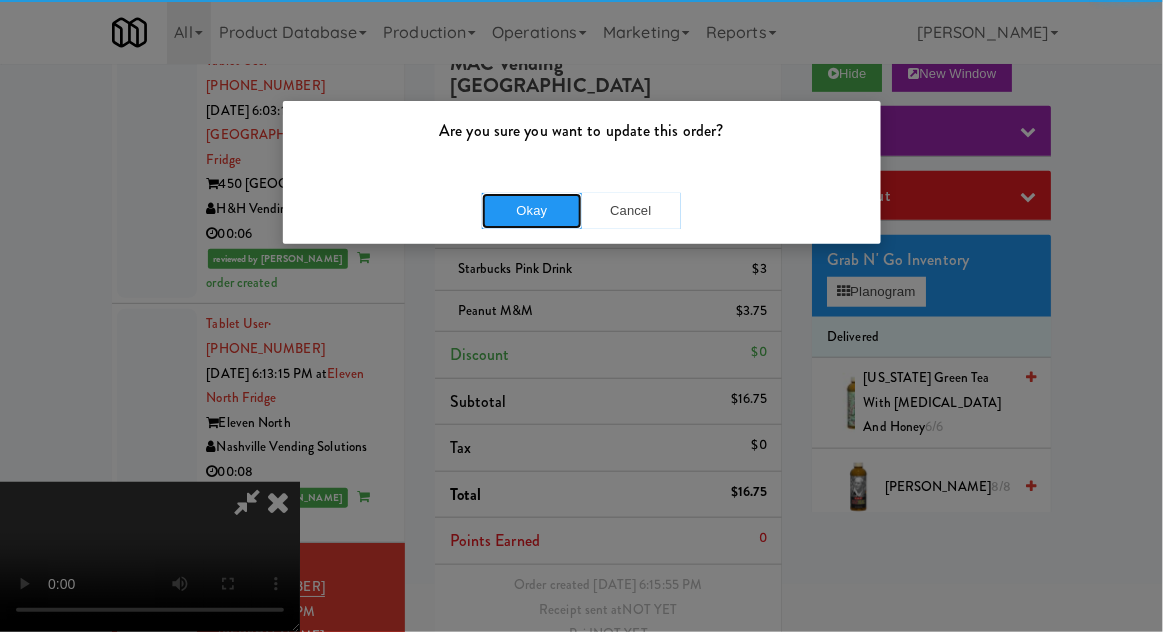 click on "Okay" at bounding box center [532, 211] 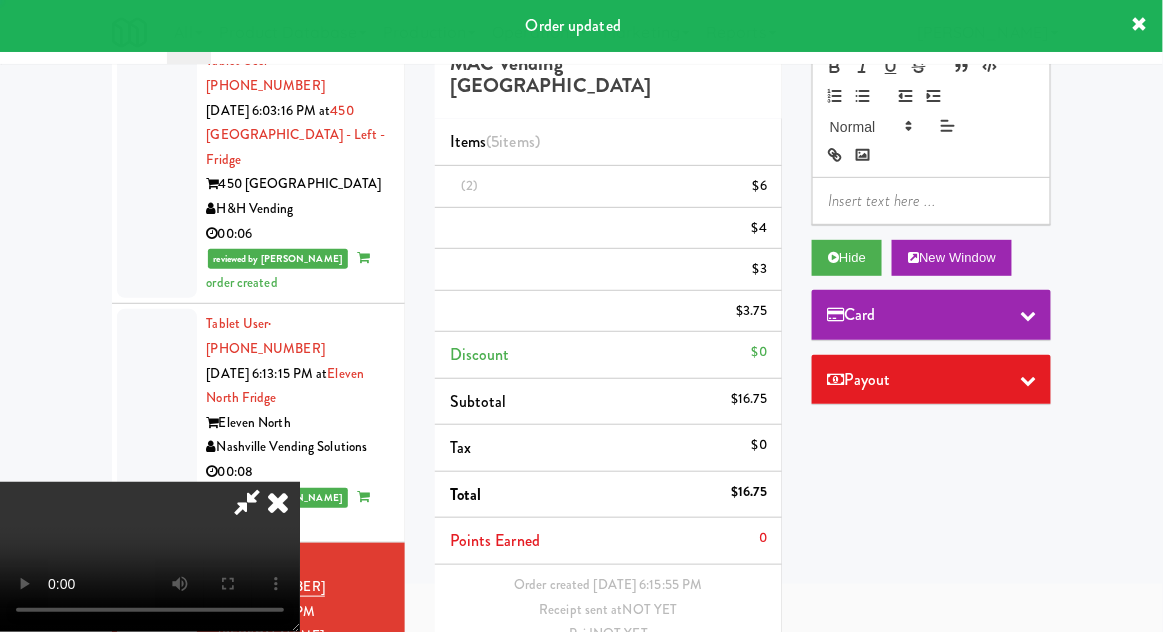 scroll, scrollTop: 0, scrollLeft: 0, axis: both 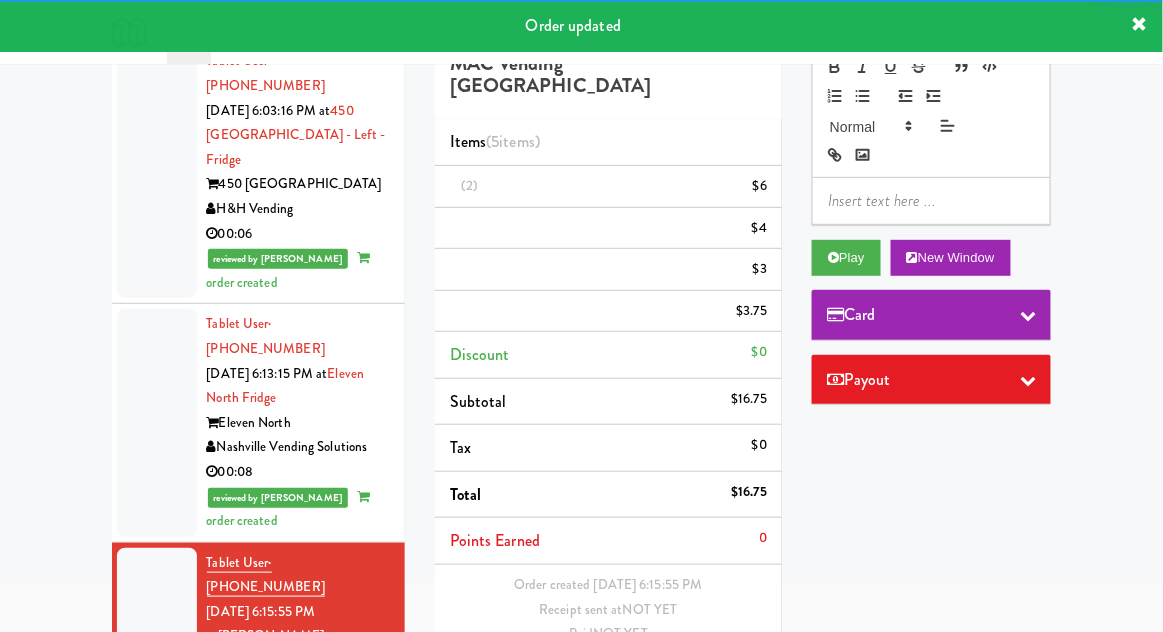 click at bounding box center (157, 850) 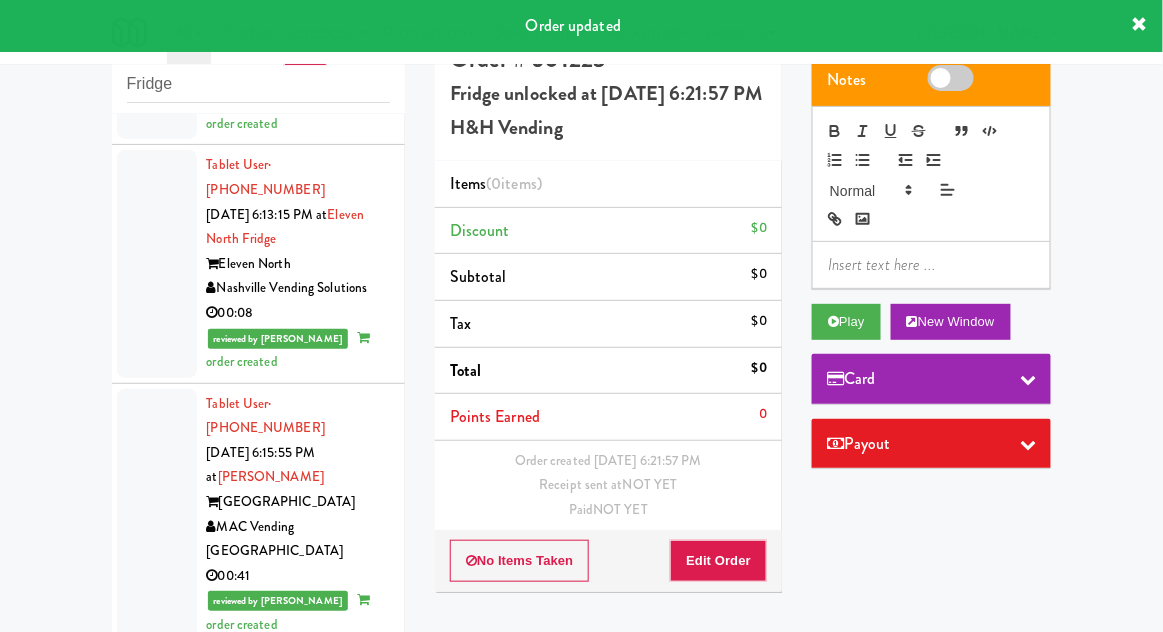 scroll, scrollTop: 3453, scrollLeft: 0, axis: vertical 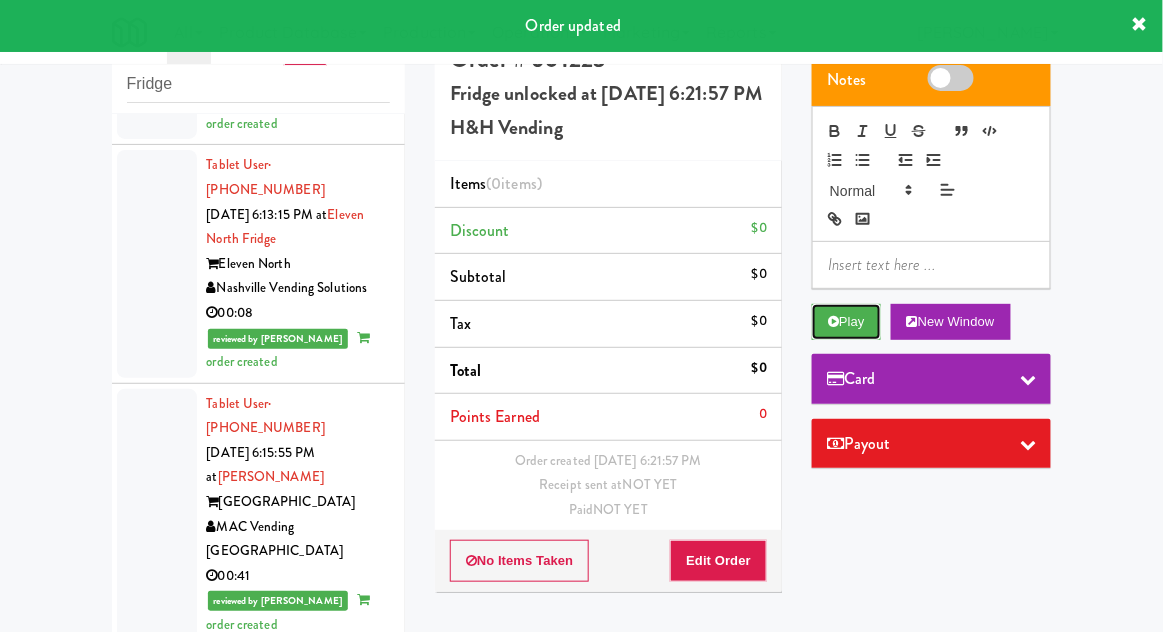 click at bounding box center [833, 321] 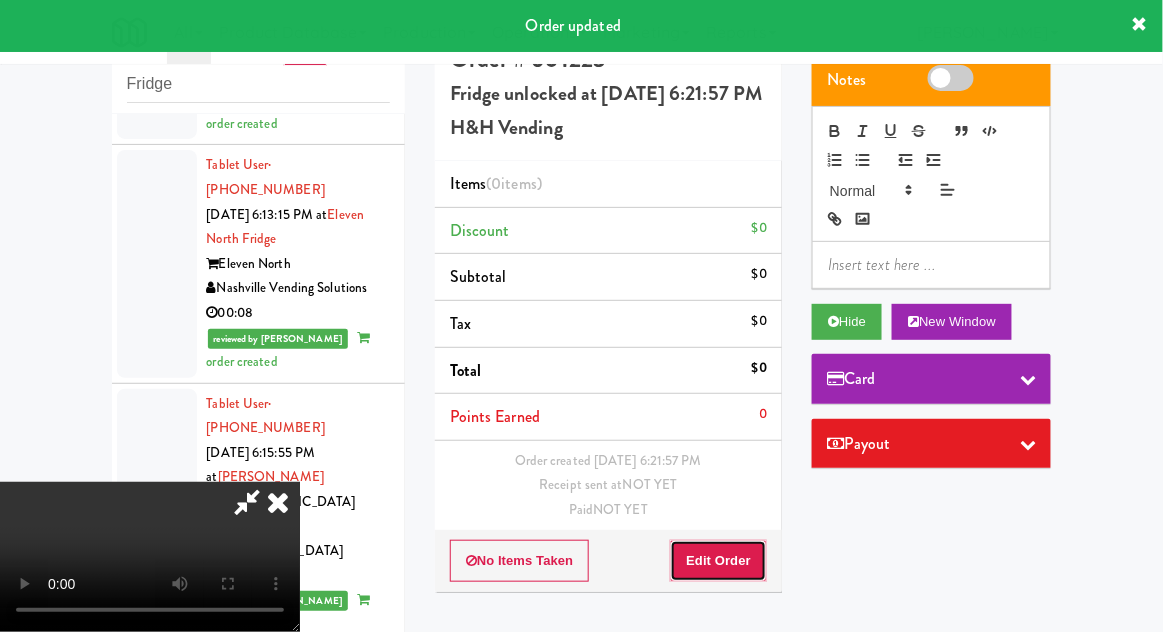 click on "Edit Order" at bounding box center [718, 561] 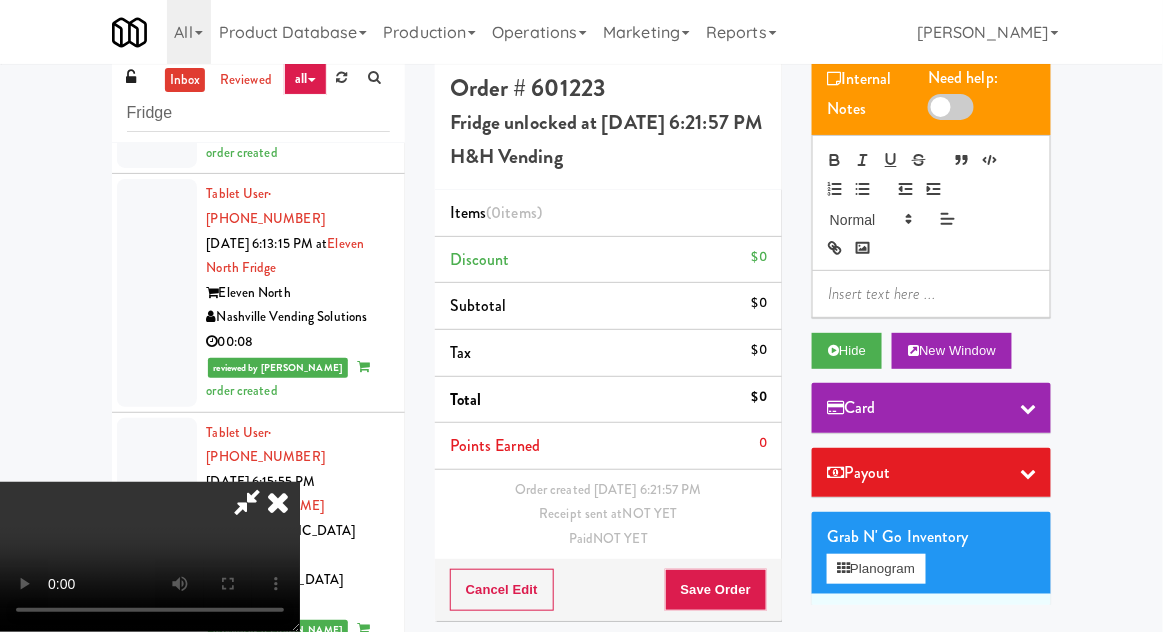 scroll, scrollTop: 48, scrollLeft: 0, axis: vertical 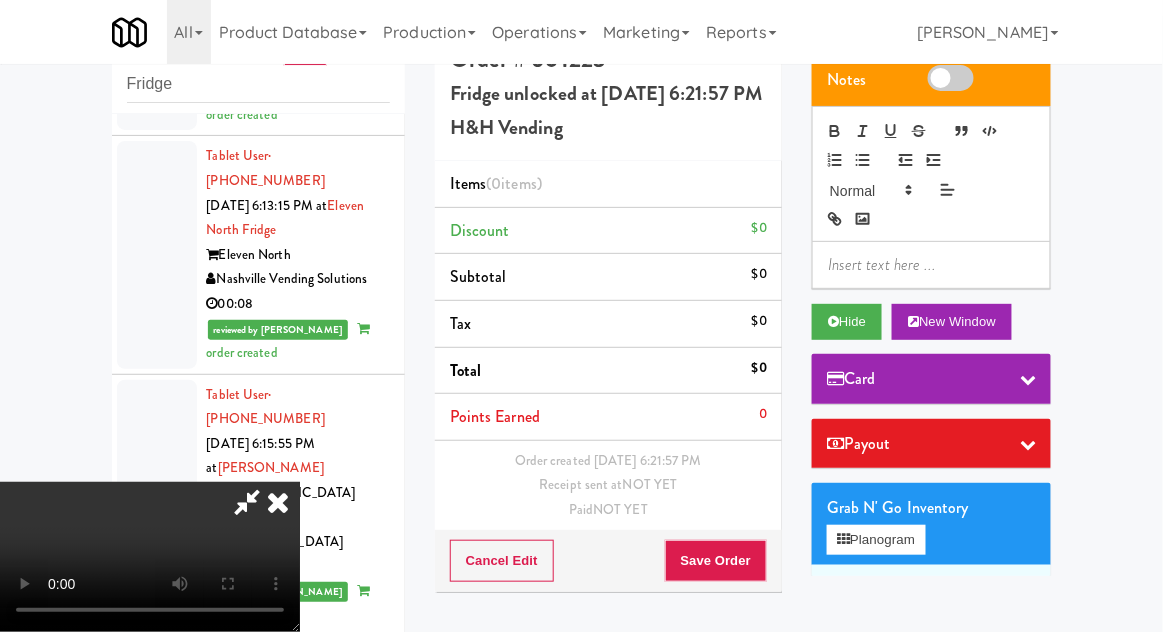 type 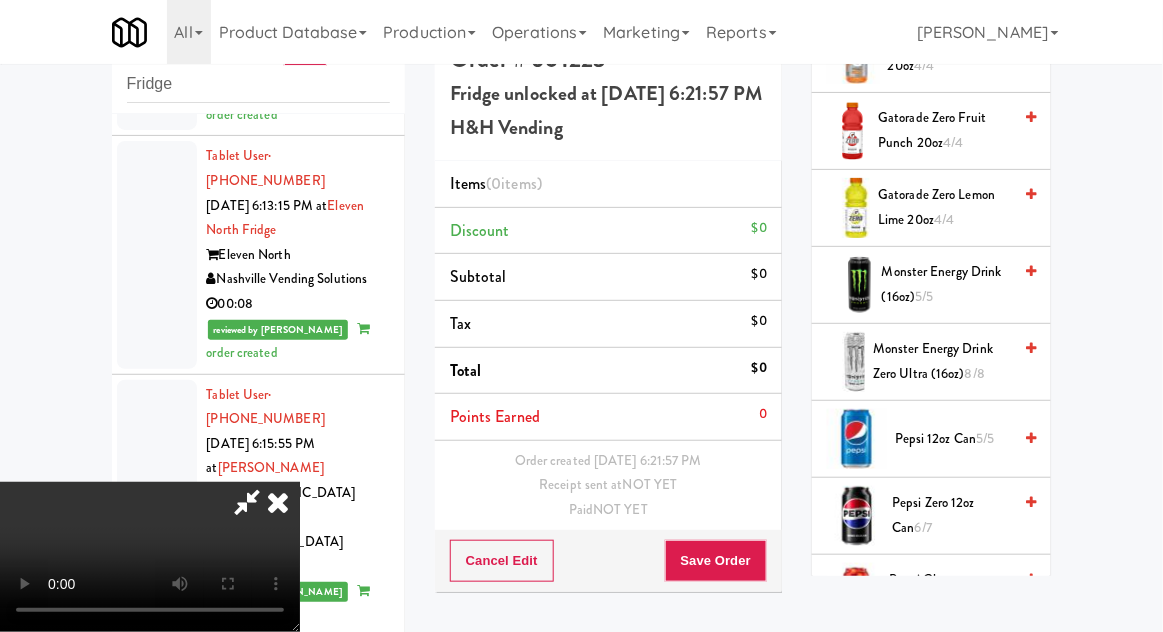 scroll, scrollTop: 2066, scrollLeft: 0, axis: vertical 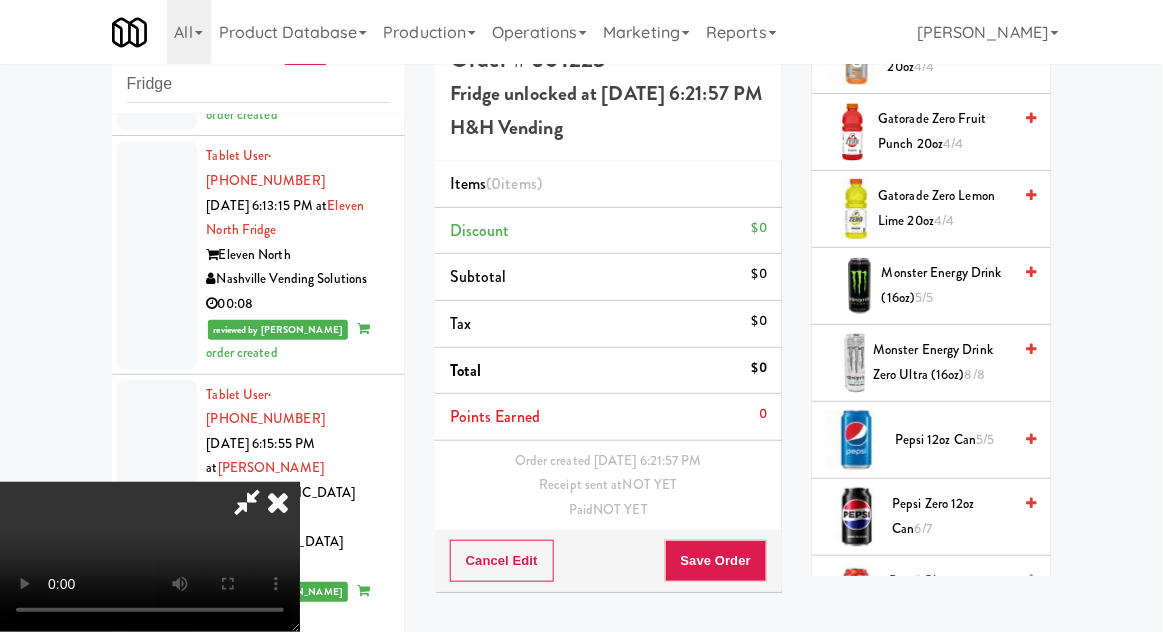click on "5/5" at bounding box center (985, 439) 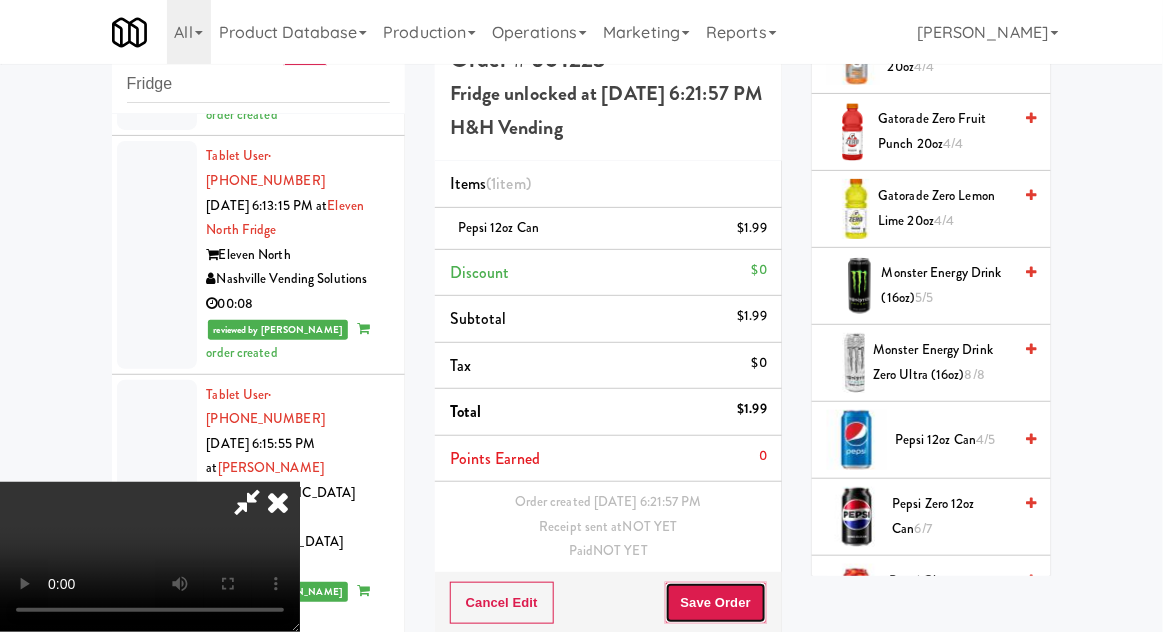 click on "Save Order" at bounding box center (716, 603) 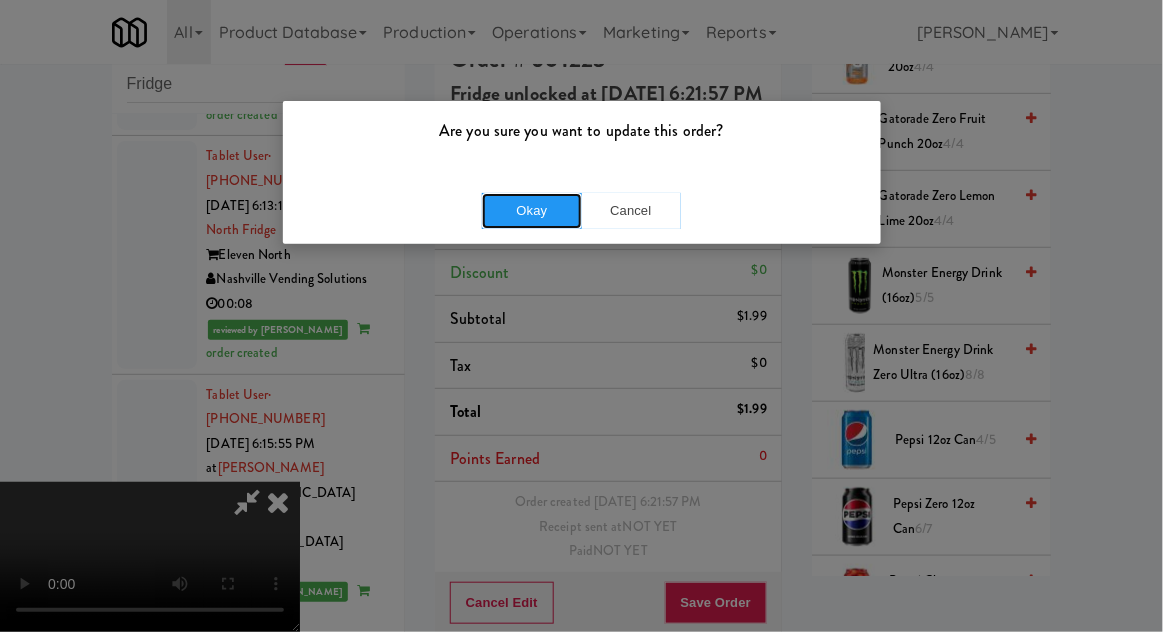 click on "Okay" at bounding box center [532, 211] 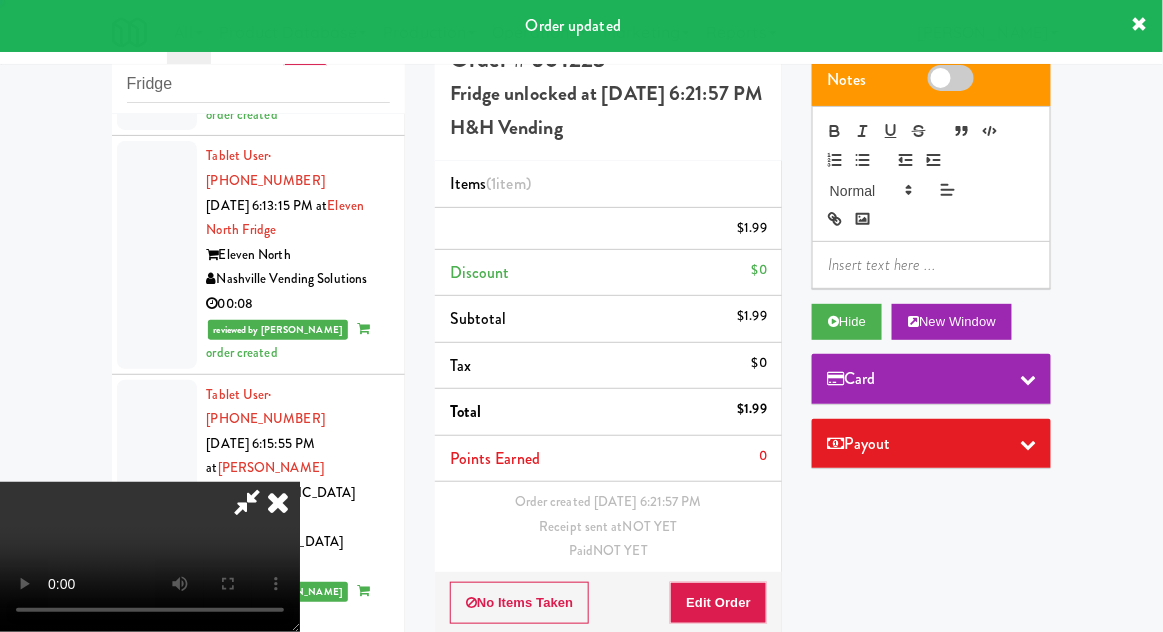 scroll, scrollTop: 0, scrollLeft: 0, axis: both 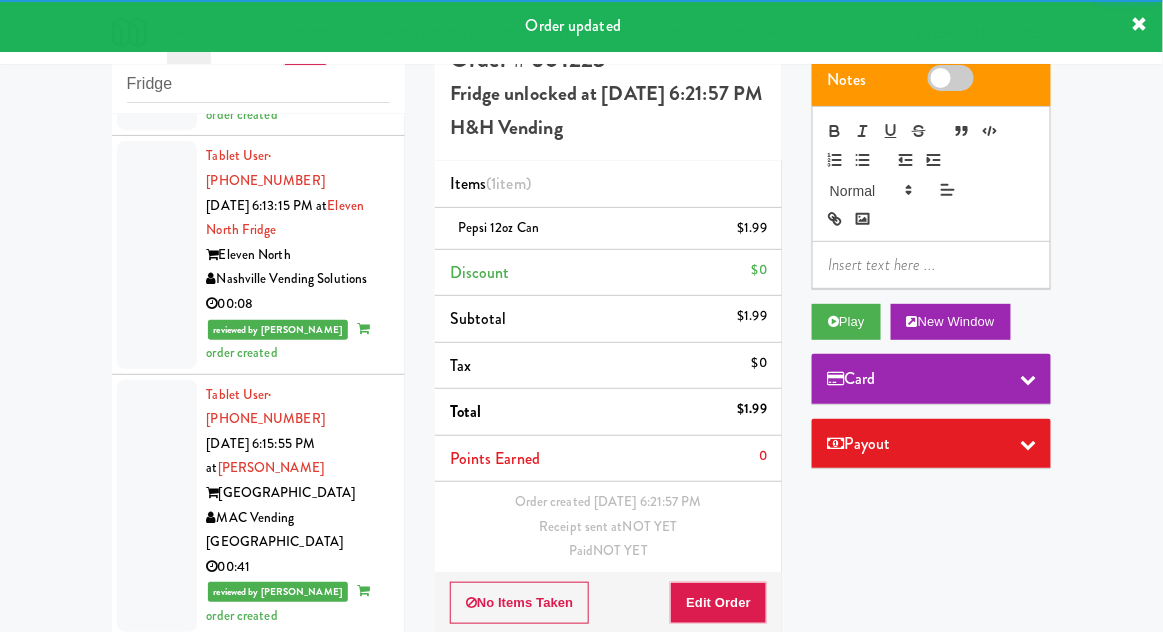 click at bounding box center (157, 970) 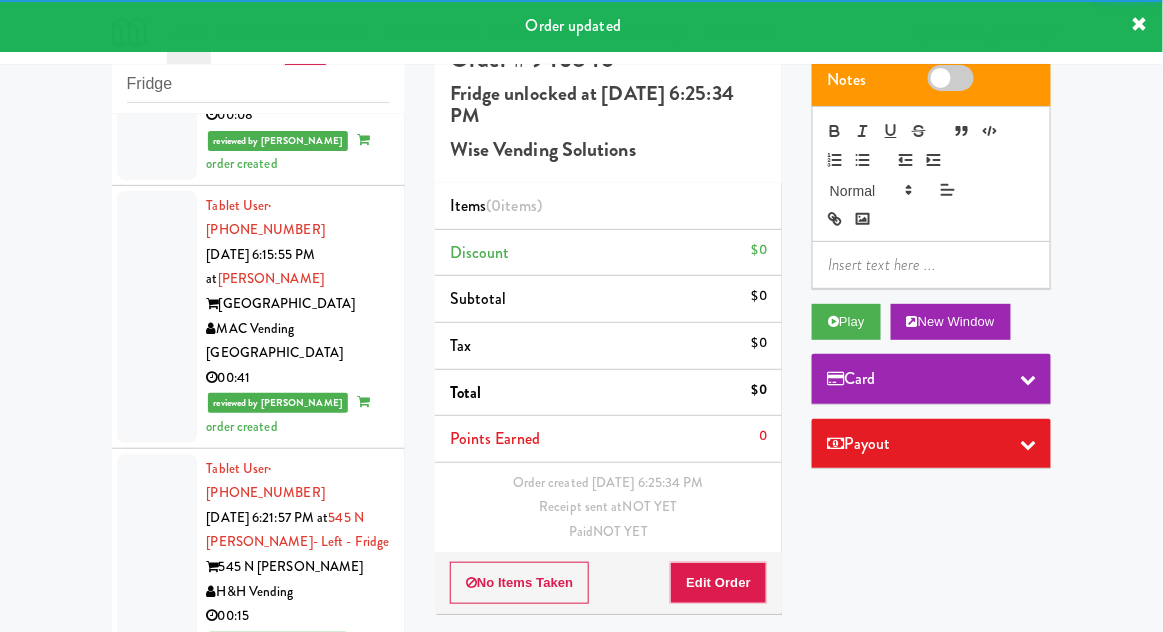 scroll, scrollTop: 3654, scrollLeft: 0, axis: vertical 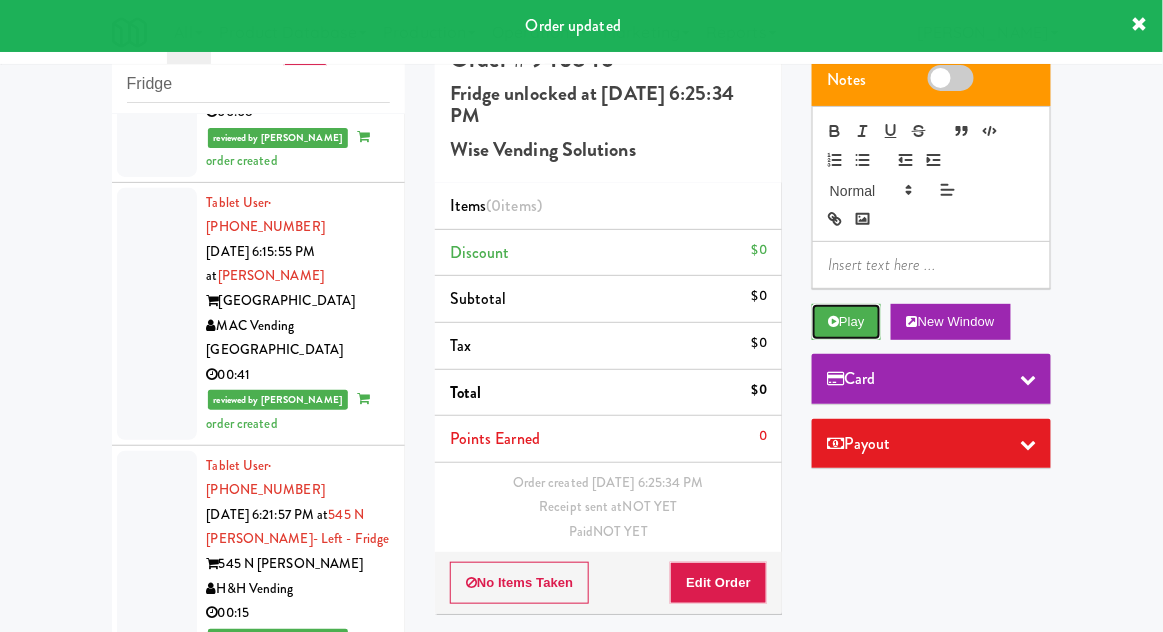 click on "Play" at bounding box center (846, 322) 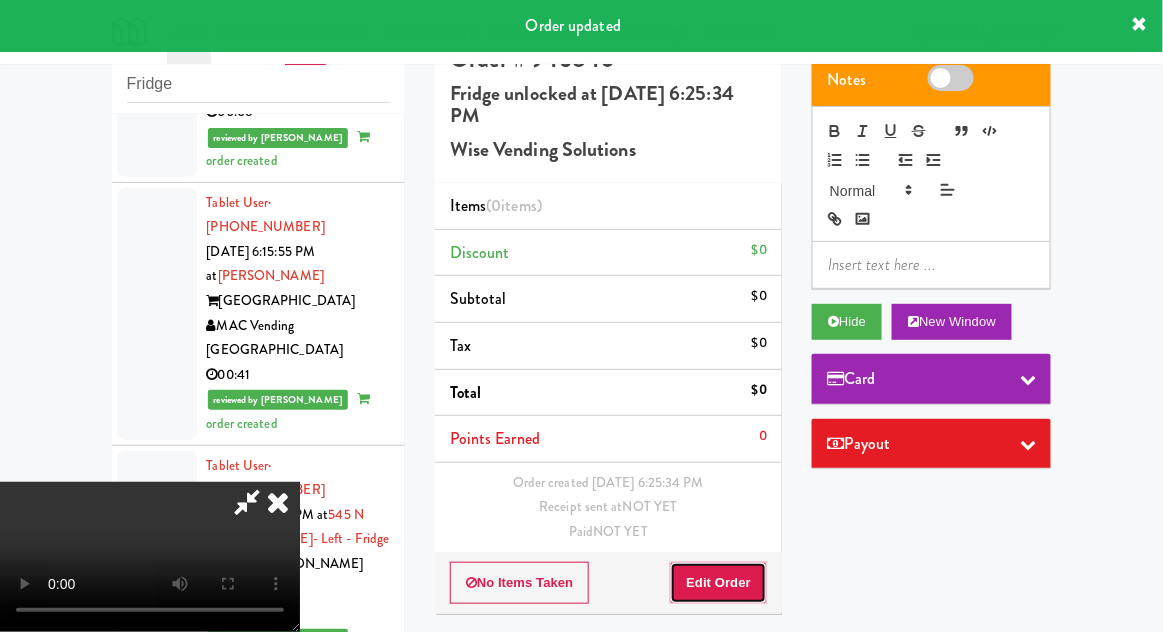 click on "Edit Order" at bounding box center (718, 583) 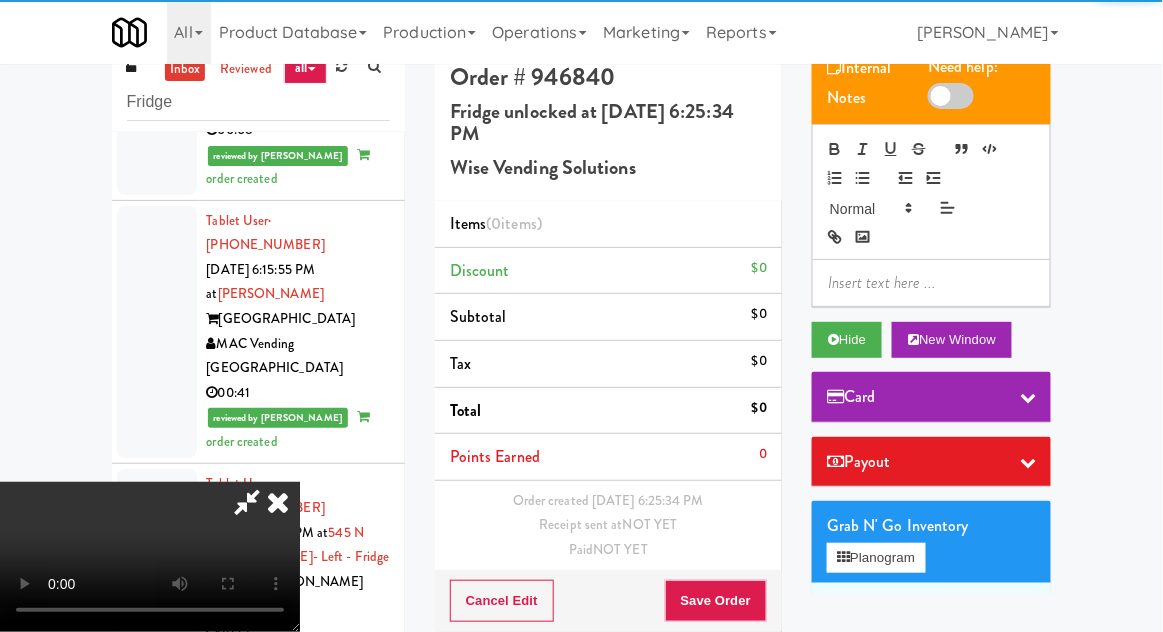 scroll, scrollTop: 0, scrollLeft: 0, axis: both 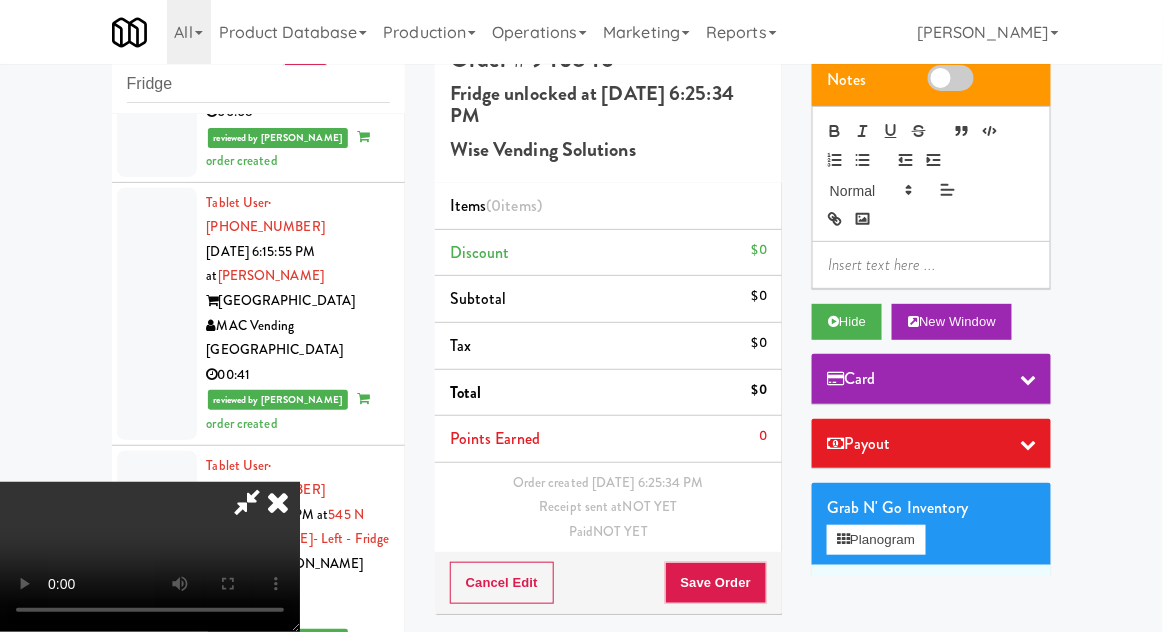 type 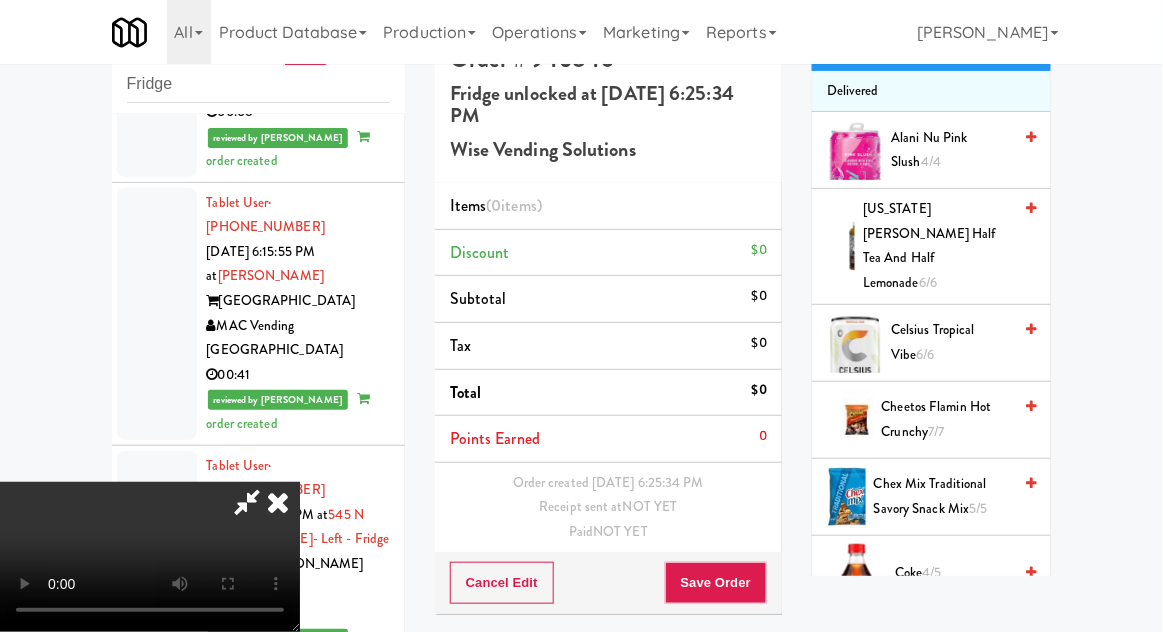 scroll, scrollTop: 587, scrollLeft: 0, axis: vertical 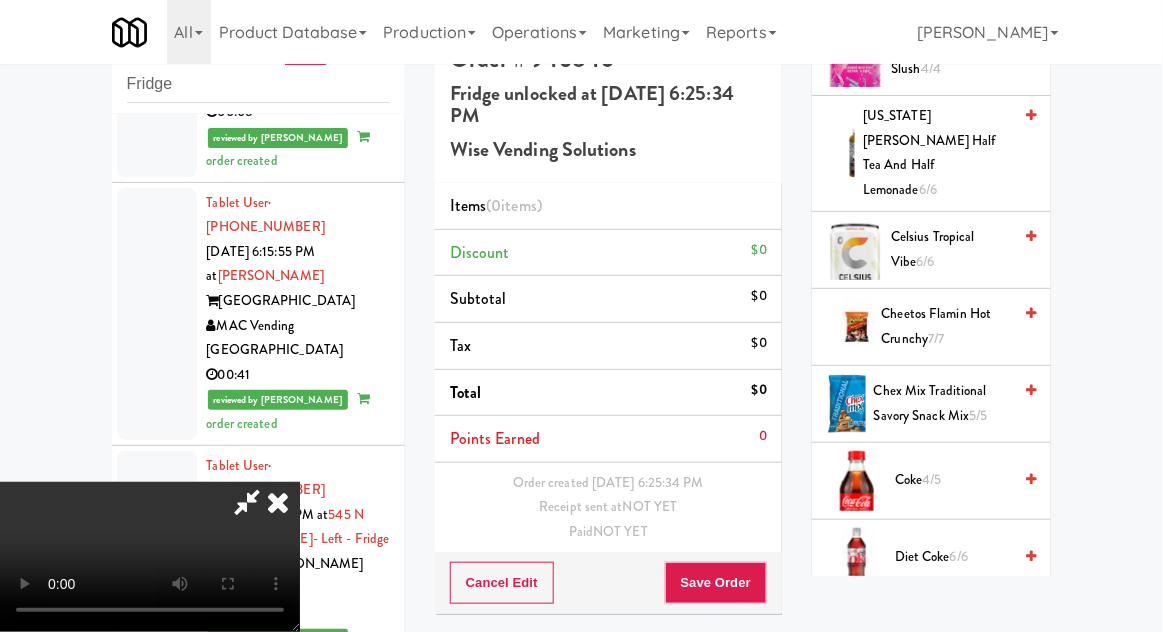 click on "Coke  4/5" at bounding box center (953, 480) 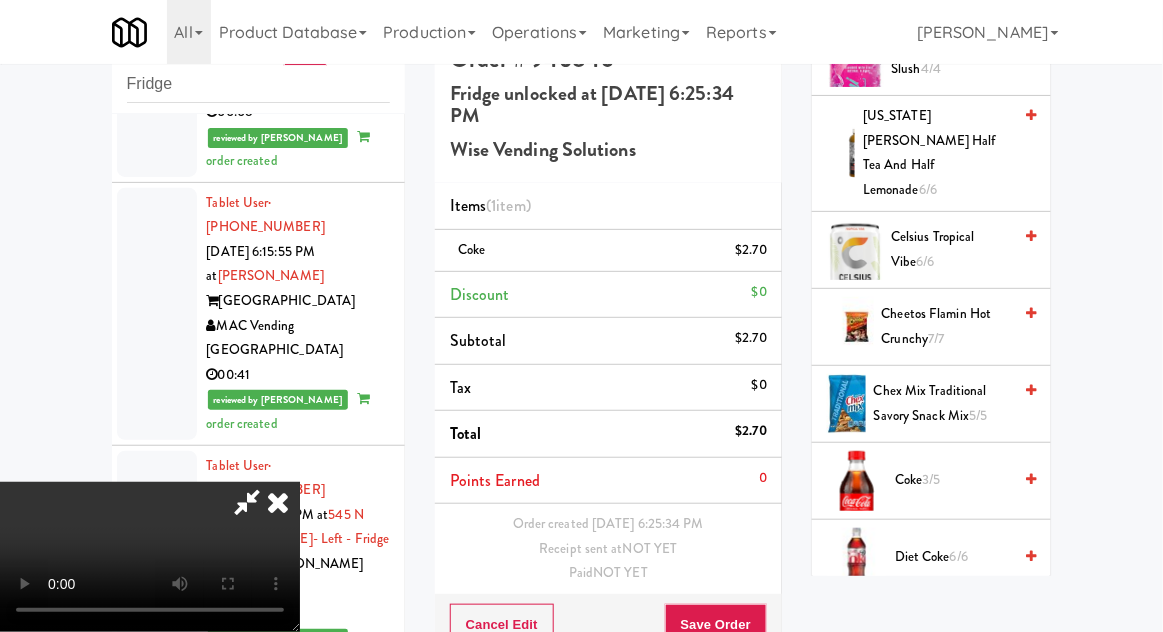 scroll, scrollTop: 0, scrollLeft: 0, axis: both 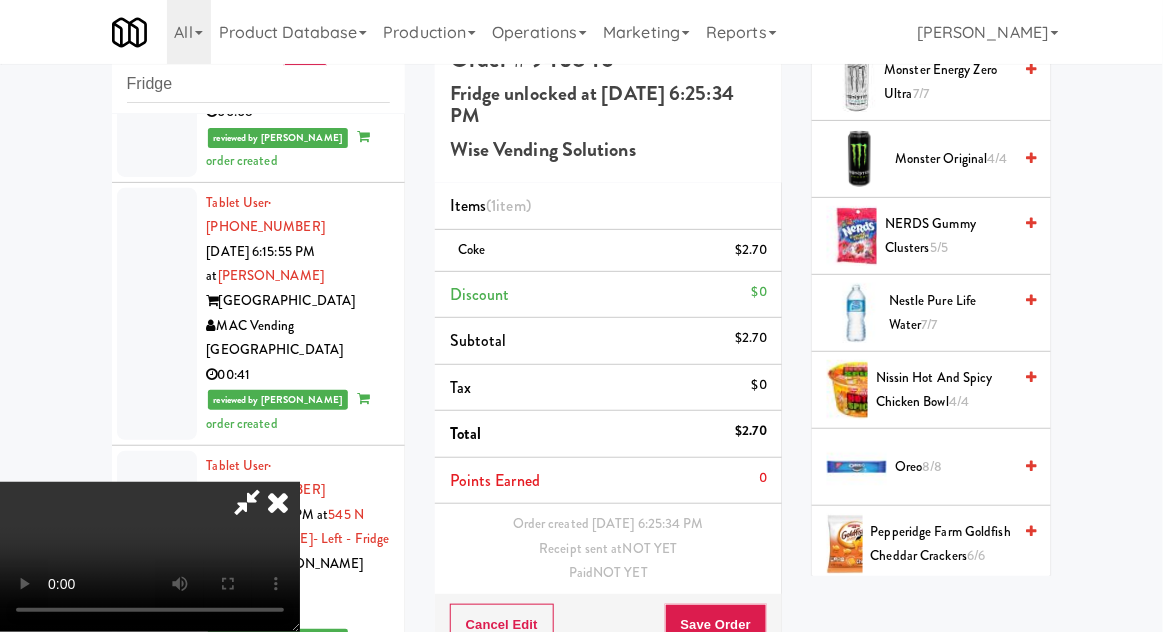 click on "Oreo  8/8" at bounding box center (953, 467) 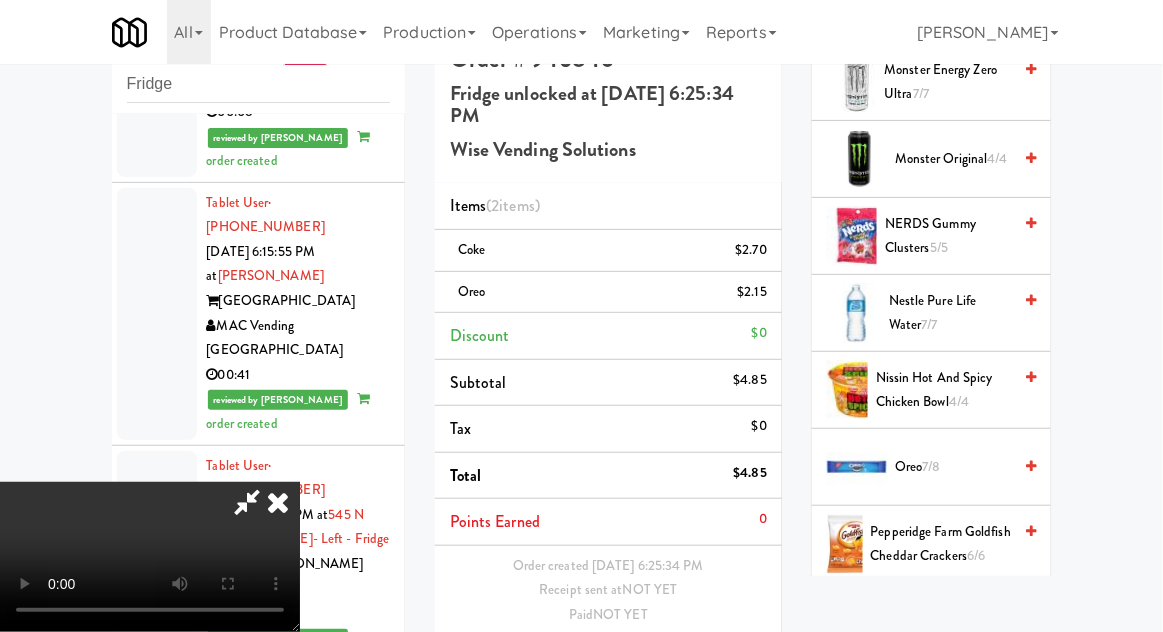 scroll, scrollTop: 73, scrollLeft: 0, axis: vertical 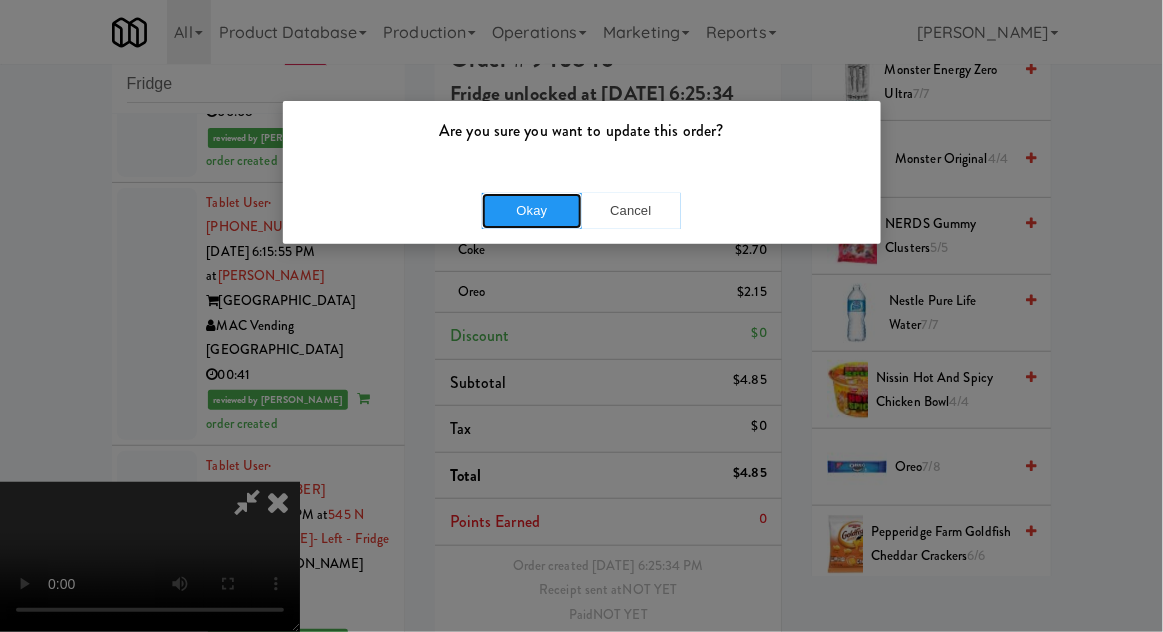 click on "Okay" at bounding box center [532, 211] 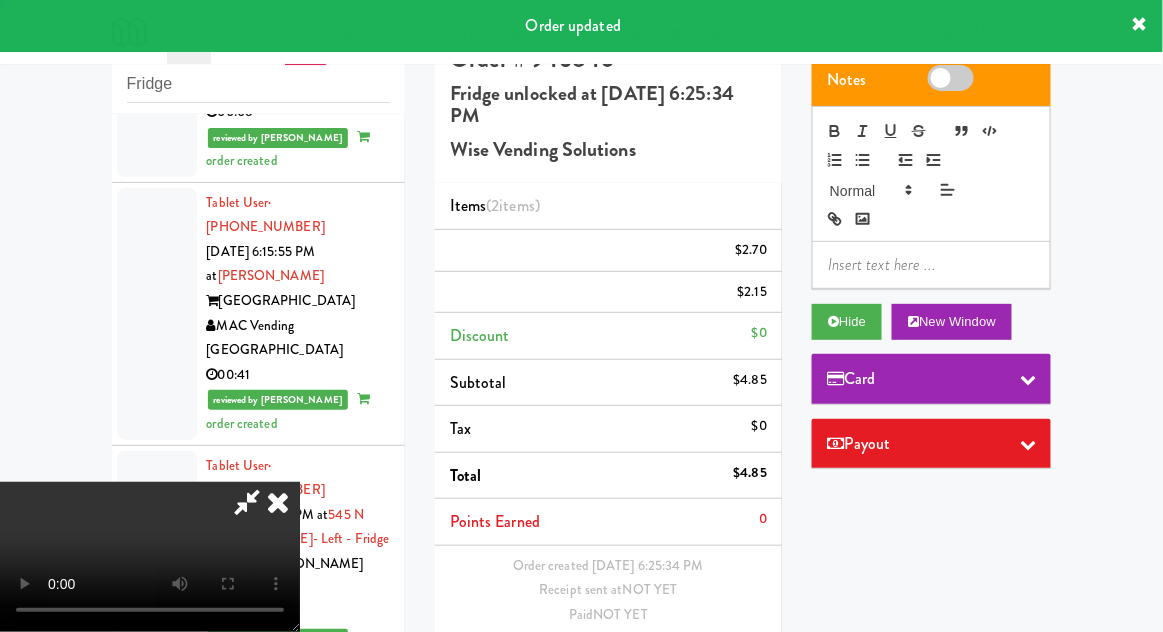 scroll, scrollTop: 0, scrollLeft: 0, axis: both 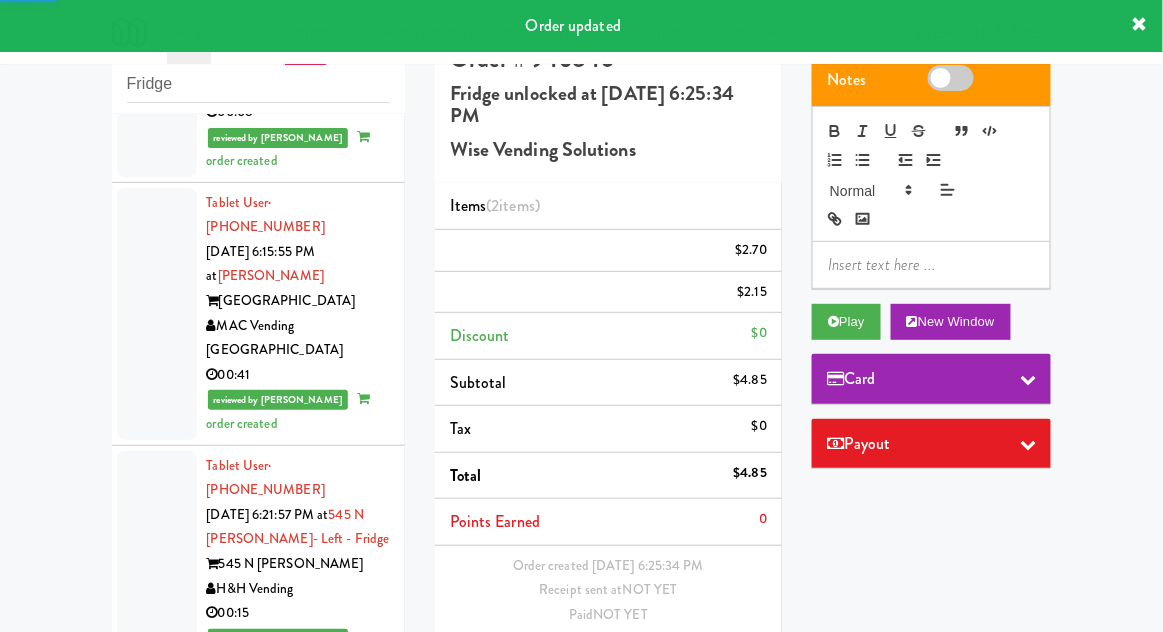 click at bounding box center [157, 979] 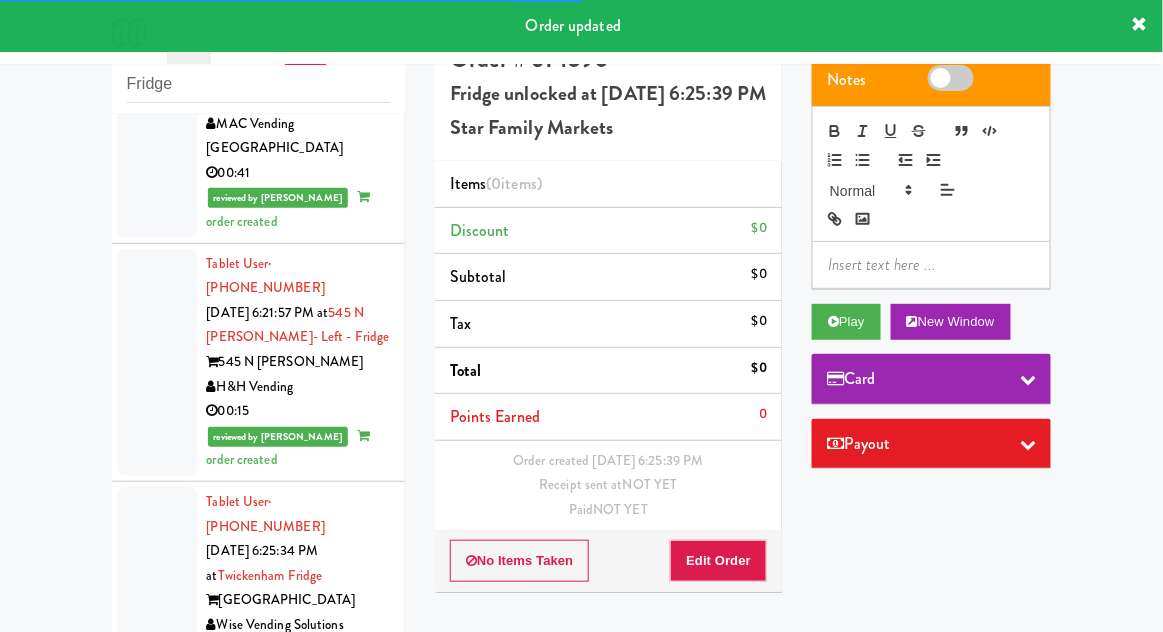 scroll, scrollTop: 3868, scrollLeft: 0, axis: vertical 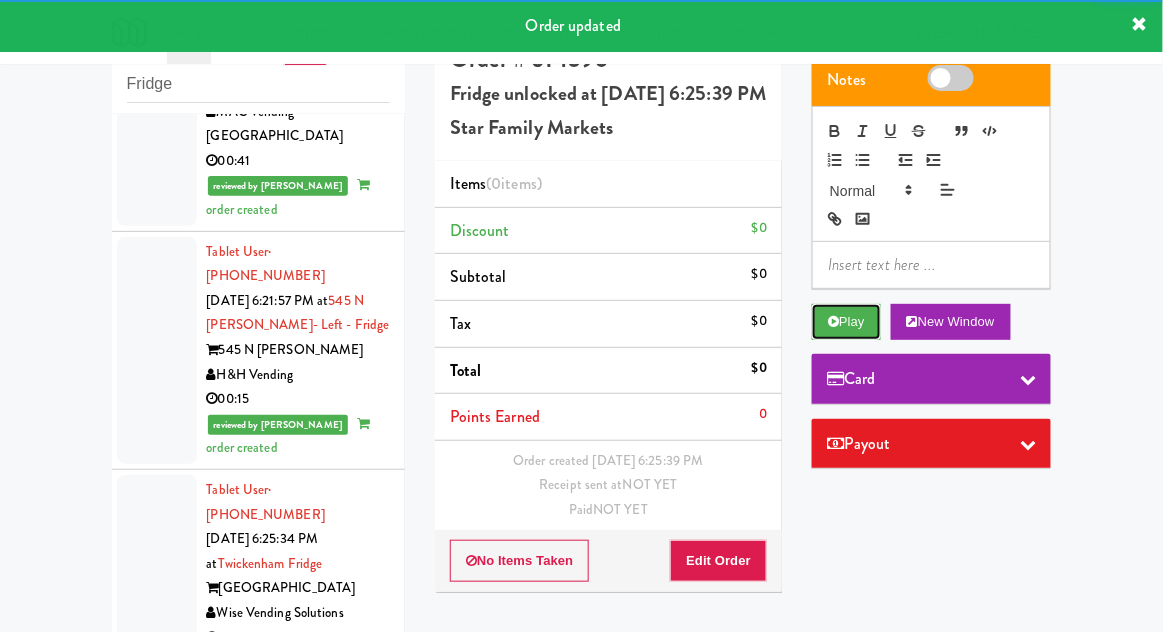 click on "Play" at bounding box center [846, 322] 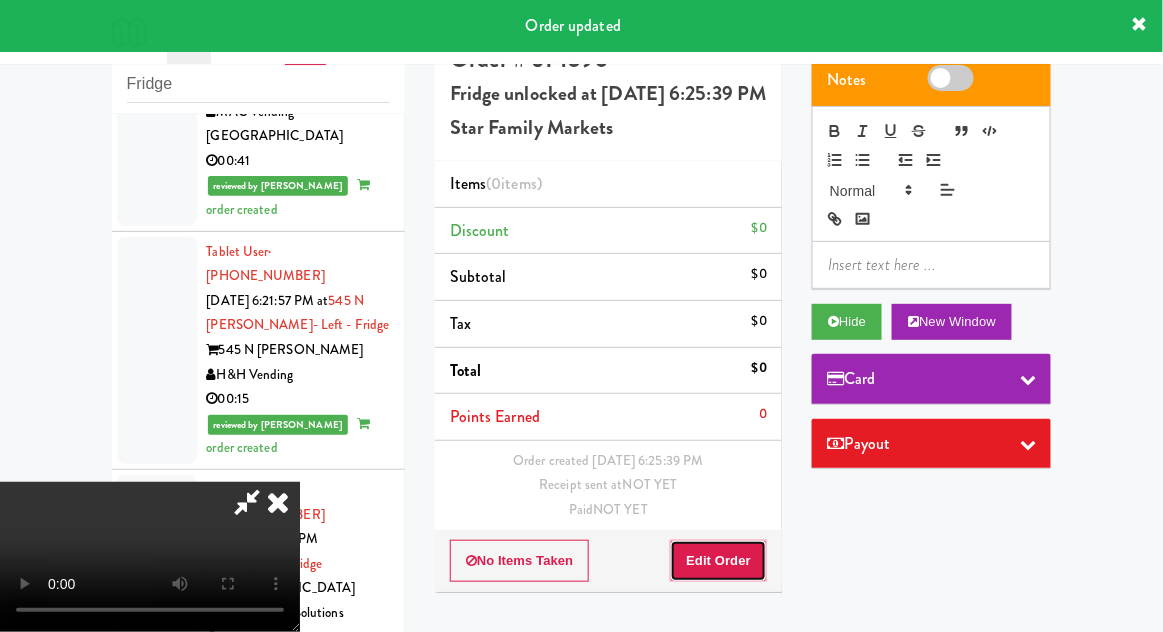 click on "Edit Order" at bounding box center [718, 561] 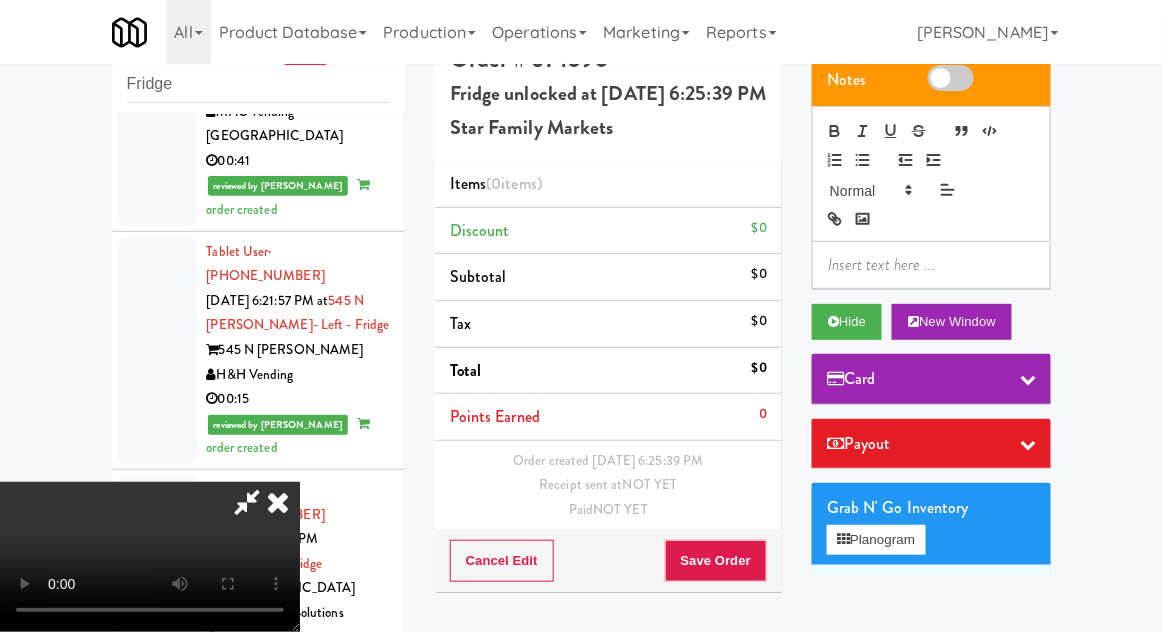 scroll, scrollTop: 73, scrollLeft: 0, axis: vertical 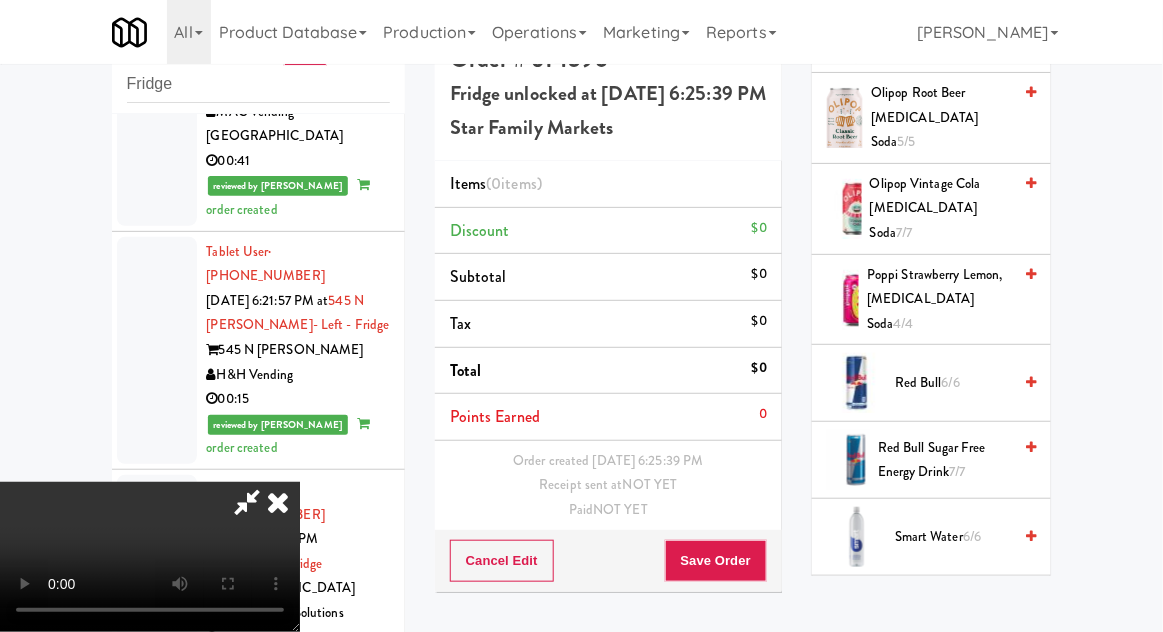 click on "7/7" at bounding box center (957, 471) 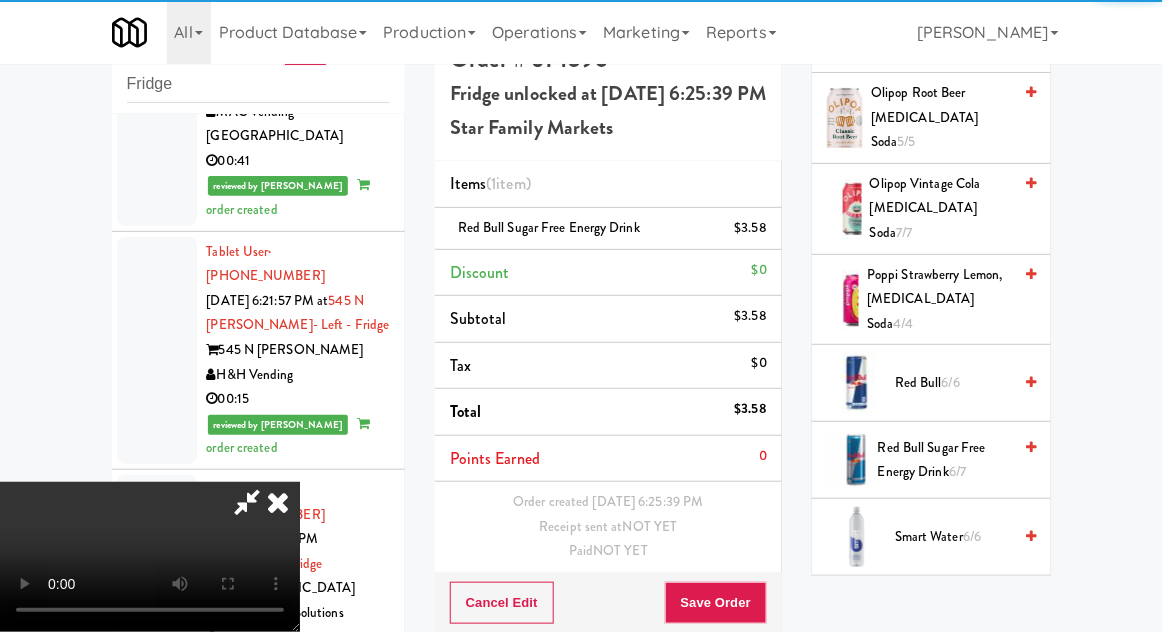 scroll, scrollTop: 73, scrollLeft: 0, axis: vertical 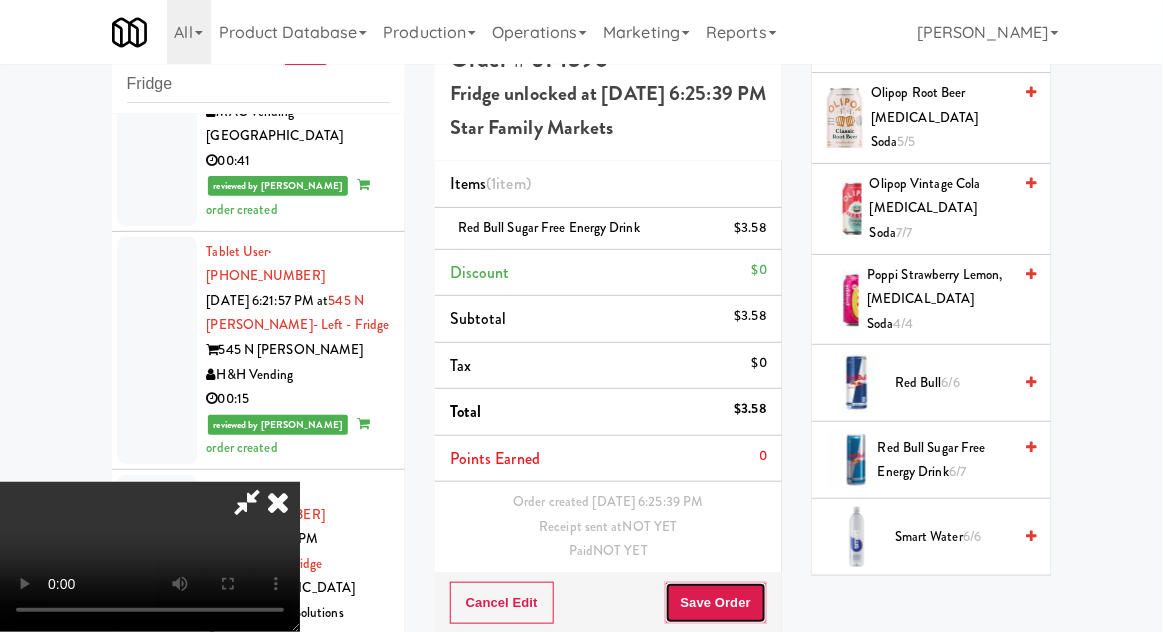 click on "Save Order" at bounding box center (716, 603) 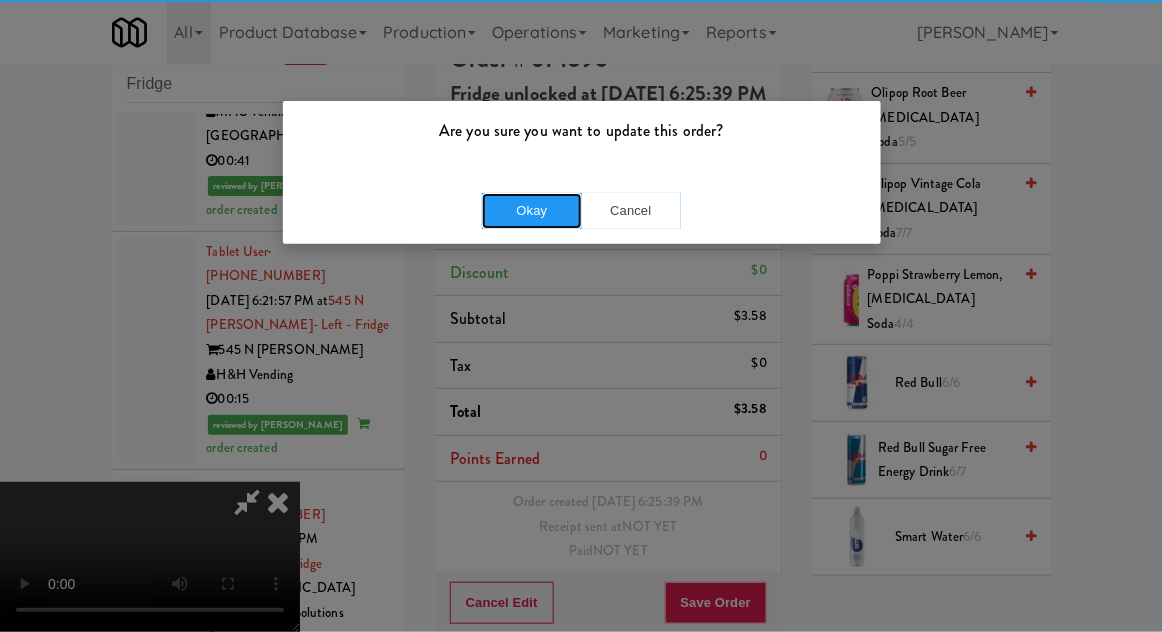 click on "Okay" at bounding box center [532, 211] 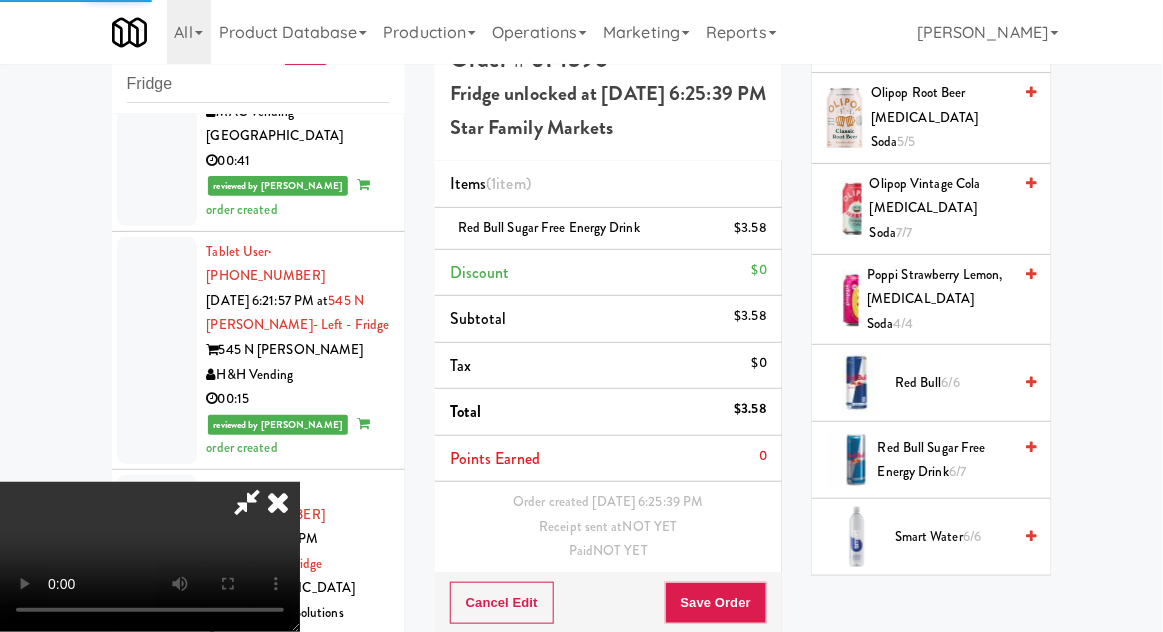 scroll, scrollTop: 0, scrollLeft: 0, axis: both 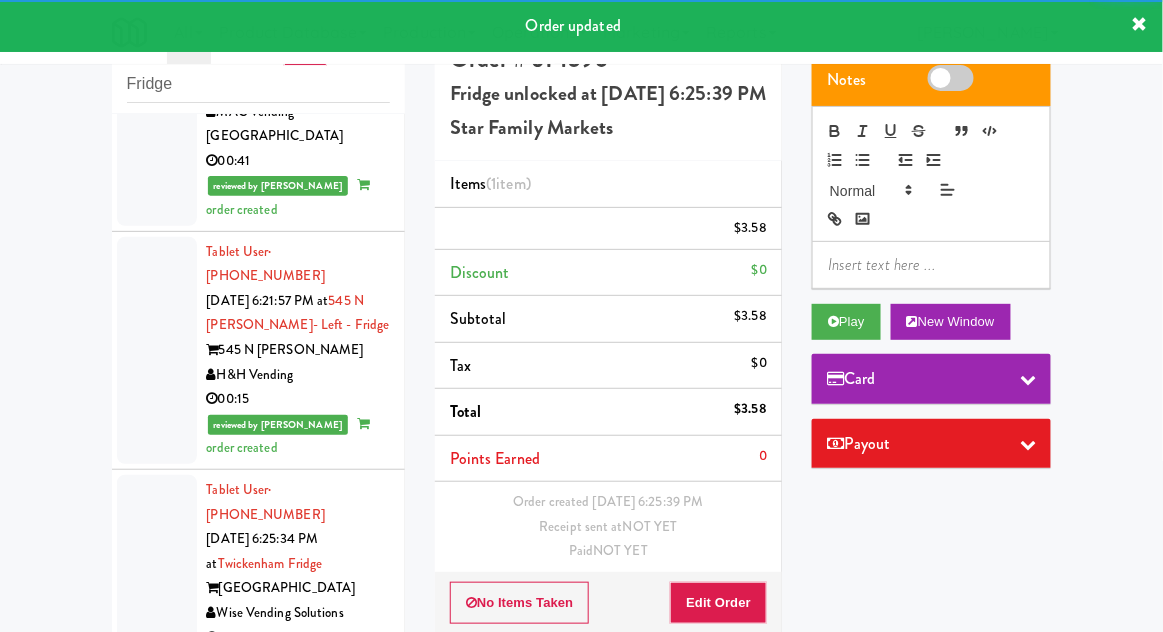 click at bounding box center [157, 1028] 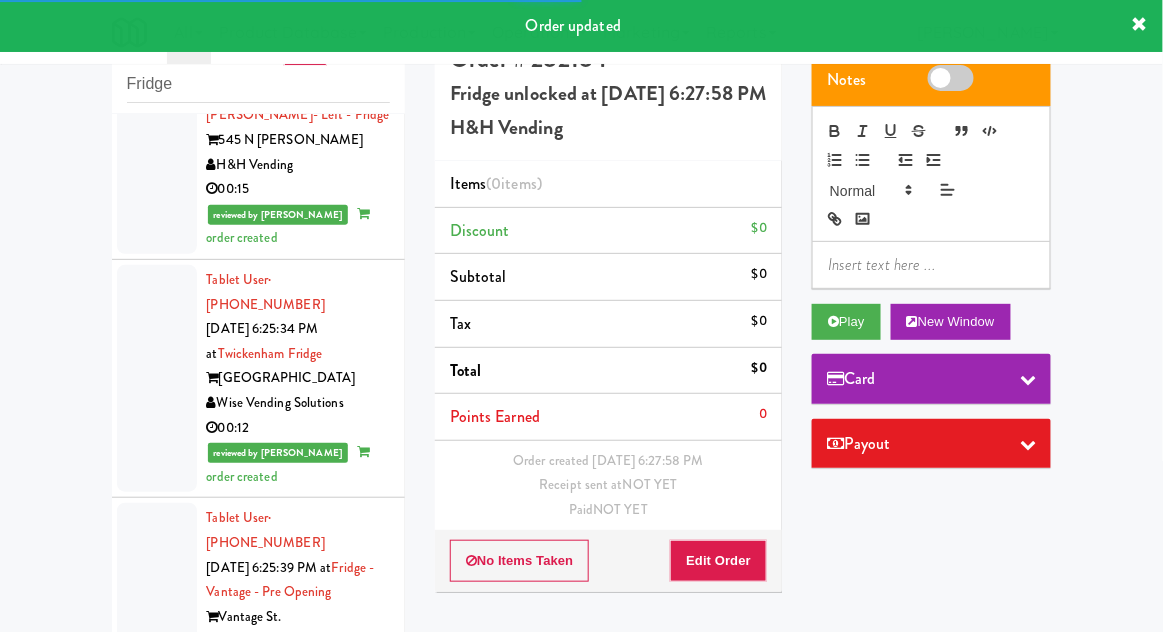 scroll, scrollTop: 4078, scrollLeft: 0, axis: vertical 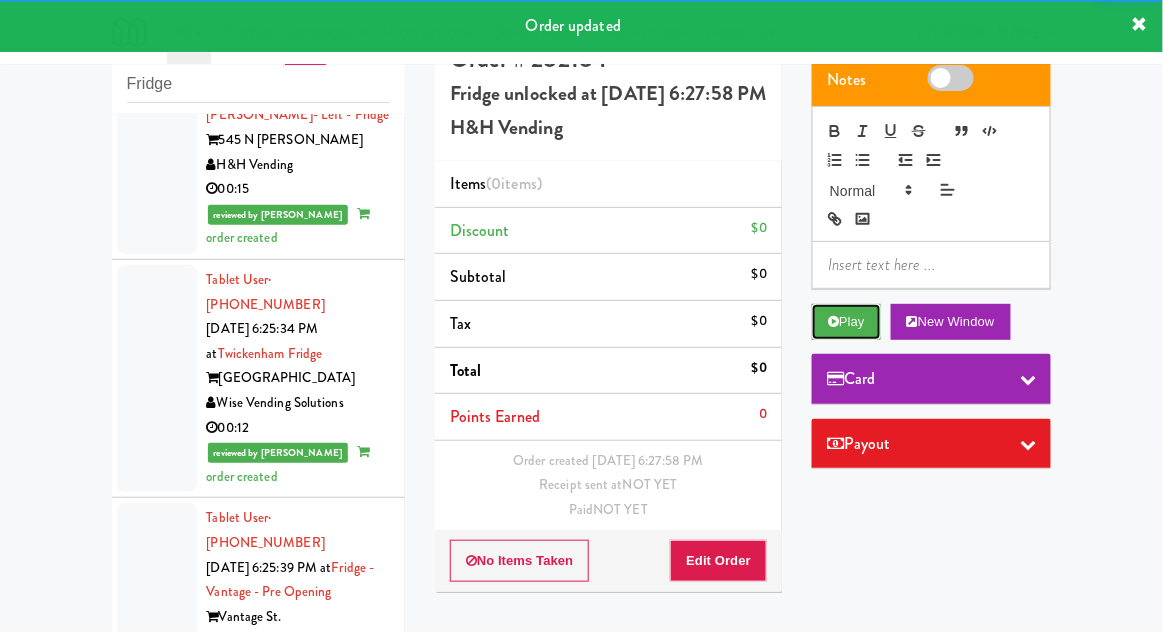 click on "Play" at bounding box center [846, 322] 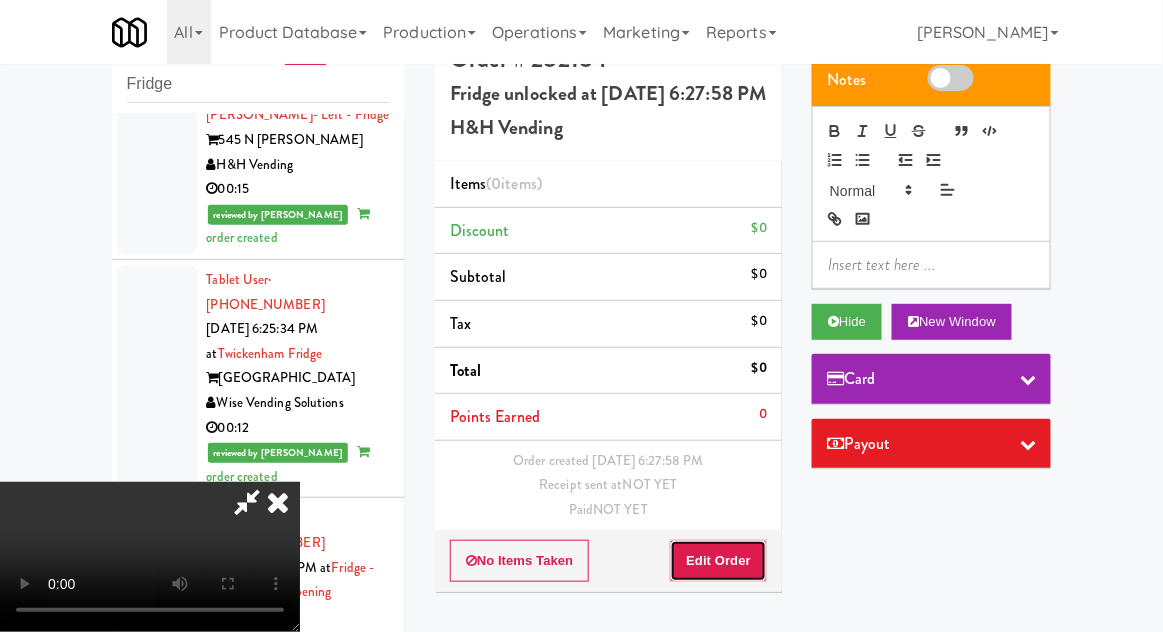 click on "Edit Order" at bounding box center [718, 561] 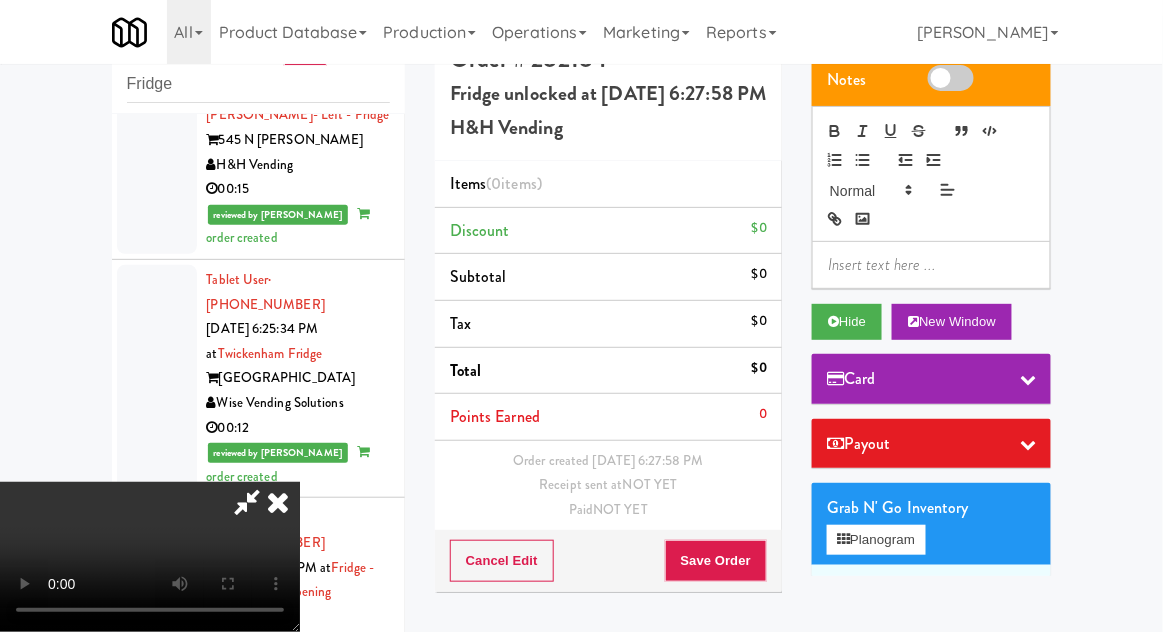 type 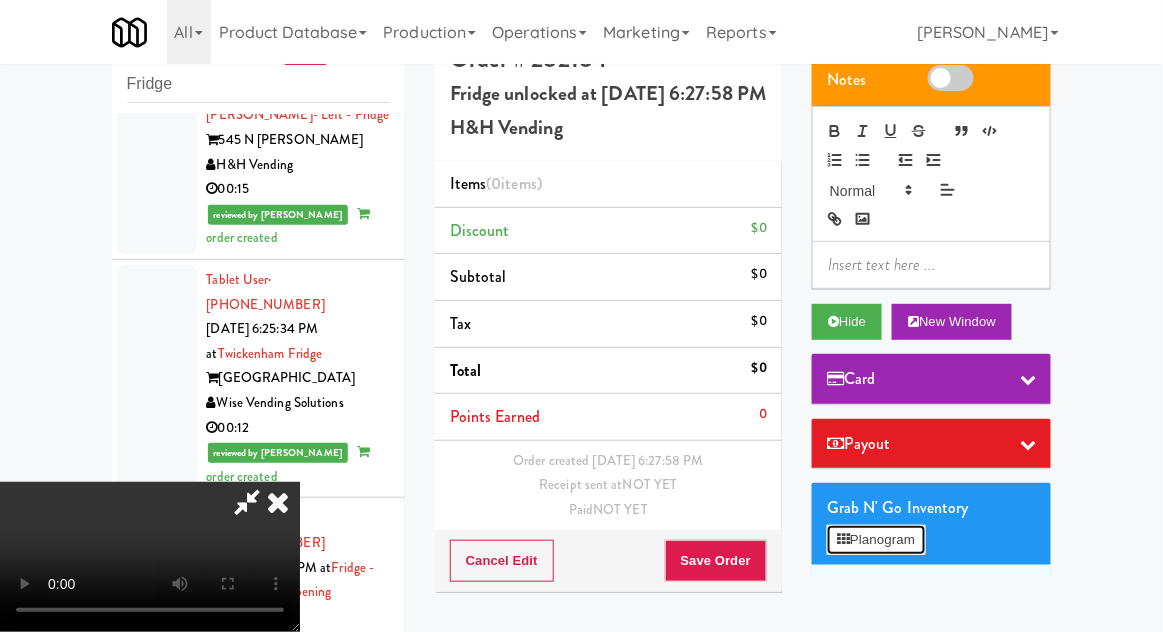 click on "Planogram" at bounding box center (876, 540) 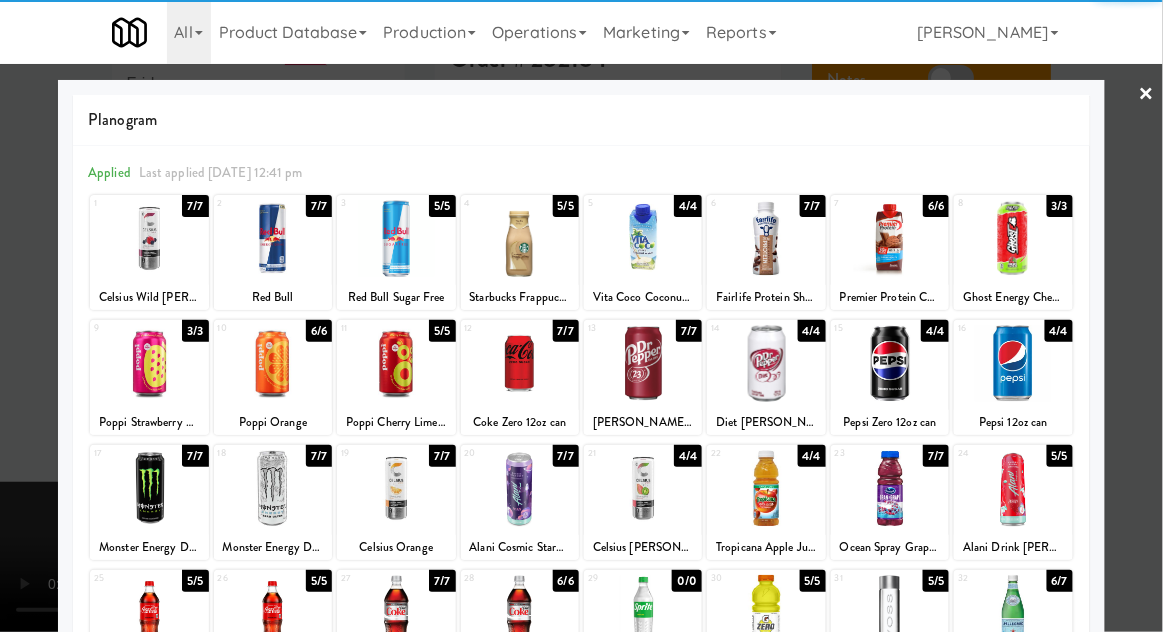 click at bounding box center (1013, 488) 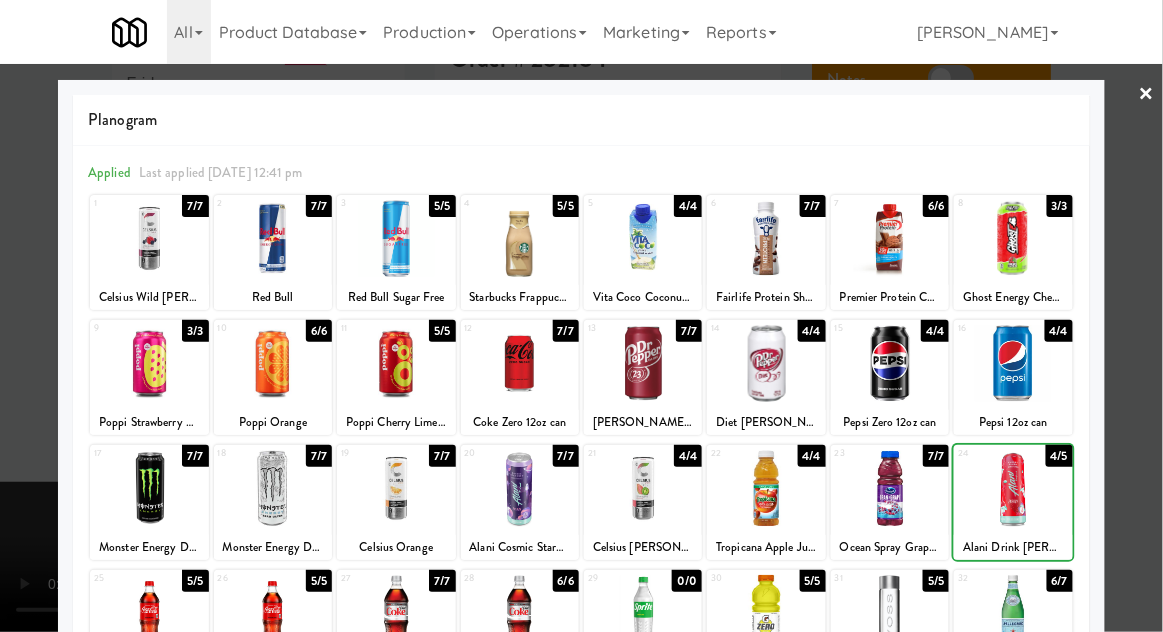 click at bounding box center [581, 316] 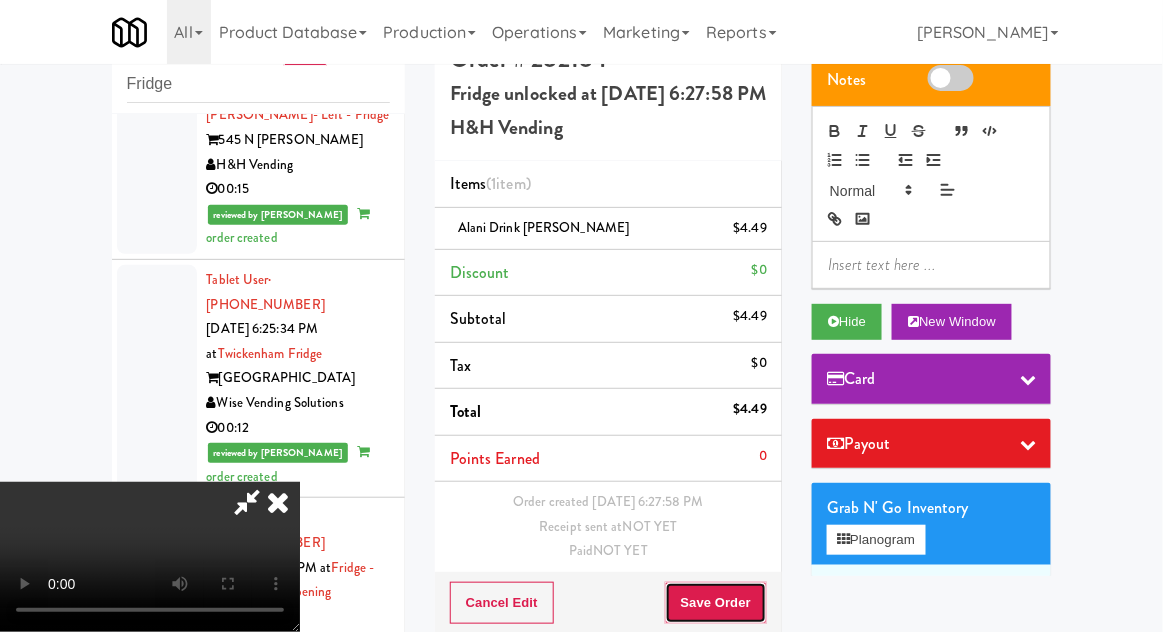 click on "Save Order" at bounding box center [716, 603] 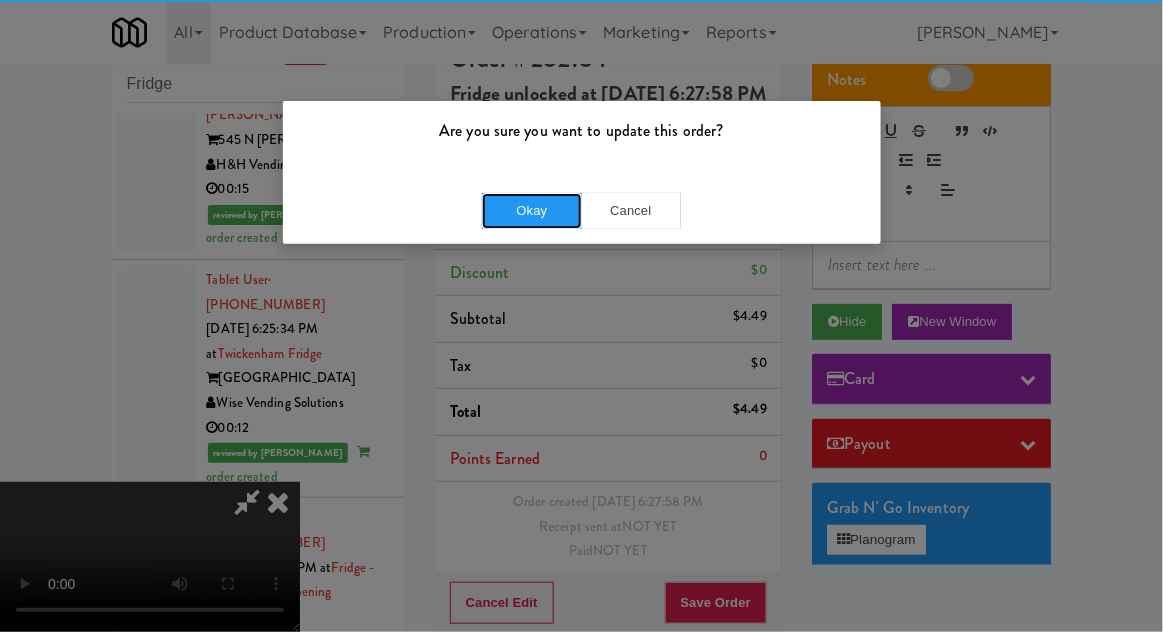 click on "Okay" at bounding box center (532, 211) 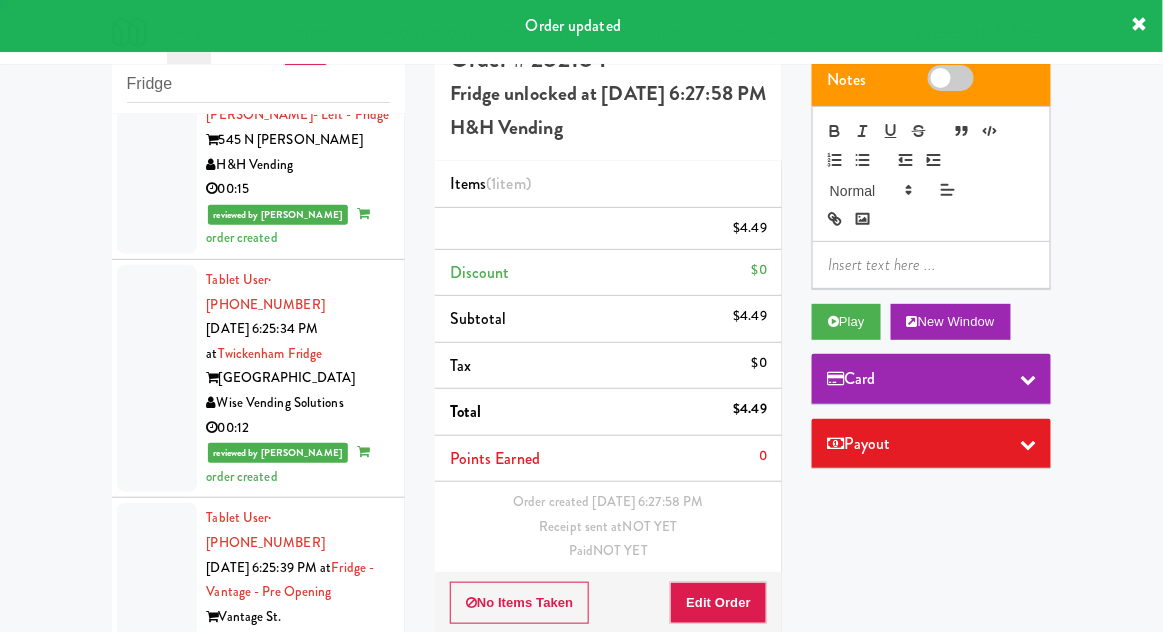click at bounding box center (157, 1081) 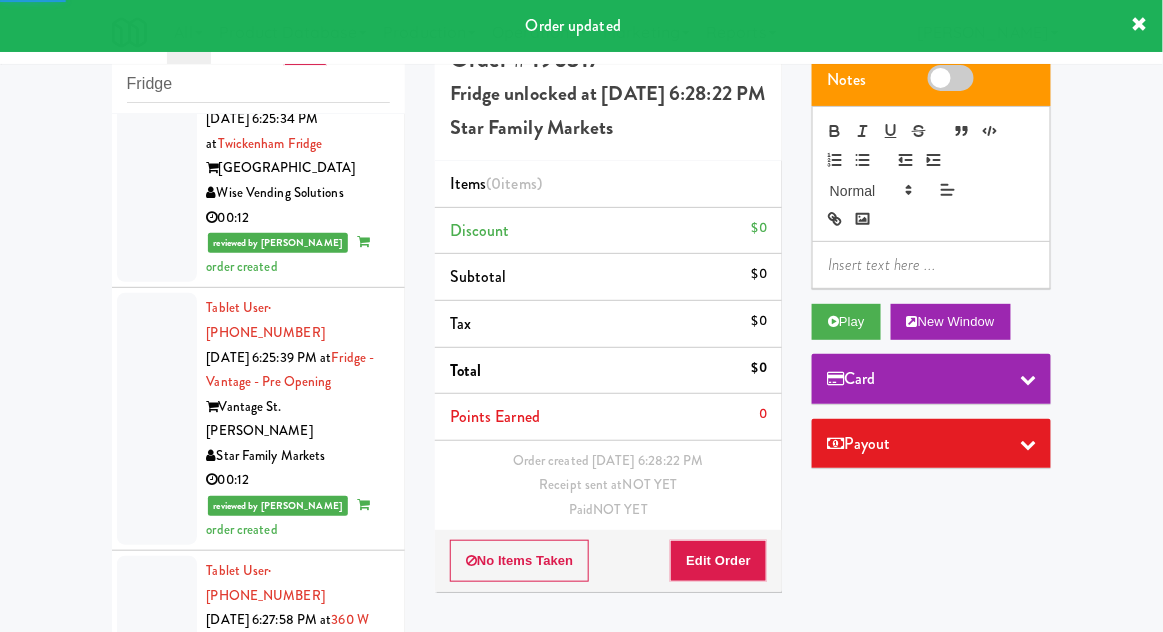 scroll, scrollTop: 4306, scrollLeft: 0, axis: vertical 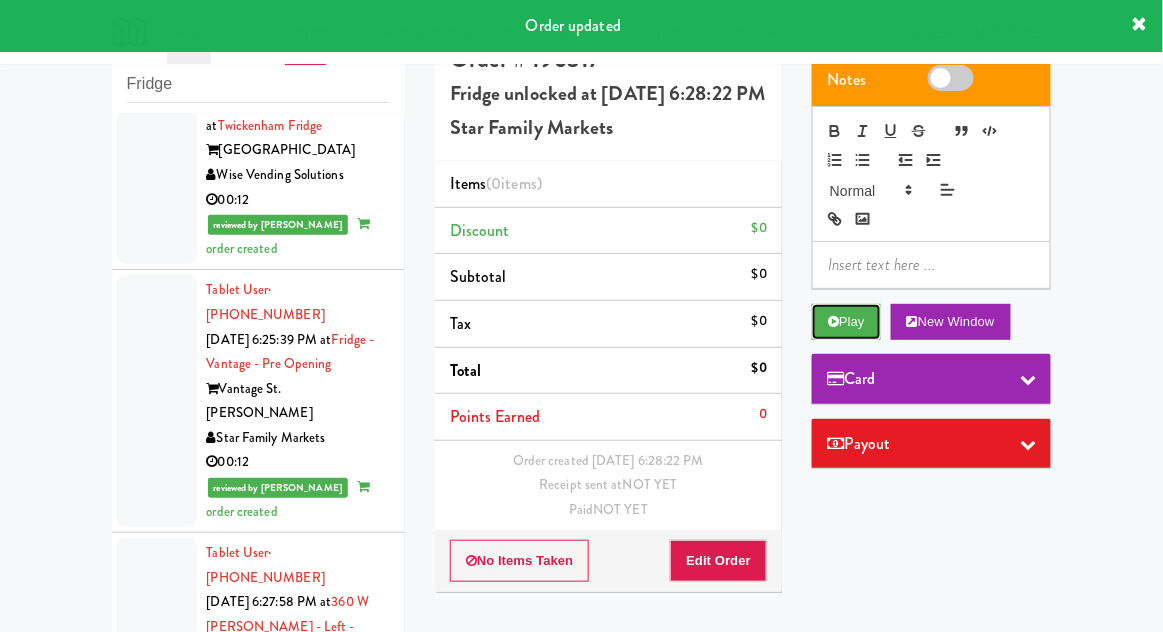 click on "Play" at bounding box center [846, 322] 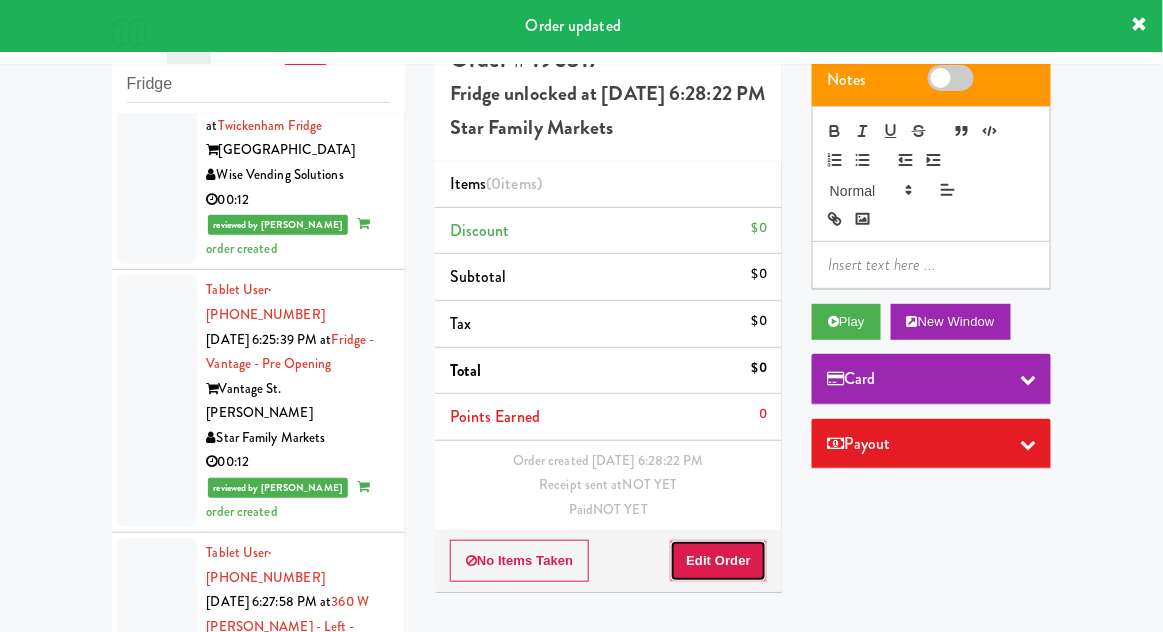 click on "Edit Order" at bounding box center [718, 561] 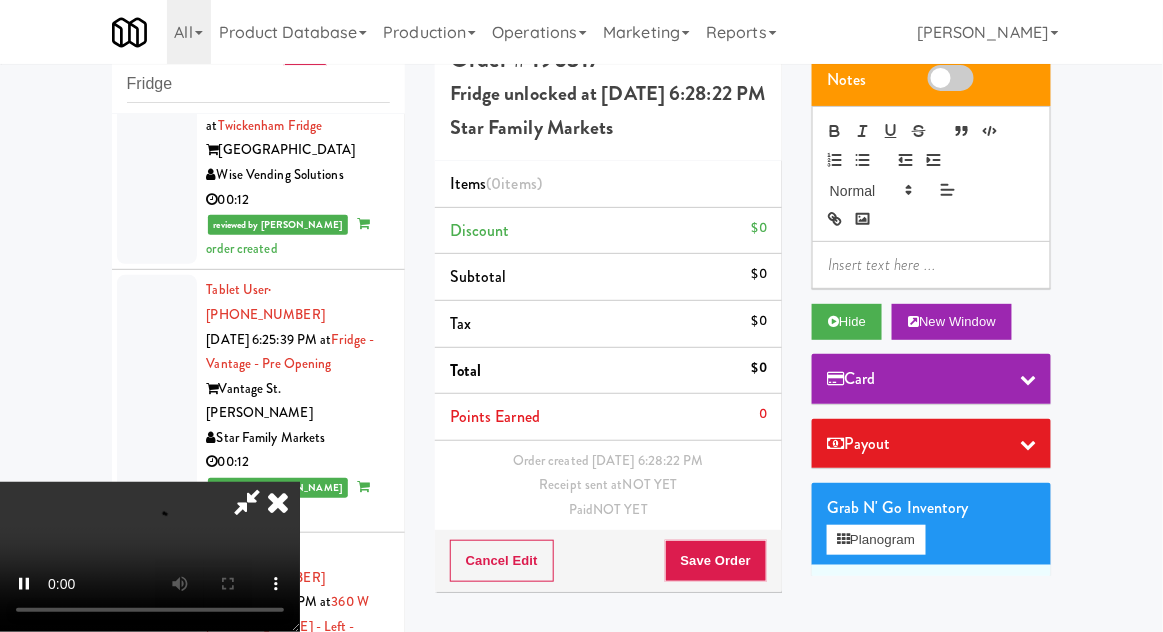 scroll, scrollTop: 73, scrollLeft: 0, axis: vertical 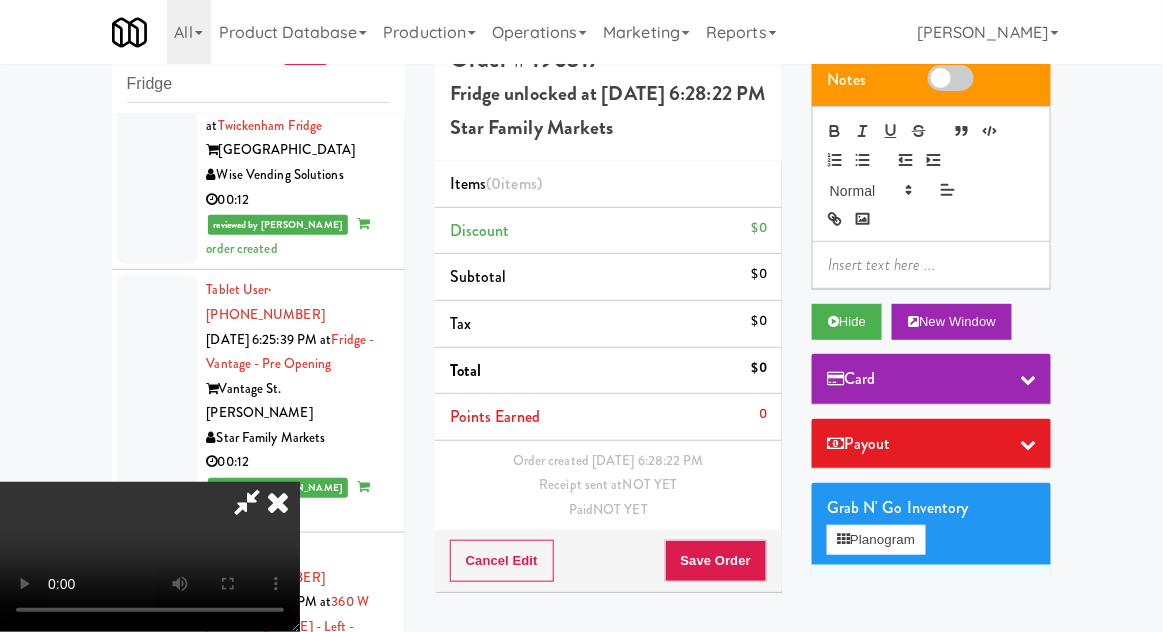 type 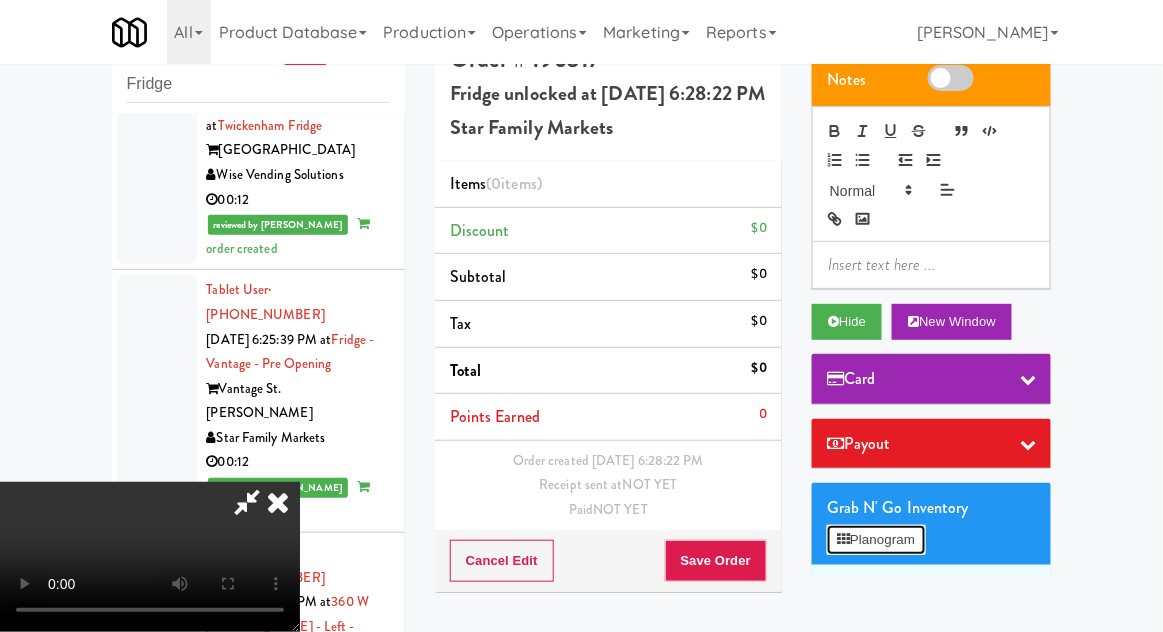 click on "Planogram" at bounding box center (876, 540) 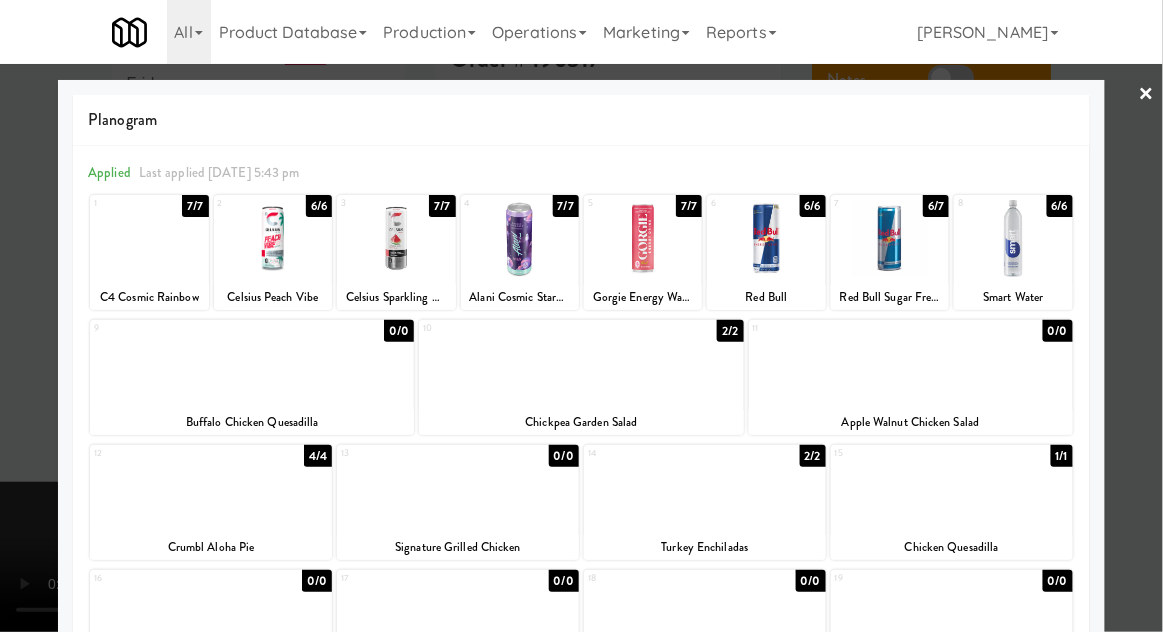 click at bounding box center [952, 488] 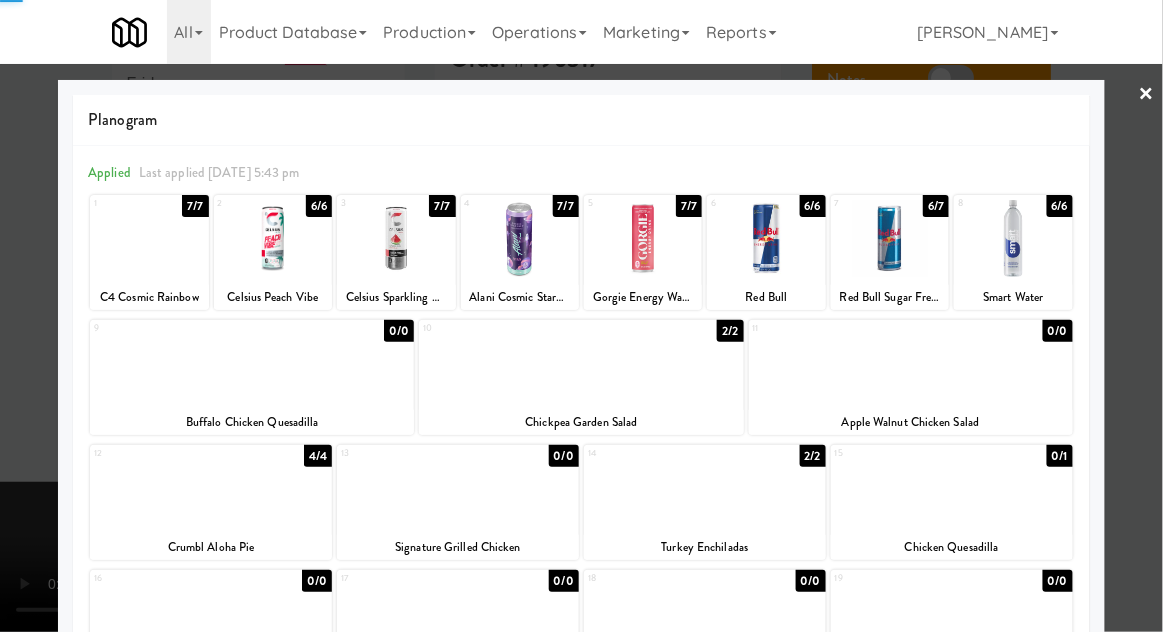 click at bounding box center [581, 316] 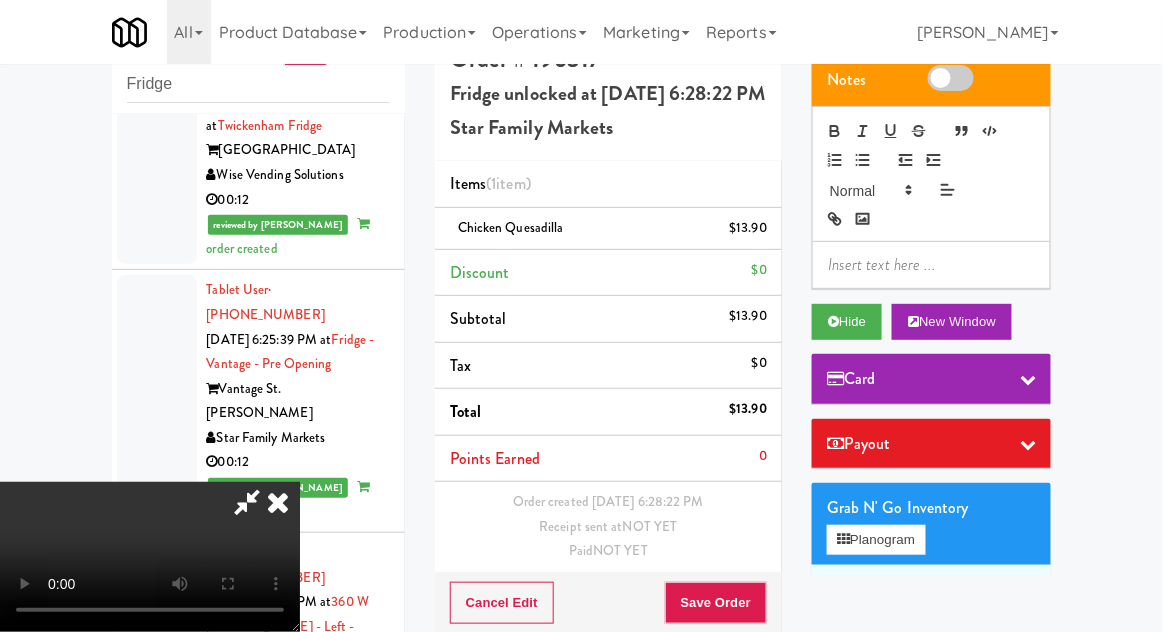 scroll, scrollTop: 0, scrollLeft: 0, axis: both 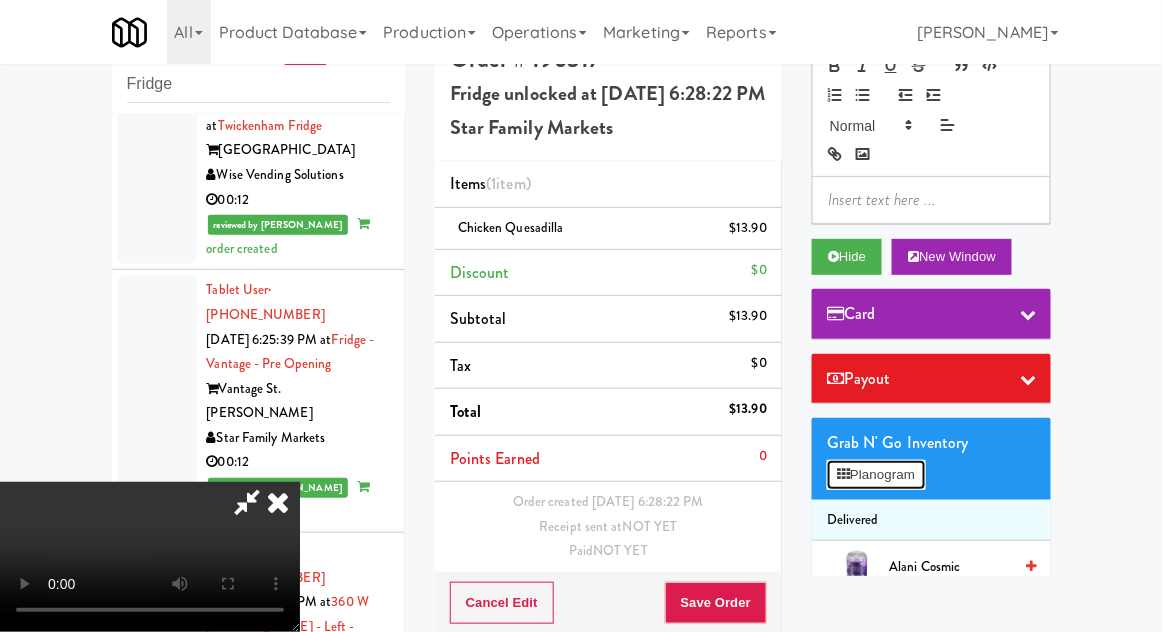click on "Planogram" at bounding box center (876, 475) 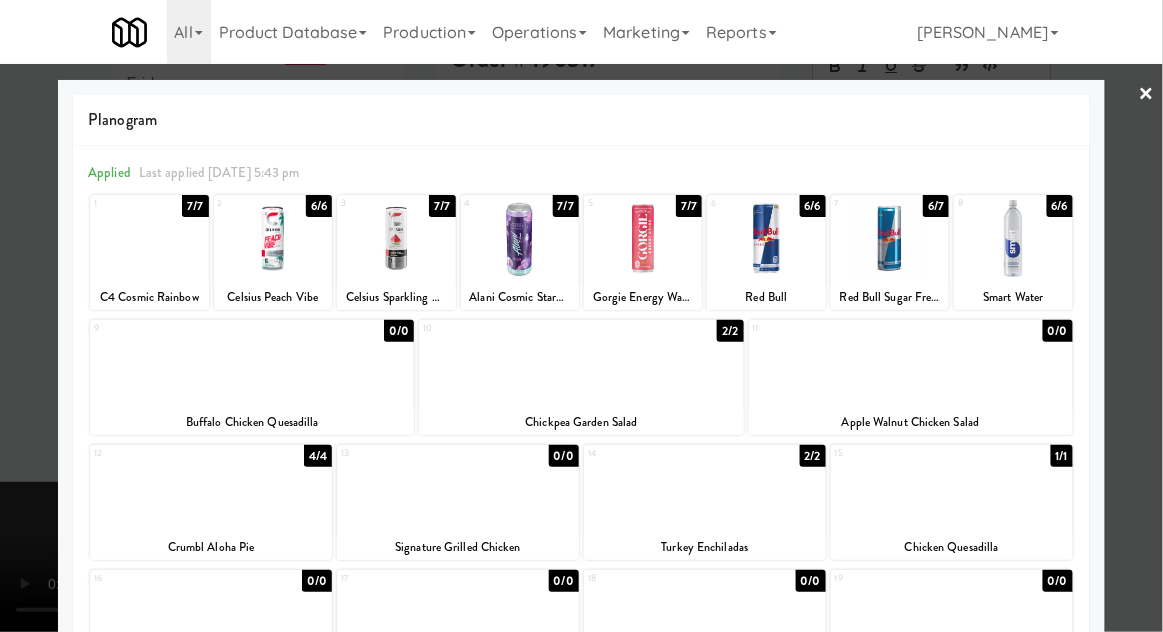 click at bounding box center [643, 238] 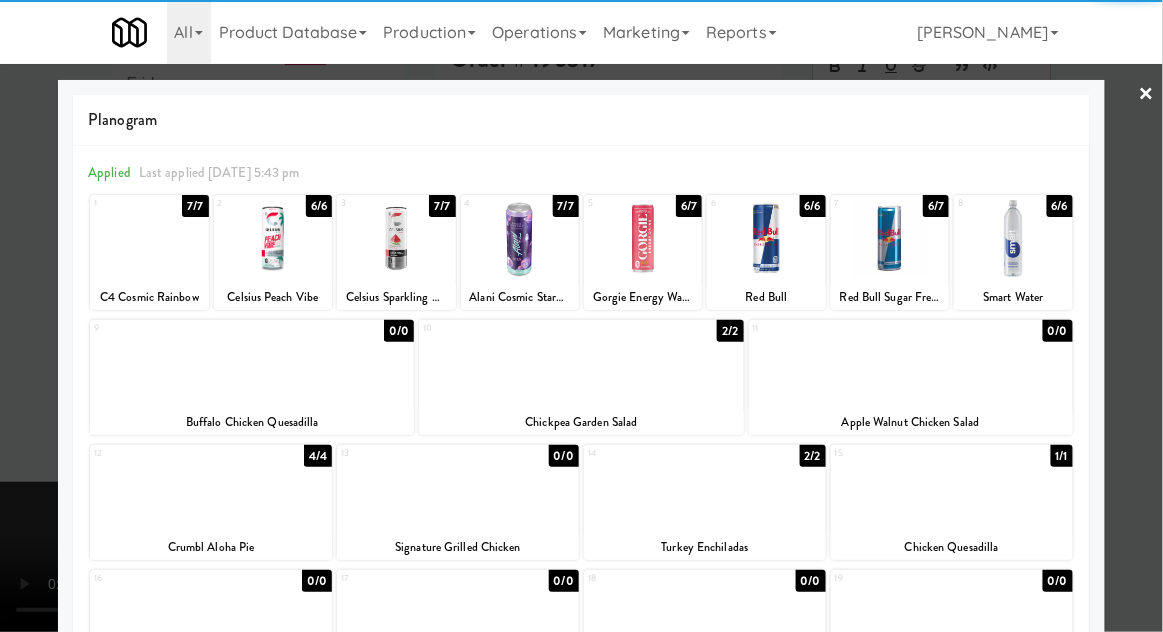click at bounding box center (581, 316) 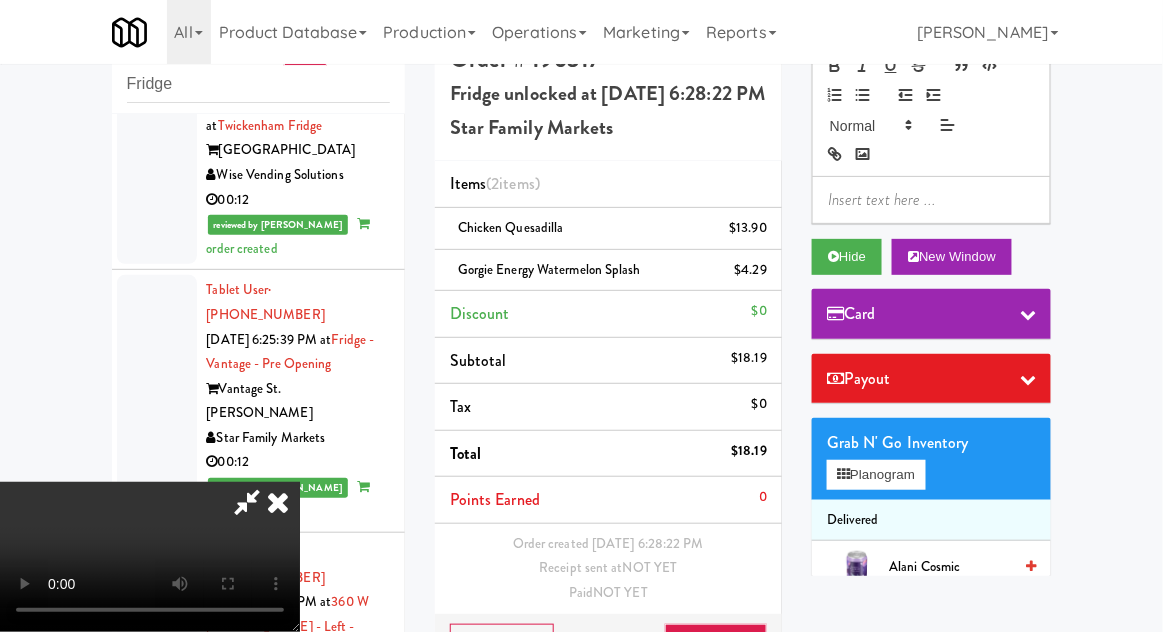 scroll, scrollTop: 73, scrollLeft: 0, axis: vertical 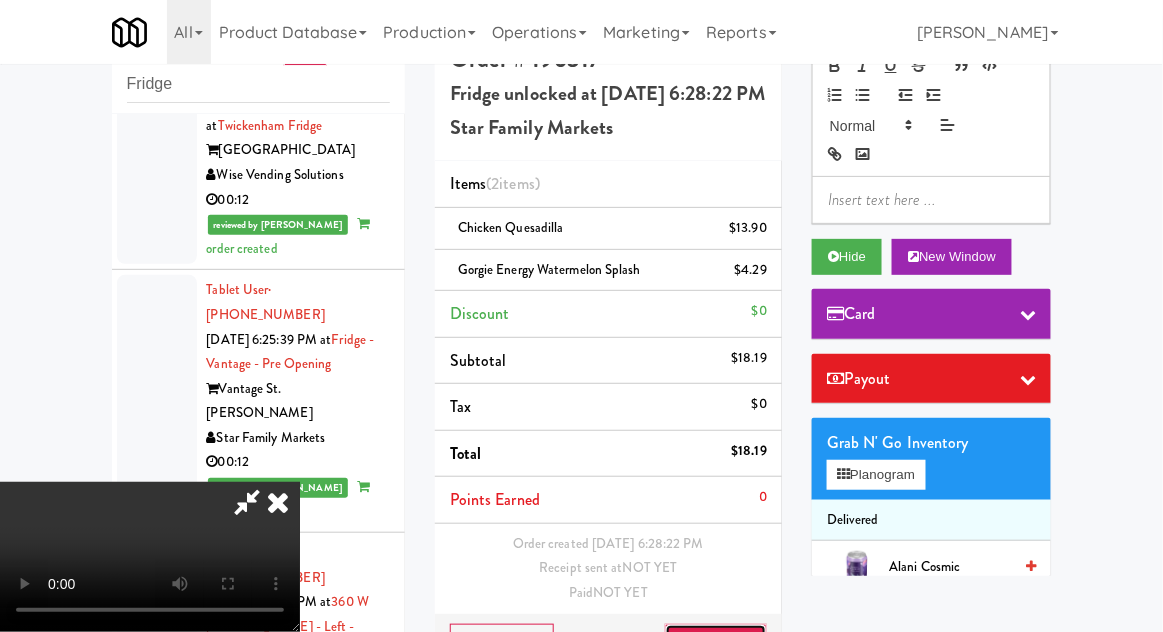 click on "Save Order" at bounding box center (716, 645) 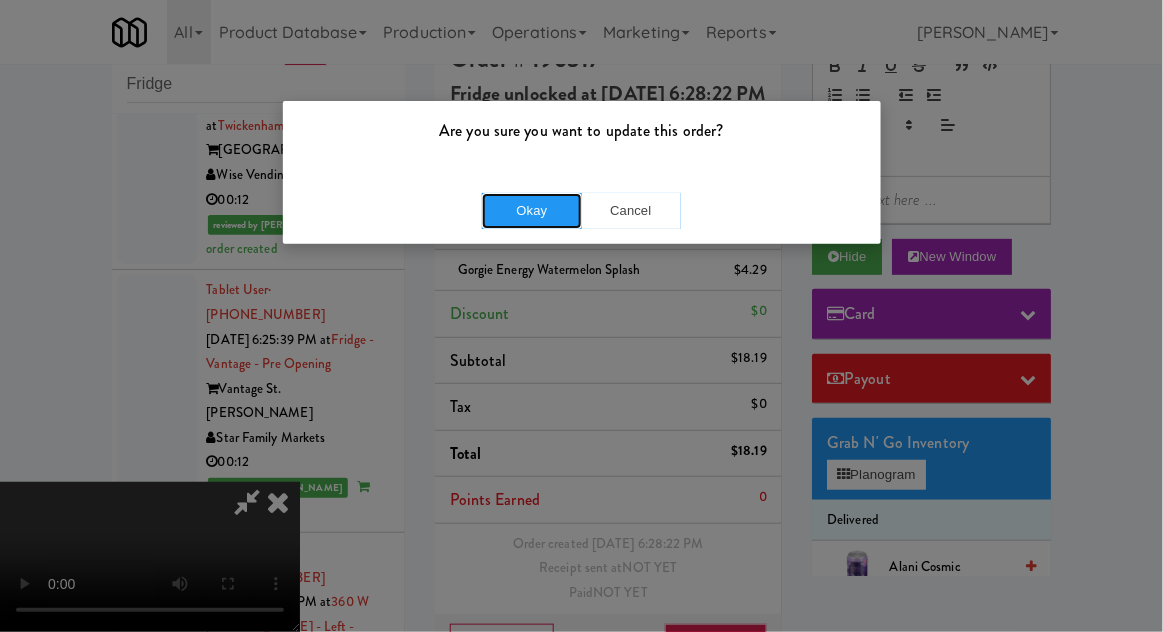 click on "Okay" at bounding box center (532, 211) 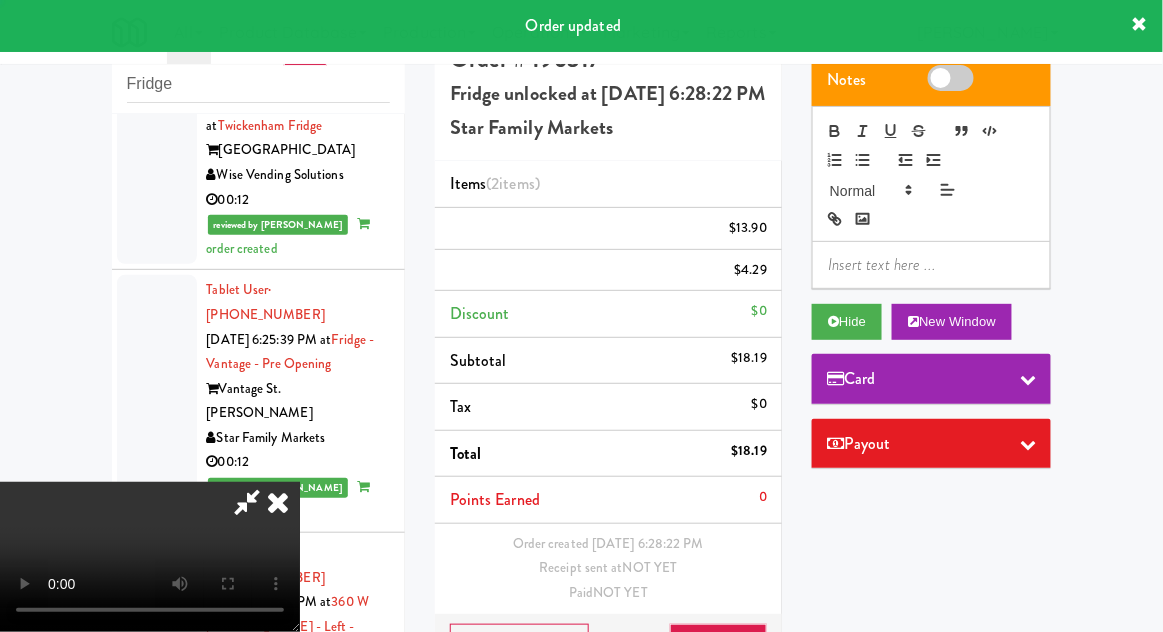 scroll, scrollTop: 0, scrollLeft: 0, axis: both 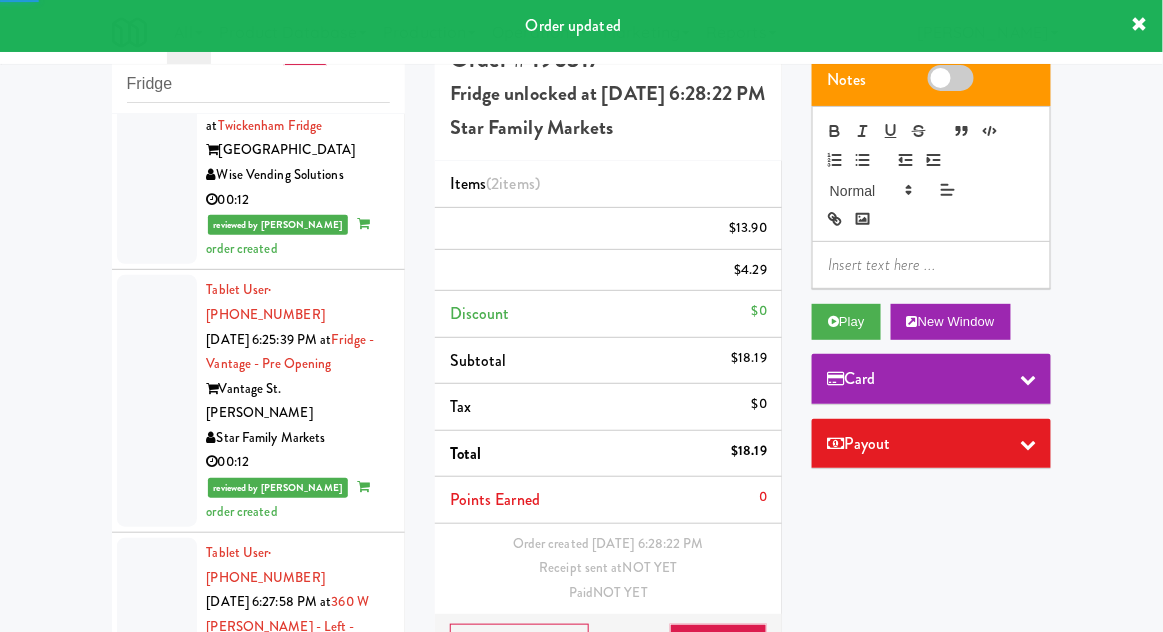 click at bounding box center [157, 1104] 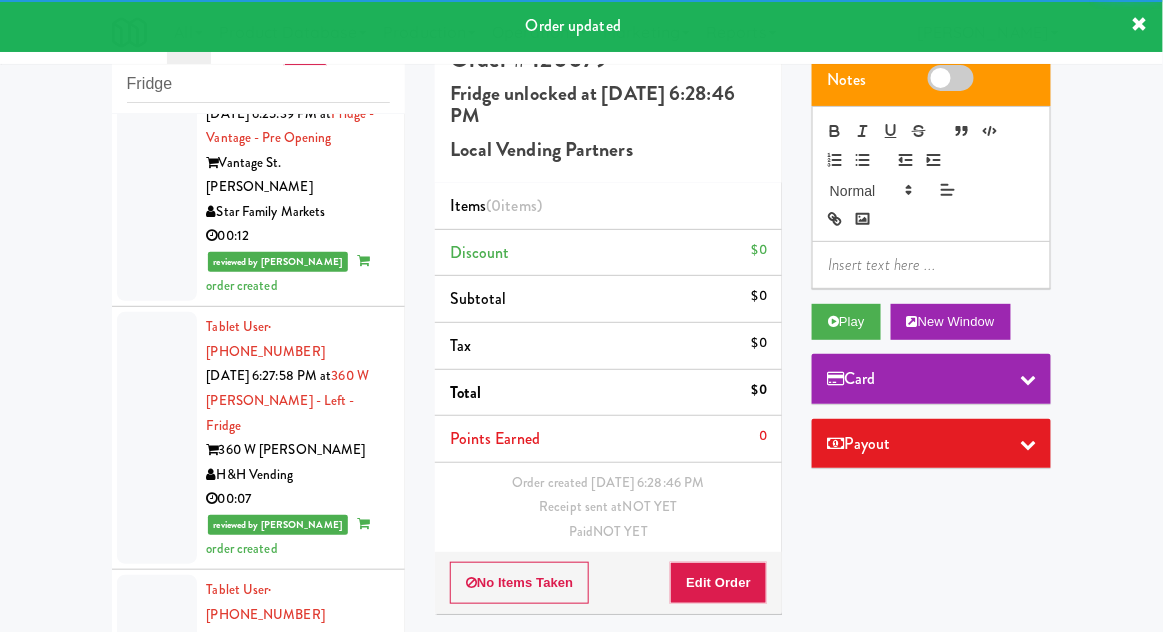scroll, scrollTop: 4538, scrollLeft: 0, axis: vertical 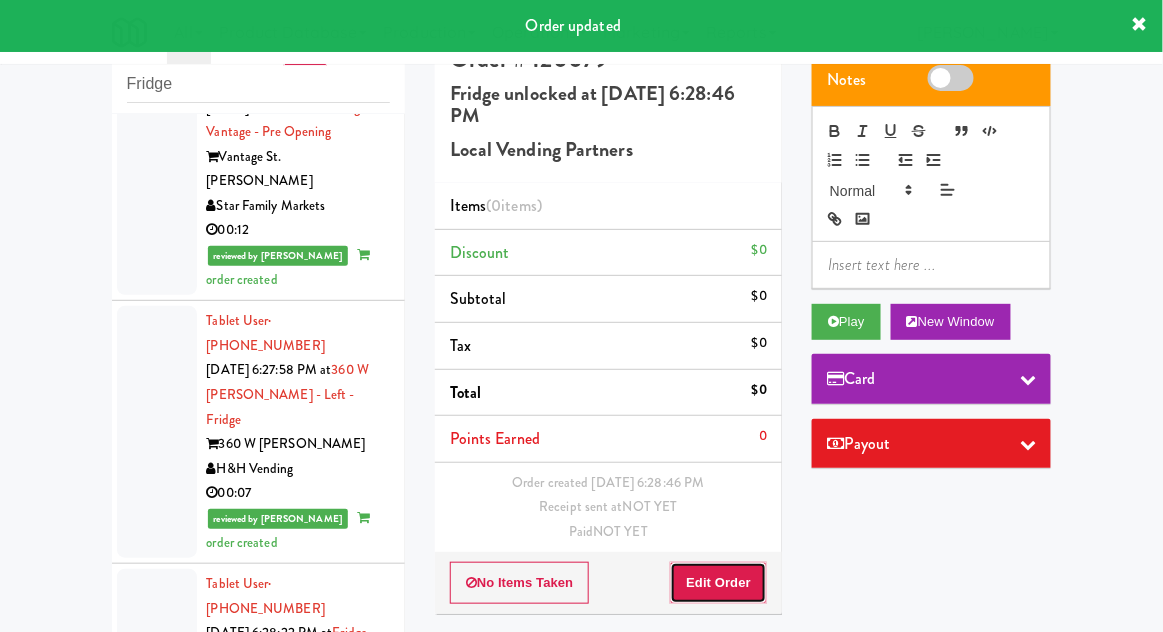 click on "Edit Order" at bounding box center (718, 583) 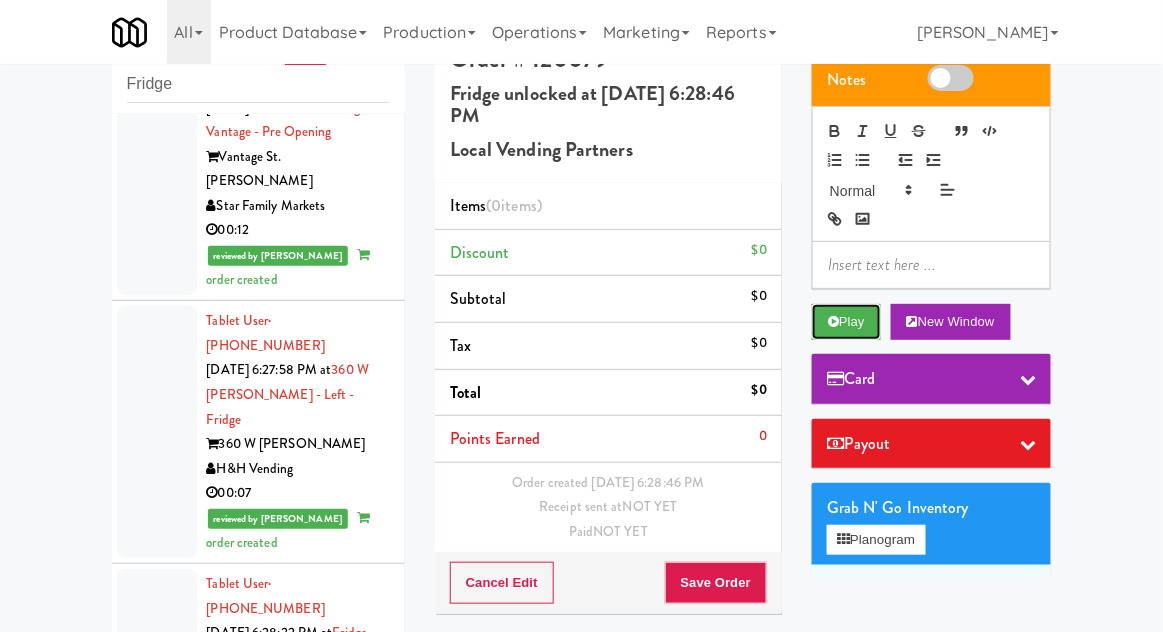 click on "Play" at bounding box center [846, 322] 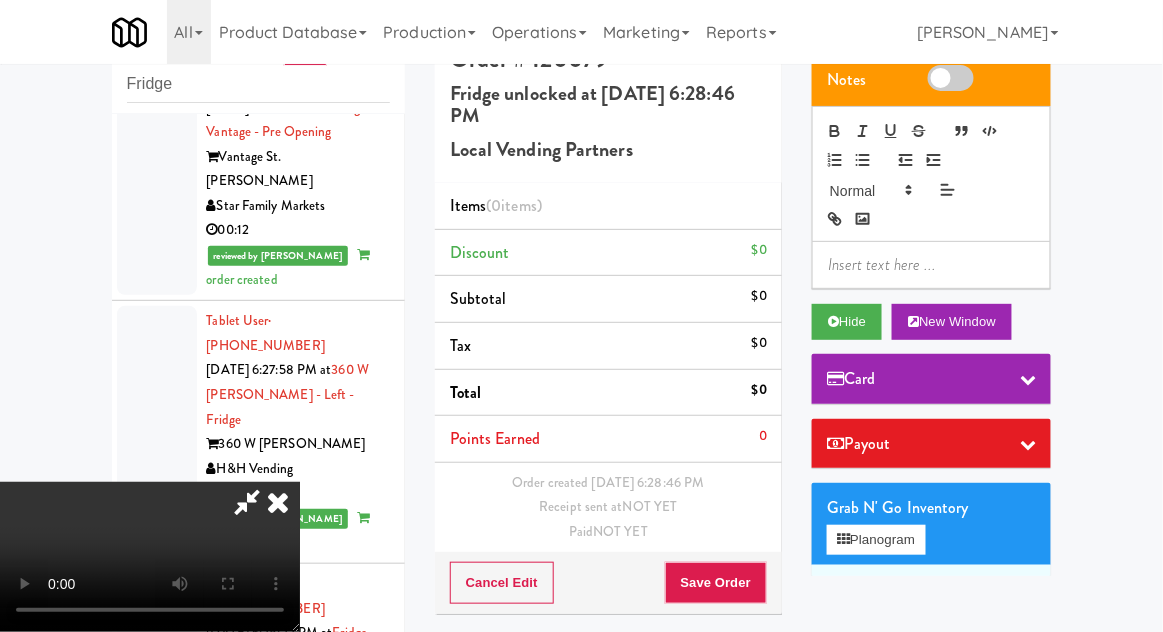 type 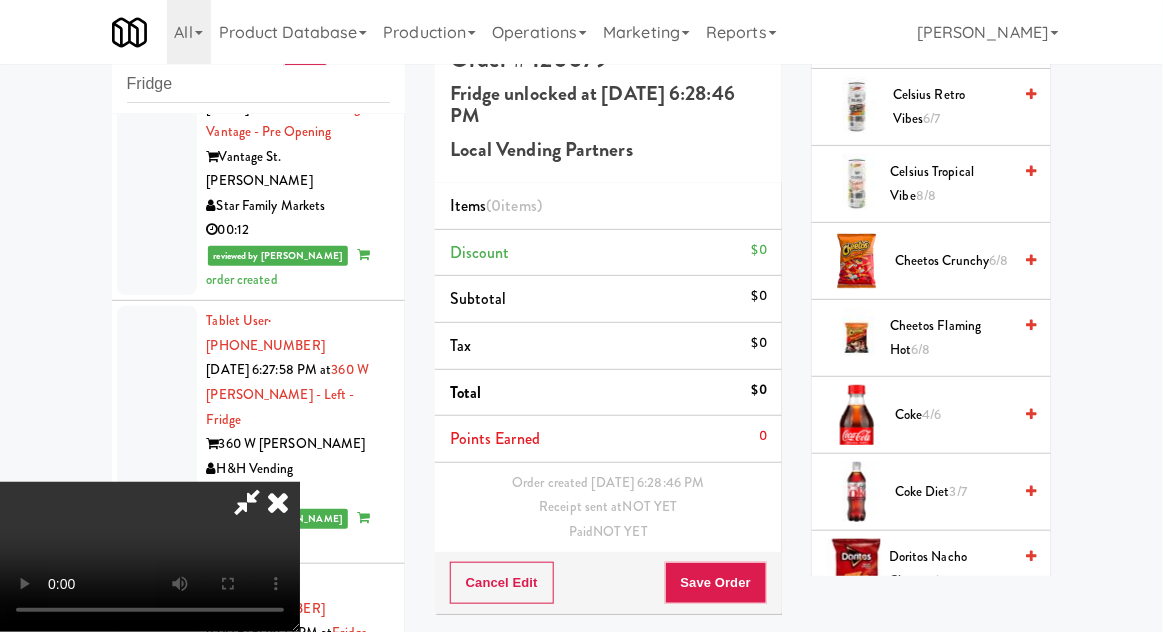 scroll, scrollTop: 997, scrollLeft: 0, axis: vertical 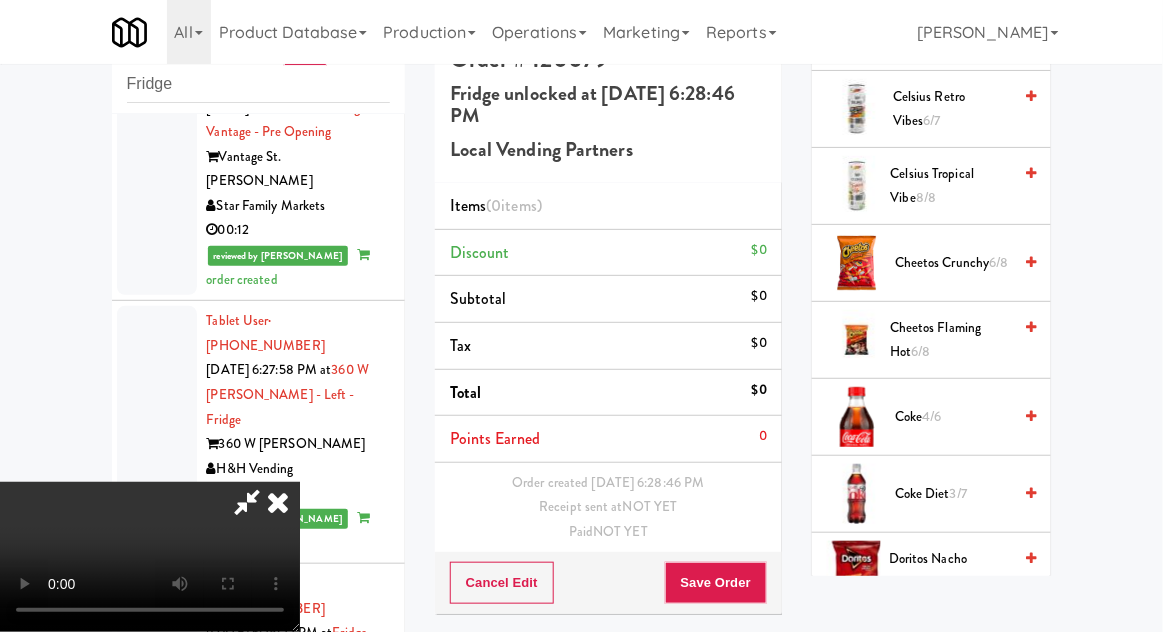 click on "3/7" at bounding box center [958, 493] 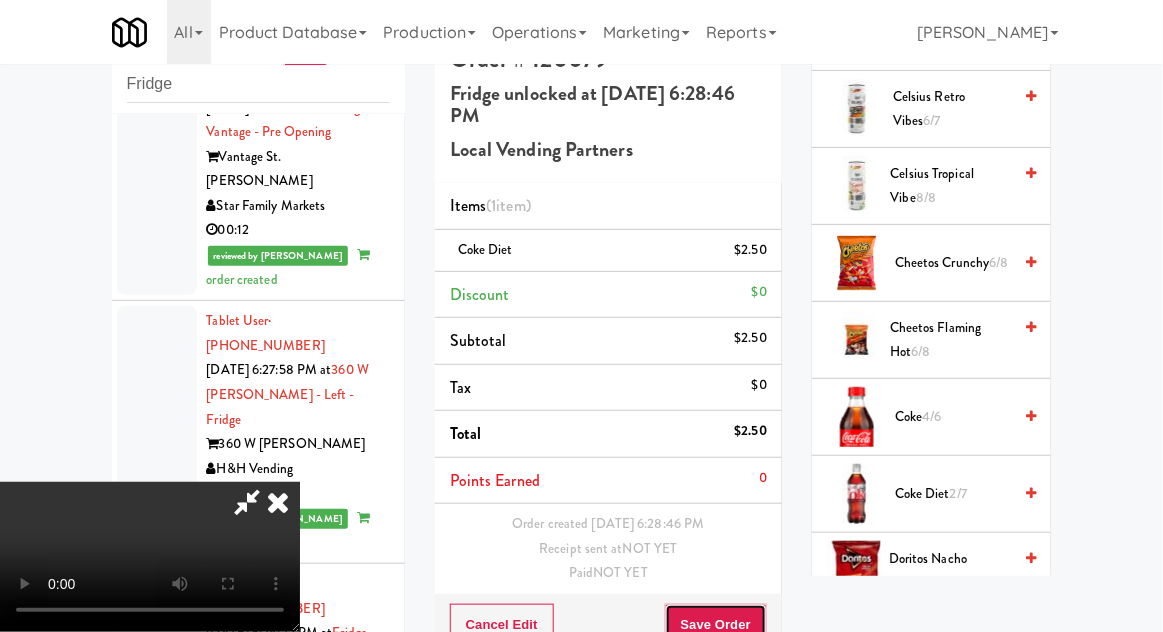 click on "Save Order" at bounding box center [716, 625] 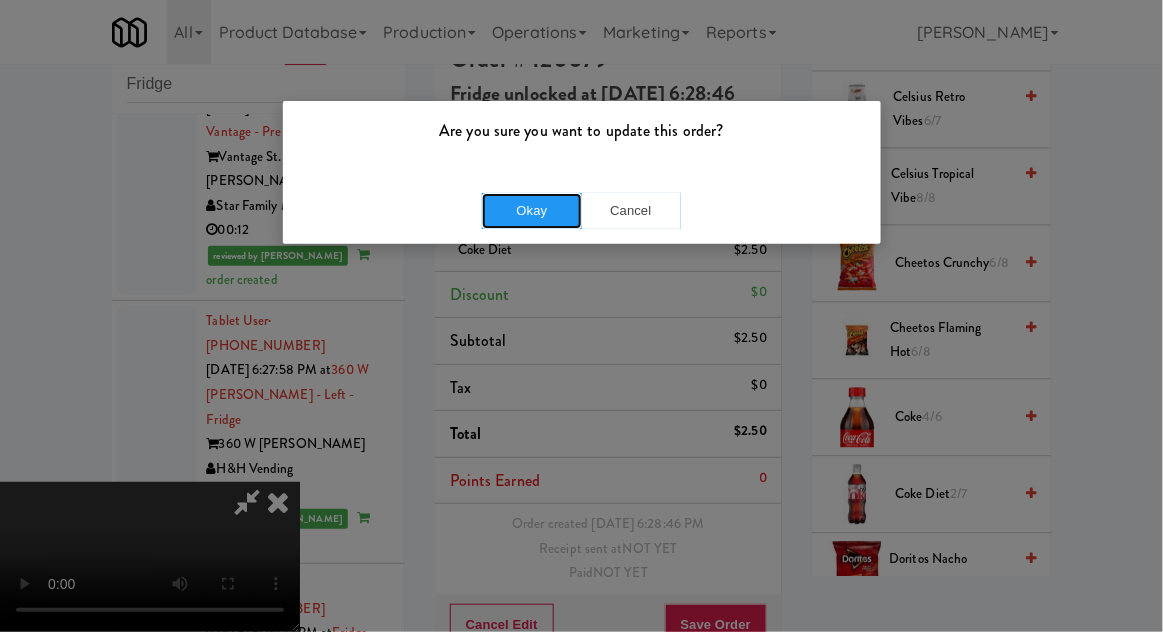 click on "Okay" at bounding box center (532, 211) 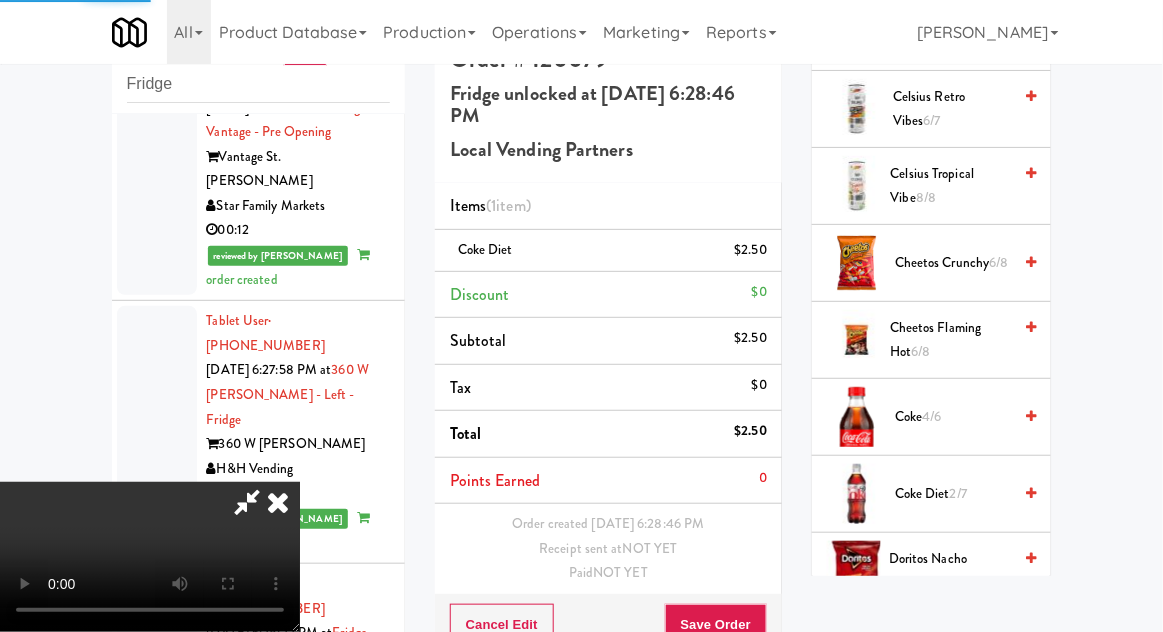 scroll, scrollTop: 0, scrollLeft: 0, axis: both 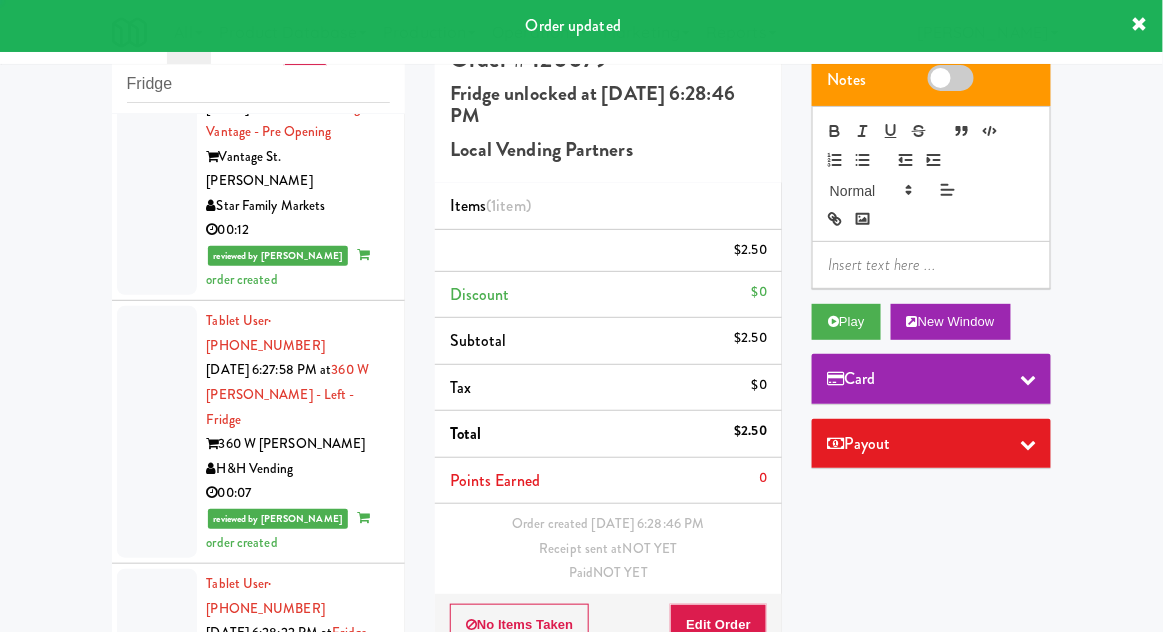 click at bounding box center (157, 1122) 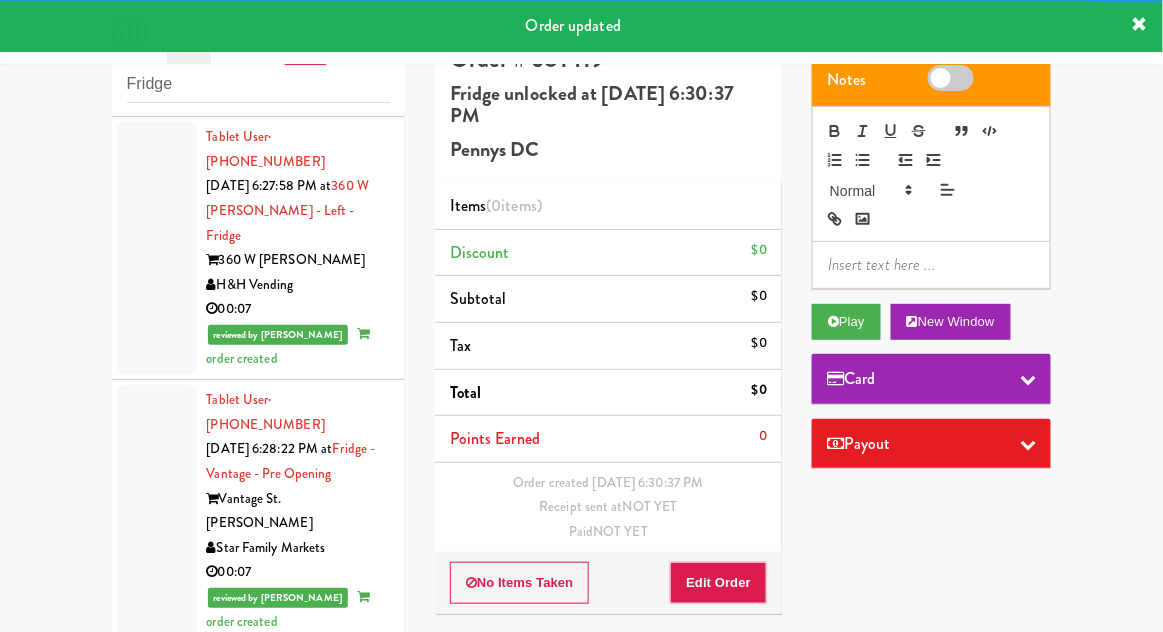 scroll, scrollTop: 4726, scrollLeft: 0, axis: vertical 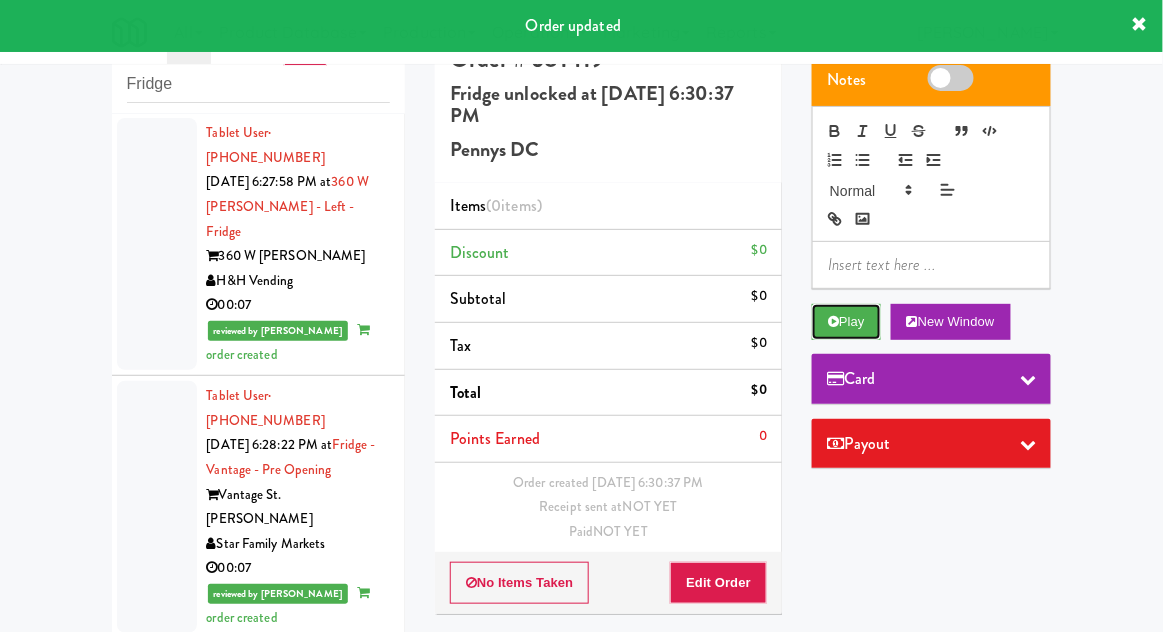 click at bounding box center [833, 321] 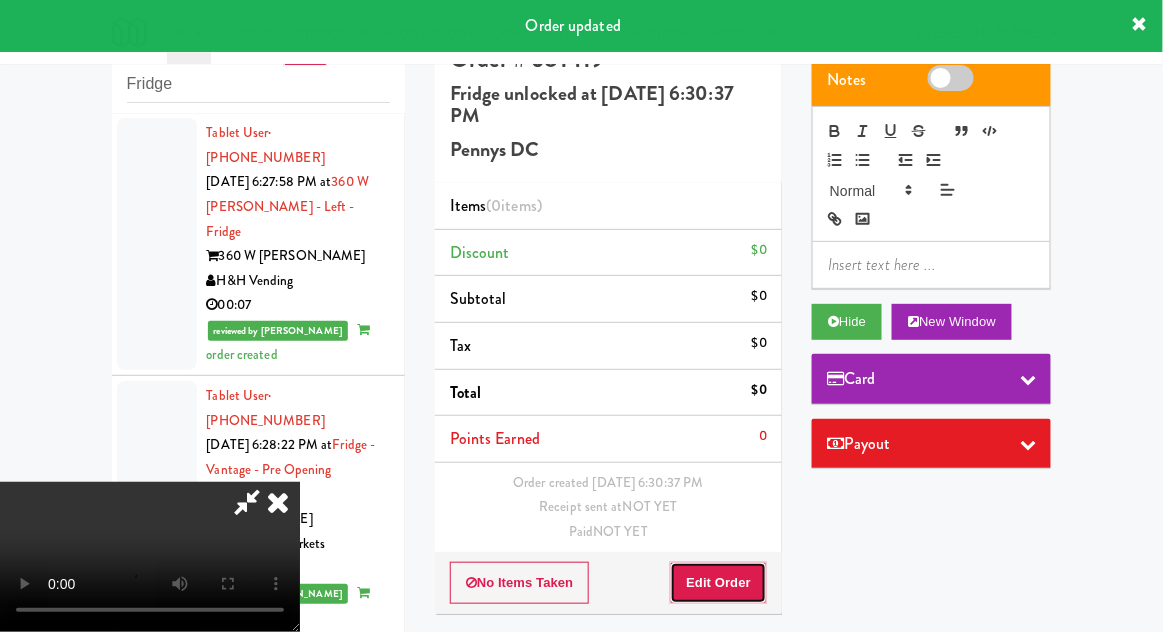 click on "Edit Order" at bounding box center (718, 583) 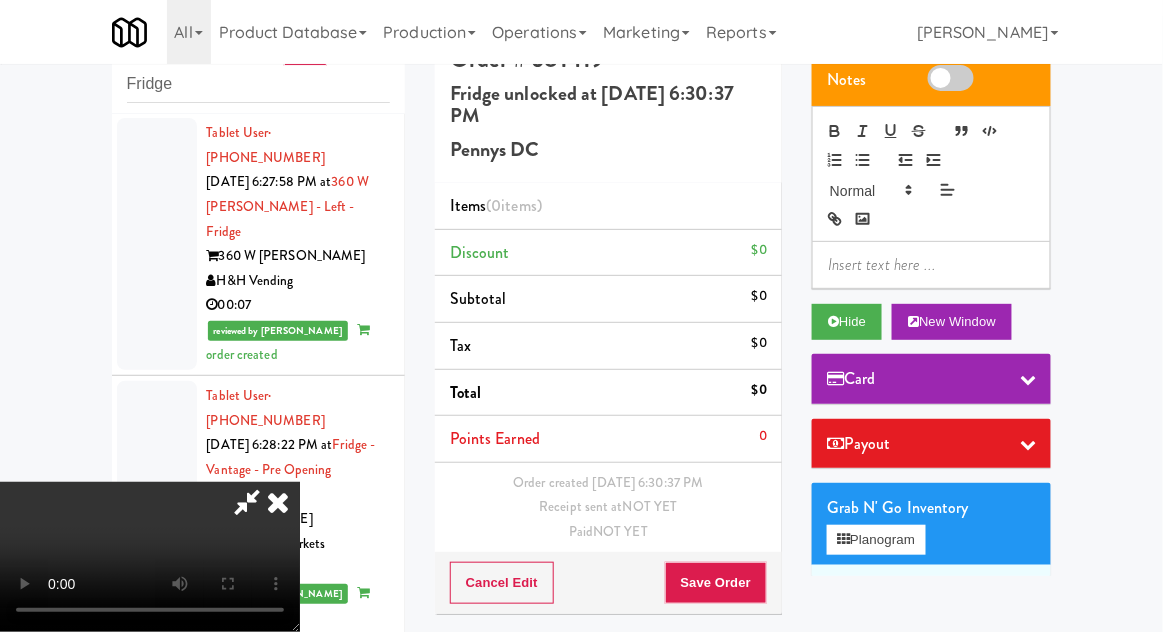 type 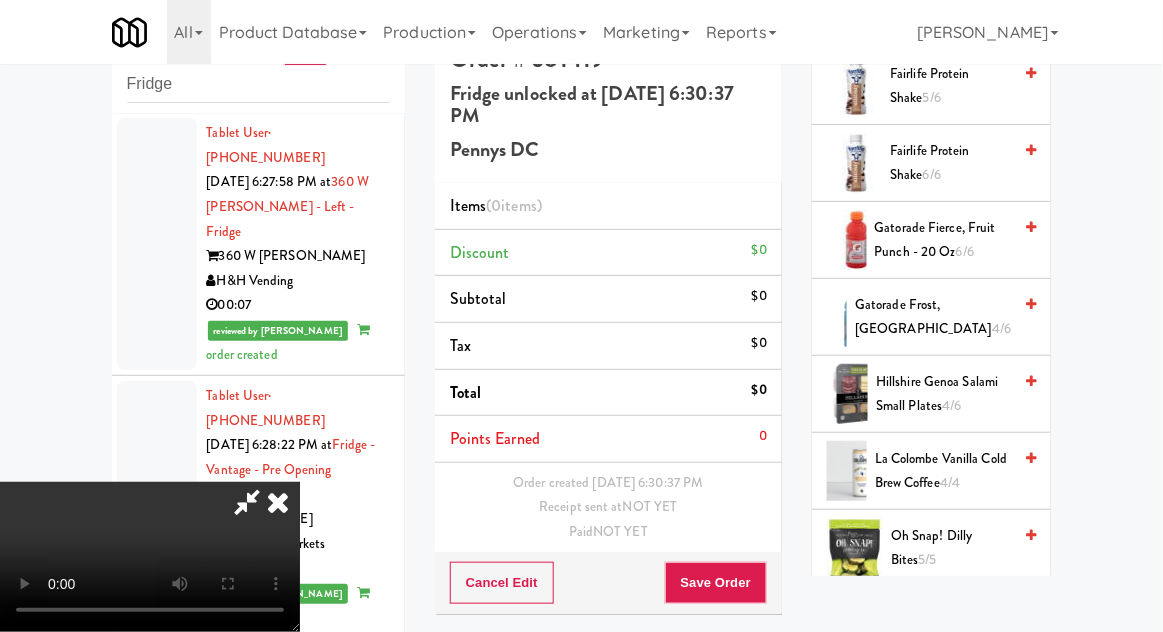 scroll, scrollTop: 1637, scrollLeft: 0, axis: vertical 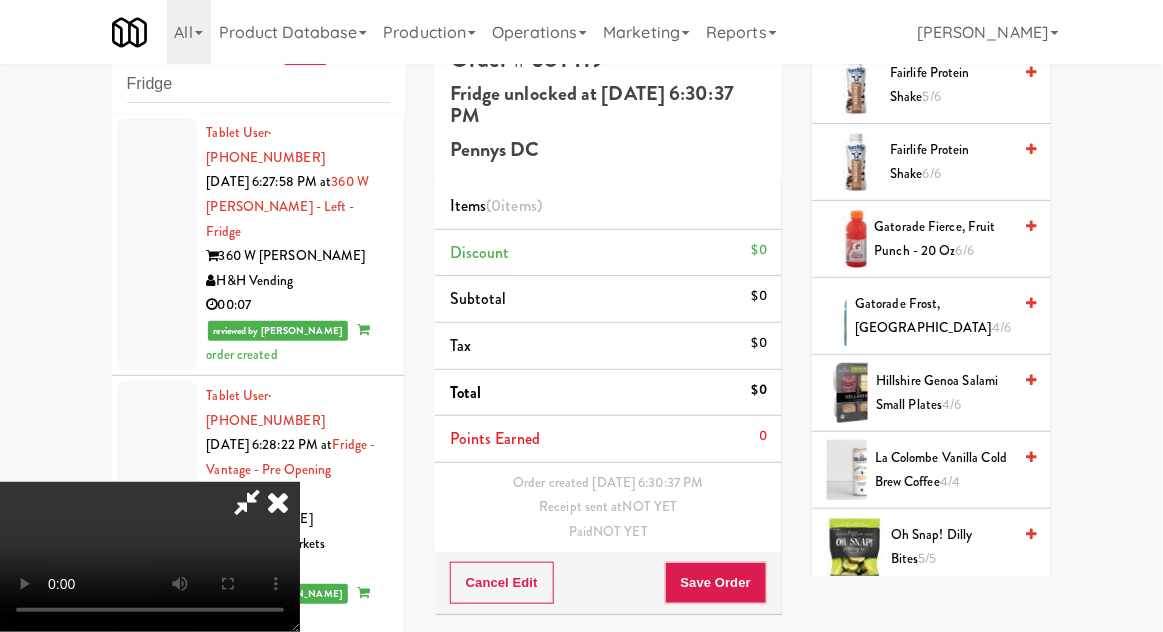 click on "Hillshire Genoa Salami Small Plates  4/6" at bounding box center [943, 393] 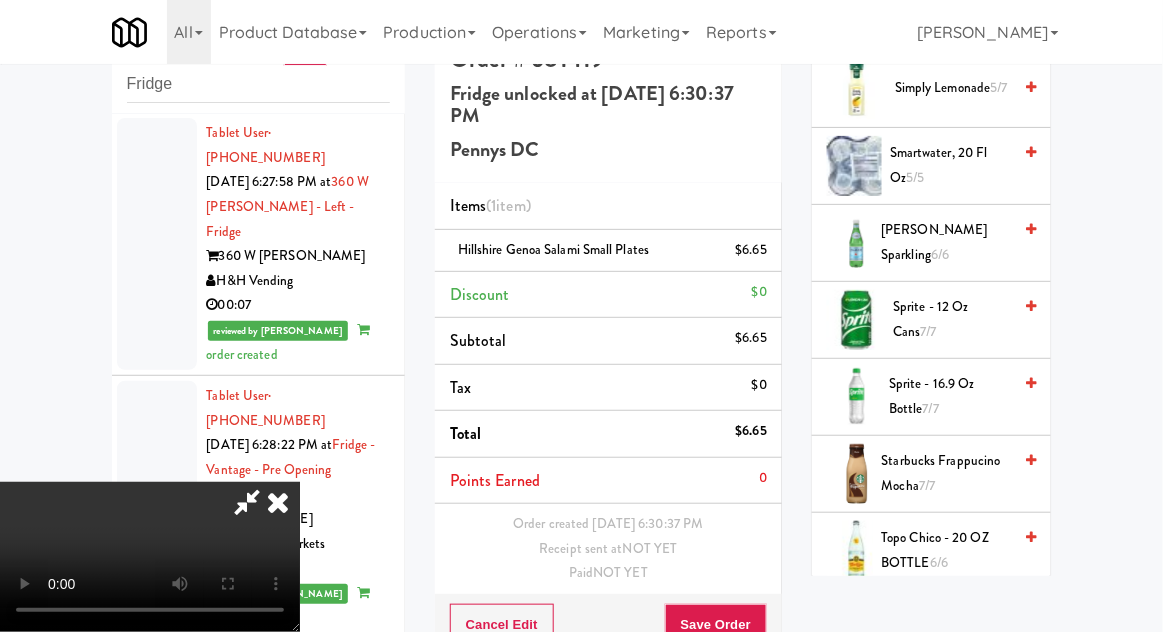 click on "Starbucks Frappucino Mocha  7/7" at bounding box center (947, 473) 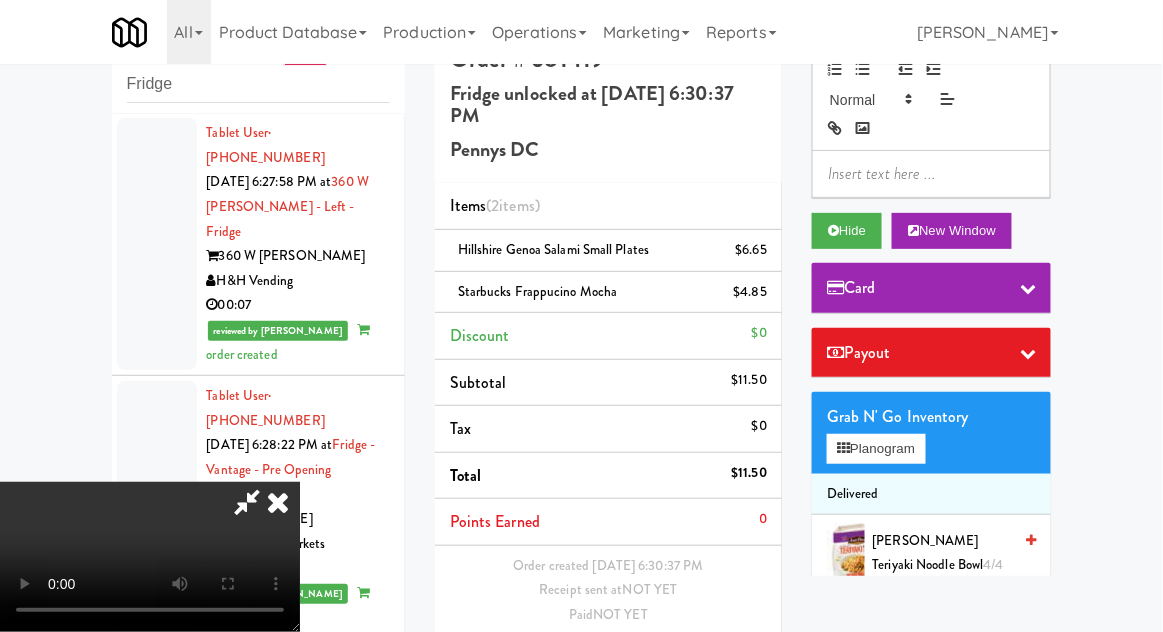 scroll, scrollTop: 0, scrollLeft: 0, axis: both 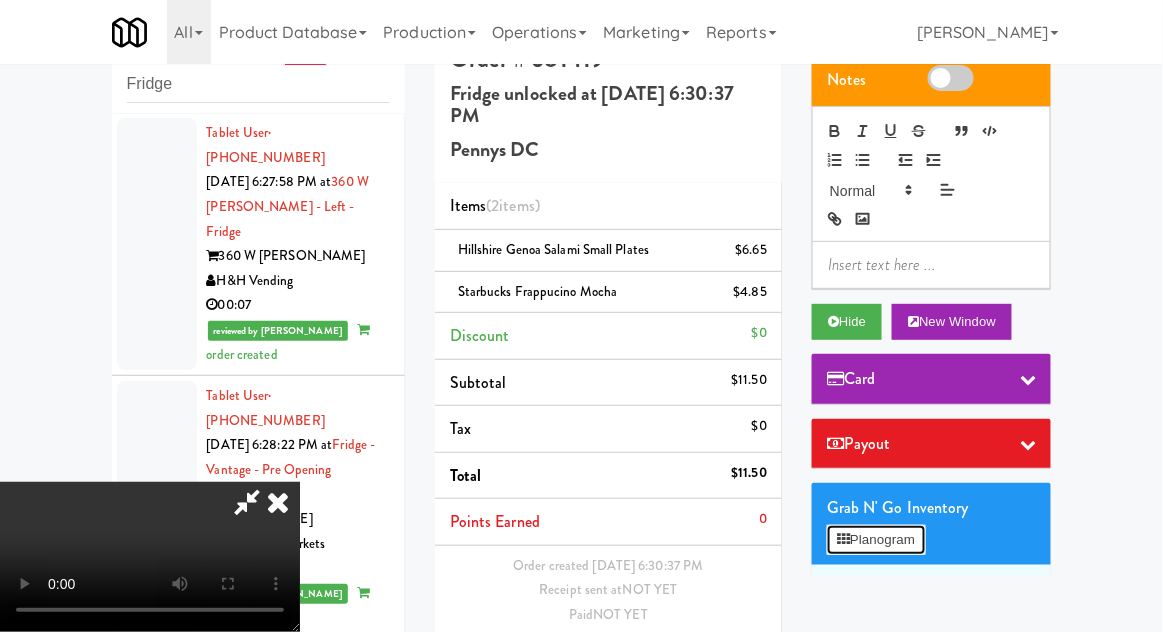 click on "Planogram" at bounding box center [876, 540] 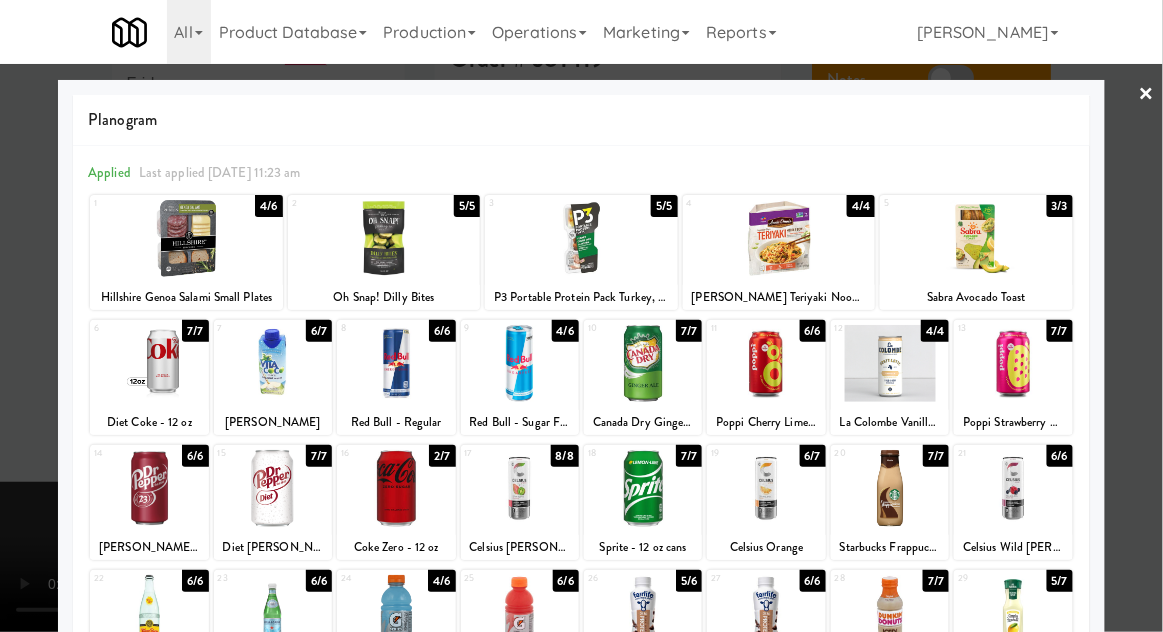 click at bounding box center [581, 316] 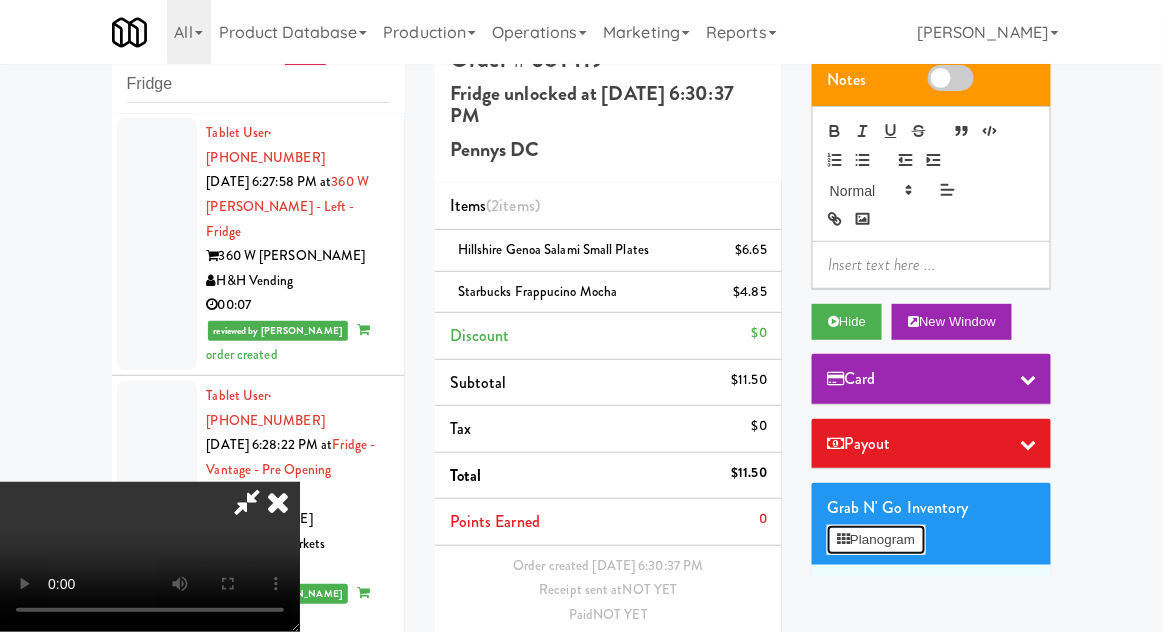 click on "Planogram" at bounding box center [876, 540] 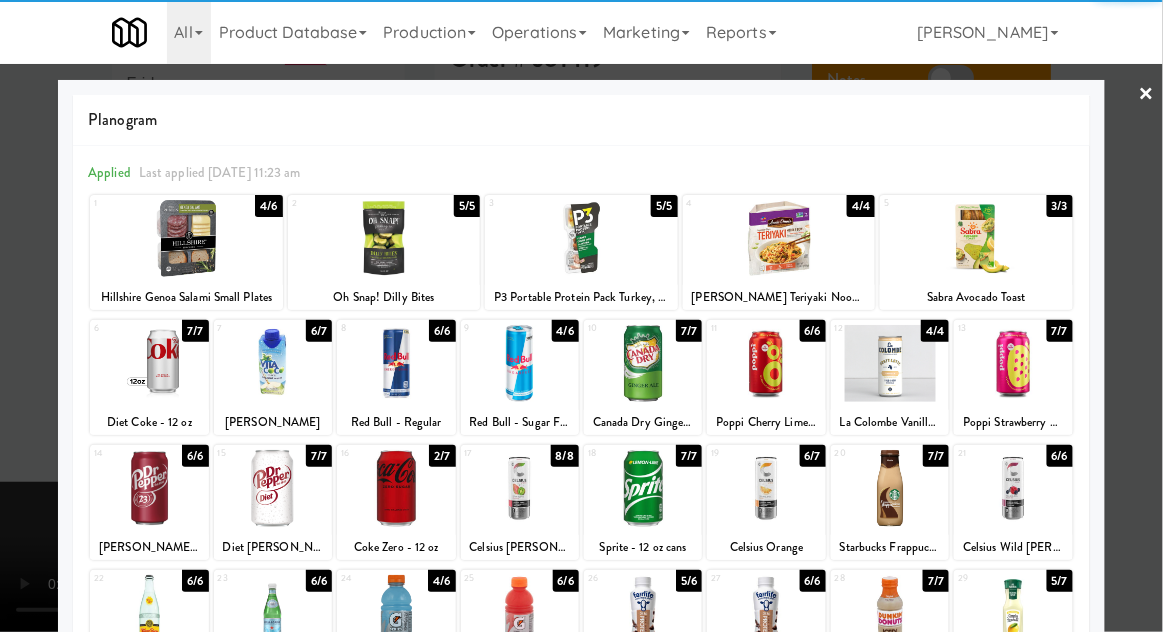 click at bounding box center (976, 238) 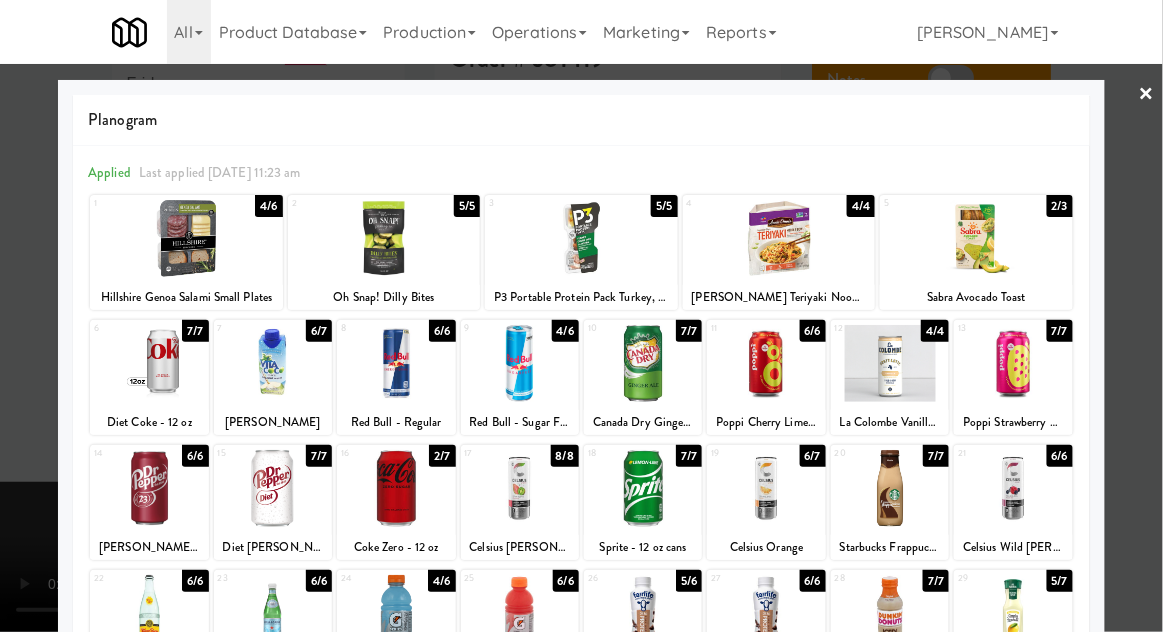 click at bounding box center (581, 316) 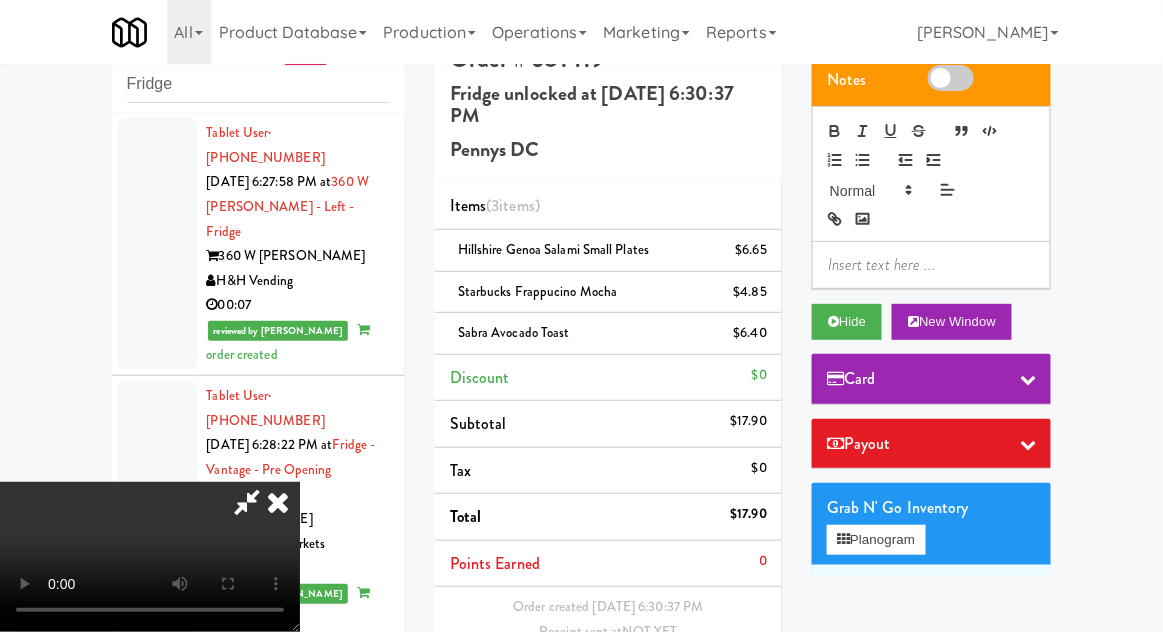 scroll, scrollTop: 70, scrollLeft: 0, axis: vertical 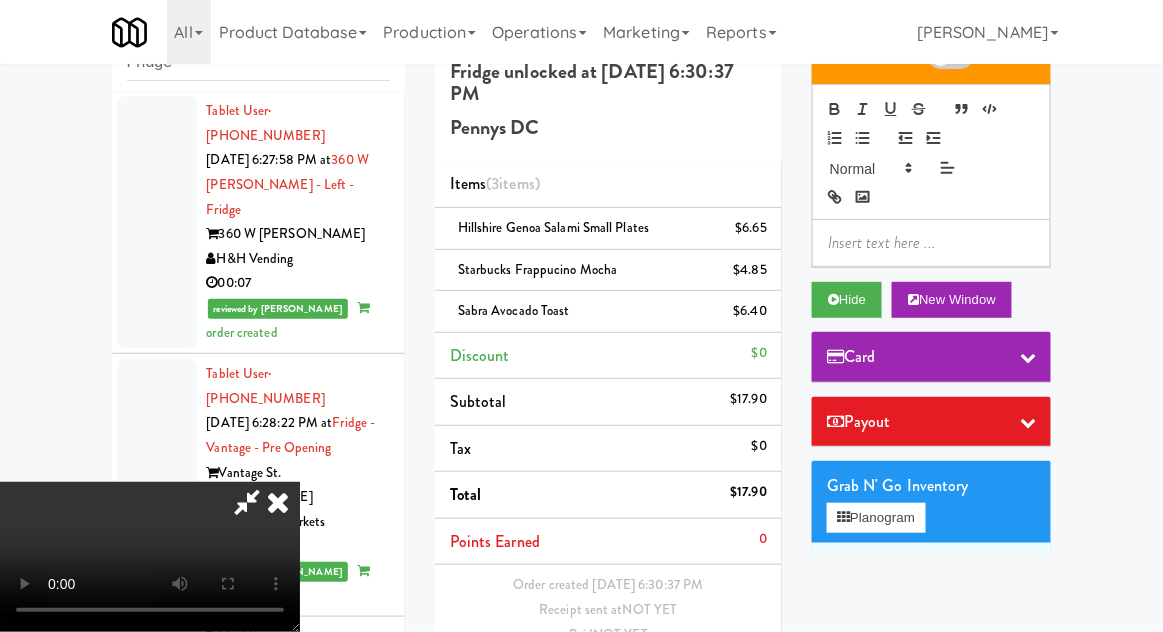 click at bounding box center (247, 502) 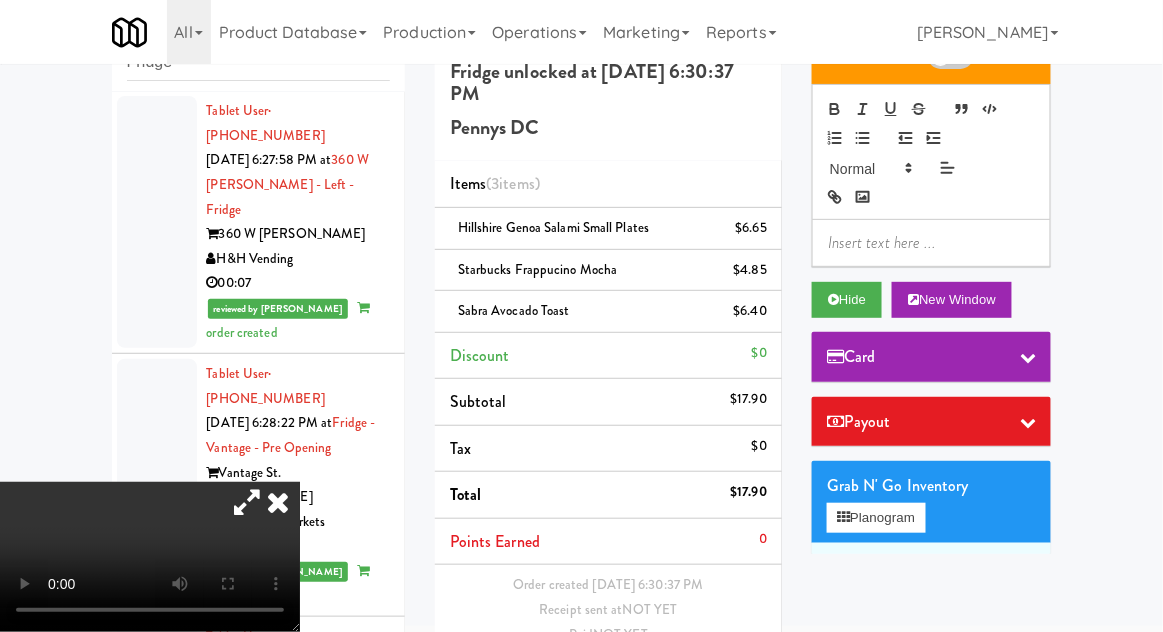 click at bounding box center (247, 502) 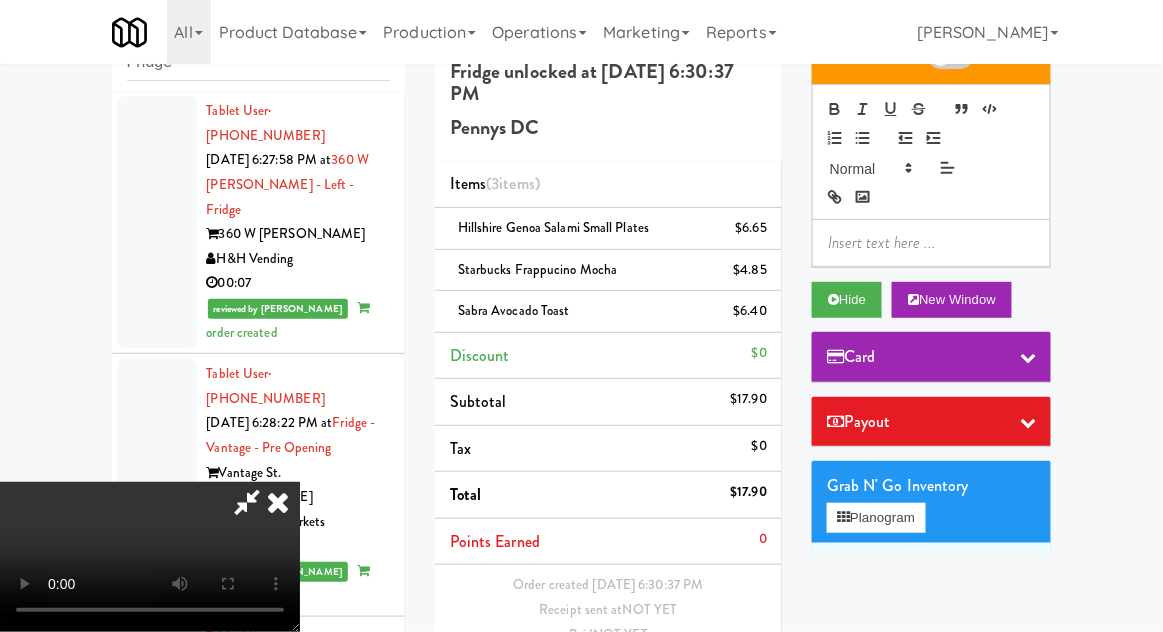 click on "Save Order" at bounding box center (716, 686) 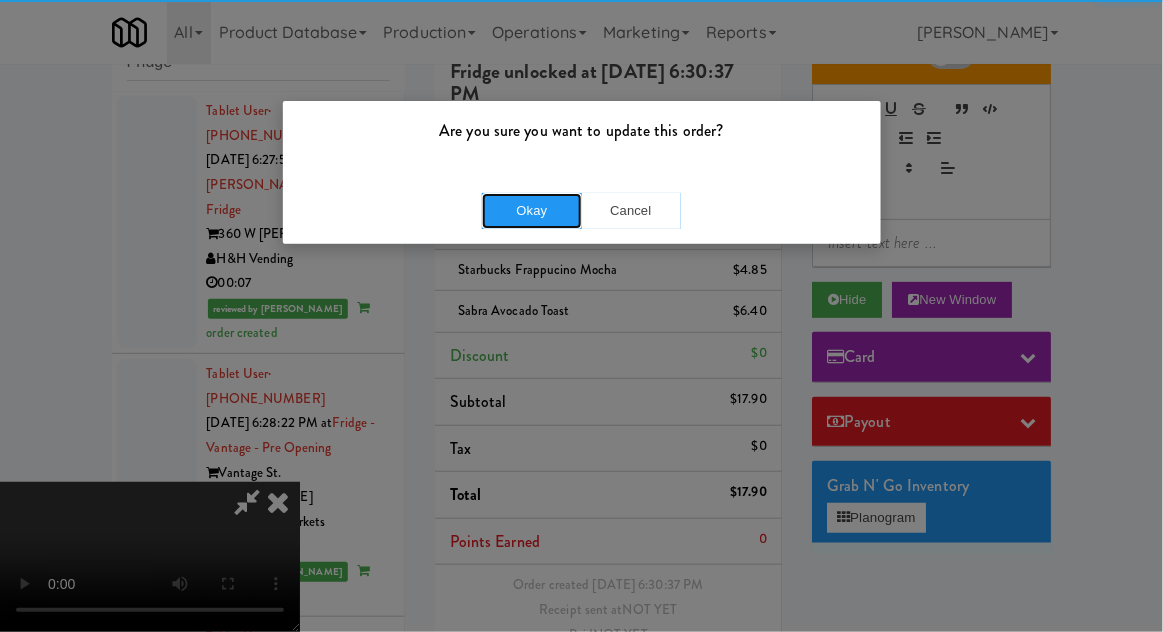 click on "Okay" at bounding box center [532, 211] 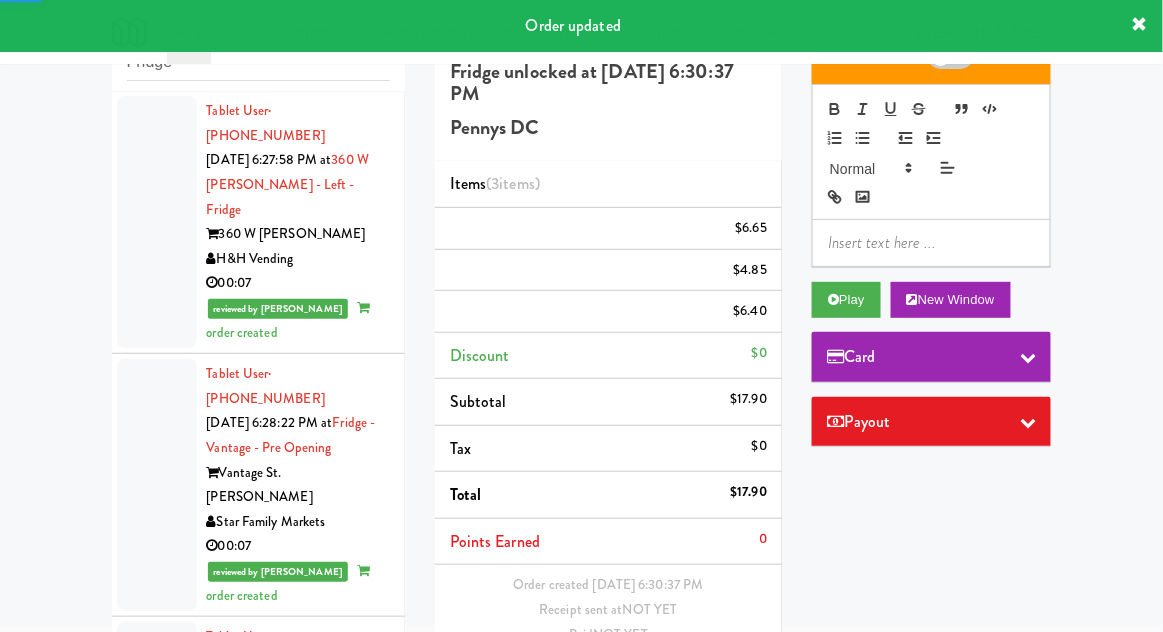 click at bounding box center [157, 1163] 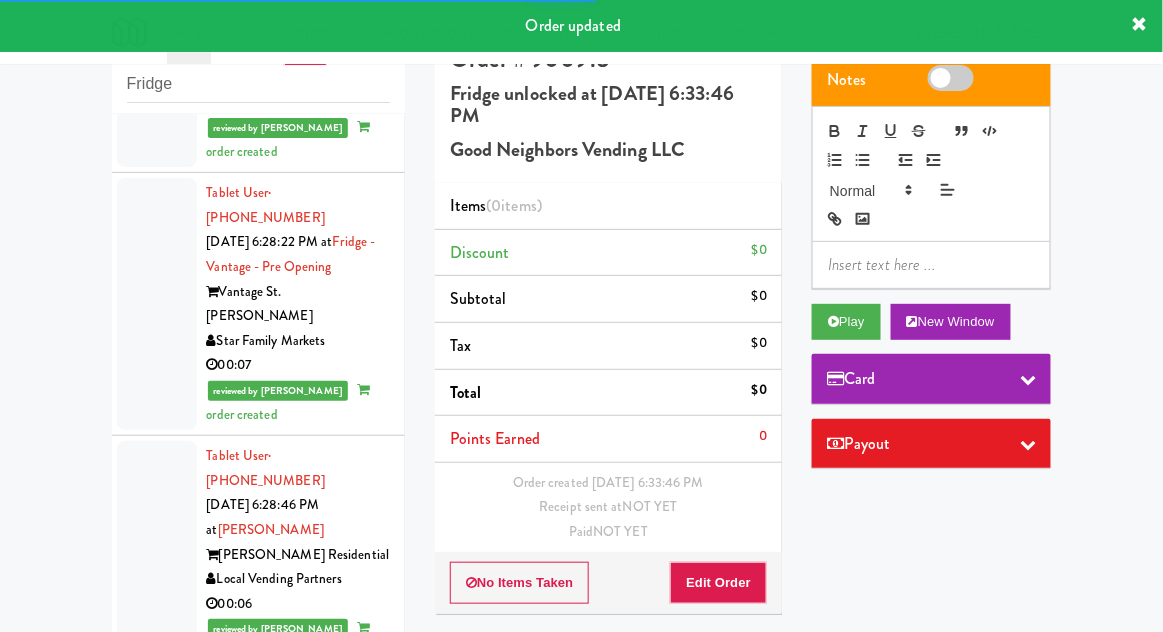 scroll, scrollTop: 4932, scrollLeft: 0, axis: vertical 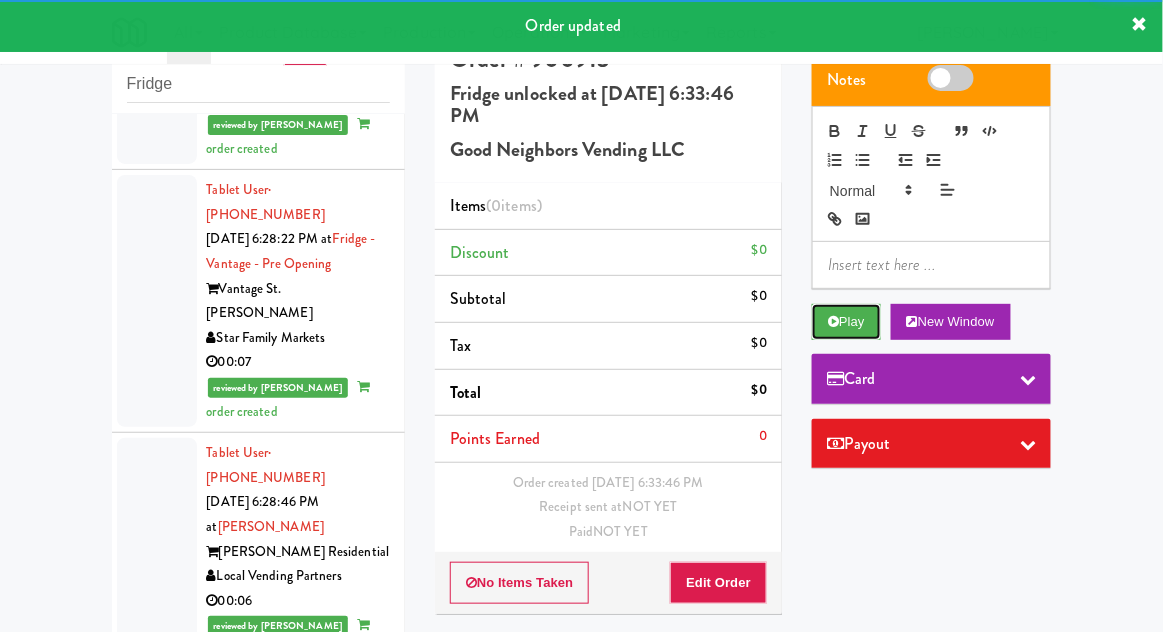 click on "Play" at bounding box center [846, 322] 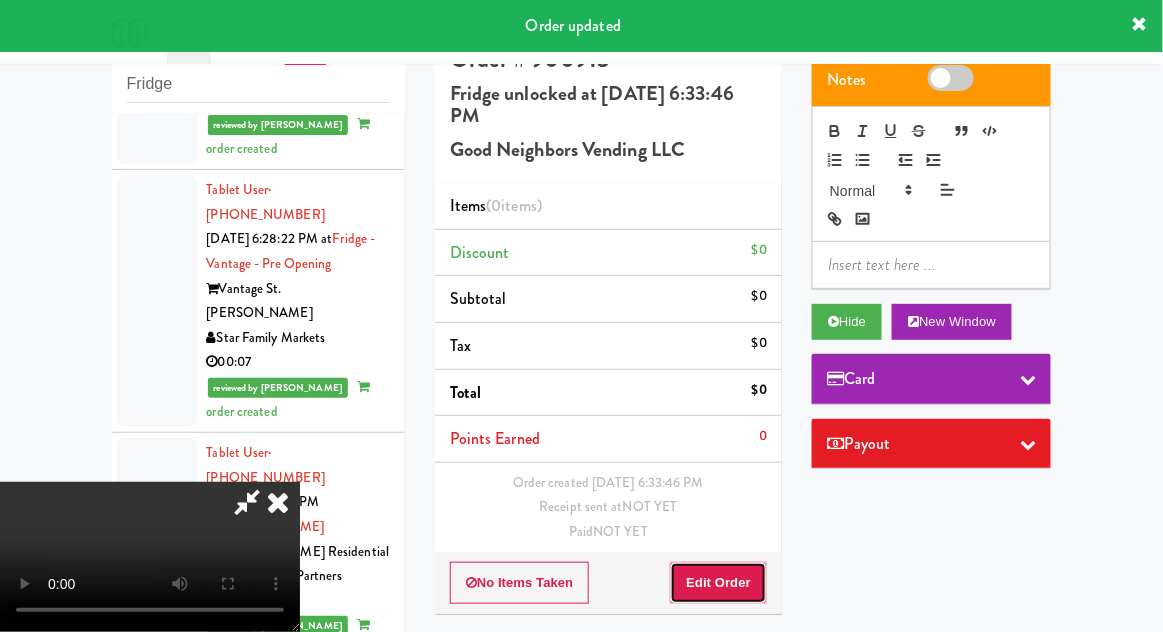 click on "Edit Order" at bounding box center (718, 583) 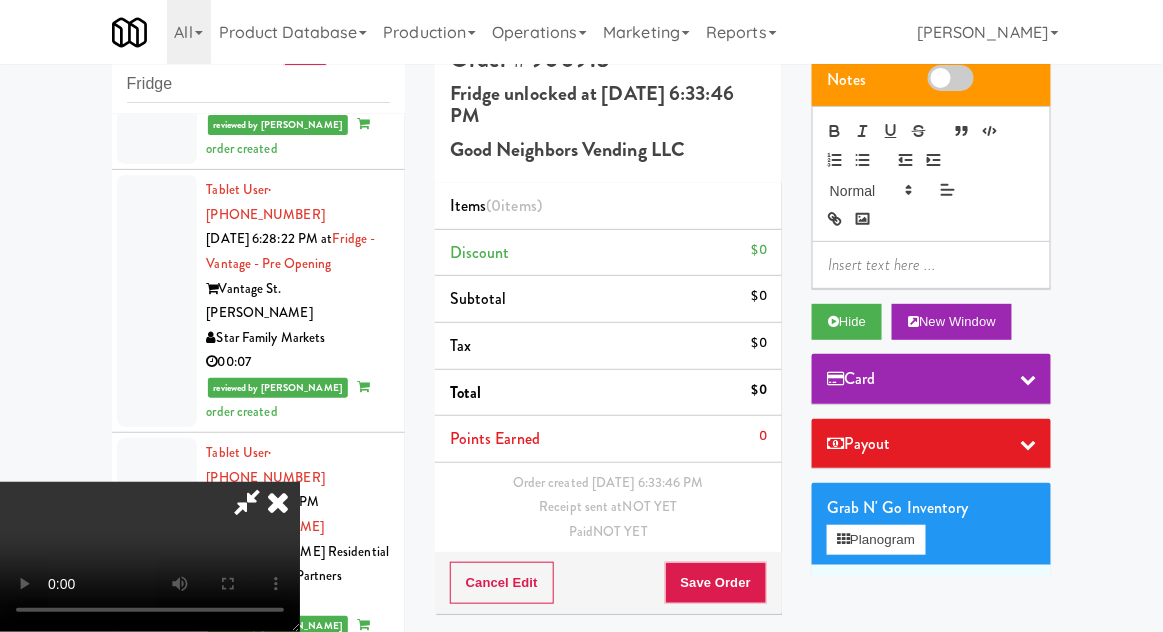 type 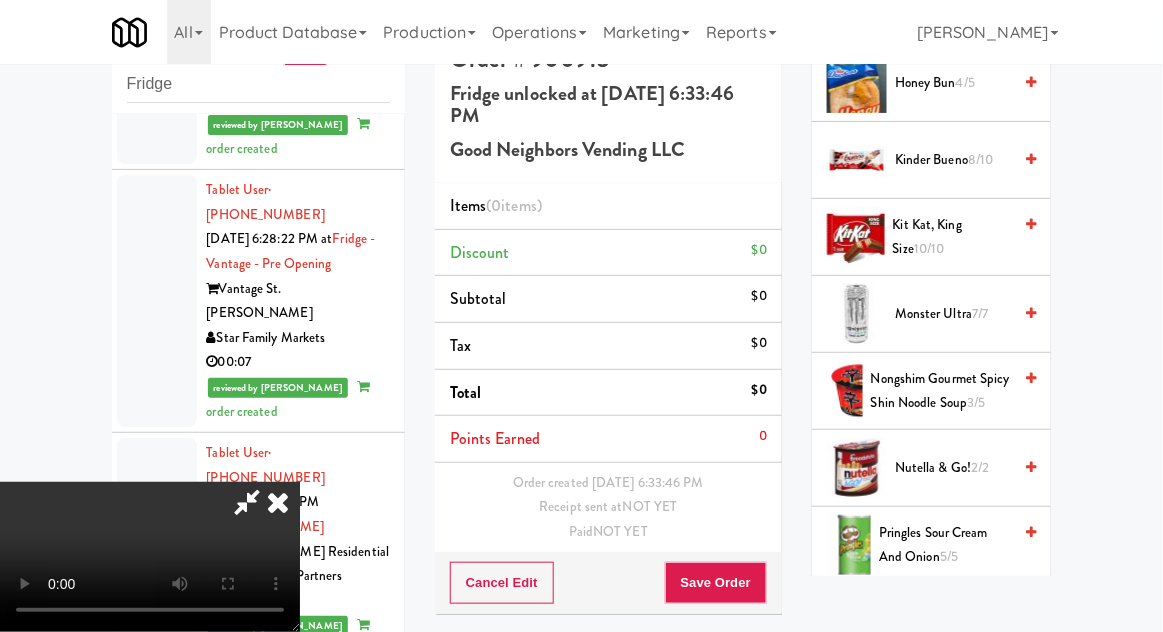 scroll, scrollTop: 1797, scrollLeft: 0, axis: vertical 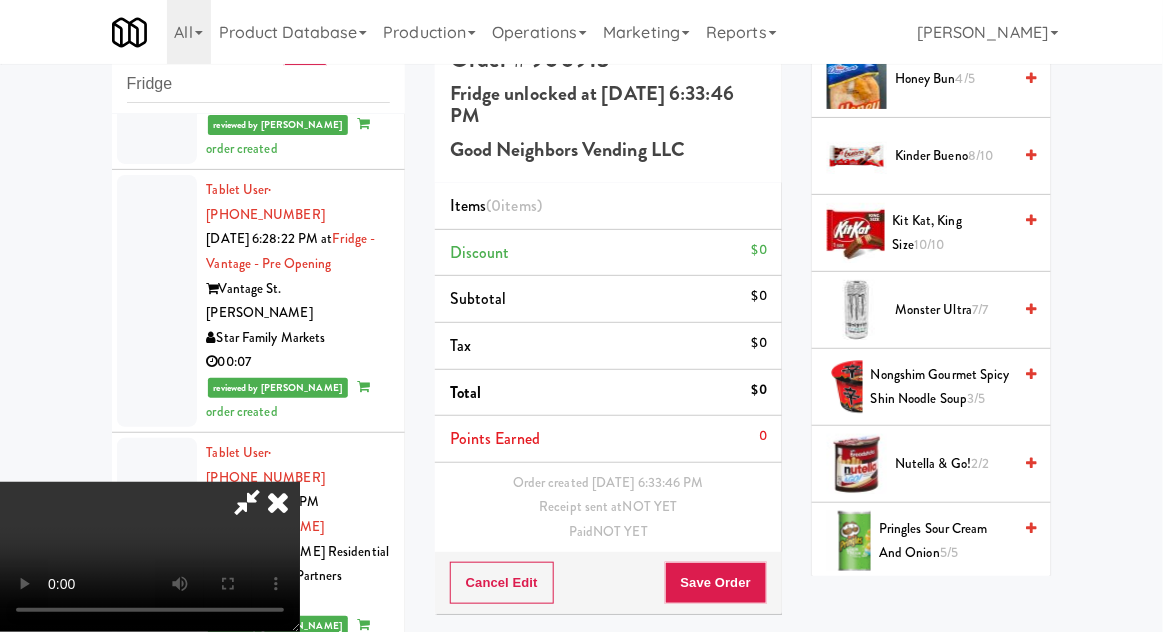click on "3/5" at bounding box center [977, 398] 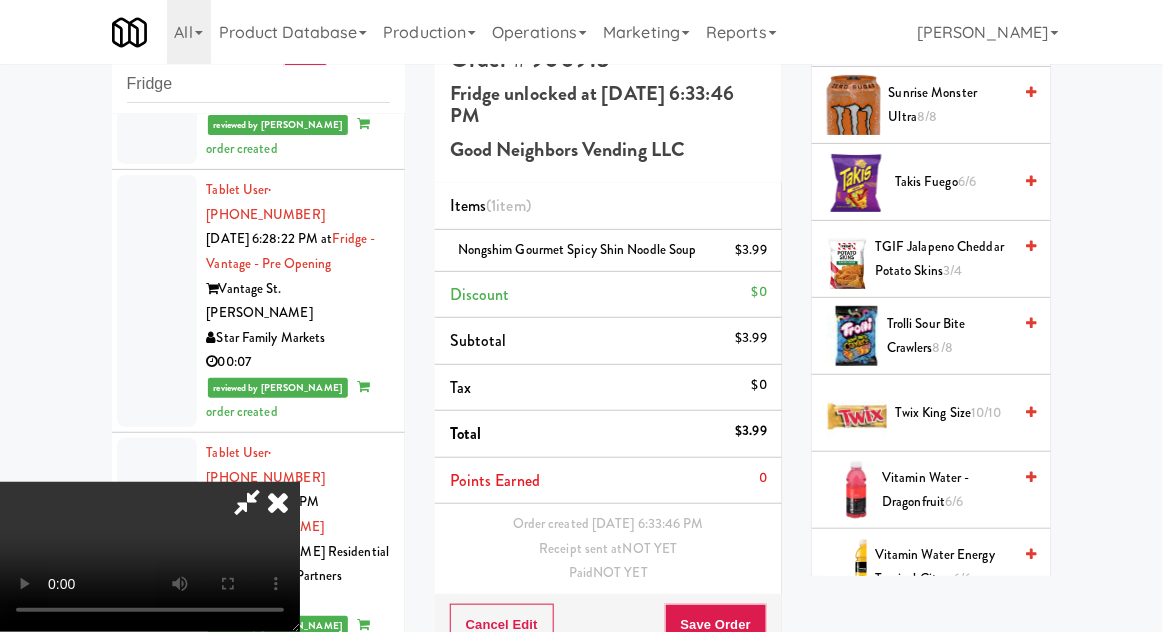 scroll, scrollTop: 2642, scrollLeft: 0, axis: vertical 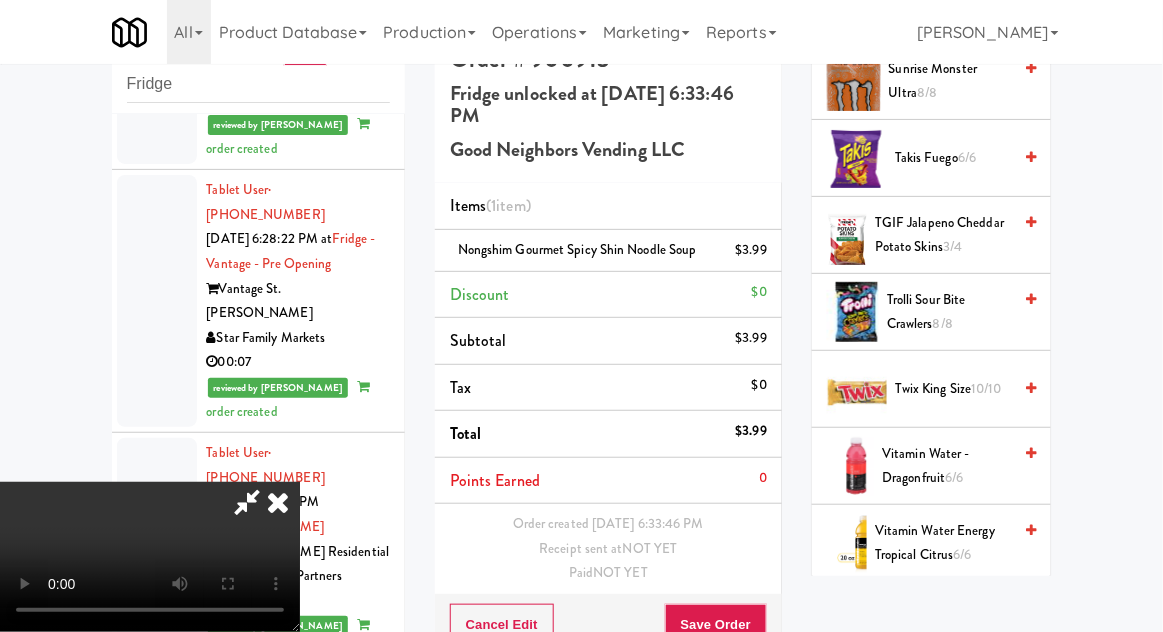 click on "6/6" at bounding box center [955, 477] 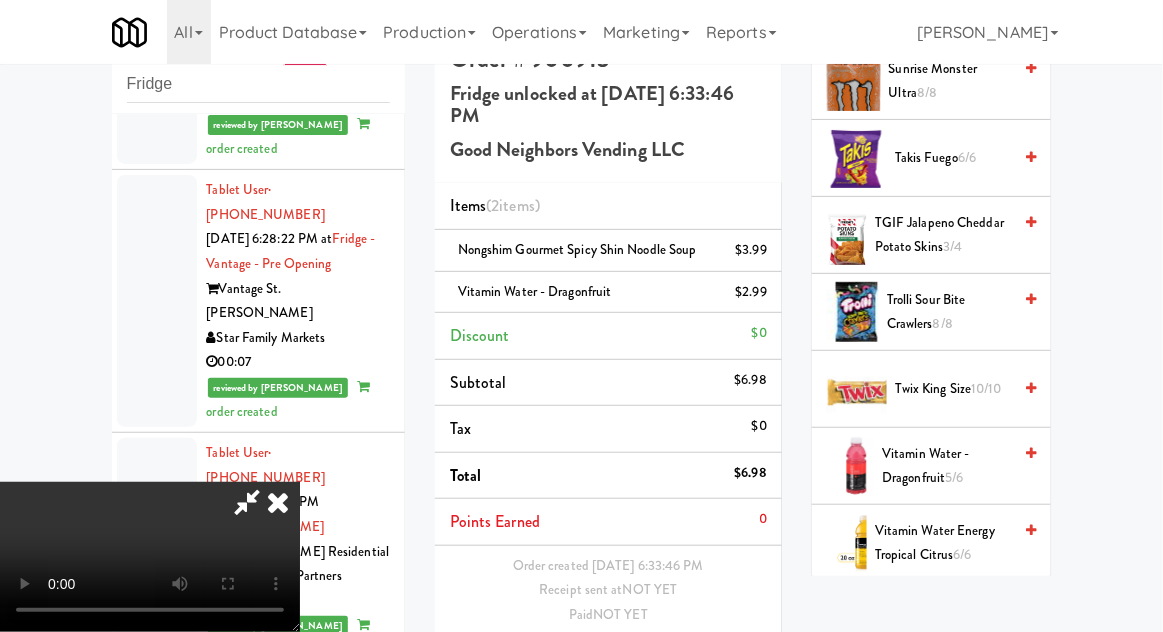 click on "Save Order" at bounding box center (716, 667) 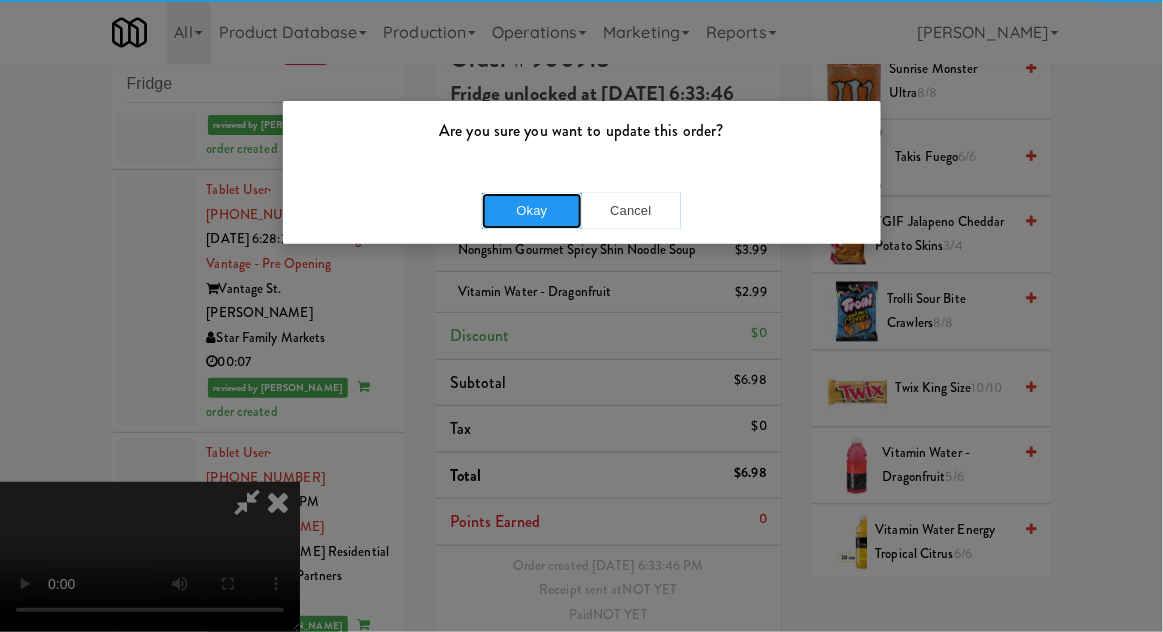 click on "Okay" at bounding box center (532, 211) 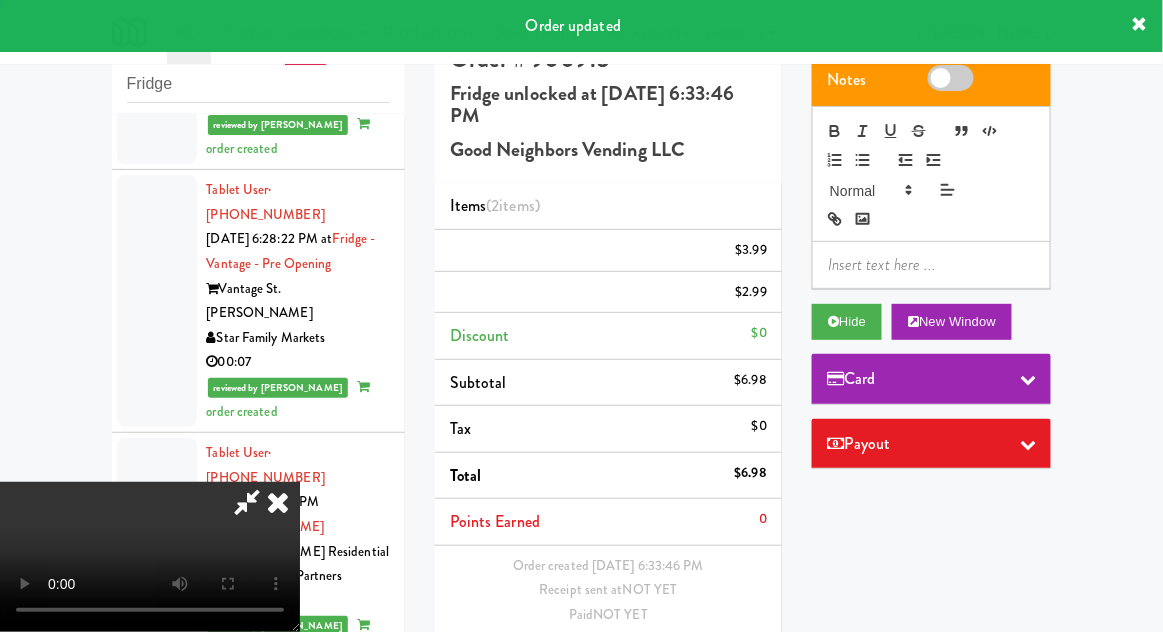 scroll, scrollTop: 0, scrollLeft: 0, axis: both 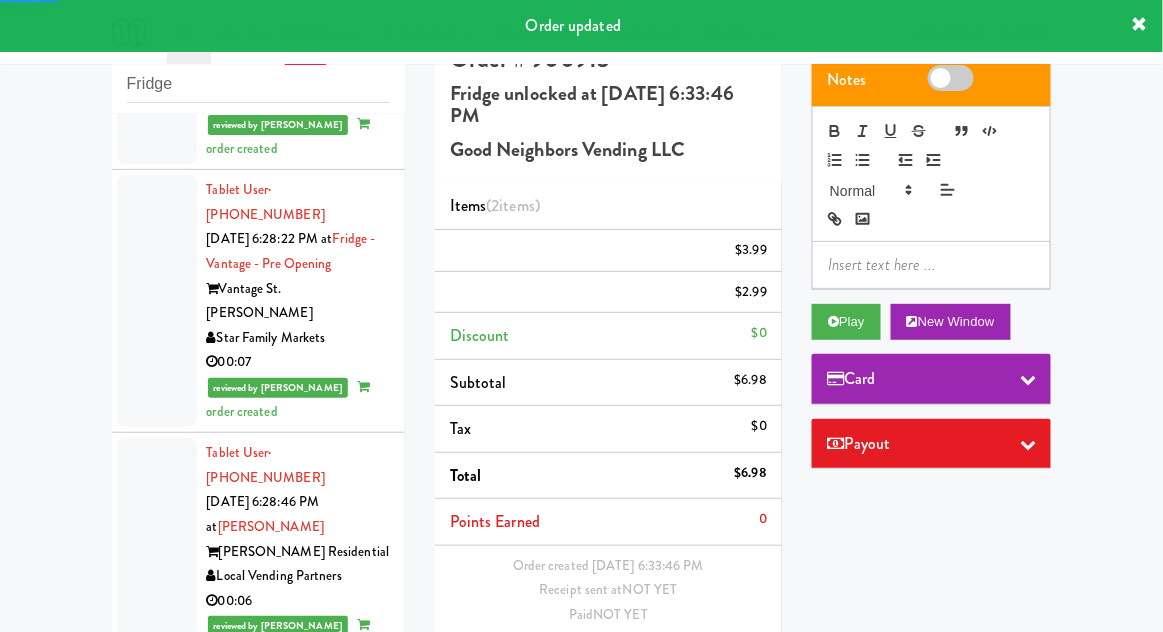 click at bounding box center (157, 1230) 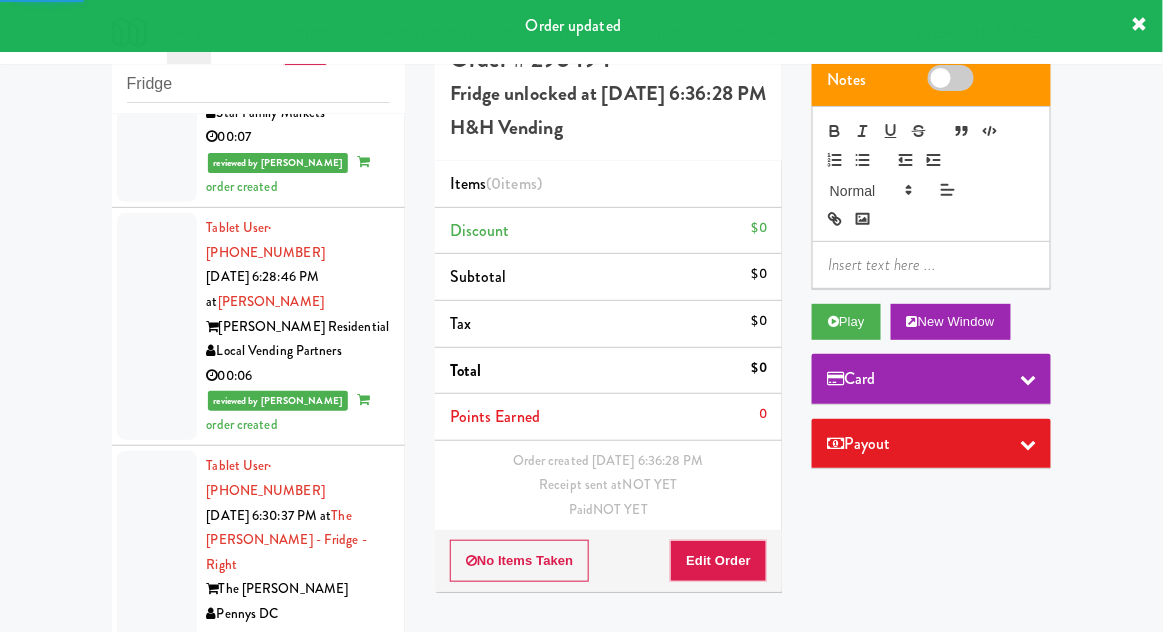 scroll, scrollTop: 5146, scrollLeft: 0, axis: vertical 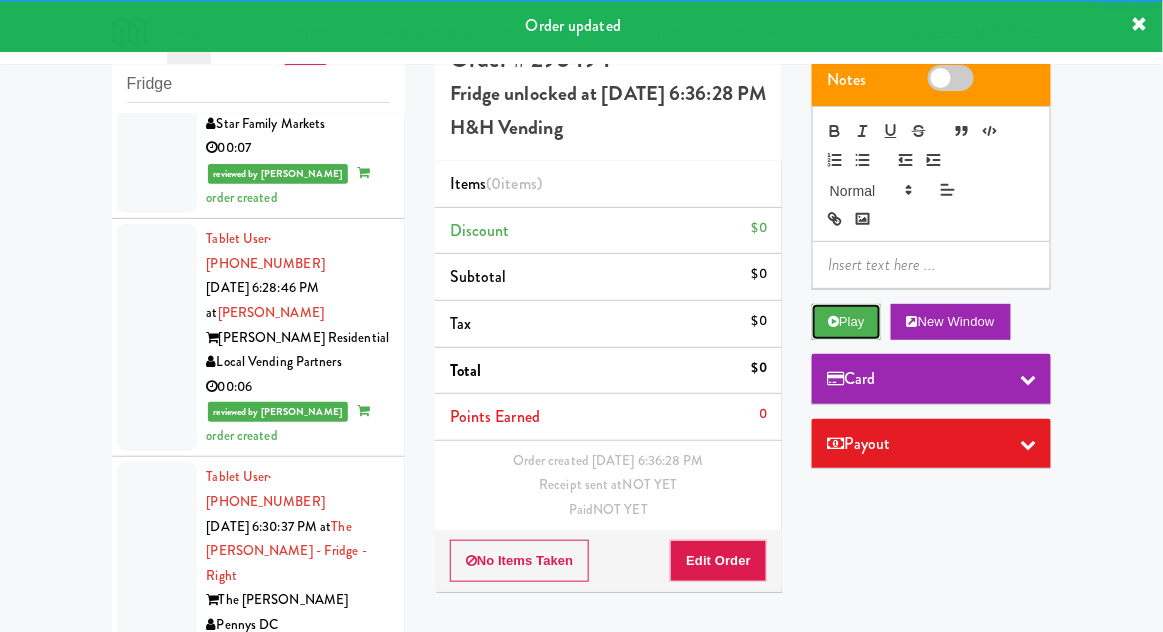 click on "Play" at bounding box center (846, 322) 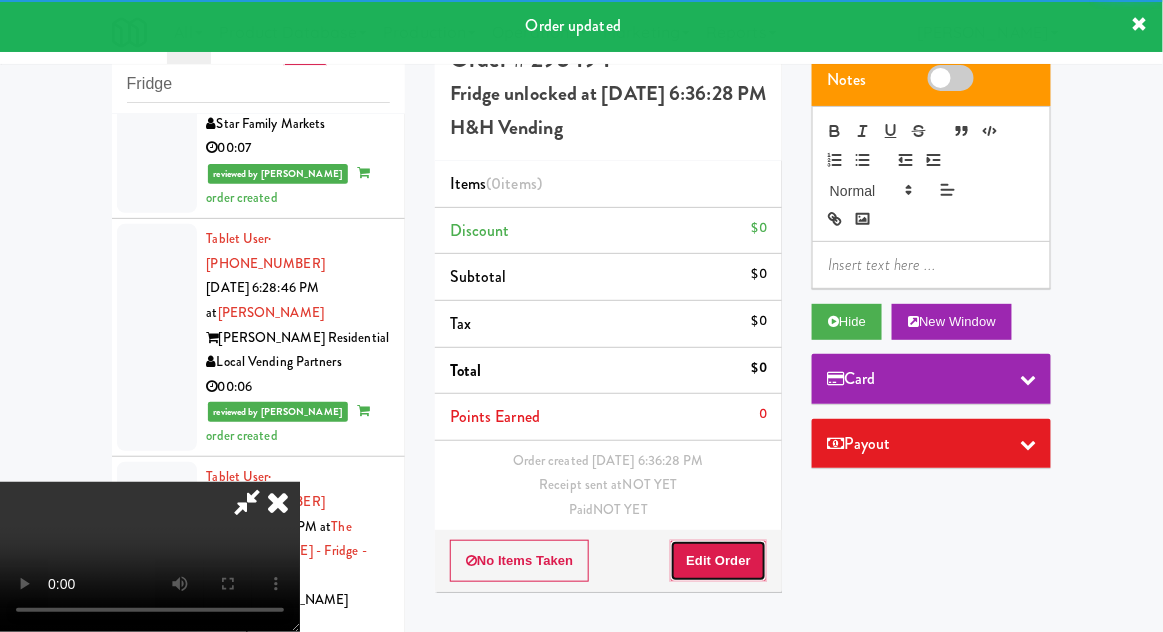click on "Edit Order" at bounding box center [718, 561] 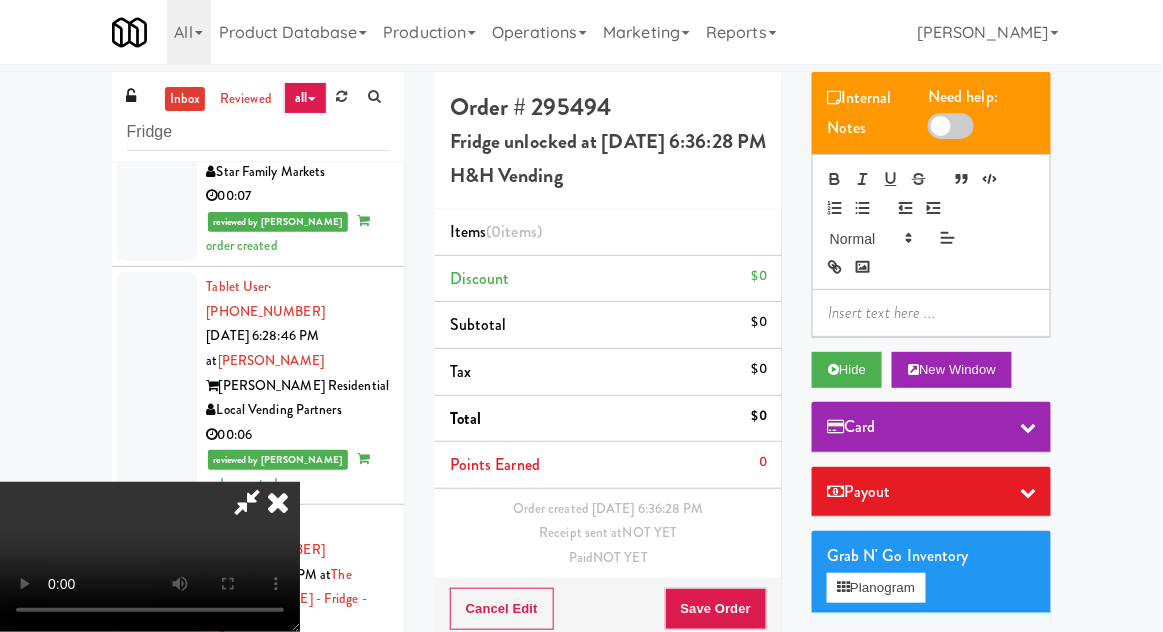 scroll, scrollTop: 48, scrollLeft: 0, axis: vertical 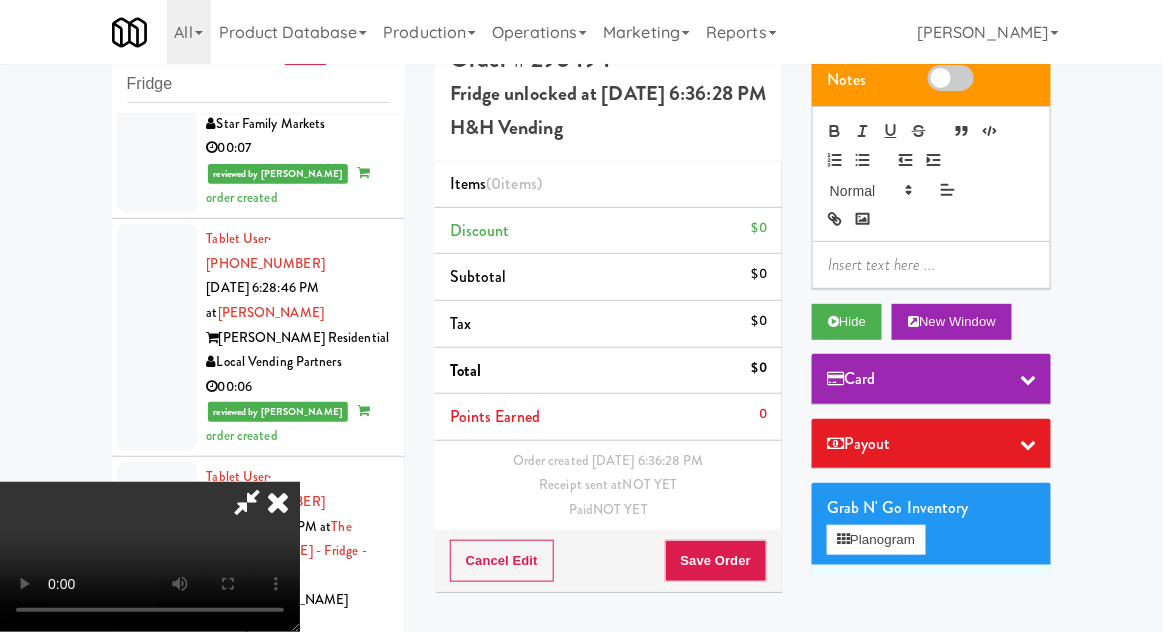 type 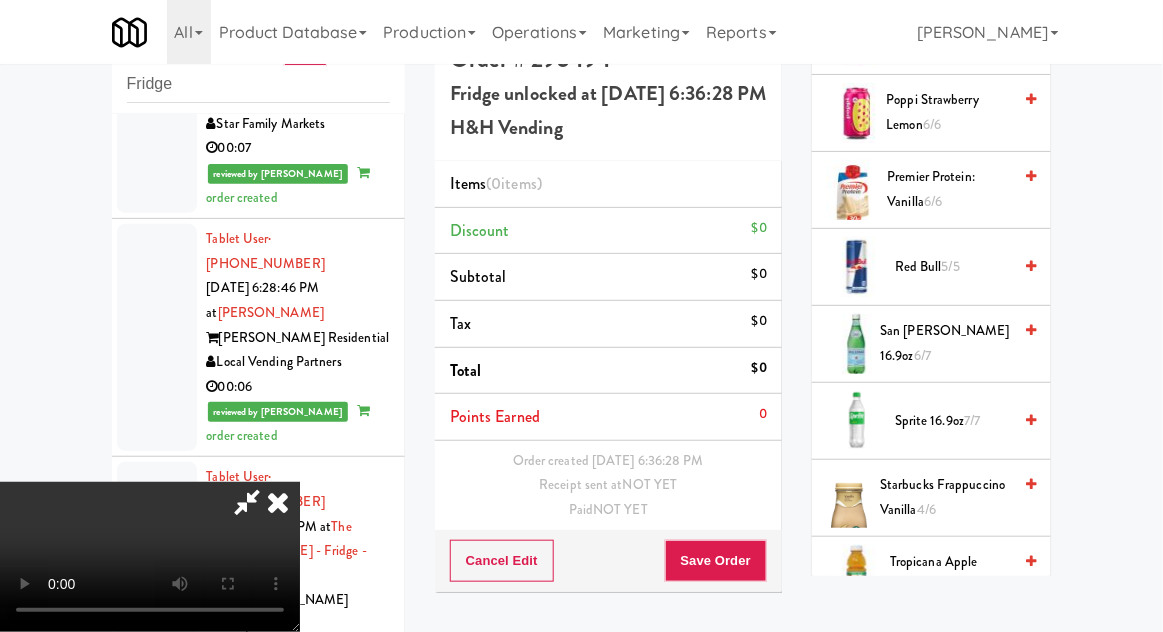 scroll, scrollTop: 2506, scrollLeft: 0, axis: vertical 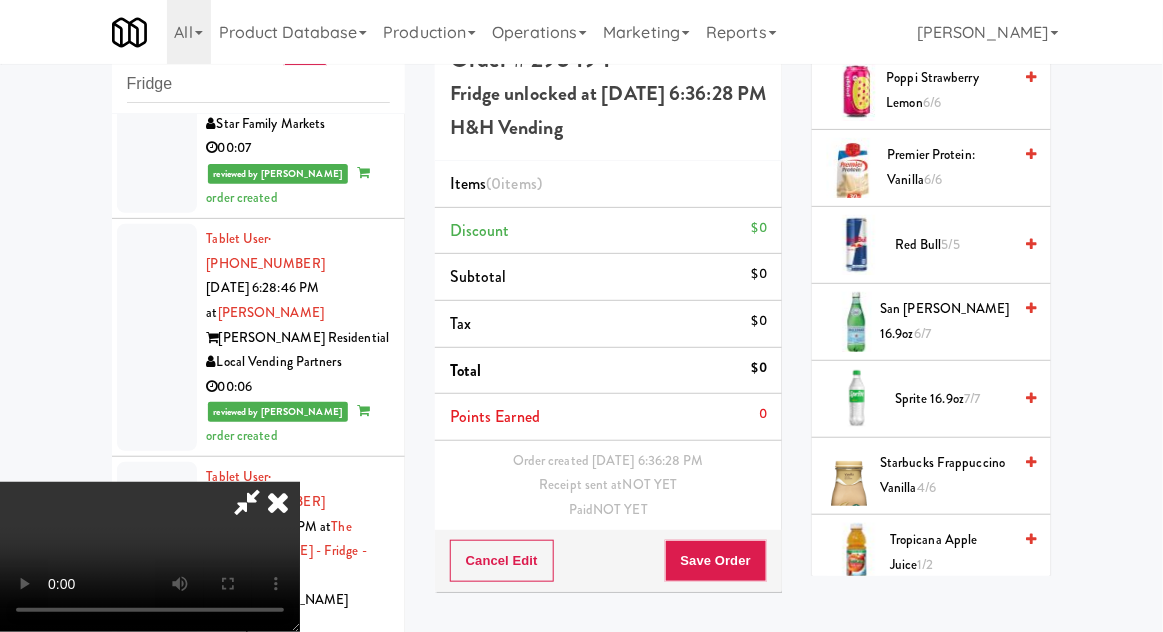 click on "Starbucks Frappuccino Vanilla  4/6" at bounding box center (945, 475) 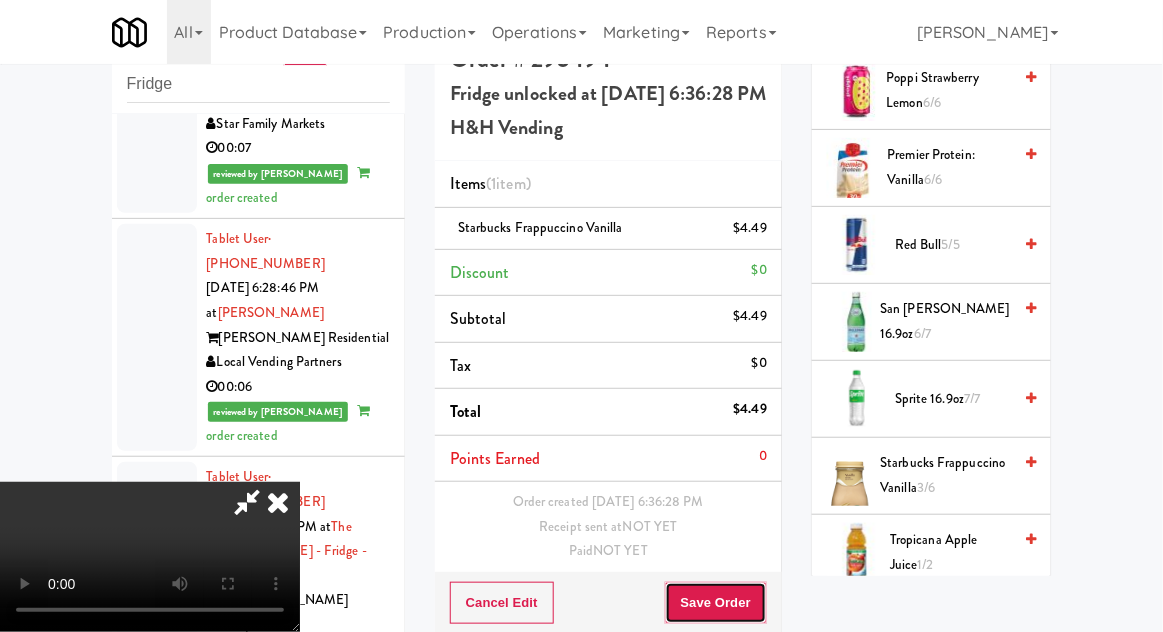 click on "Save Order" at bounding box center [716, 603] 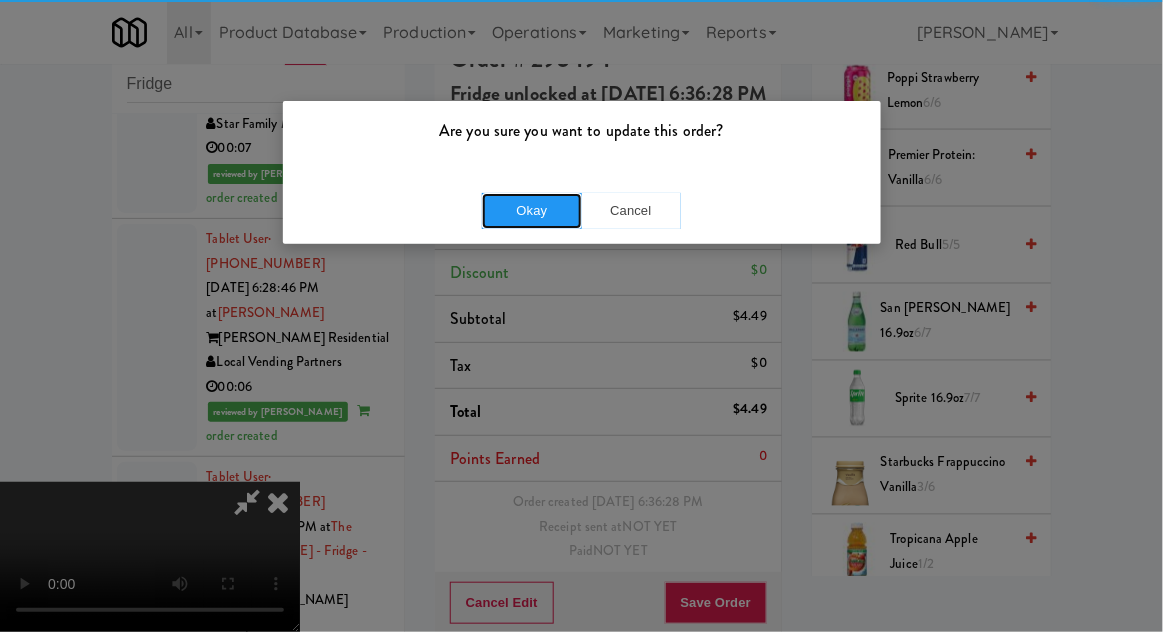 click on "Okay" at bounding box center [532, 211] 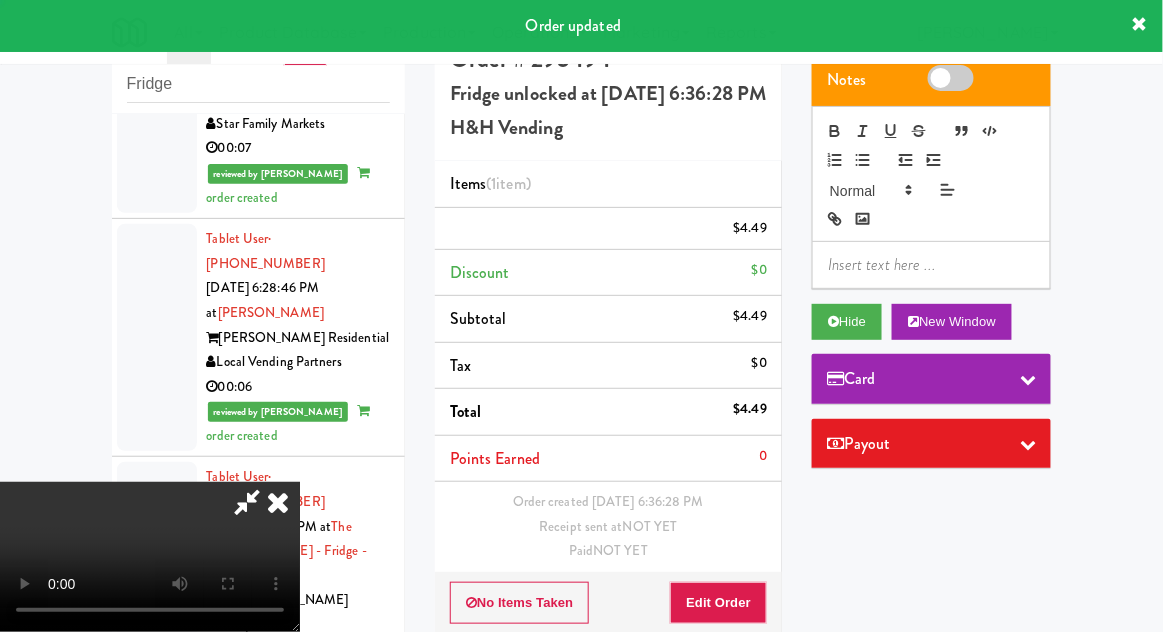scroll, scrollTop: 0, scrollLeft: 0, axis: both 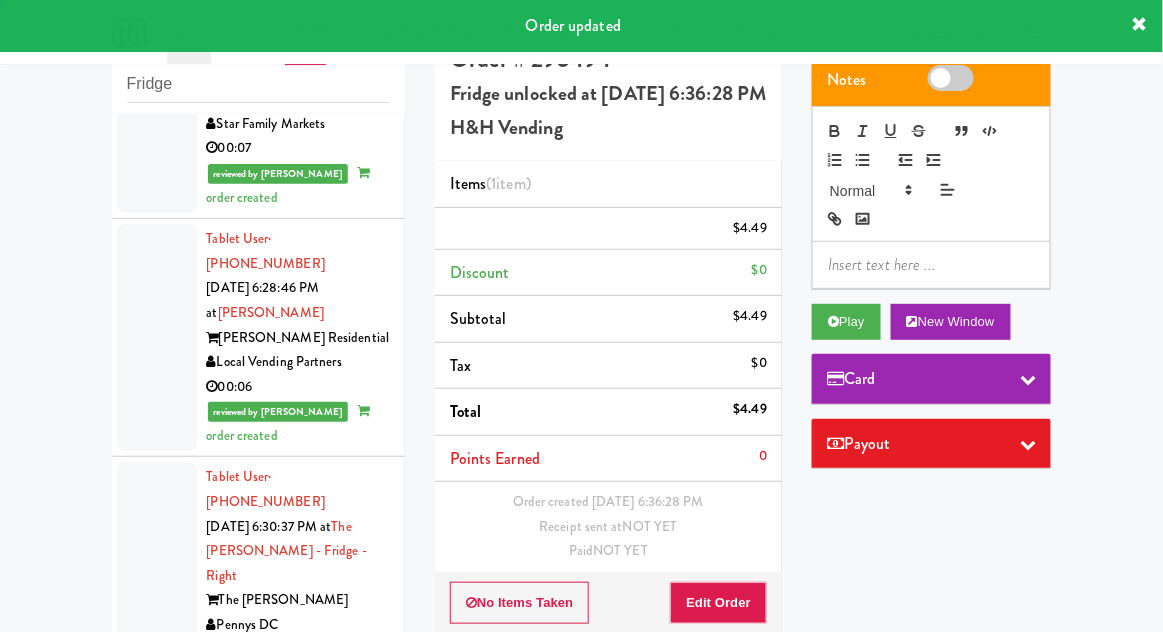 click at bounding box center (157, 1267) 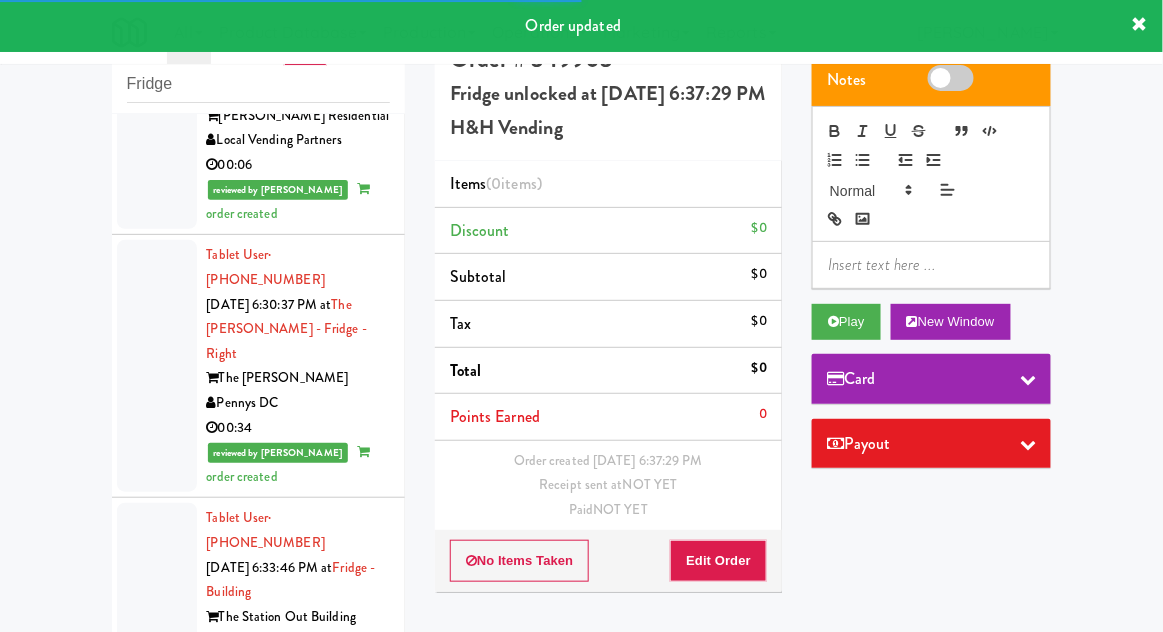 scroll, scrollTop: 5369, scrollLeft: 0, axis: vertical 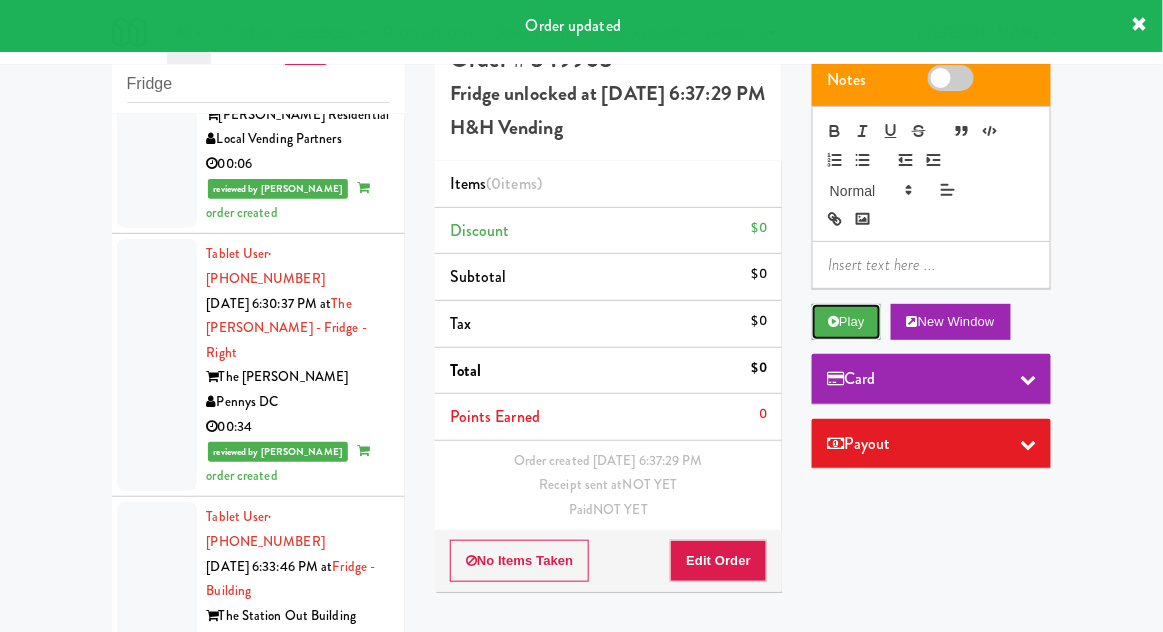 click on "Play" at bounding box center [846, 322] 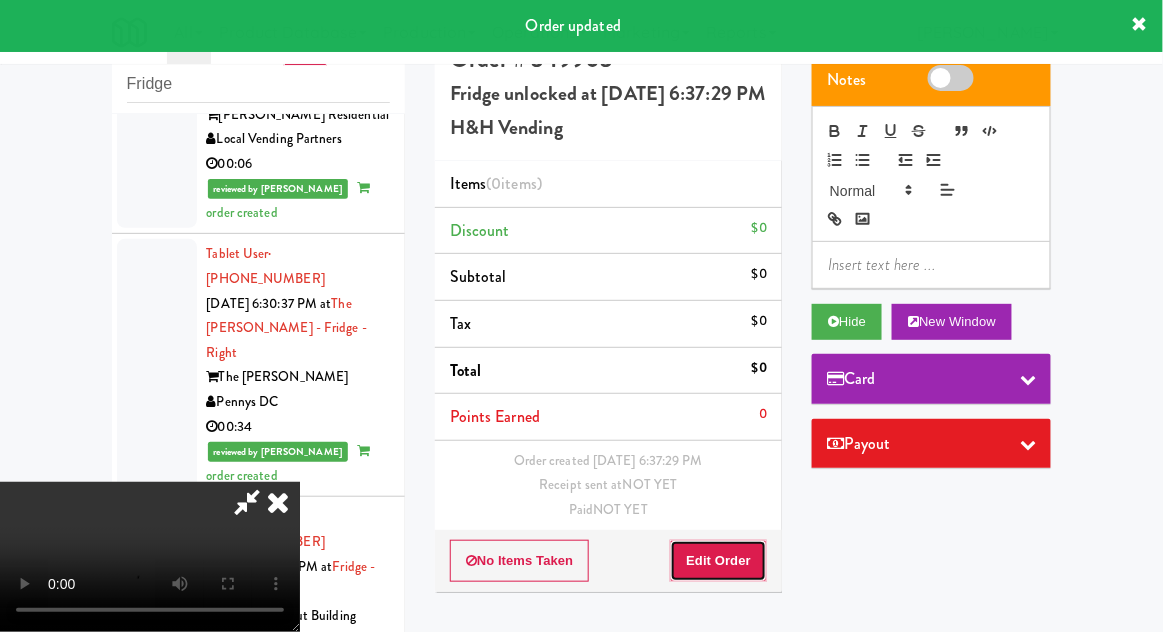 click on "Edit Order" at bounding box center [718, 561] 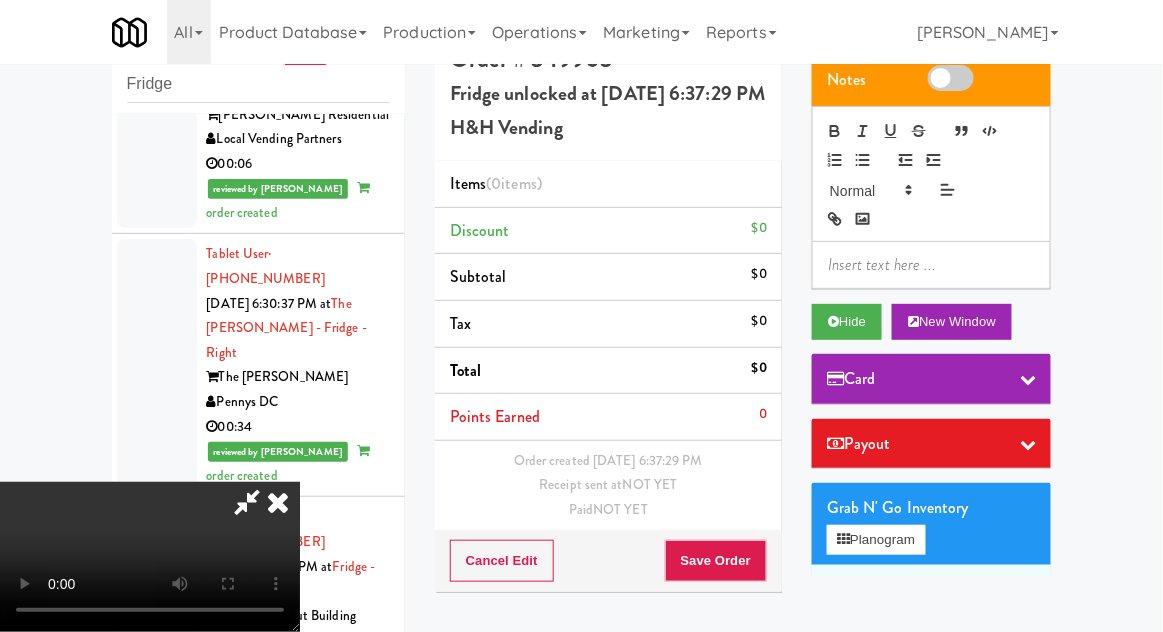 type 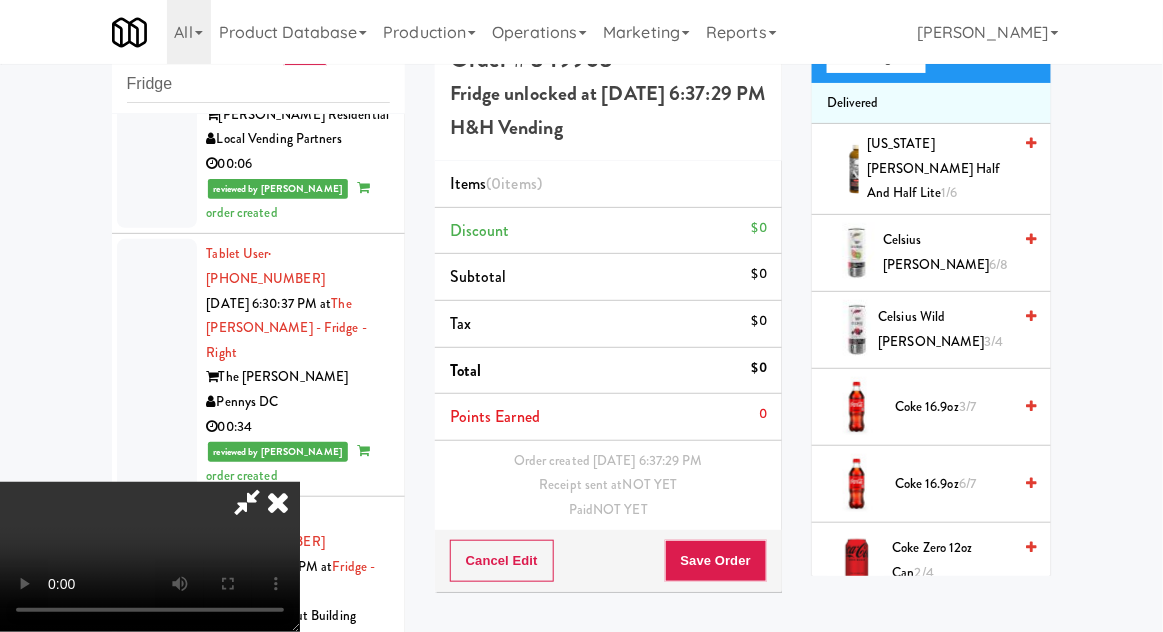 scroll, scrollTop: 507, scrollLeft: 0, axis: vertical 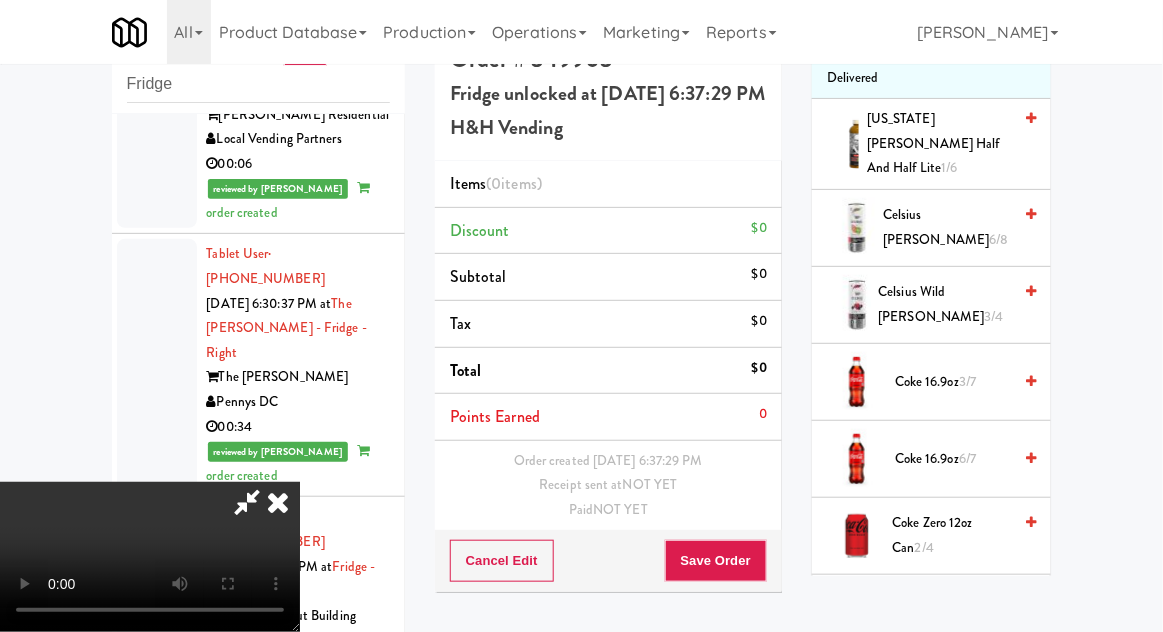 click on "6/7" at bounding box center [967, 458] 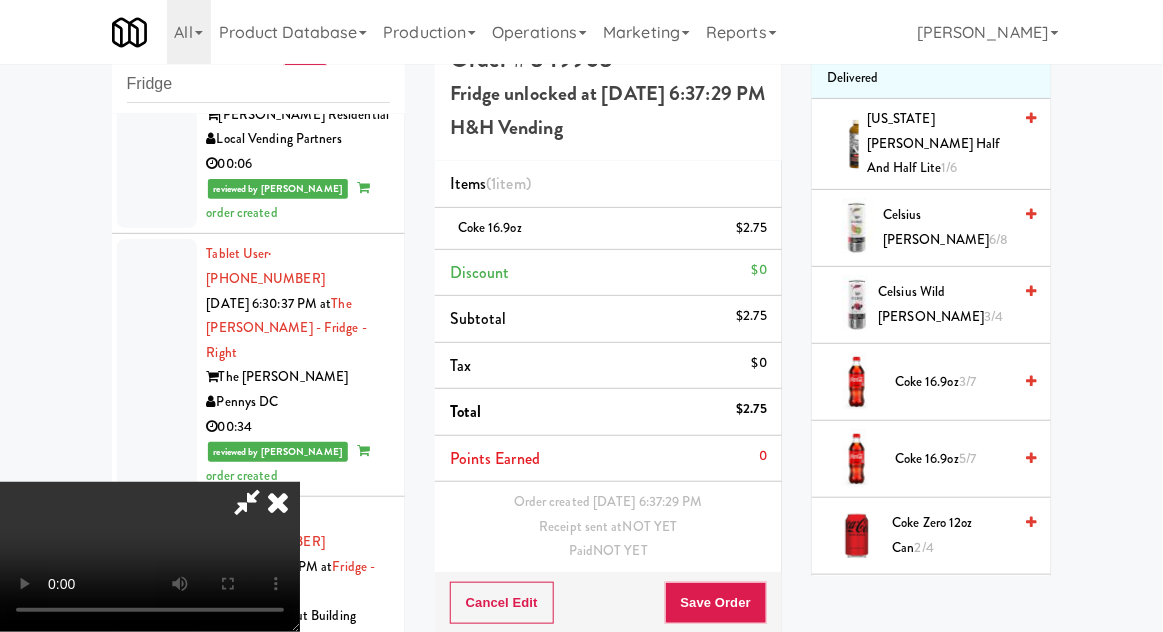 click on "5/7" at bounding box center (967, 458) 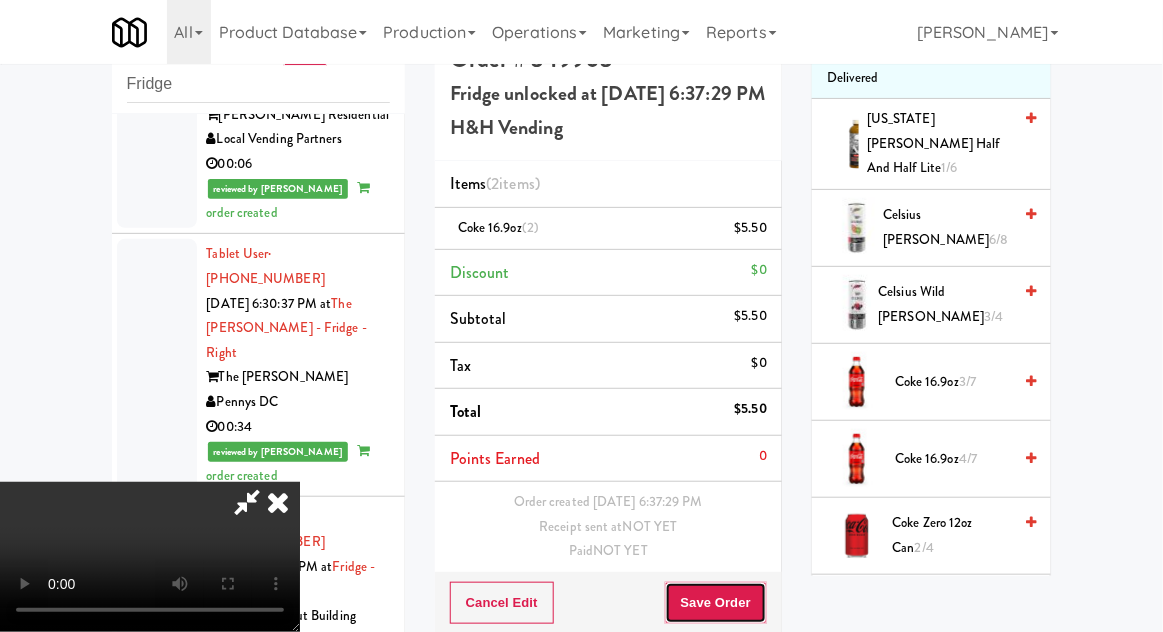 click on "Save Order" at bounding box center (716, 603) 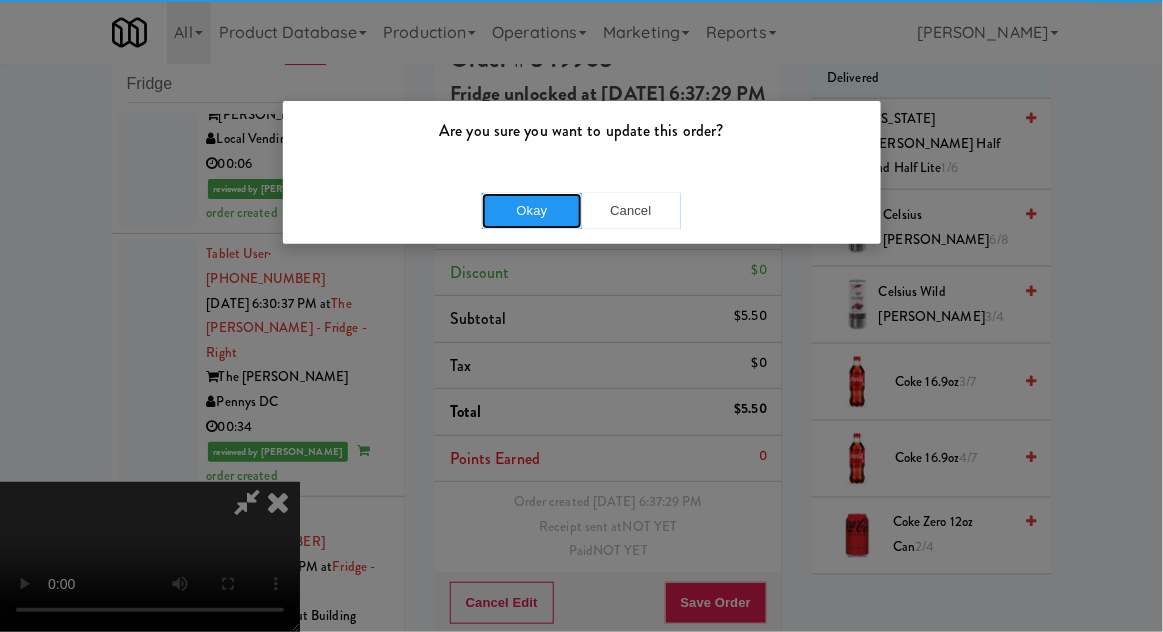 click on "Okay" at bounding box center [532, 211] 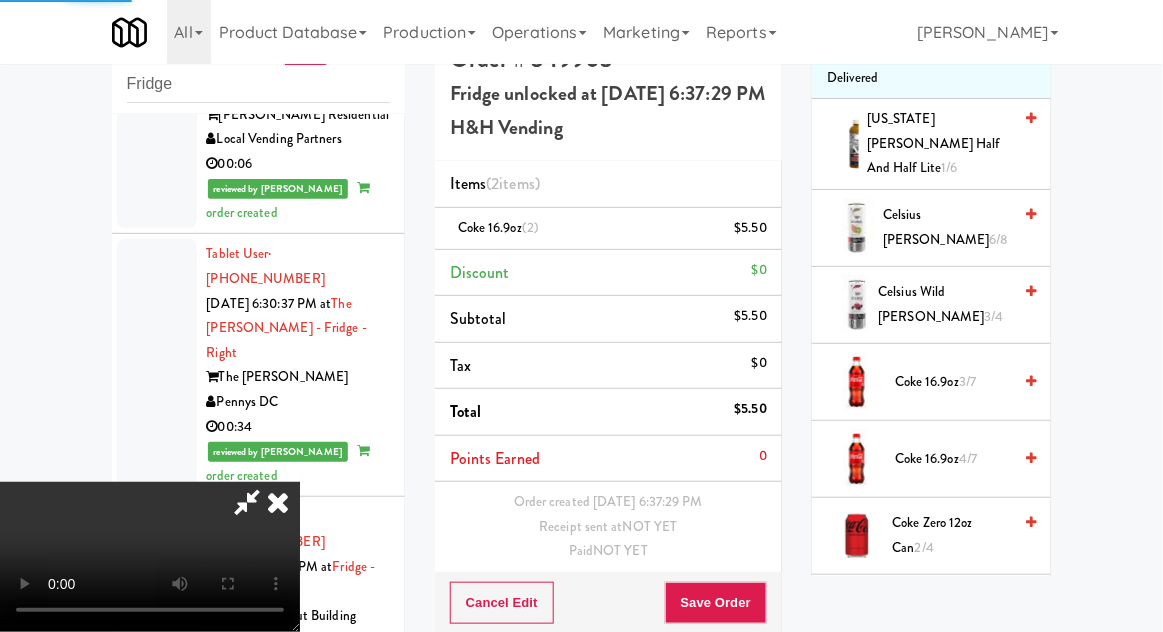scroll, scrollTop: 0, scrollLeft: 0, axis: both 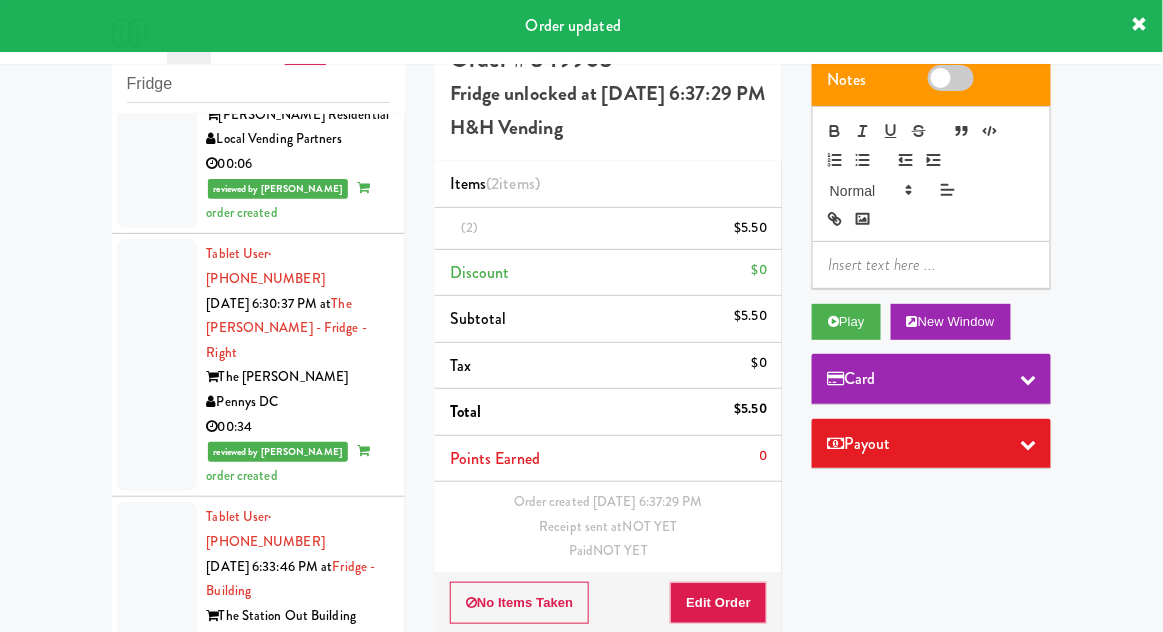 click at bounding box center [157, 1282] 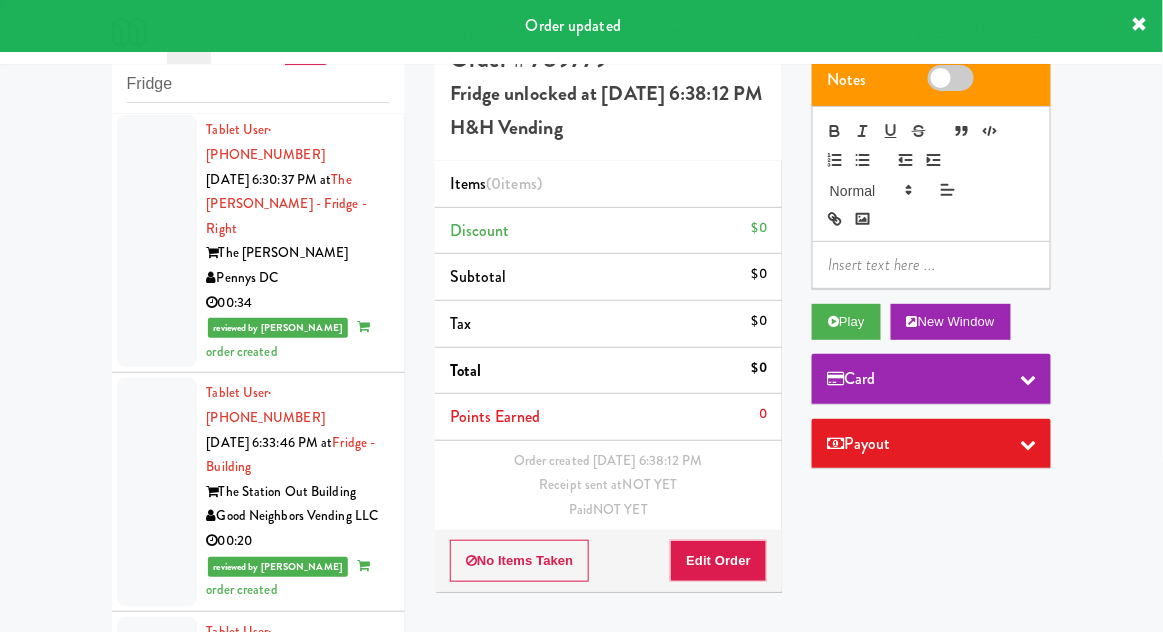scroll, scrollTop: 5570, scrollLeft: 0, axis: vertical 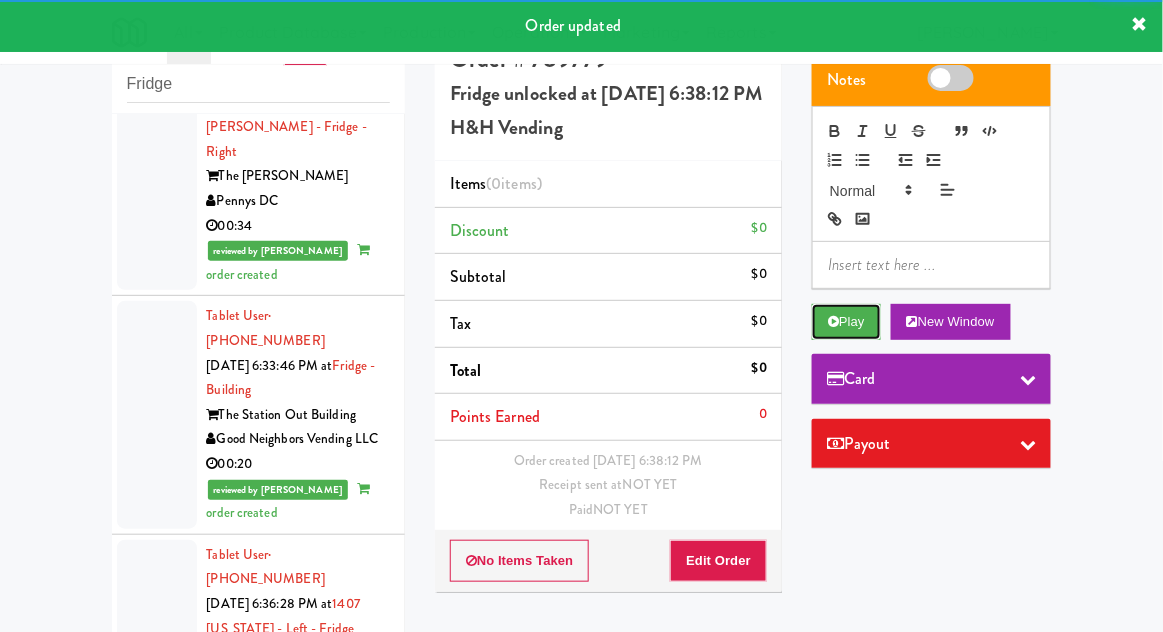click on "Play" at bounding box center (846, 322) 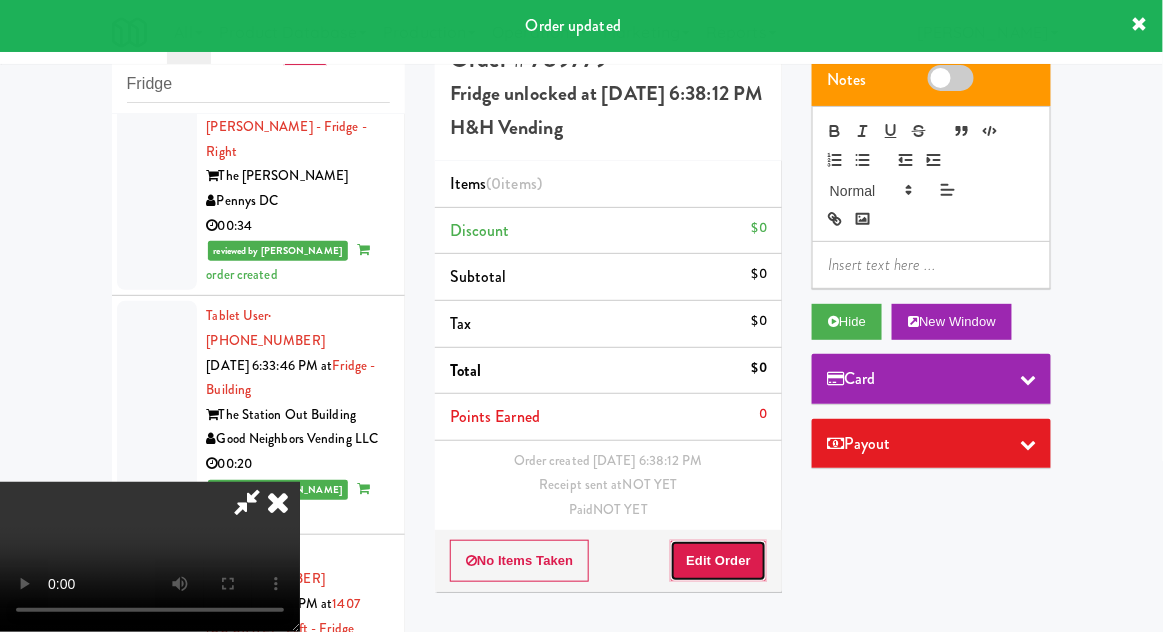 click on "Edit Order" at bounding box center [718, 561] 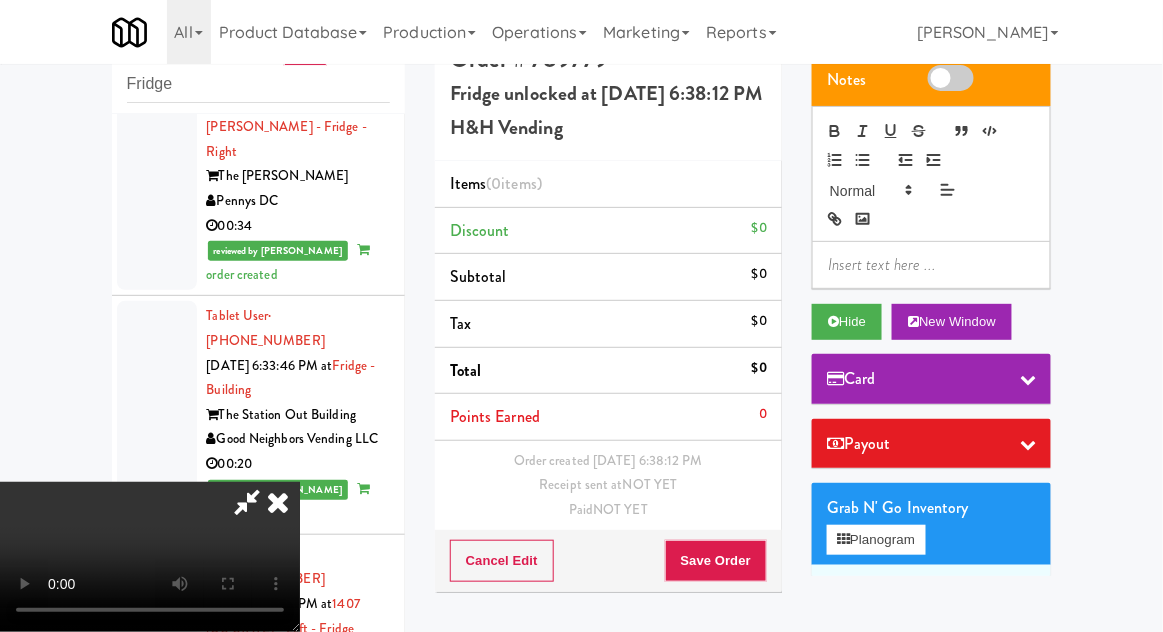 scroll, scrollTop: 73, scrollLeft: 0, axis: vertical 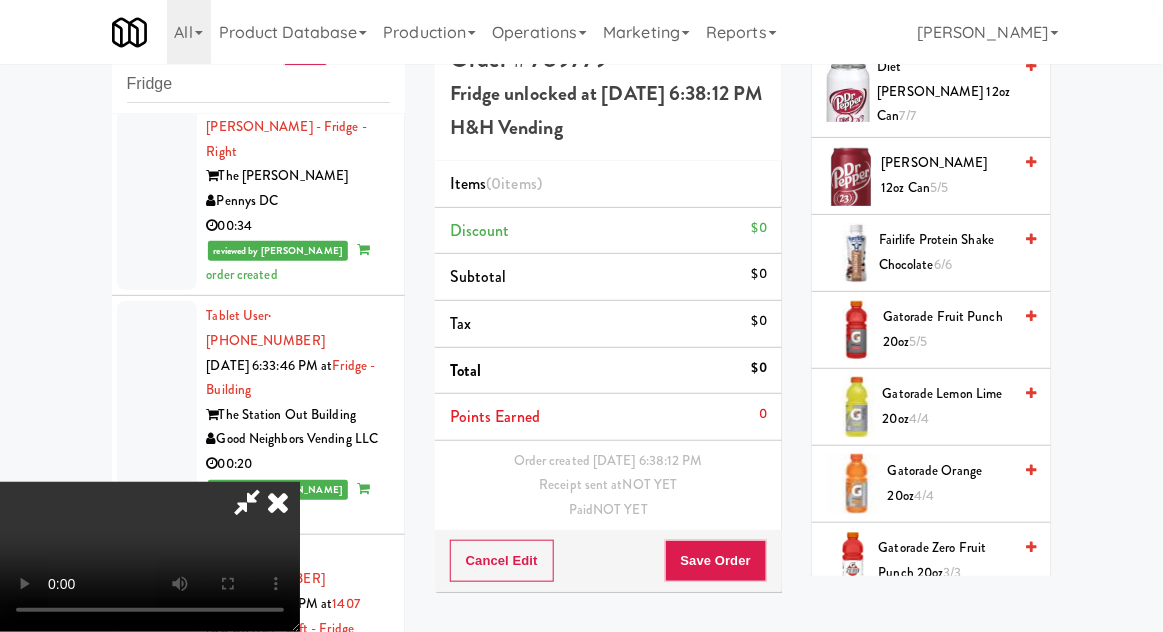 click on "Gatorade Lemon Lime 20oz  4/4" at bounding box center [947, 406] 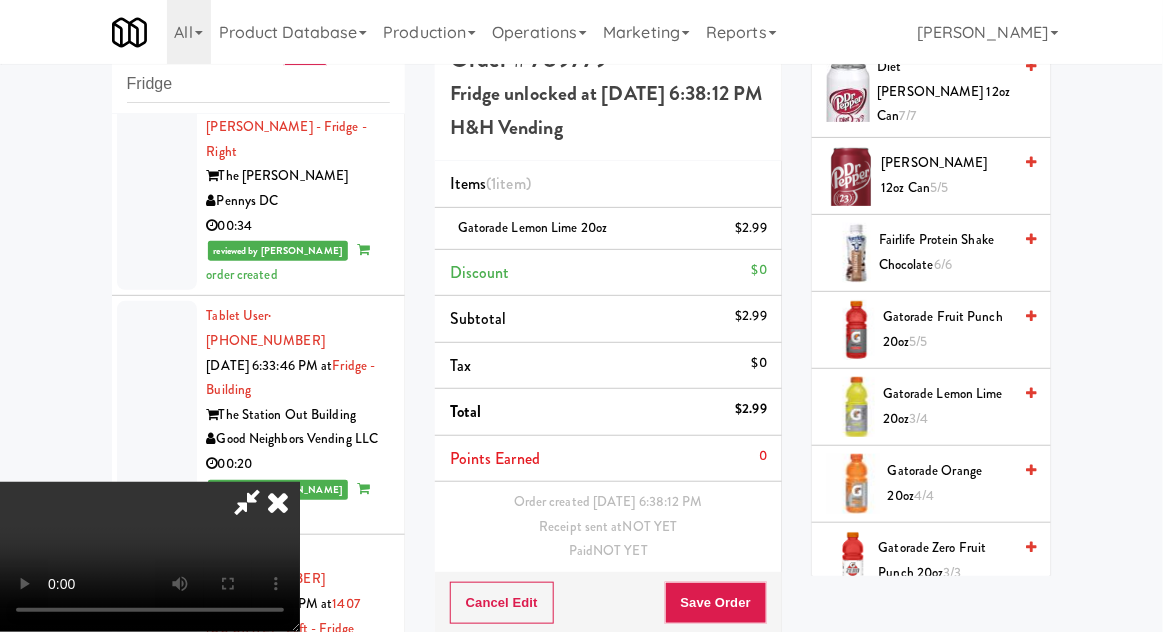scroll, scrollTop: 73, scrollLeft: 0, axis: vertical 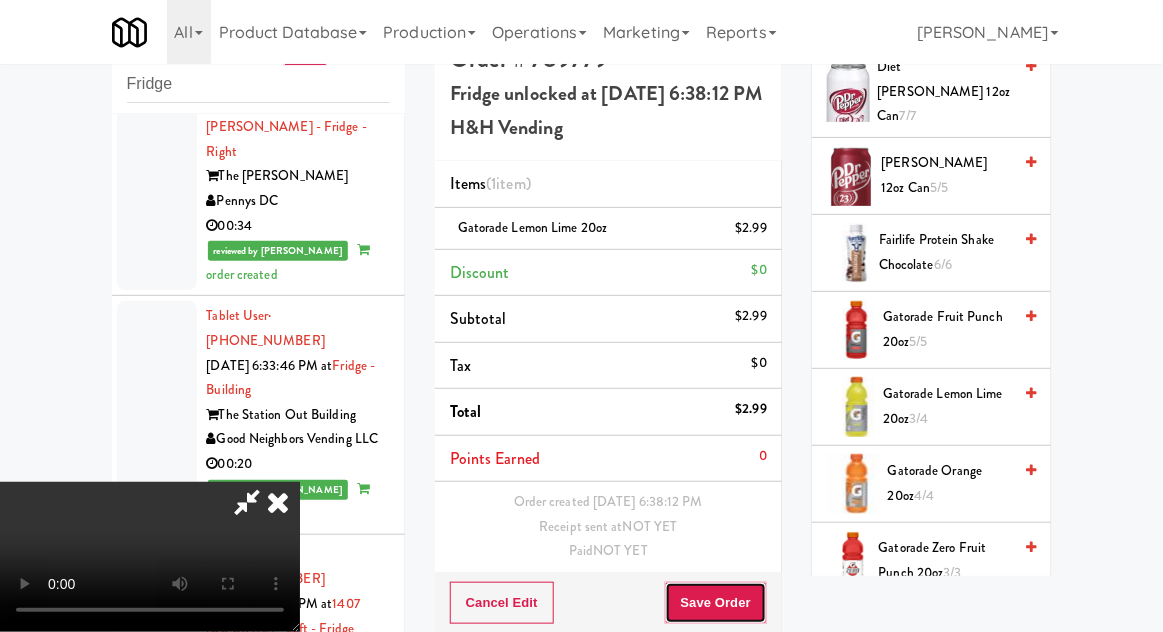 click on "Save Order" at bounding box center [716, 603] 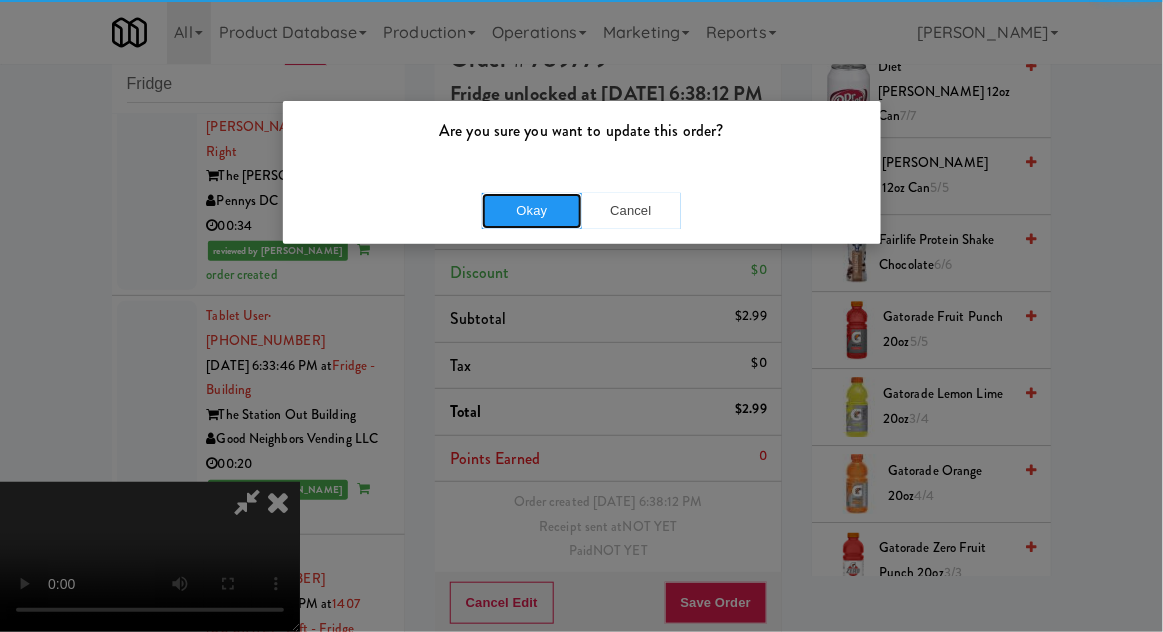 click on "Okay" at bounding box center [532, 211] 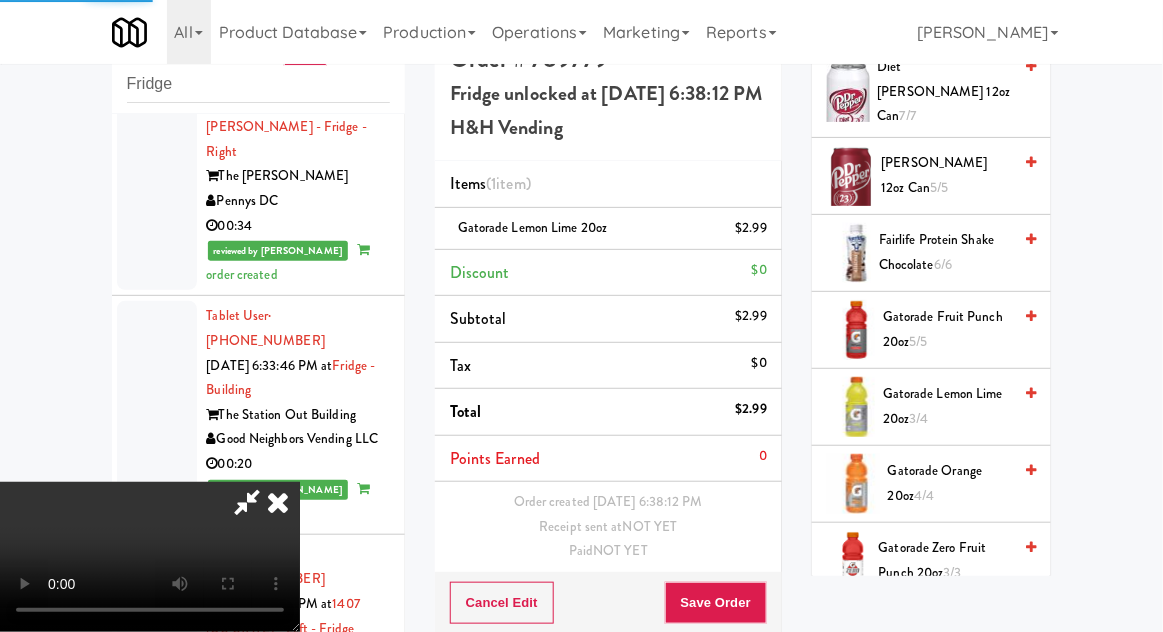 scroll, scrollTop: 0, scrollLeft: 0, axis: both 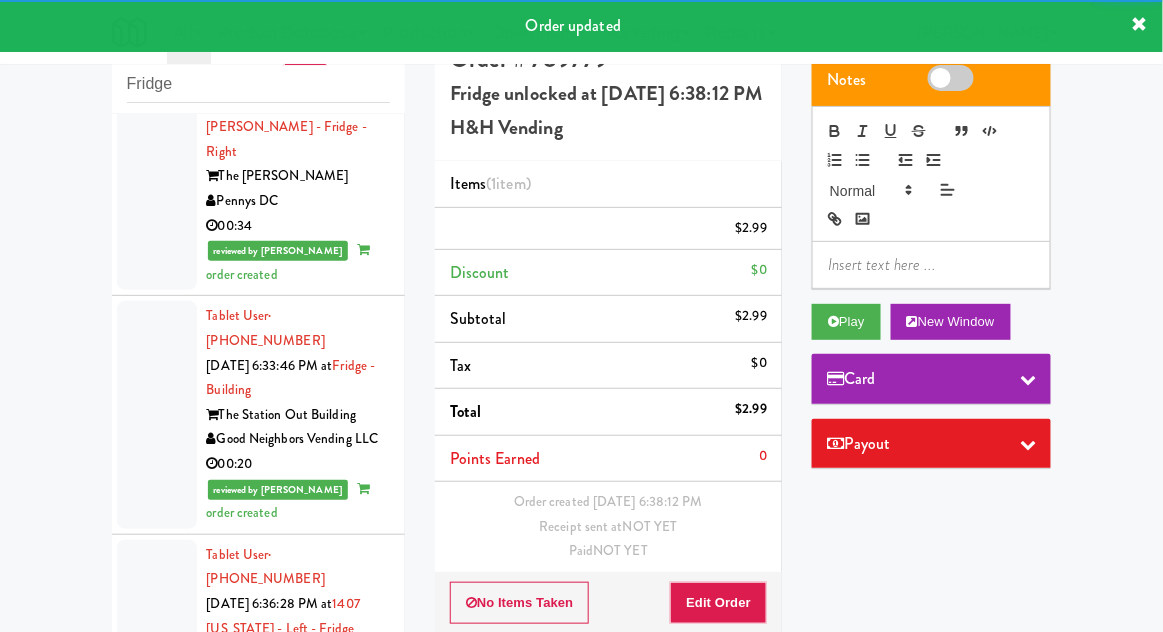 click at bounding box center [157, 1319] 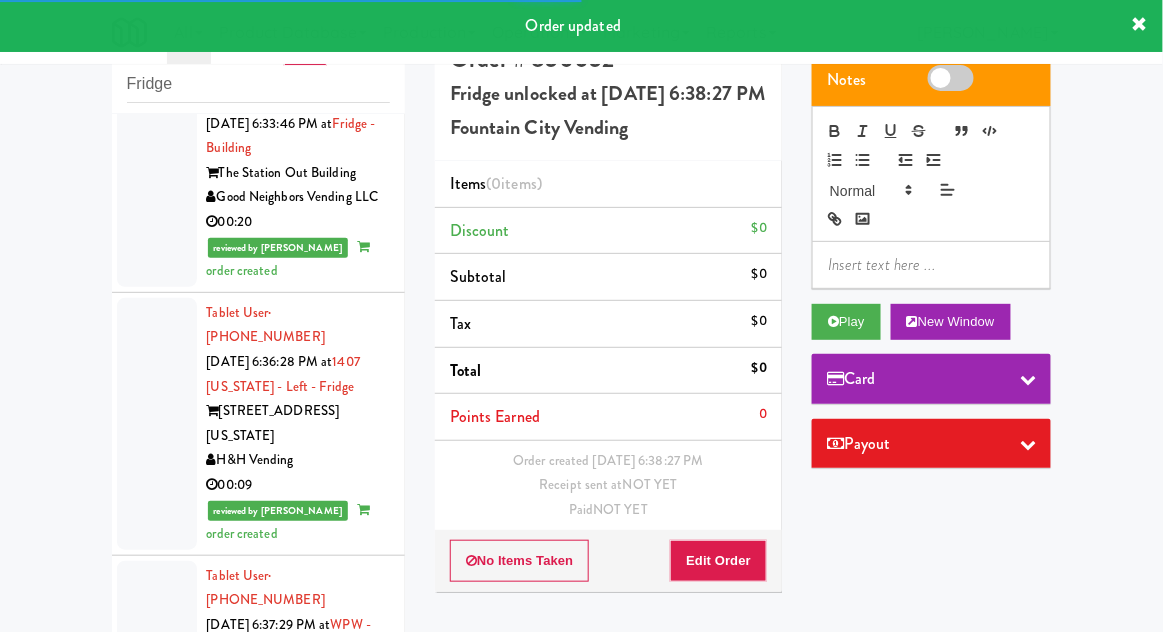 scroll, scrollTop: 5813, scrollLeft: 0, axis: vertical 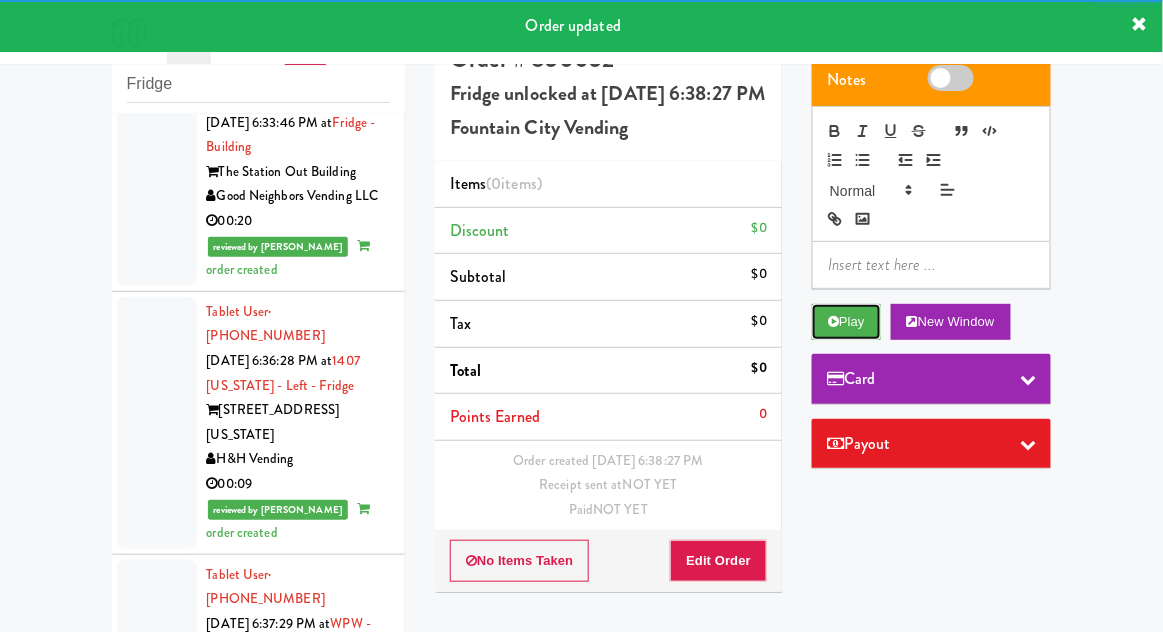 click on "Play" at bounding box center [846, 322] 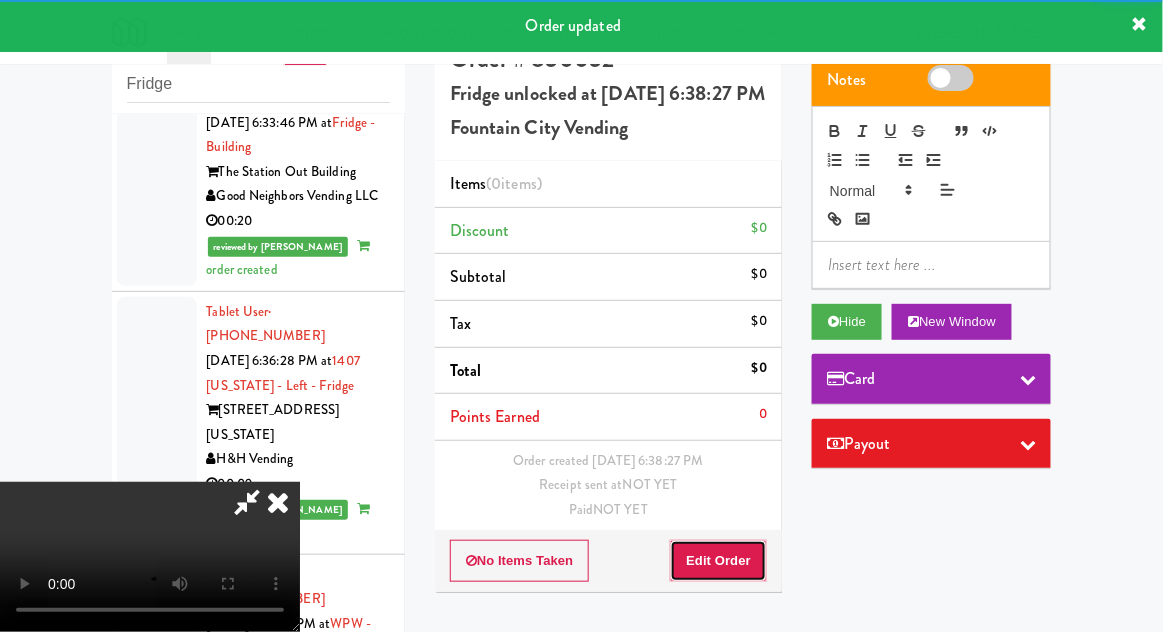 click on "Edit Order" at bounding box center [718, 561] 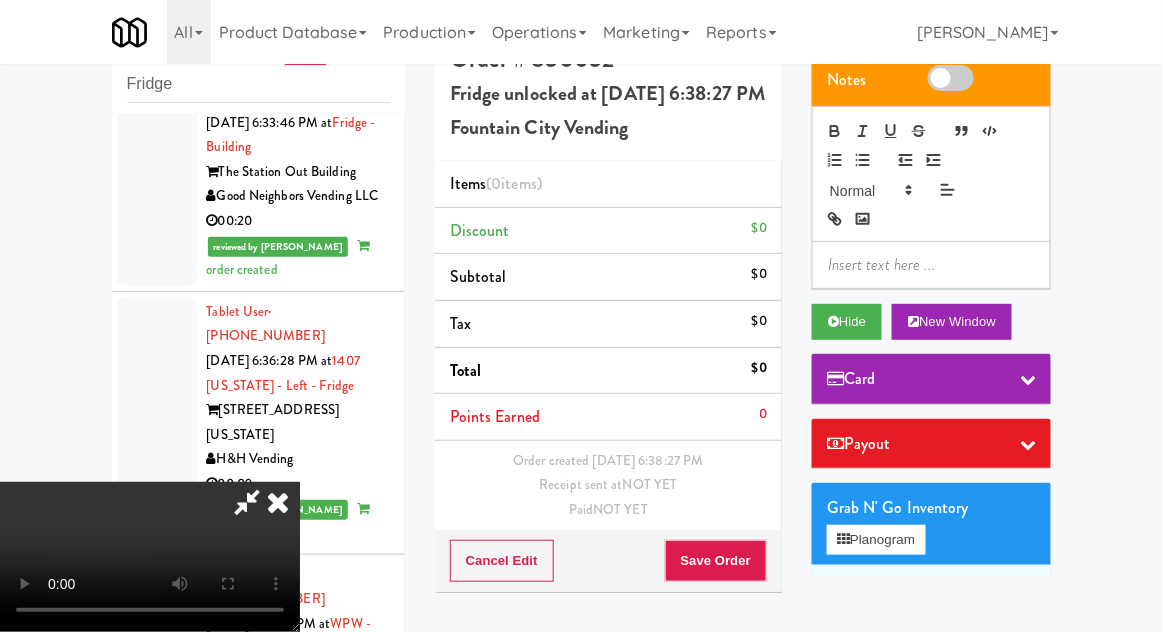 scroll, scrollTop: 73, scrollLeft: 0, axis: vertical 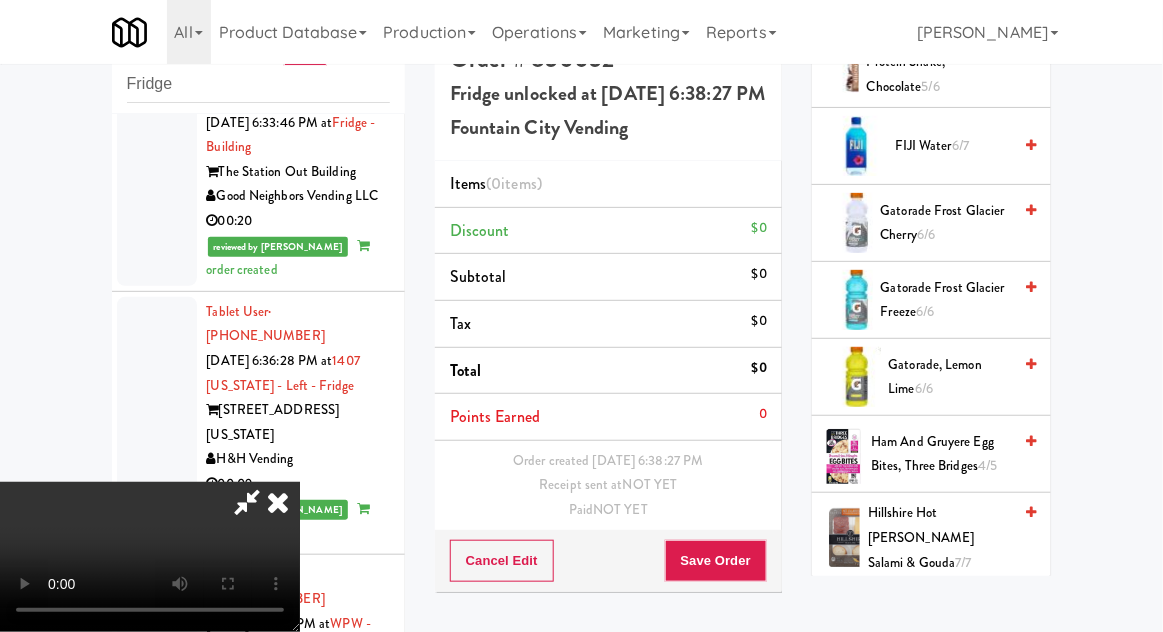 click on "Hillshire Hot [PERSON_NAME] Salami & Gouda  7/7" at bounding box center (939, 538) 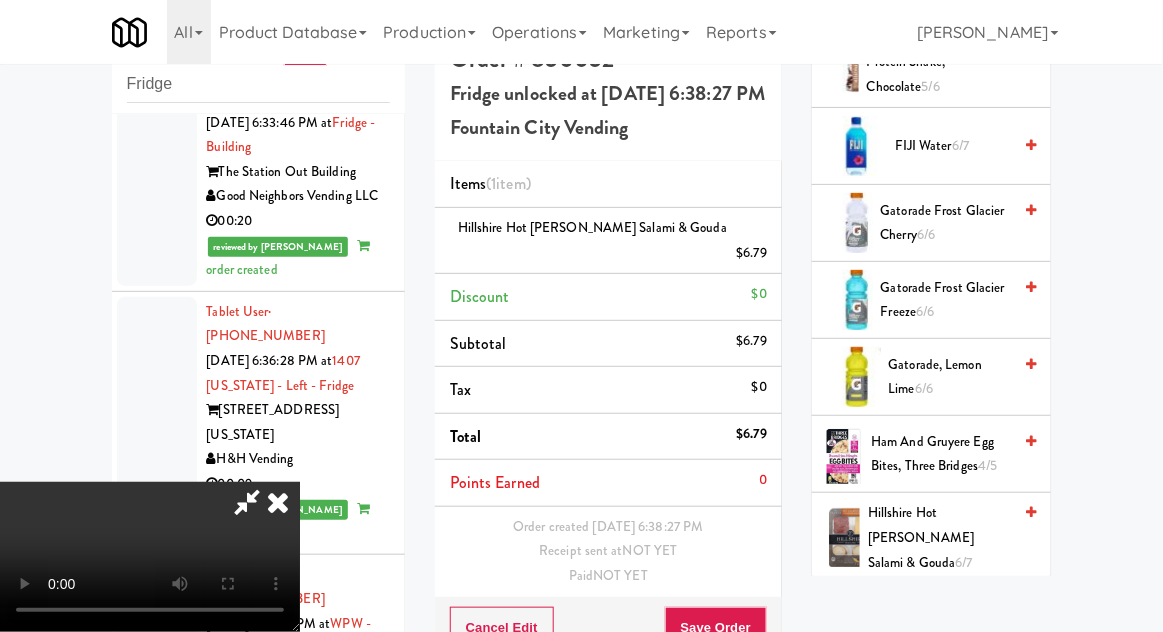 scroll, scrollTop: 73, scrollLeft: 0, axis: vertical 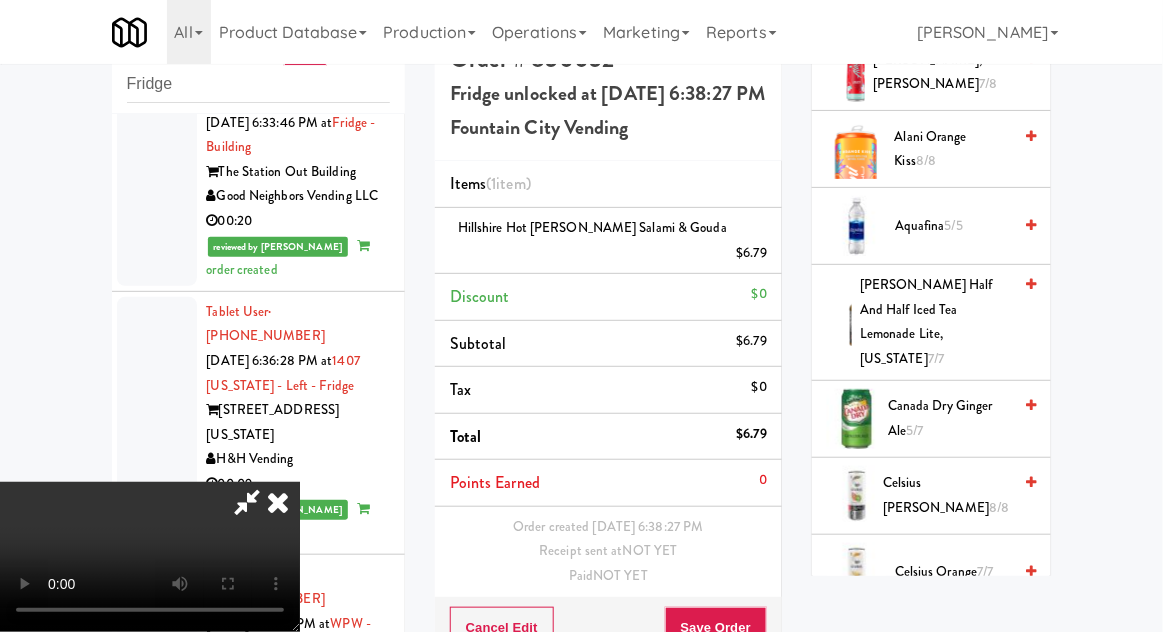 click on "Canada Dry Ginger Ale  5/7" at bounding box center (949, 418) 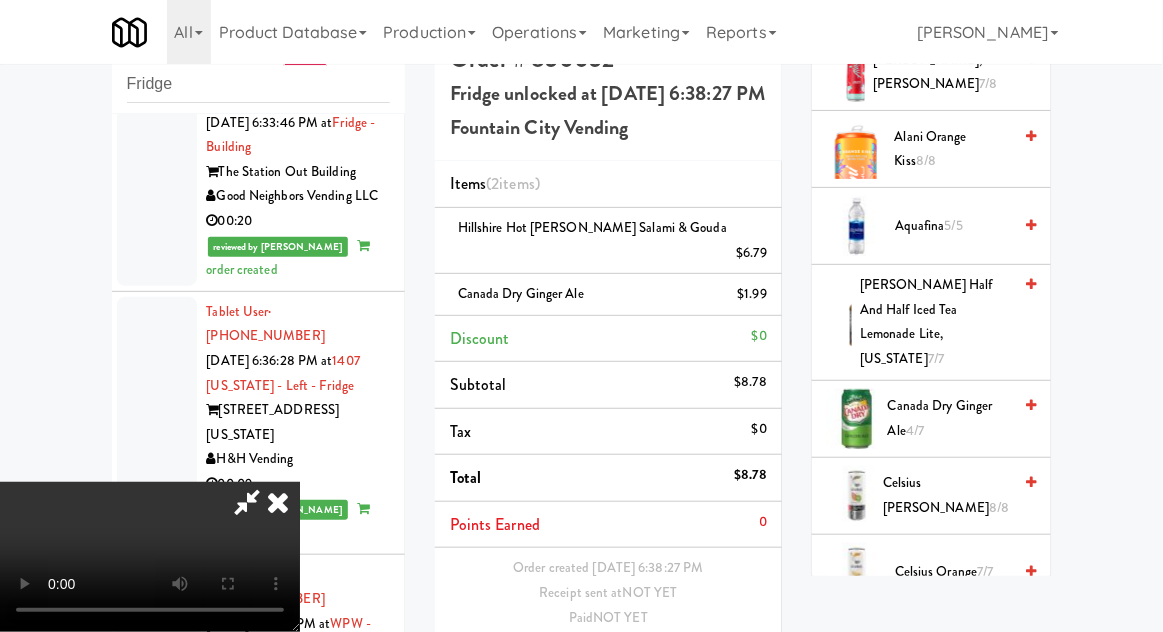 click on "Save Order" at bounding box center [716, 669] 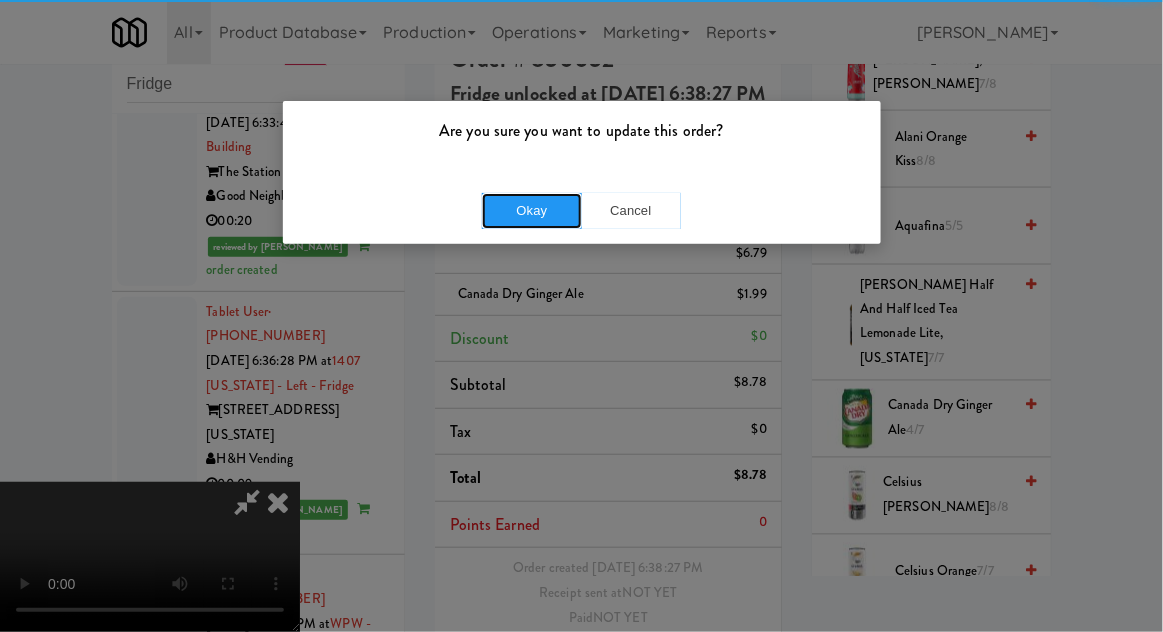 click on "Okay" at bounding box center (532, 211) 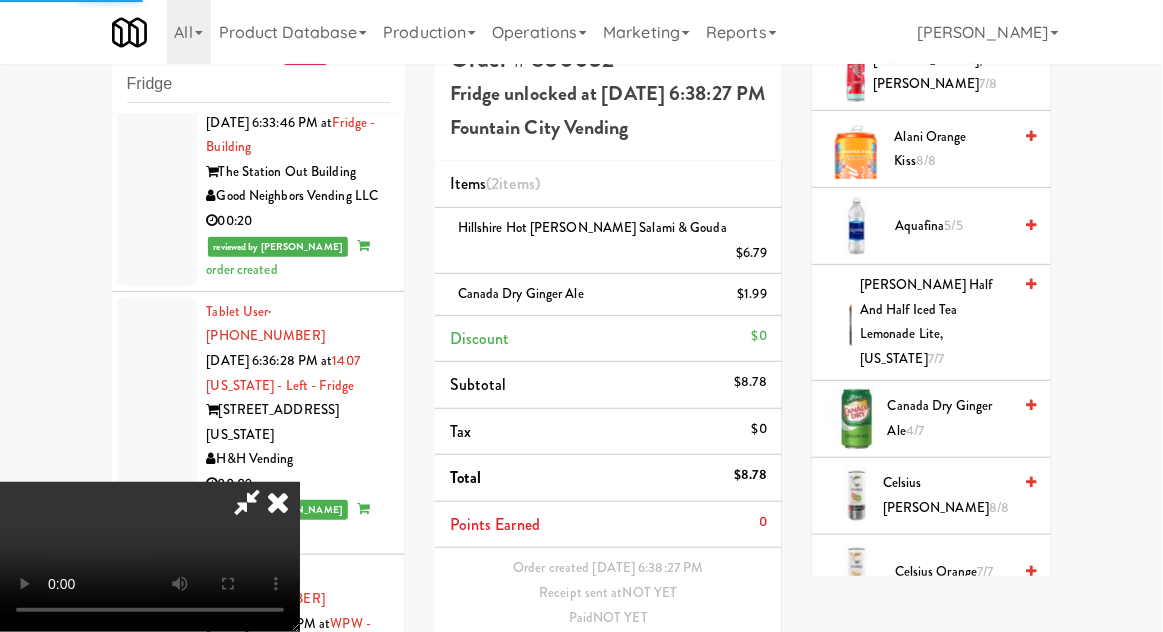 scroll, scrollTop: 0, scrollLeft: 0, axis: both 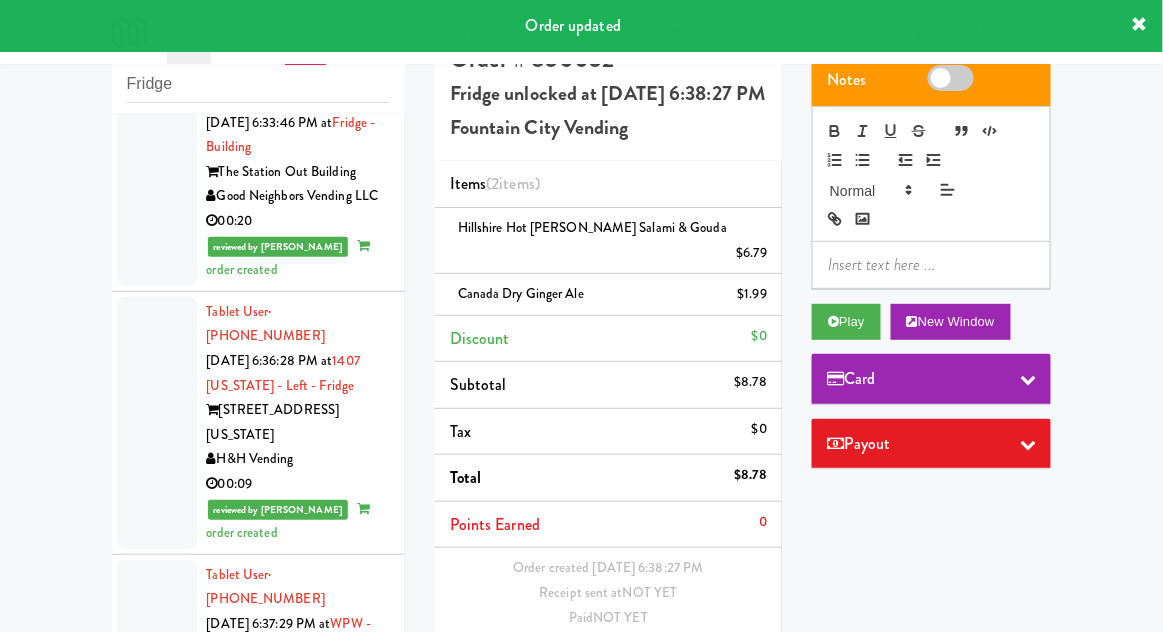 click at bounding box center (157, 1376) 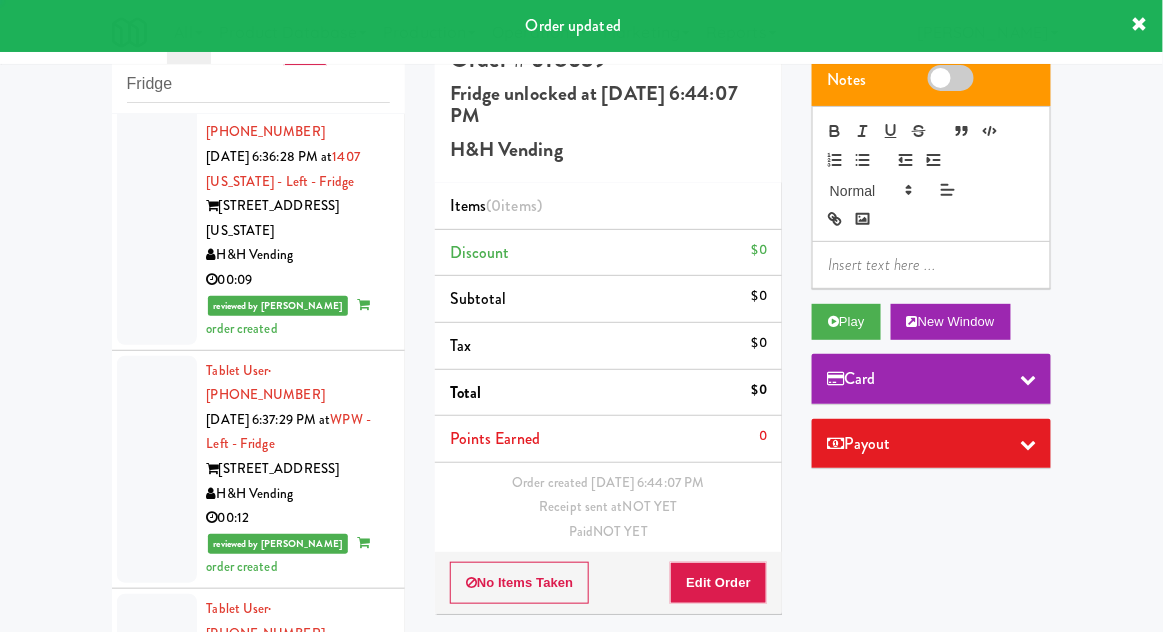 scroll, scrollTop: 6023, scrollLeft: 0, axis: vertical 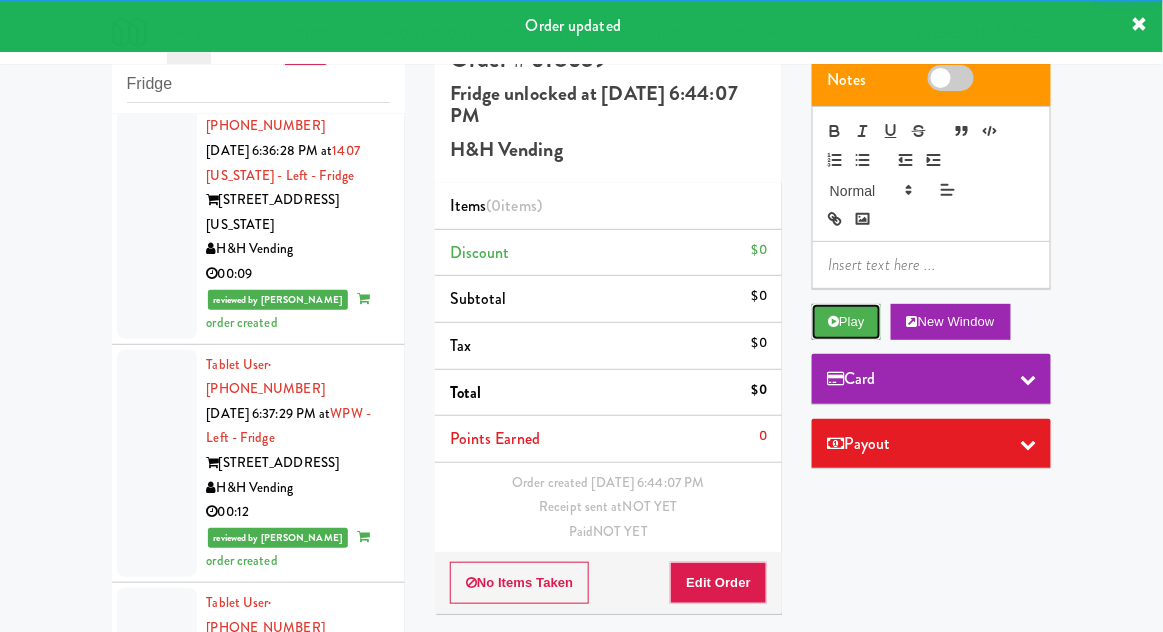 click on "Play" at bounding box center [846, 322] 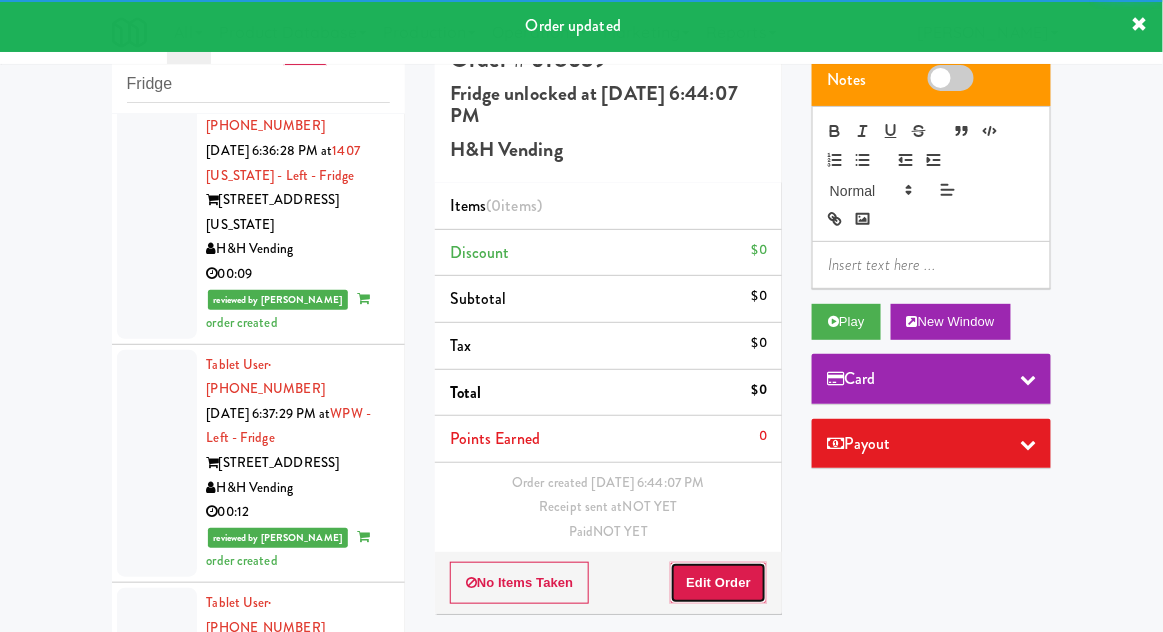 click on "Edit Order" at bounding box center (718, 583) 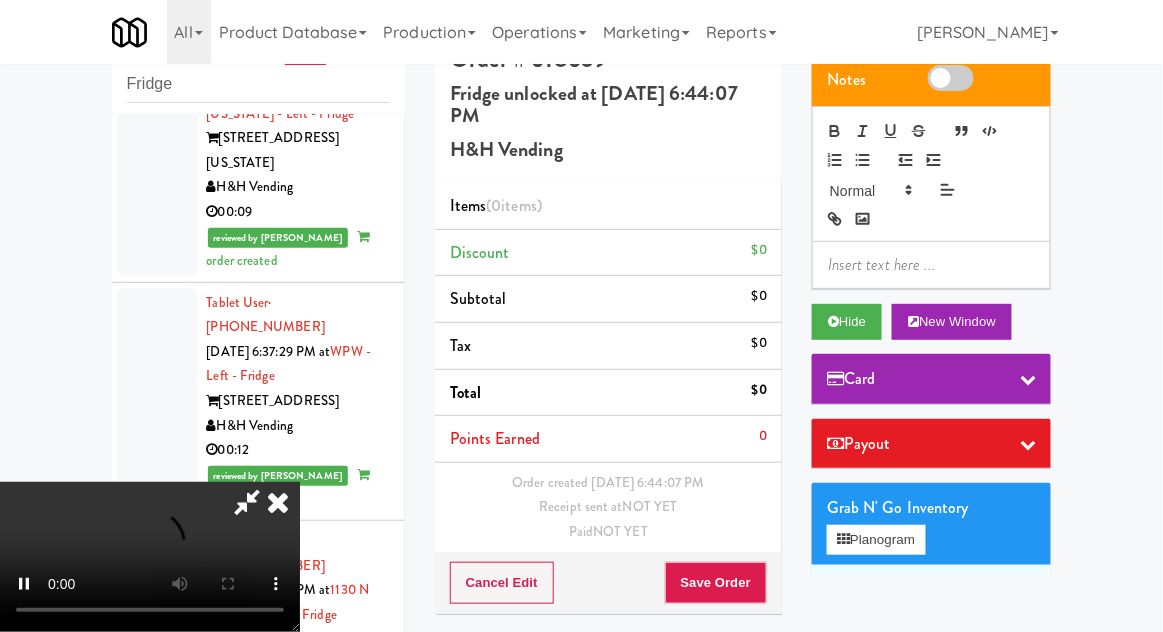 scroll, scrollTop: 6085, scrollLeft: 0, axis: vertical 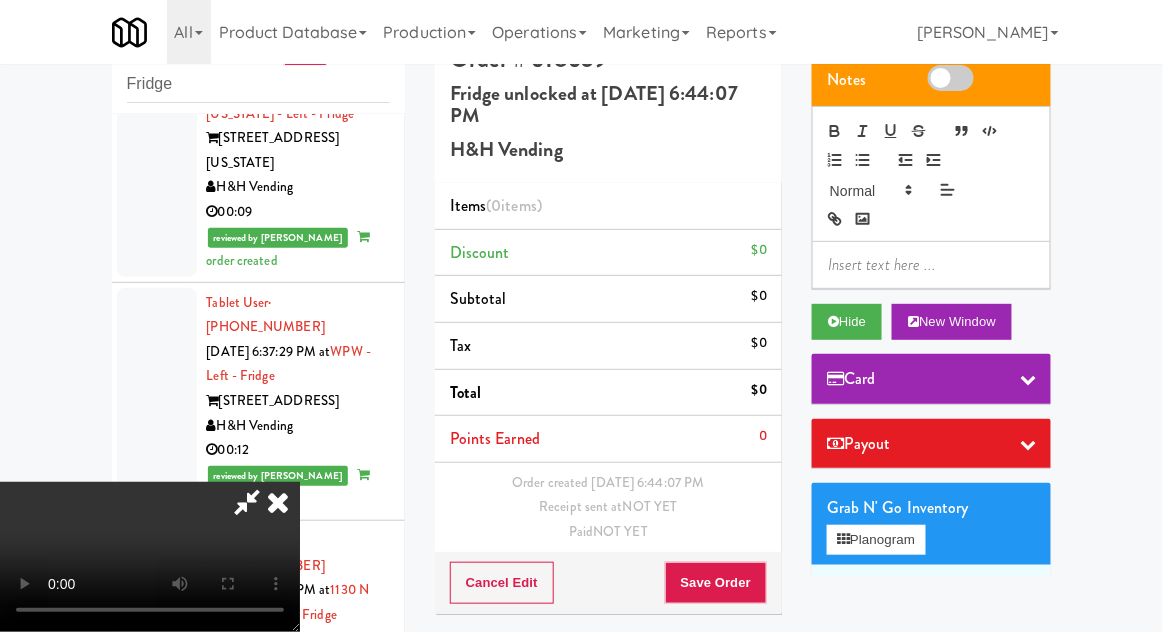 type 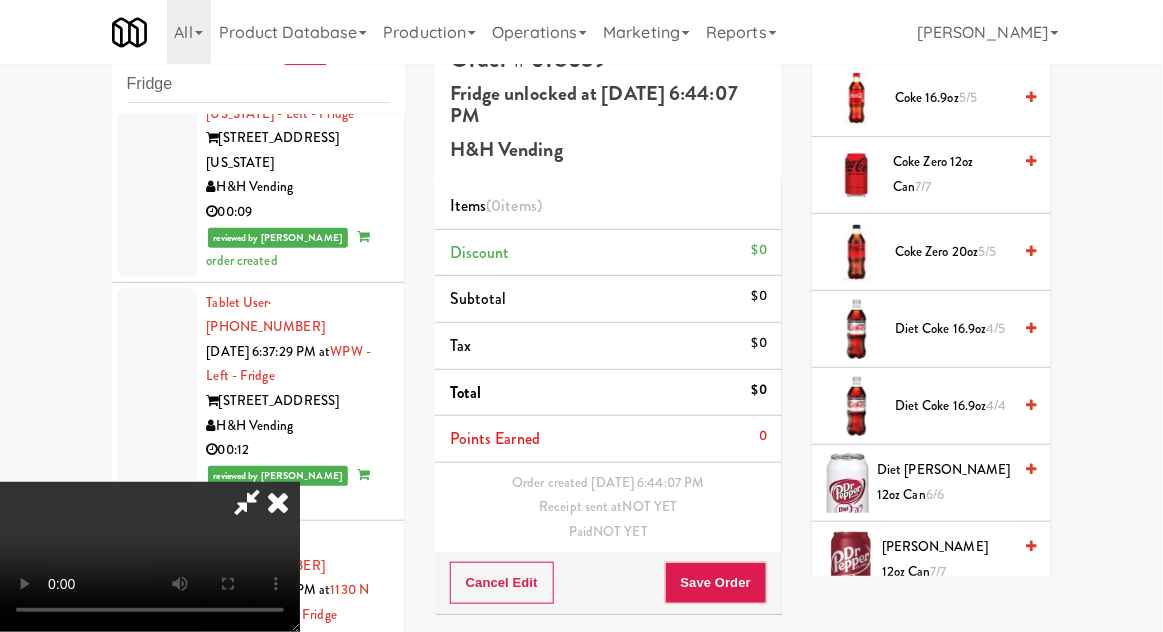 scroll, scrollTop: 1193, scrollLeft: 0, axis: vertical 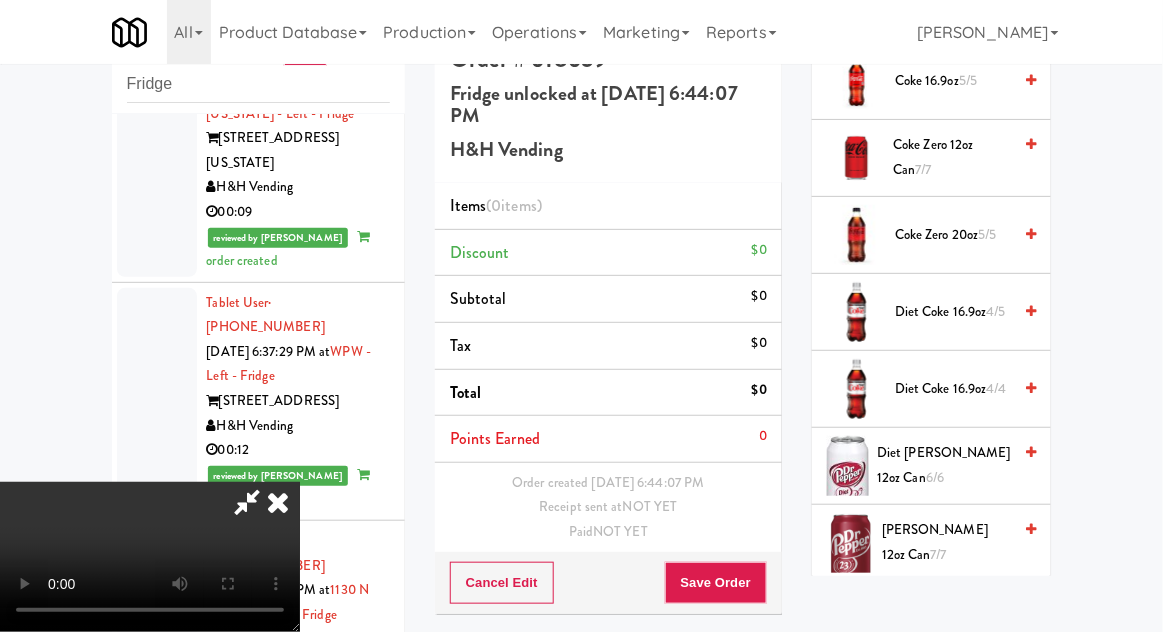 click on "Diet [PERSON_NAME] 12oz can  6/6" at bounding box center [944, 465] 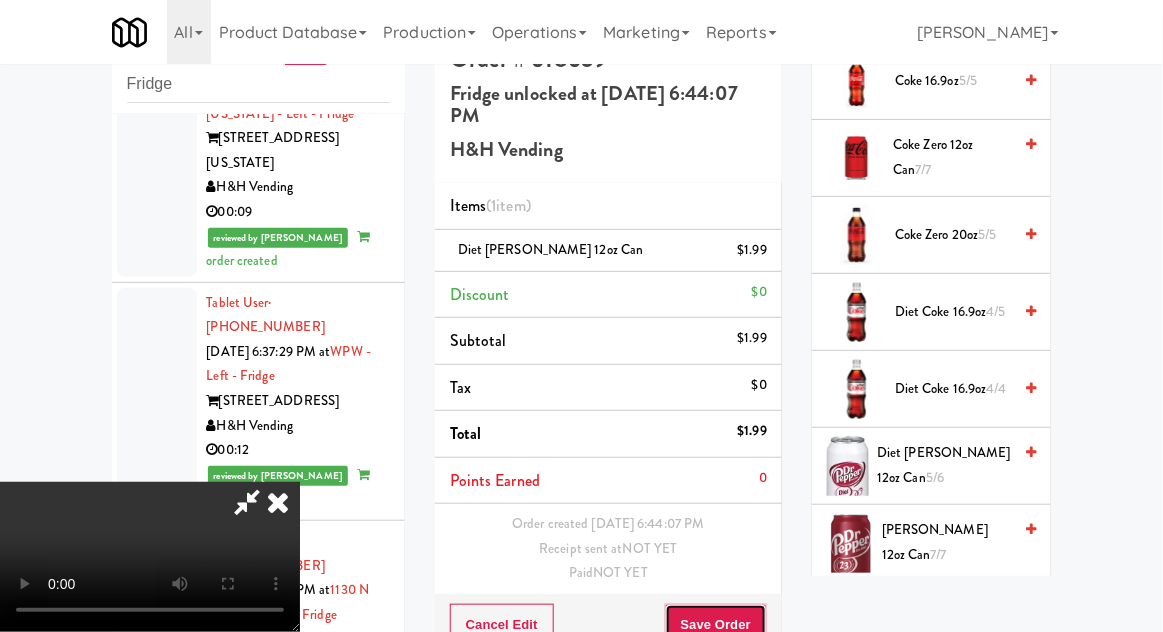 click on "Save Order" at bounding box center (716, 625) 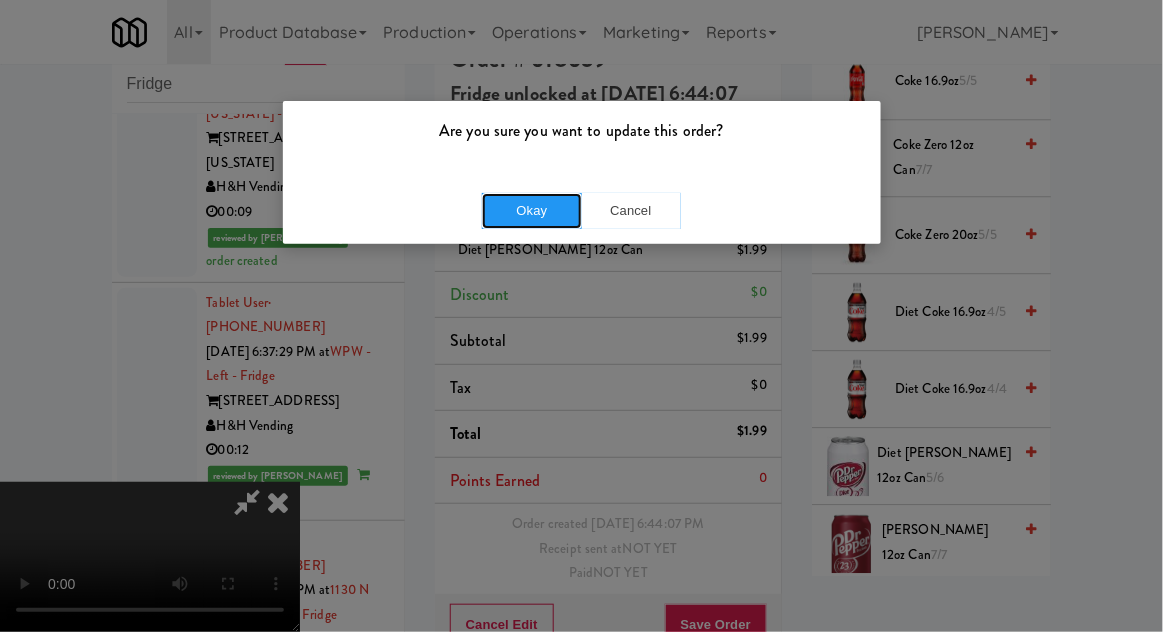 click on "Okay" at bounding box center (532, 211) 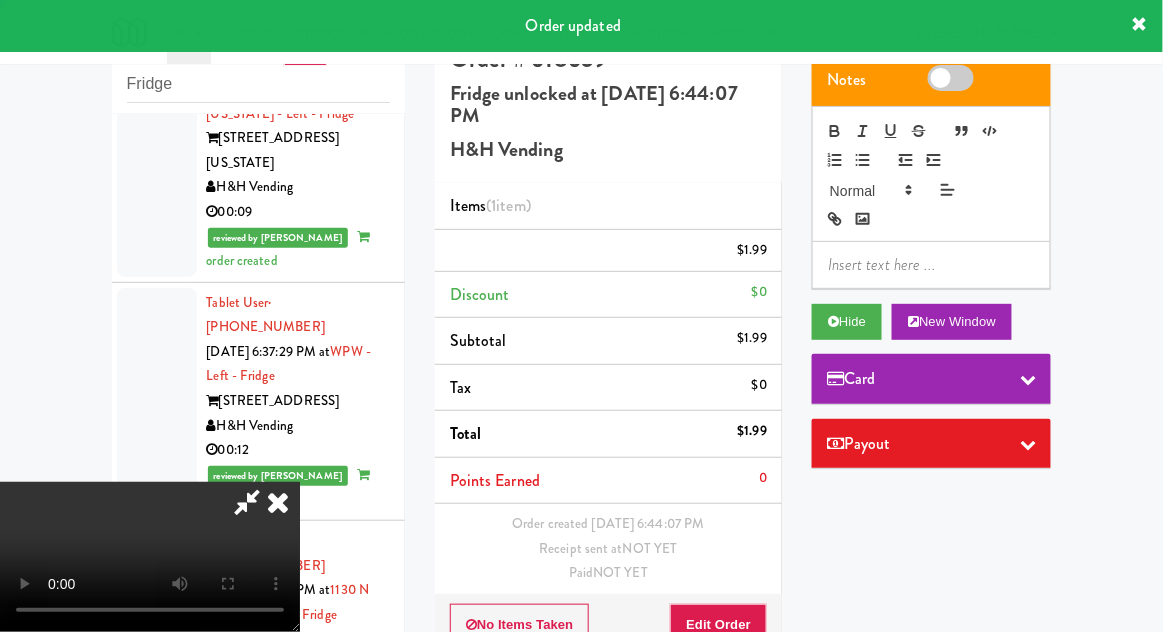 scroll, scrollTop: 0, scrollLeft: 0, axis: both 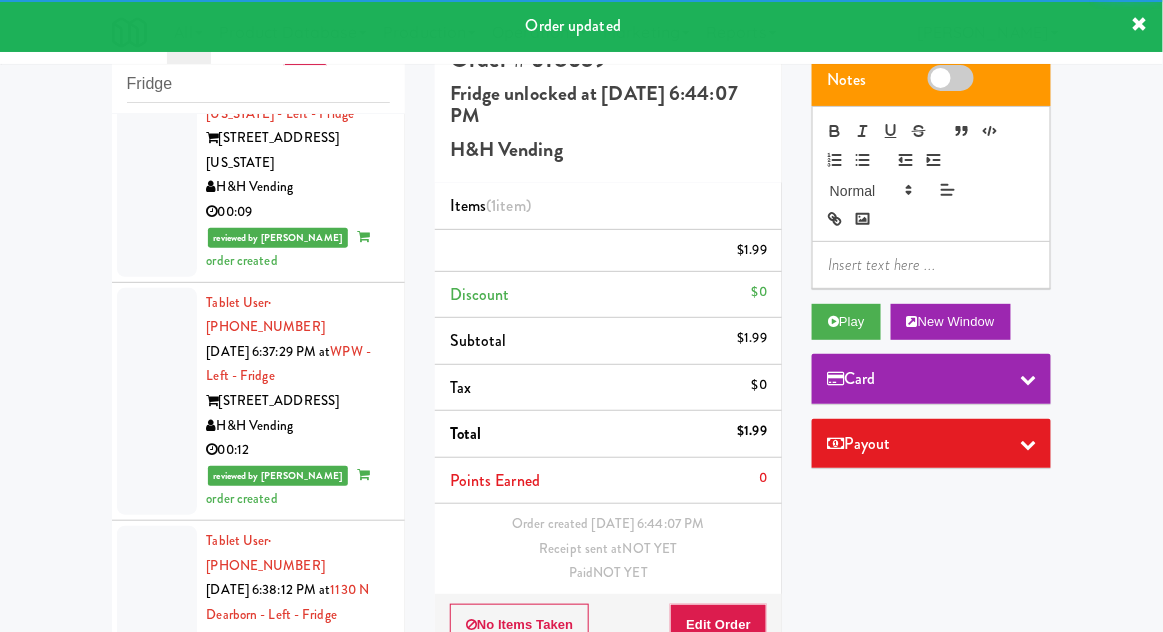 click at bounding box center (157, 1317) 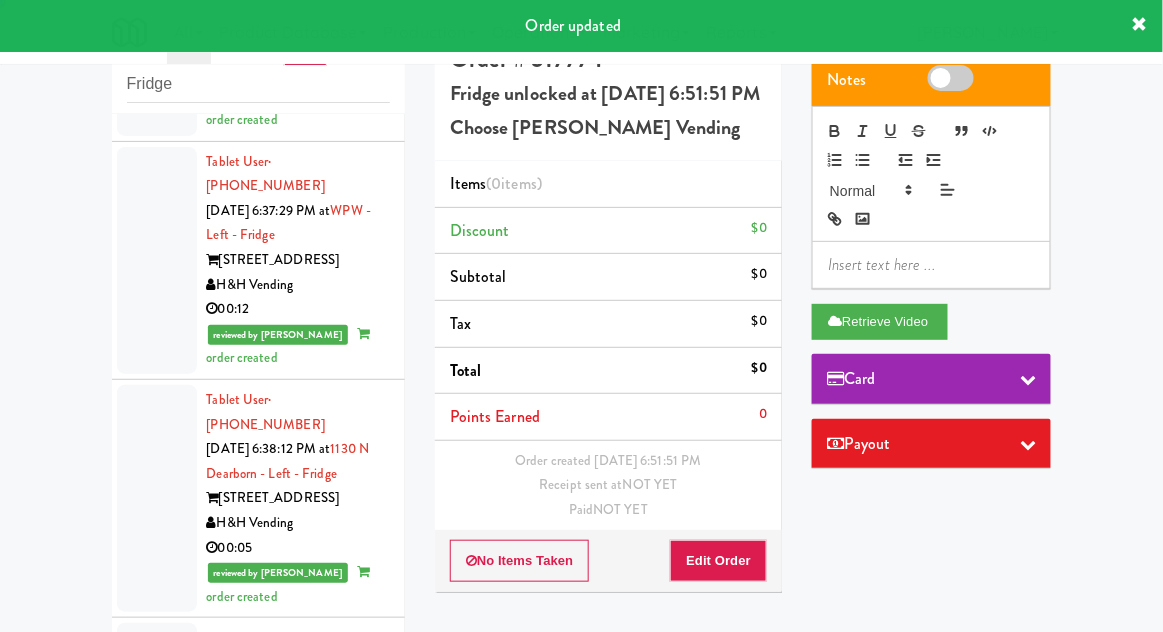 scroll, scrollTop: 6230, scrollLeft: 0, axis: vertical 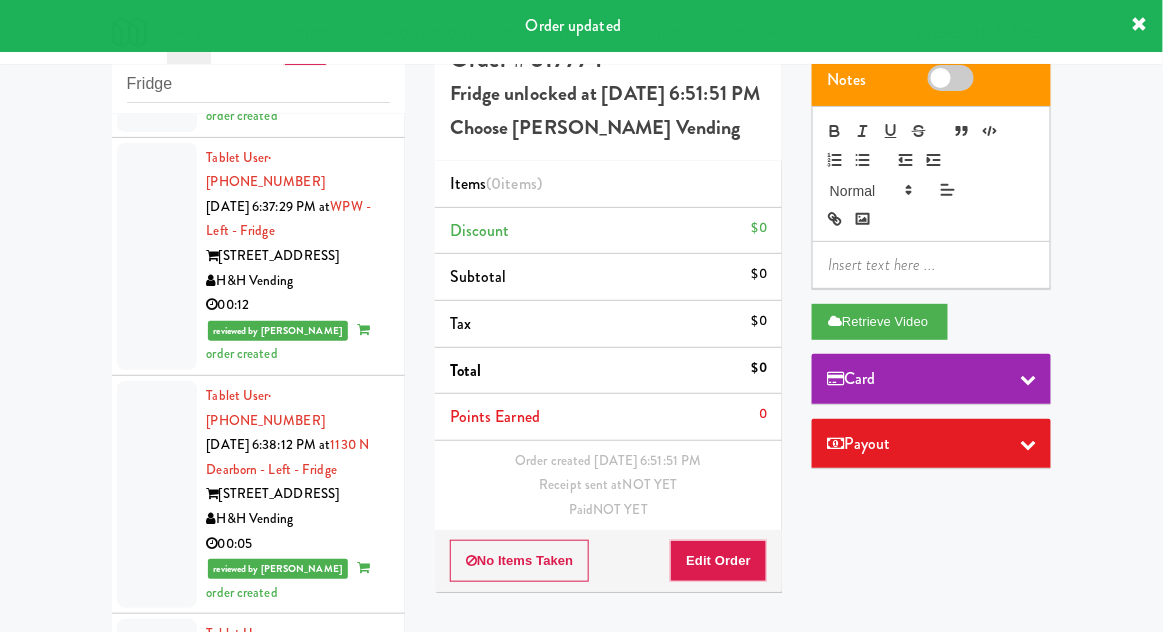 click at bounding box center (157, 1435) 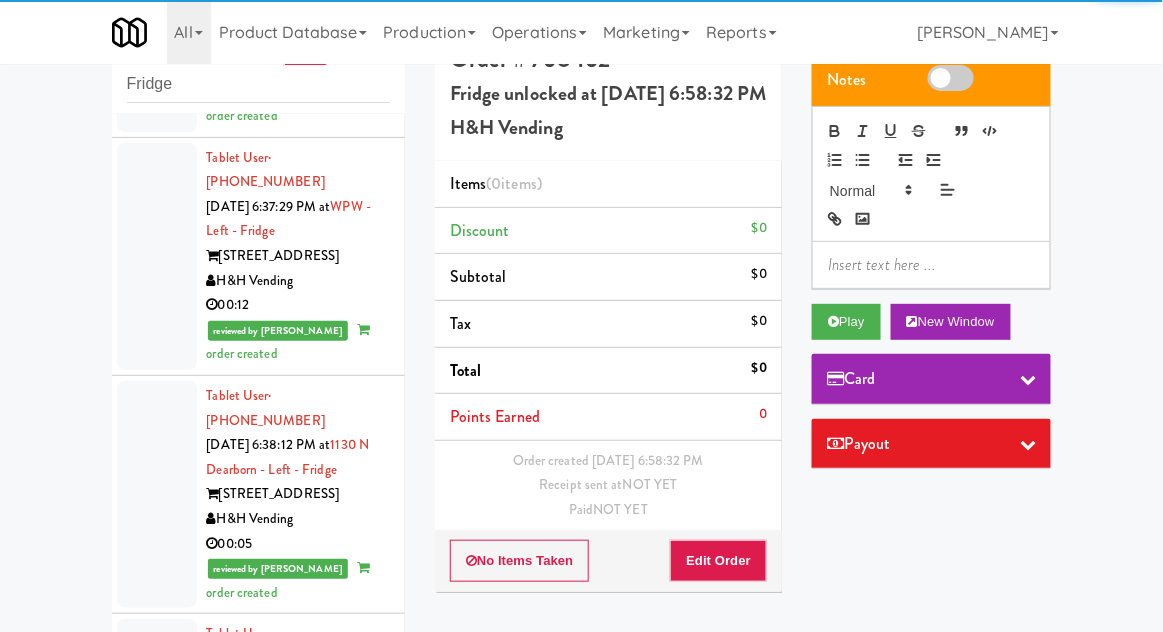 click at bounding box center (157, 1222) 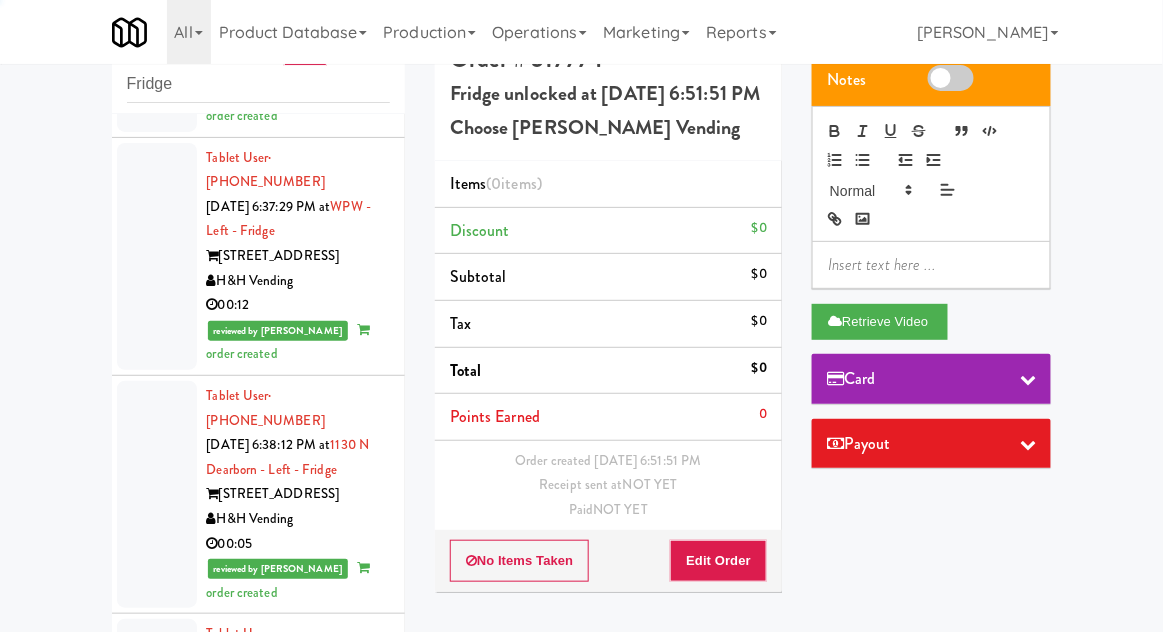 scroll, scrollTop: 6277, scrollLeft: 0, axis: vertical 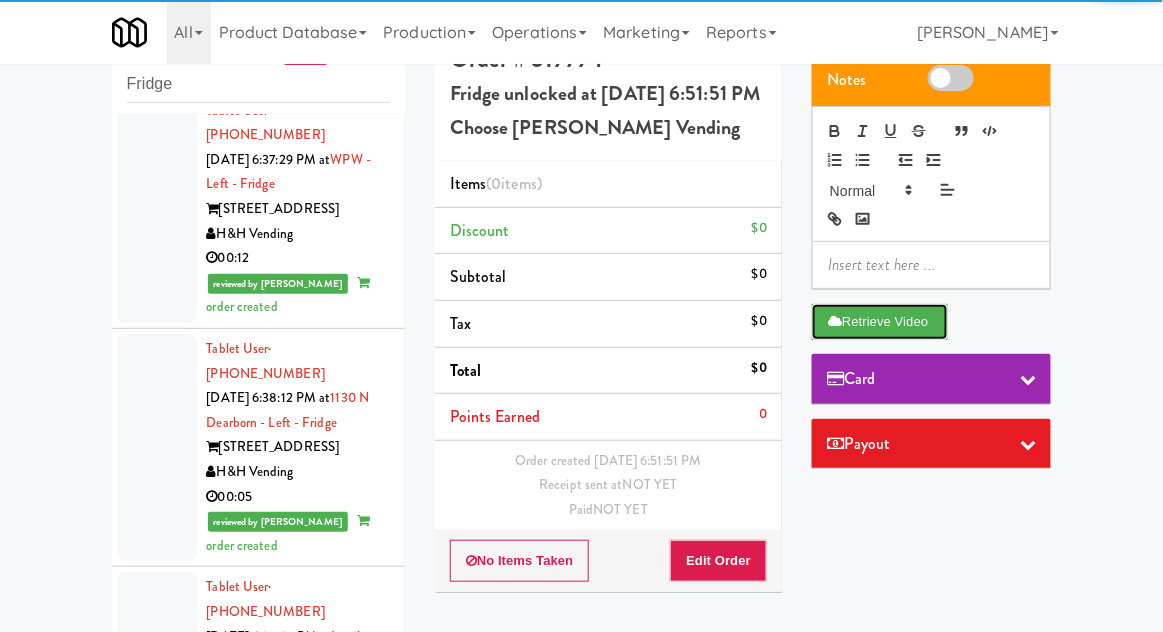 click on "Retrieve Video" at bounding box center [880, 322] 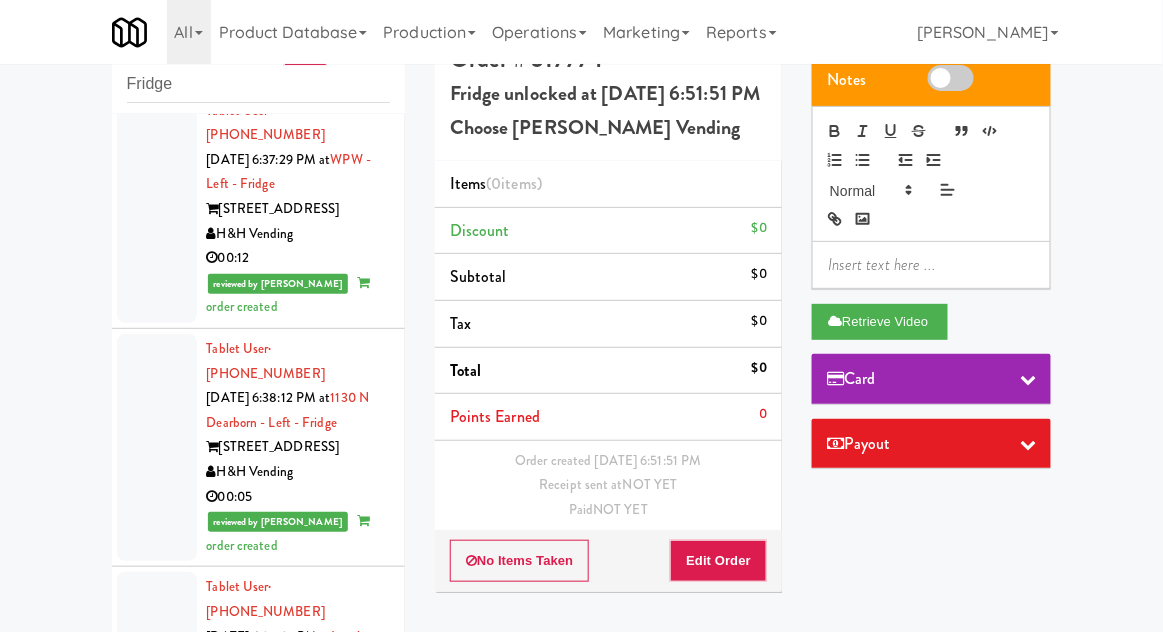 click at bounding box center [157, 1388] 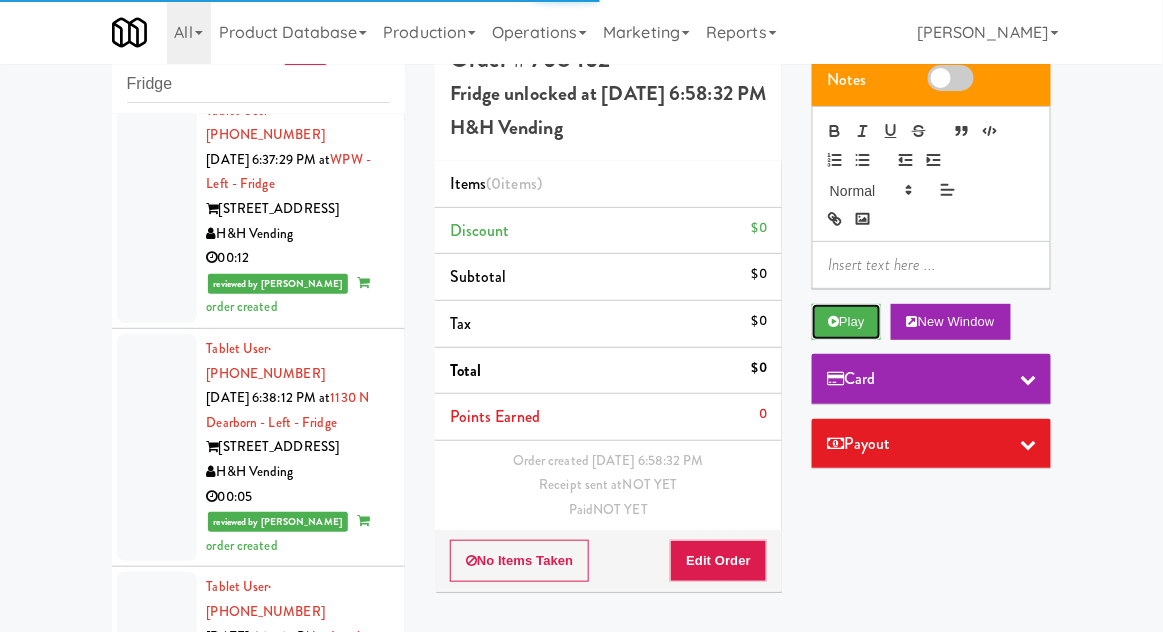click on "Play" at bounding box center (846, 322) 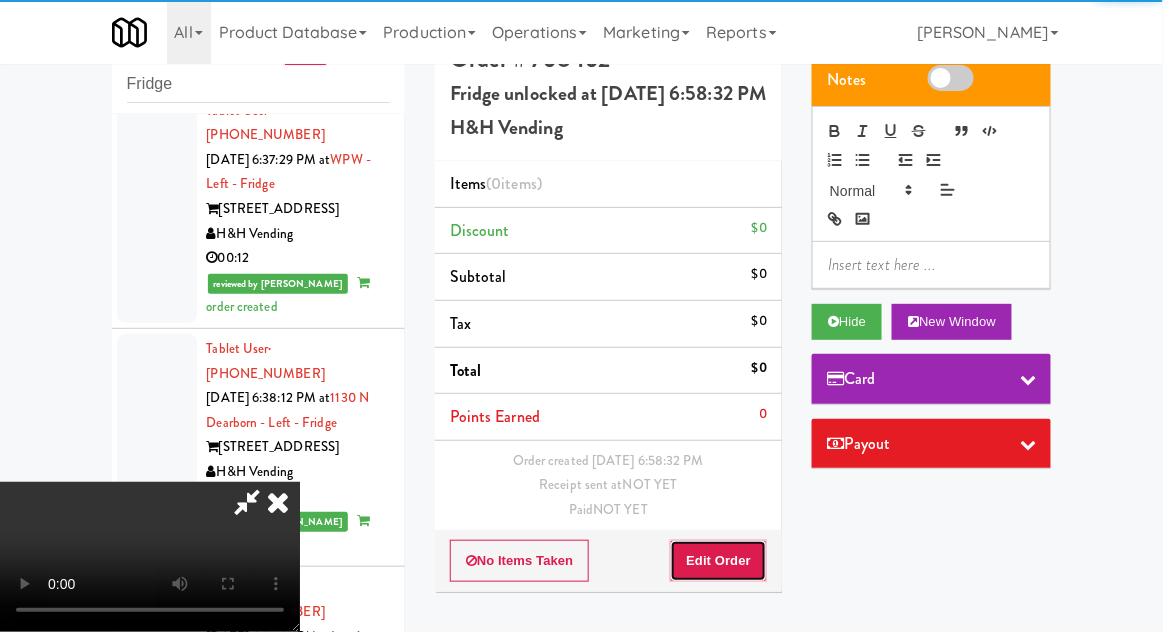 click on "Edit Order" at bounding box center [718, 561] 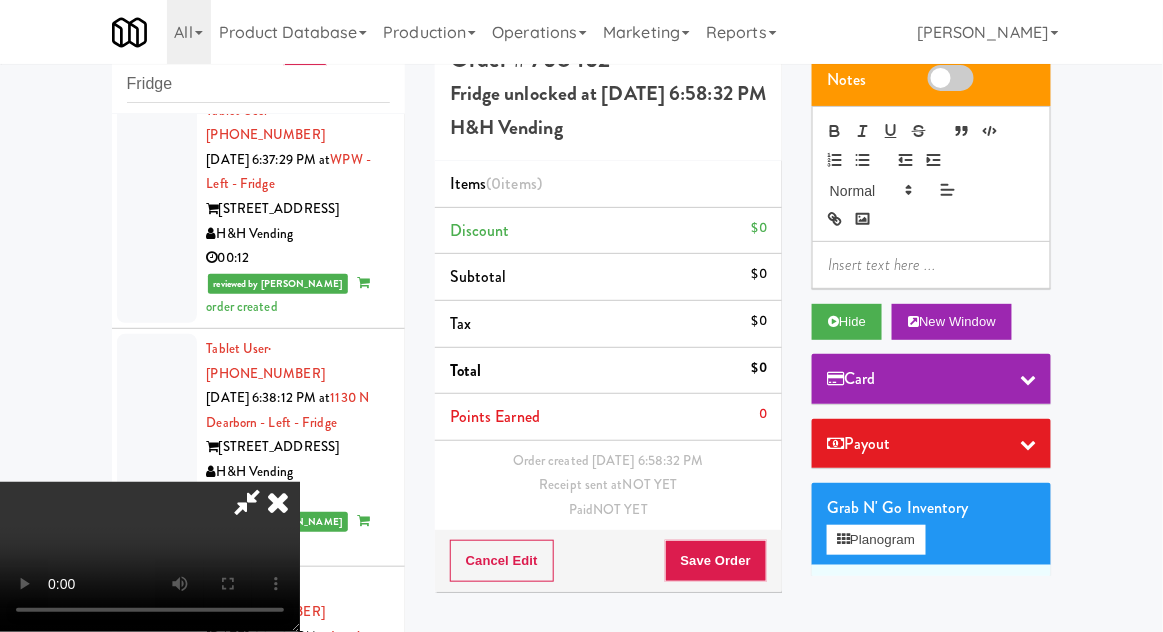 scroll, scrollTop: 73, scrollLeft: 0, axis: vertical 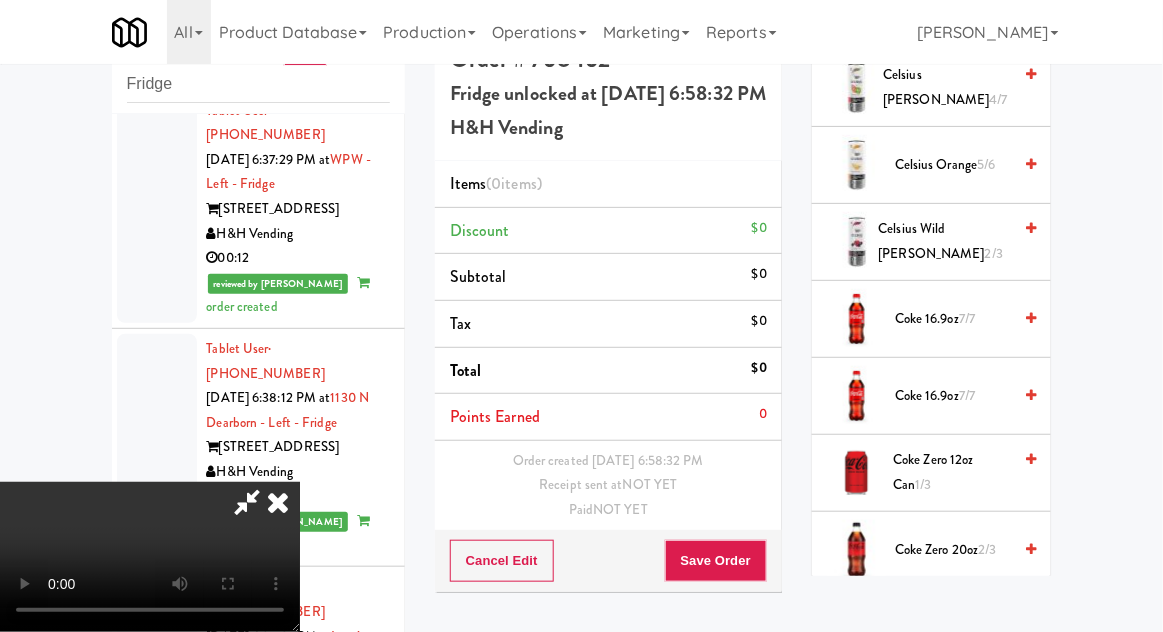 click on "7/7" at bounding box center (967, 395) 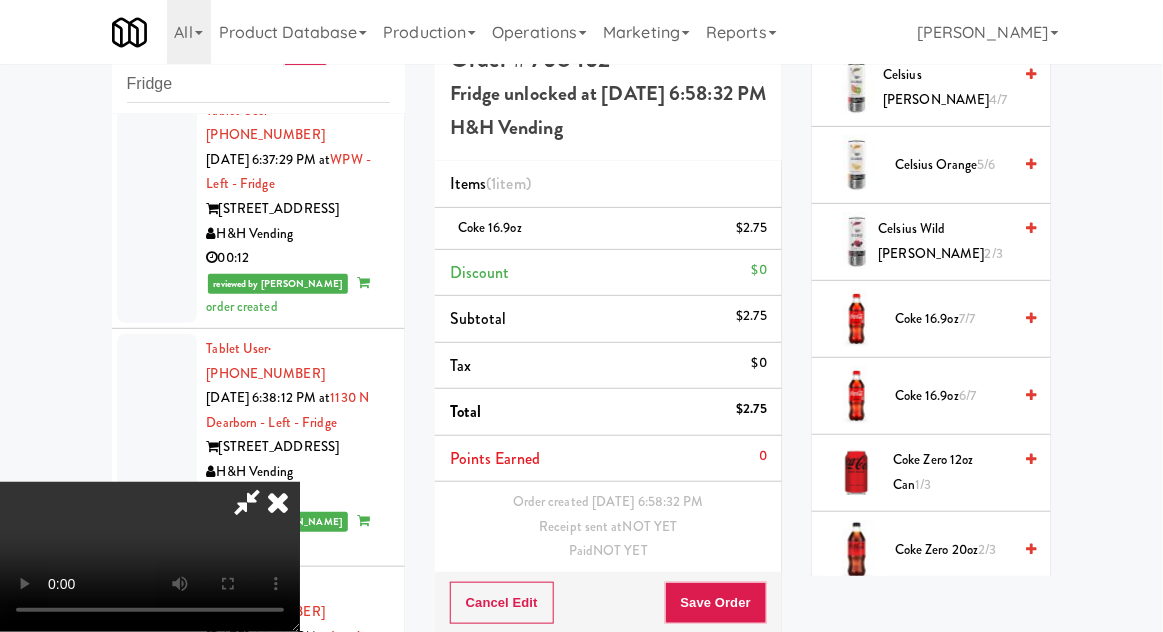 click on "6/7" at bounding box center [967, 395] 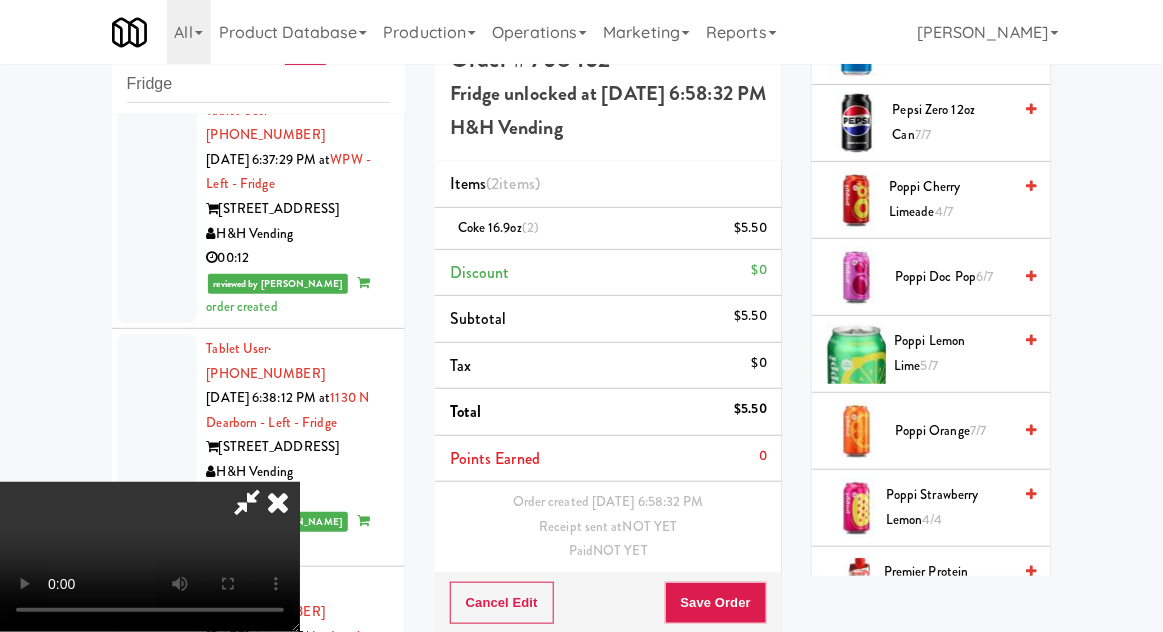 scroll, scrollTop: 2463, scrollLeft: 0, axis: vertical 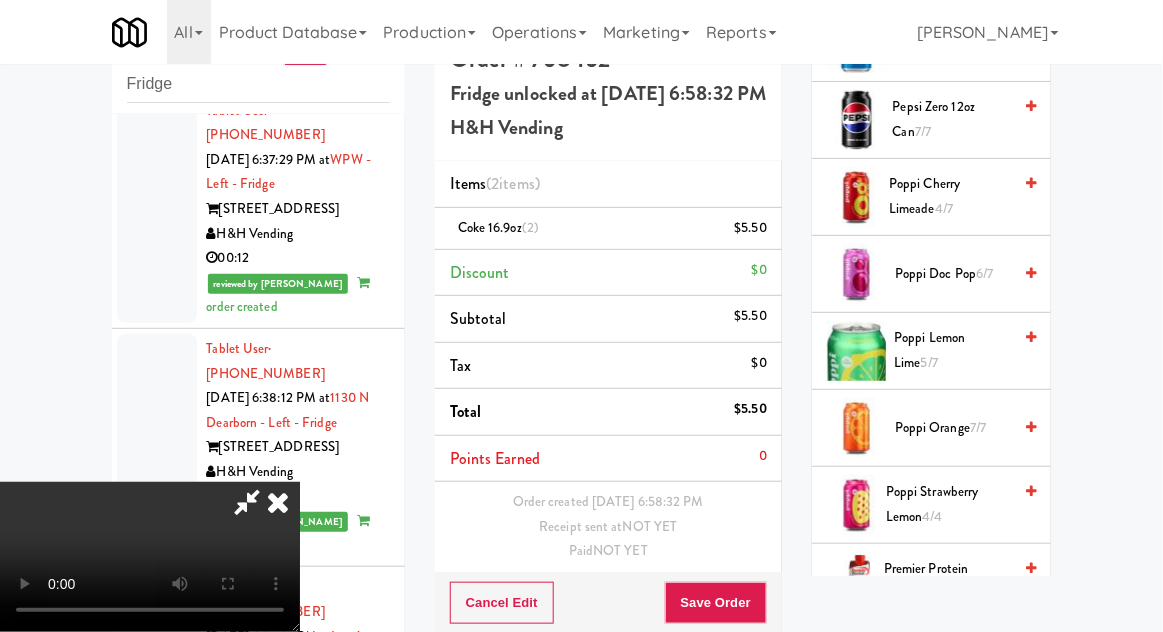 click on "7/7" at bounding box center (978, 427) 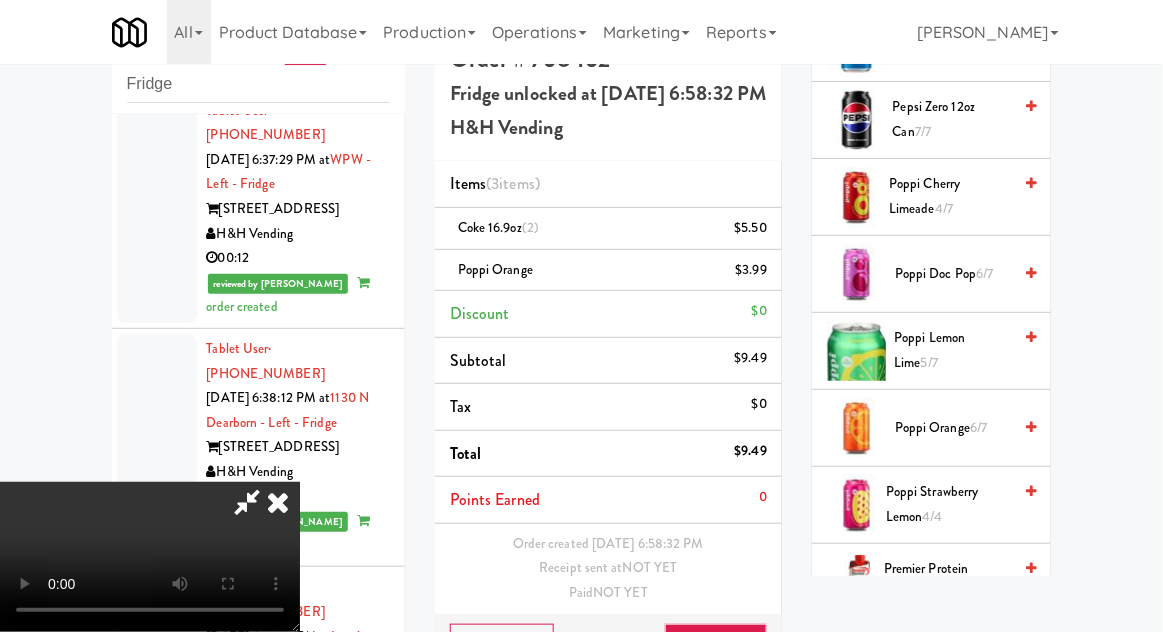 scroll, scrollTop: 73, scrollLeft: 0, axis: vertical 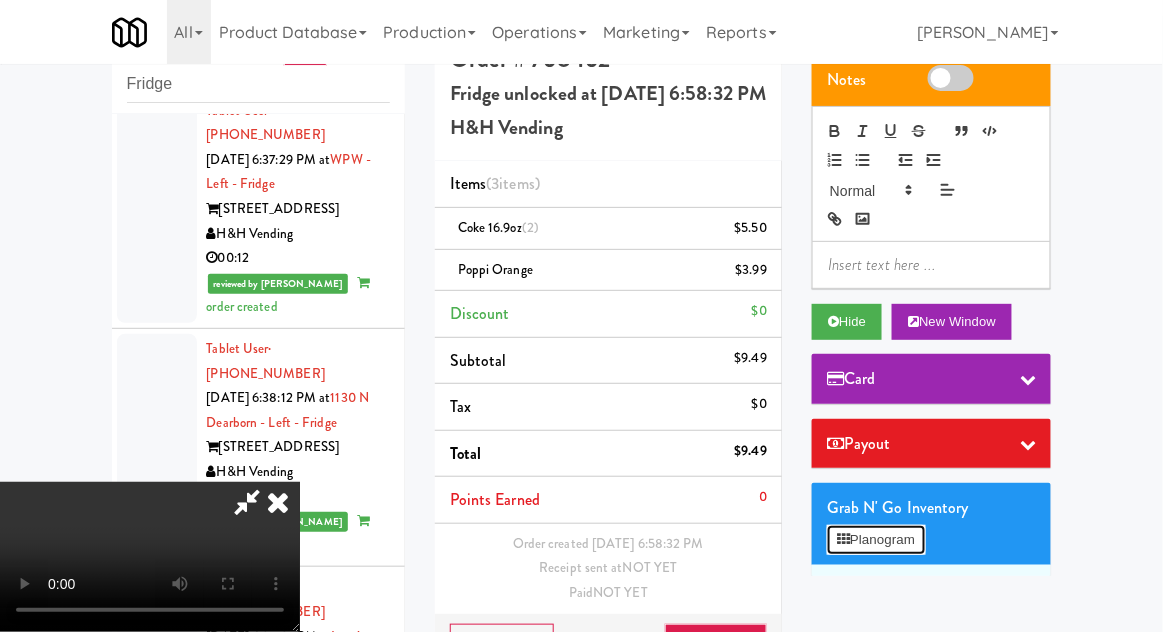 click on "Planogram" at bounding box center (876, 540) 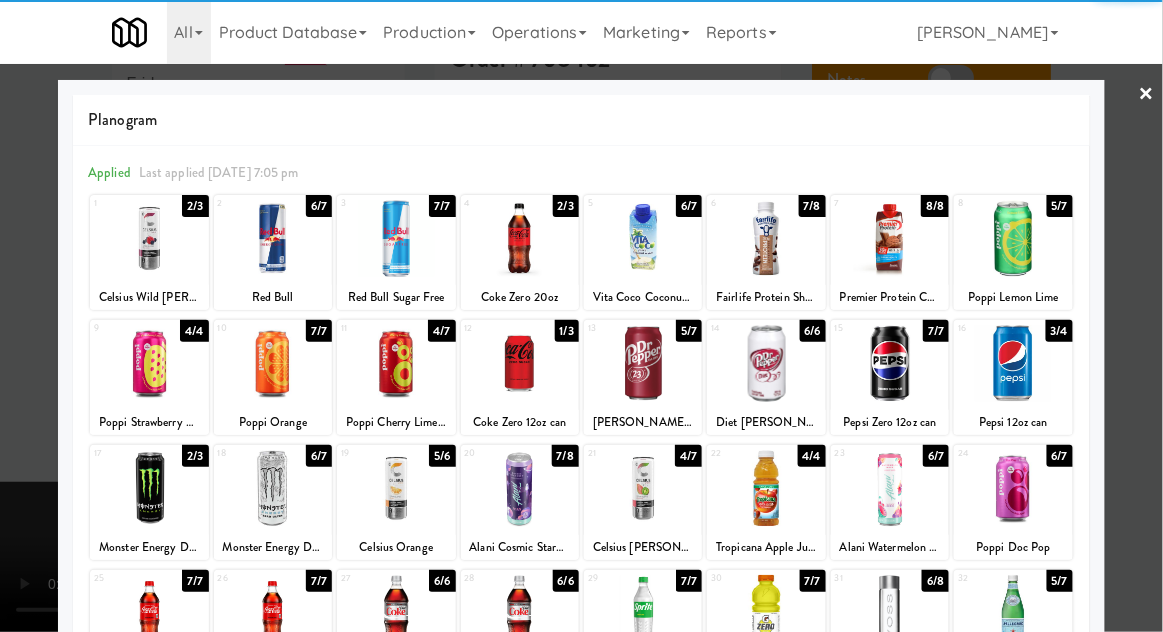 click at bounding box center [1013, 238] 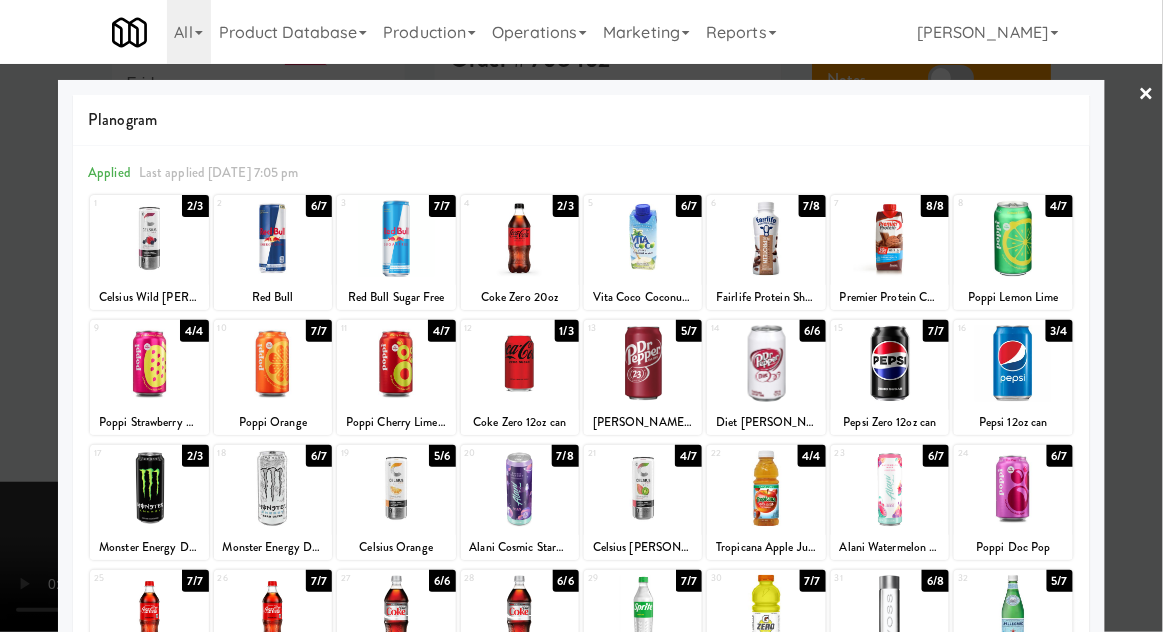click at bounding box center [581, 316] 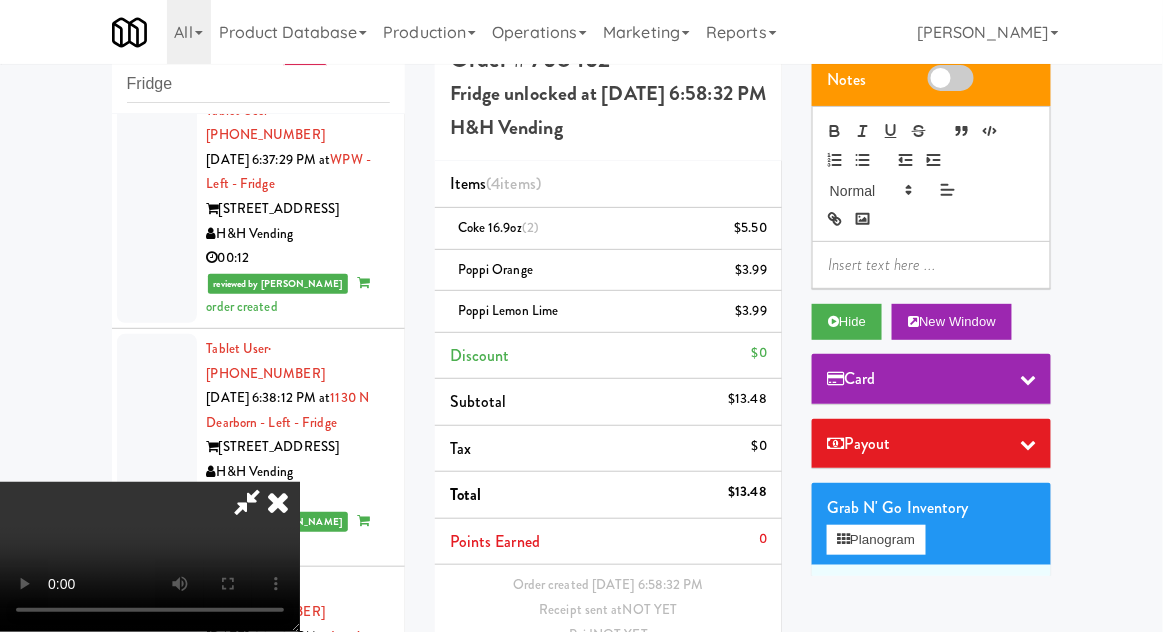 scroll, scrollTop: 73, scrollLeft: 0, axis: vertical 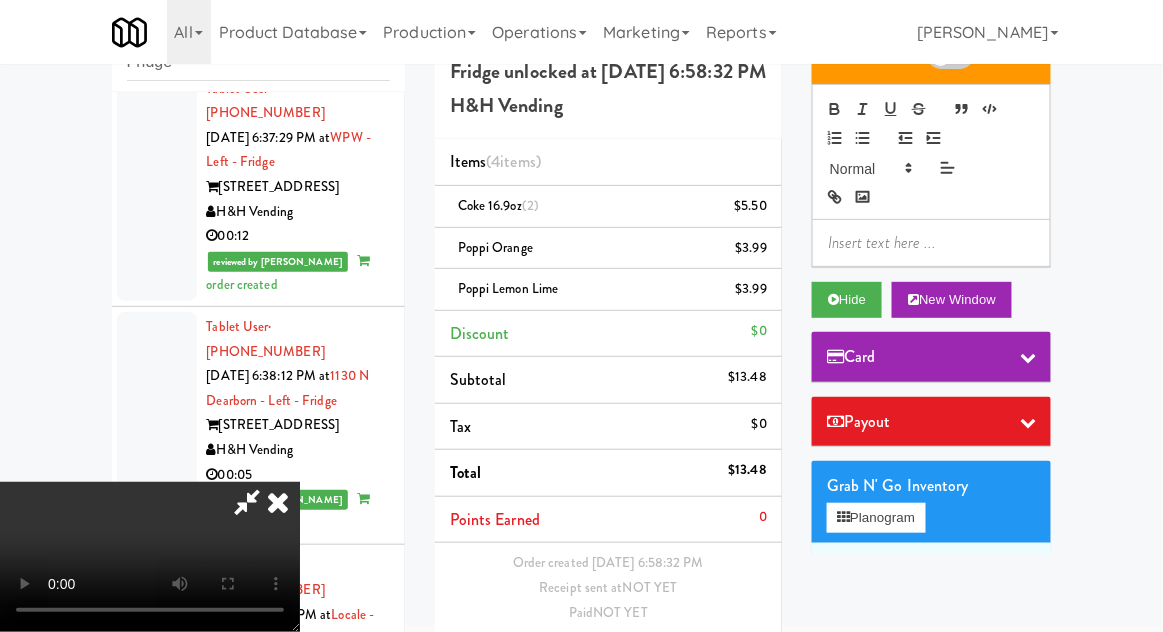 click on "Save Order" at bounding box center [716, 664] 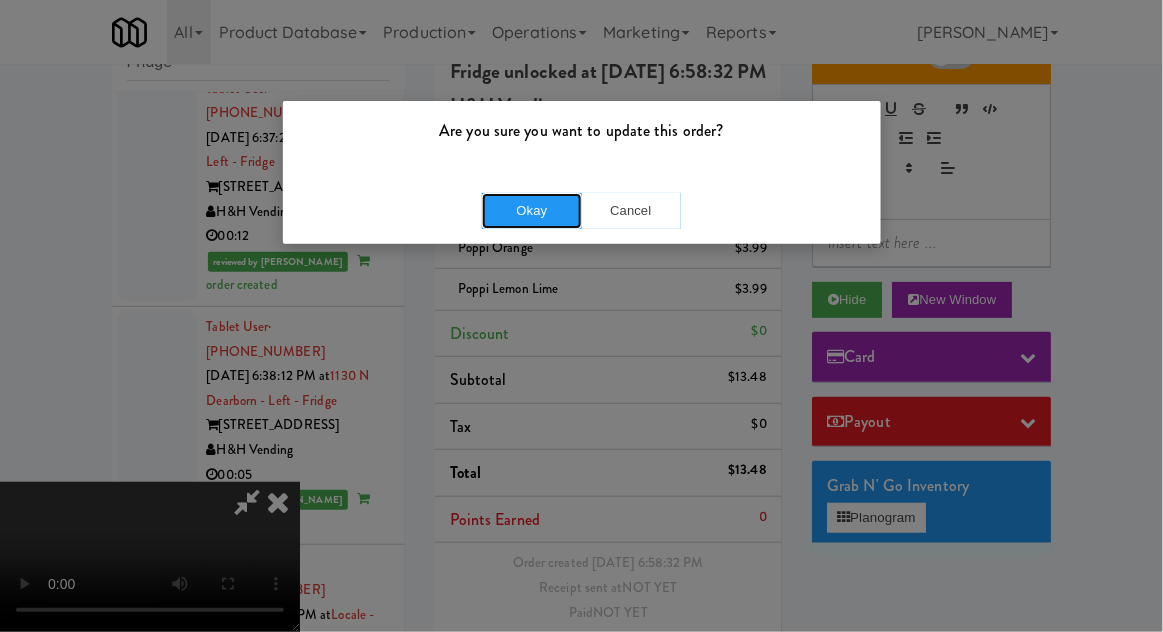 click on "Okay" at bounding box center (532, 211) 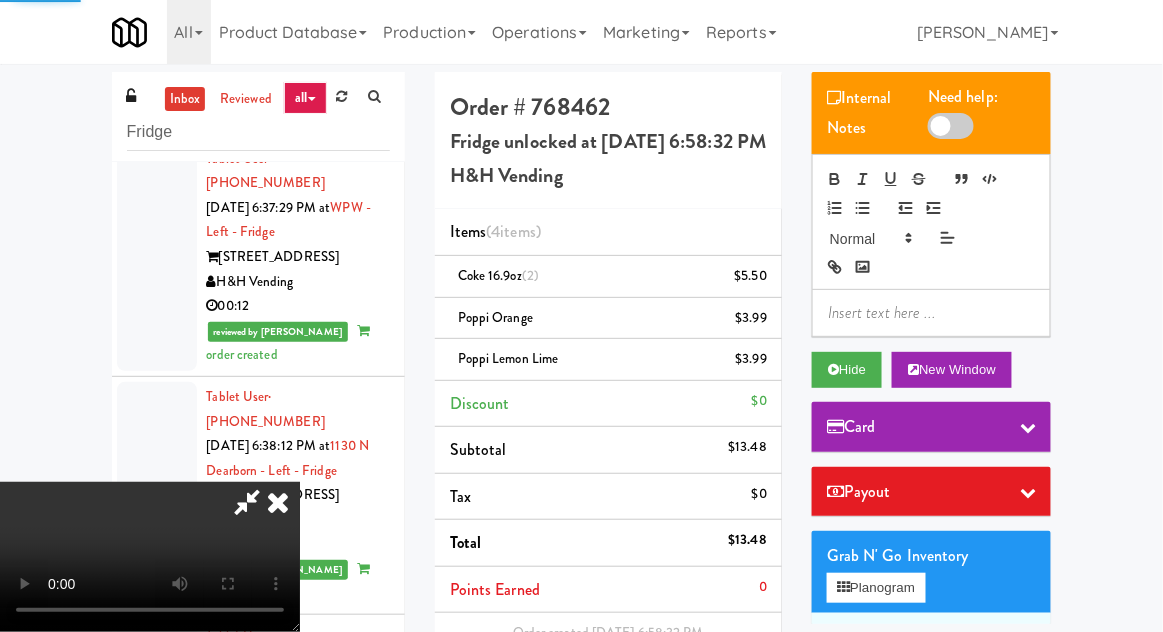 scroll, scrollTop: 70, scrollLeft: 0, axis: vertical 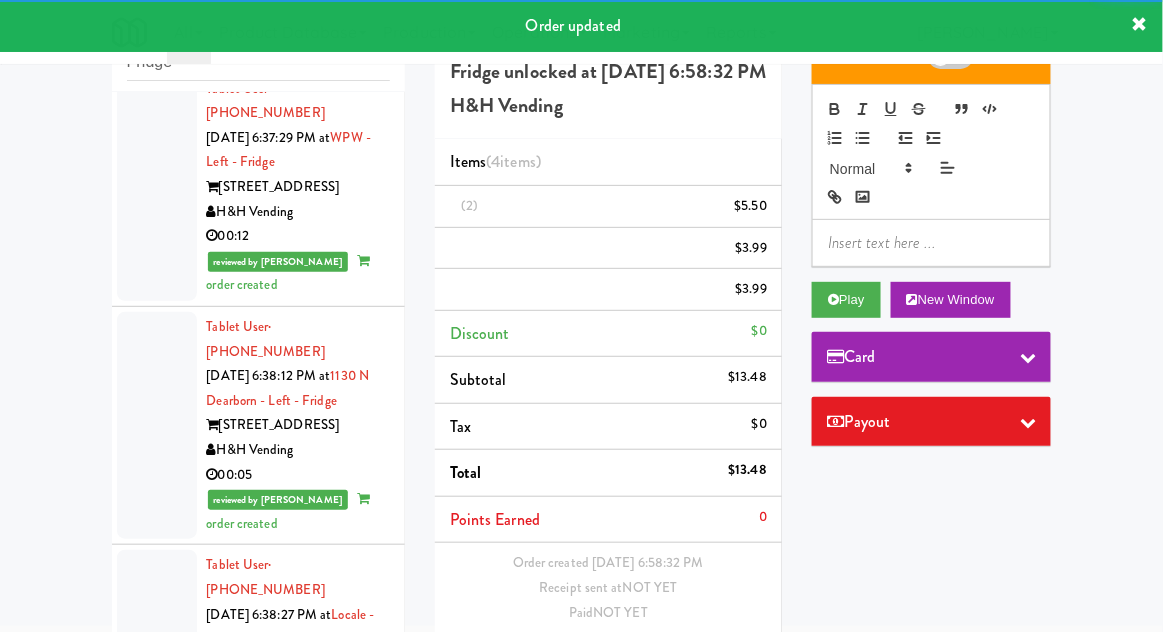 click on "Tablet User  · (708) 510-0199 [DATE] 6:59:19 PM at  1000 S [PERSON_NAME] - Left - Fridge  1000 S [PERSON_NAME]  H&H Vending  00:08" at bounding box center (258, 1581) 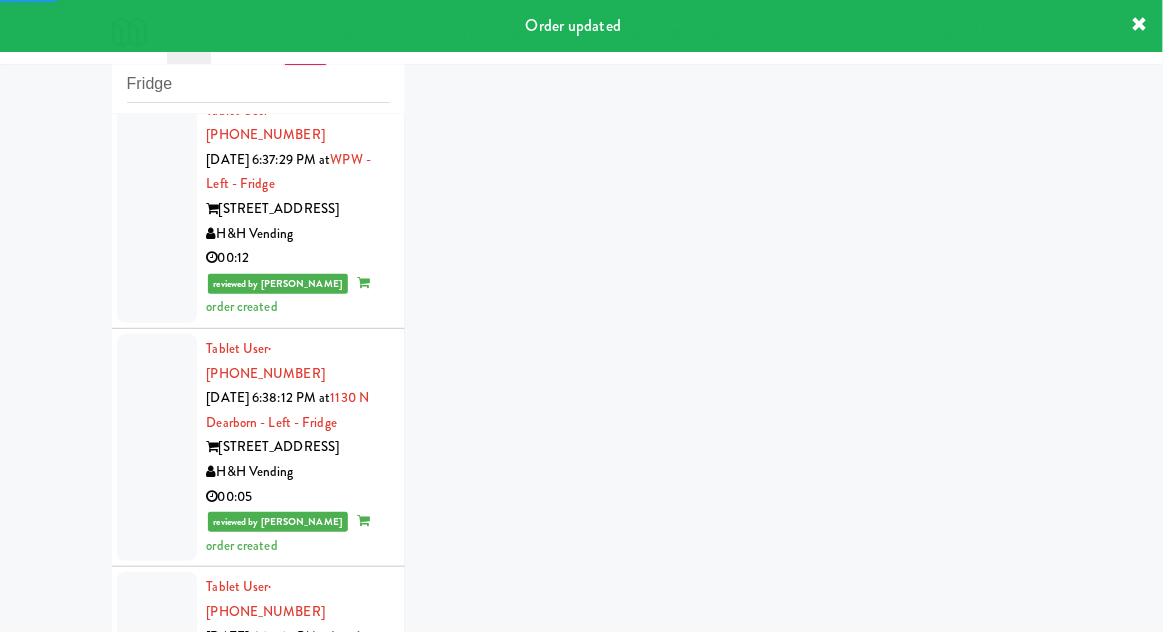 scroll, scrollTop: 6326, scrollLeft: 0, axis: vertical 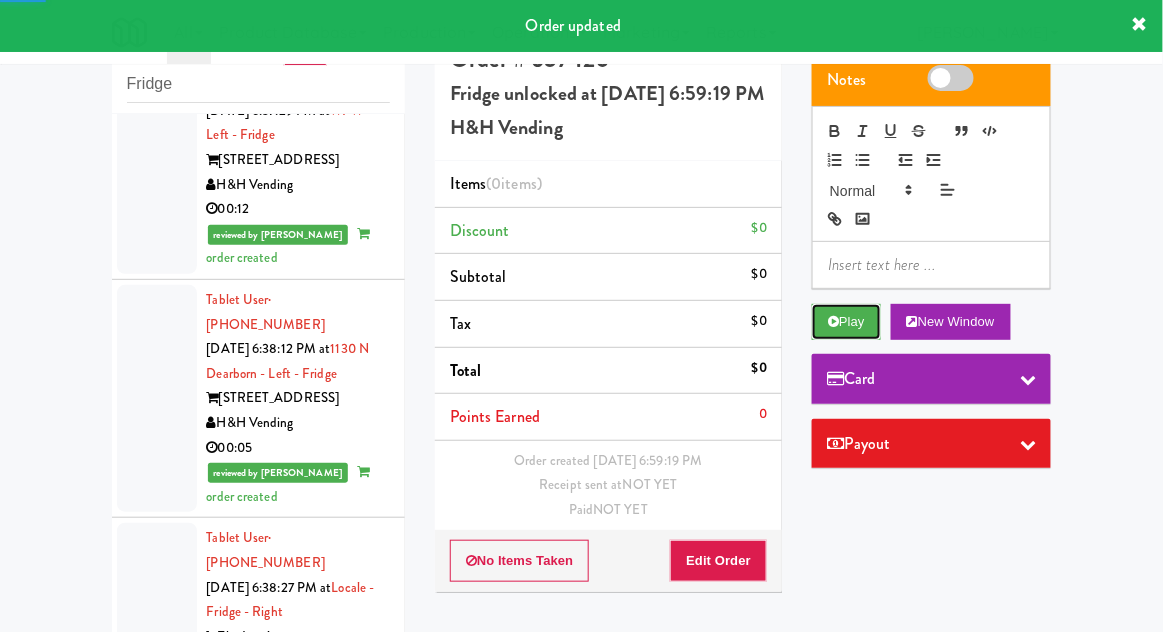 click on "Play" at bounding box center (846, 322) 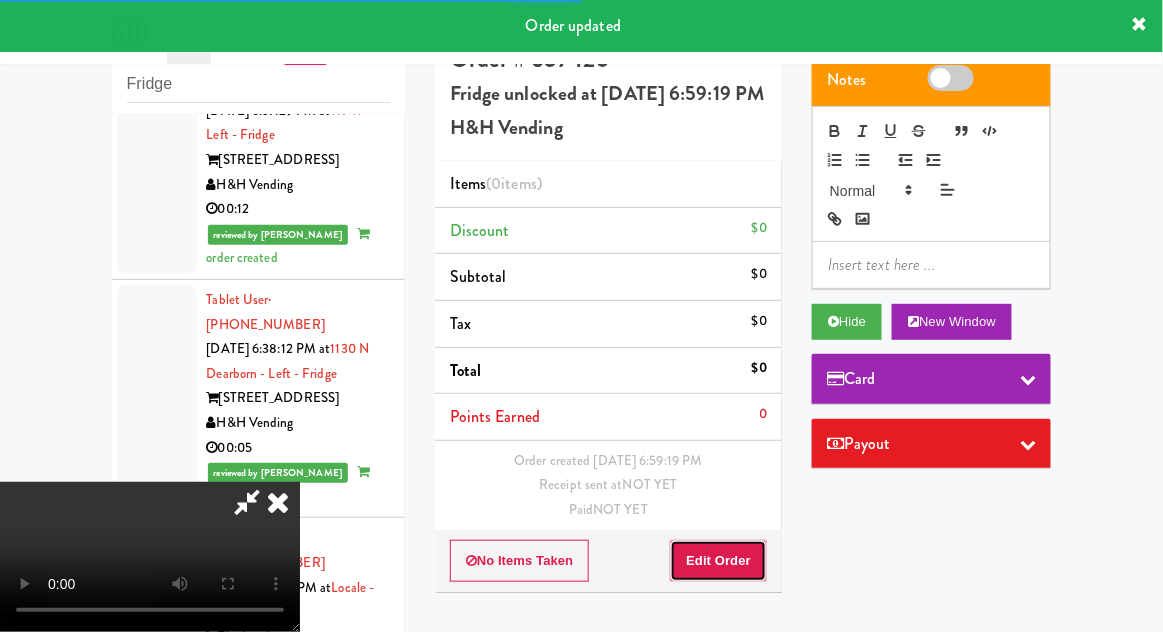 click on "Edit Order" at bounding box center [718, 561] 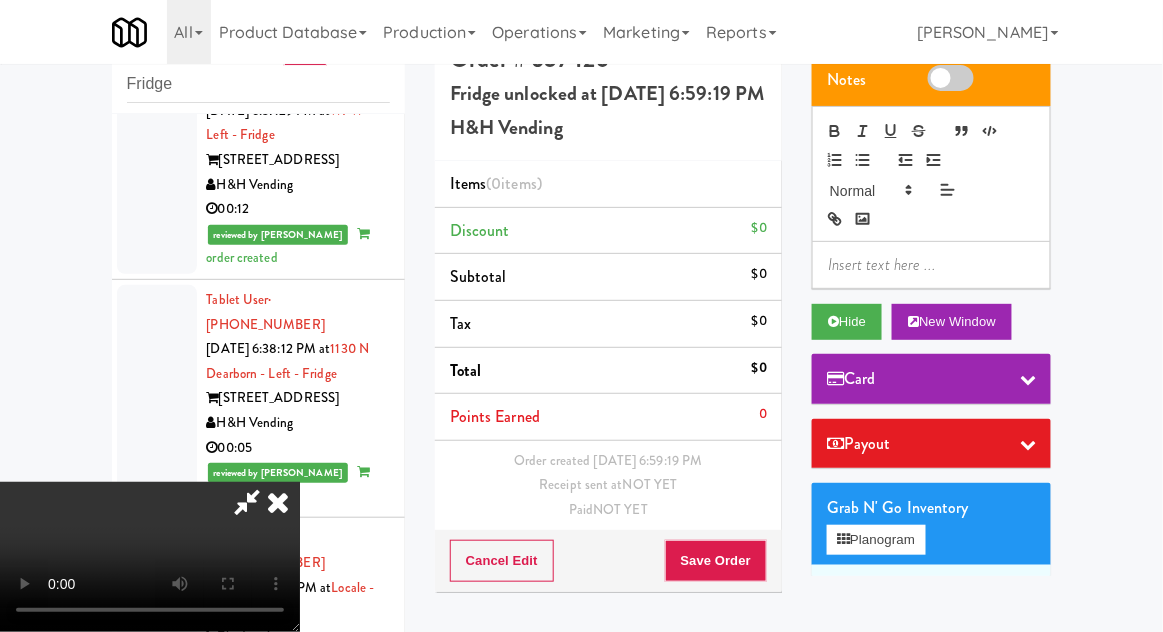 type 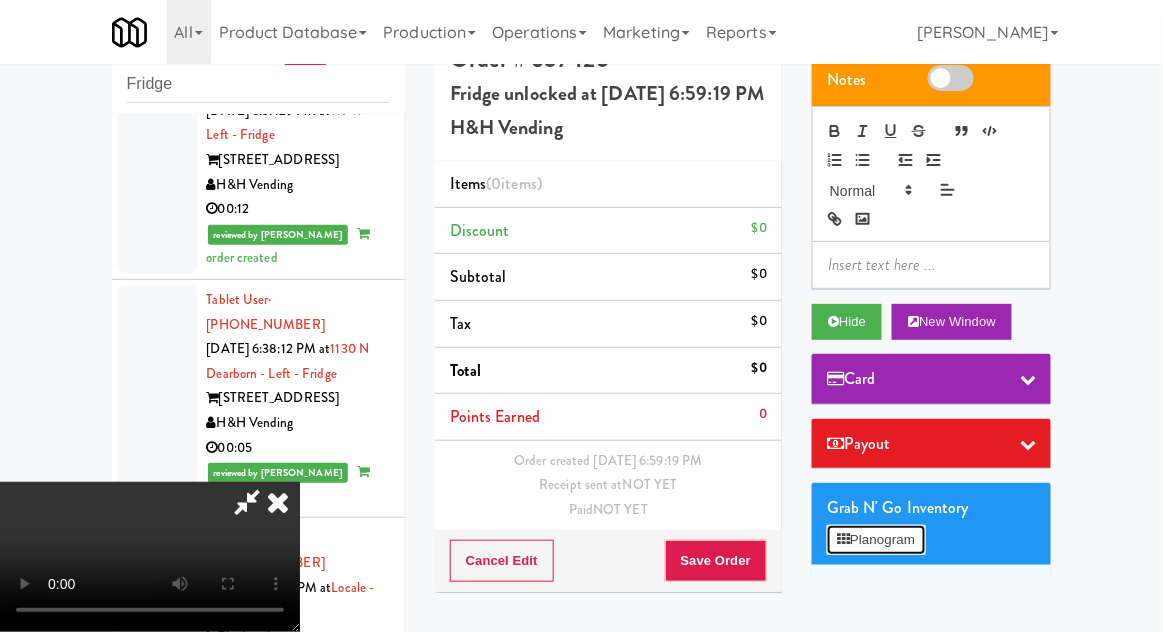 click on "Planogram" at bounding box center [876, 540] 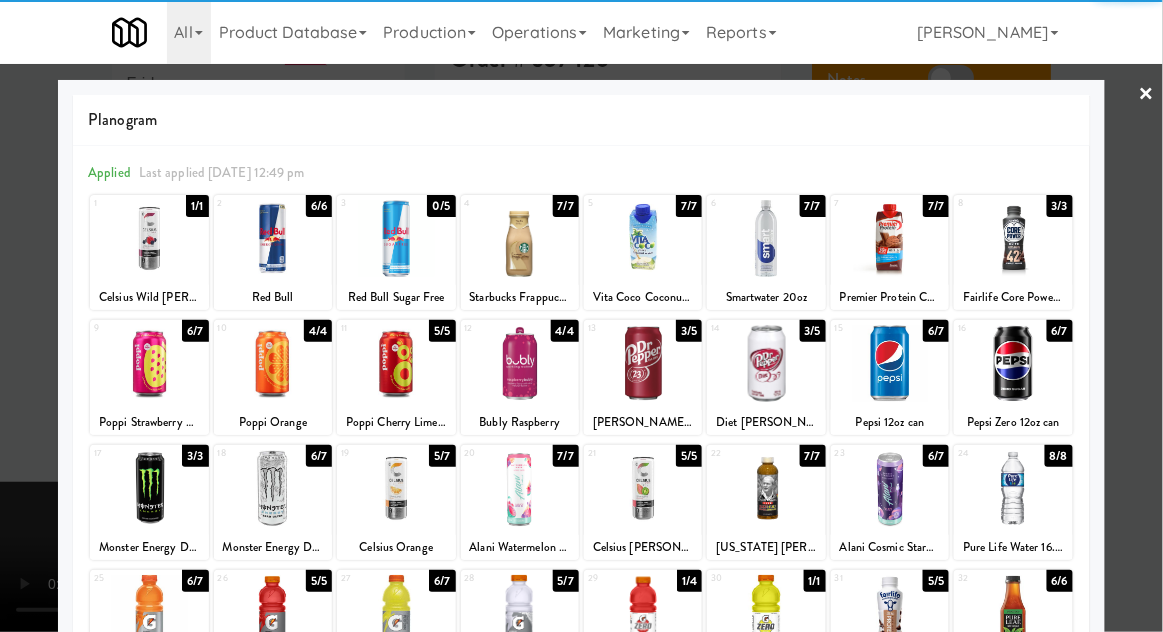 click at bounding box center (1013, 363) 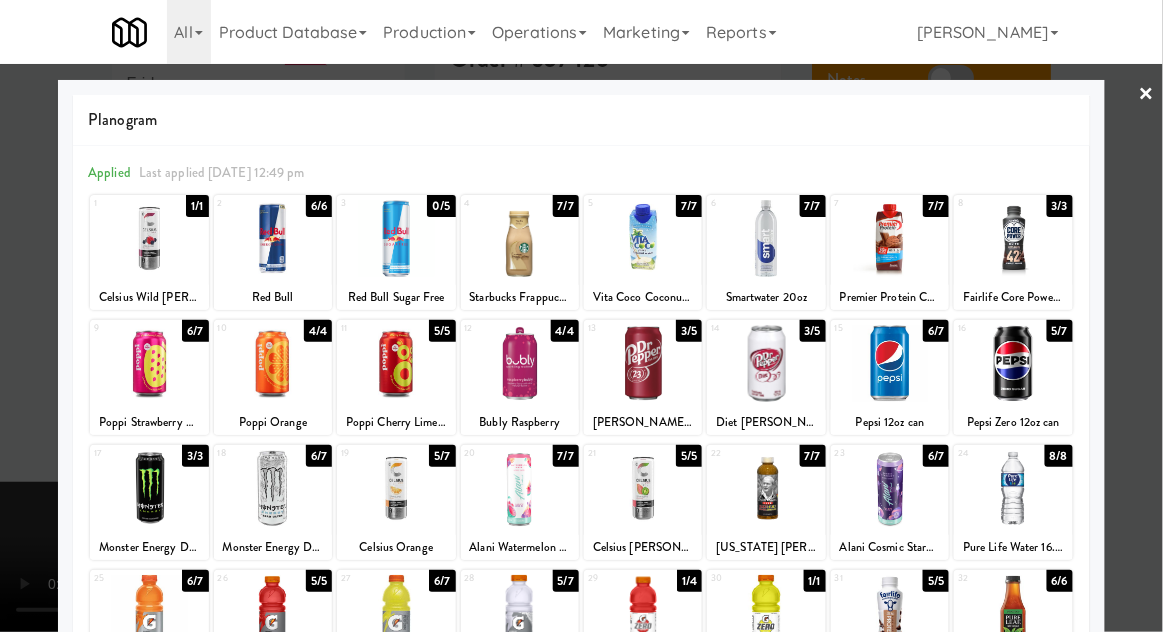 click at bounding box center (581, 316) 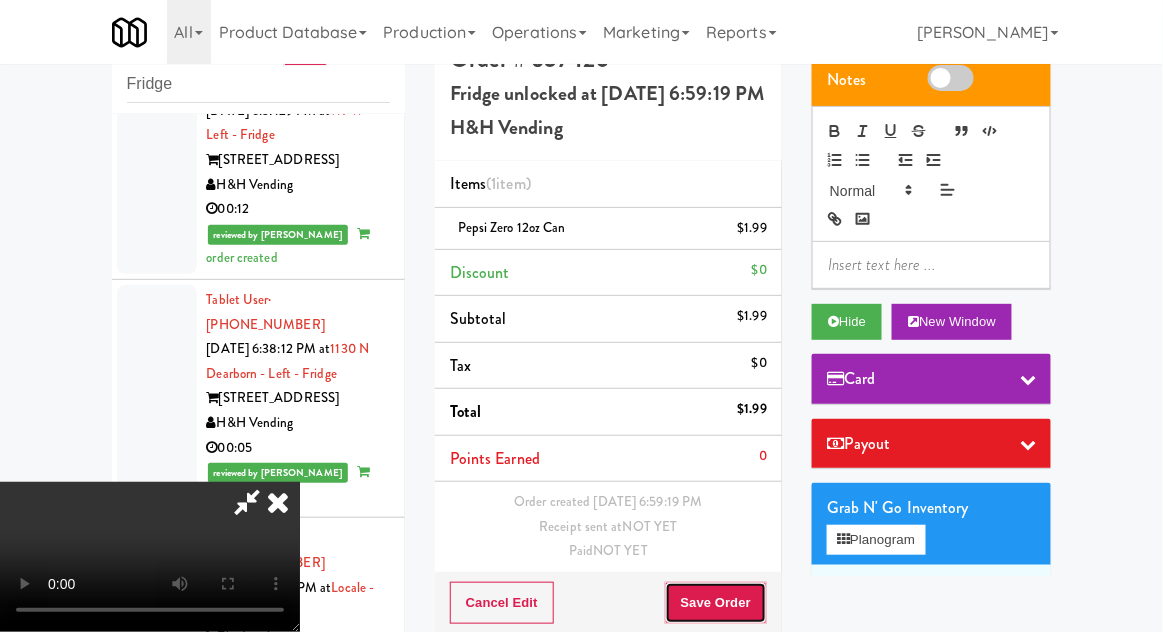 click on "Save Order" at bounding box center [716, 603] 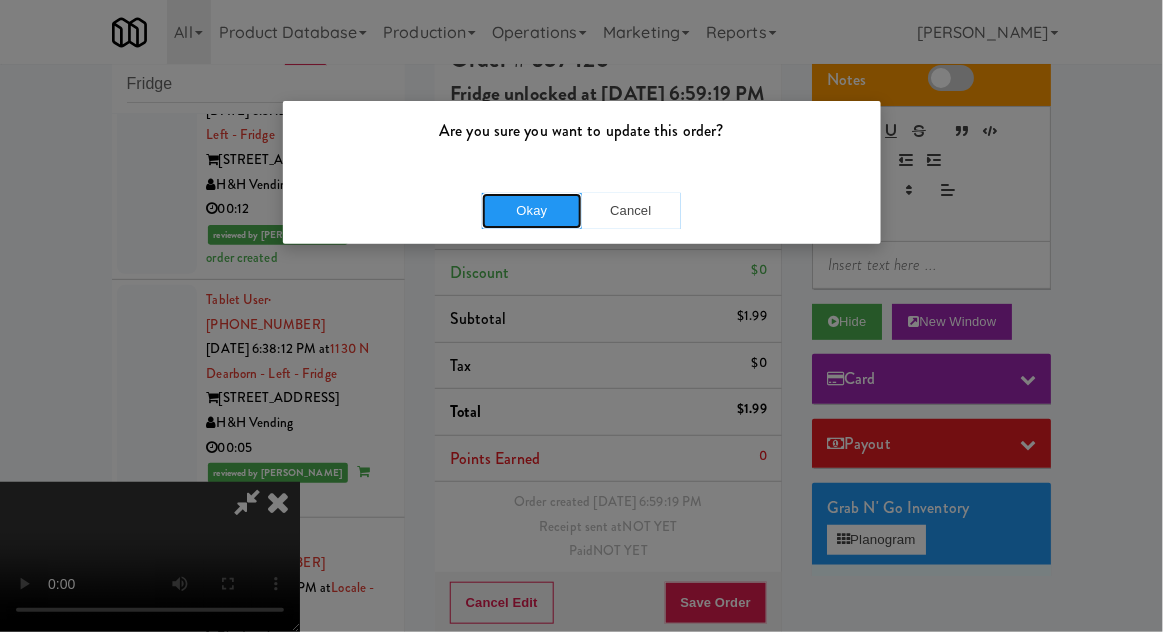 click on "Okay" at bounding box center [532, 211] 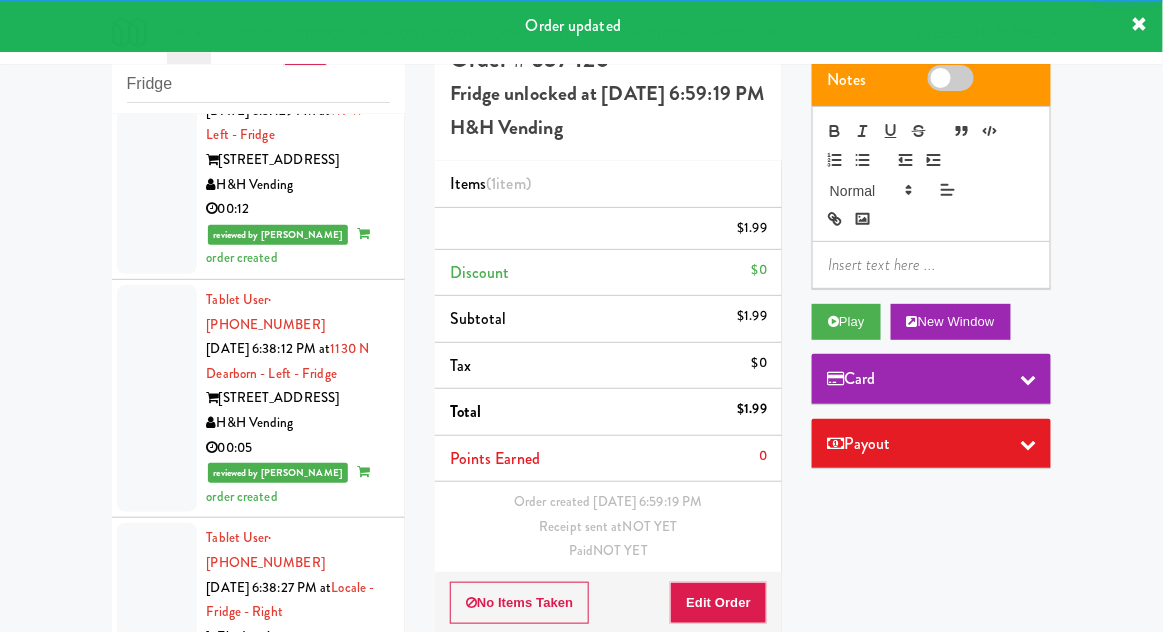 scroll, scrollTop: 6375, scrollLeft: 0, axis: vertical 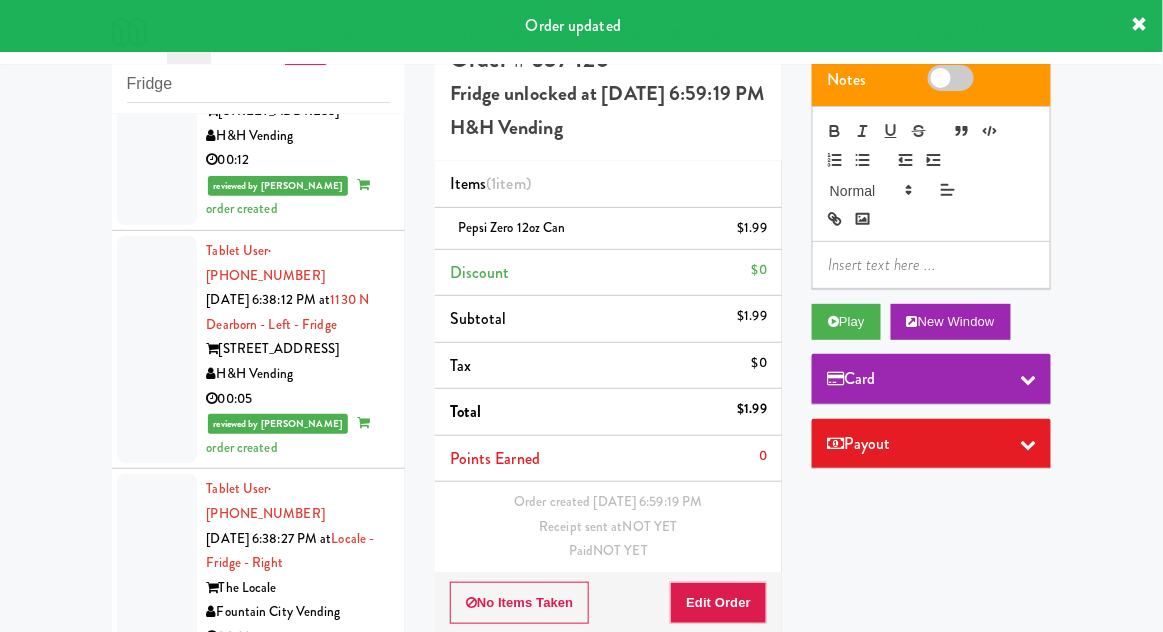 click at bounding box center [157, 1816] 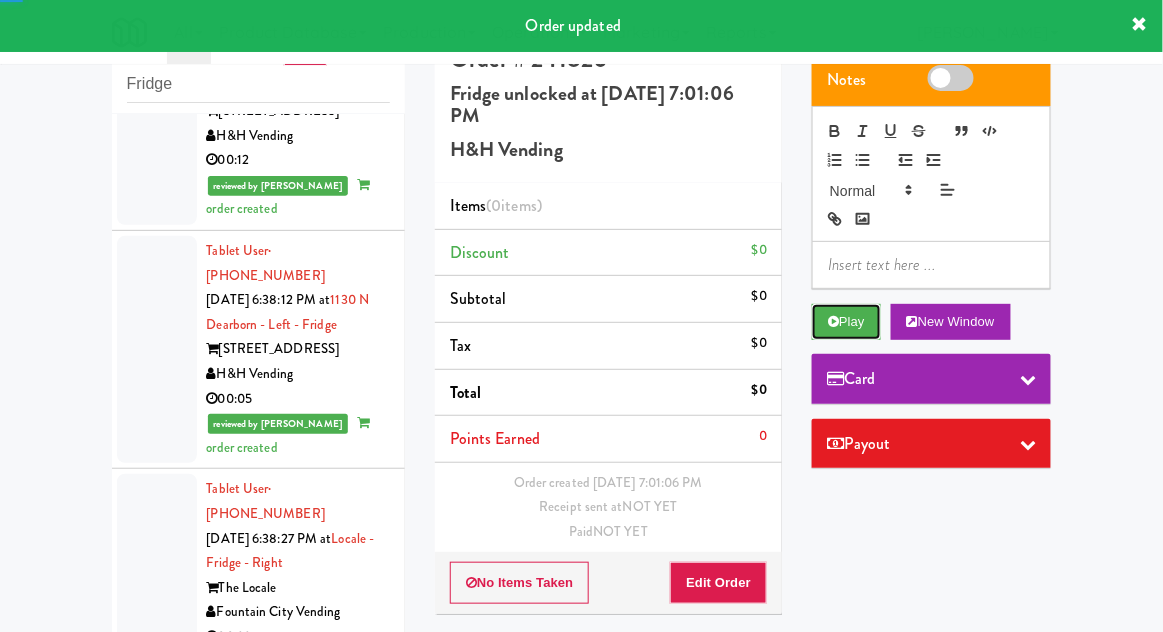 click on "Play" at bounding box center (846, 322) 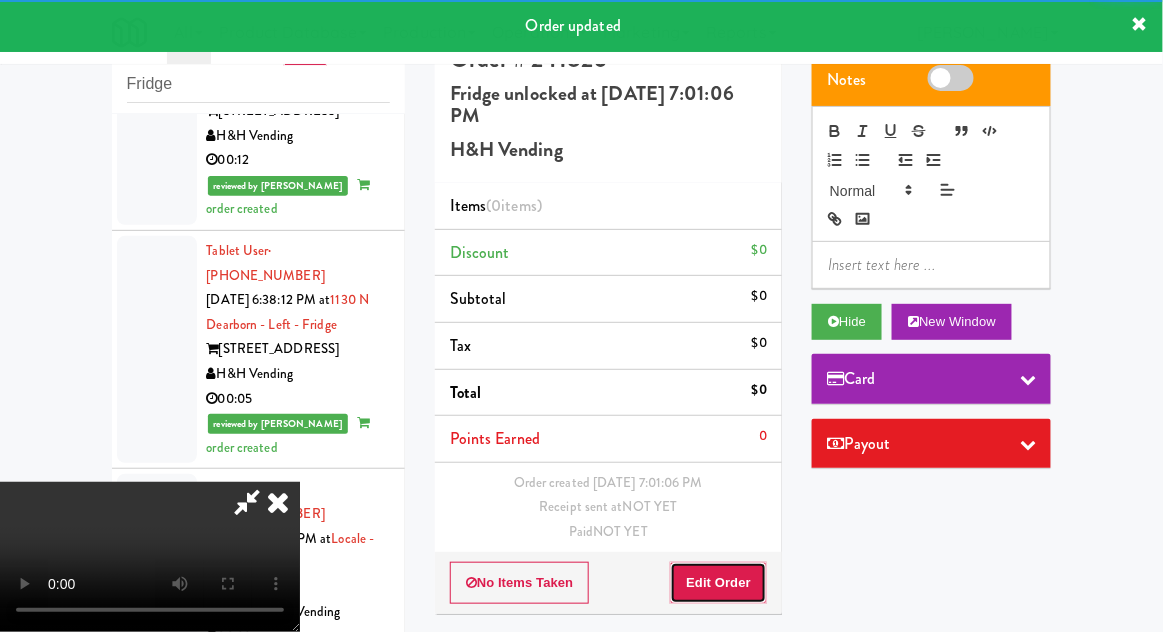 click on "Edit Order" at bounding box center [718, 583] 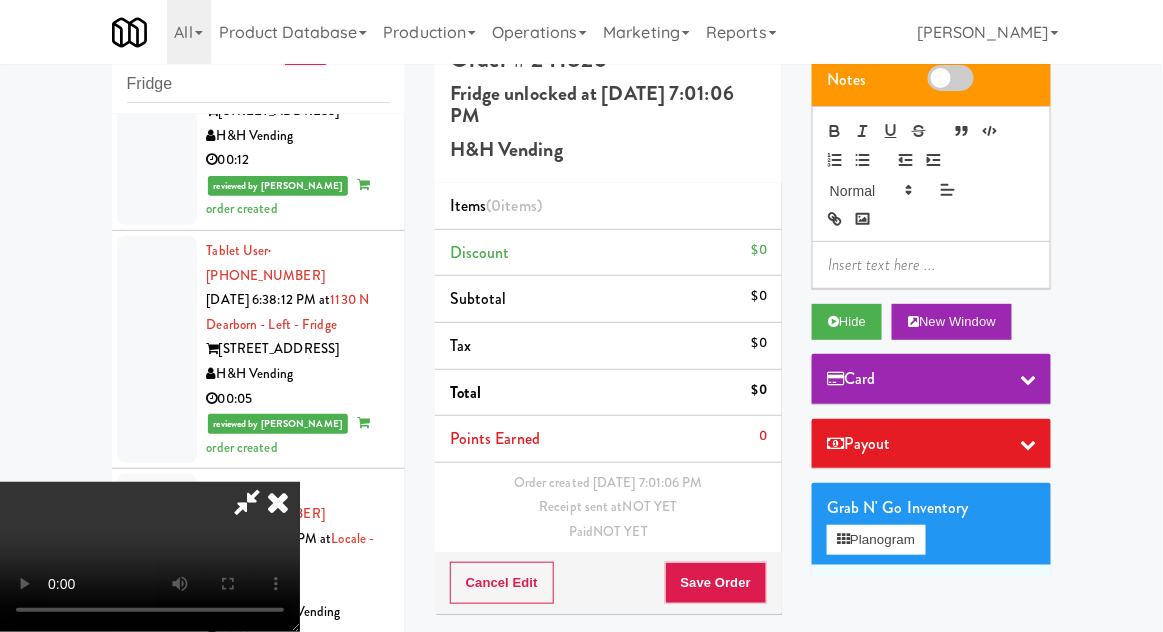 type 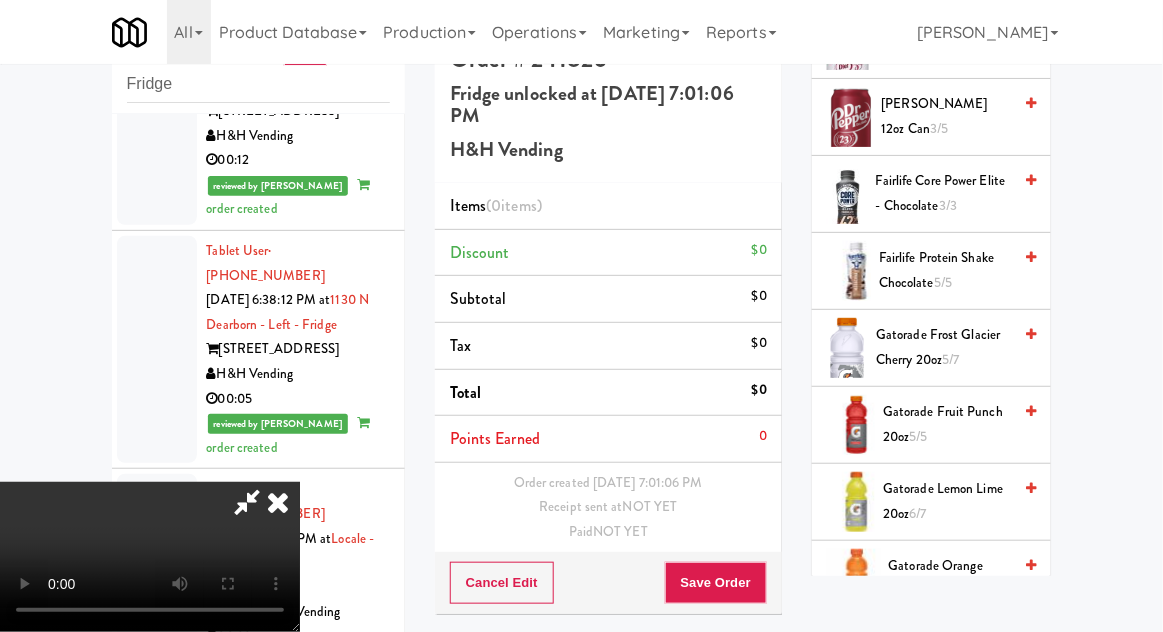 scroll, scrollTop: 1540, scrollLeft: 0, axis: vertical 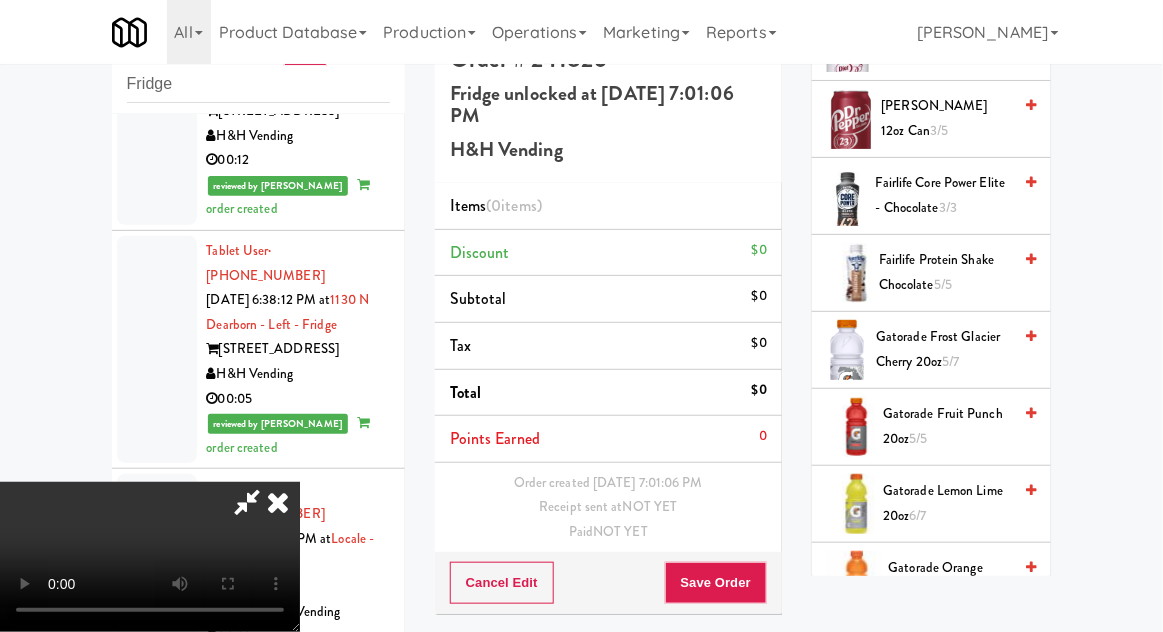 click on "Gatorade Frost Glacier Cherry 20oz  5/7" at bounding box center [943, 349] 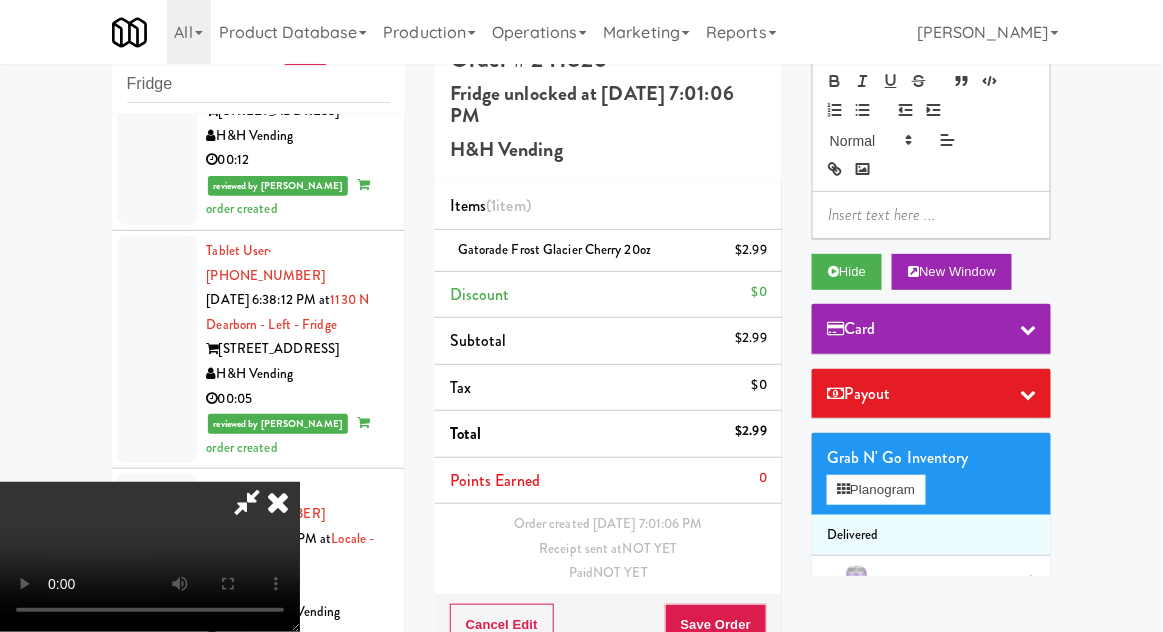 scroll, scrollTop: 0, scrollLeft: 0, axis: both 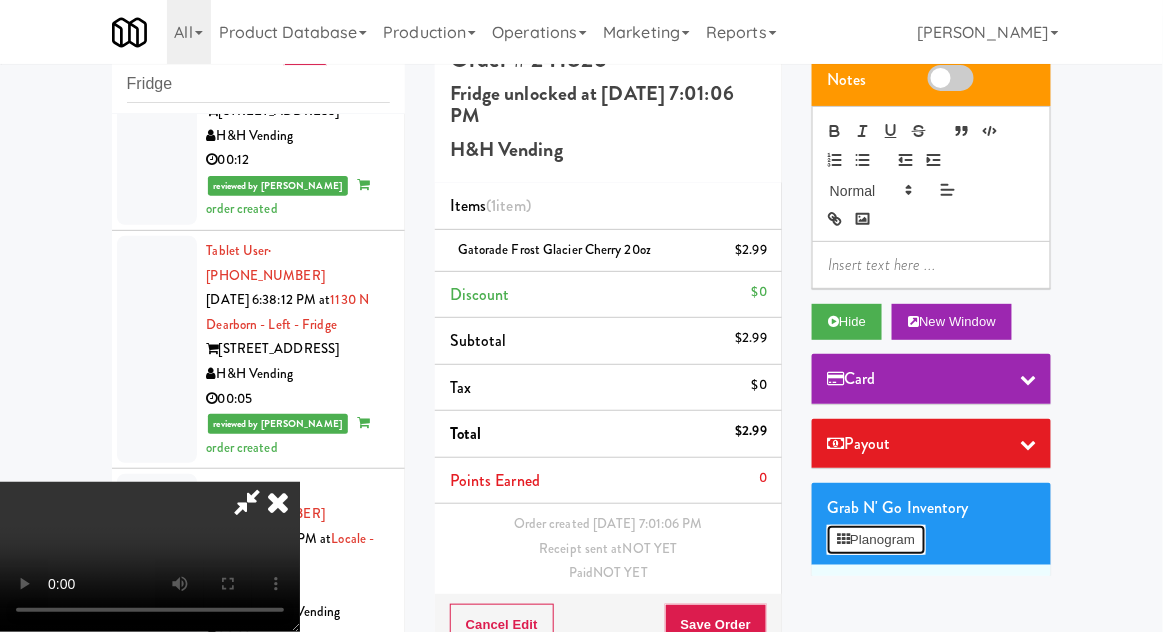 click on "Planogram" at bounding box center (876, 540) 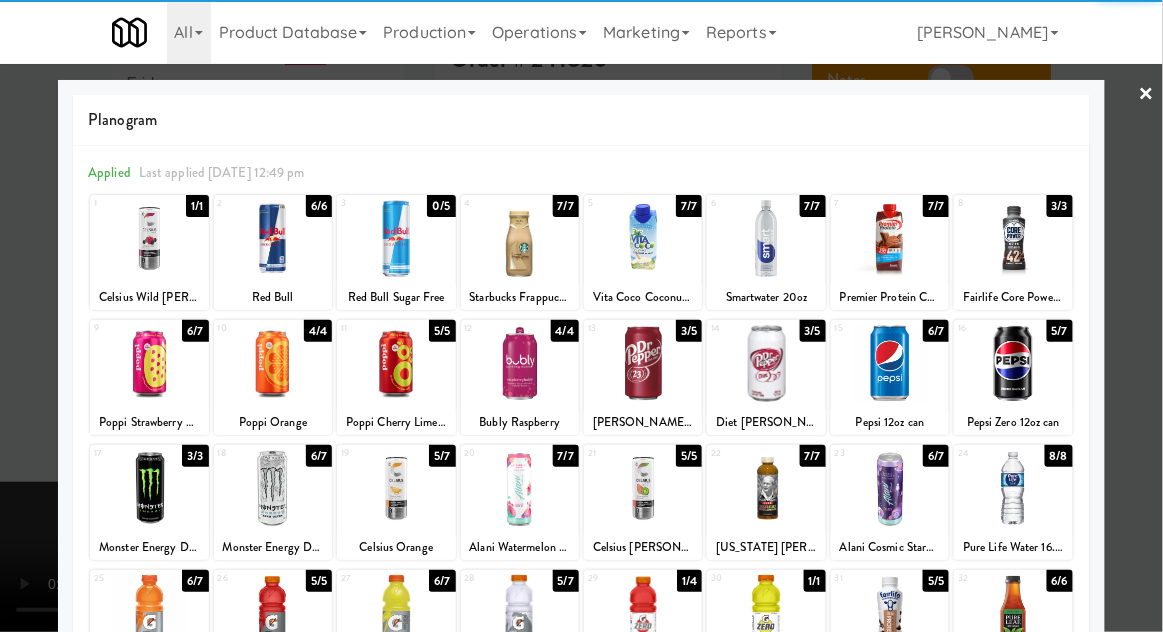 click at bounding box center [581, 316] 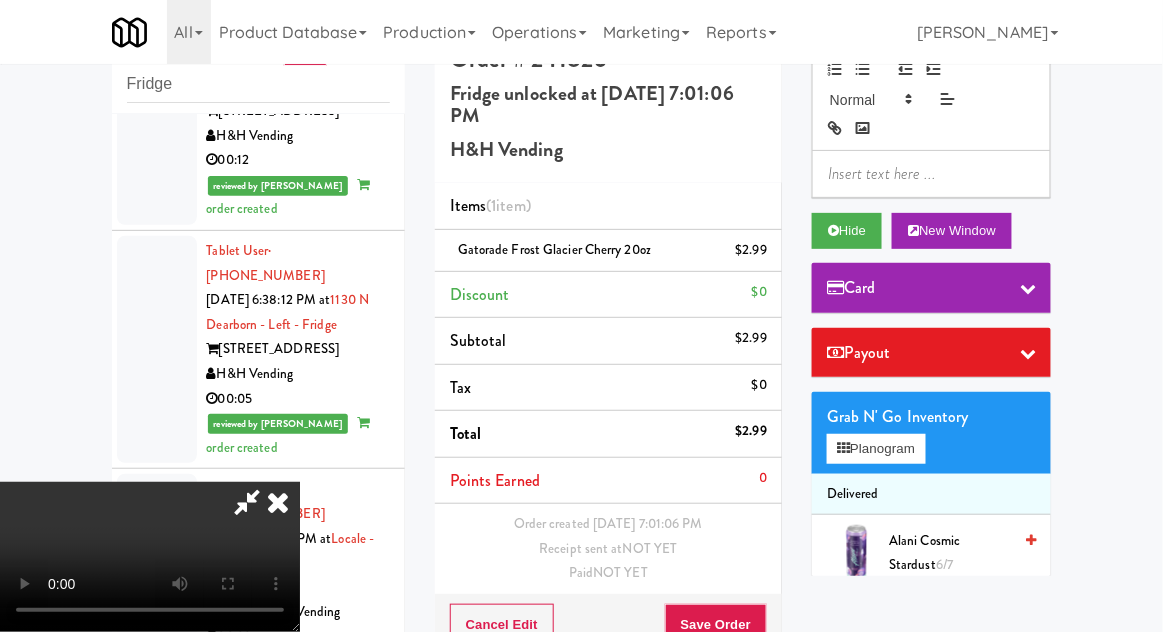 scroll, scrollTop: 95, scrollLeft: 0, axis: vertical 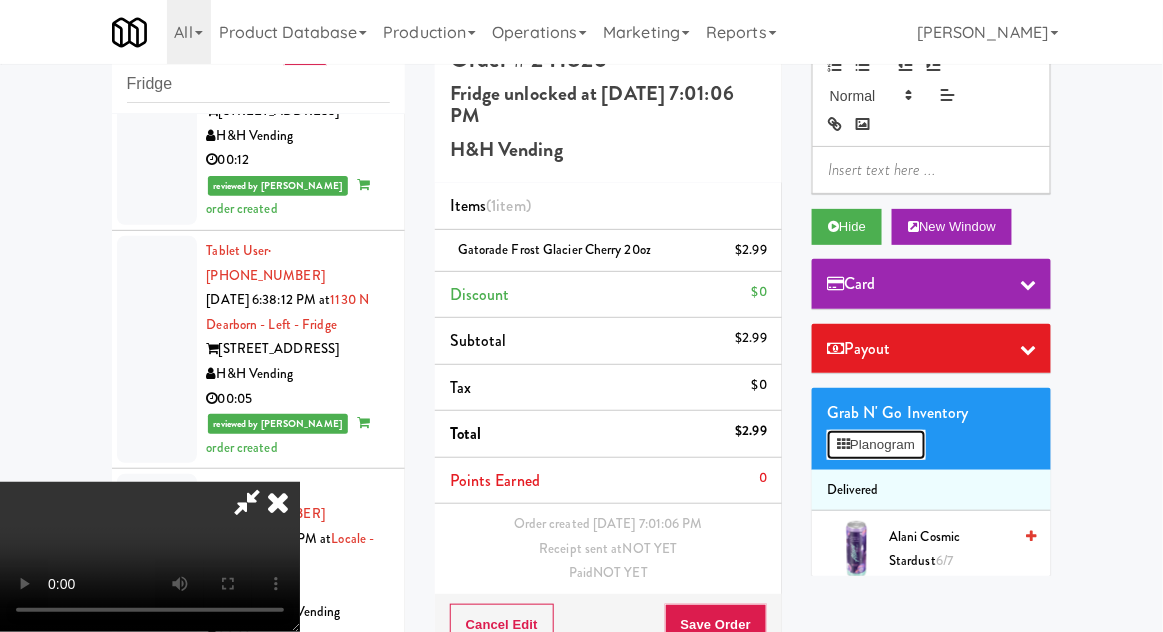 click on "Planogram" at bounding box center [876, 445] 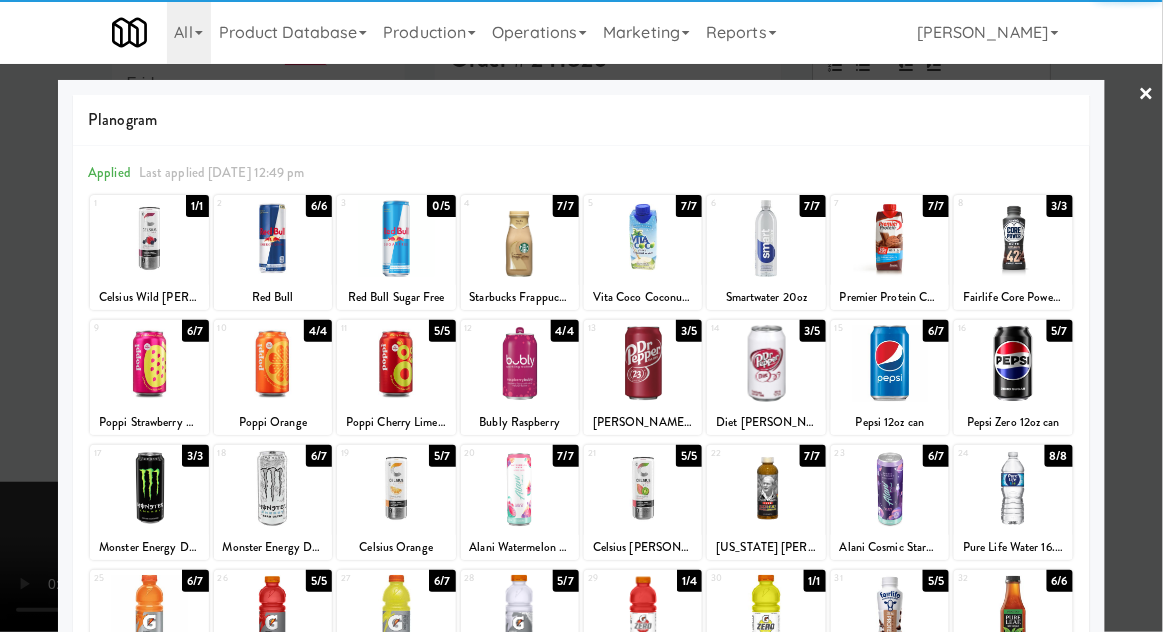 click at bounding box center (396, 488) 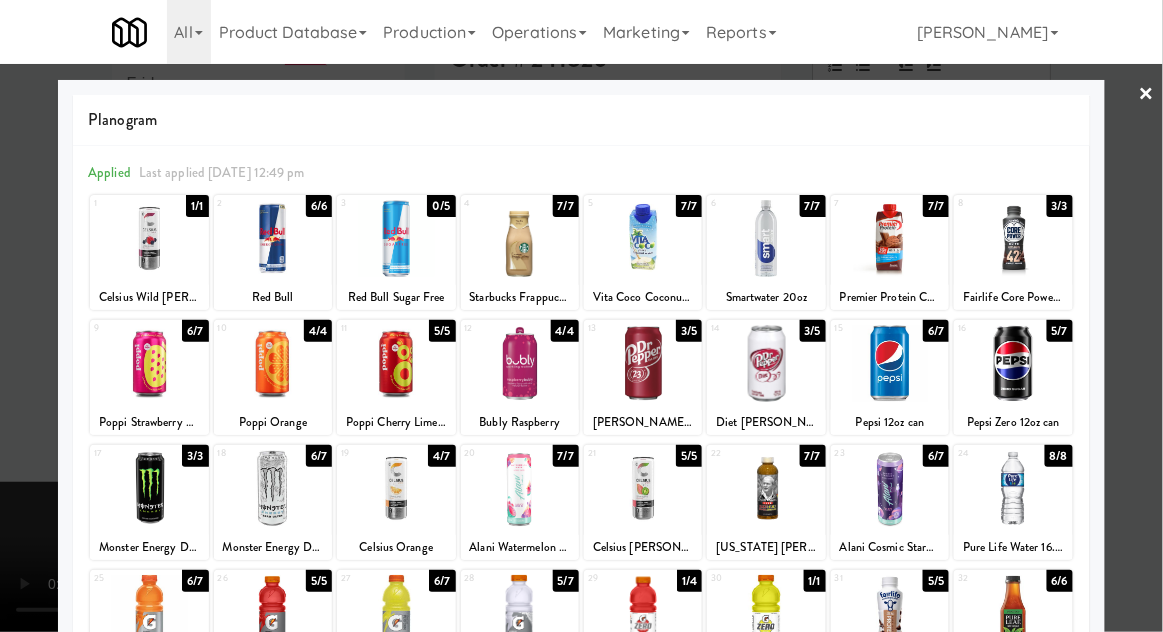 click at bounding box center (581, 316) 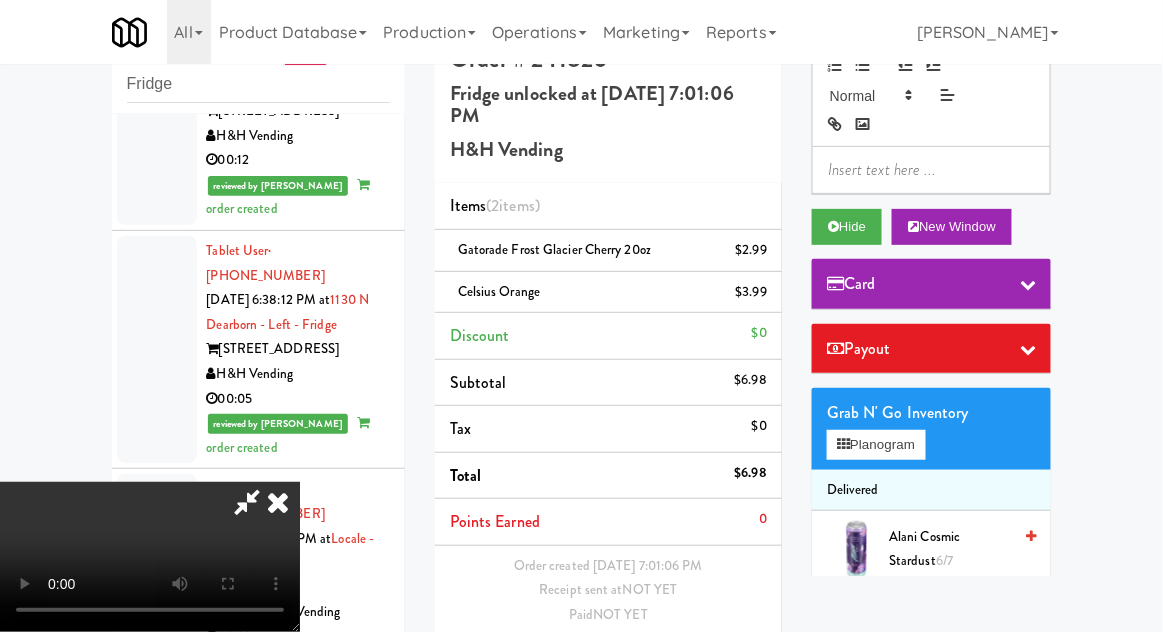 click on "Save Order" at bounding box center (716, 667) 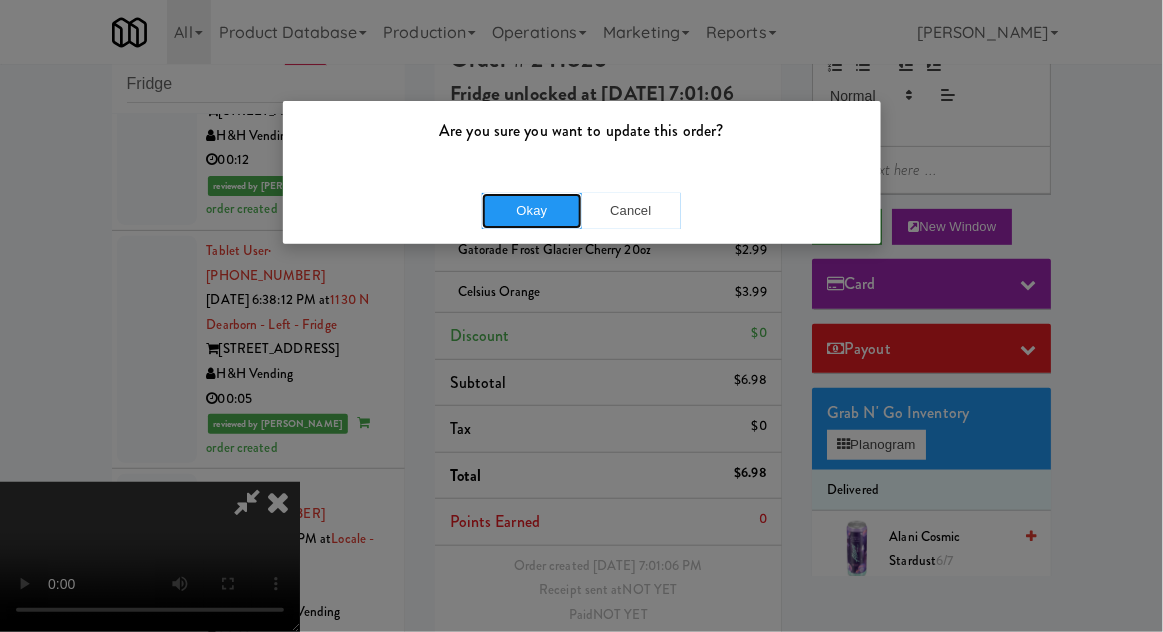 click on "Okay" at bounding box center [532, 211] 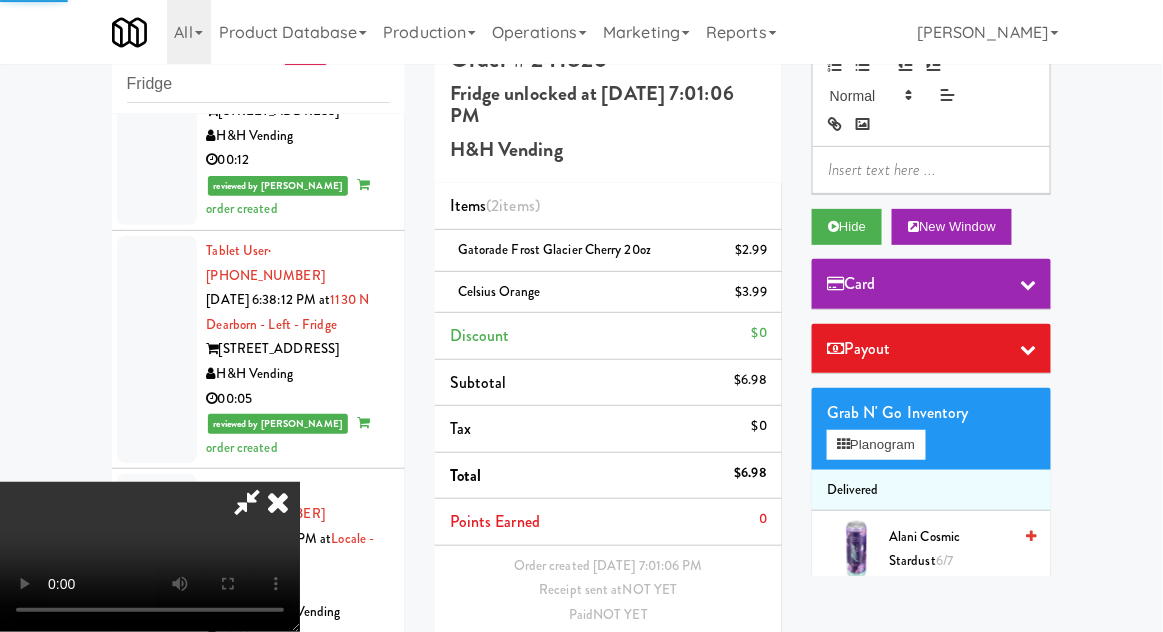 scroll, scrollTop: 0, scrollLeft: 0, axis: both 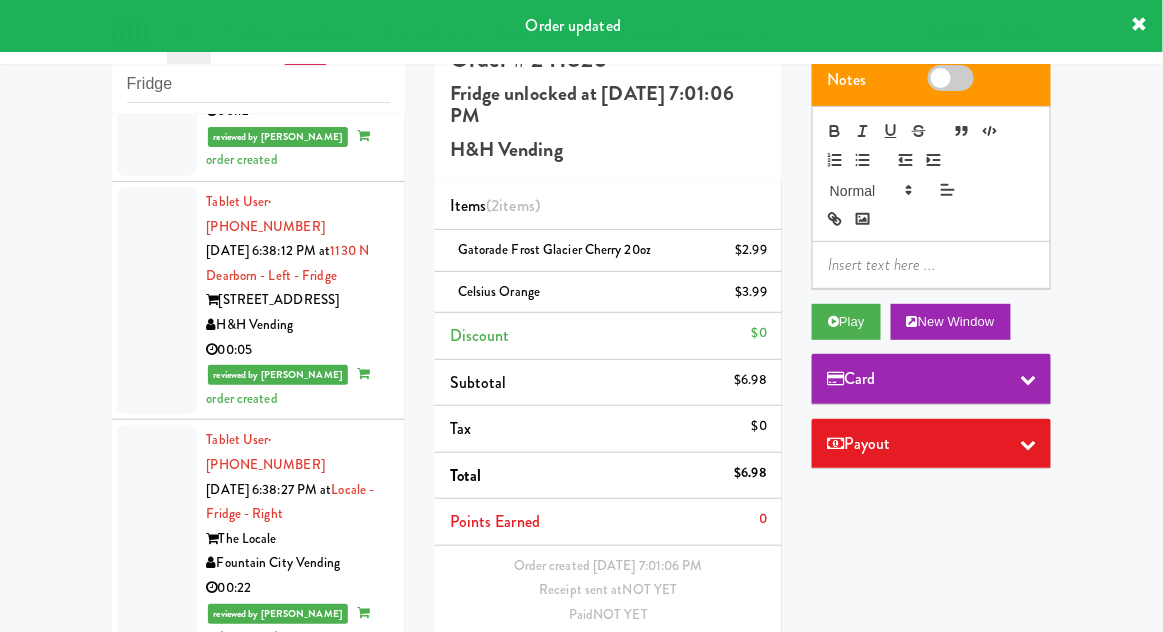 click at bounding box center (157, 1792) 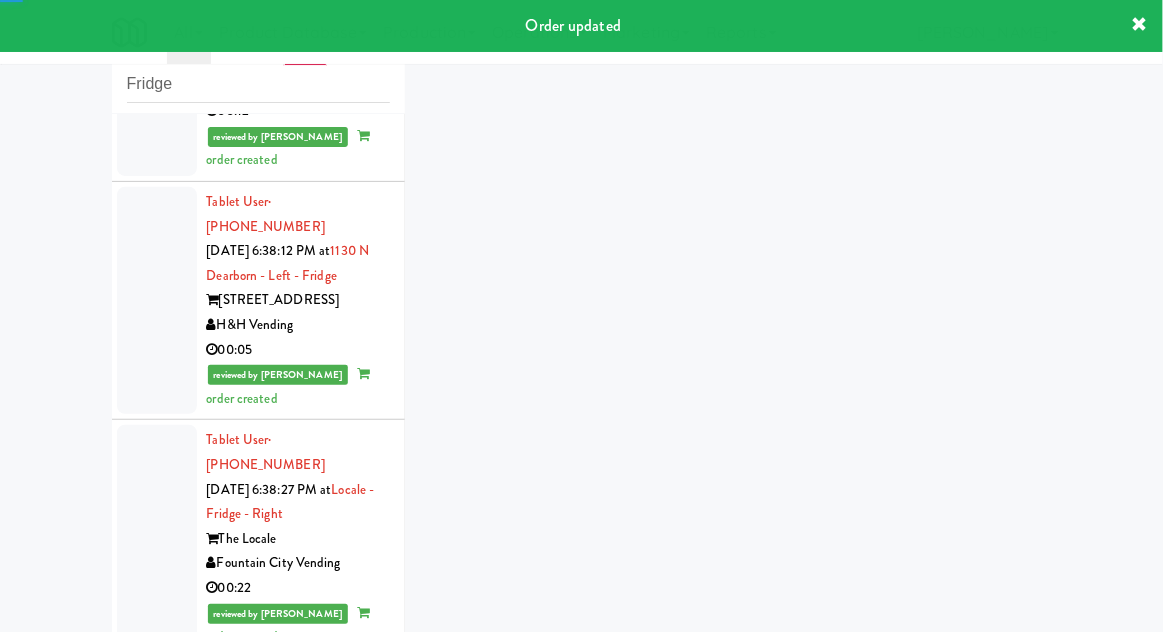 click at bounding box center (157, 1266) 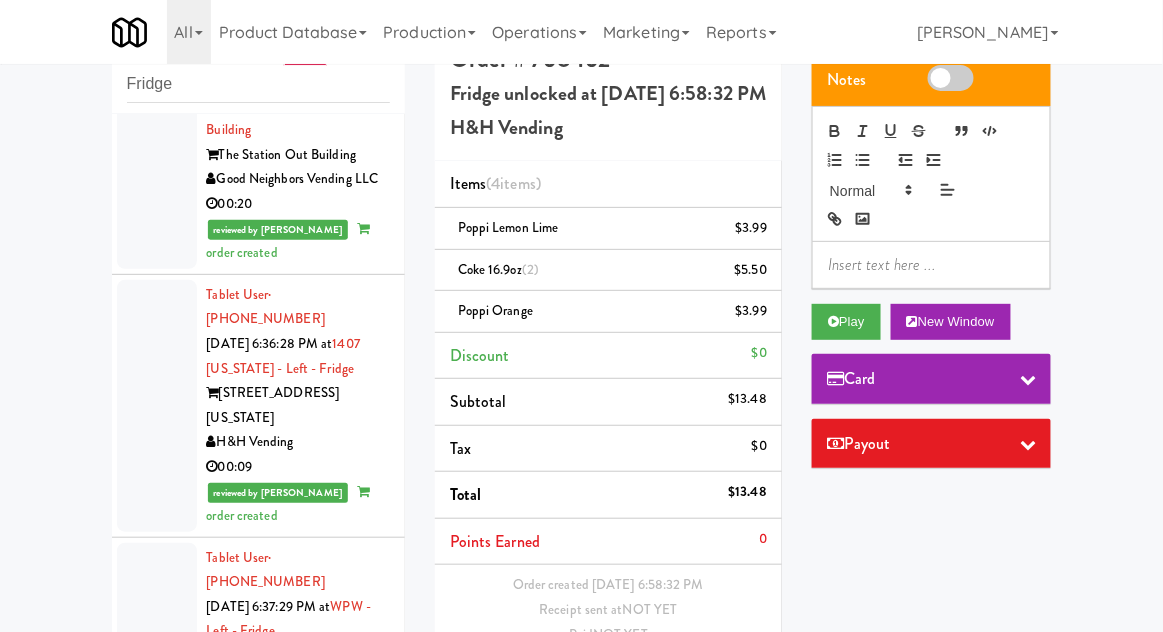 click at bounding box center [157, 1384] 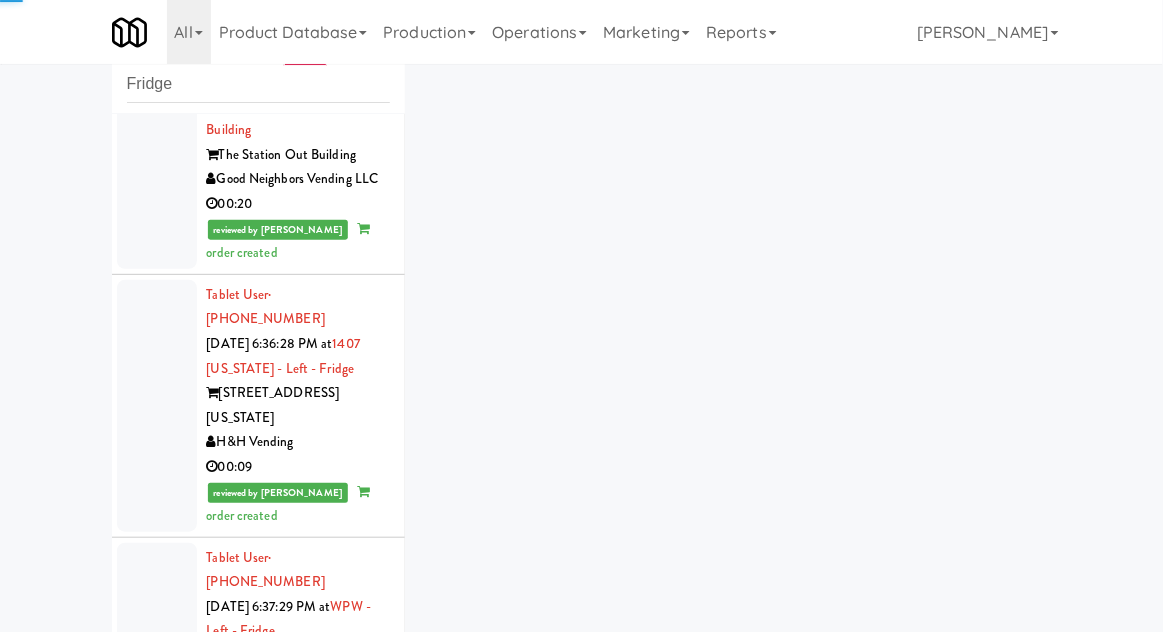 click at bounding box center (157, 1132) 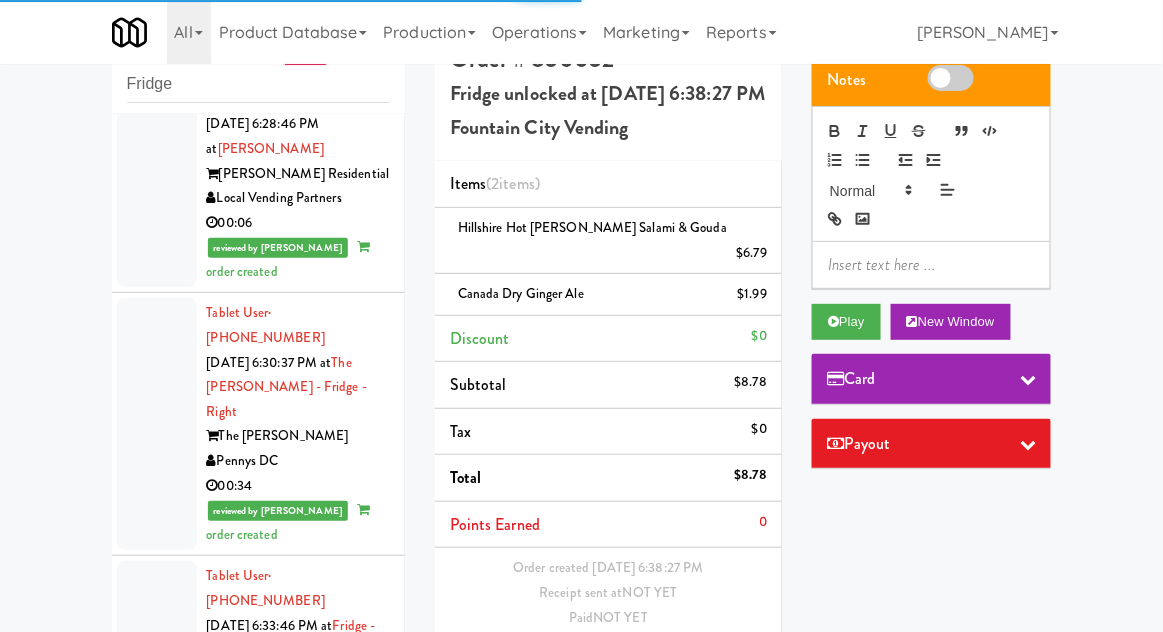 scroll, scrollTop: 5309, scrollLeft: 0, axis: vertical 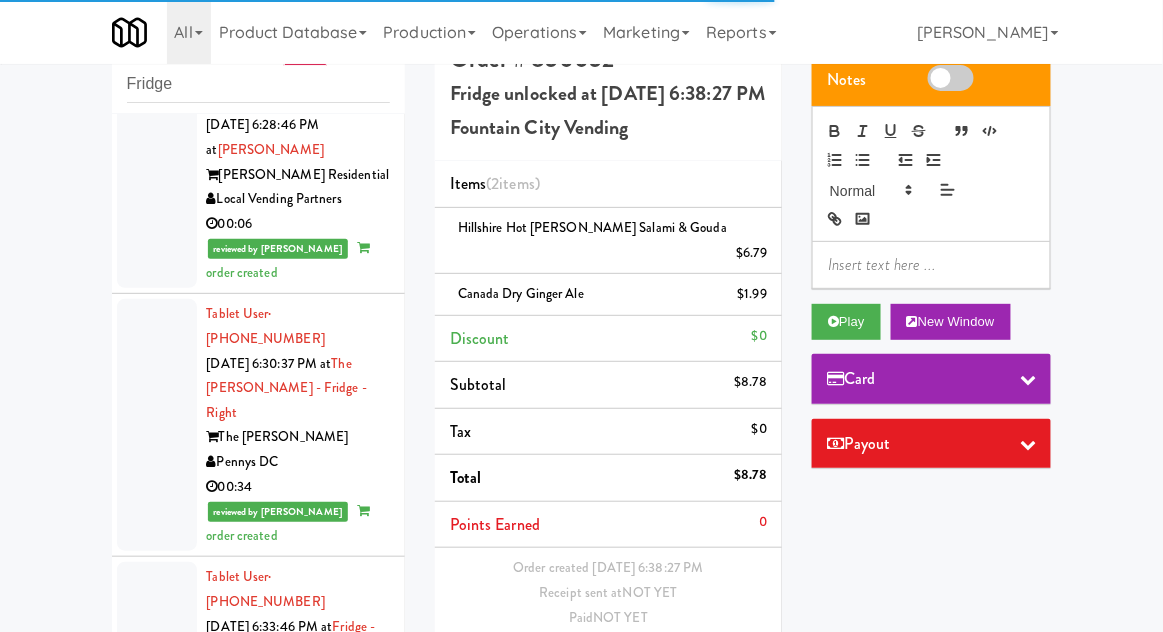 click at bounding box center (157, 1415) 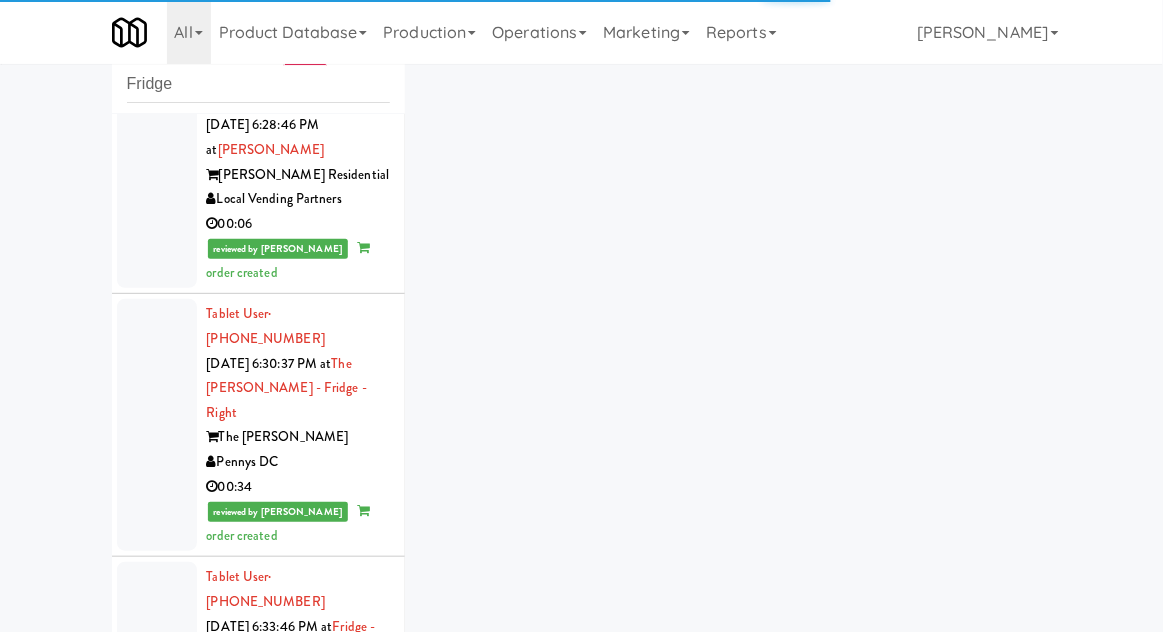 click at bounding box center (157, 1177) 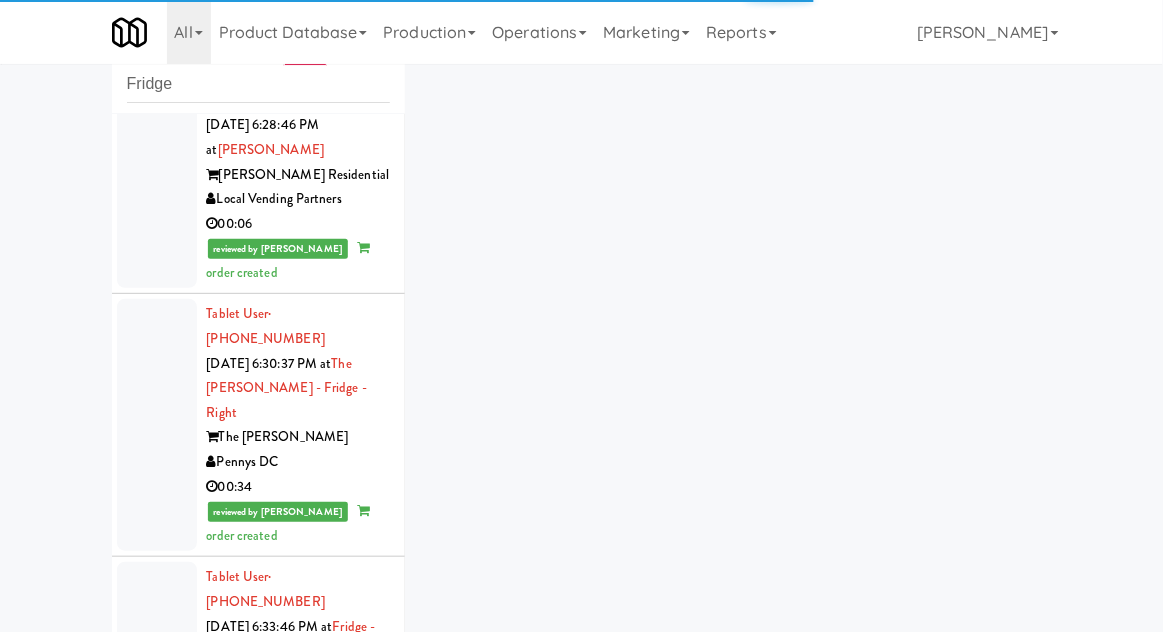 click at bounding box center [157, 927] 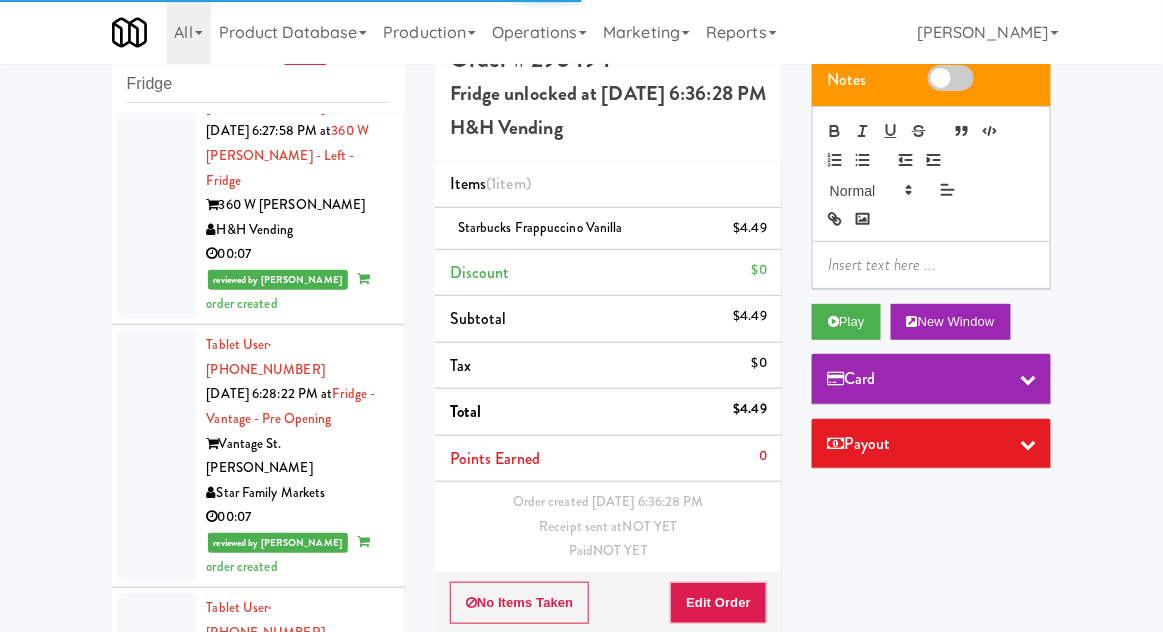 click at bounding box center (157, 1207) 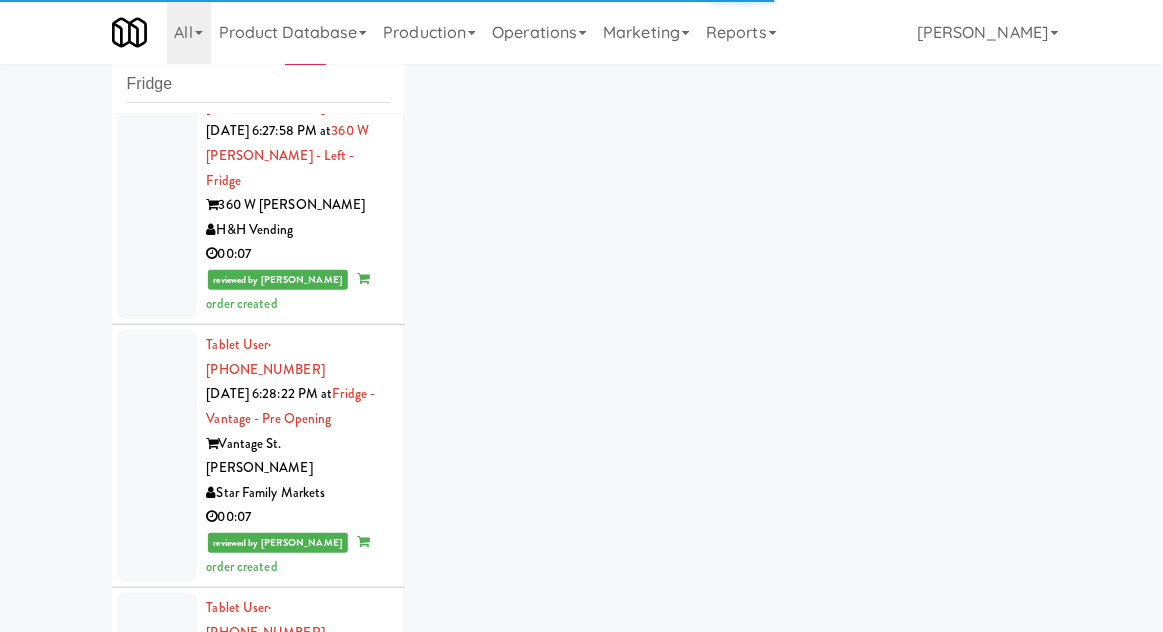 click at bounding box center (157, 957) 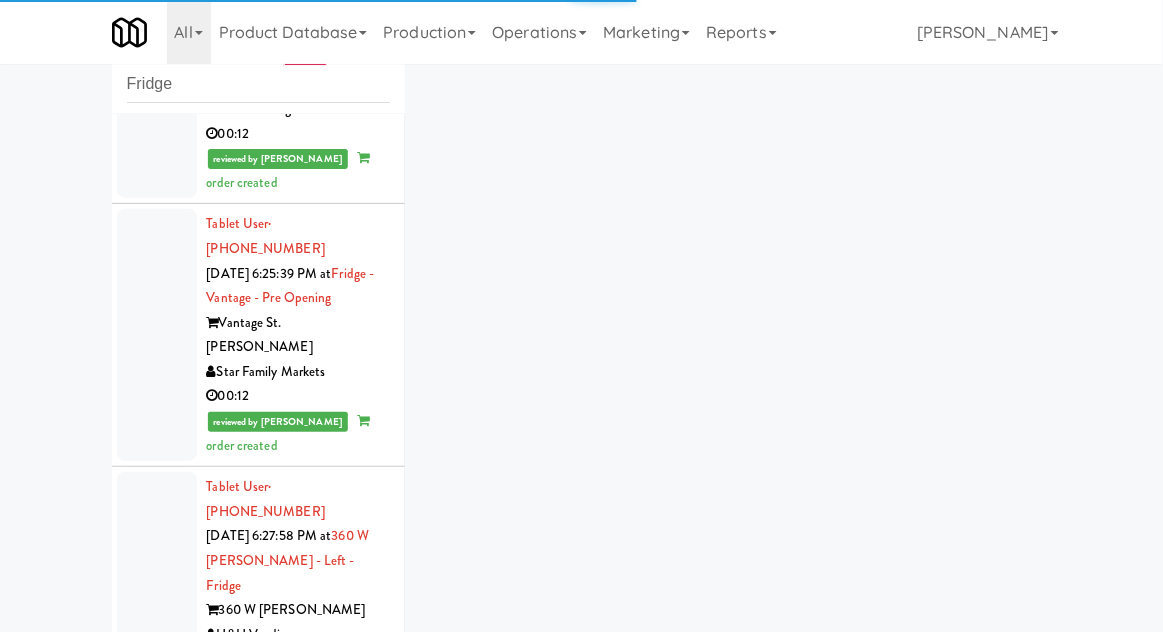 click at bounding box center [157, 1111] 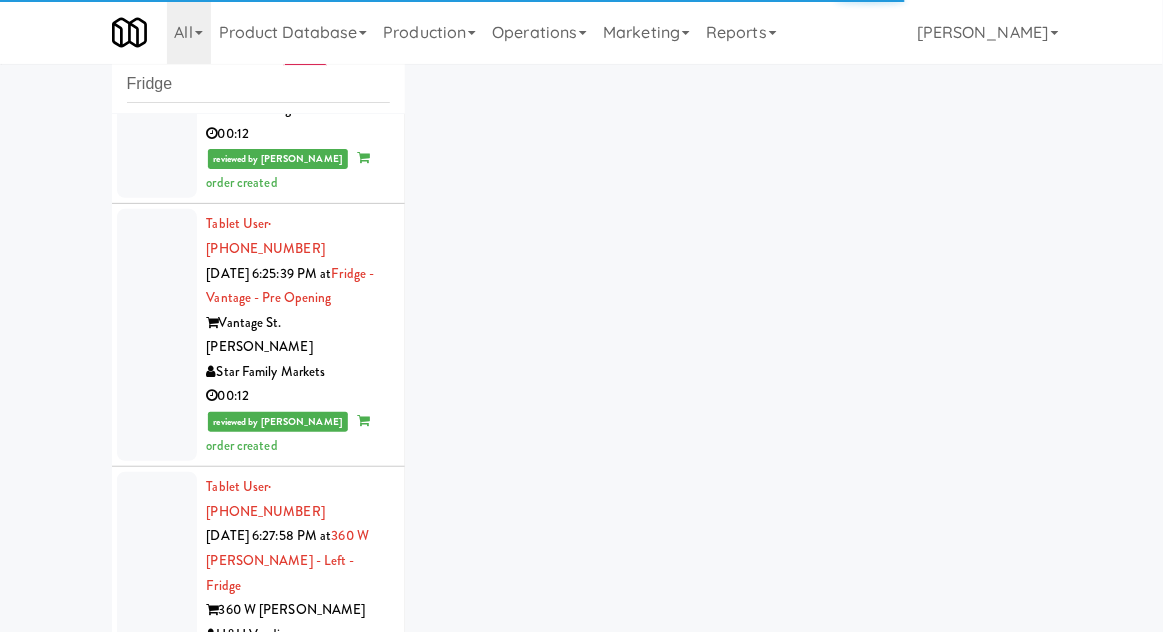click at bounding box center [157, 861] 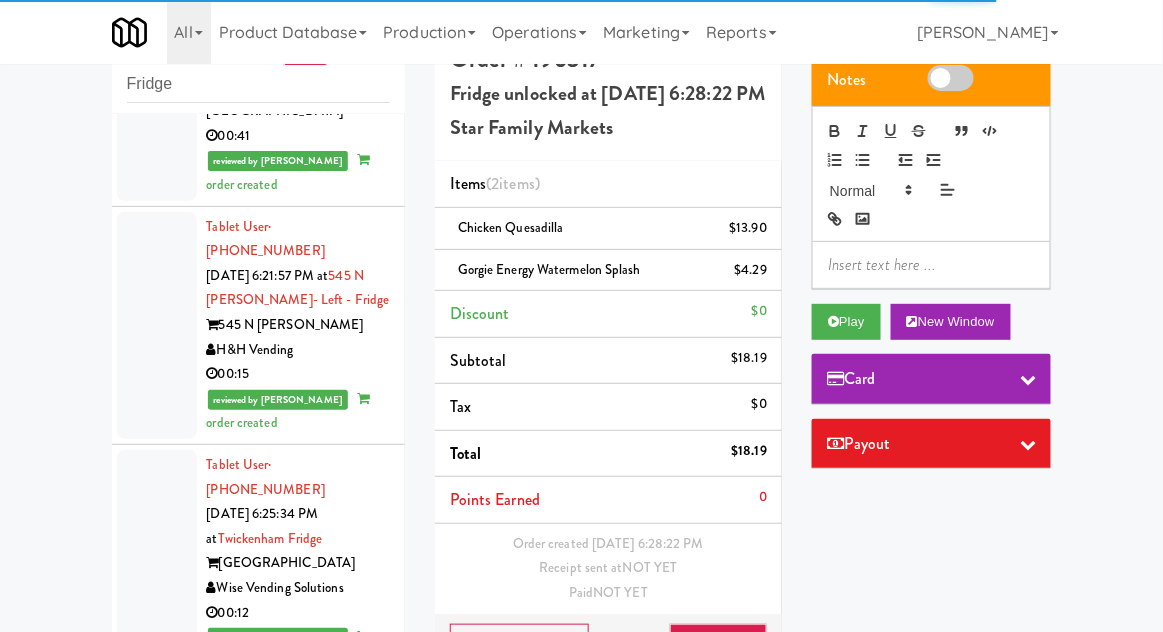 click at bounding box center [157, 1077] 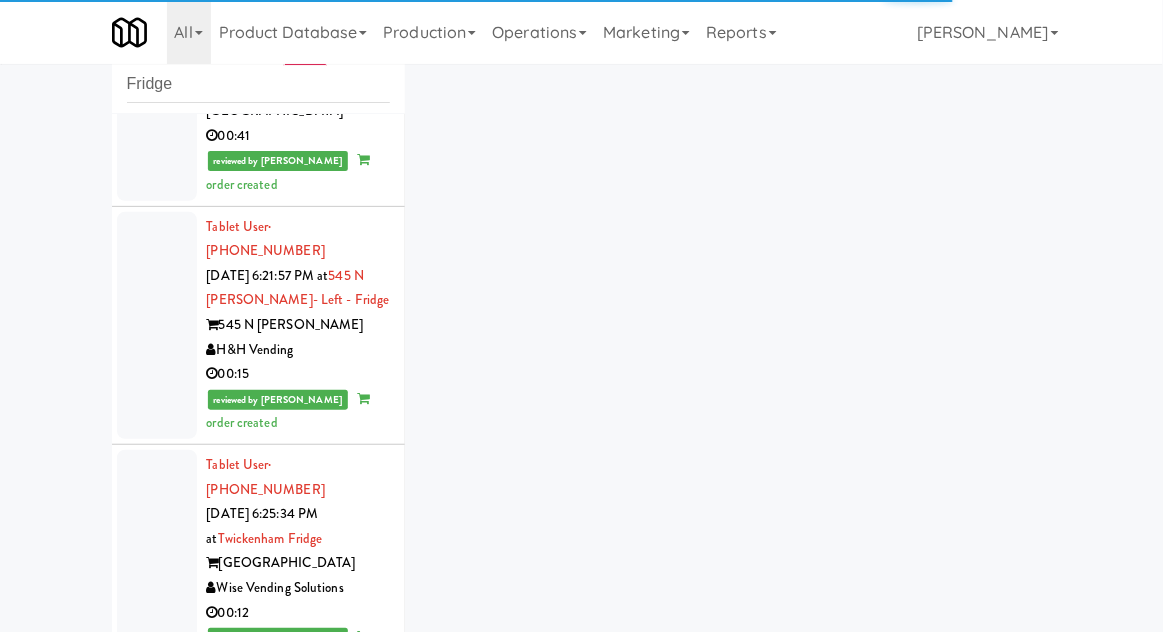 click at bounding box center (157, 814) 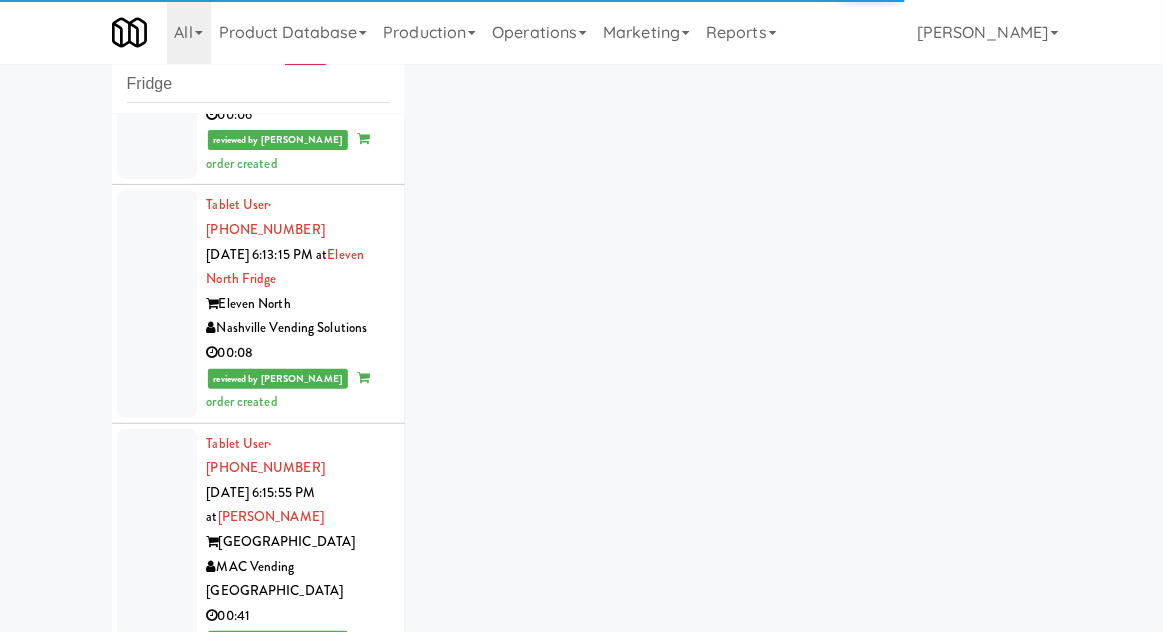 click at bounding box center (157, 1043) 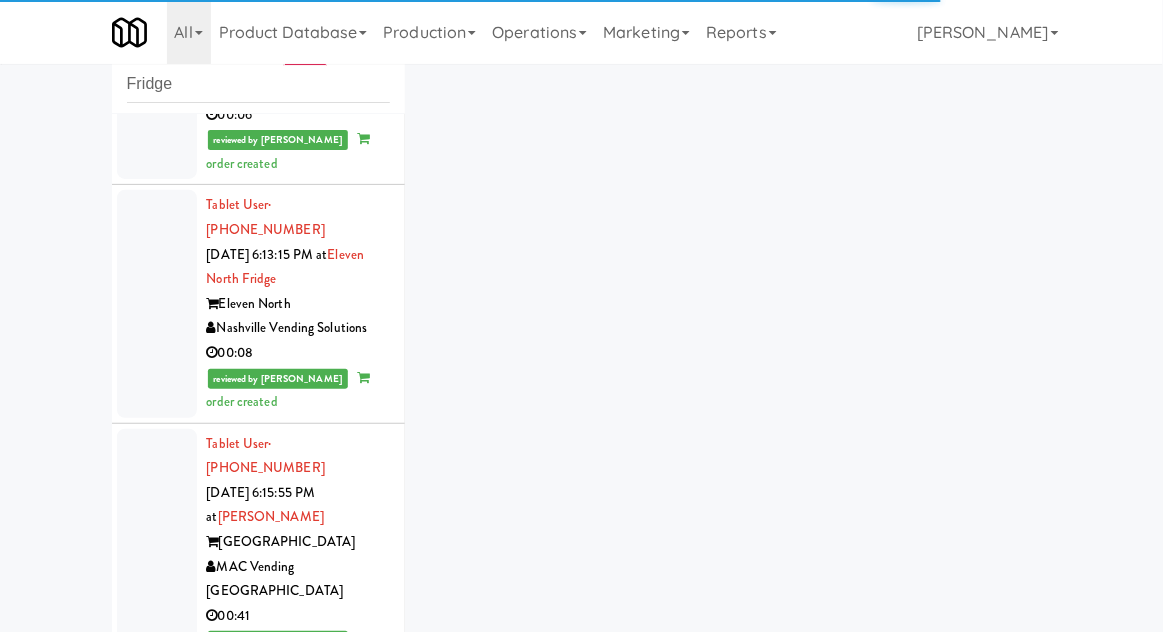 click at bounding box center [157, 805] 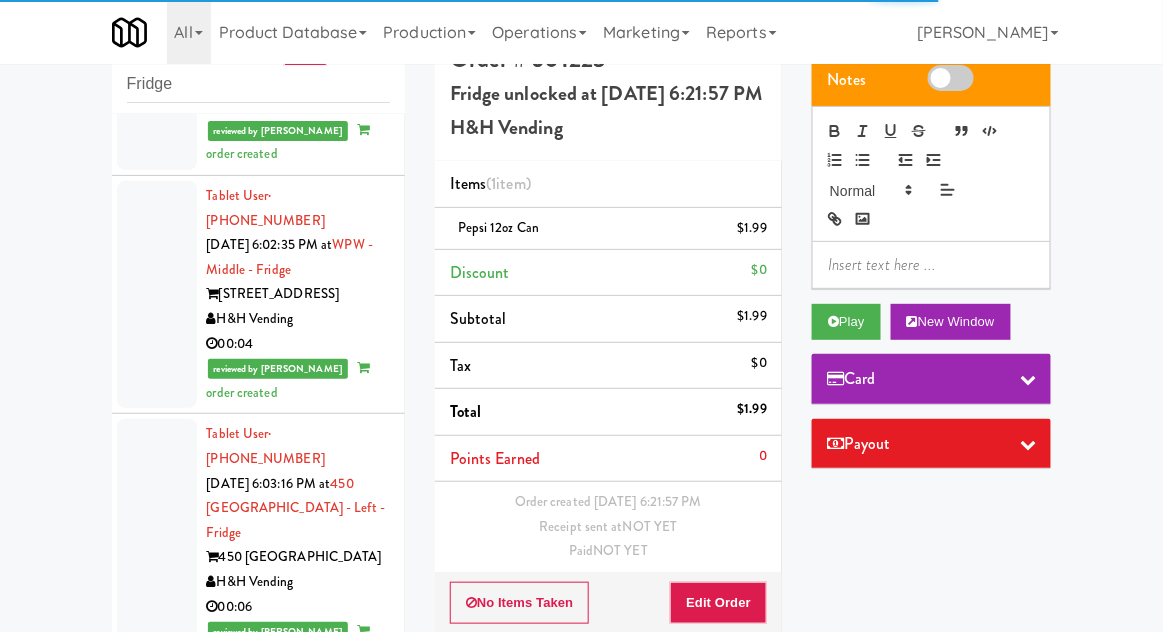 scroll, scrollTop: 2922, scrollLeft: 0, axis: vertical 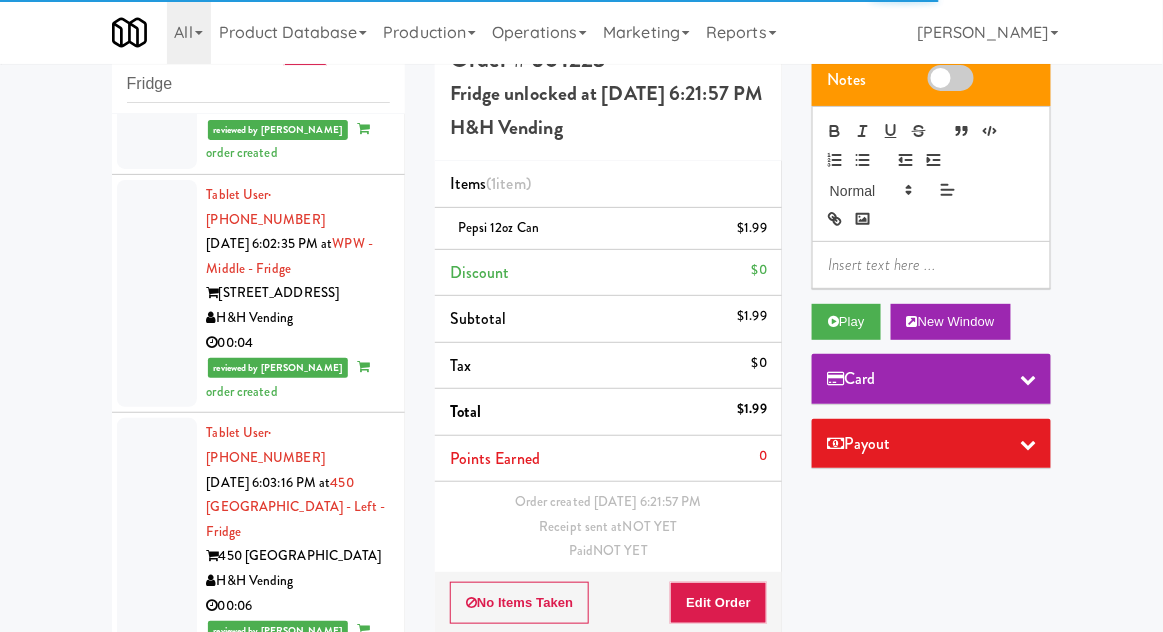click at bounding box center [157, 1046] 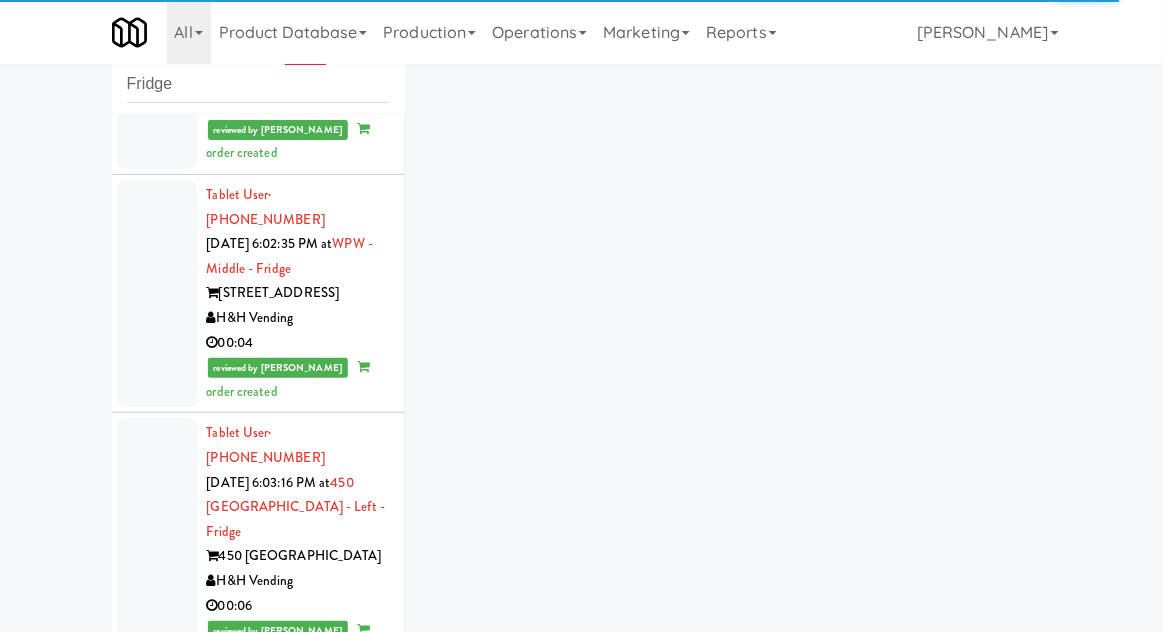 click at bounding box center (157, 794) 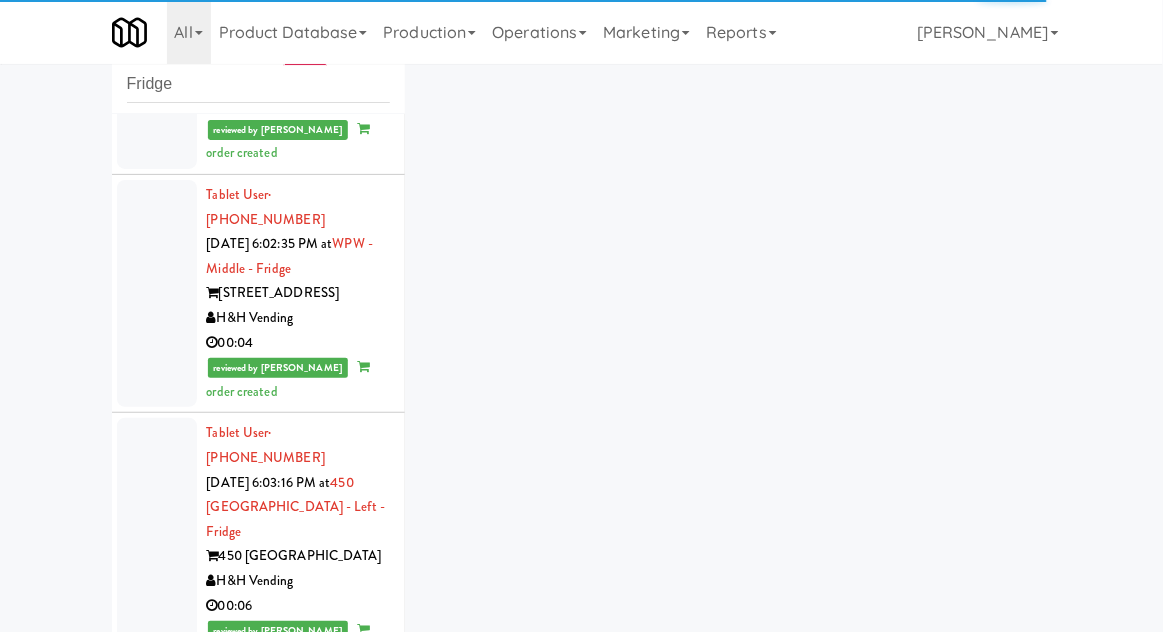 click at bounding box center [157, 544] 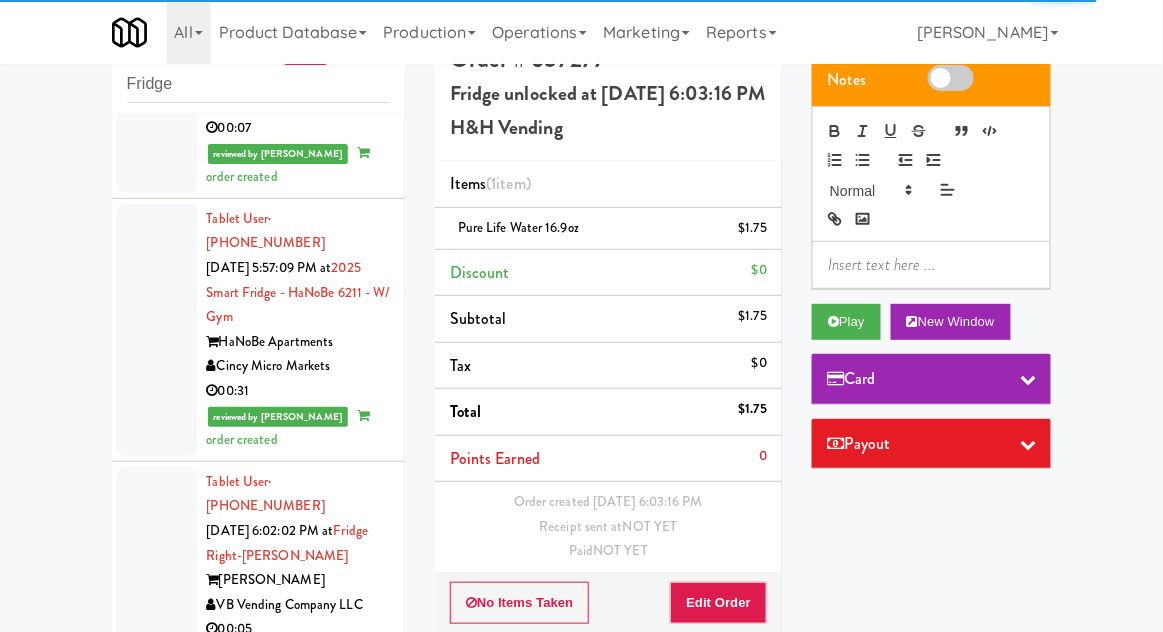 click at bounding box center [157, 818] 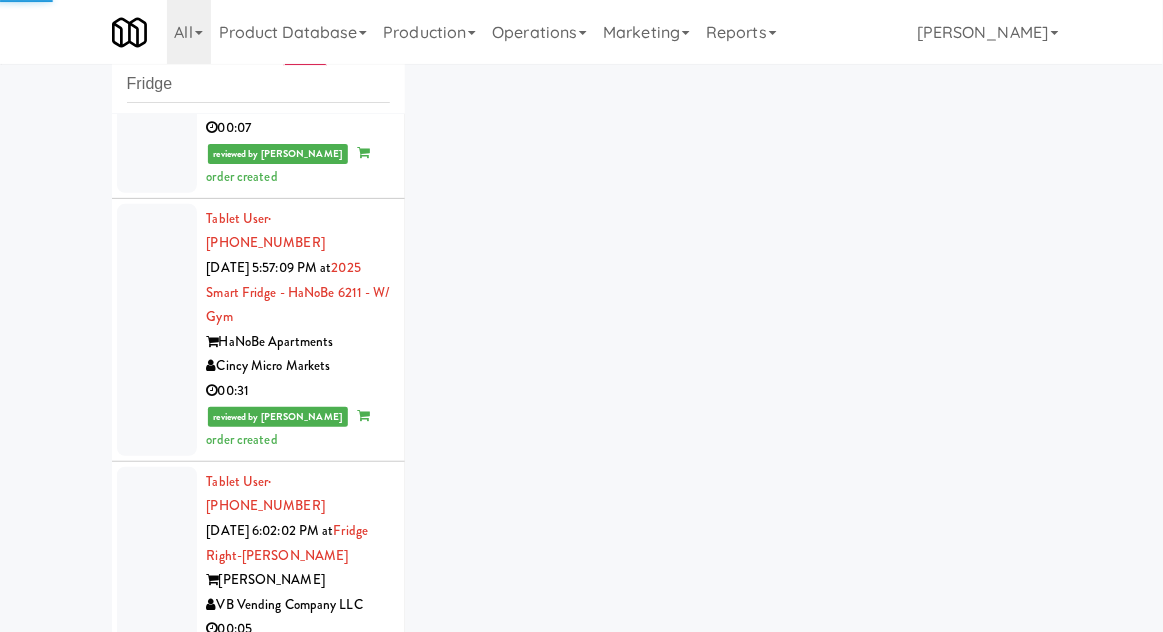 click at bounding box center (157, 580) 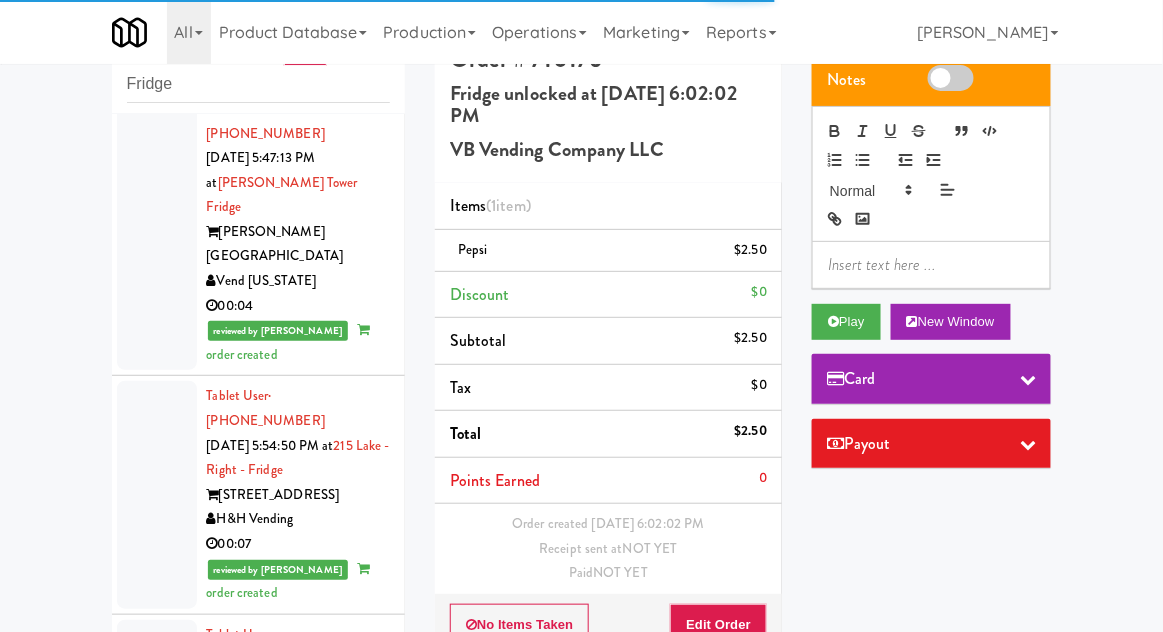 scroll, scrollTop: 1981, scrollLeft: 0, axis: vertical 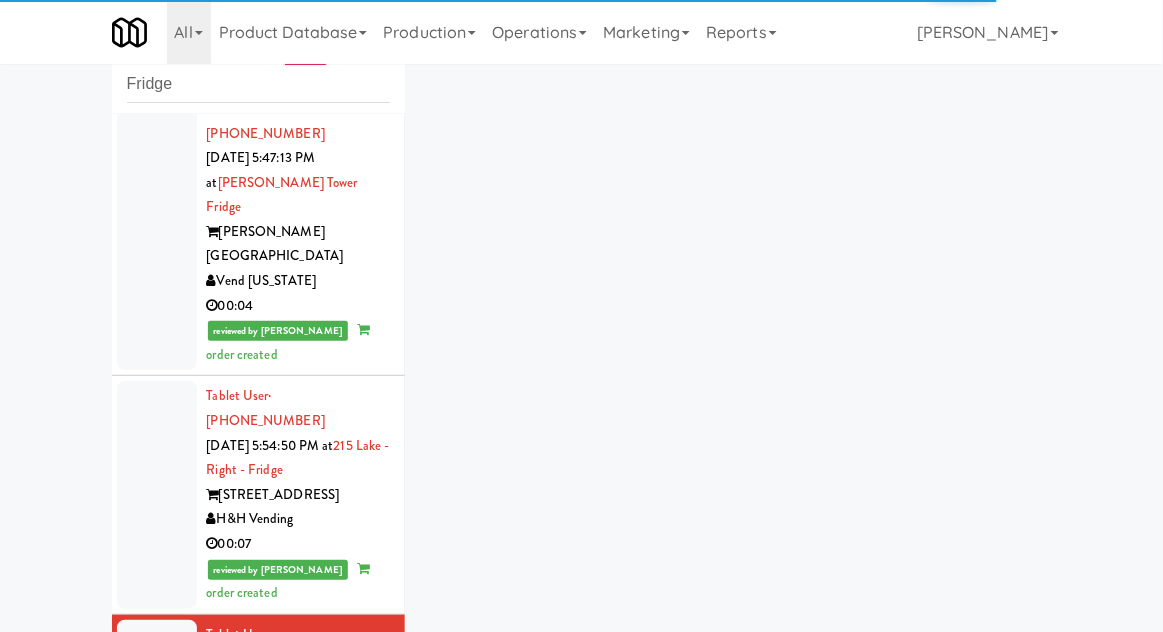 click at bounding box center [157, 494] 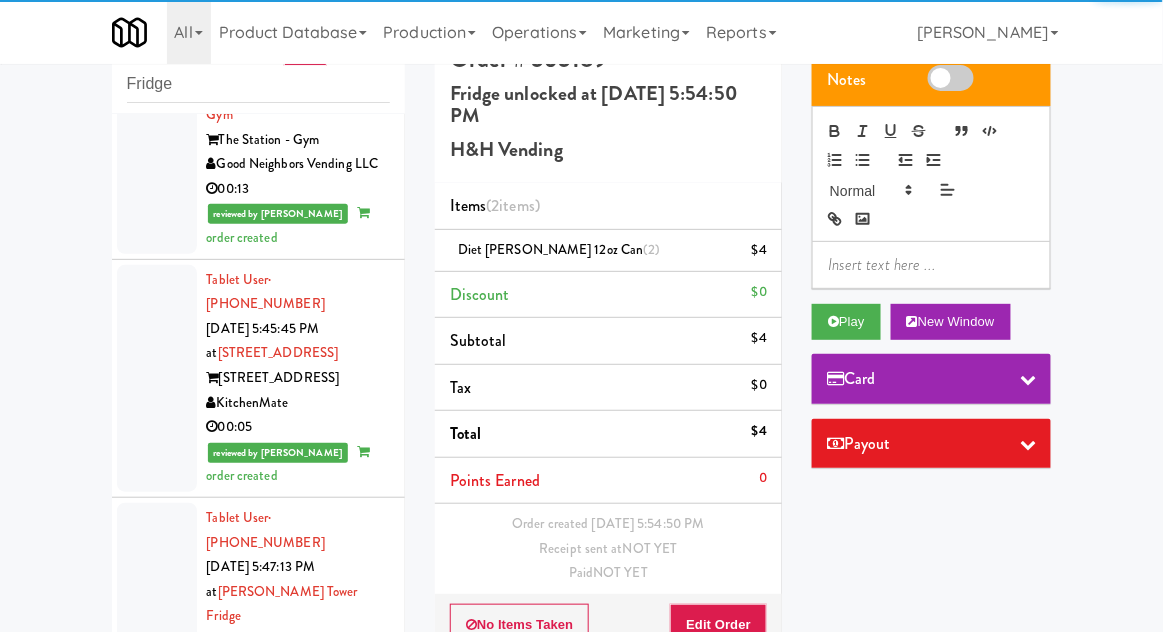 click at bounding box center (157, 641) 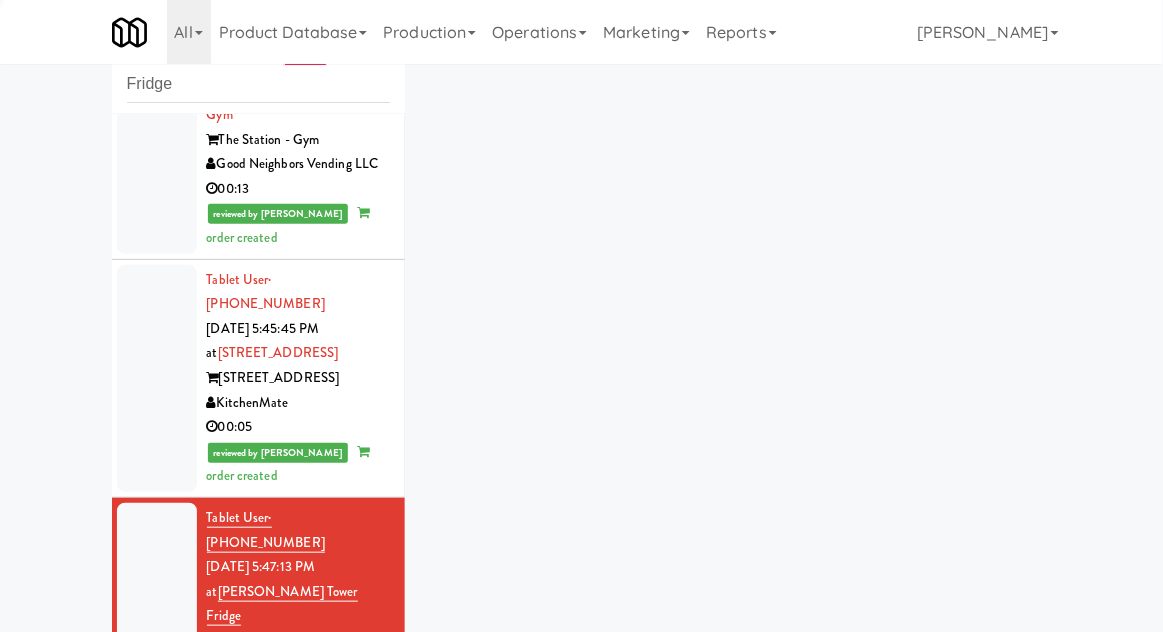 click at bounding box center (157, 378) 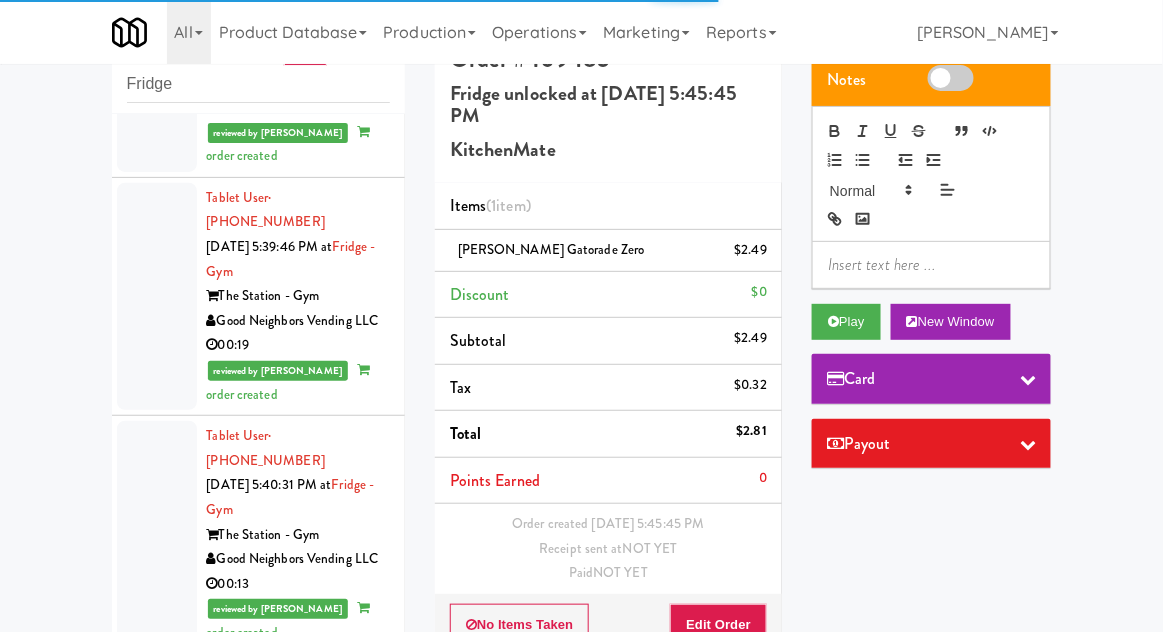 click at bounding box center [157, 534] 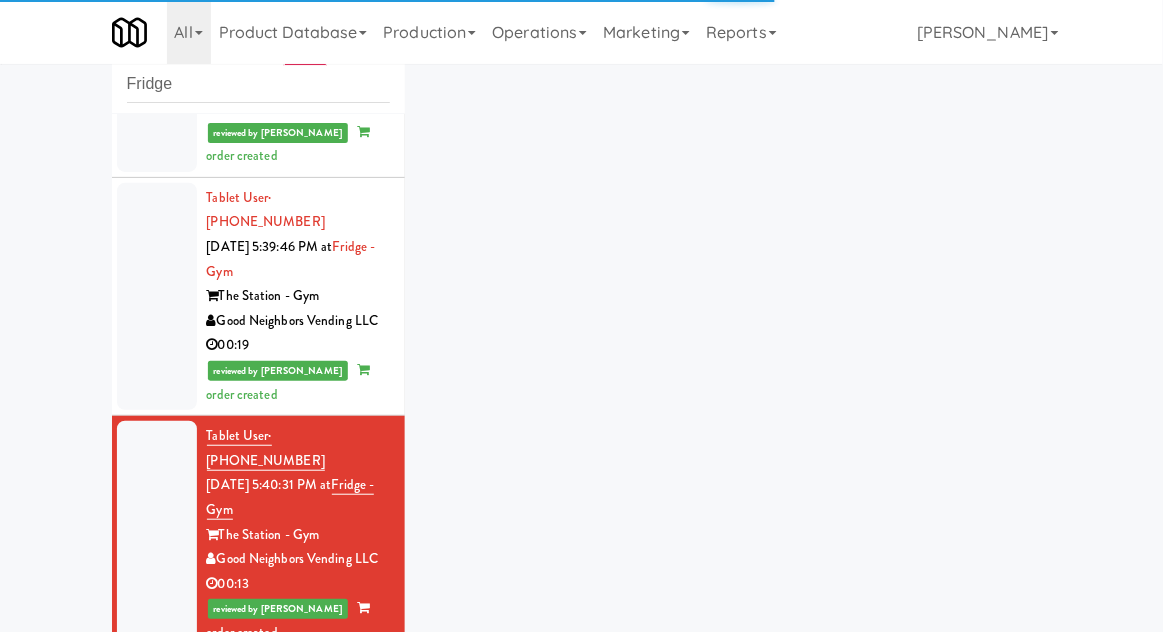 click at bounding box center (157, 296) 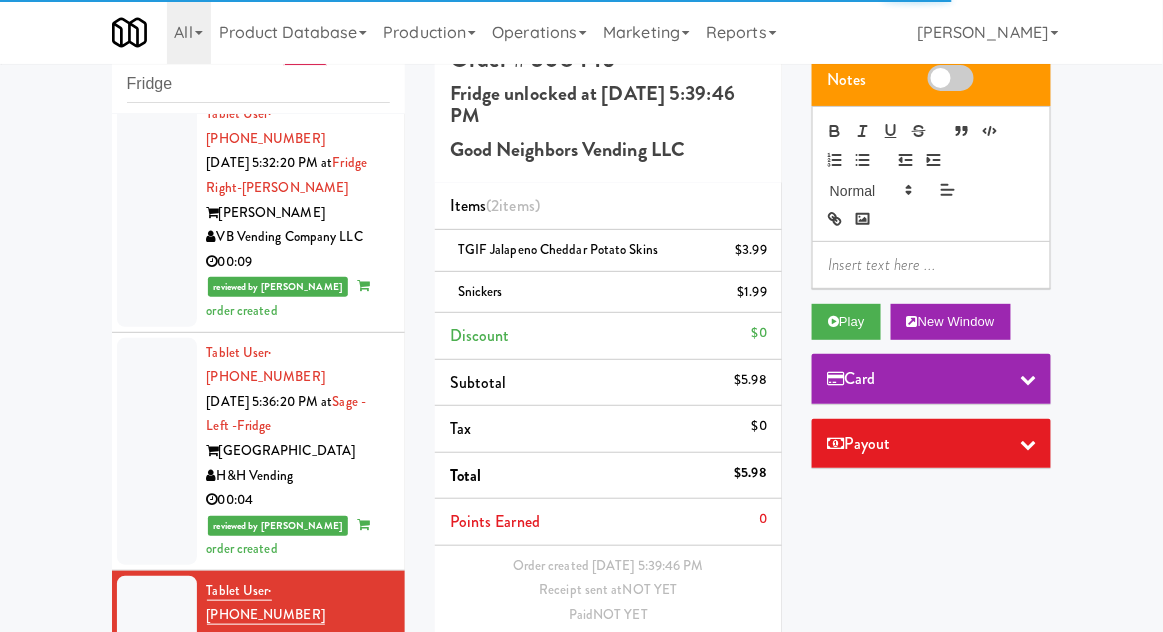 click at bounding box center [157, 451] 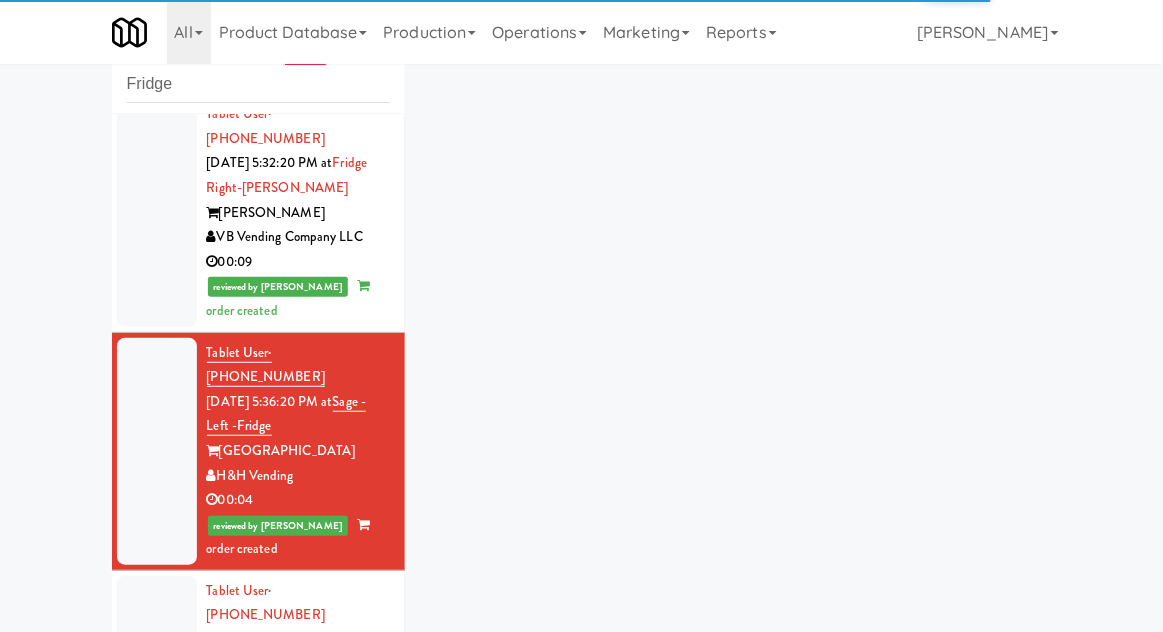 click at bounding box center [157, 212] 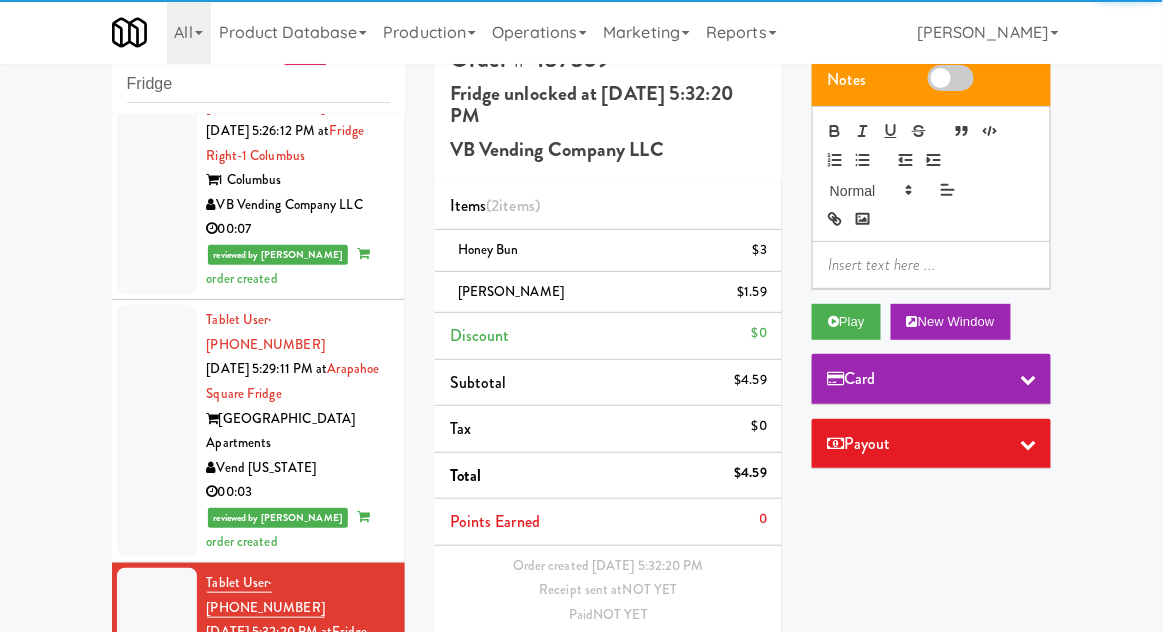 click at bounding box center [157, 431] 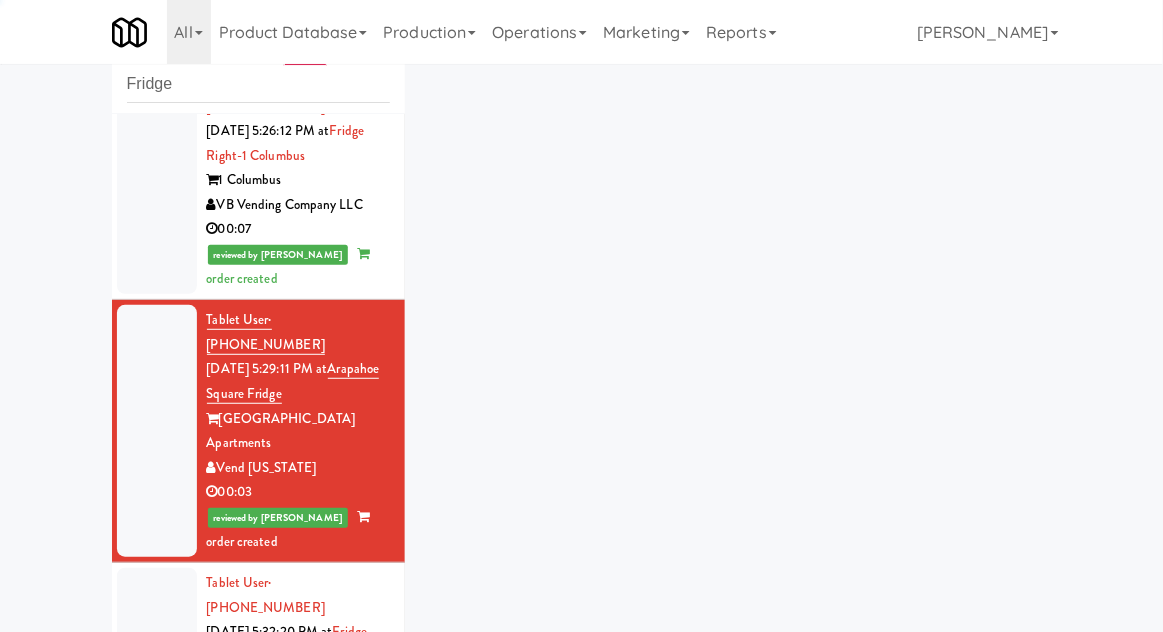 click at bounding box center [157, 180] 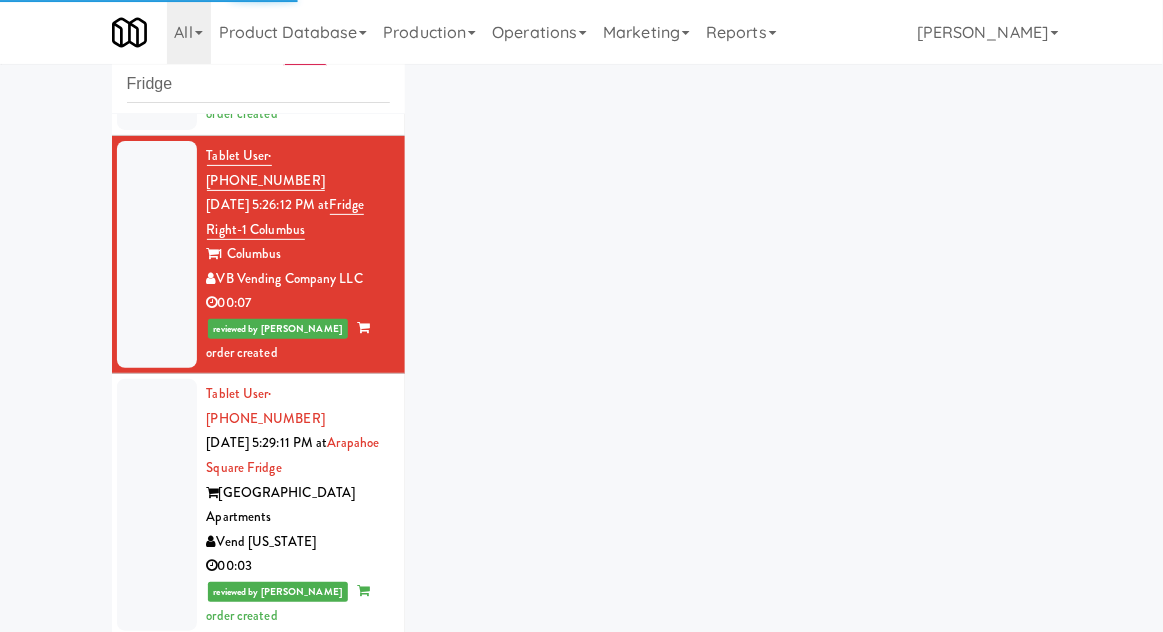 scroll, scrollTop: 0, scrollLeft: 0, axis: both 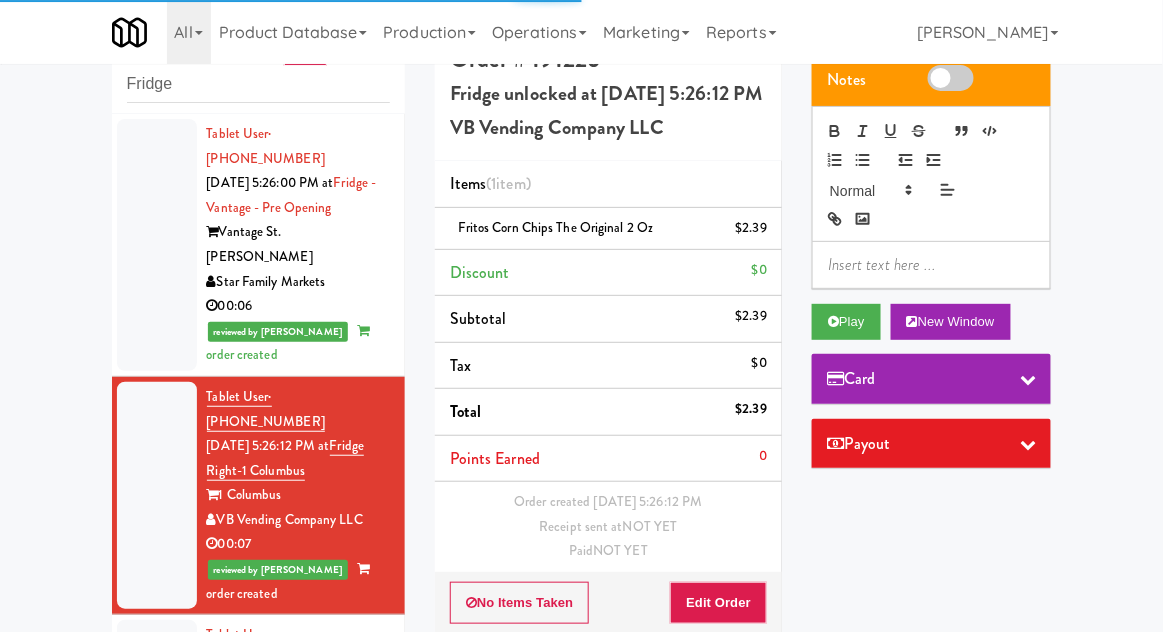 click at bounding box center [157, 245] 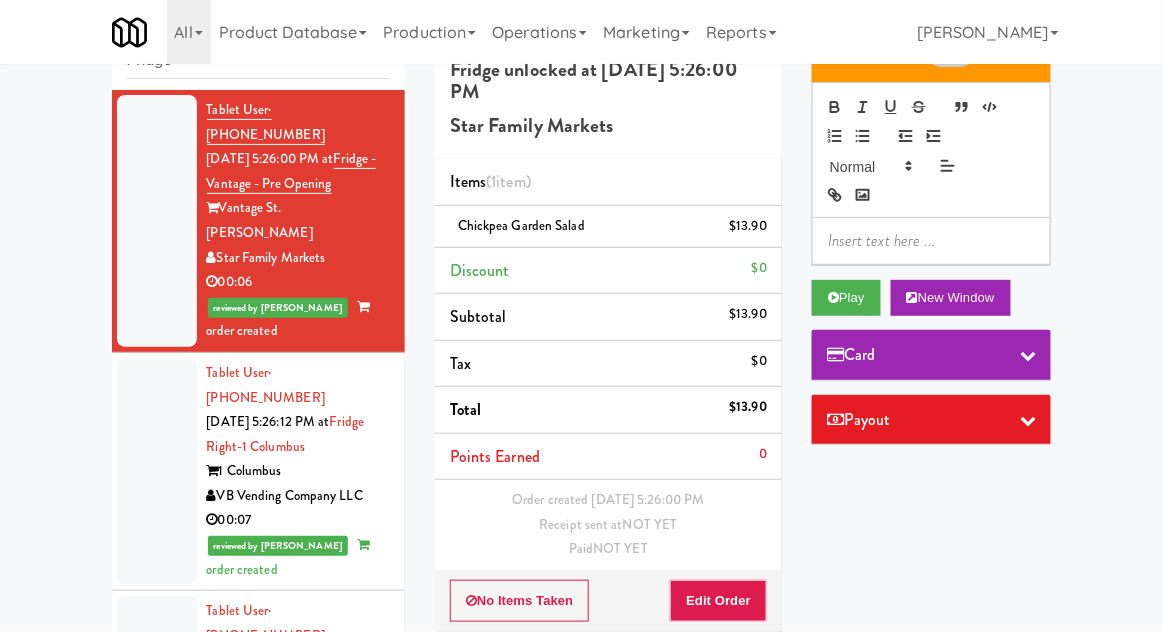 scroll, scrollTop: 128, scrollLeft: 0, axis: vertical 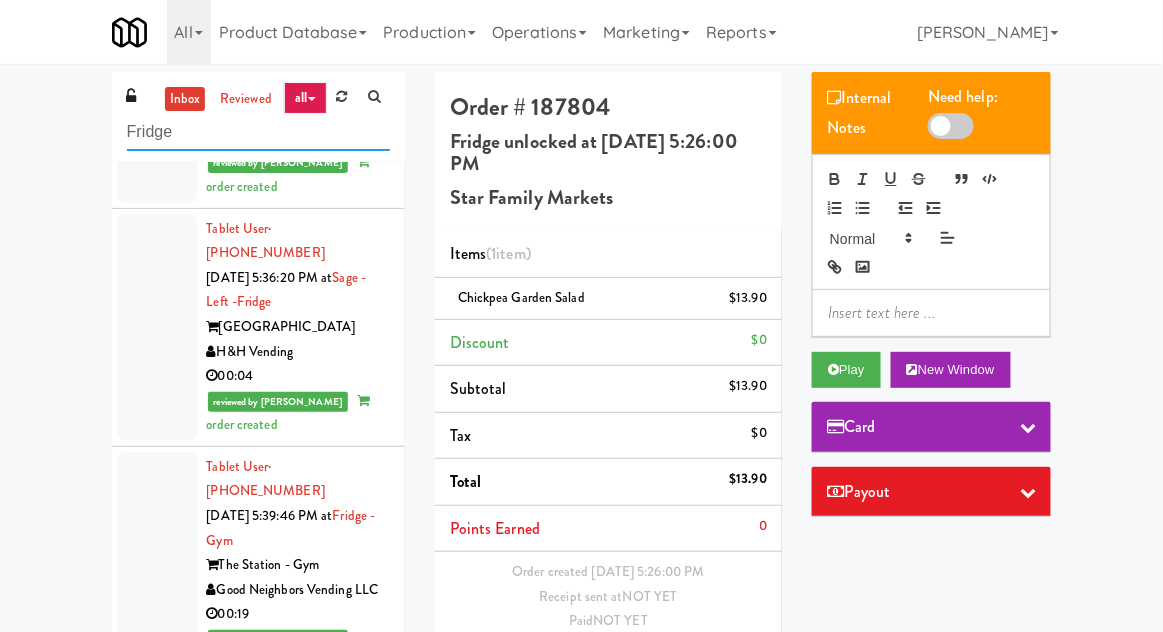 click on "Fridge" at bounding box center (258, 132) 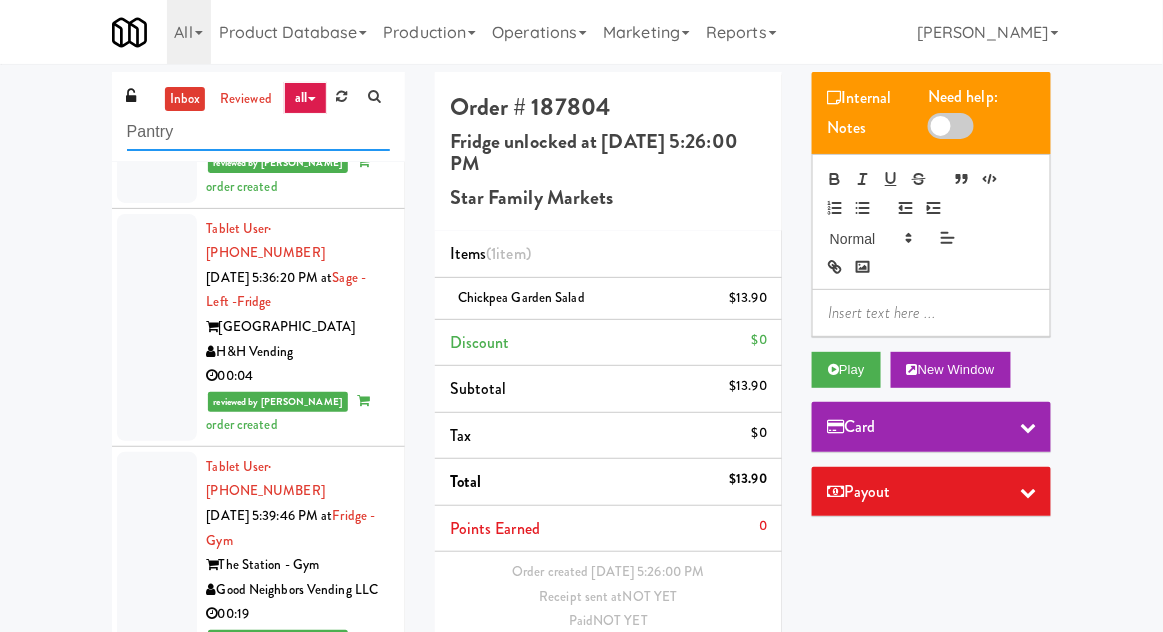 type on "Pantry" 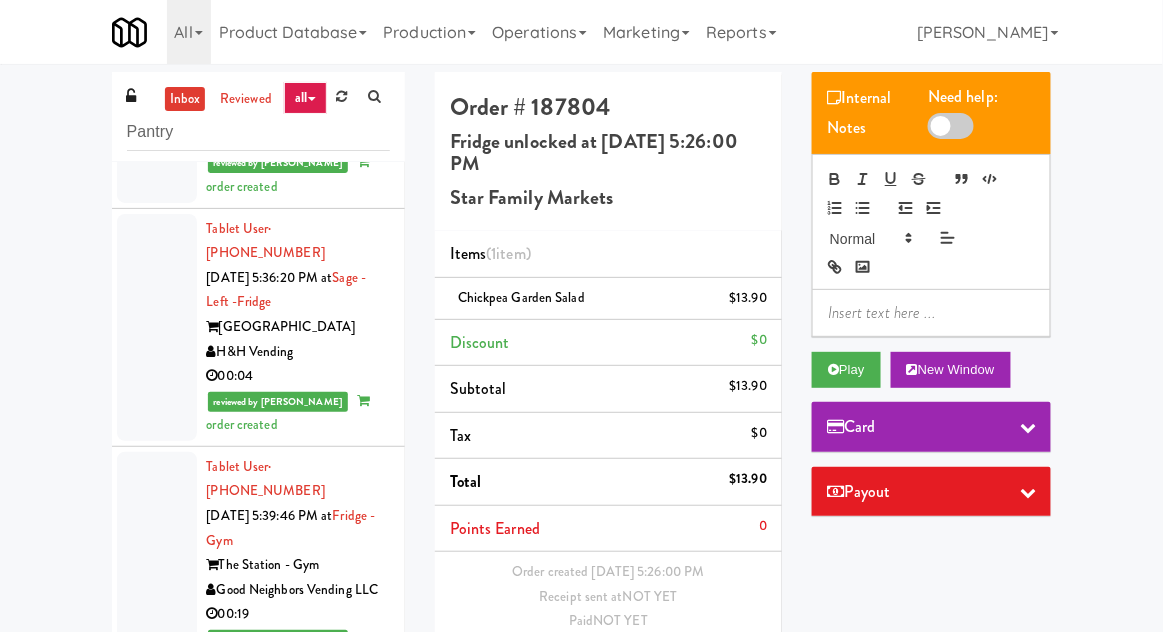 click on "inbox reviewed all    all     gen 1.5     gen 2/3     gen 4     help requested     failed   Pantry Tablet User  · (540) 336-1425 [DATE] 5:26:00 PM at  [GEOGRAPHIC_DATA] - Pre Opening   Vantage St. [PERSON_NAME]  Star Family Markets  00:06 reviewed by [PERSON_NAME]  order created     Tablet User  · (757) 641-7488 [DATE] 5:26:12 PM at  Fridge Right-1 Columbus  1 Columbus  VB Vending Company LLC  00:07 reviewed by [PERSON_NAME]  order created     Tablet User  · (720) 331-7977 [DATE] 5:29:11 PM at  [GEOGRAPHIC_DATA] Apartments  [GEOGRAPHIC_DATA][US_STATE]  00:03 reviewed by [PERSON_NAME] C  order created     Tablet User  · (757) 553-6493 [DATE] 5:32:20 PM at  Fridge Right-[PERSON_NAME]  [PERSON_NAME]  VB Vending Company LLC  00:09 reviewed by [PERSON_NAME]  order created     Tablet User  · (248) 943-1900 [DATE] 5:36:20 PM at  Sage - Left -Fridge  Sage West Loop  H&H Vending  00:04 reviewed by [PERSON_NAME]  order created     Tablet User  · (813) 283-8935 [DATE] 5:39:46 PM at  [GEOGRAPHIC_DATA]  00:19" at bounding box center [581, 424] 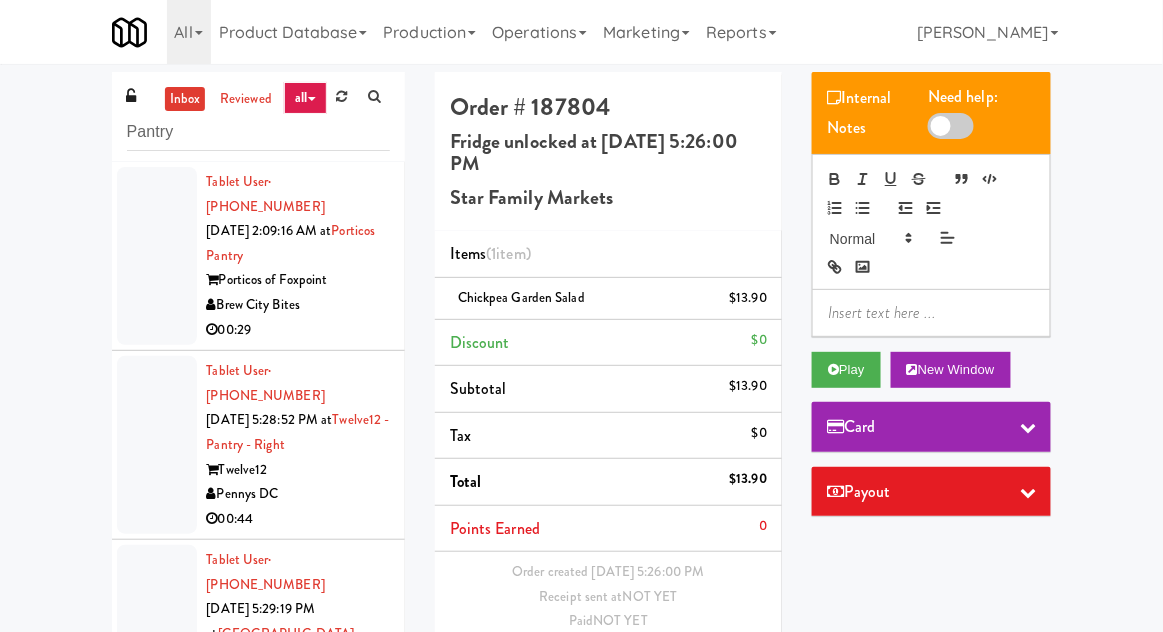 scroll, scrollTop: 144, scrollLeft: 0, axis: vertical 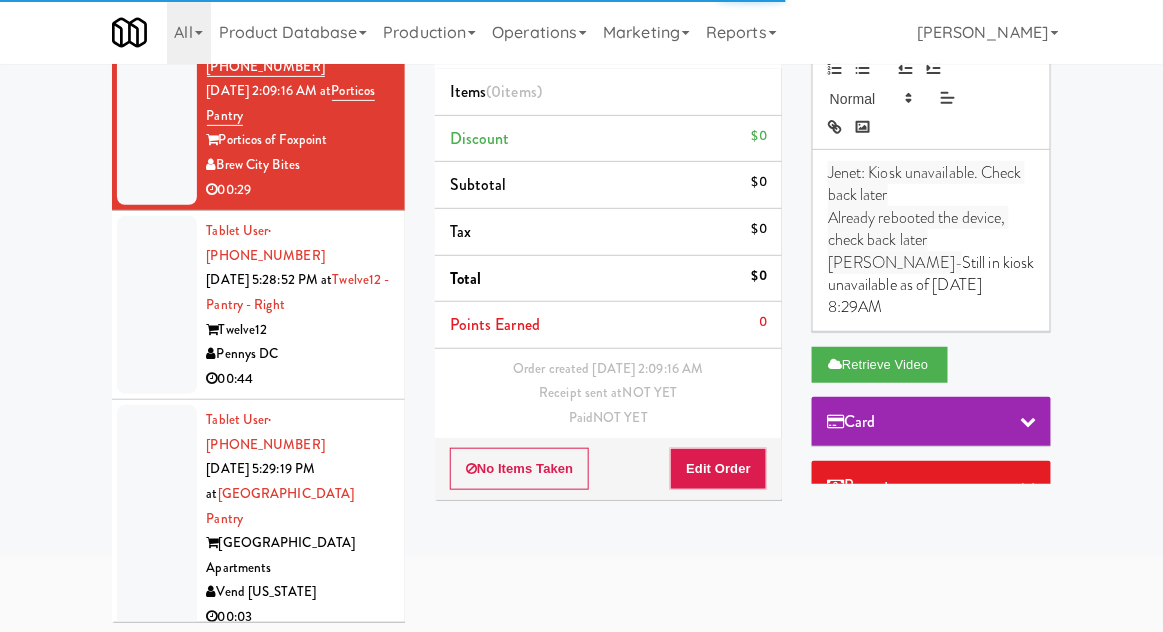 click at bounding box center [157, 305] 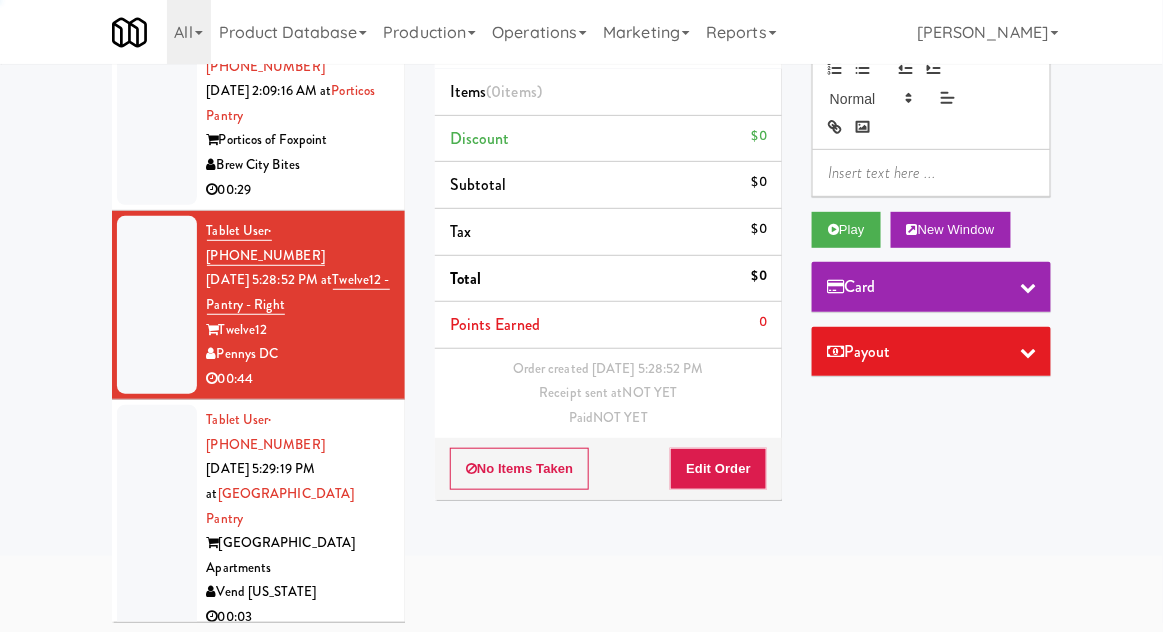 scroll, scrollTop: 144, scrollLeft: 0, axis: vertical 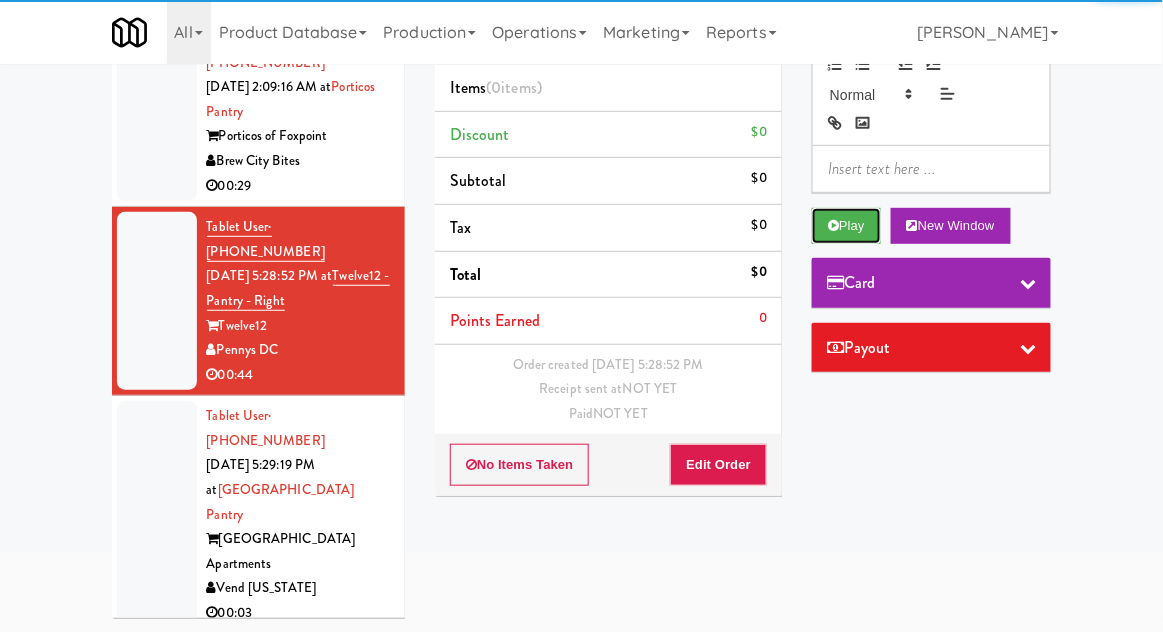 click on "Play" at bounding box center (846, 226) 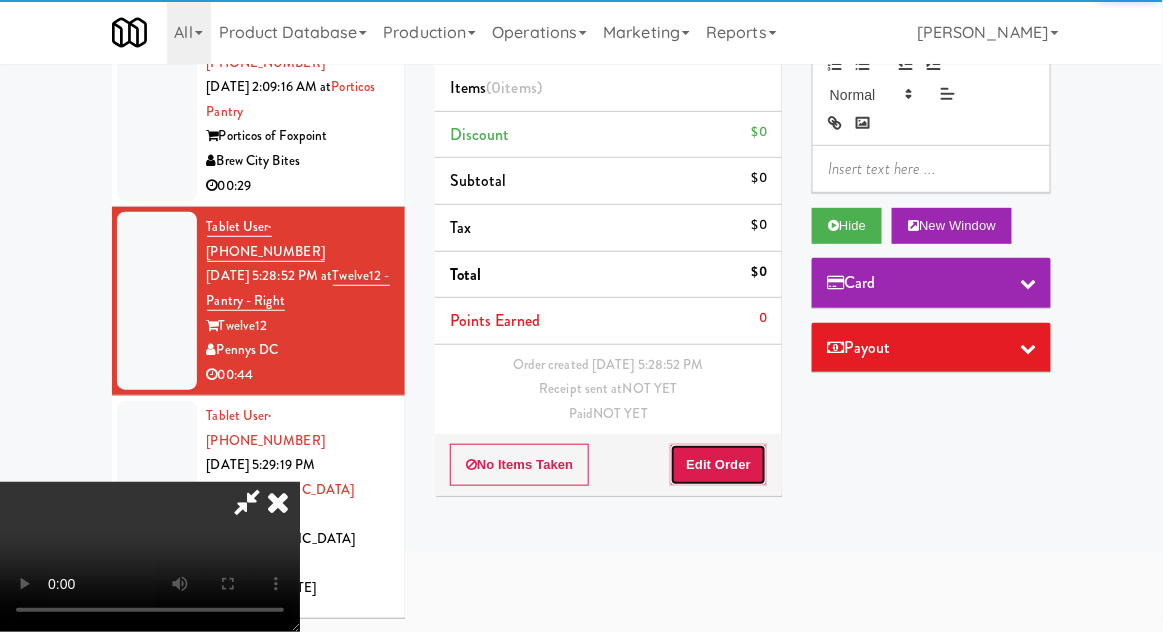 click on "Edit Order" at bounding box center (718, 465) 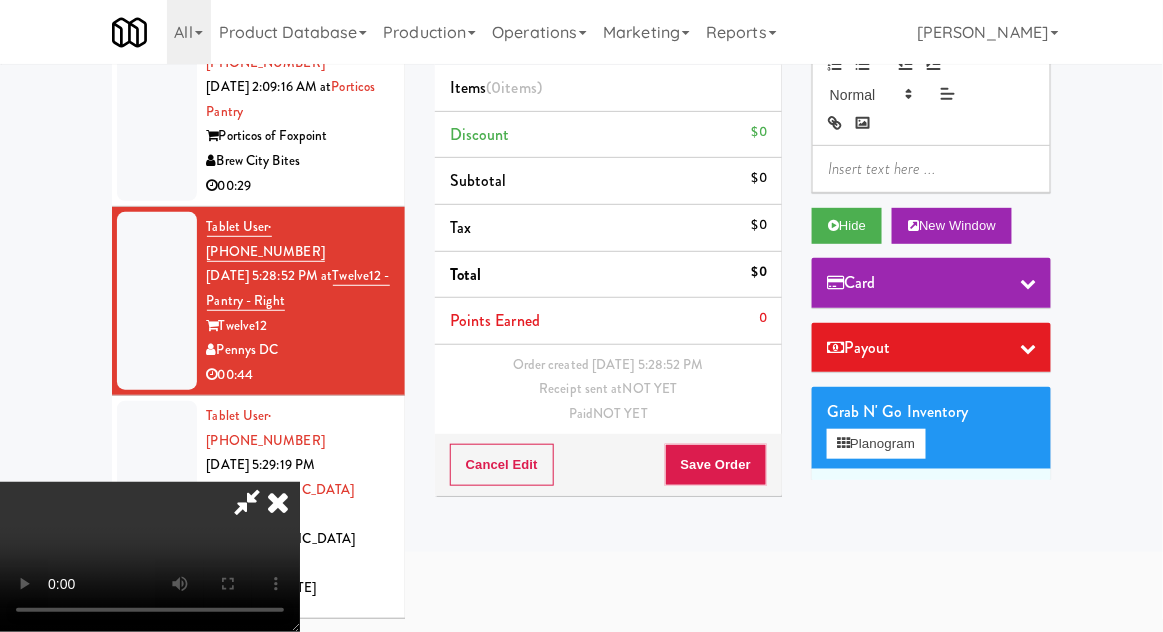 scroll, scrollTop: 73, scrollLeft: 0, axis: vertical 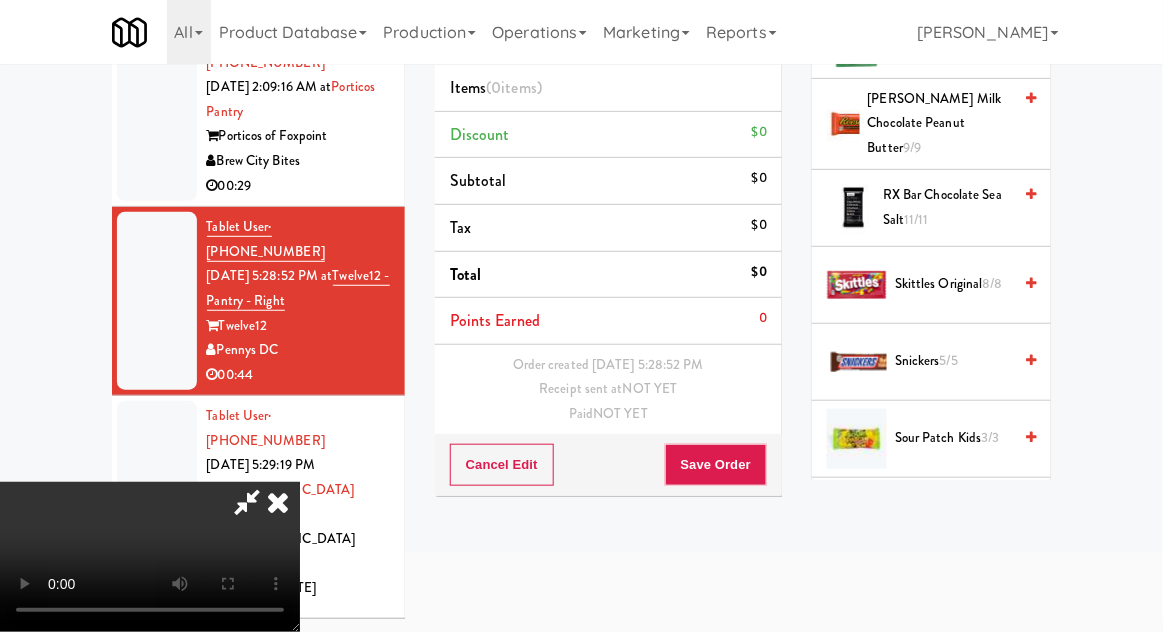 click on "Sour Patch Kids  3/3" at bounding box center (953, 438) 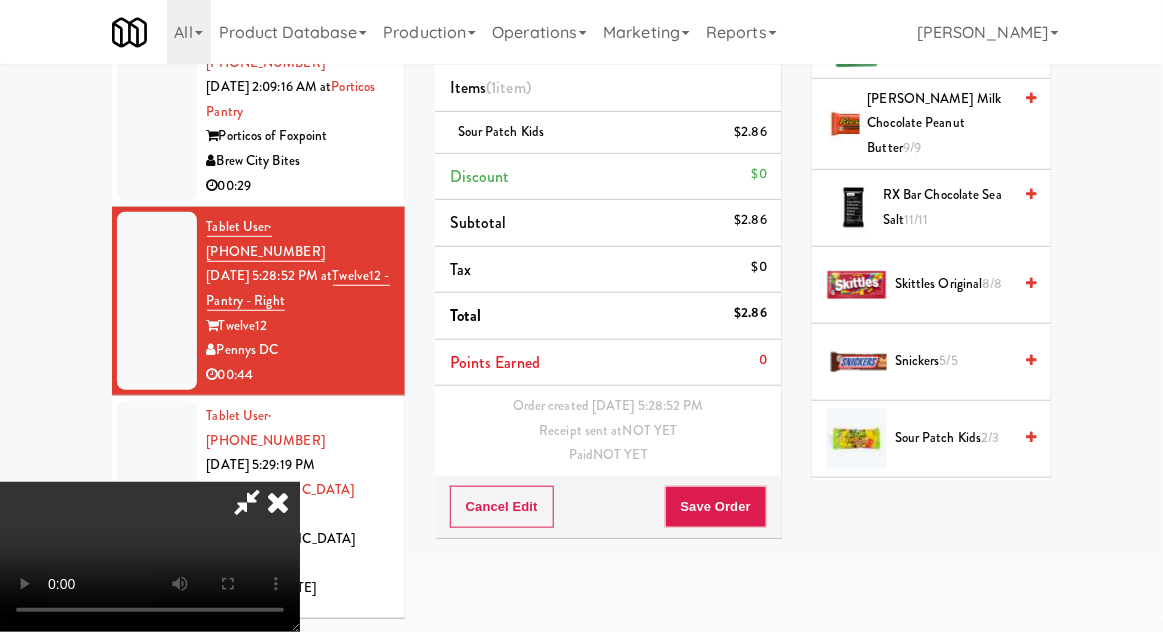 scroll, scrollTop: 0, scrollLeft: 0, axis: both 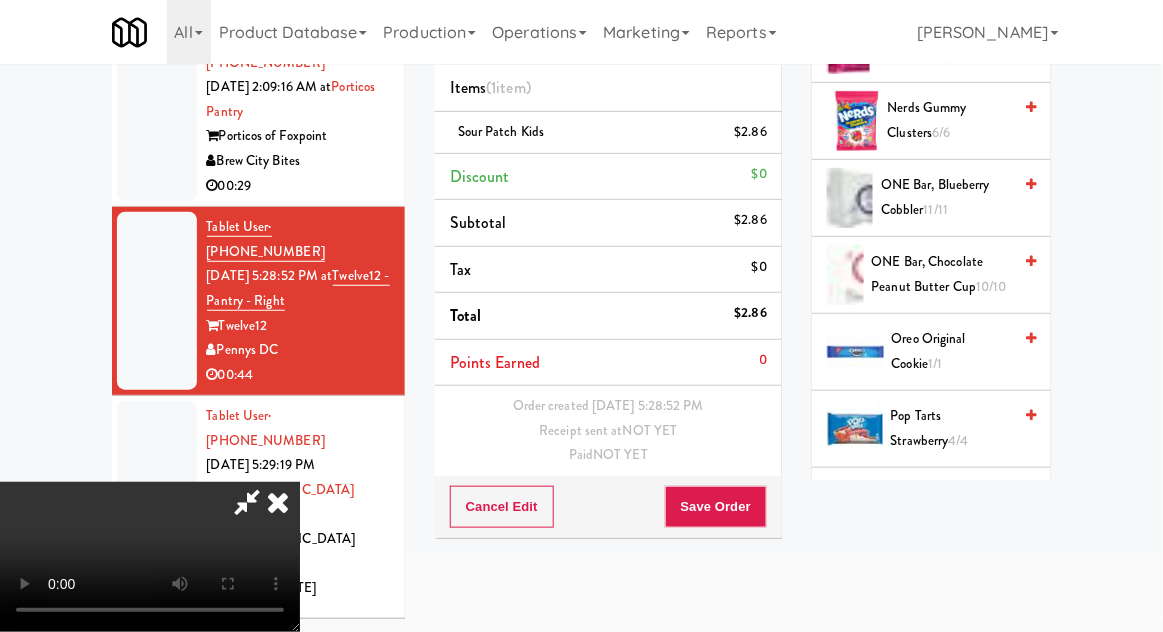 click on "ONE Bar, Chocolate Peanut Butter Cup  10/10" at bounding box center (942, 274) 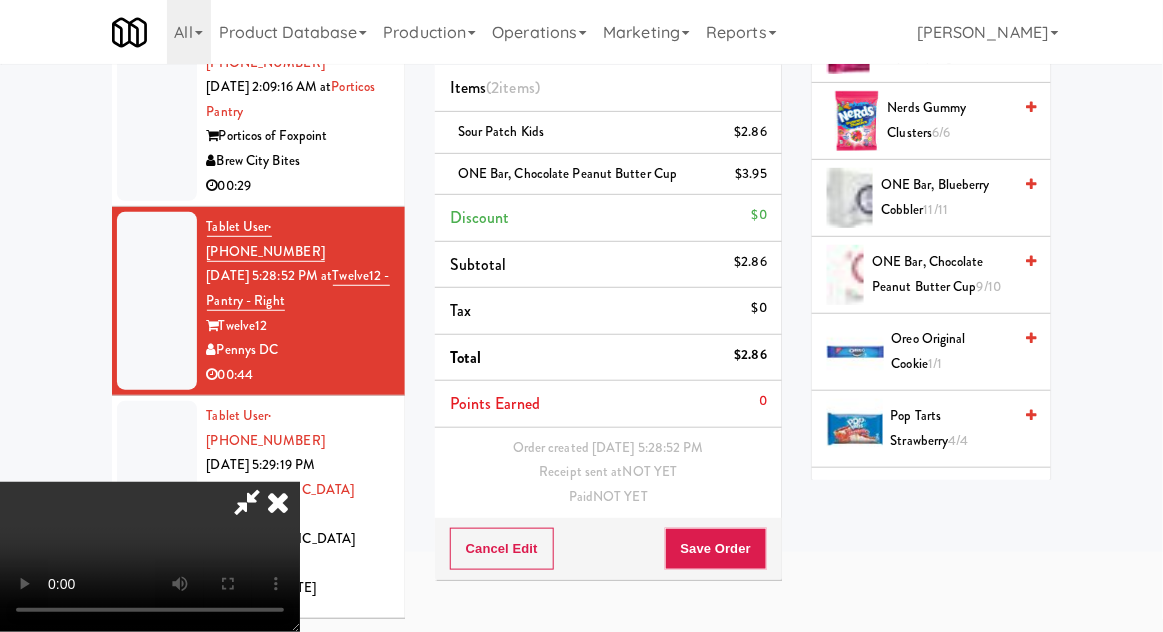 click on "9/10" at bounding box center (989, 286) 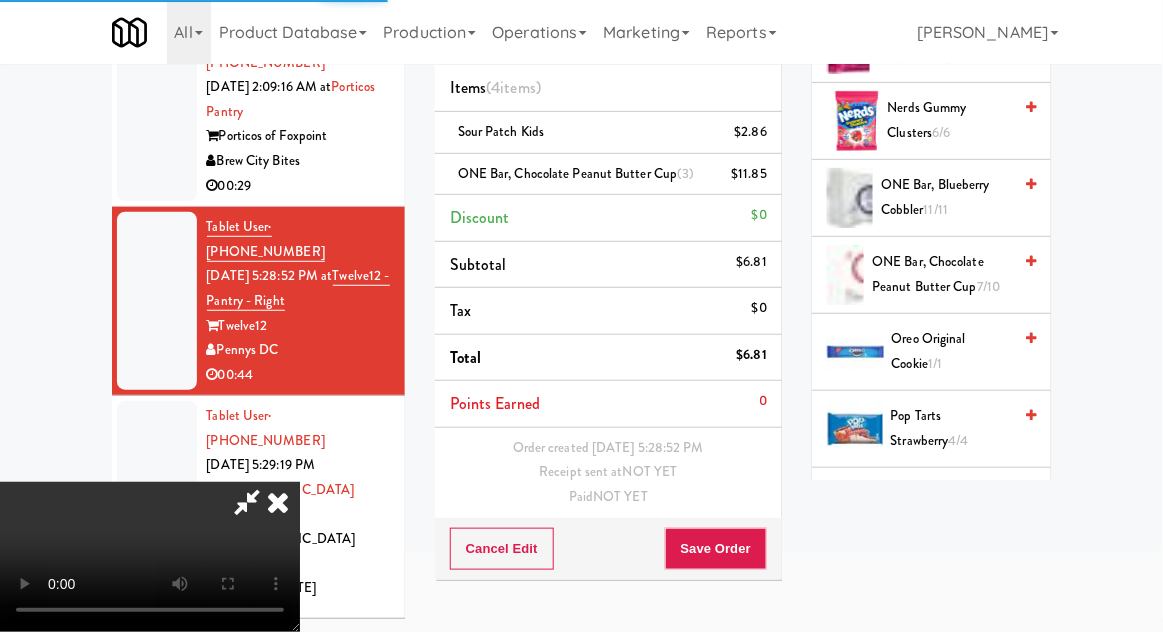 click on "ONE Bar, Chocolate Peanut Butter Cup  7/10" at bounding box center (941, 274) 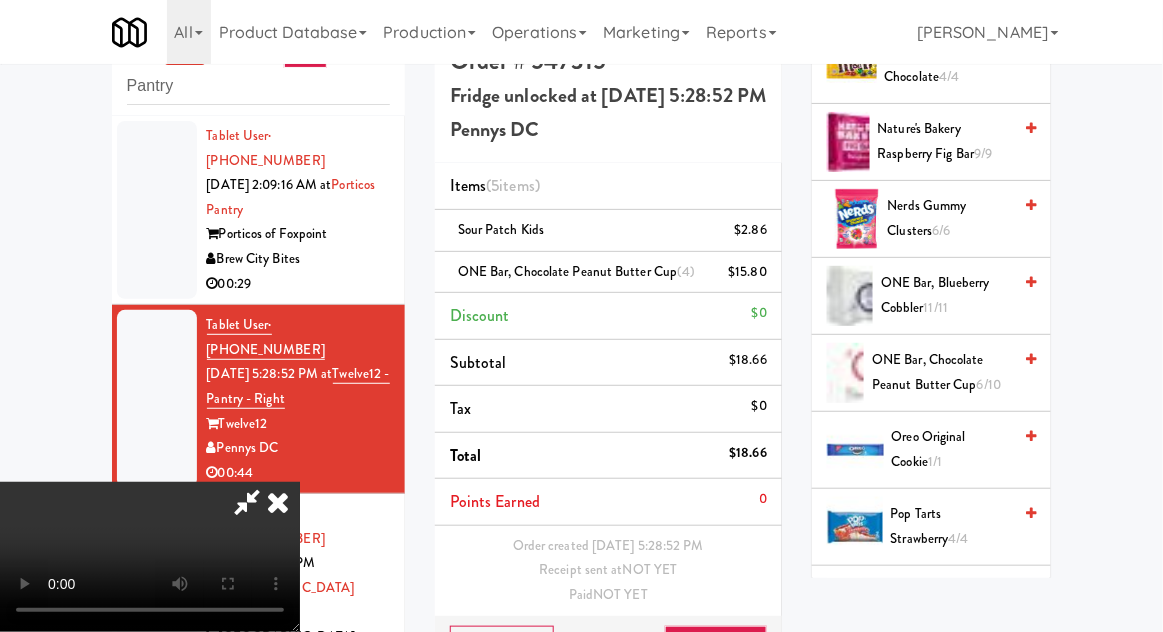 scroll, scrollTop: 48, scrollLeft: 0, axis: vertical 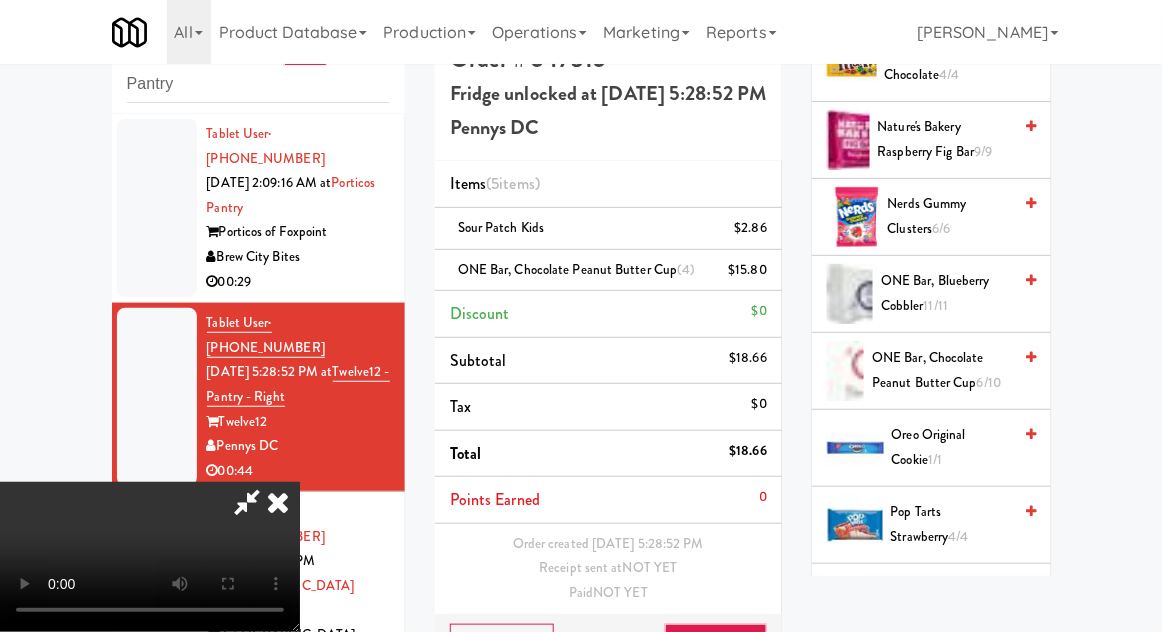click at bounding box center (247, 502) 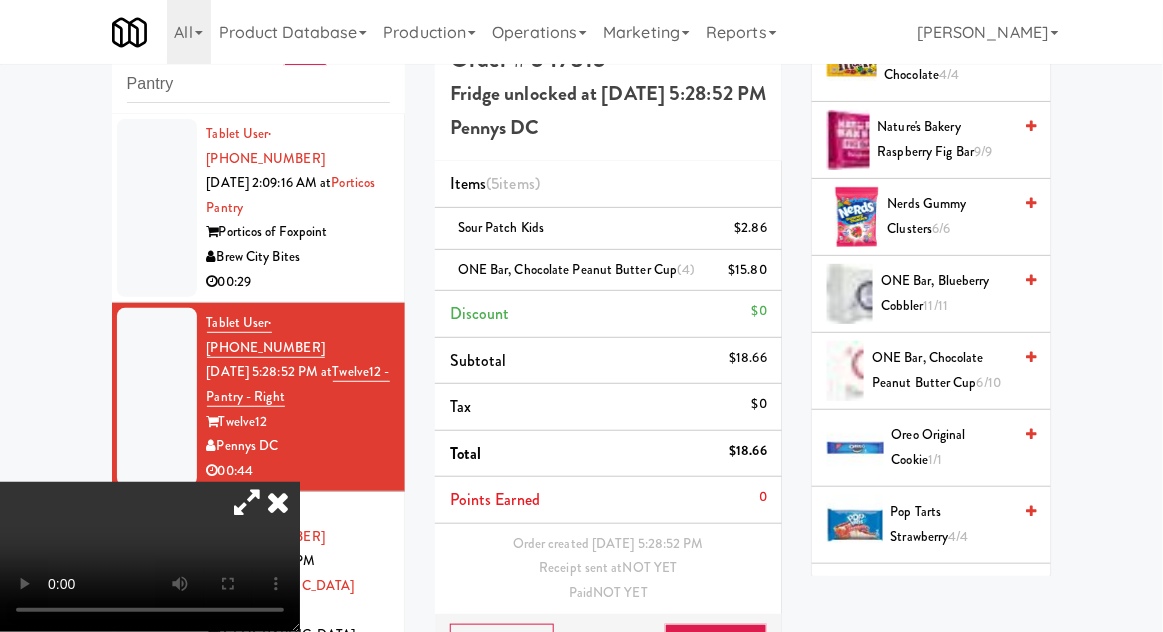 click on "ONE Bar, Chocolate Peanut Butter Cup  (4) $15.80" at bounding box center [608, 271] 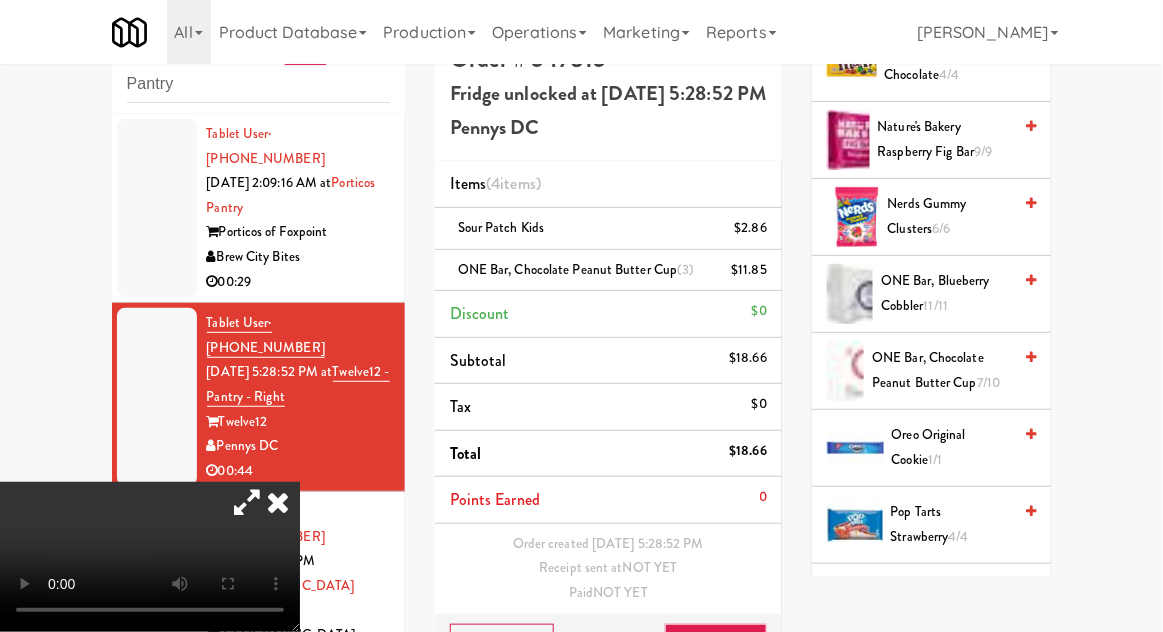 click at bounding box center (769, 277) 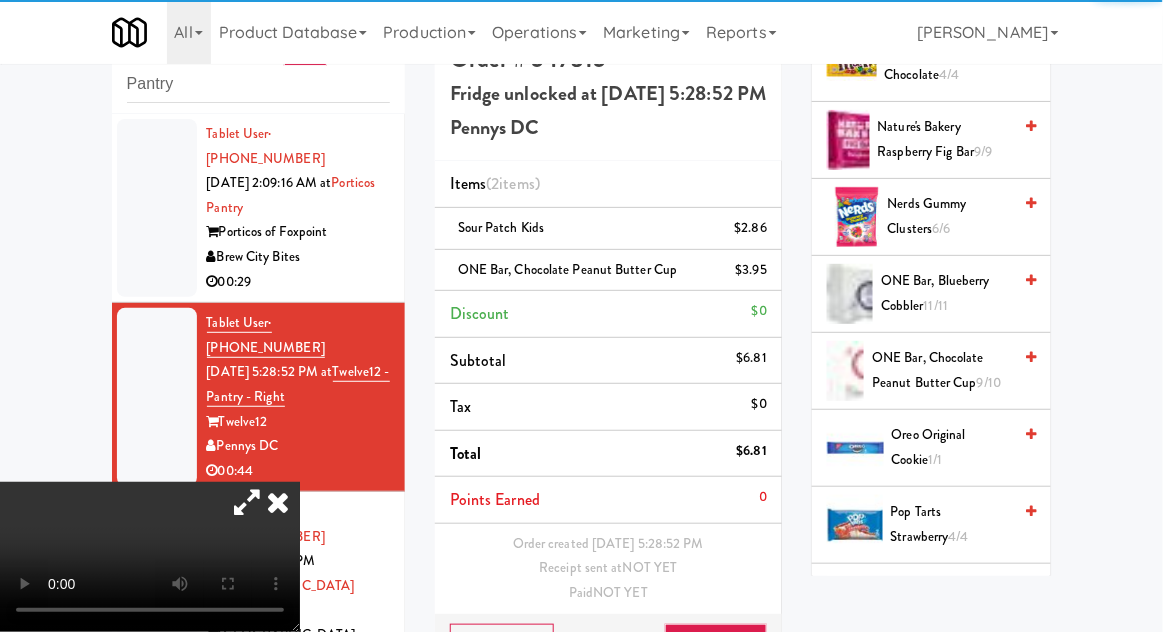 click at bounding box center [247, 502] 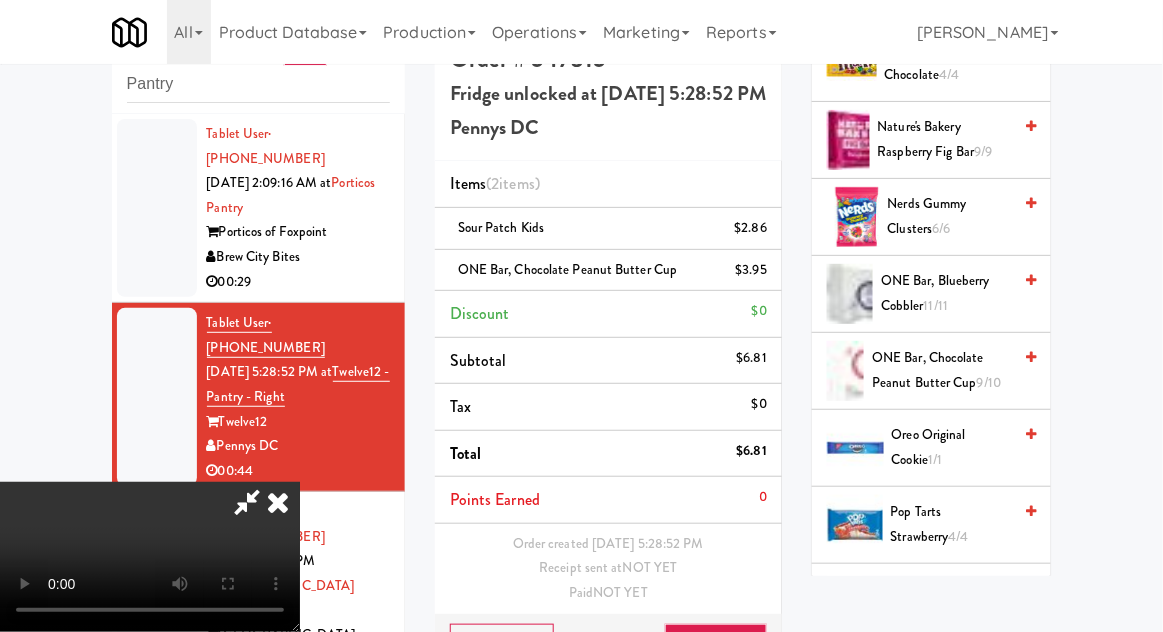 scroll, scrollTop: 73, scrollLeft: 0, axis: vertical 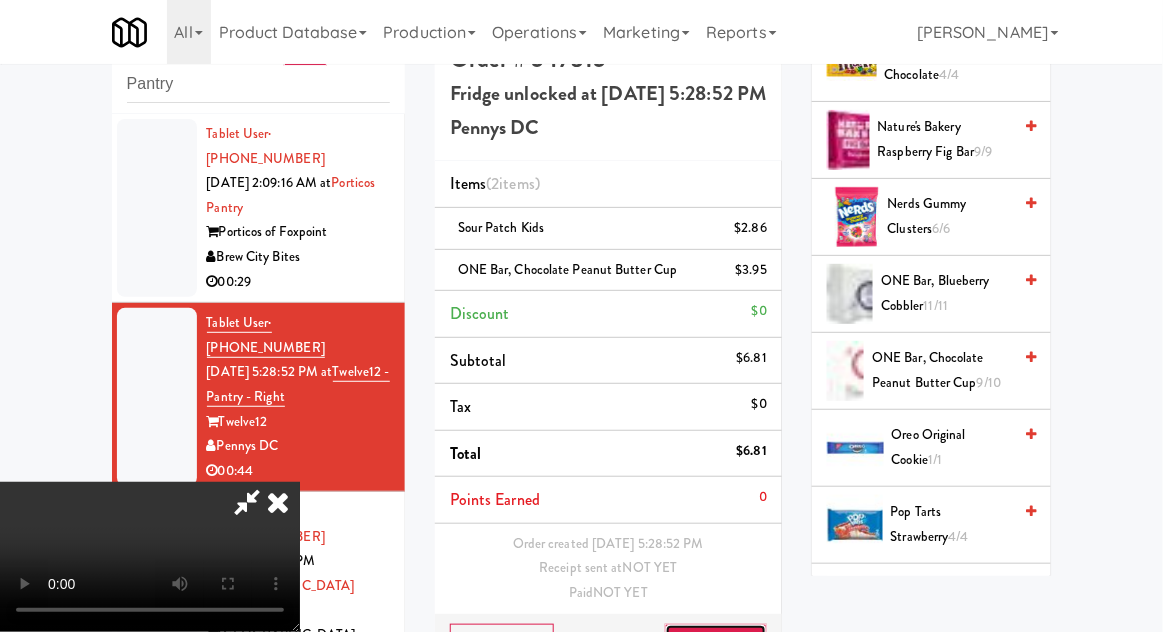 click on "Save Order" at bounding box center [716, 645] 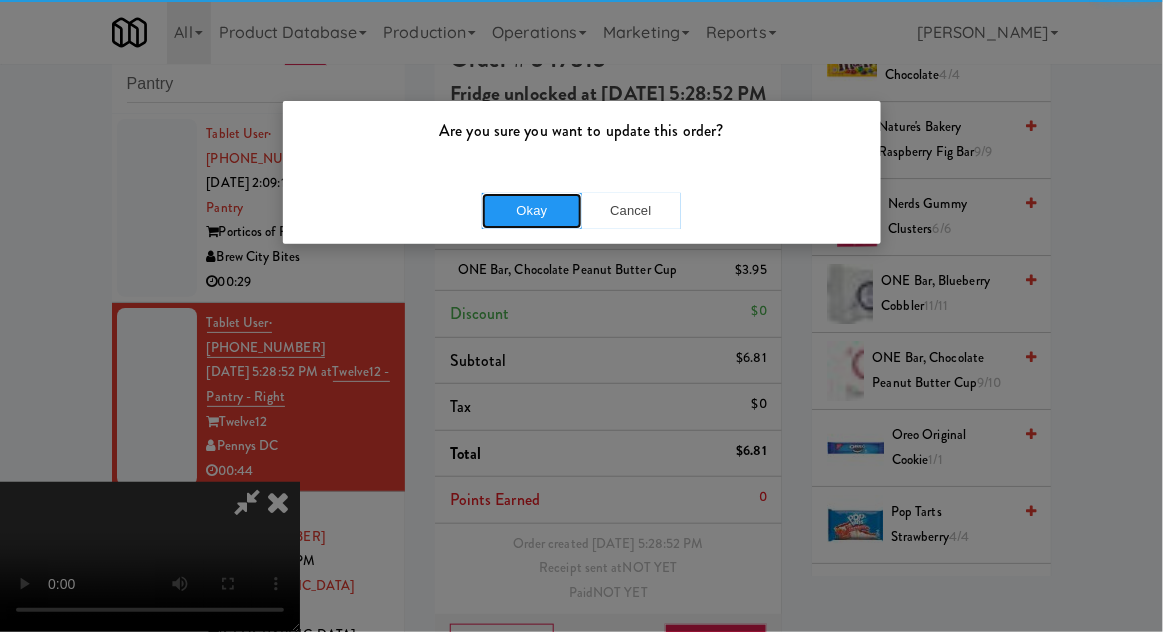 click on "Okay" at bounding box center [532, 211] 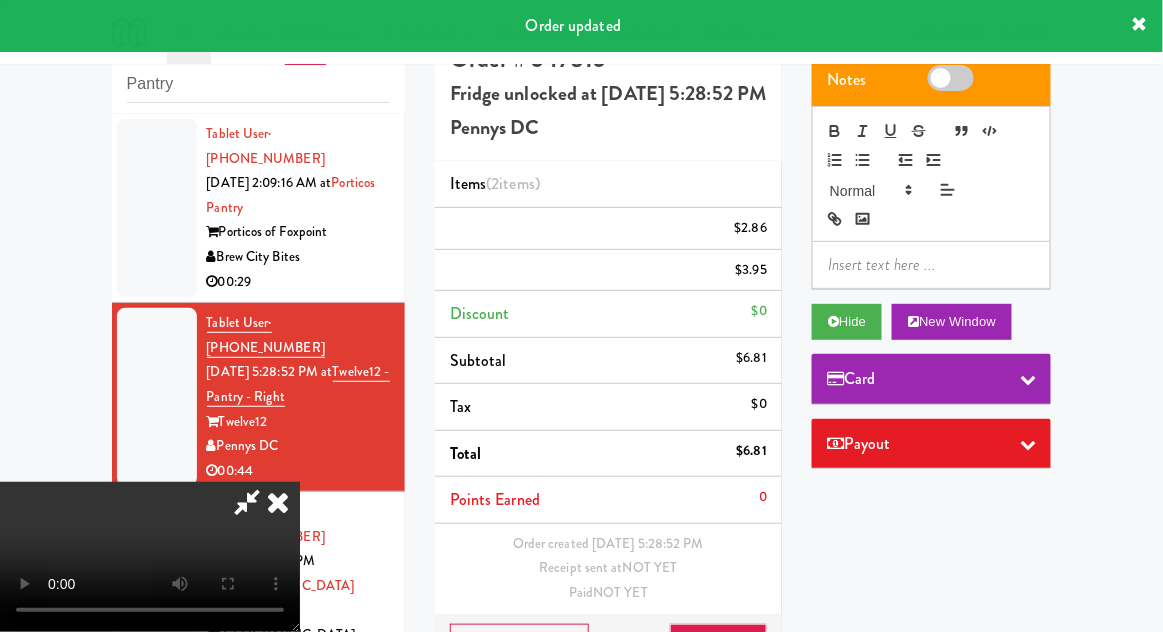 scroll, scrollTop: 0, scrollLeft: 0, axis: both 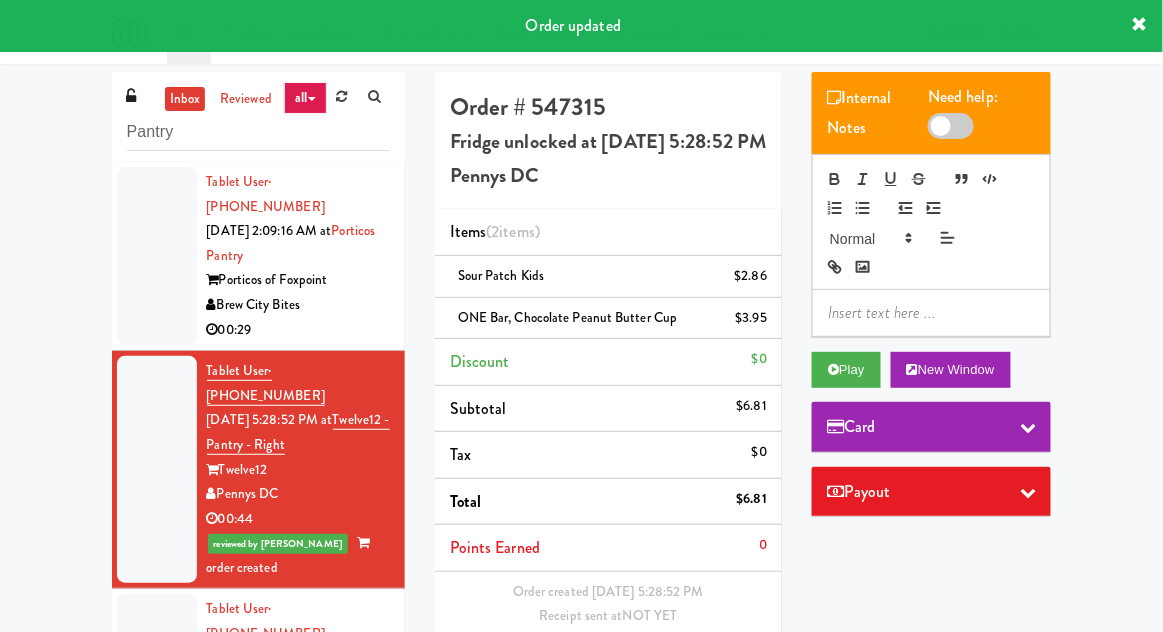 click at bounding box center [157, 256] 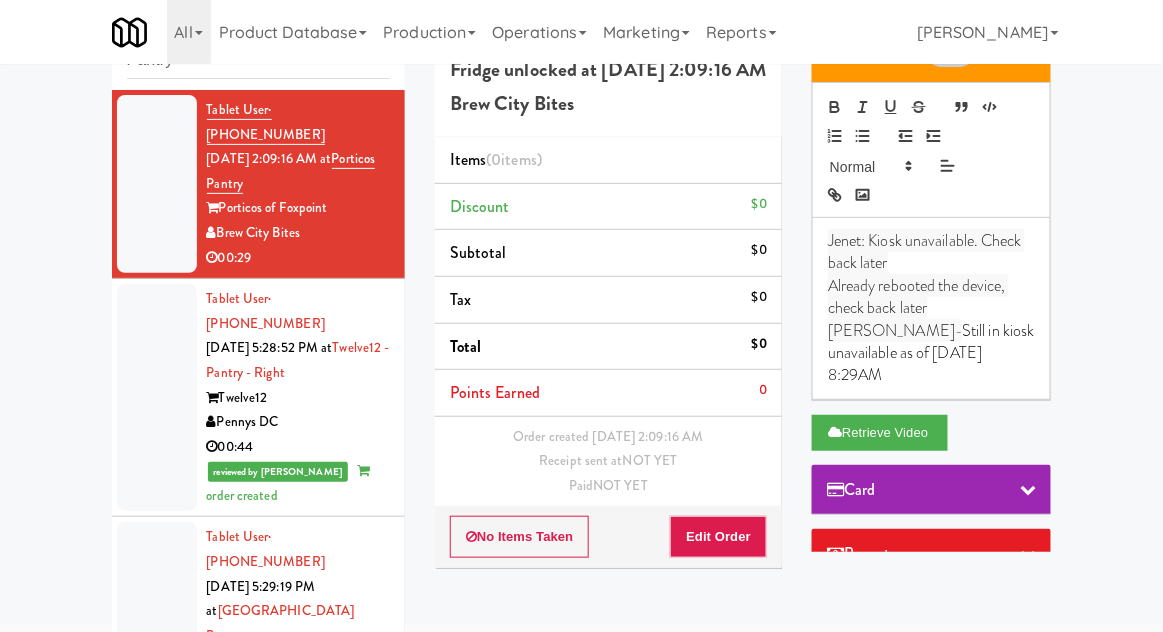 scroll, scrollTop: 48, scrollLeft: 0, axis: vertical 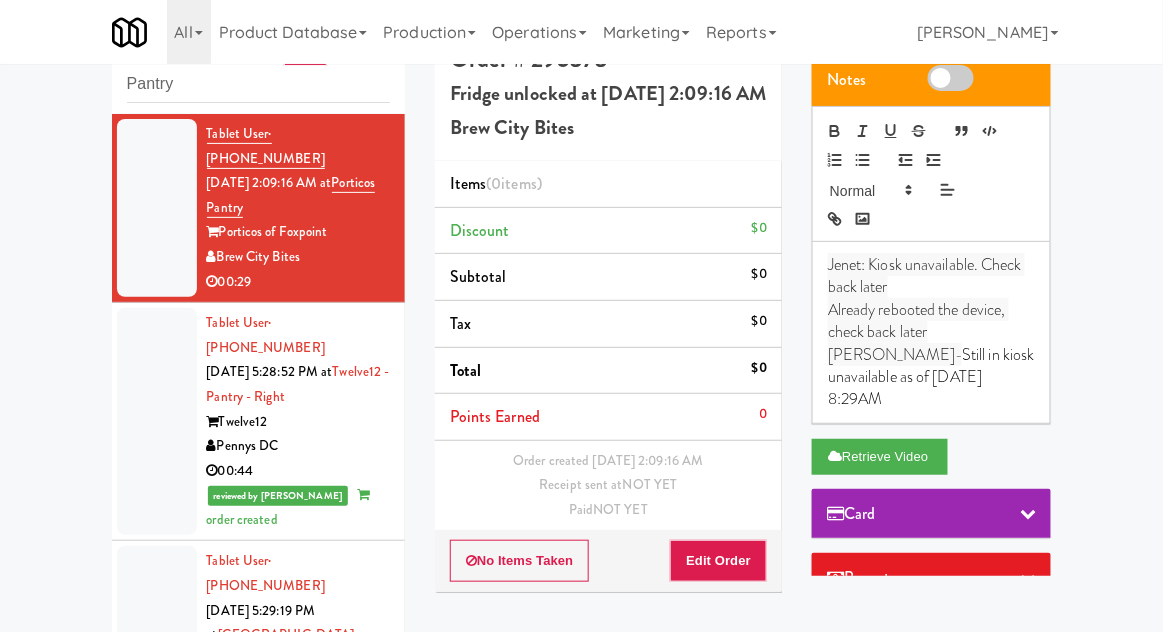 click at bounding box center [157, 659] 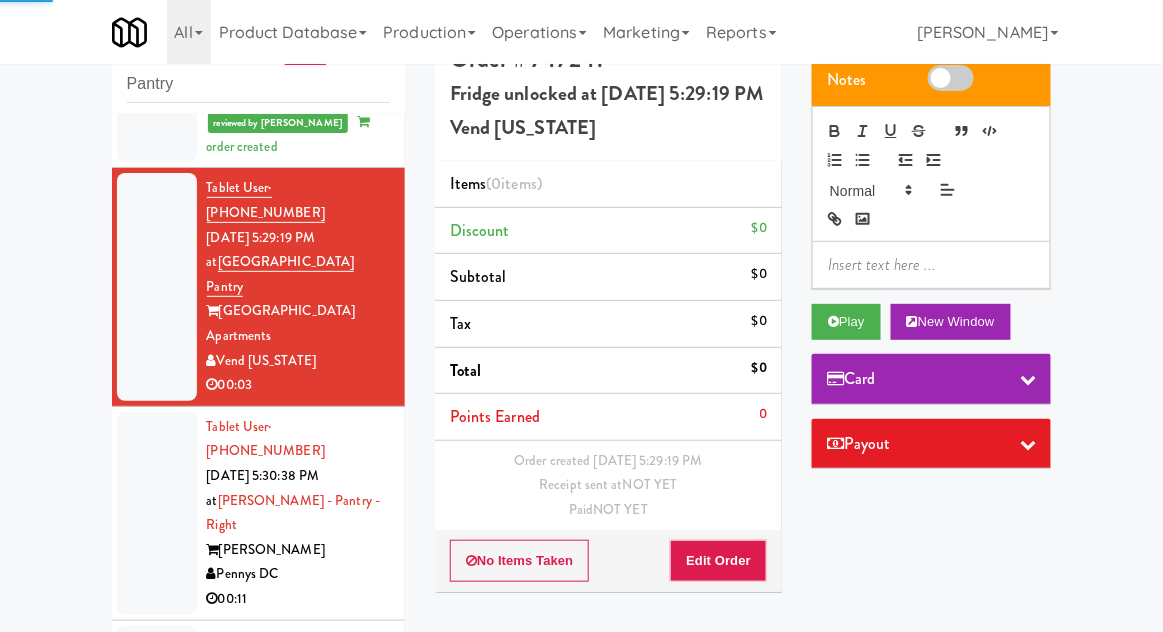 scroll, scrollTop: 376, scrollLeft: 0, axis: vertical 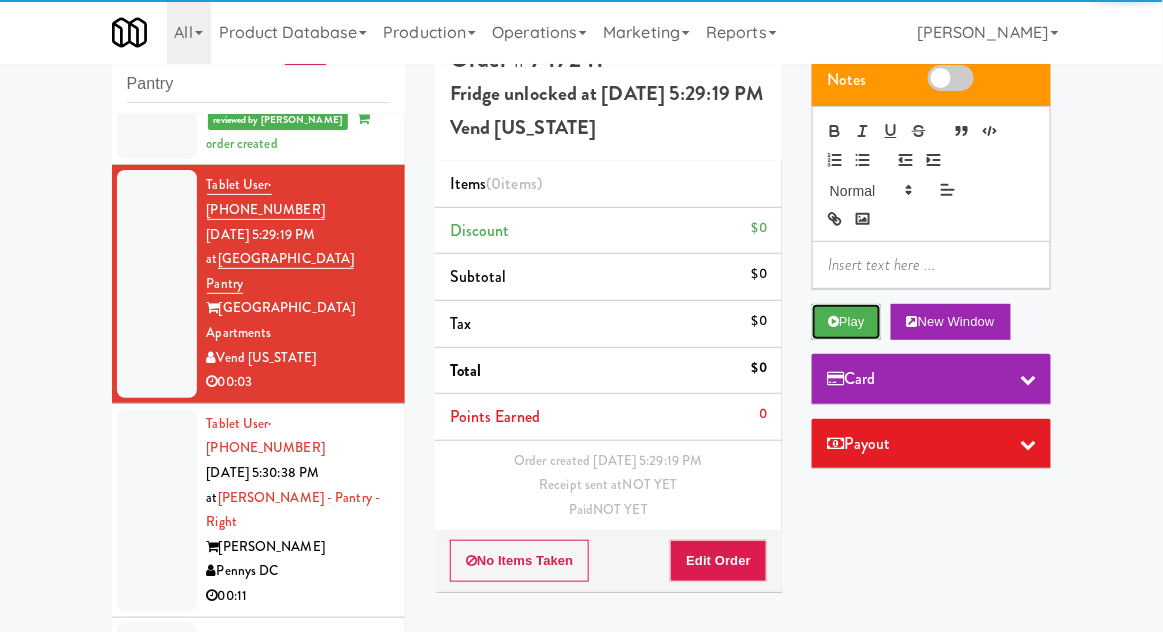 click on "Play" at bounding box center (846, 322) 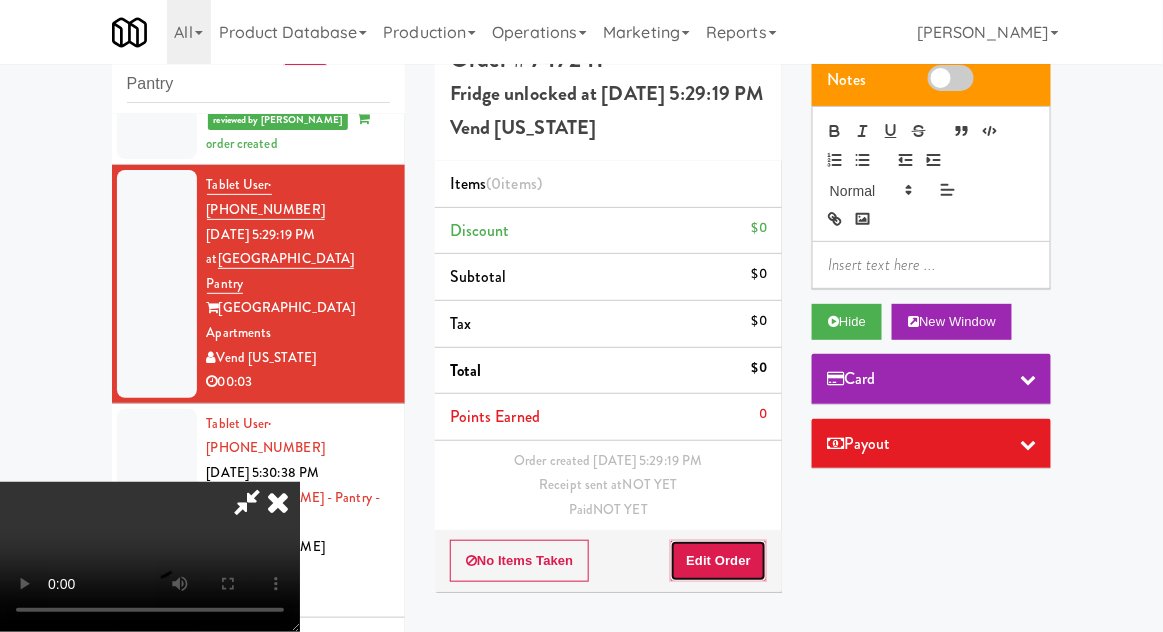 click on "Edit Order" at bounding box center [718, 561] 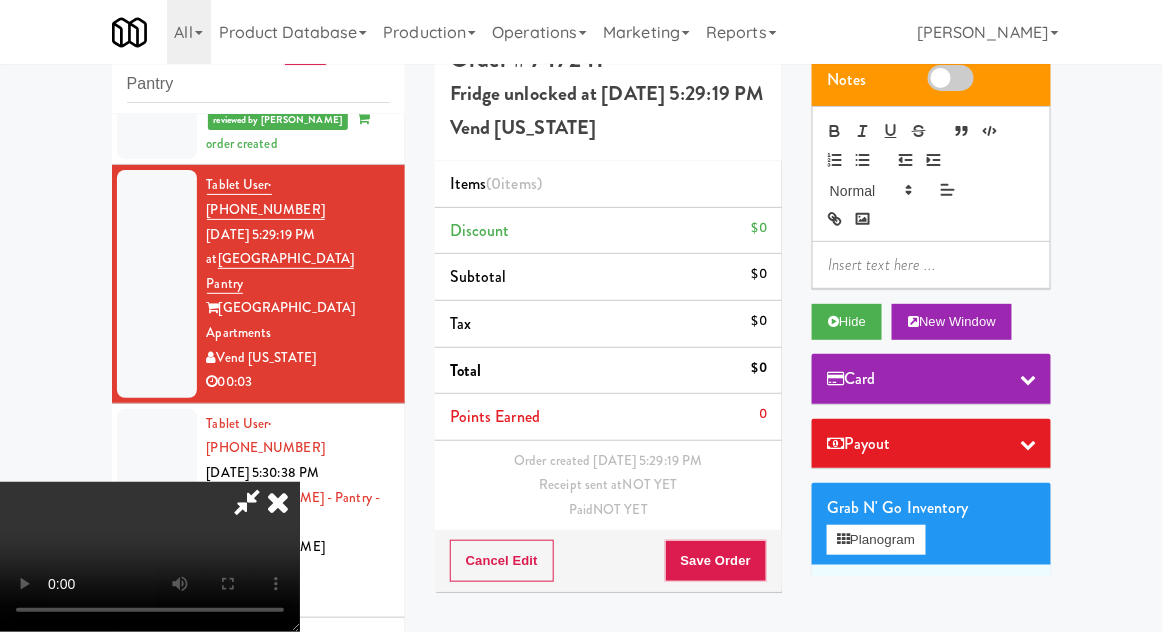 scroll, scrollTop: 73, scrollLeft: 0, axis: vertical 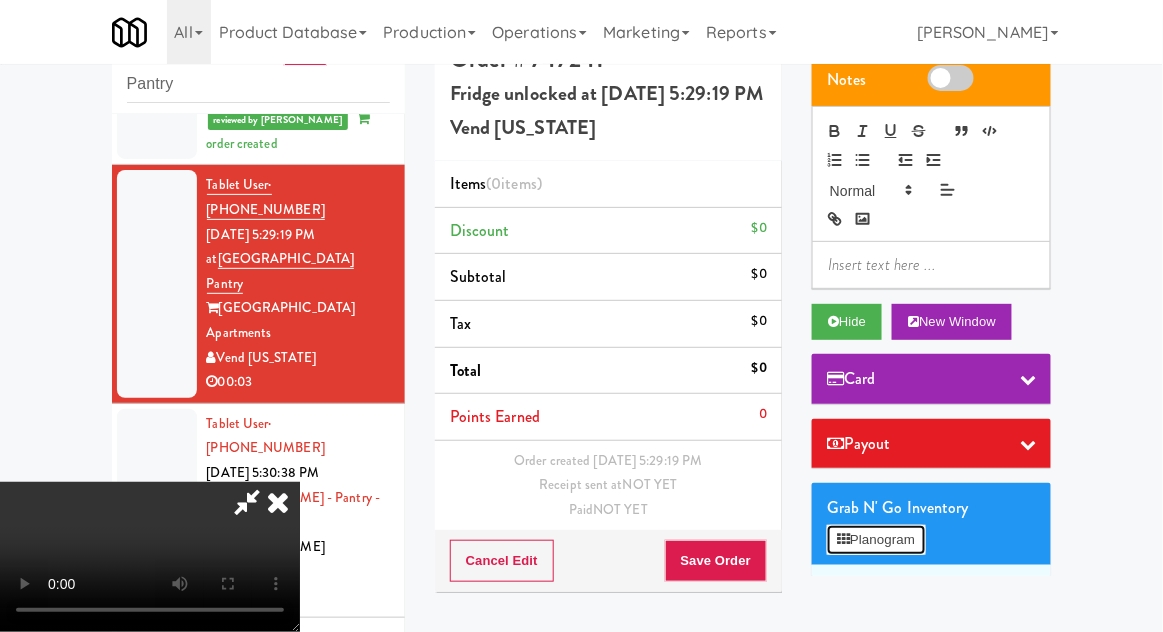 click on "Planogram" at bounding box center [876, 540] 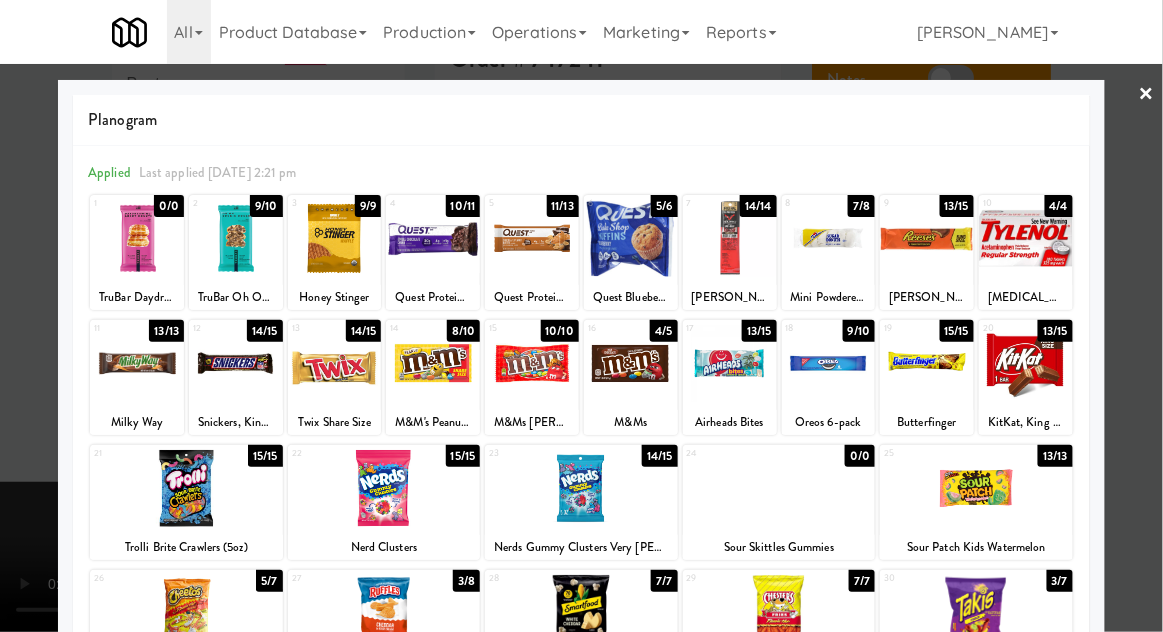 click at bounding box center (730, 363) 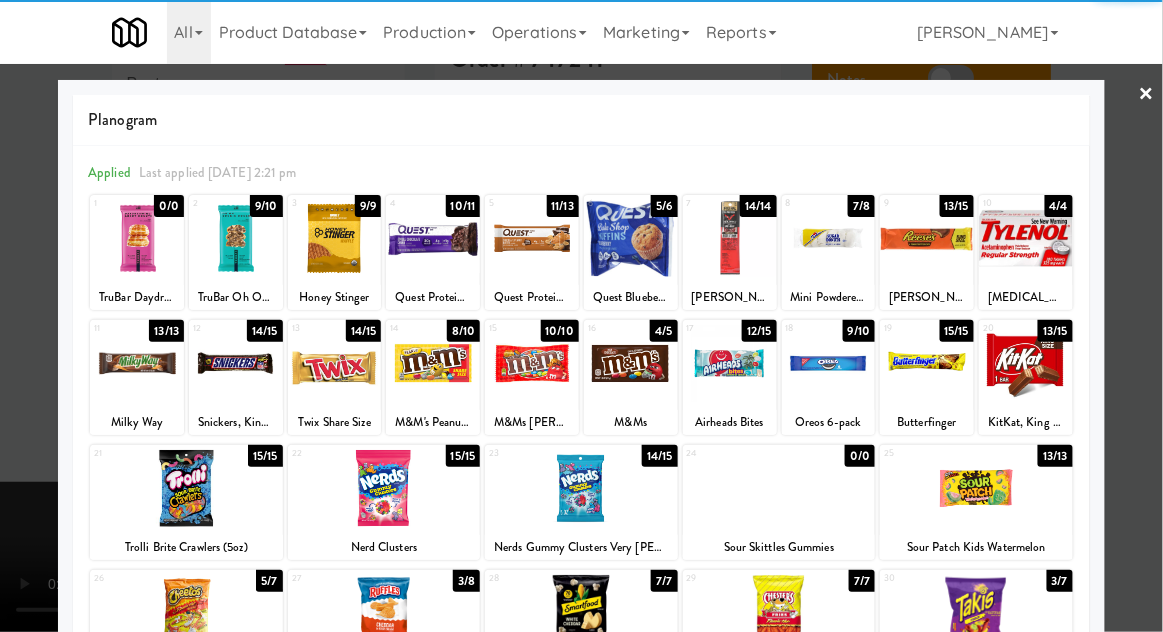 click at bounding box center [581, 316] 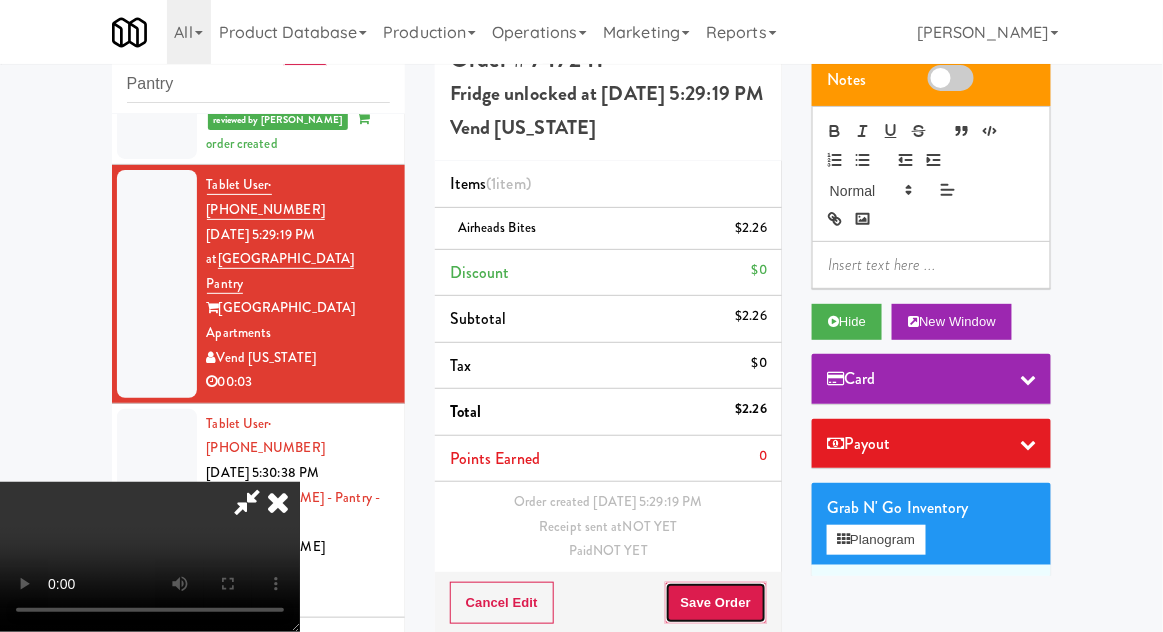 click on "Save Order" at bounding box center (716, 603) 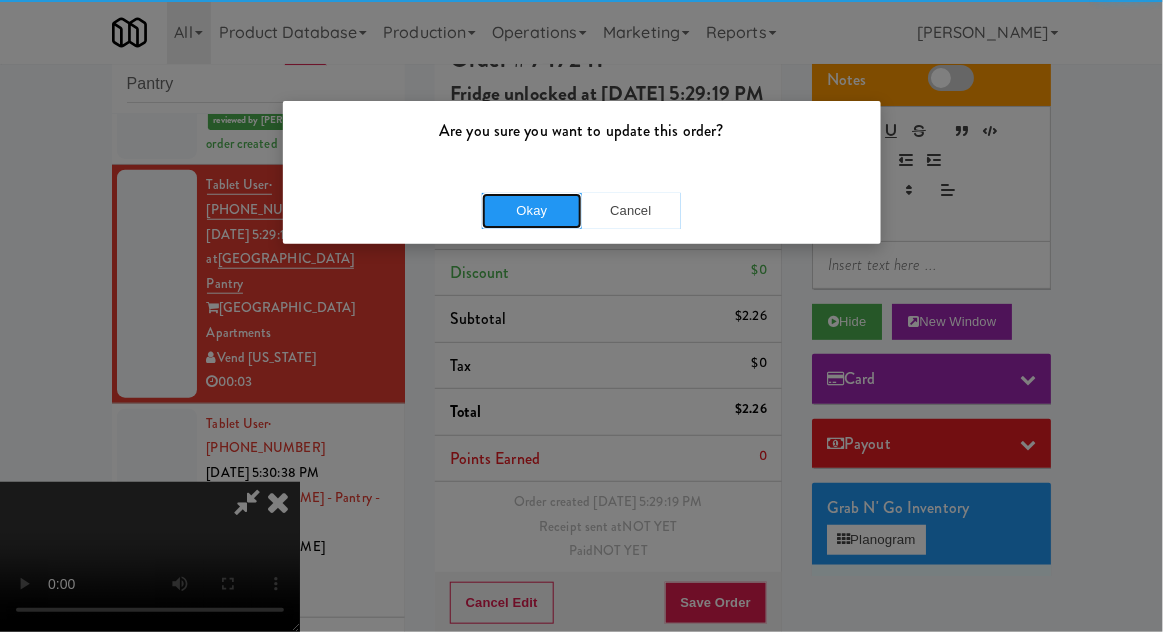 click on "Okay" at bounding box center (532, 211) 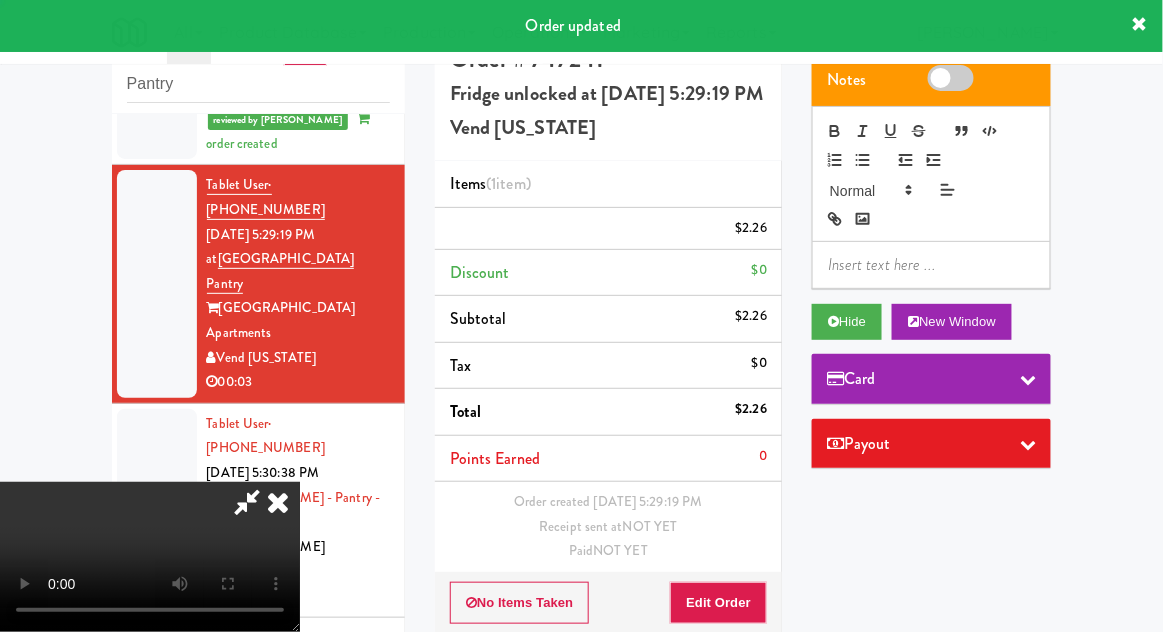 scroll, scrollTop: 0, scrollLeft: 0, axis: both 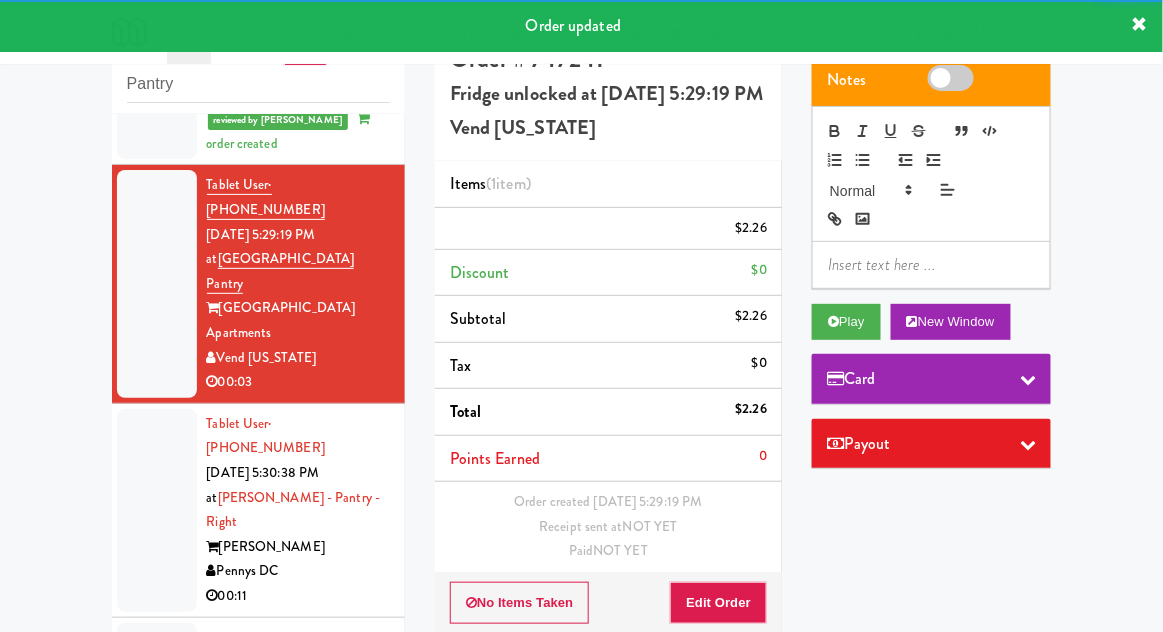 click at bounding box center (157, 510) 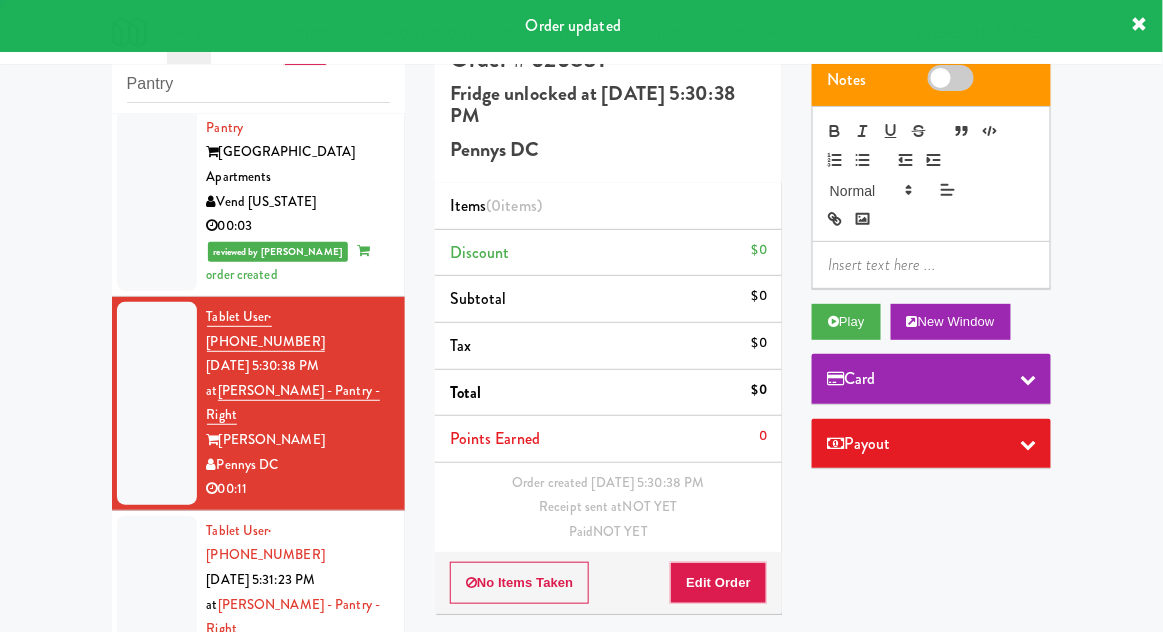 scroll, scrollTop: 643, scrollLeft: 0, axis: vertical 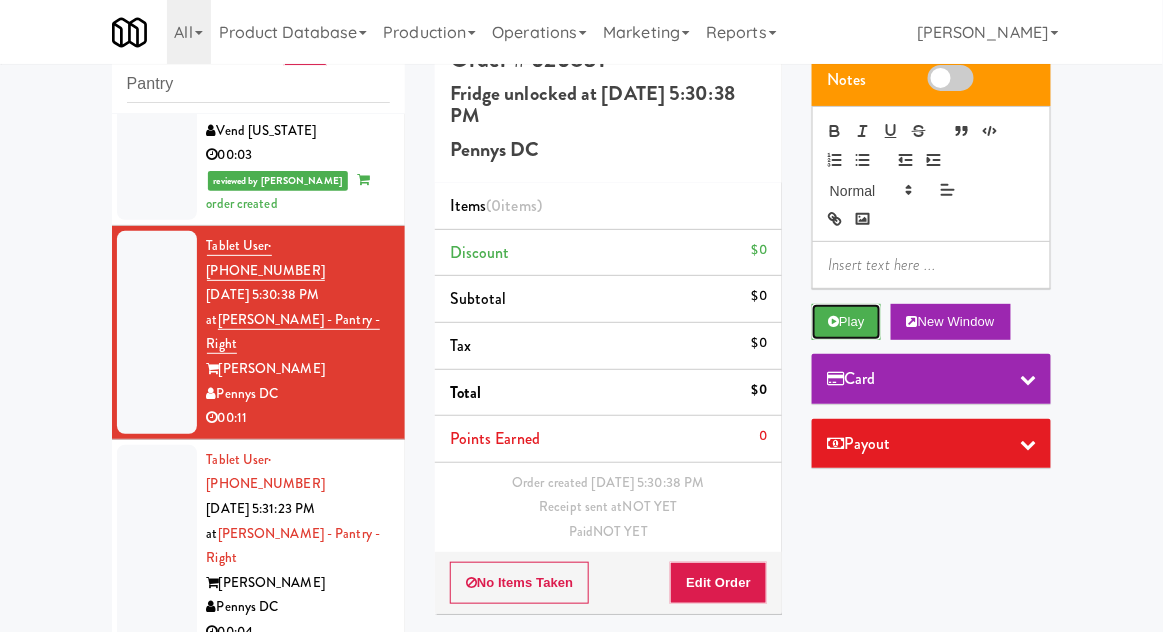 click on "Play" at bounding box center [846, 322] 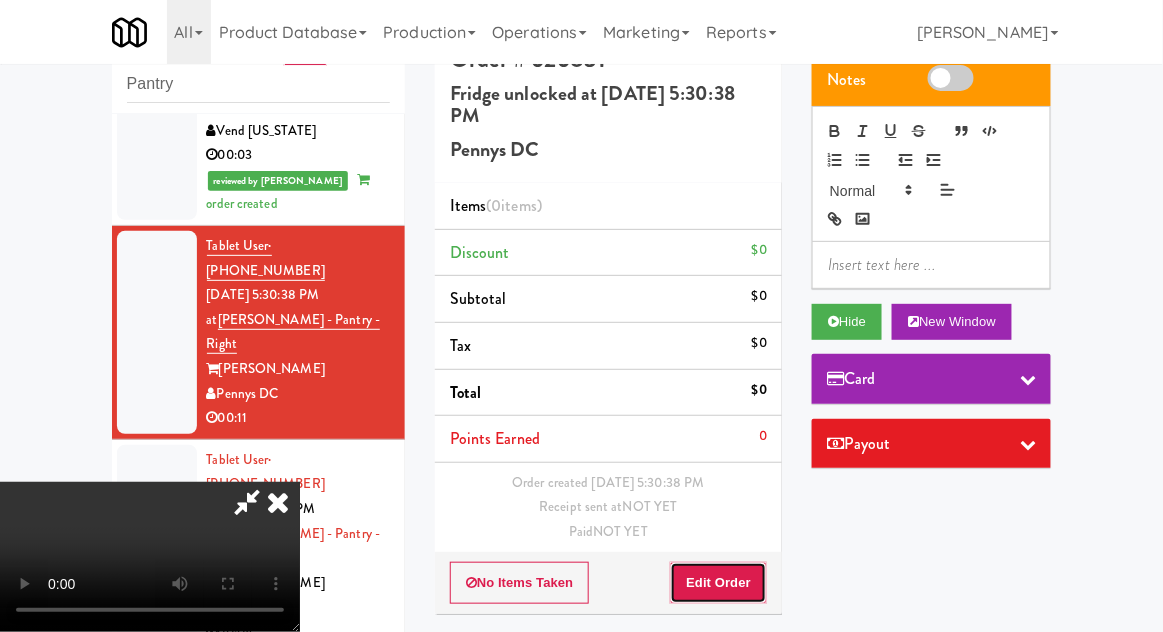 click on "Edit Order" at bounding box center [718, 583] 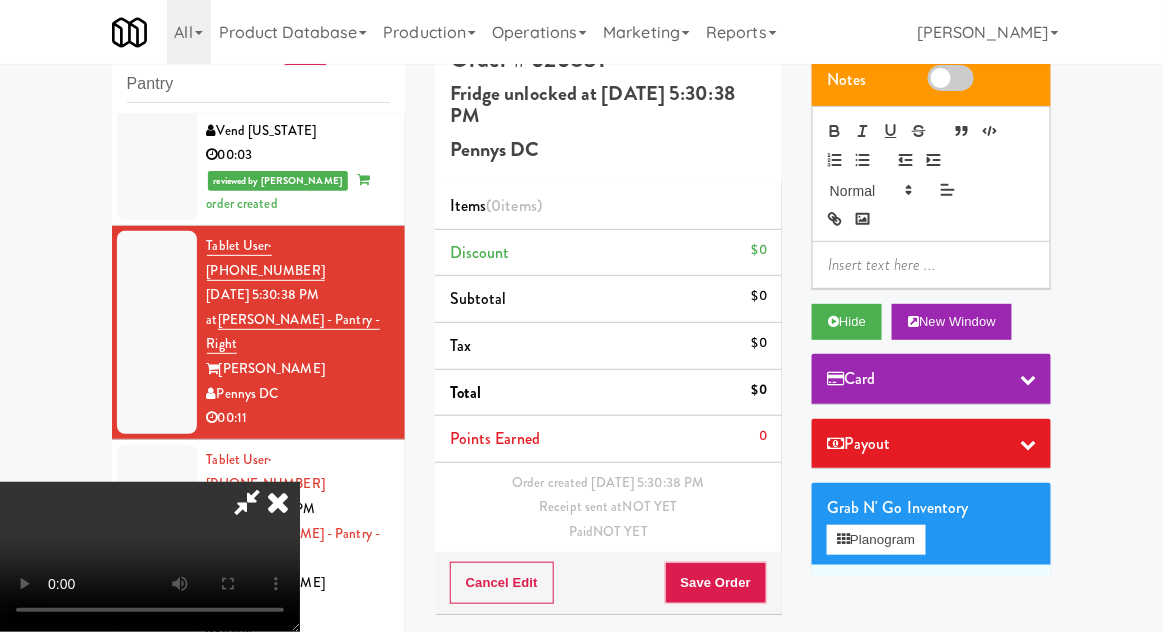 scroll, scrollTop: 73, scrollLeft: 0, axis: vertical 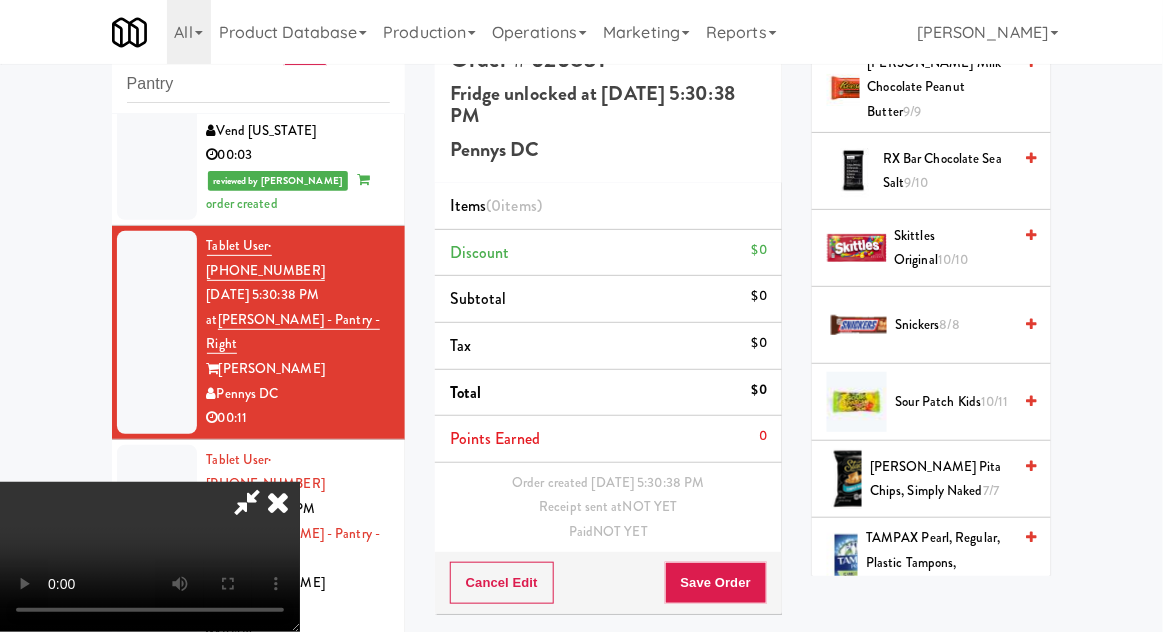 click on "7/7" at bounding box center (991, 490) 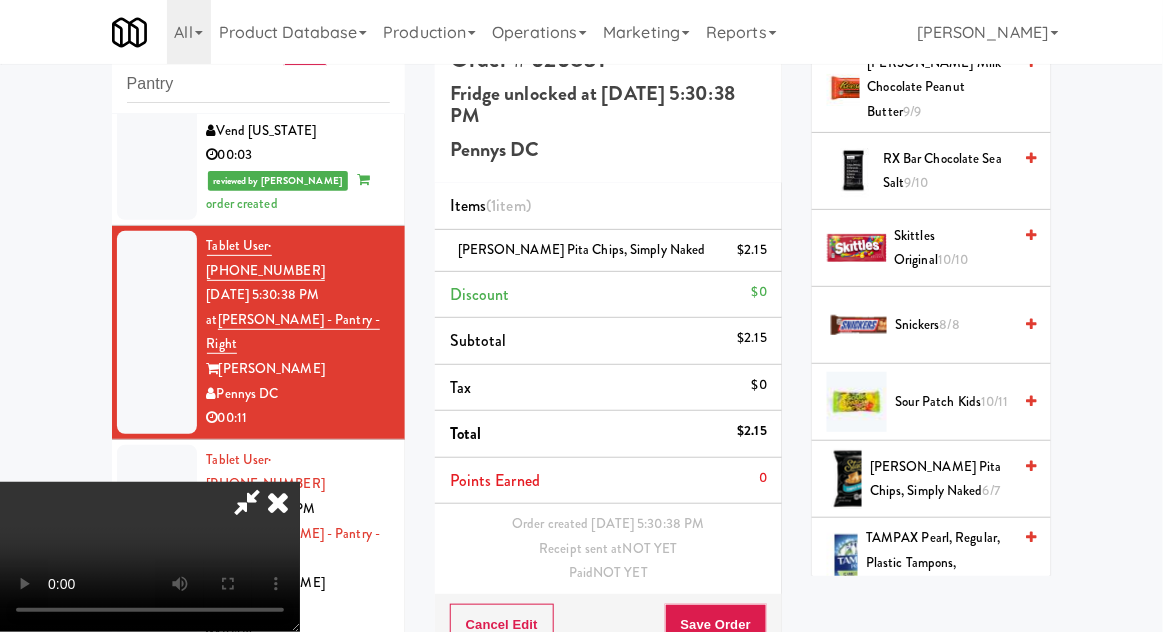 scroll, scrollTop: 0, scrollLeft: 0, axis: both 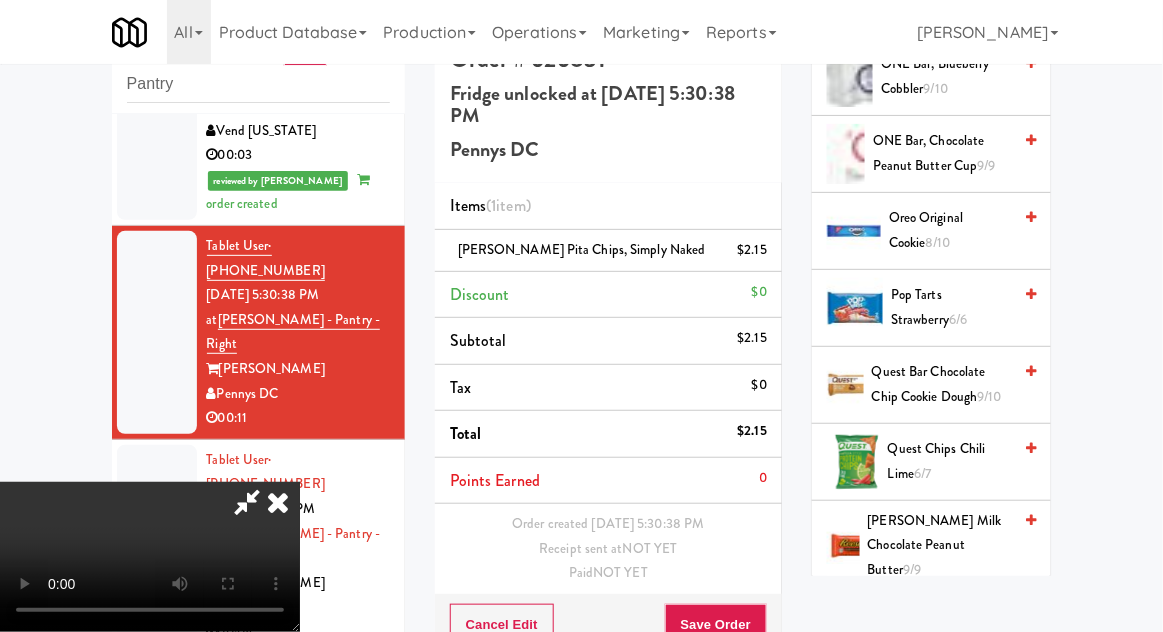 click on "Pop Tarts Strawberry  6/6" at bounding box center [951, 307] 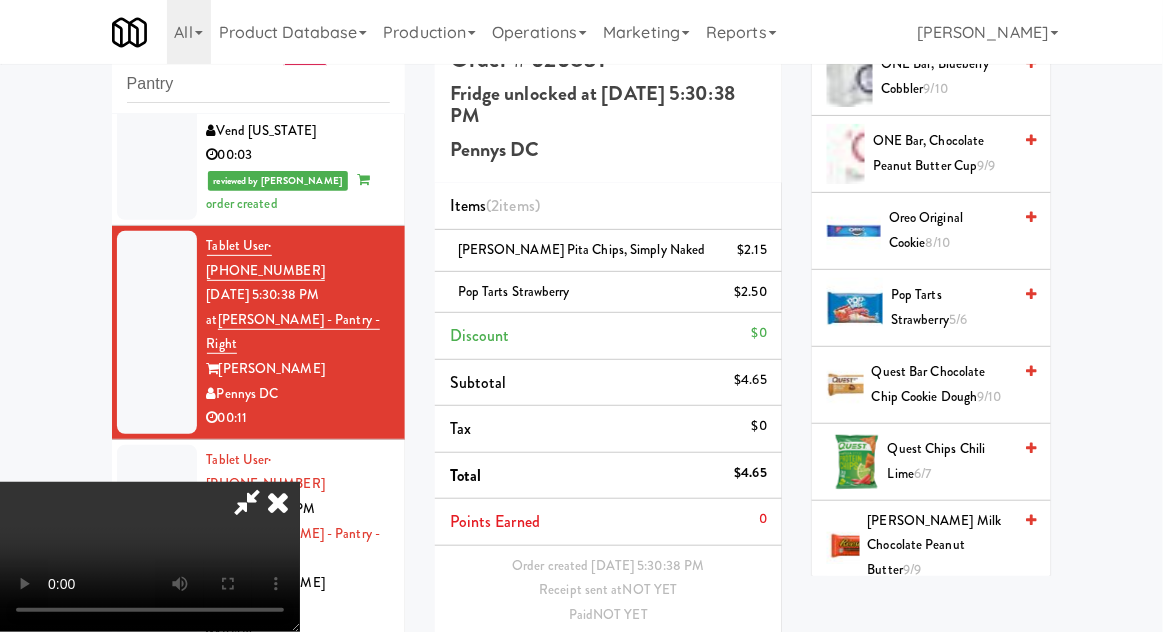 scroll, scrollTop: 73, scrollLeft: 0, axis: vertical 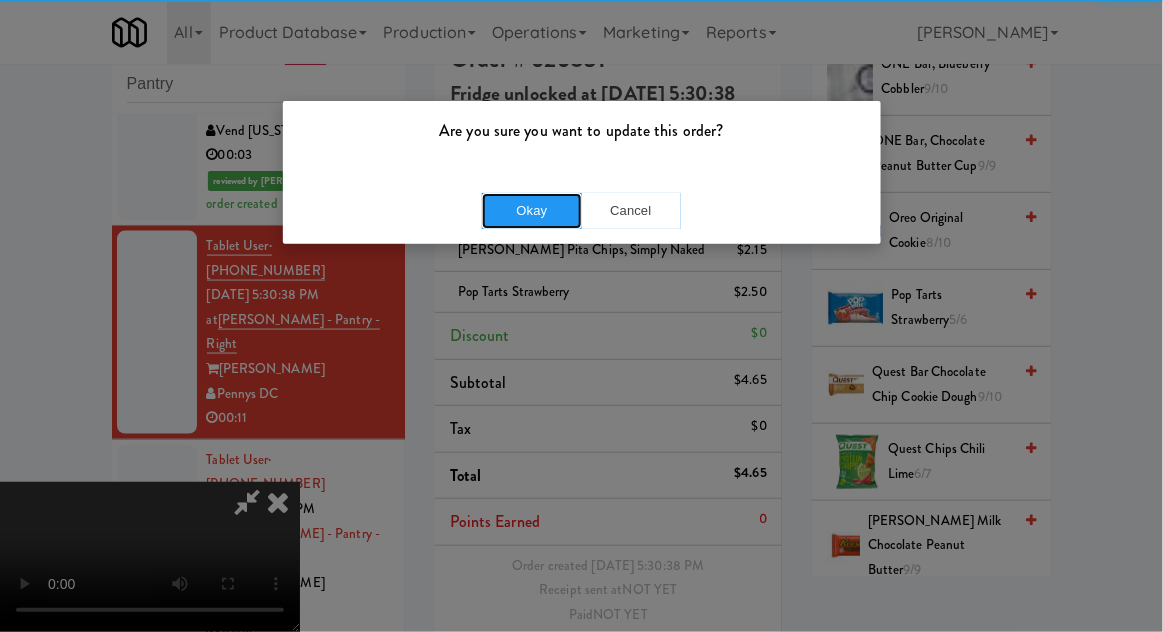 click on "Okay" at bounding box center [532, 211] 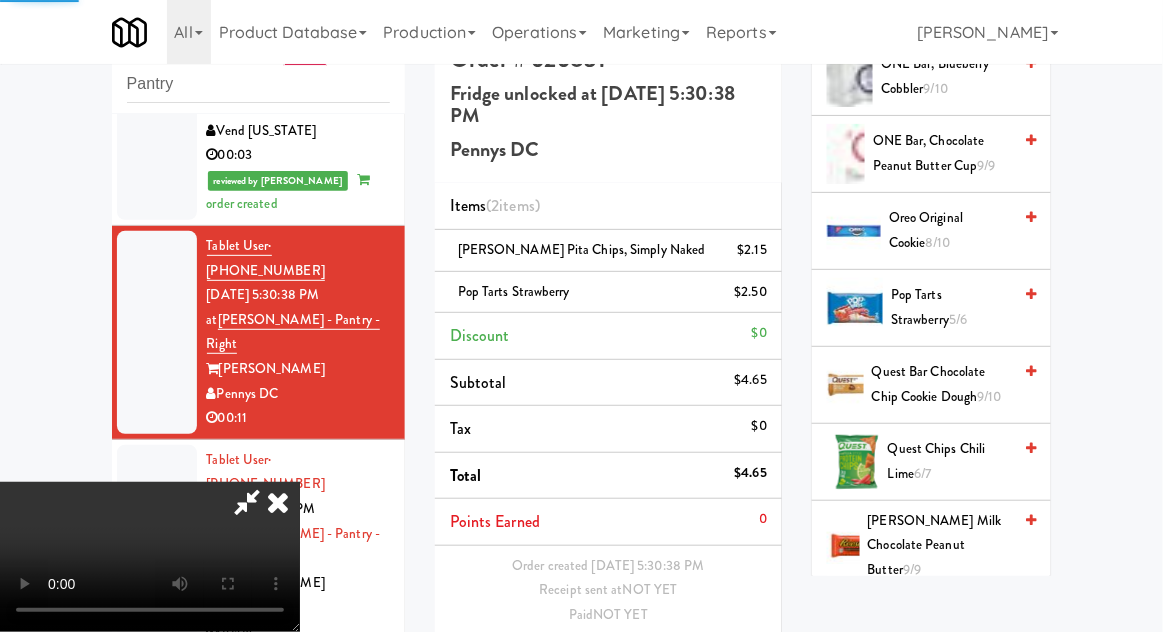 scroll, scrollTop: 0, scrollLeft: 0, axis: both 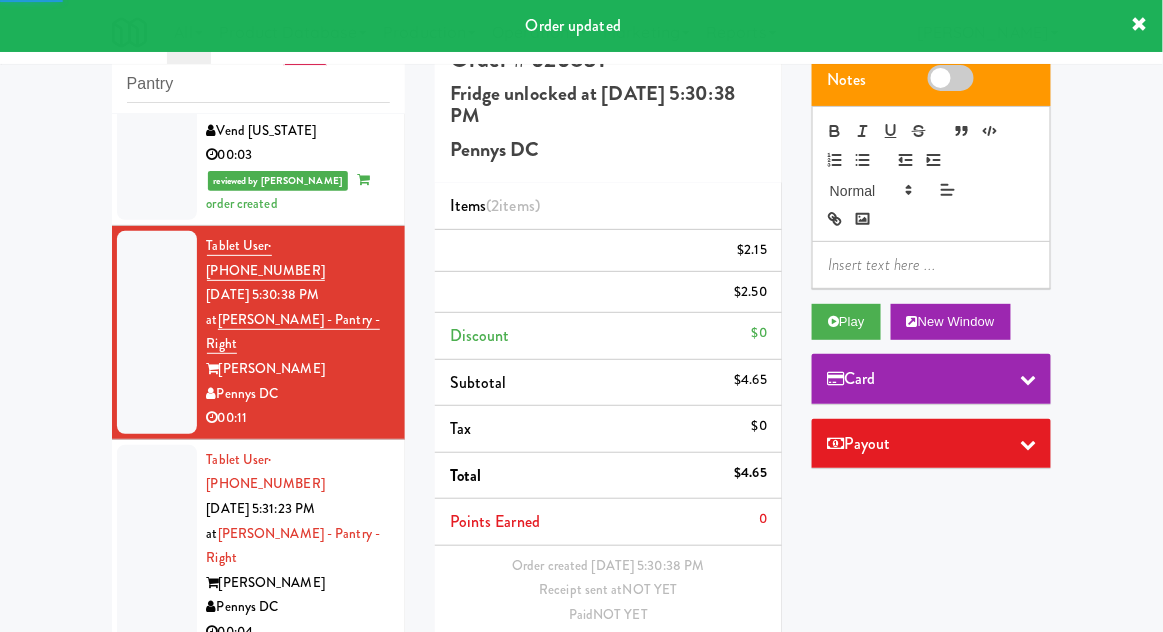 click at bounding box center (157, 546) 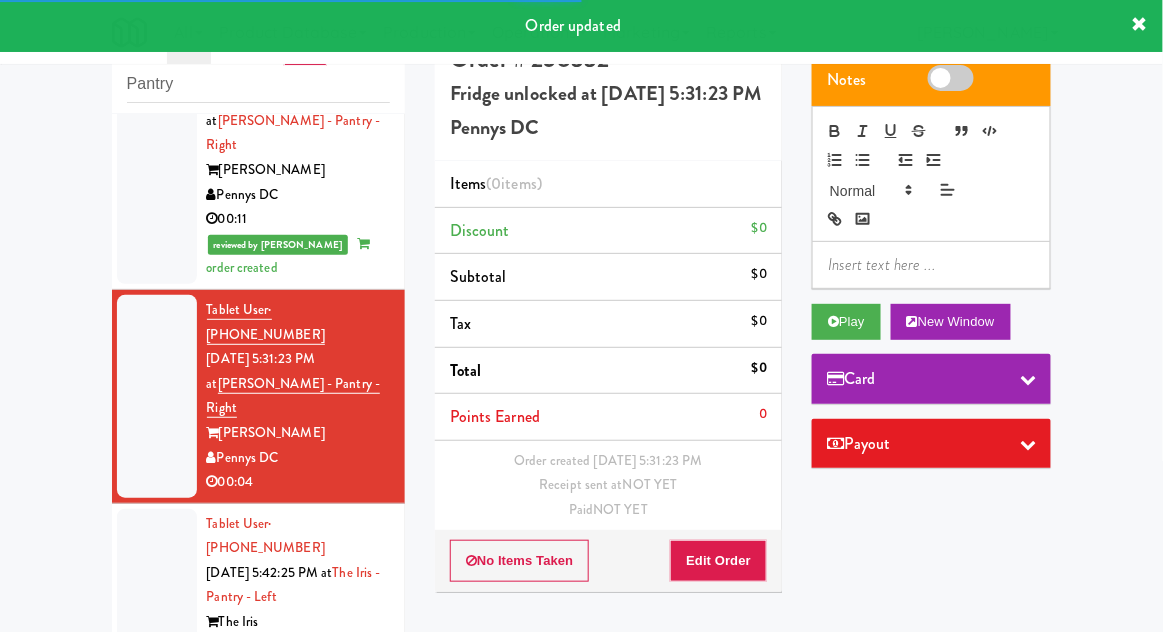 scroll, scrollTop: 805, scrollLeft: 0, axis: vertical 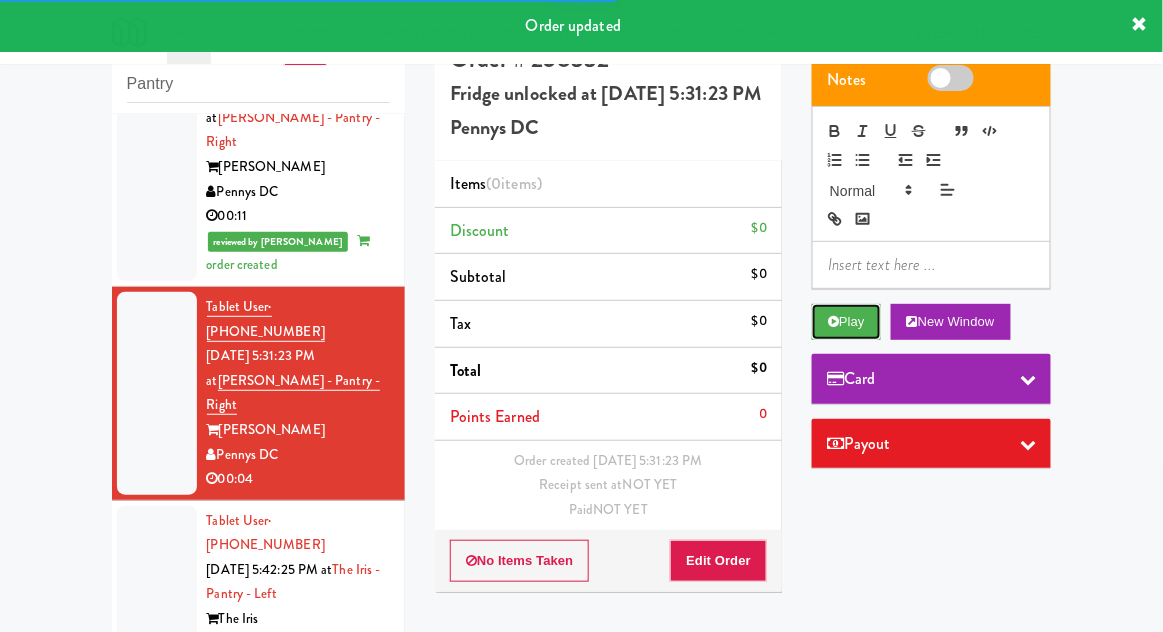 click on "Play" at bounding box center [846, 322] 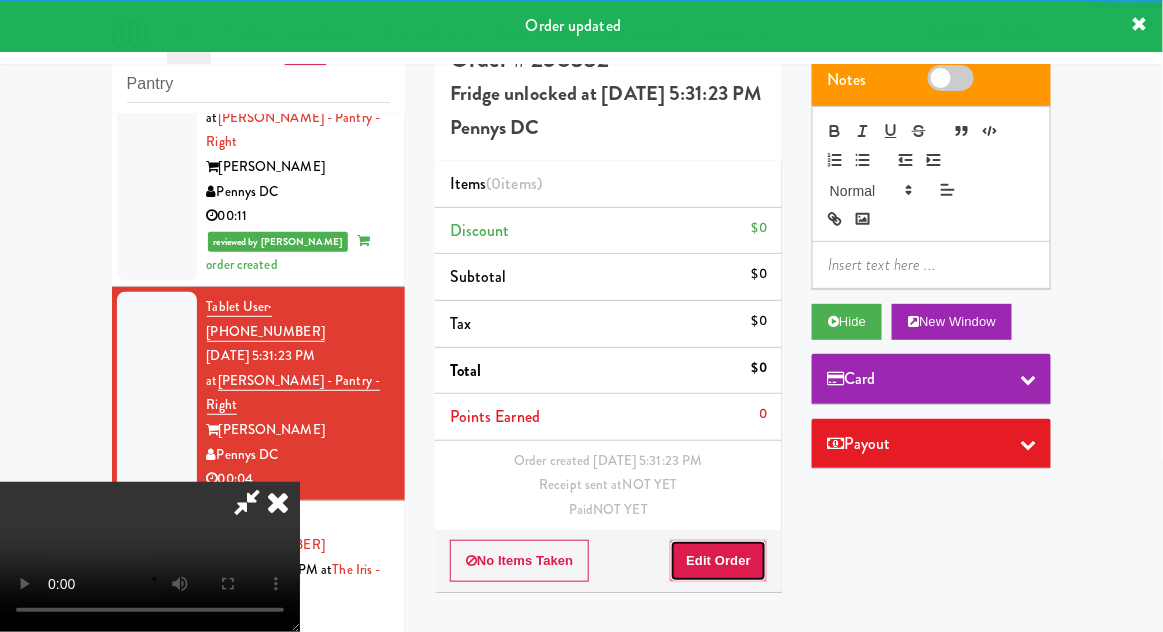 click on "Edit Order" at bounding box center (718, 561) 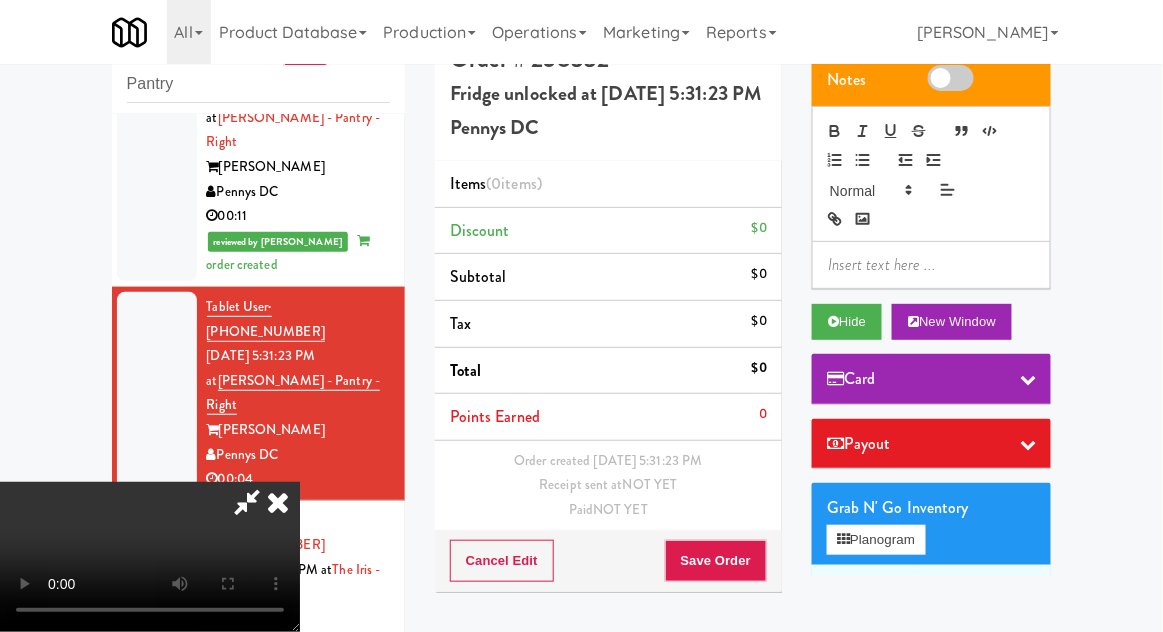 scroll, scrollTop: 73, scrollLeft: 0, axis: vertical 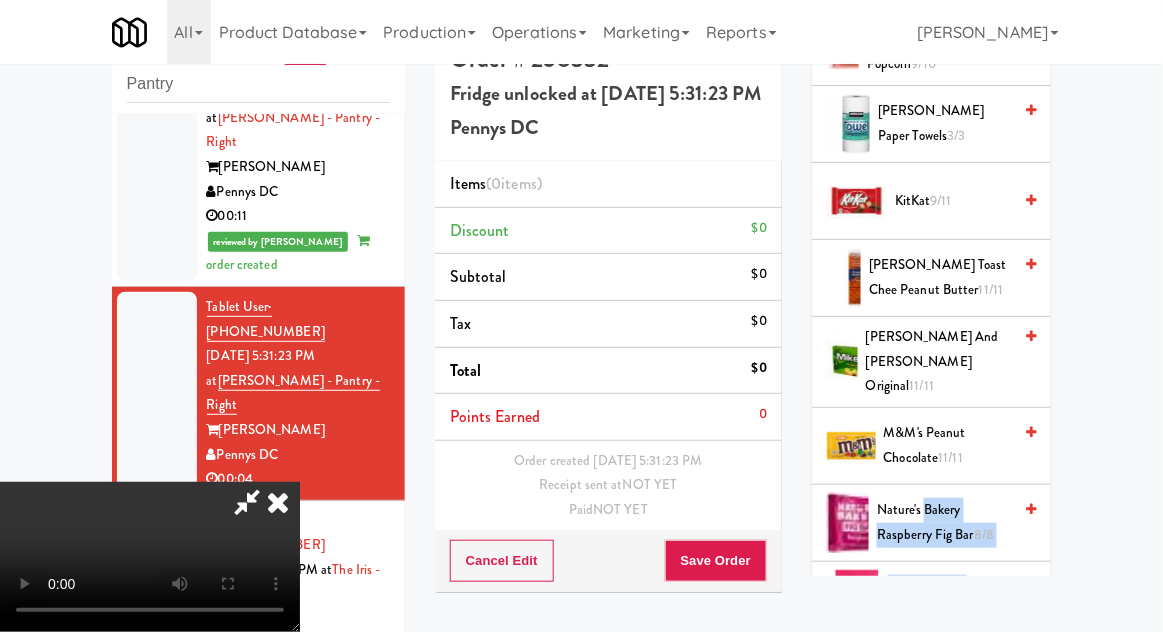 click on "inbox reviewed all    all     gen 1.5     gen 2/3     gen 4     help requested     failed   Pantry Tablet User  · (414) 791-5219 [DATE] 2:09:16 AM at   Porticos Pantry  Porticos of [GEOGRAPHIC_DATA] Bites  00:29     Tablet User  · (716) 243-9169 [DATE] 5:28:52 PM at  Twelve12 - Pantry - Right  Twelve12  Pennys DC  00:44 reviewed by [PERSON_NAME]  order created     Tablet User  · (720) 331-7977 [DATE] 5:29:19 PM at  [GEOGRAPHIC_DATA] Apartments  [GEOGRAPHIC_DATA][US_STATE]  00:03 reviewed by [PERSON_NAME]  order created     Tablet User  · (571) 282-7710 [DATE] 5:30:38 PM at  [PERSON_NAME] - Pantry - Right  [PERSON_NAME]  Pennys DC  00:11 reviewed by [PERSON_NAME]  order created     Tablet User  · (305) 496-9662 [DATE] 5:31:23 PM at  [PERSON_NAME][GEOGRAPHIC_DATA] - Right  [PERSON_NAME]  Pennys DC  00:04     Tablet User  · (202) 591-7956 [DATE] 5:42:25 PM at  The Iris - Pantry - Left  The Iris  Pennys DC  00:15     Tablet User  · (571) 449-1029 [DATE] 5:43:27 PM at  [GEOGRAPHIC_DATA] - Right  VY Reston" at bounding box center [581, 376] 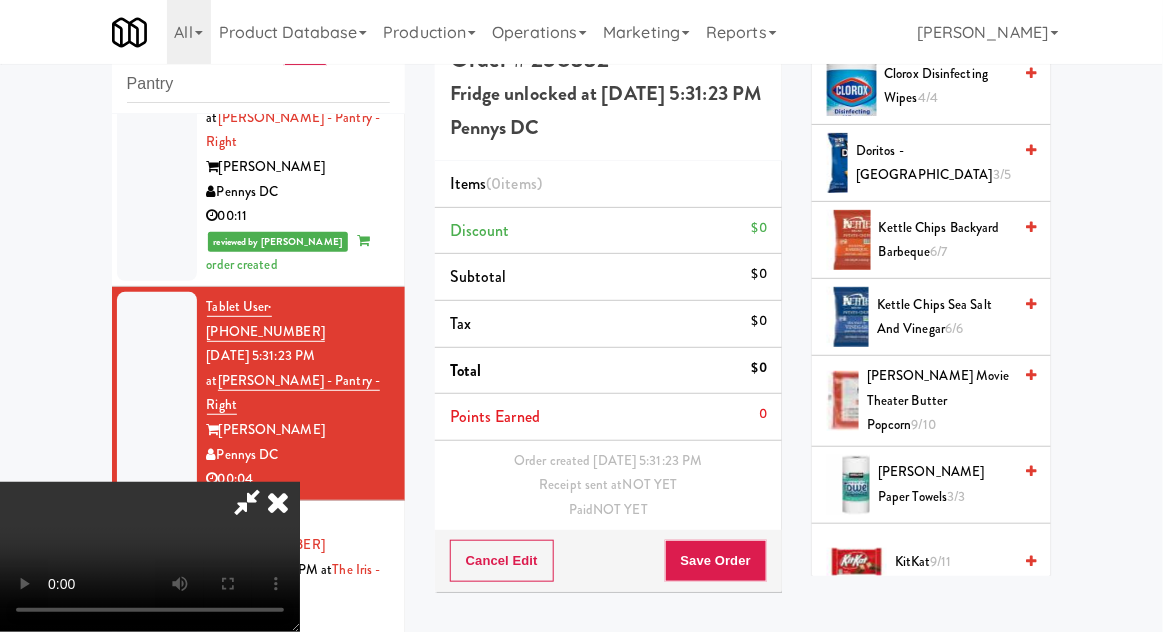 scroll, scrollTop: 865, scrollLeft: 0, axis: vertical 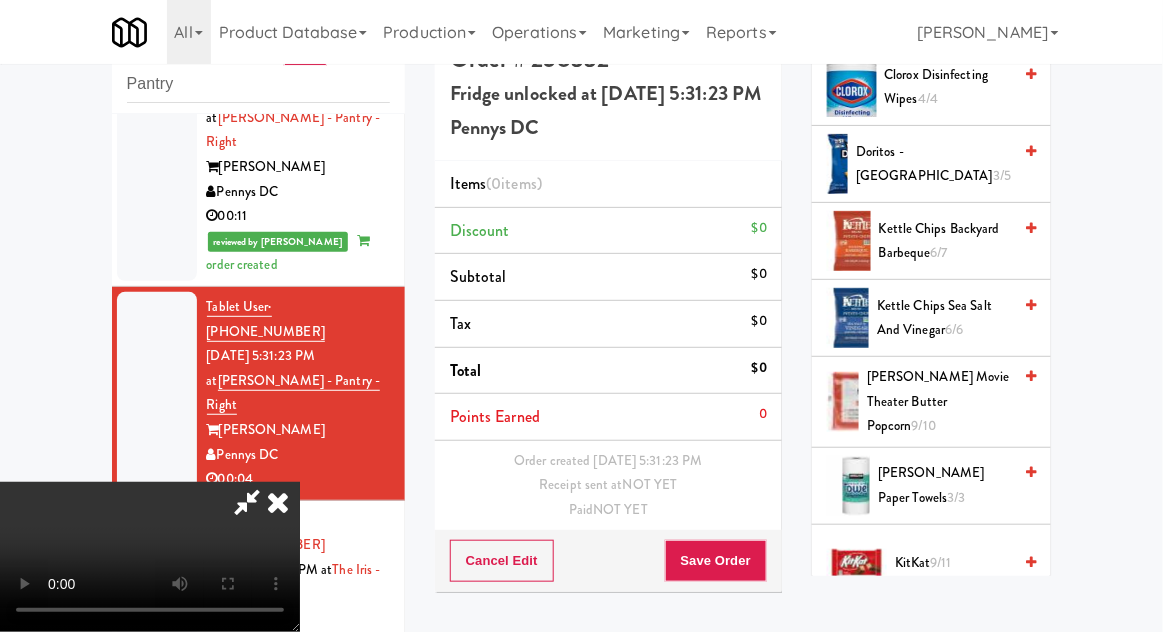 click on "6/6" at bounding box center (954, 329) 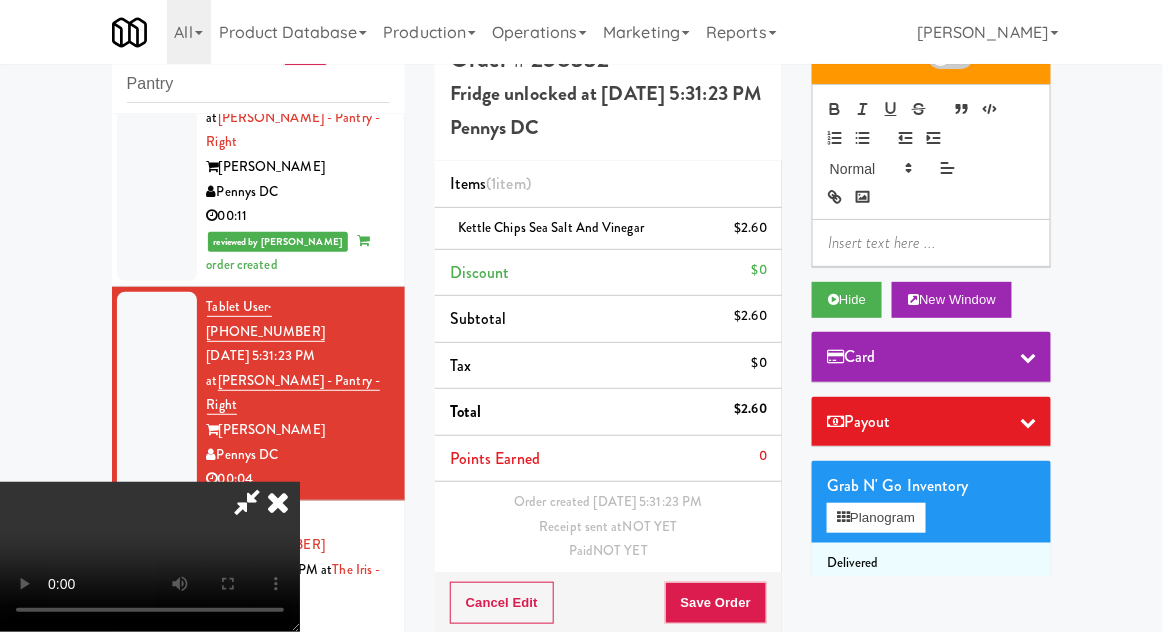 scroll, scrollTop: 0, scrollLeft: 0, axis: both 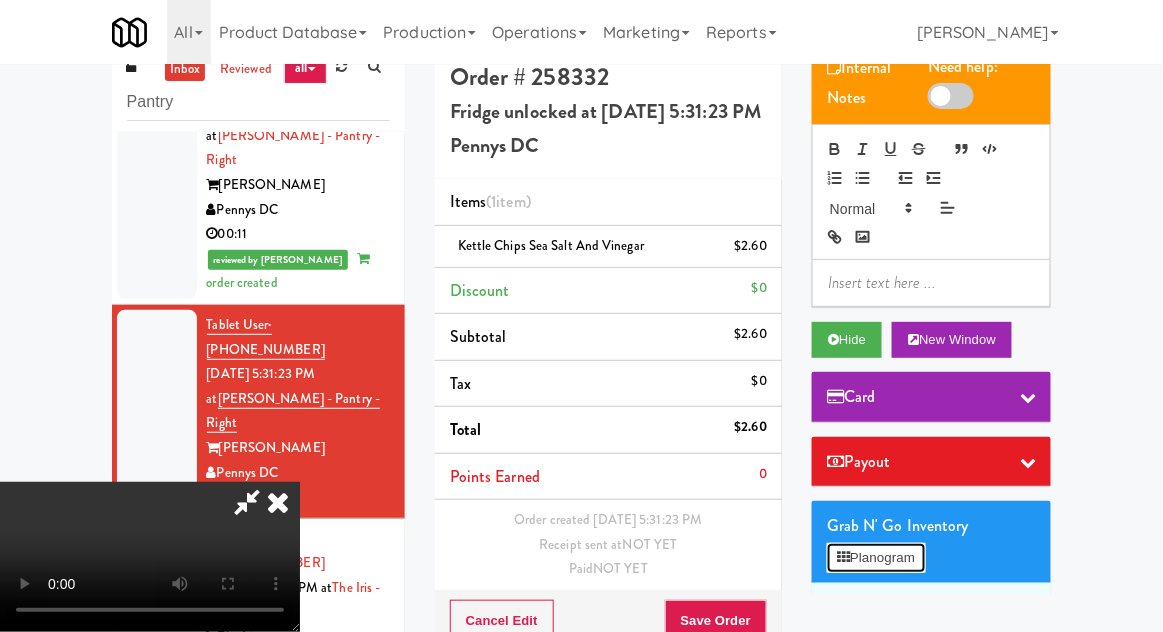 click on "Planogram" at bounding box center (876, 558) 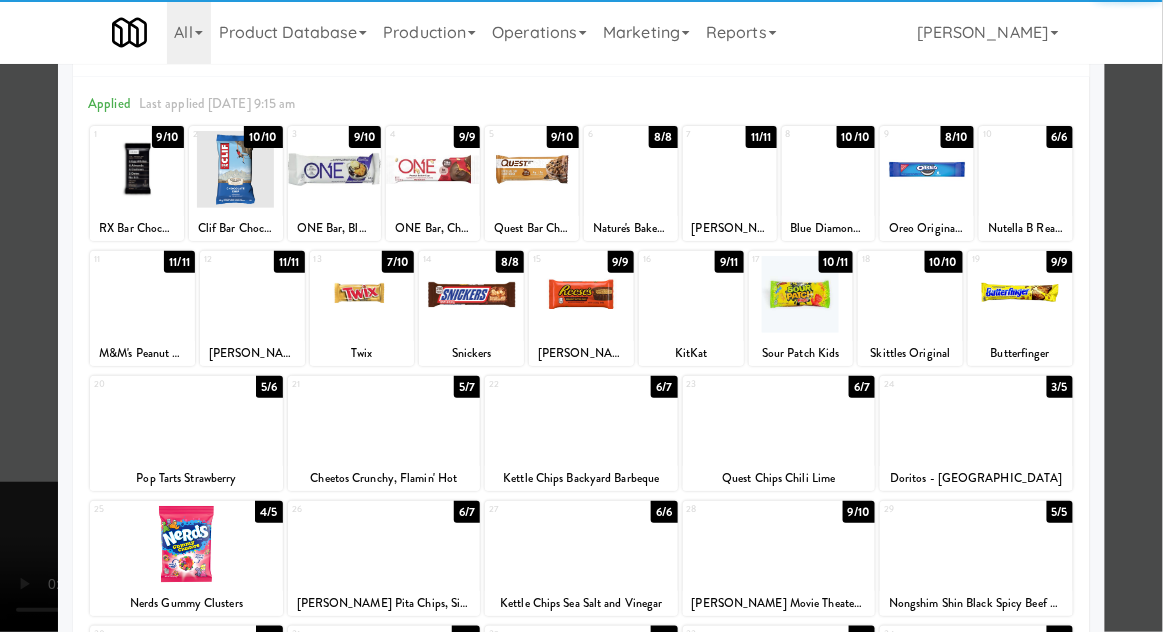 scroll, scrollTop: 82, scrollLeft: 0, axis: vertical 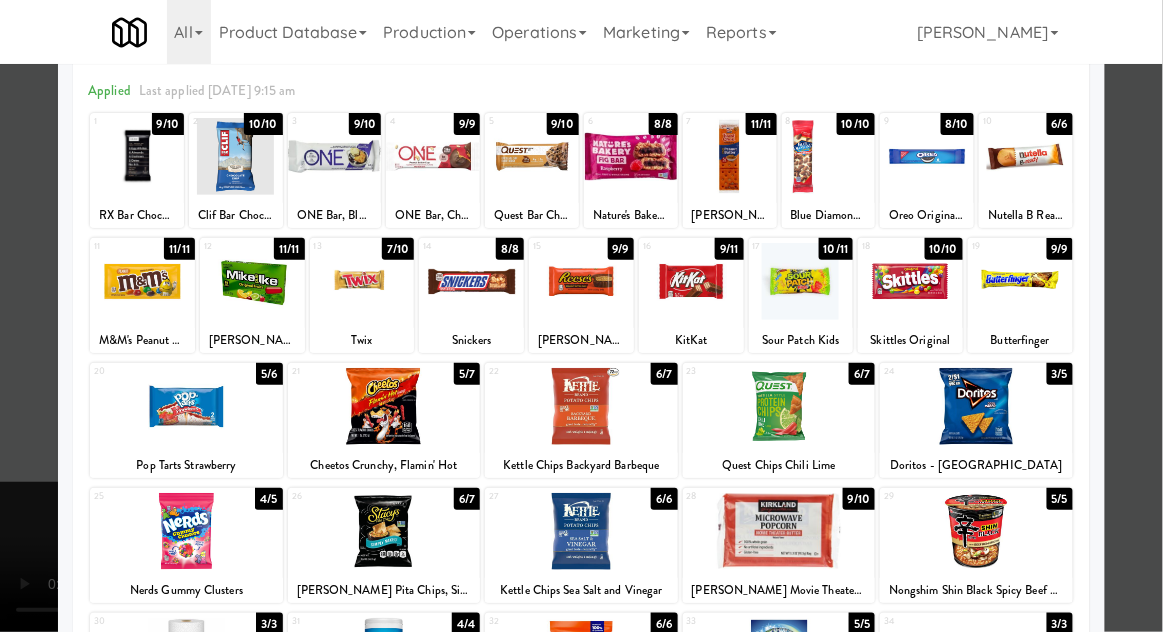 click at bounding box center (581, 316) 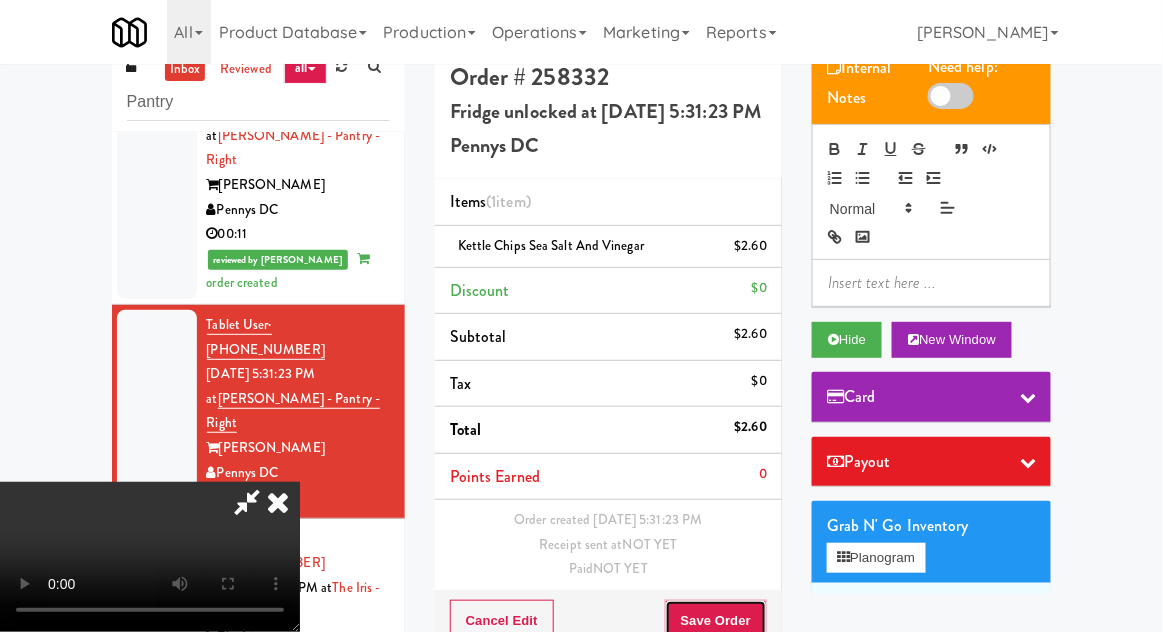 click on "Save Order" at bounding box center [716, 621] 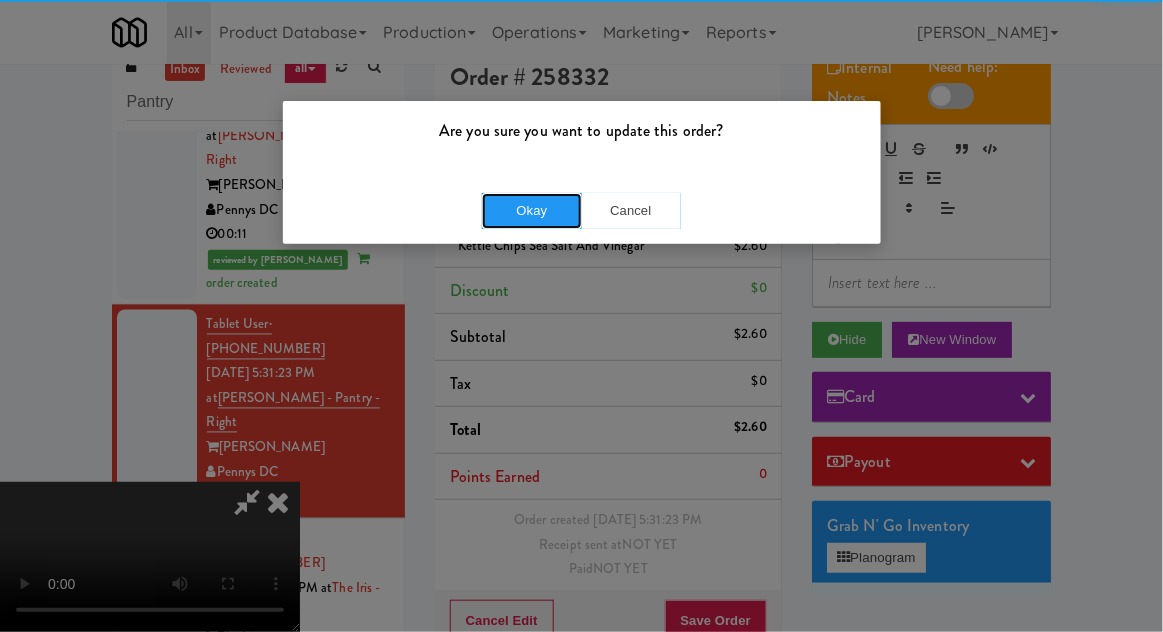 click on "Okay" at bounding box center (532, 211) 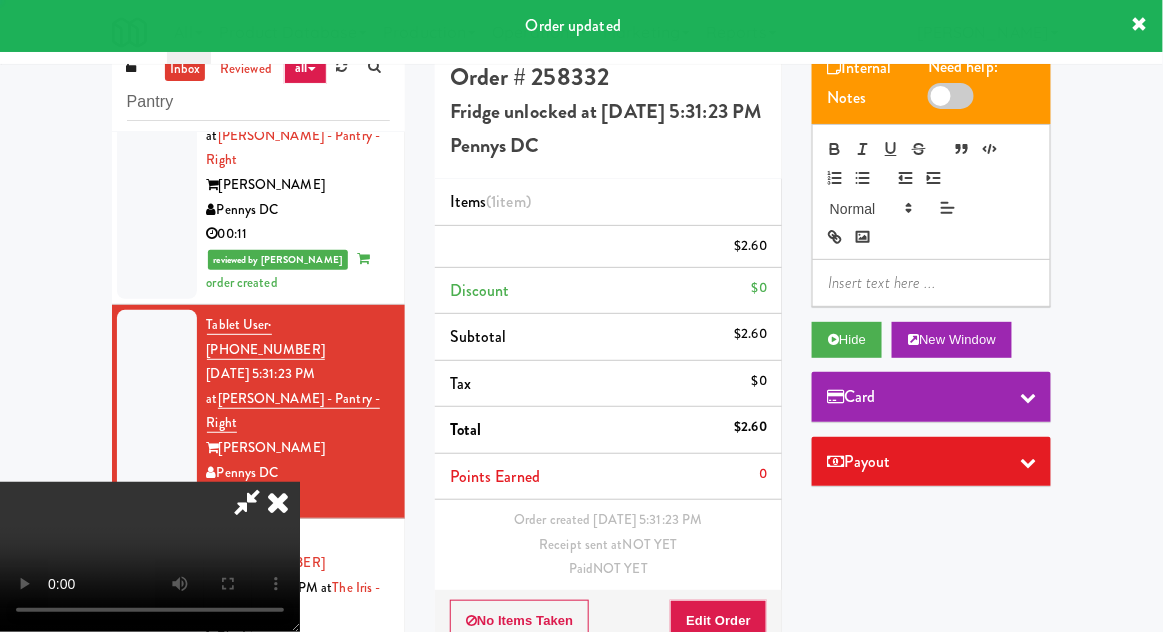 scroll, scrollTop: 0, scrollLeft: 0, axis: both 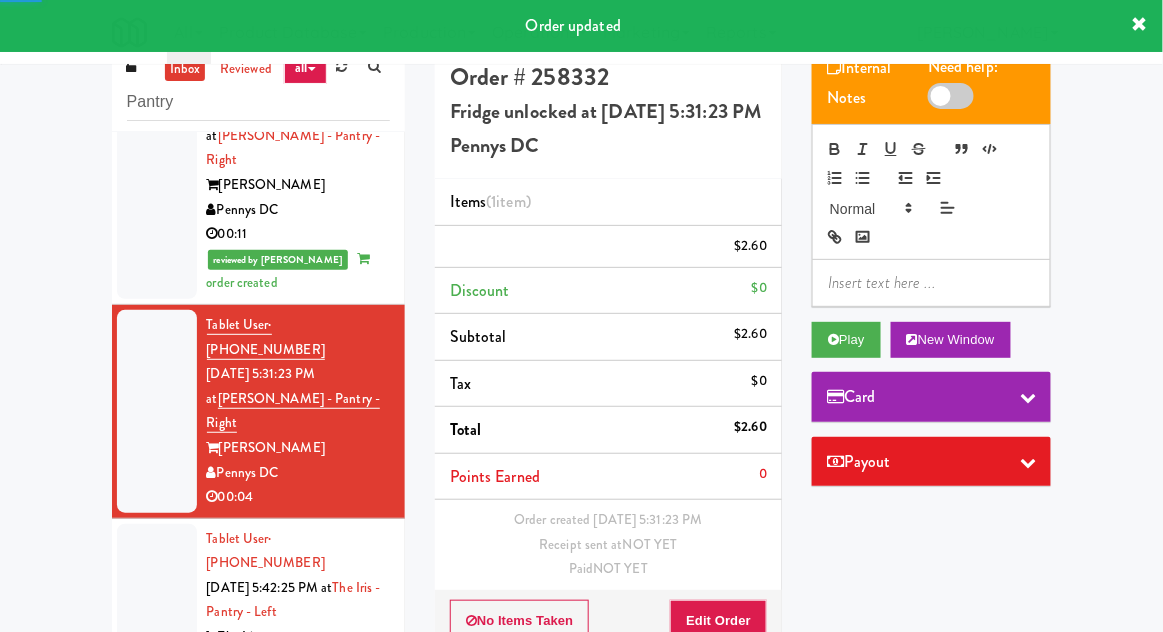 click at bounding box center (157, 613) 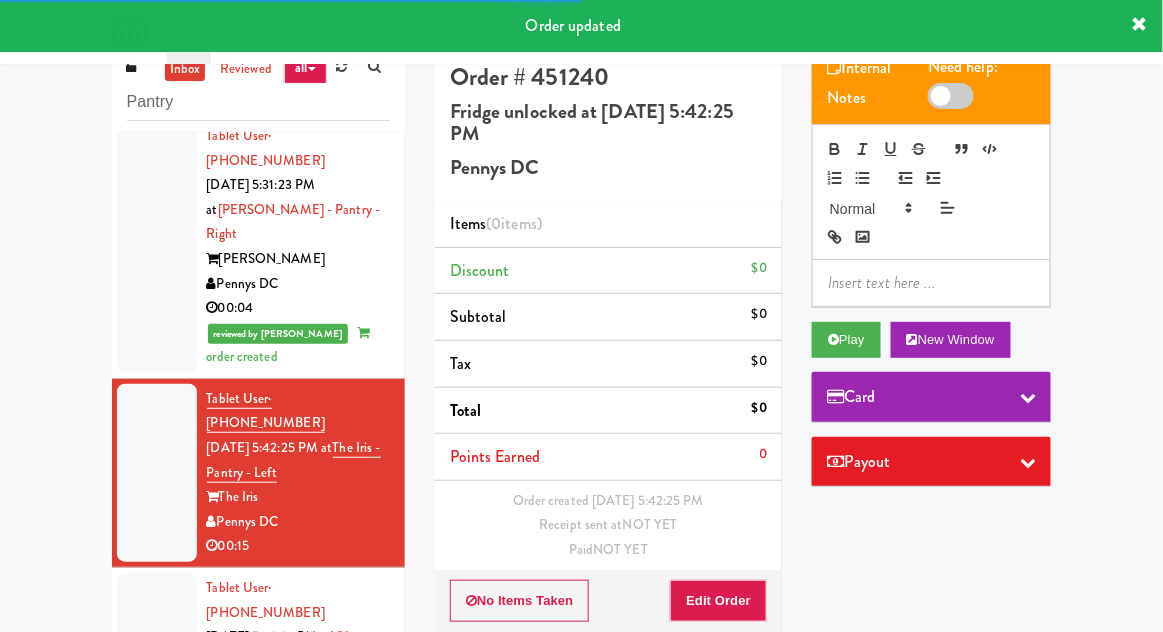 scroll, scrollTop: 1017, scrollLeft: 0, axis: vertical 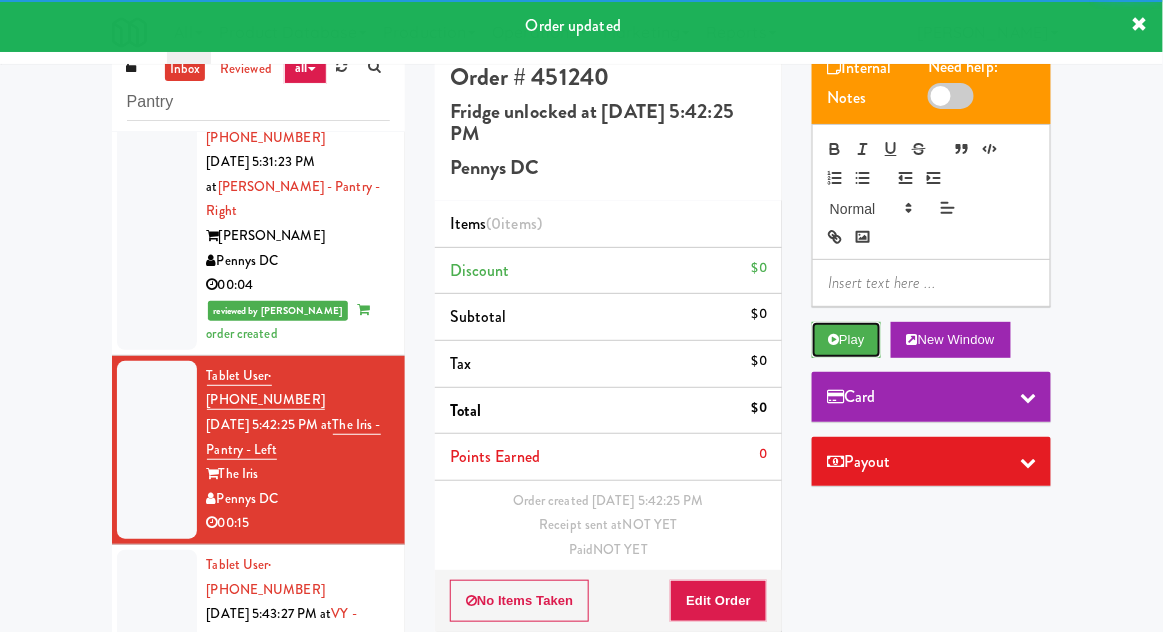 click at bounding box center (833, 339) 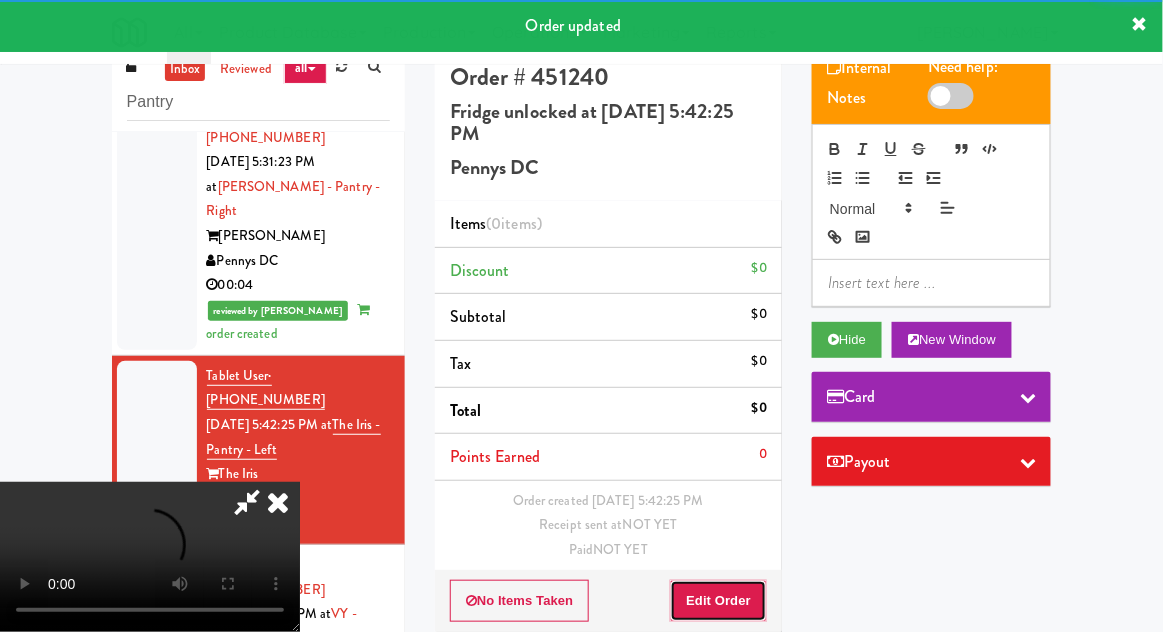 click on "Edit Order" at bounding box center [718, 601] 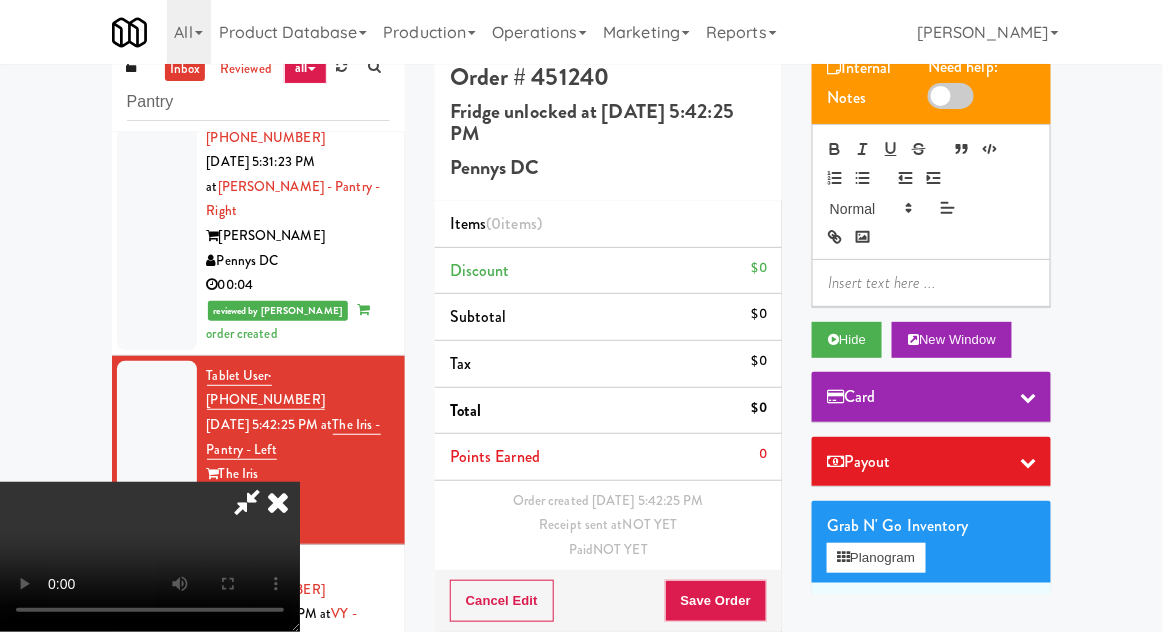 scroll, scrollTop: 48, scrollLeft: 0, axis: vertical 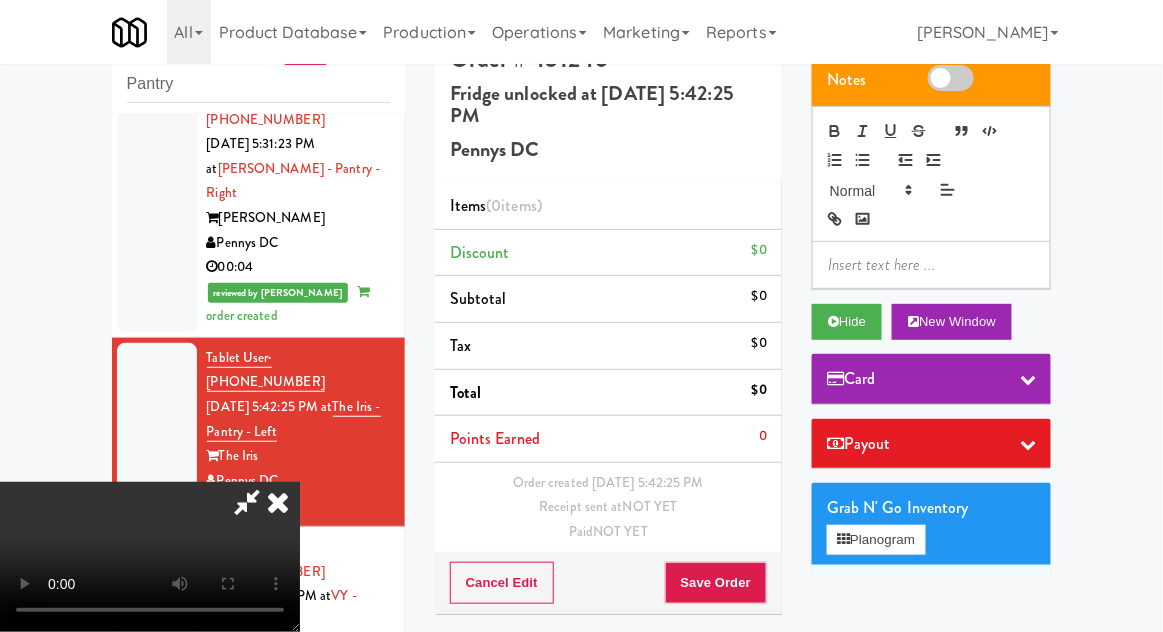 type 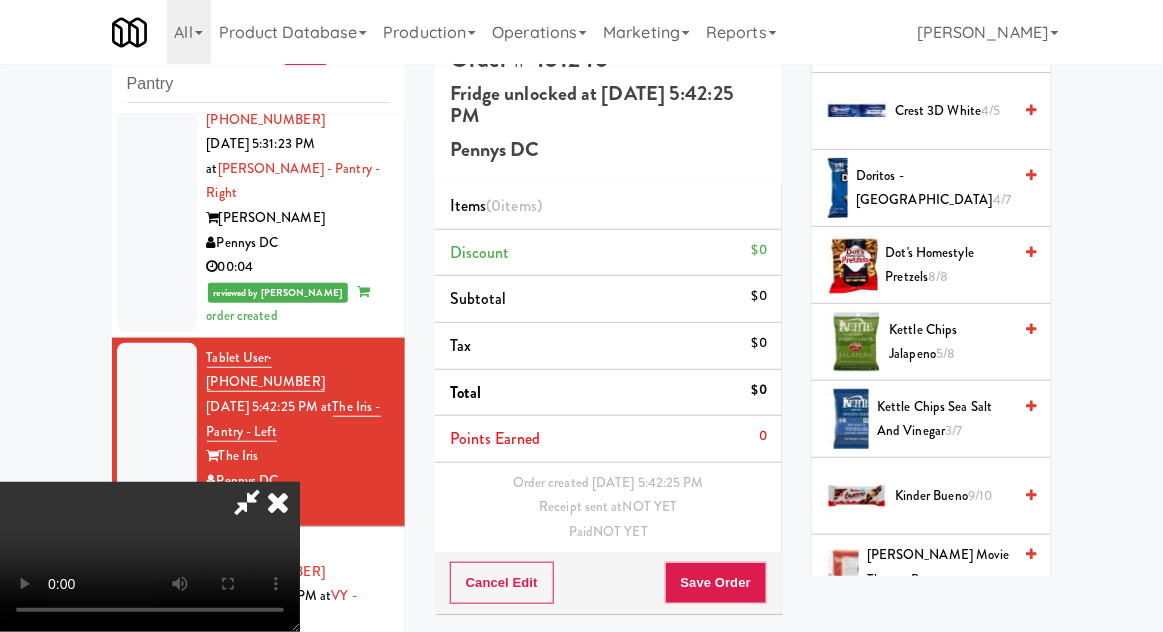 scroll, scrollTop: 856, scrollLeft: 0, axis: vertical 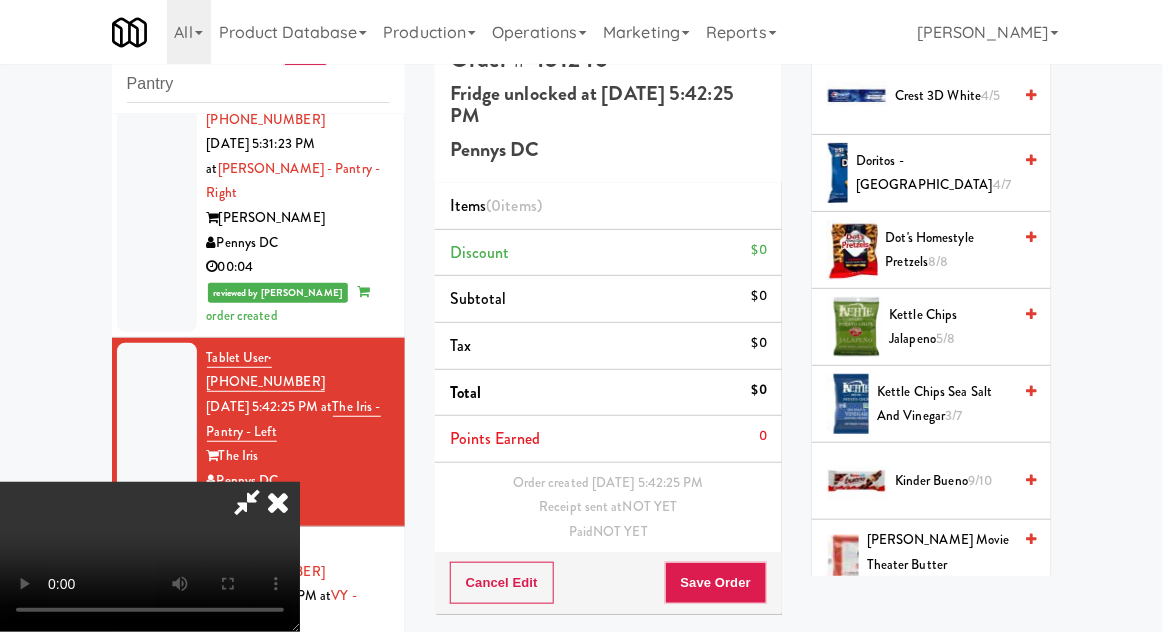 click on "Kettle Chips Jalapeno  5/8" at bounding box center [951, 327] 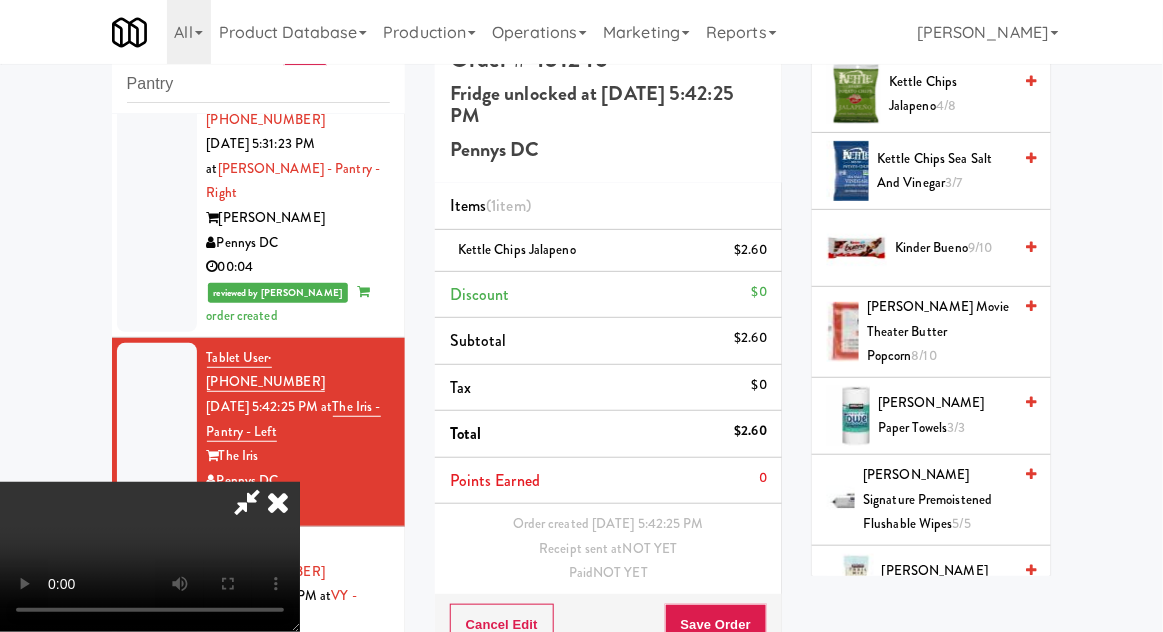 scroll, scrollTop: 1093, scrollLeft: 0, axis: vertical 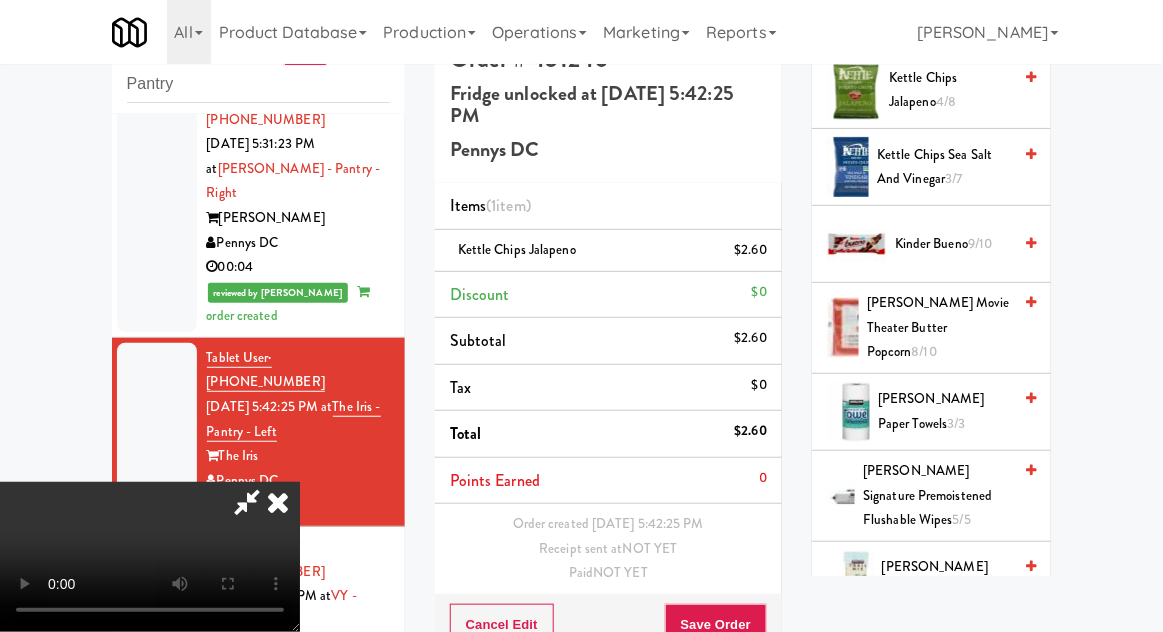 click on "[PERSON_NAME] Trail Mix  4/7" at bounding box center [946, 579] 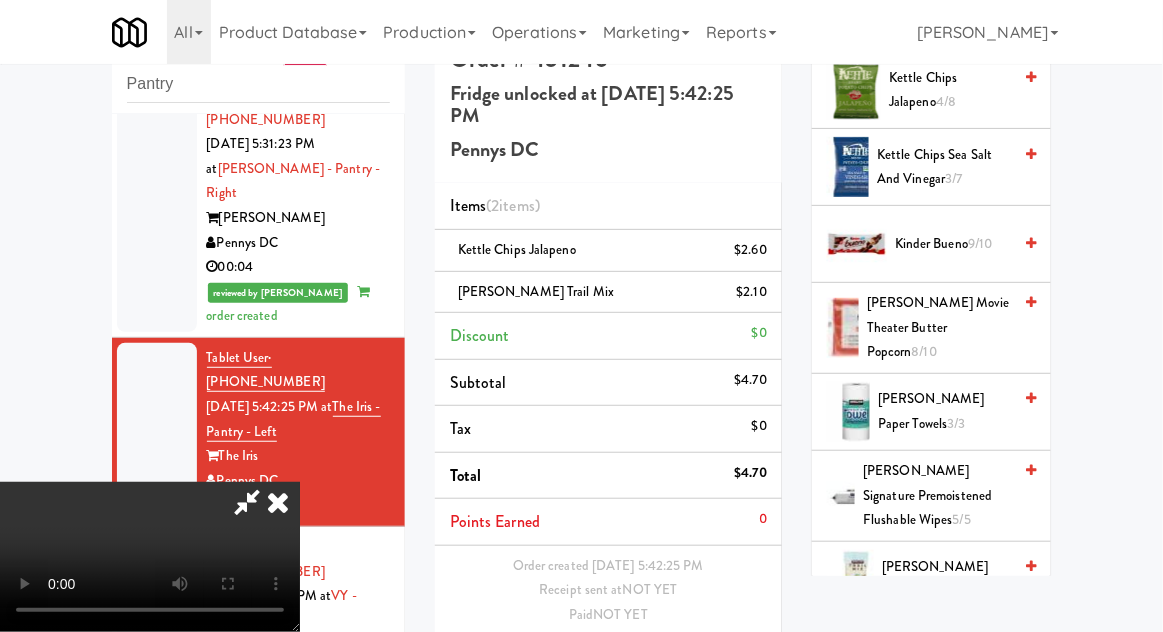 click on "Save Order" at bounding box center [716, 667] 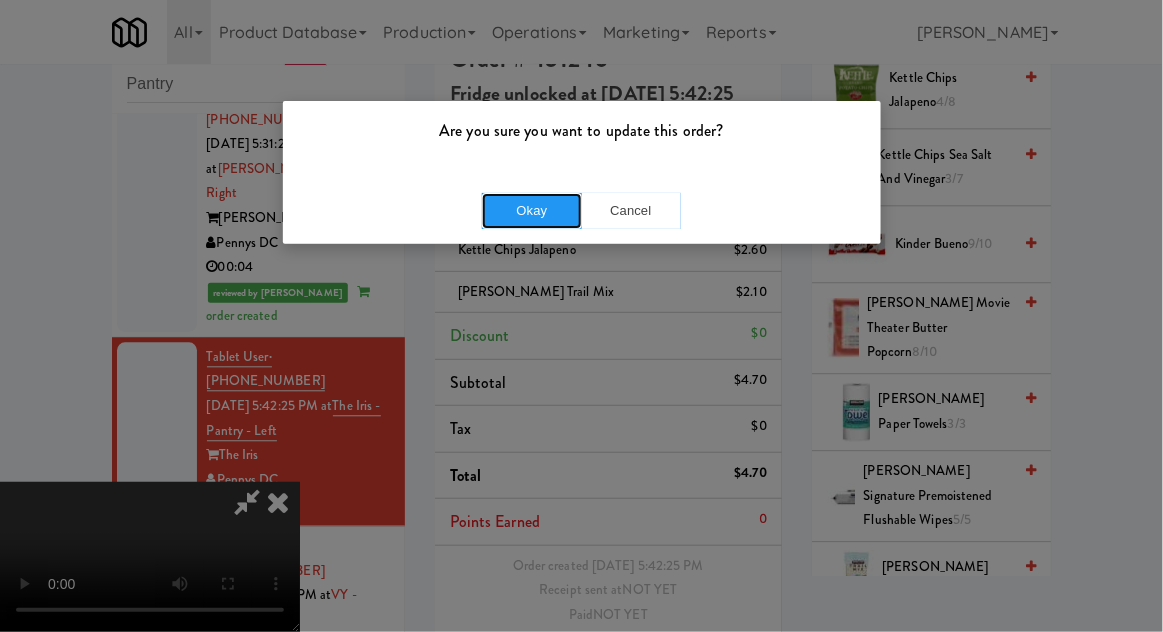 click on "Okay" at bounding box center (532, 211) 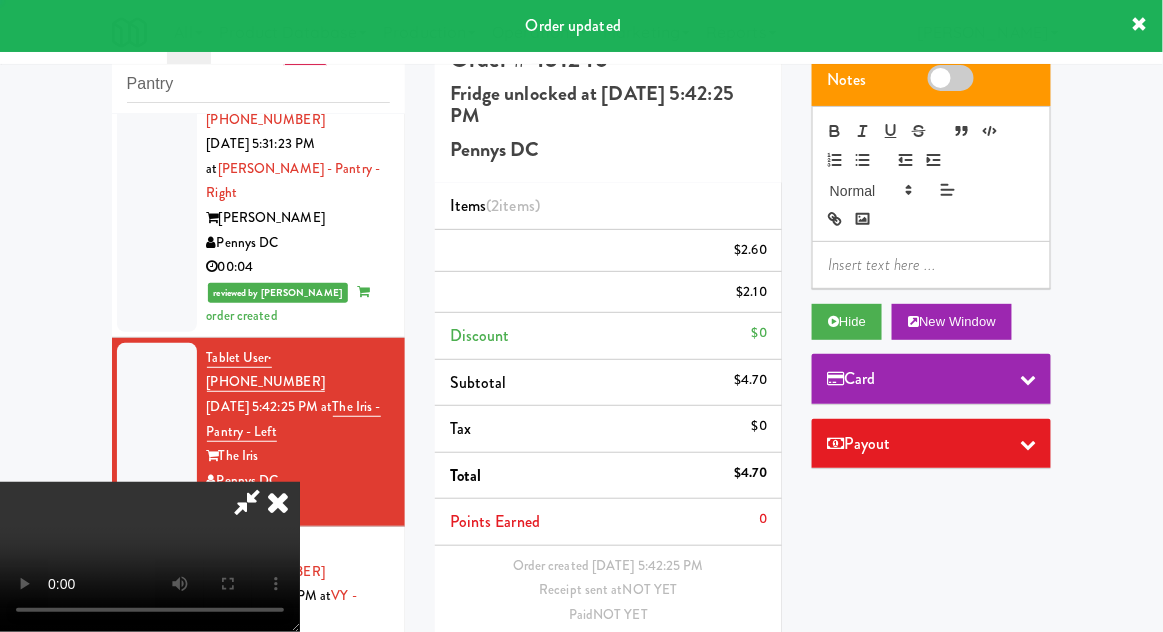 scroll, scrollTop: 0, scrollLeft: 0, axis: both 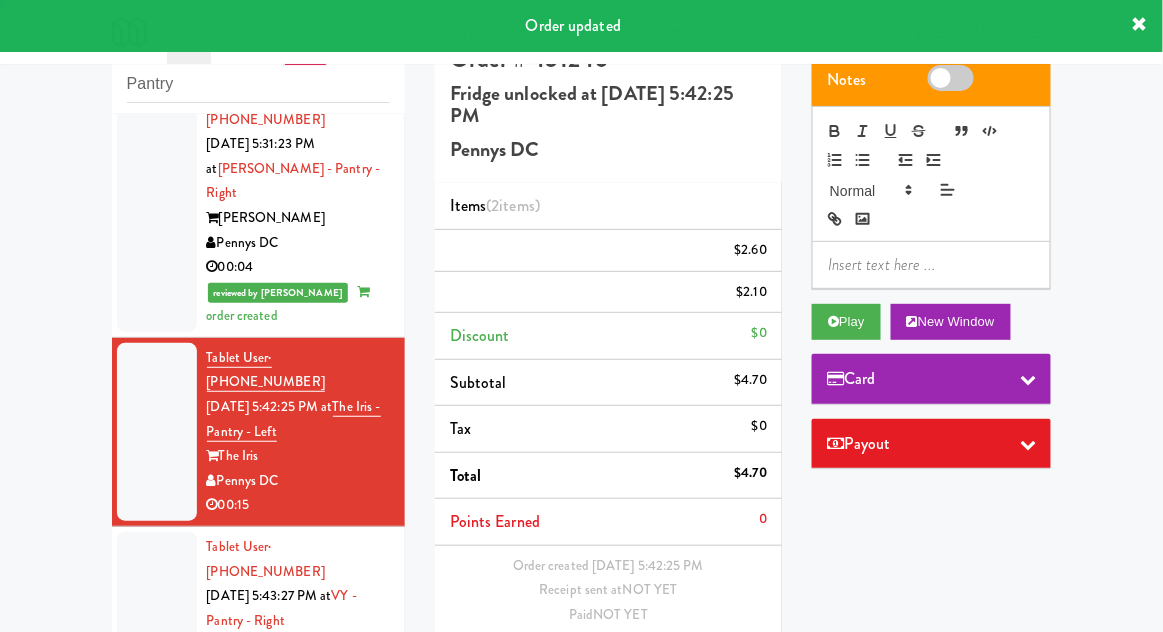 click at bounding box center [157, 621] 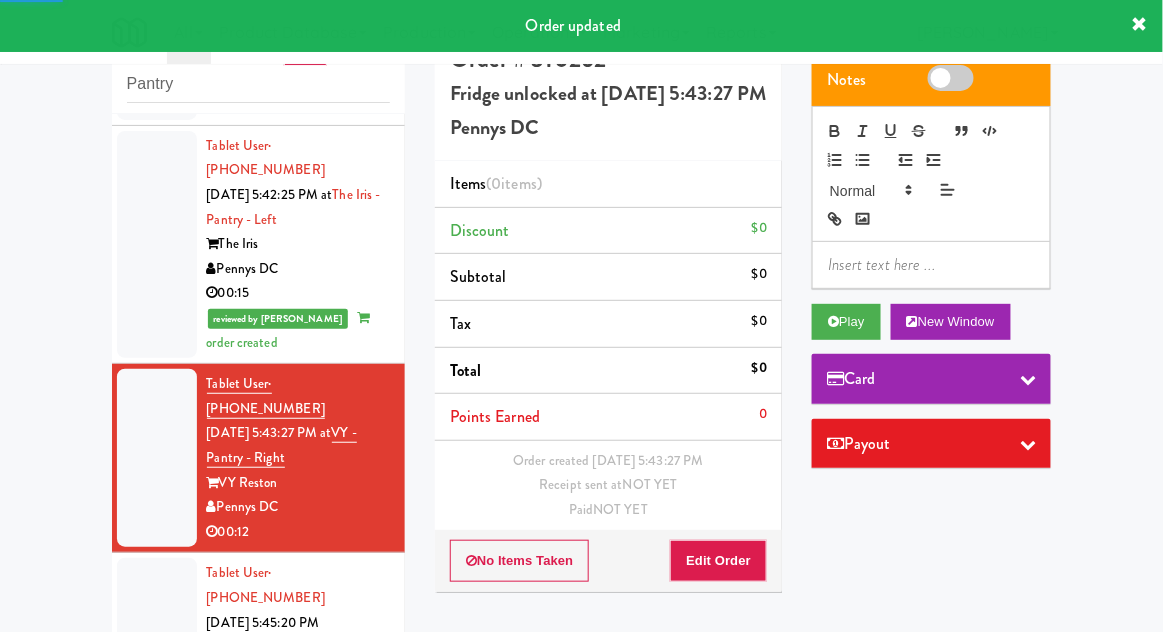 scroll, scrollTop: 1239, scrollLeft: 0, axis: vertical 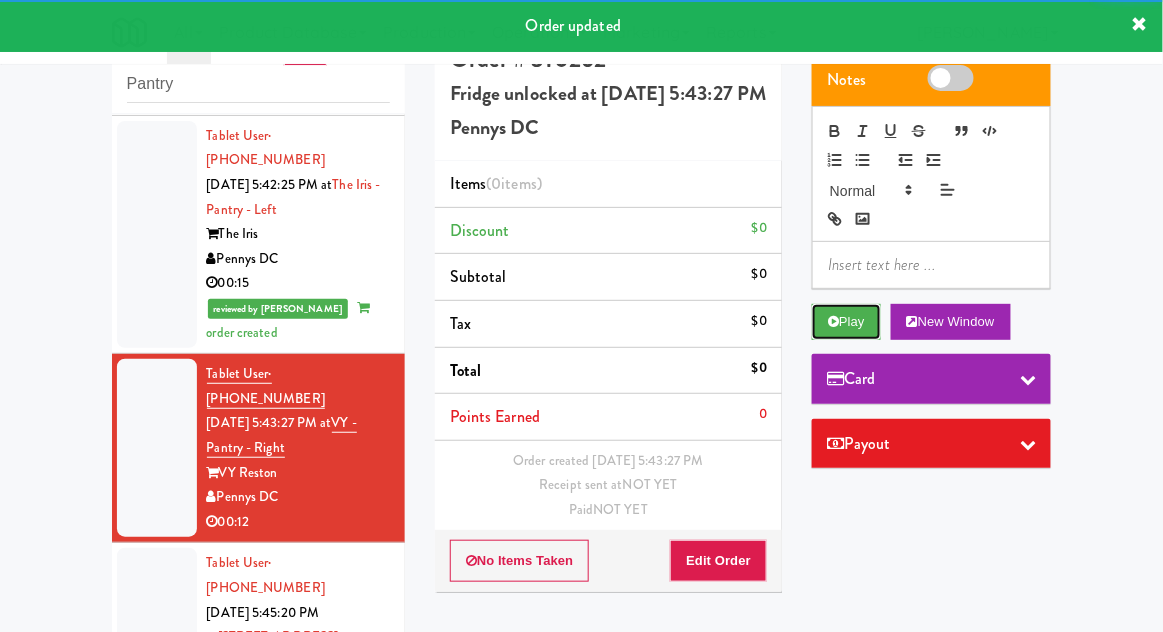 click on "Play" at bounding box center [846, 322] 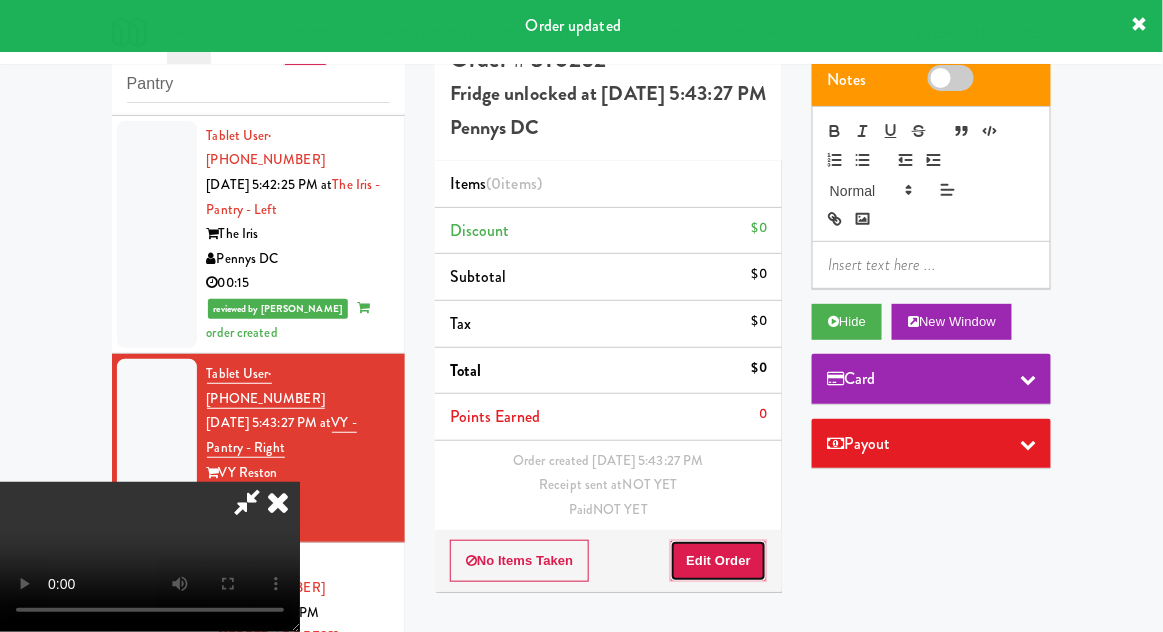 click on "Edit Order" at bounding box center [718, 561] 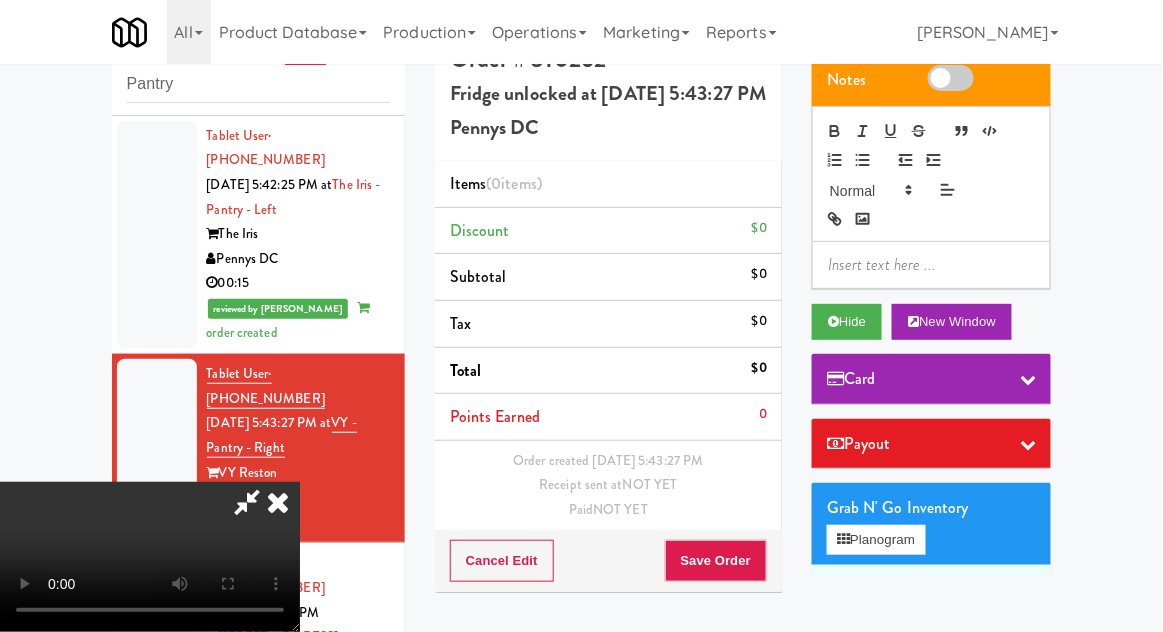 type 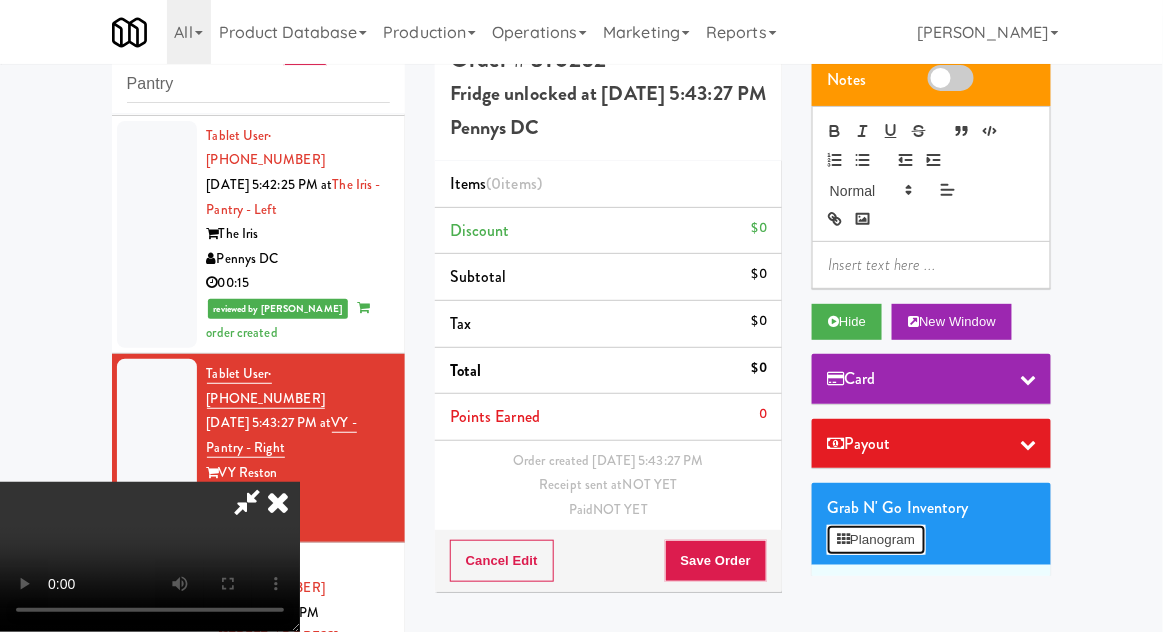 click on "Planogram" at bounding box center (876, 540) 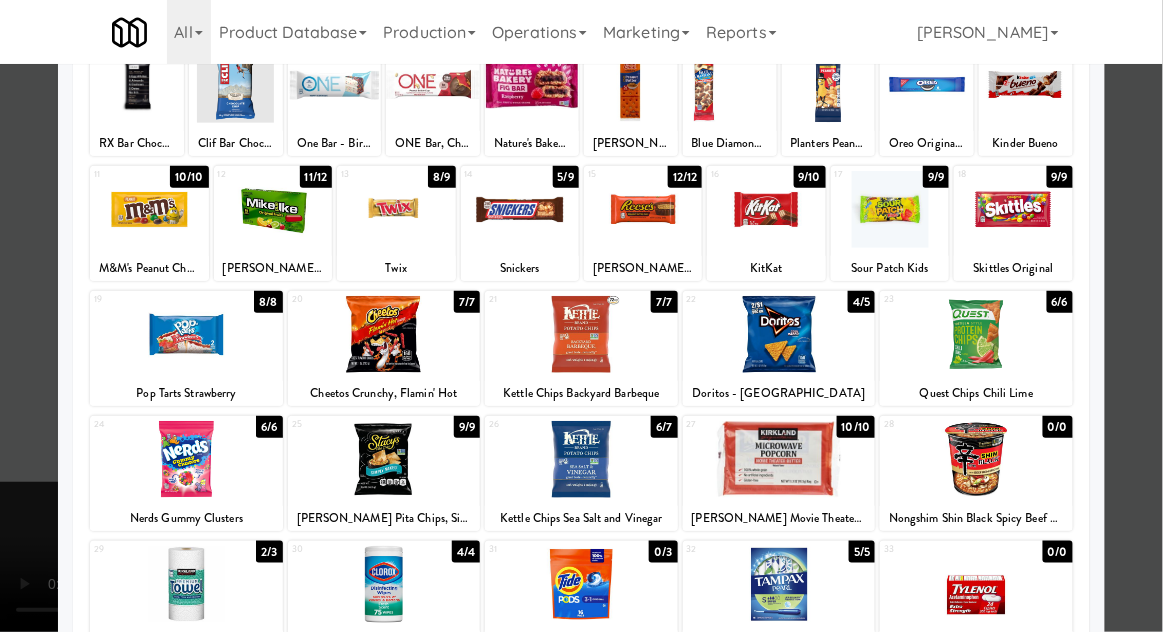 scroll, scrollTop: 152, scrollLeft: 0, axis: vertical 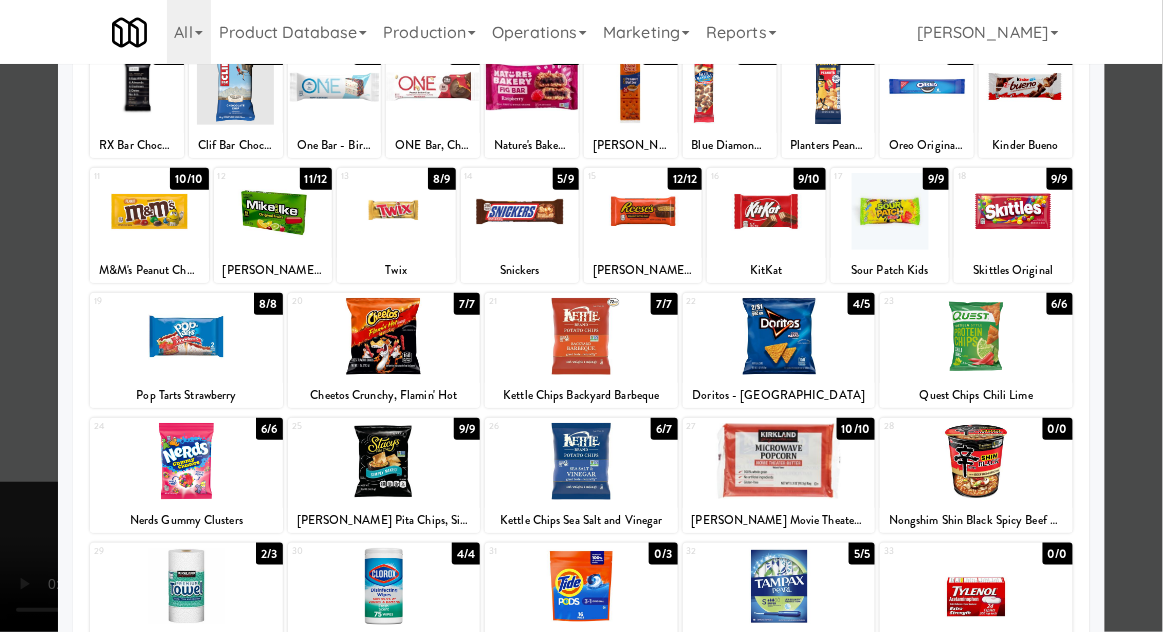 click at bounding box center (779, 586) 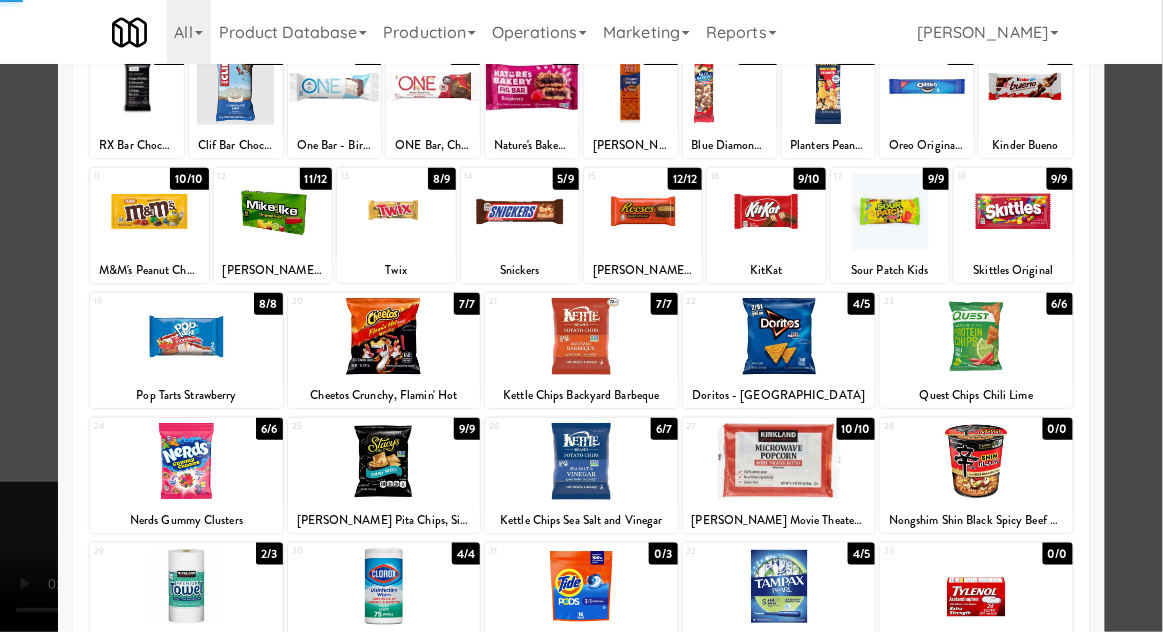 click at bounding box center [581, 316] 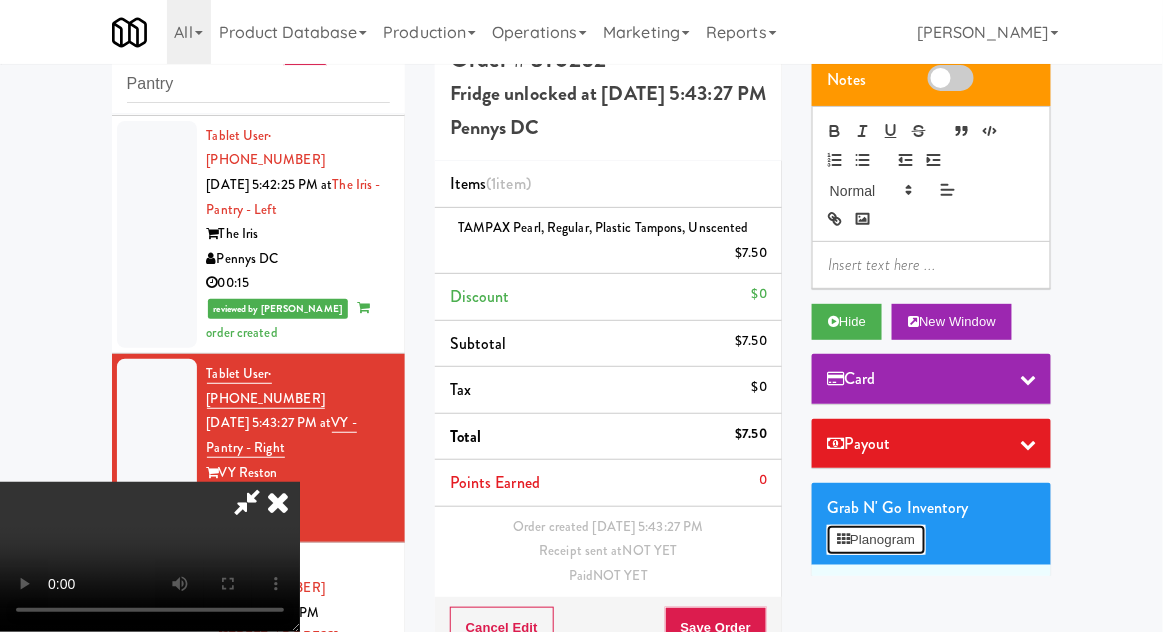 click on "Planogram" at bounding box center (876, 540) 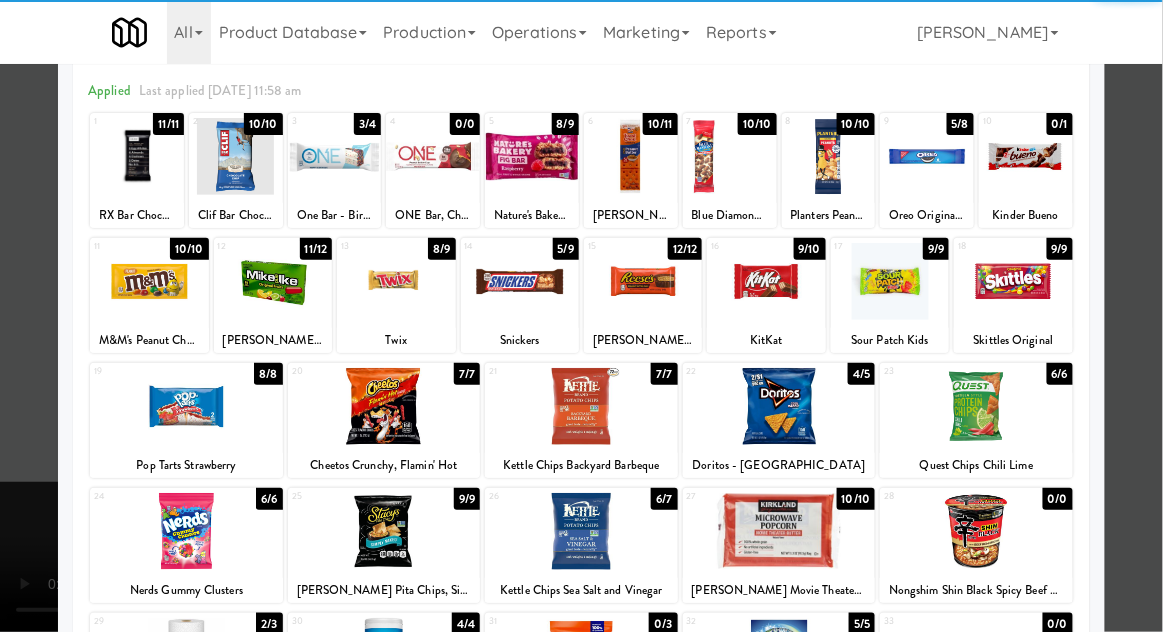 scroll, scrollTop: 86, scrollLeft: 0, axis: vertical 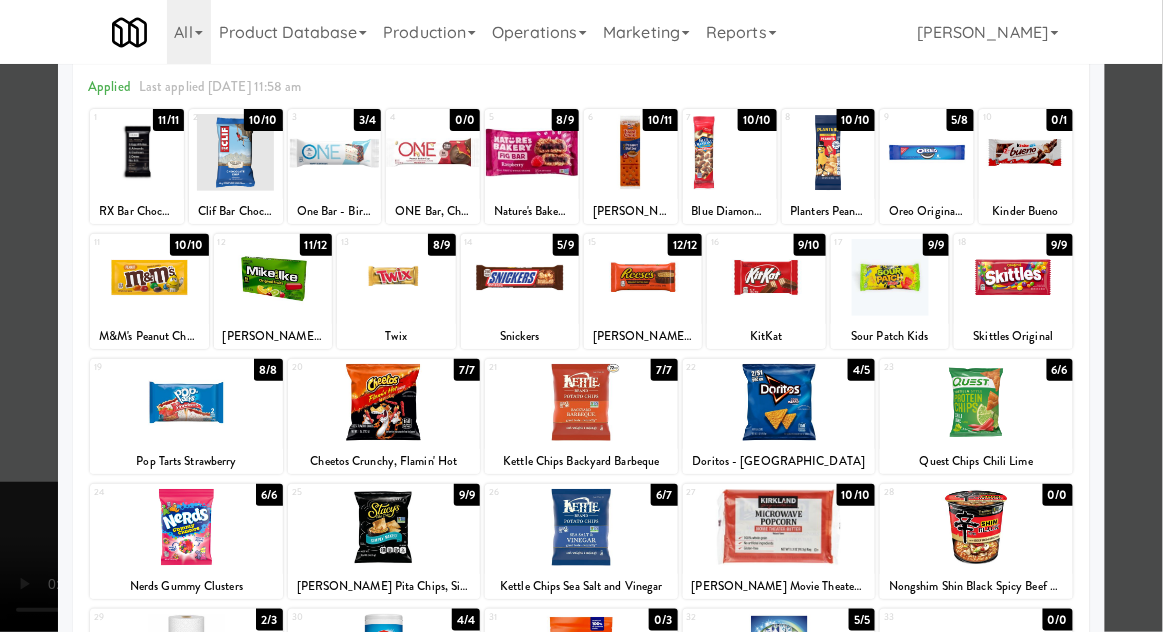 click at bounding box center (396, 277) 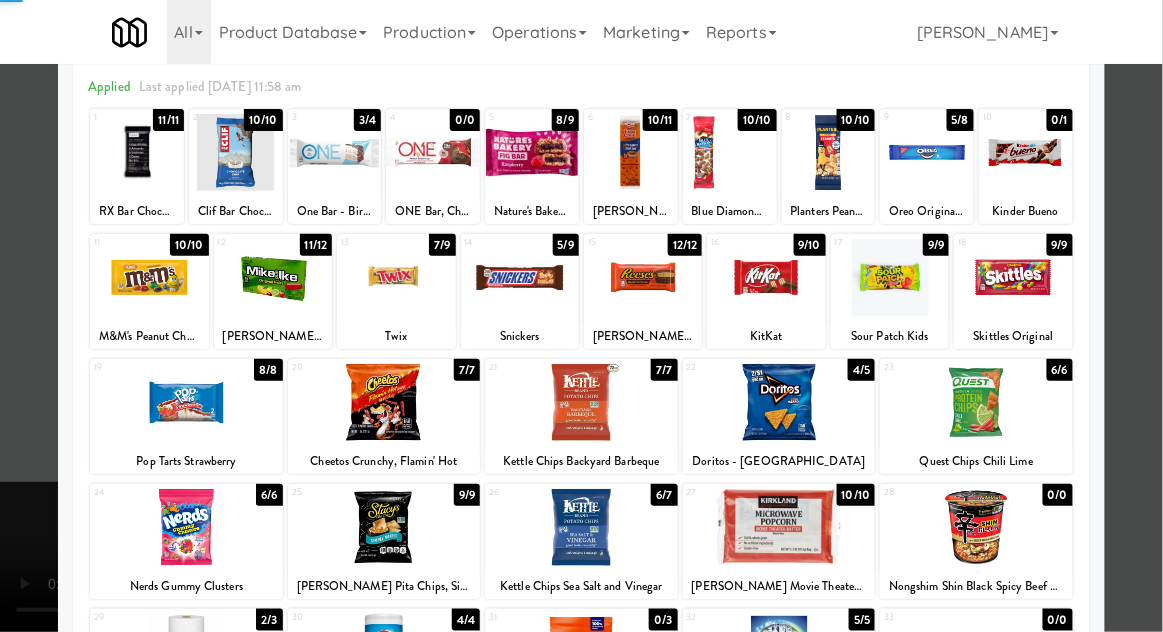 click at bounding box center [581, 316] 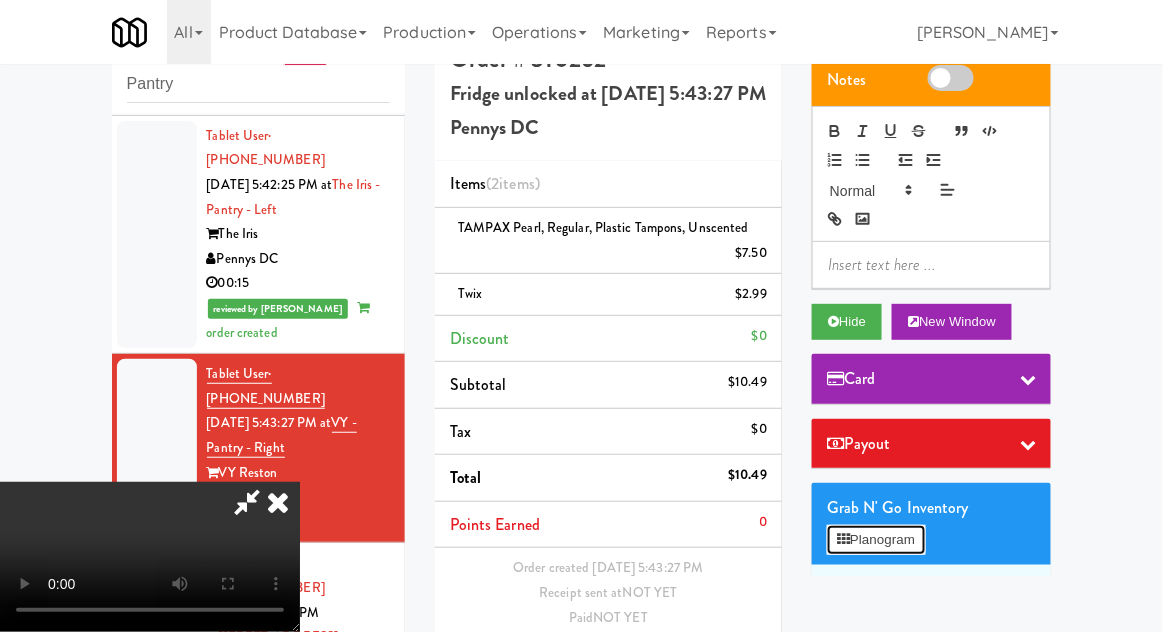 click on "Planogram" at bounding box center (876, 540) 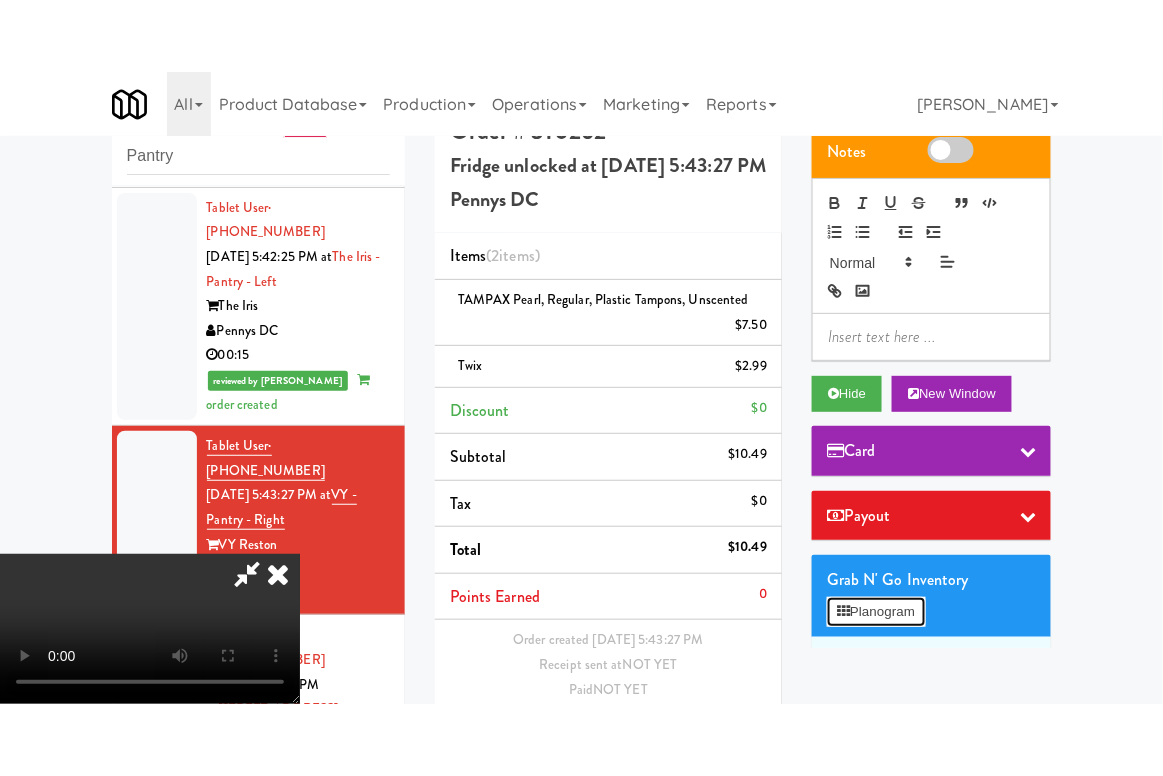 scroll, scrollTop: 0, scrollLeft: 0, axis: both 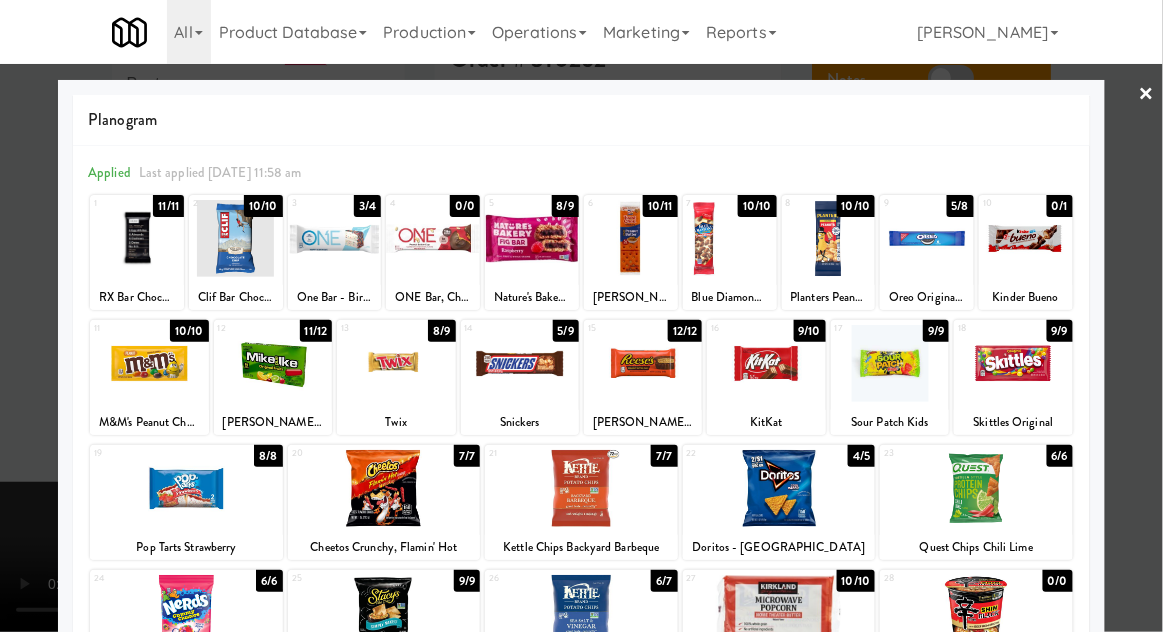 click at bounding box center [581, 316] 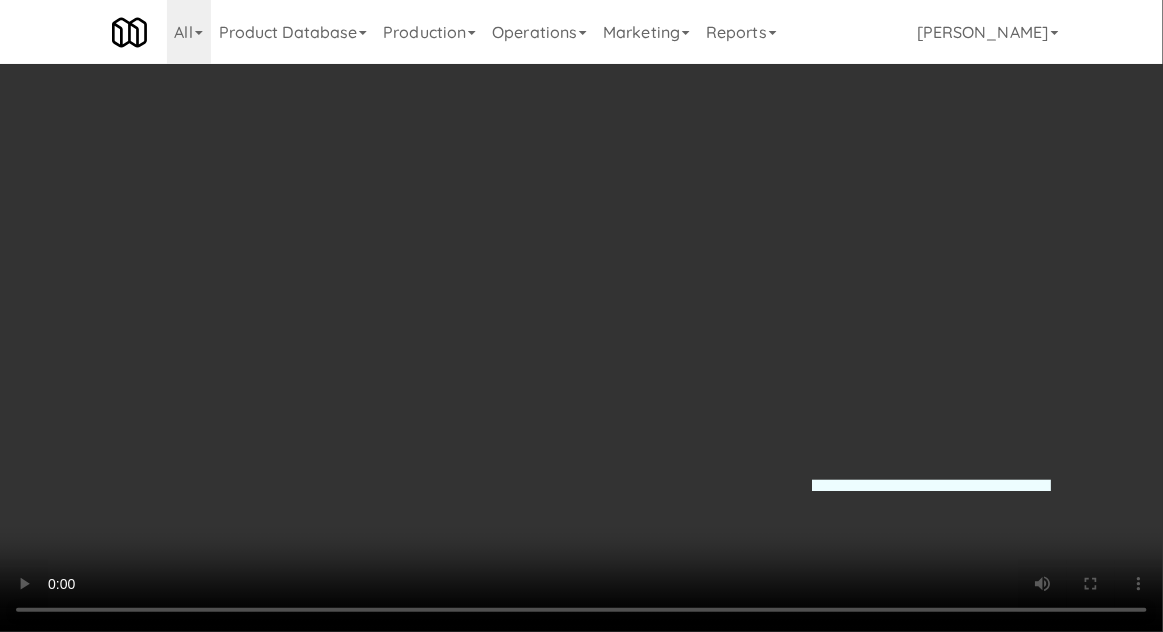 scroll, scrollTop: 144, scrollLeft: 0, axis: vertical 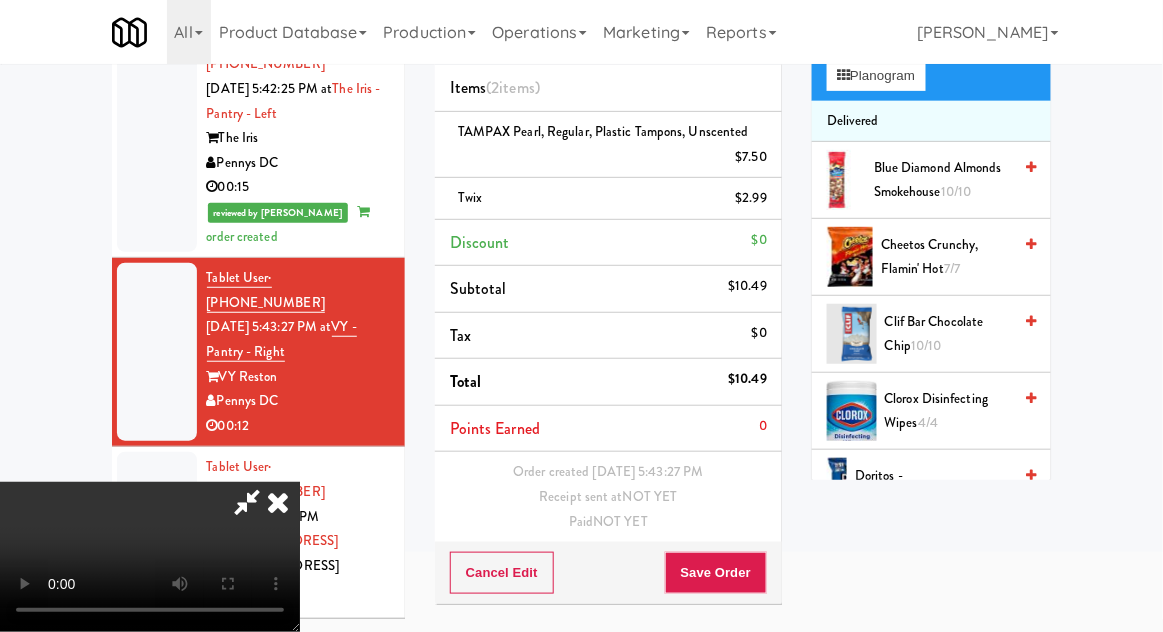 click on "Cheetos Crunchy, Flamin' Hot  7/7" at bounding box center [946, 257] 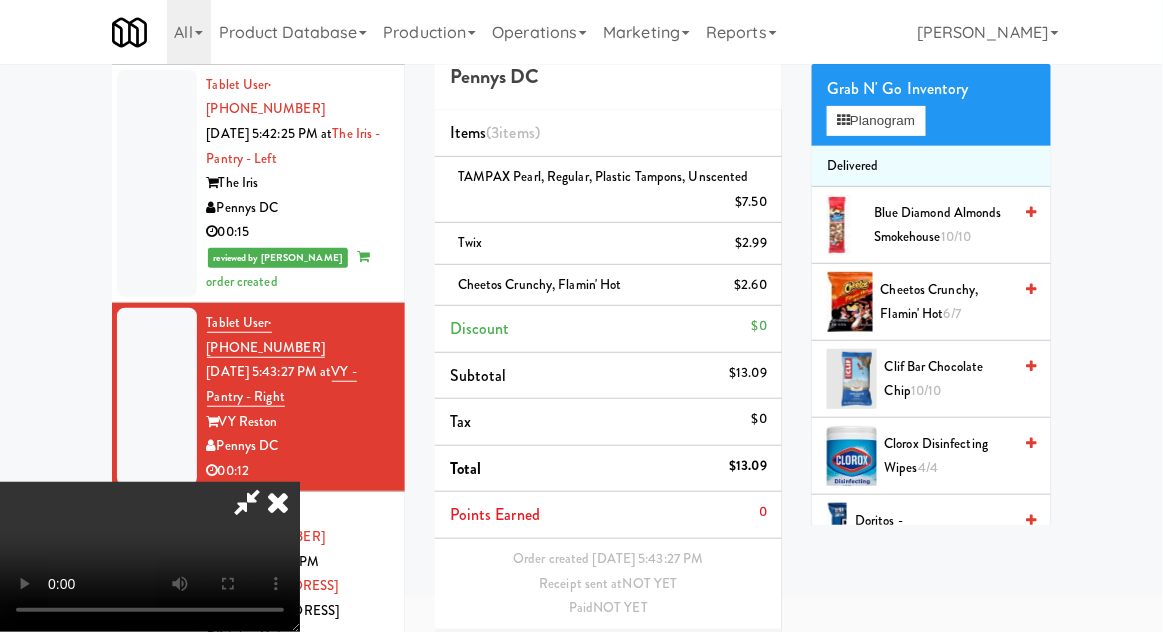 scroll, scrollTop: 95, scrollLeft: 0, axis: vertical 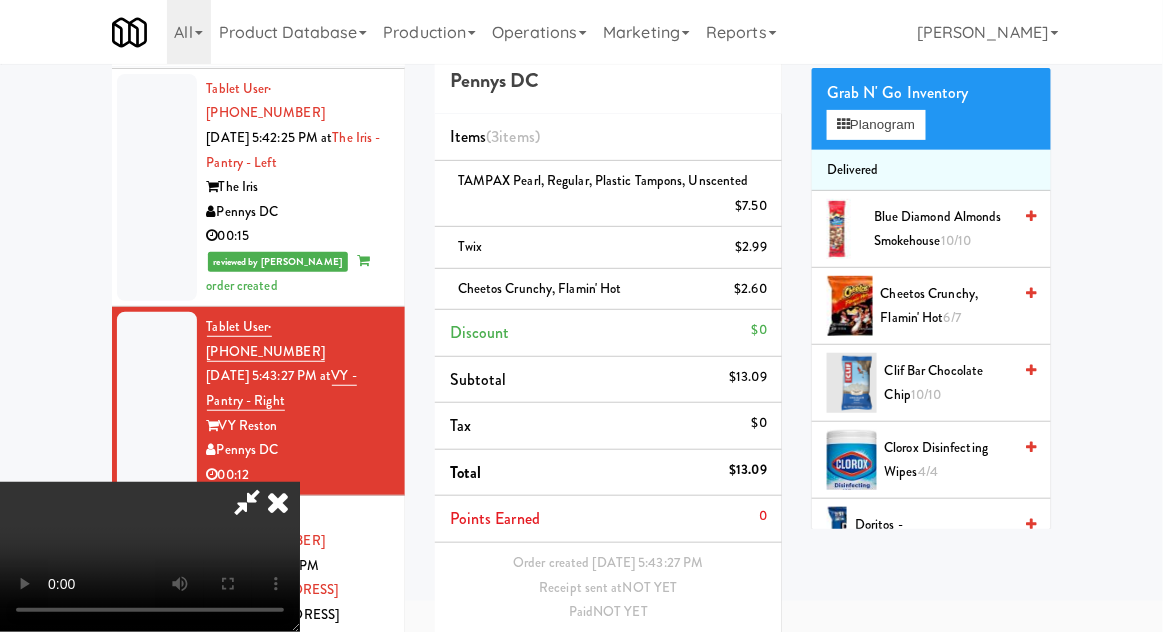 click on "Save Order" at bounding box center (716, 664) 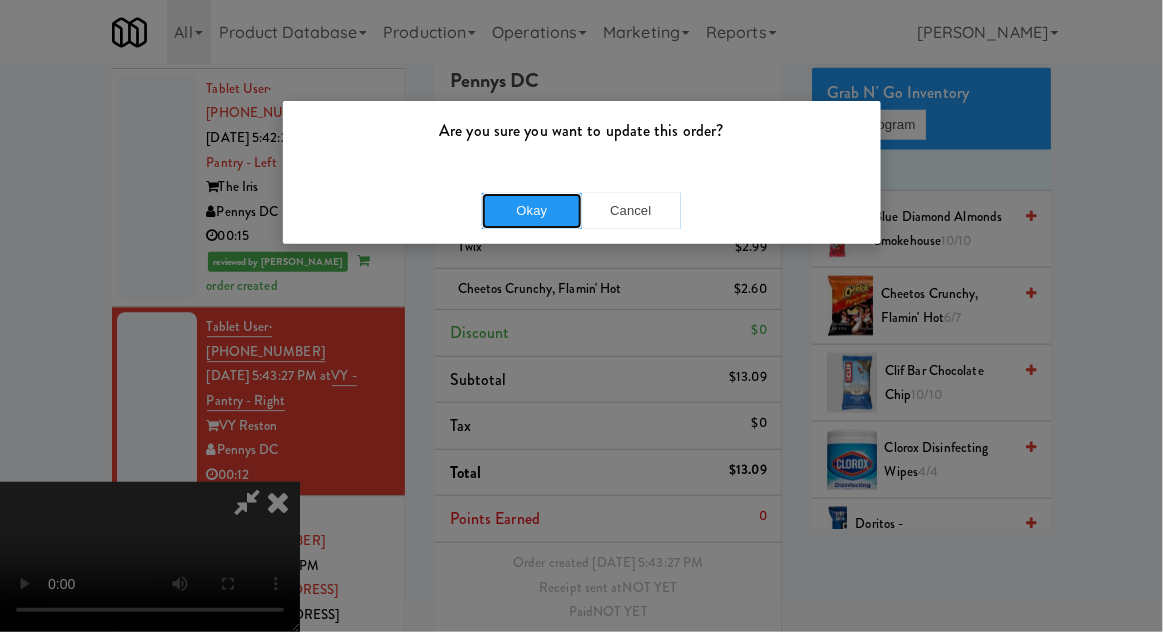 click on "Okay" at bounding box center (532, 211) 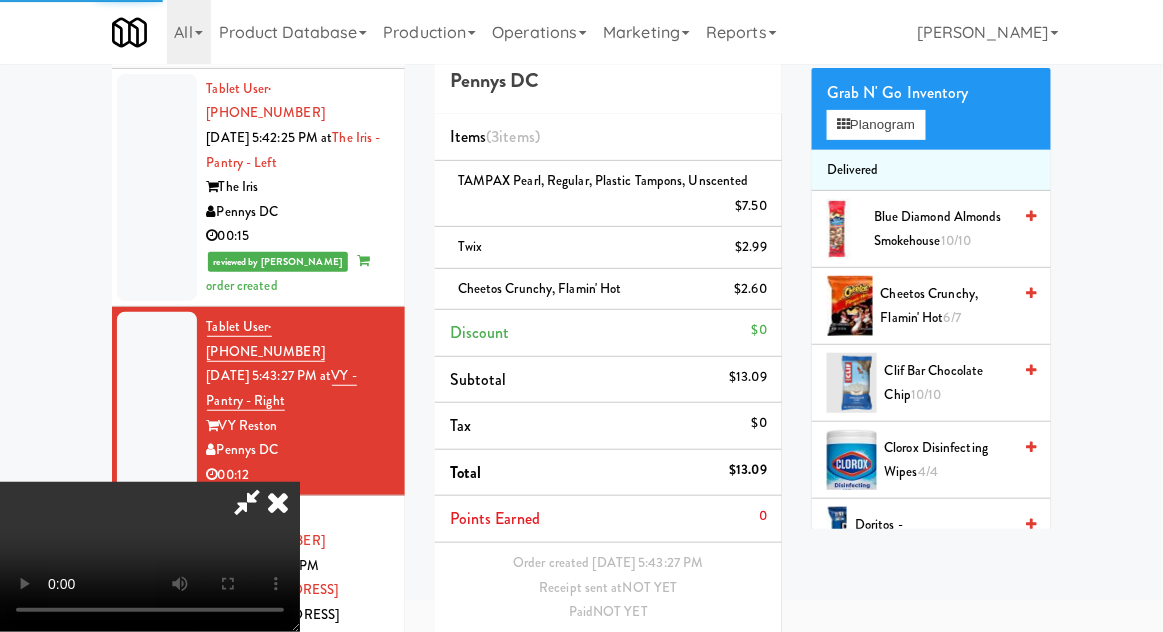 scroll, scrollTop: 0, scrollLeft: 0, axis: both 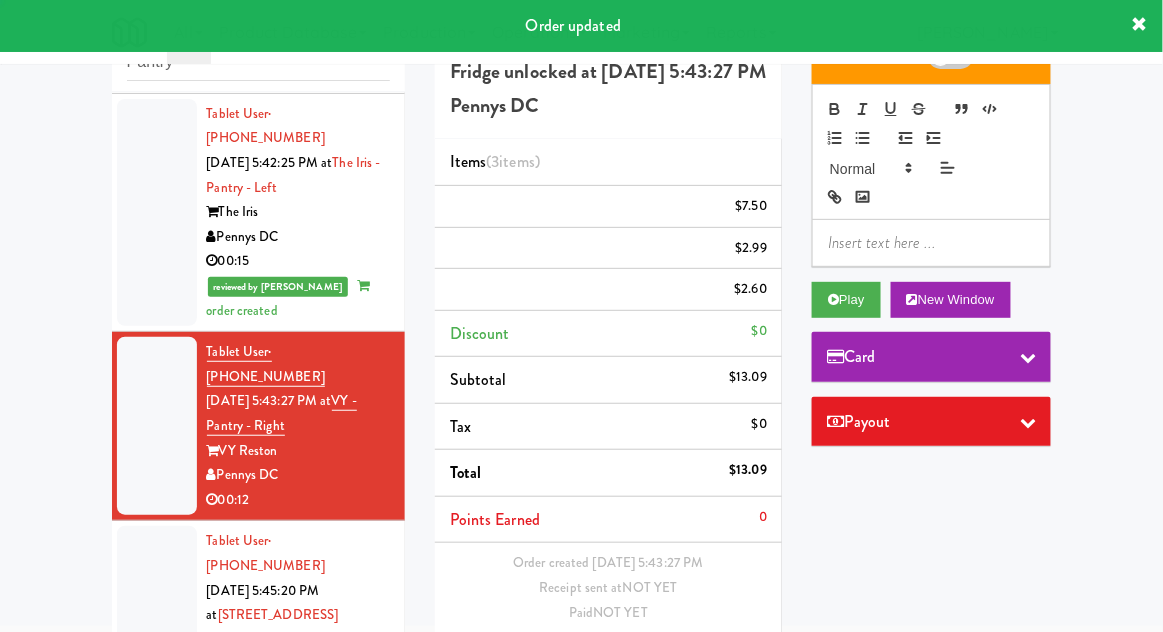 click at bounding box center (157, 615) 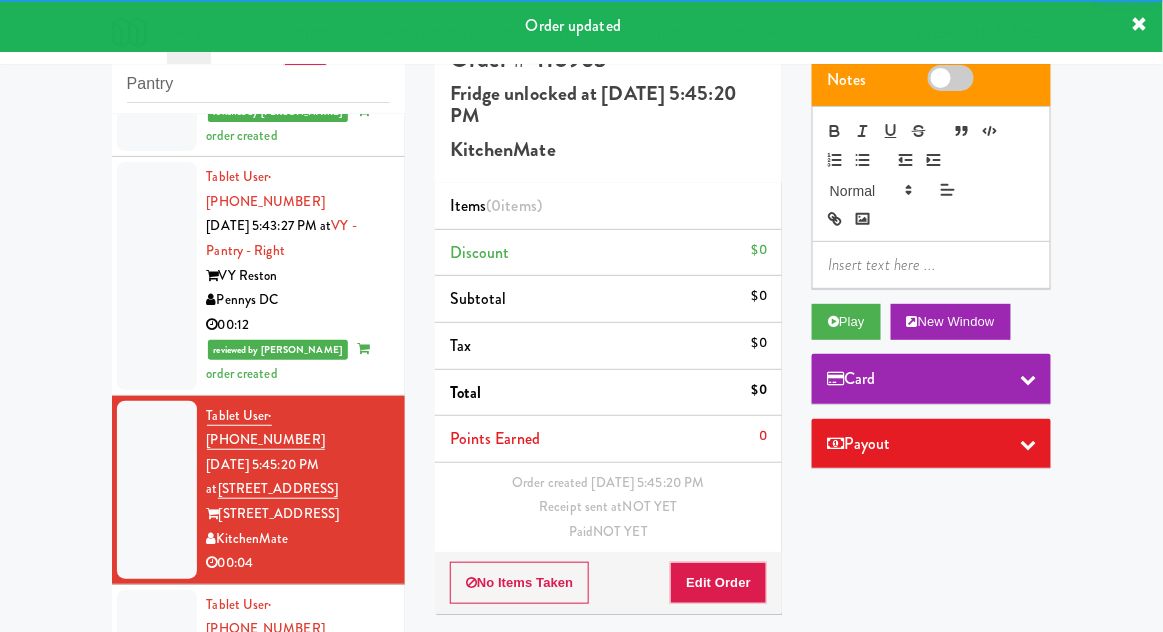 scroll, scrollTop: 1462, scrollLeft: 0, axis: vertical 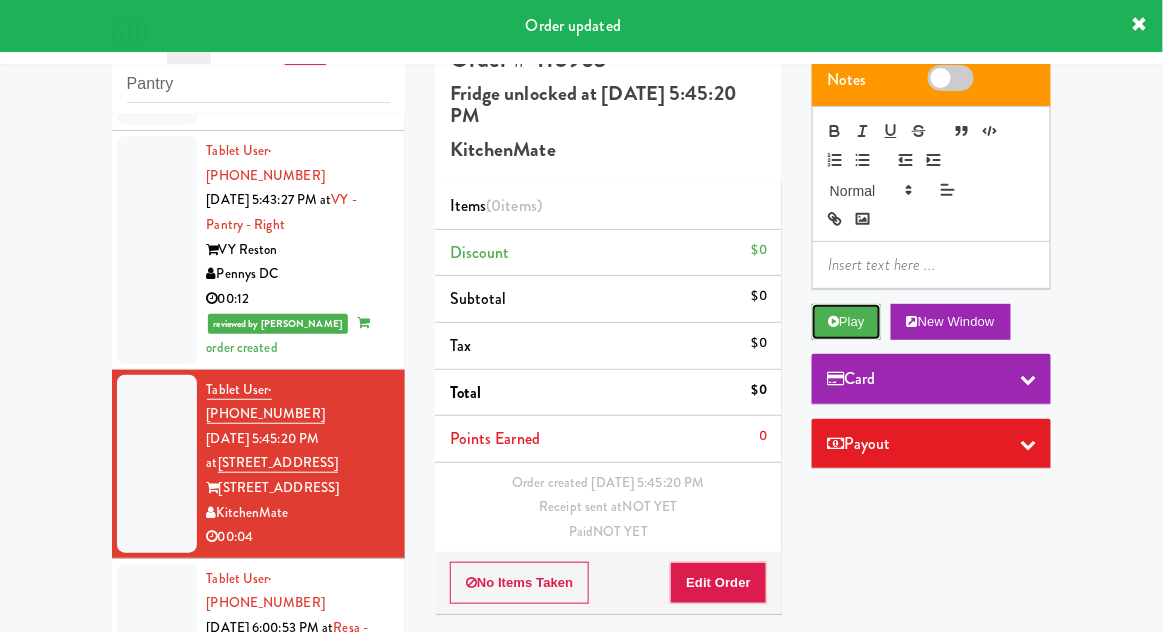 click on "Play" at bounding box center (846, 322) 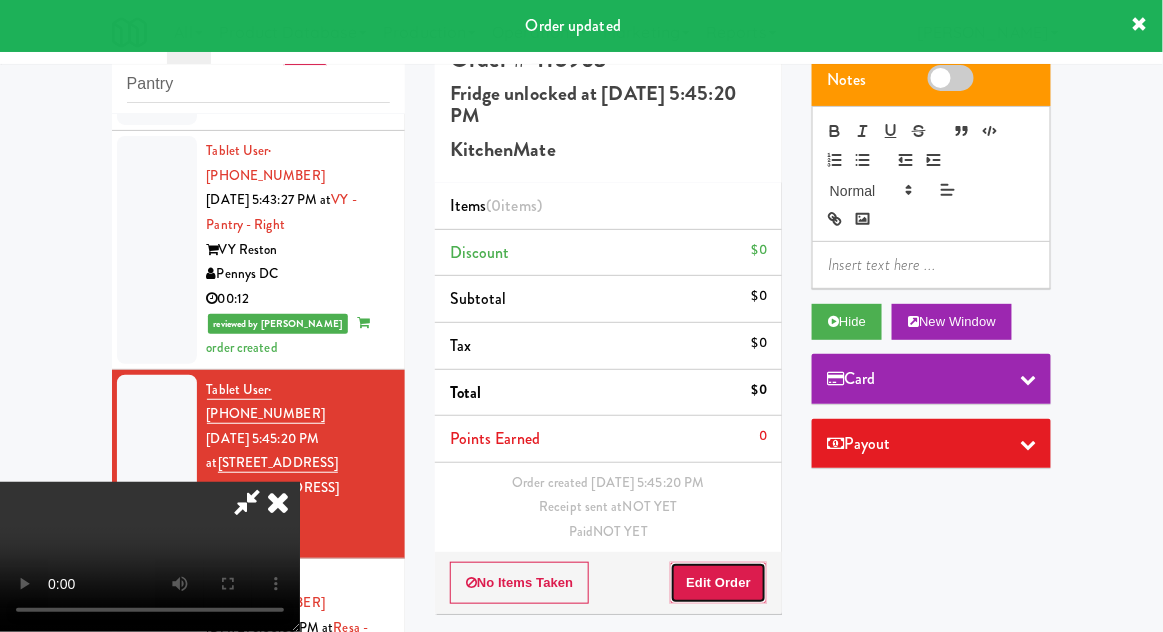 click on "Edit Order" at bounding box center (718, 583) 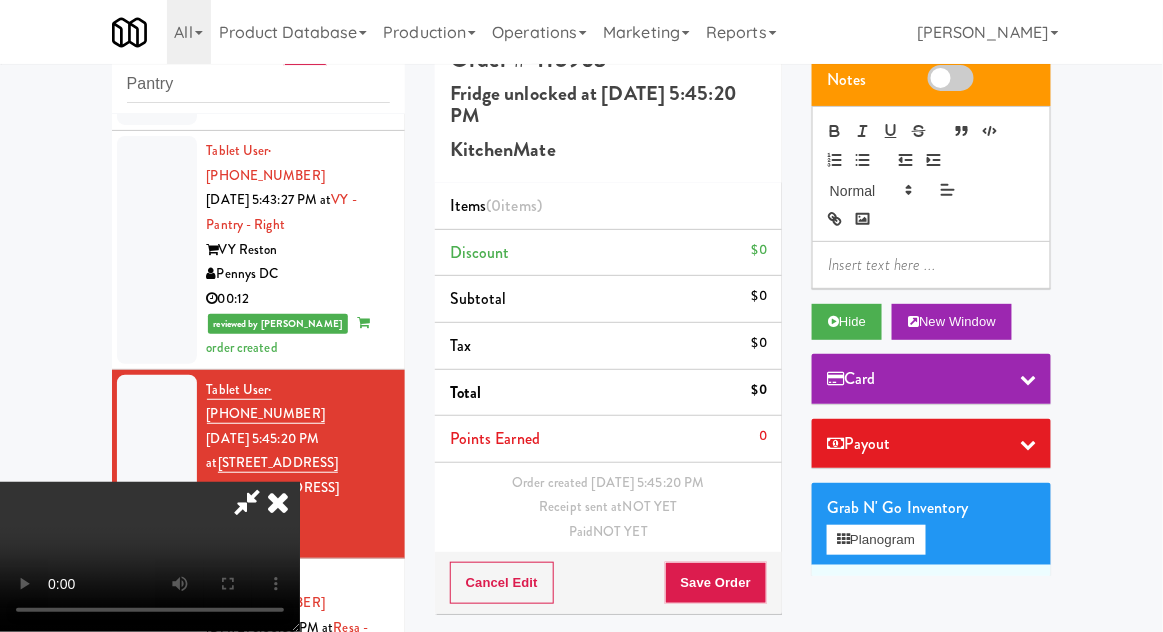 type 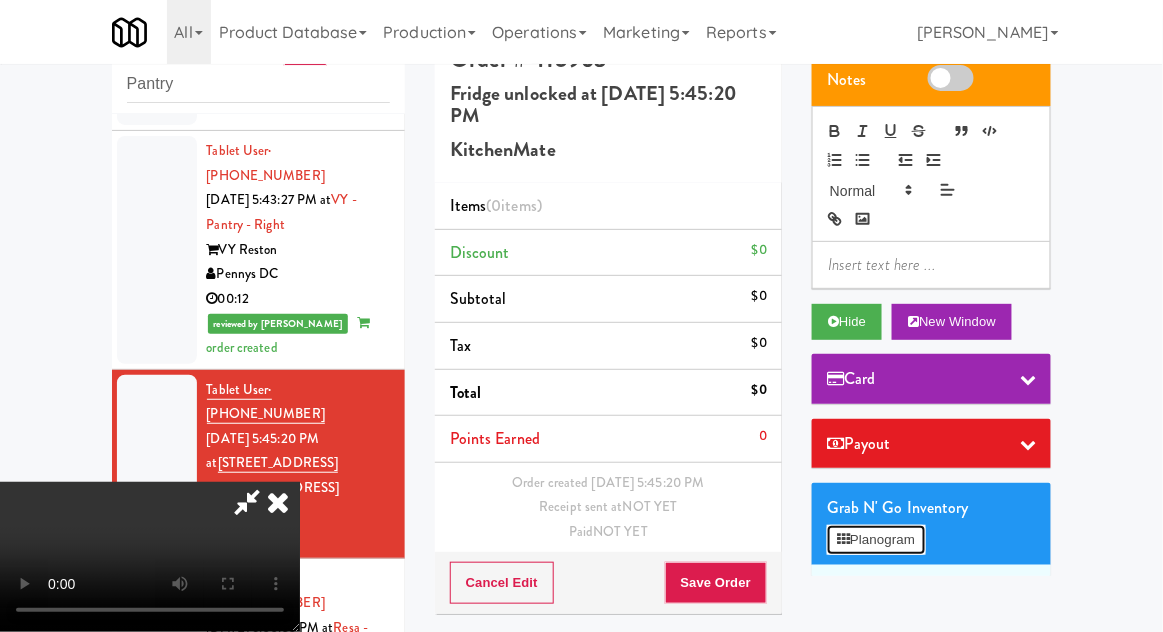 click on "Planogram" at bounding box center [876, 540] 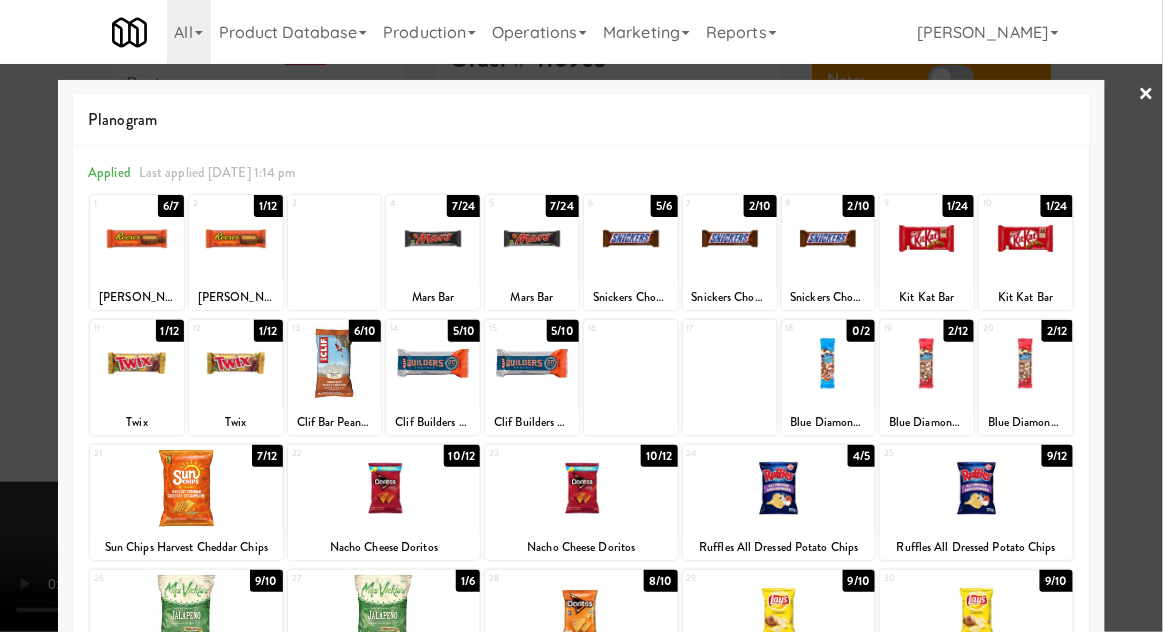 click at bounding box center [137, 363] 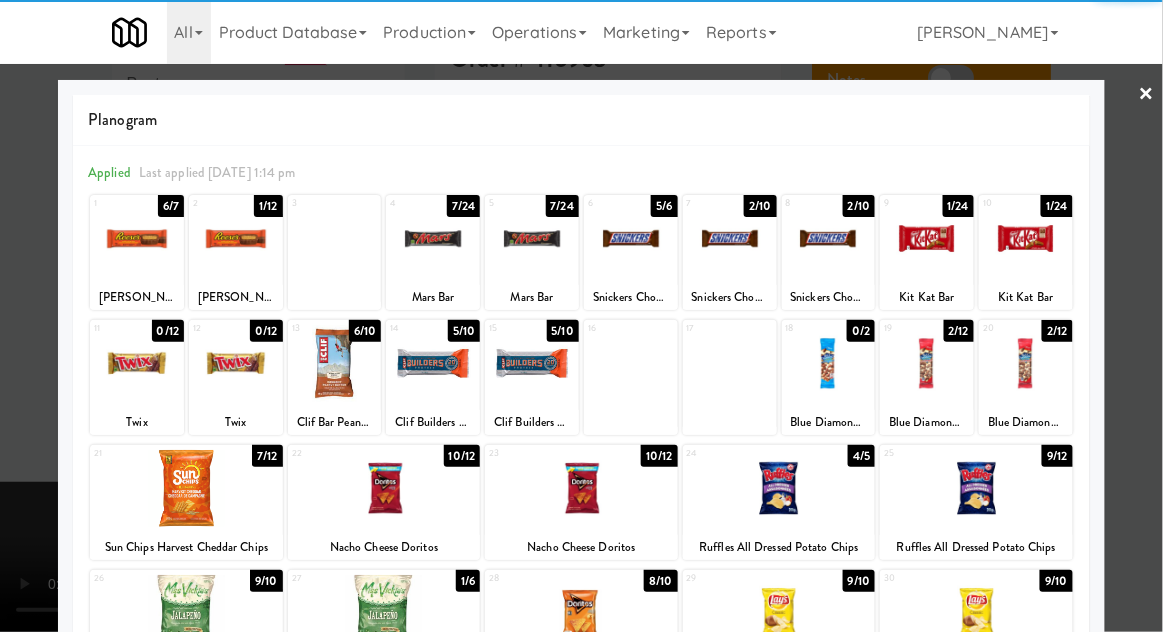 click at bounding box center [581, 316] 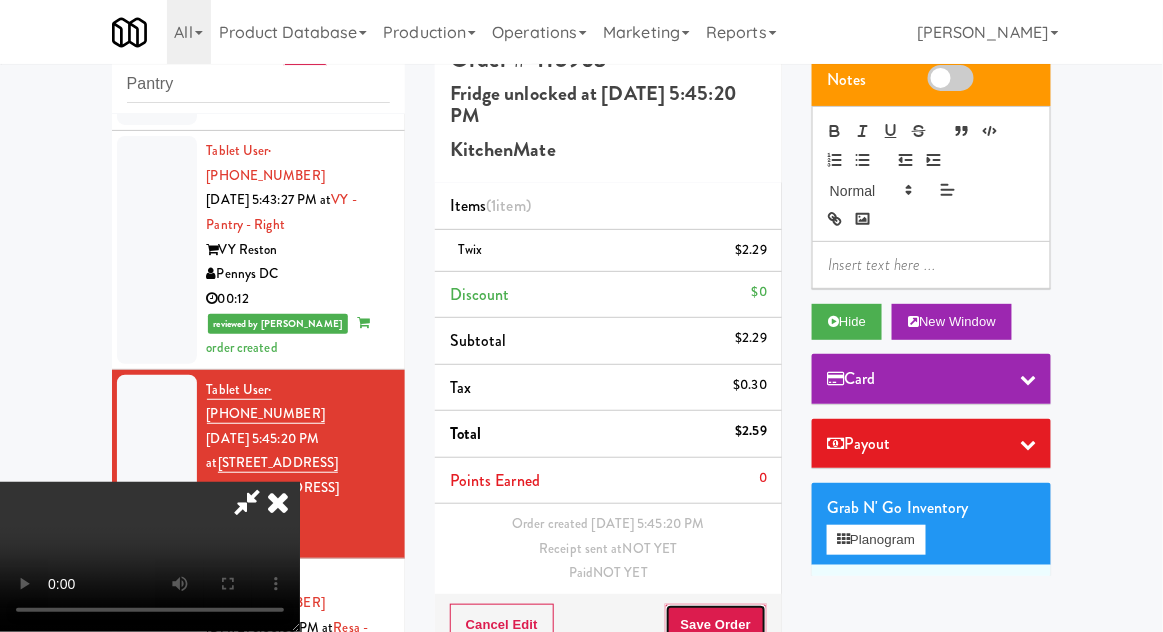 click on "Save Order" at bounding box center [716, 625] 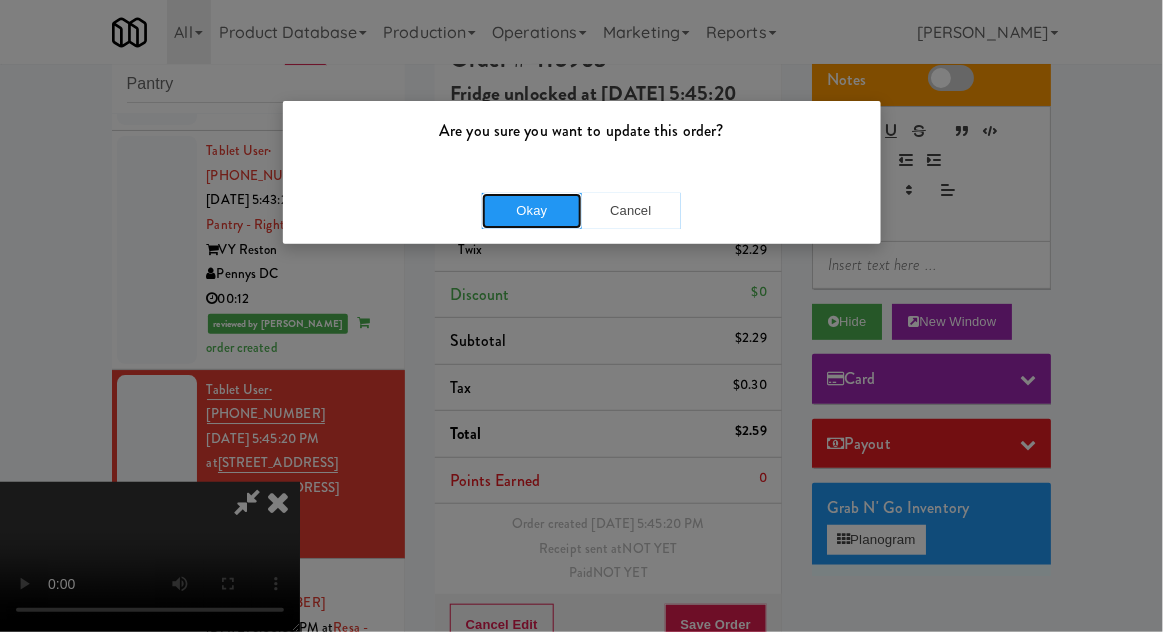click on "Okay" at bounding box center [532, 211] 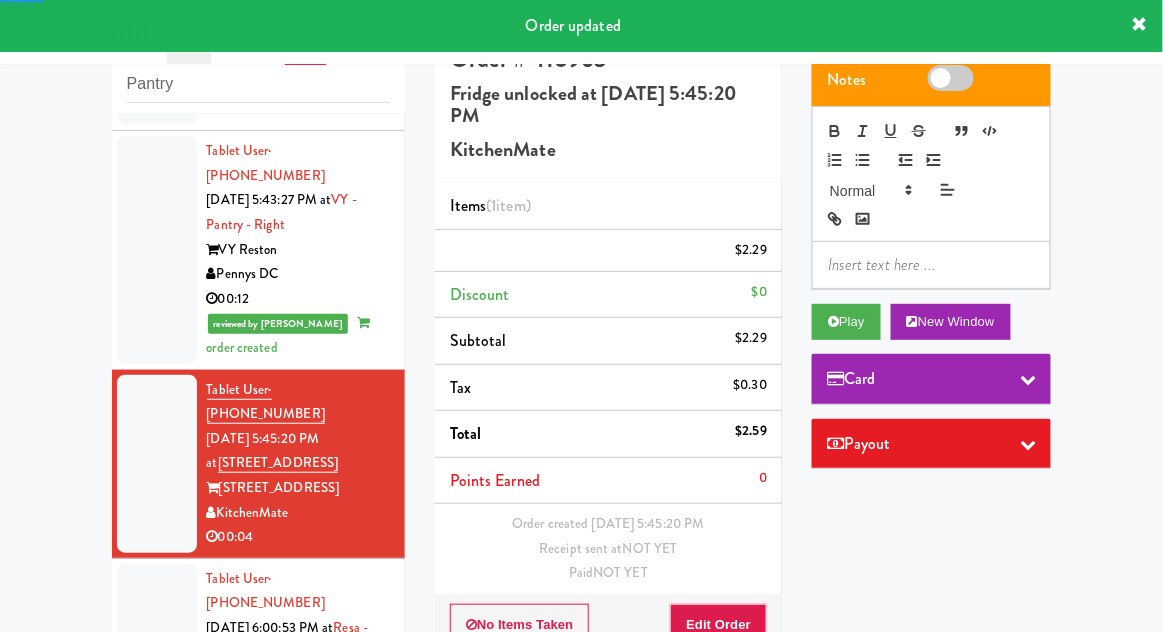 click at bounding box center (157, 653) 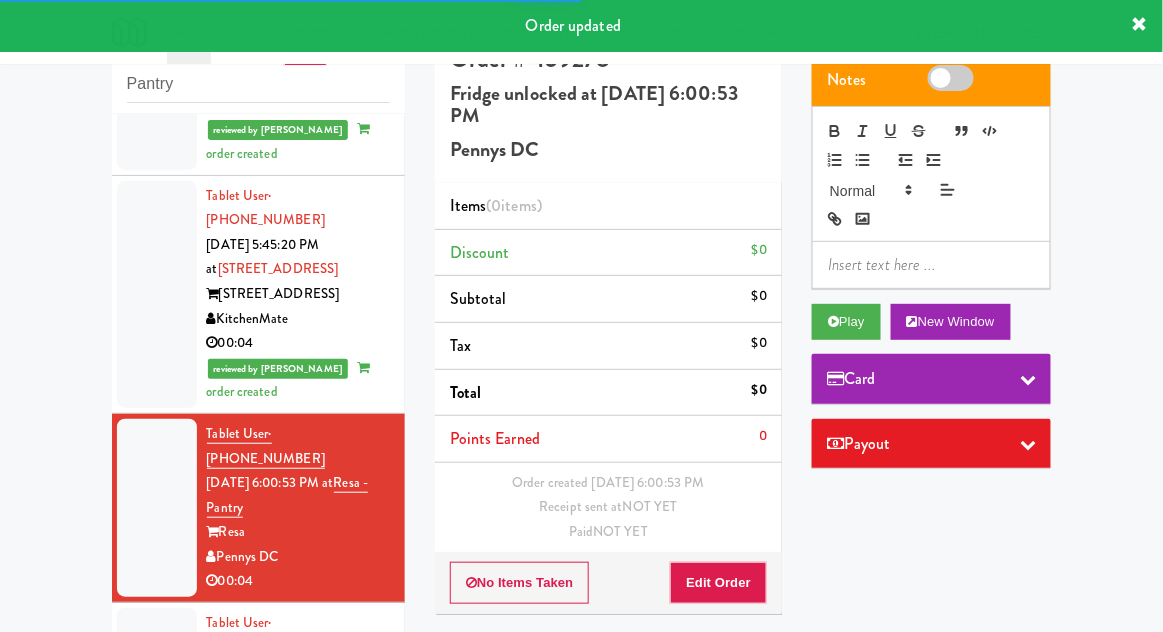 scroll, scrollTop: 1658, scrollLeft: 0, axis: vertical 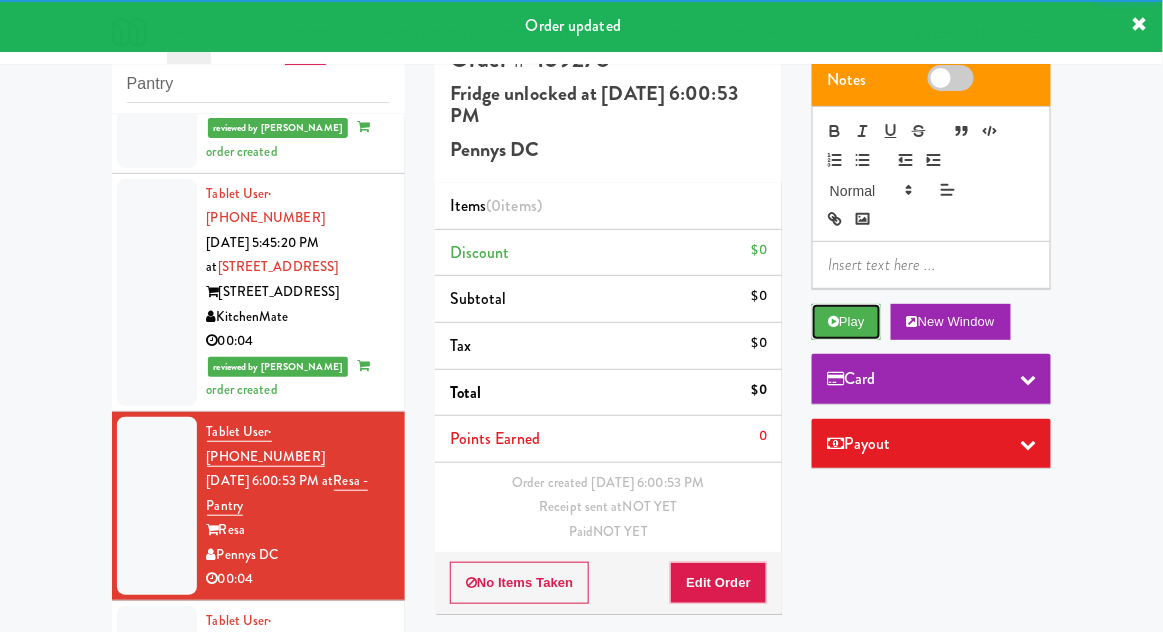 click on "Play" at bounding box center (846, 322) 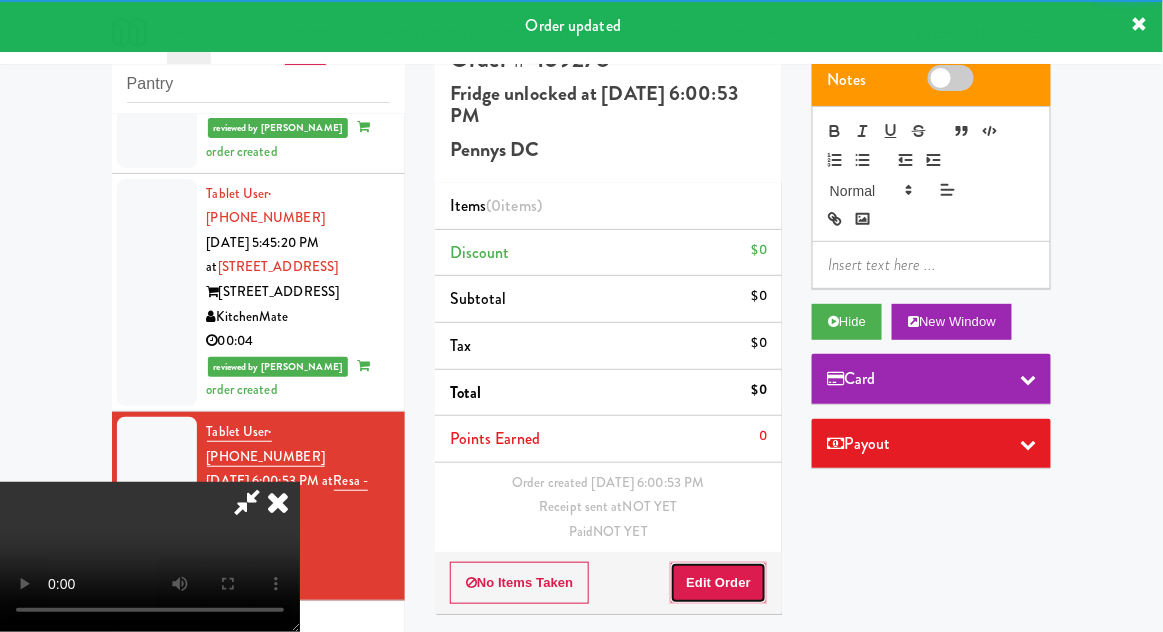 click on "Edit Order" at bounding box center [718, 583] 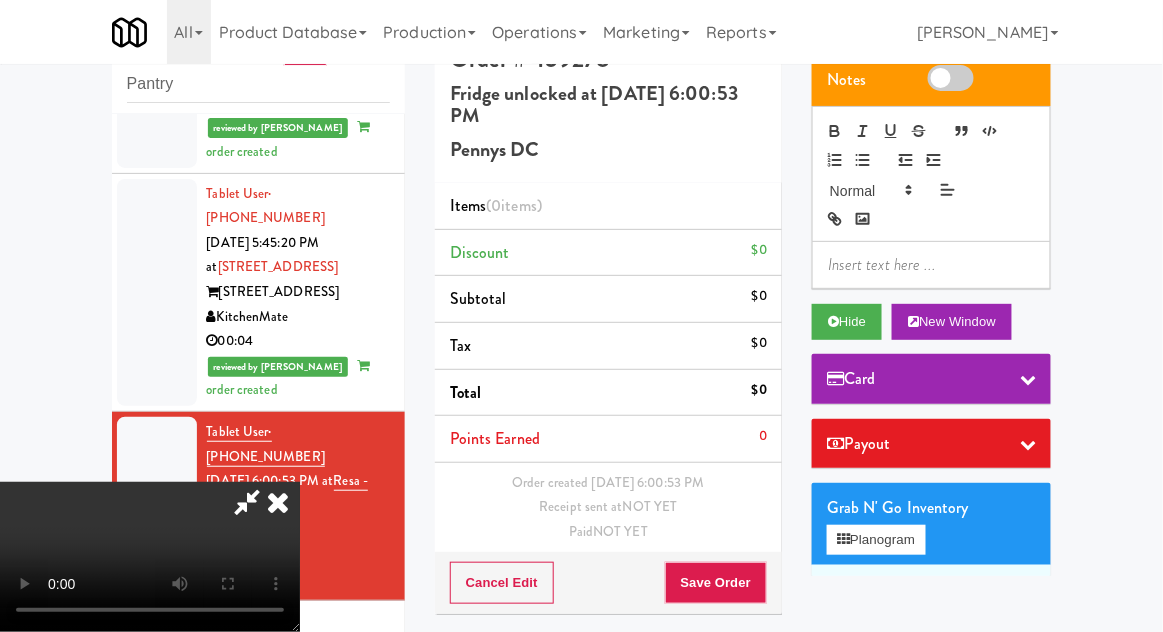 scroll, scrollTop: 73, scrollLeft: 0, axis: vertical 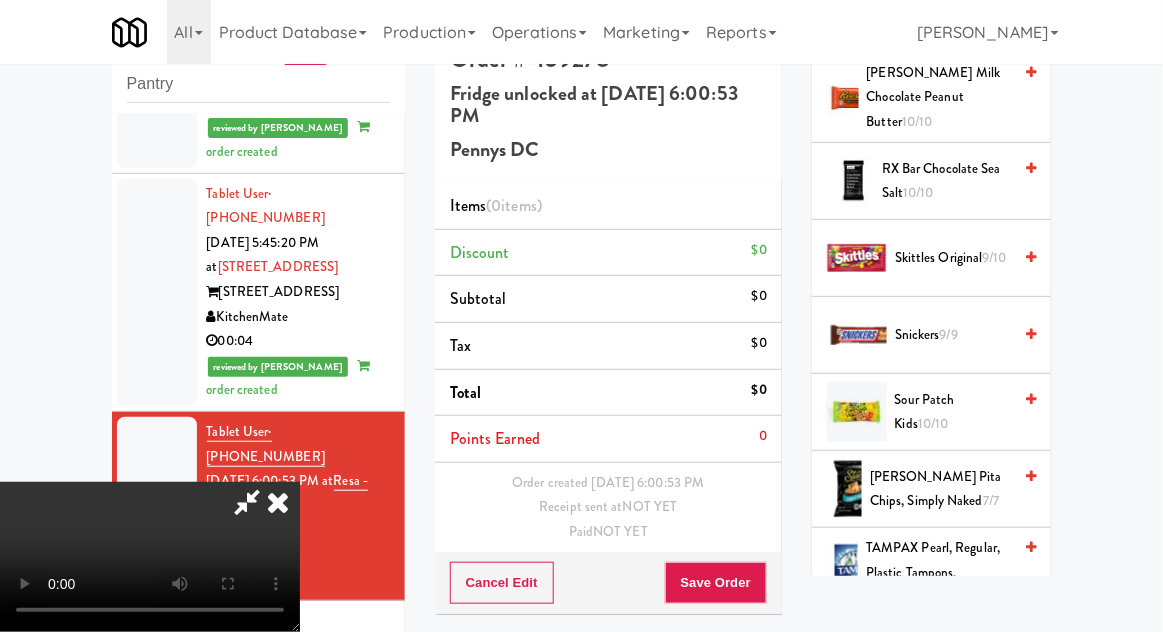 click on "9/9" at bounding box center (949, 334) 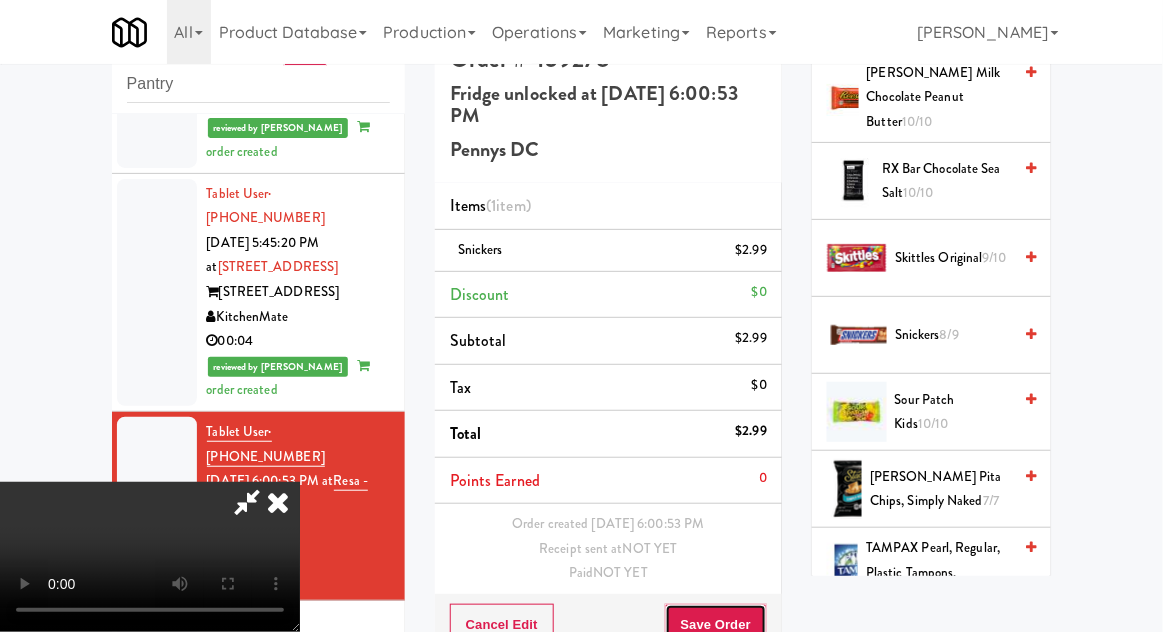 click on "Save Order" at bounding box center [716, 625] 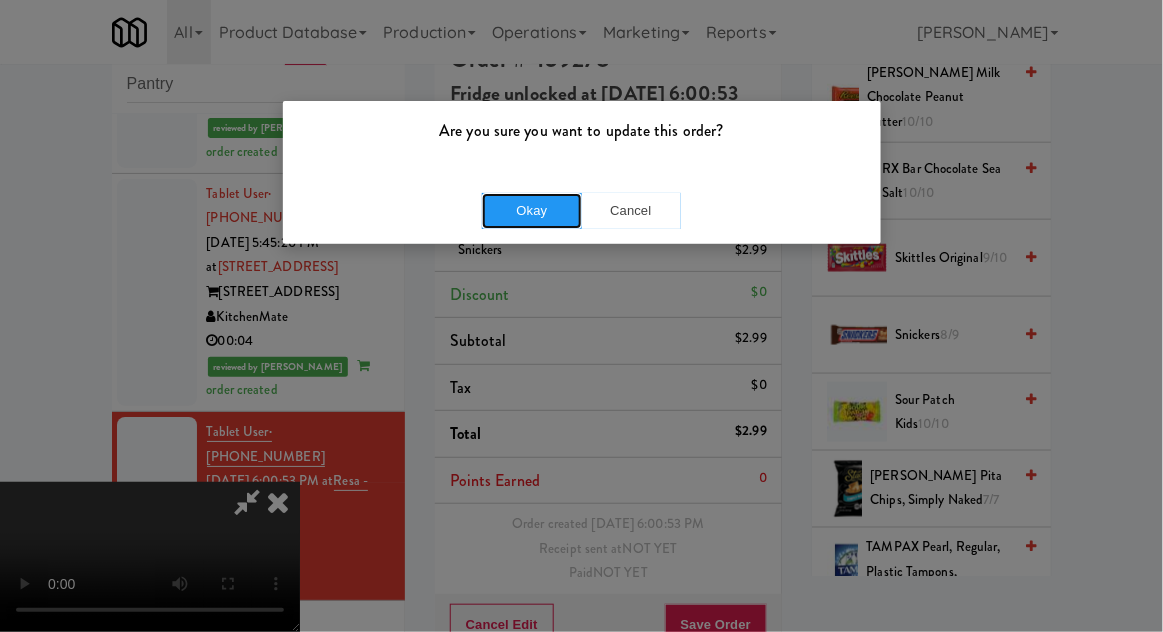 click on "Okay" at bounding box center (532, 211) 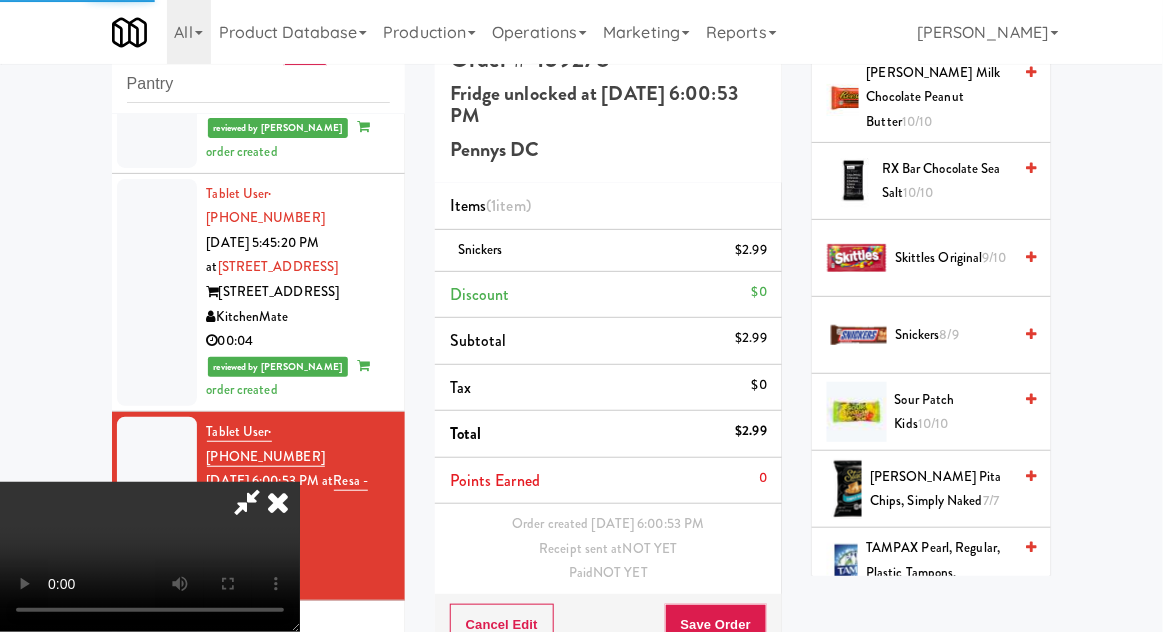 scroll, scrollTop: 0, scrollLeft: 0, axis: both 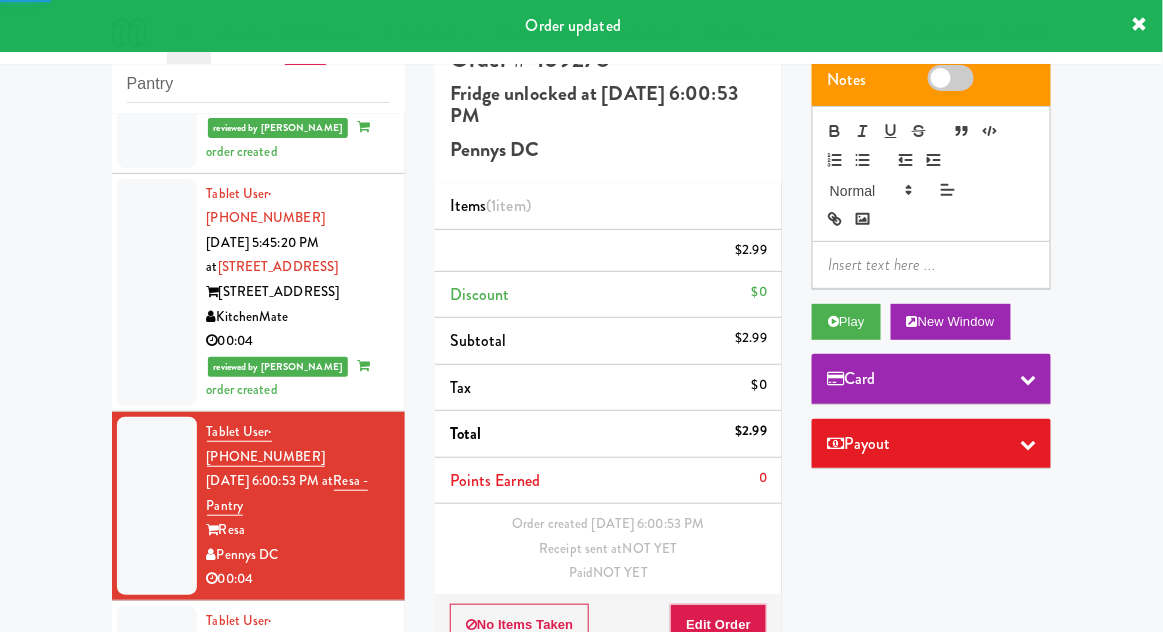 click at bounding box center [157, 707] 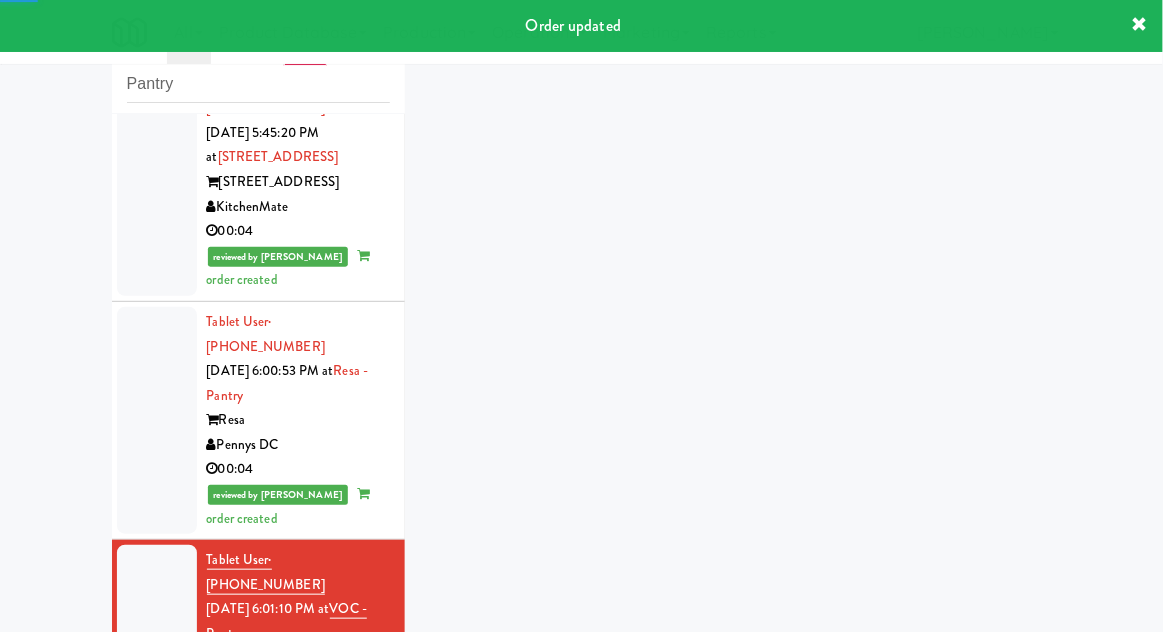 scroll, scrollTop: 1866, scrollLeft: 0, axis: vertical 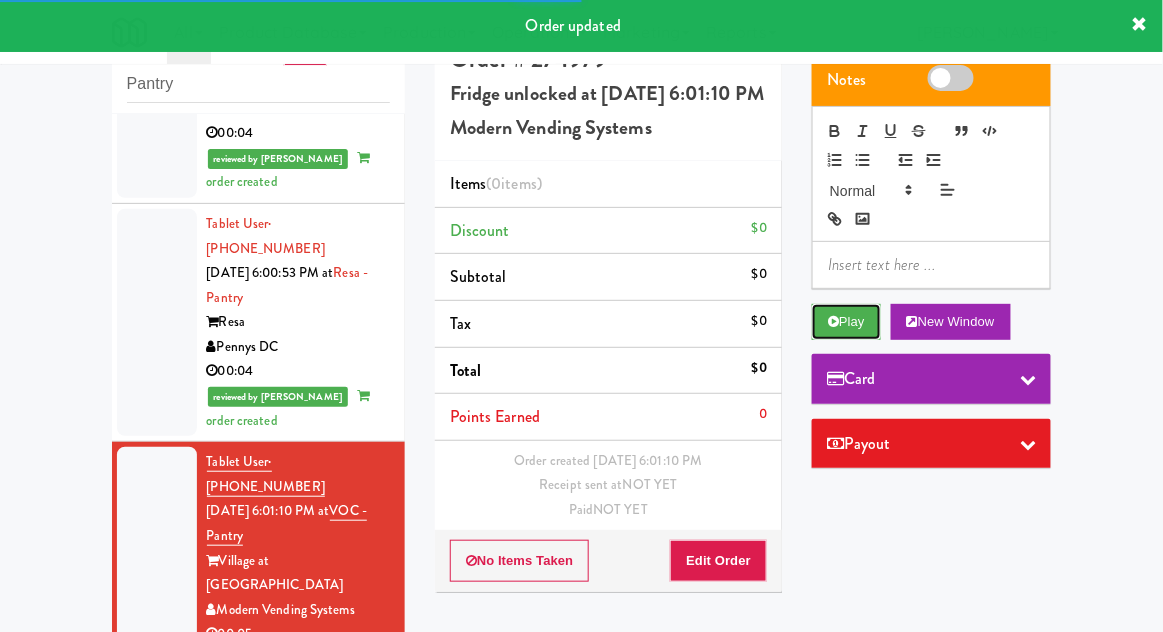 click on "Play" at bounding box center [846, 322] 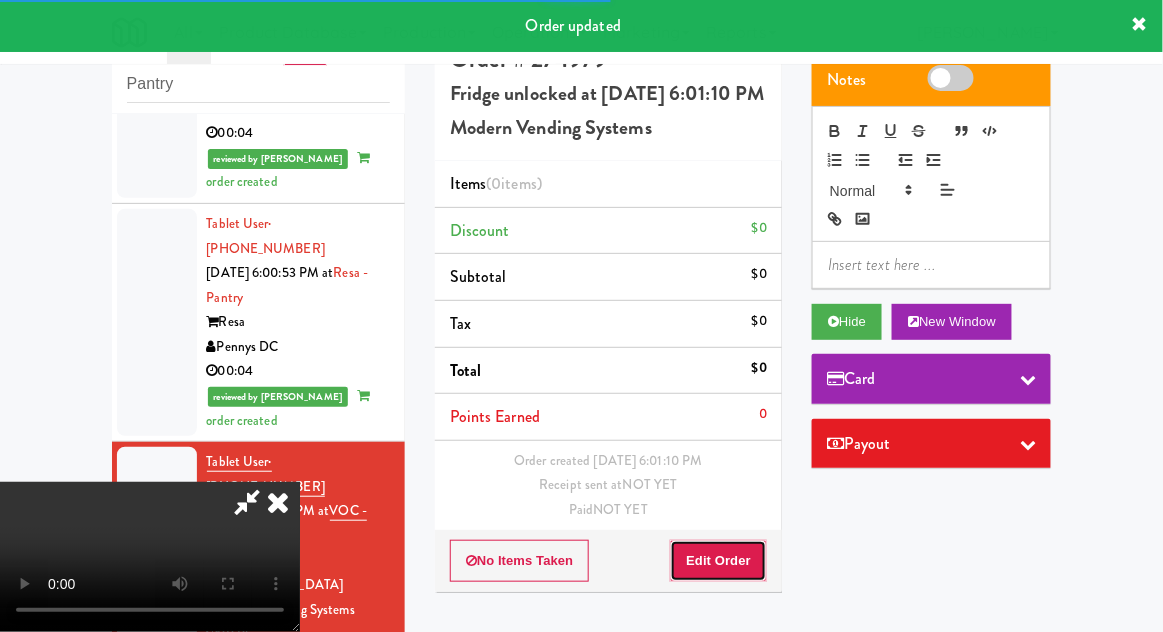 click on "Edit Order" at bounding box center [718, 561] 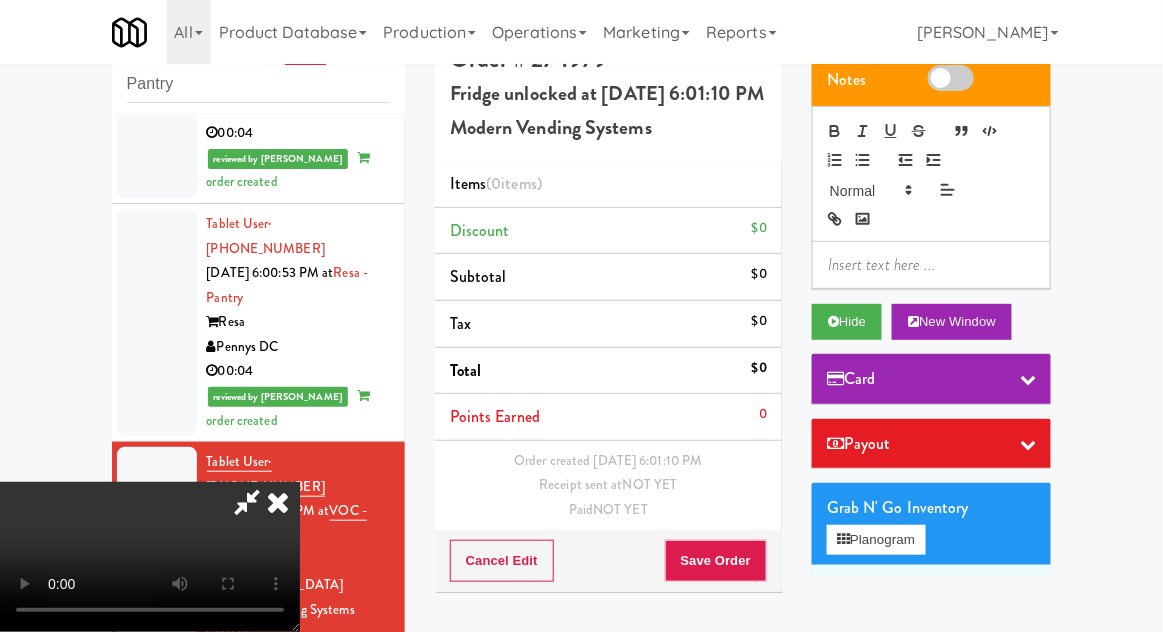 type 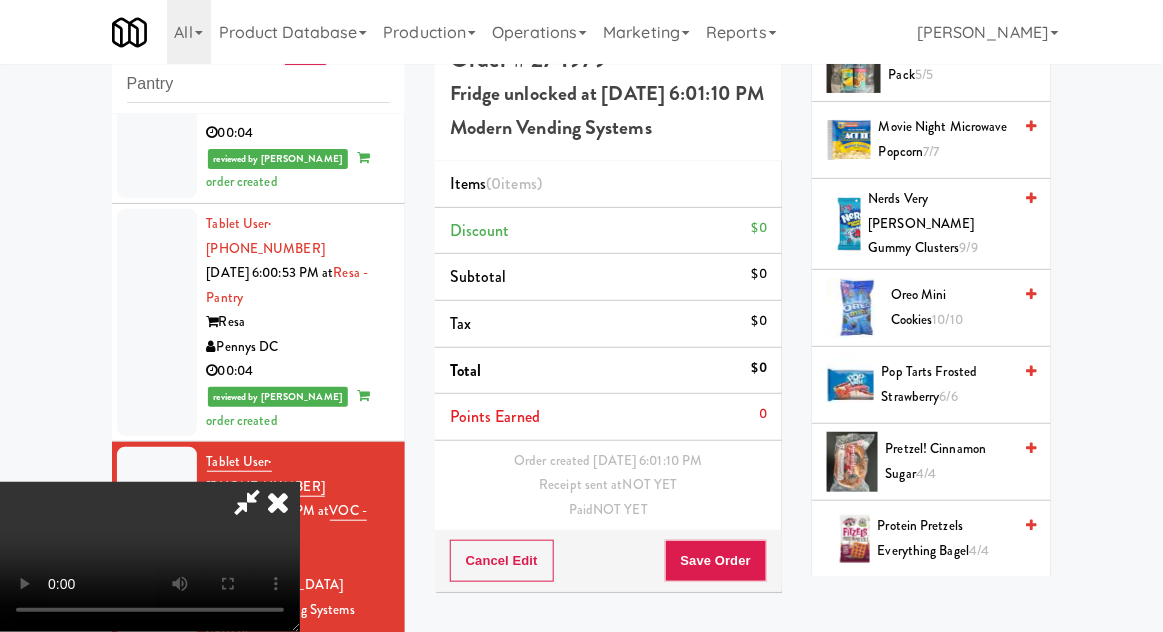 scroll, scrollTop: 1392, scrollLeft: 0, axis: vertical 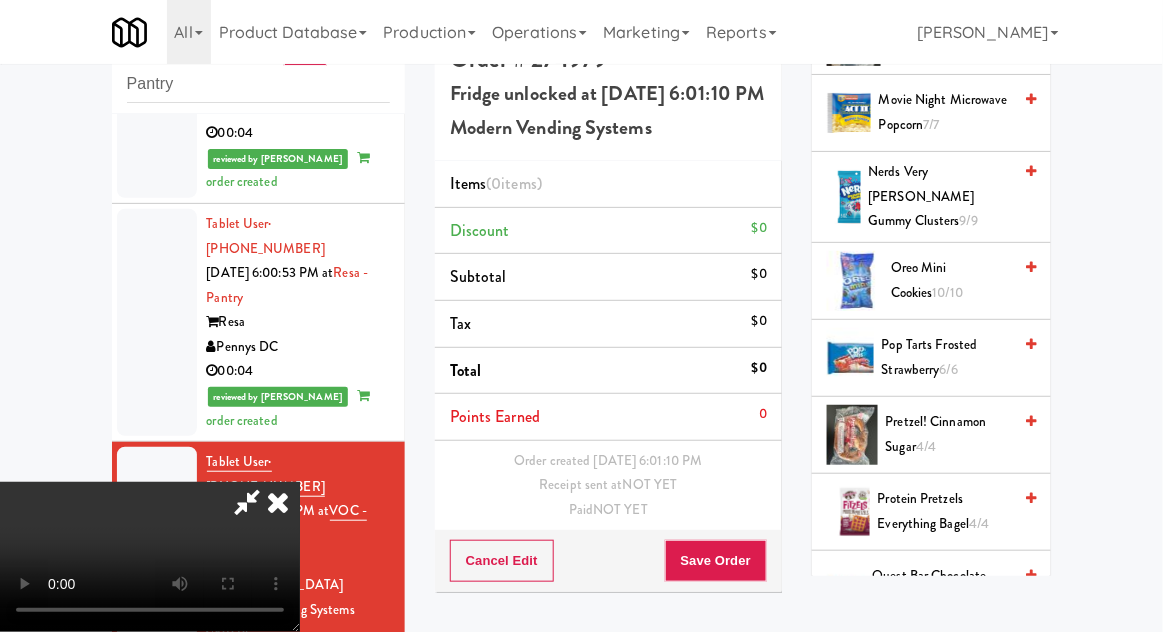 click on "Protein Pretzels Everything Bagel  4/4" at bounding box center [945, 511] 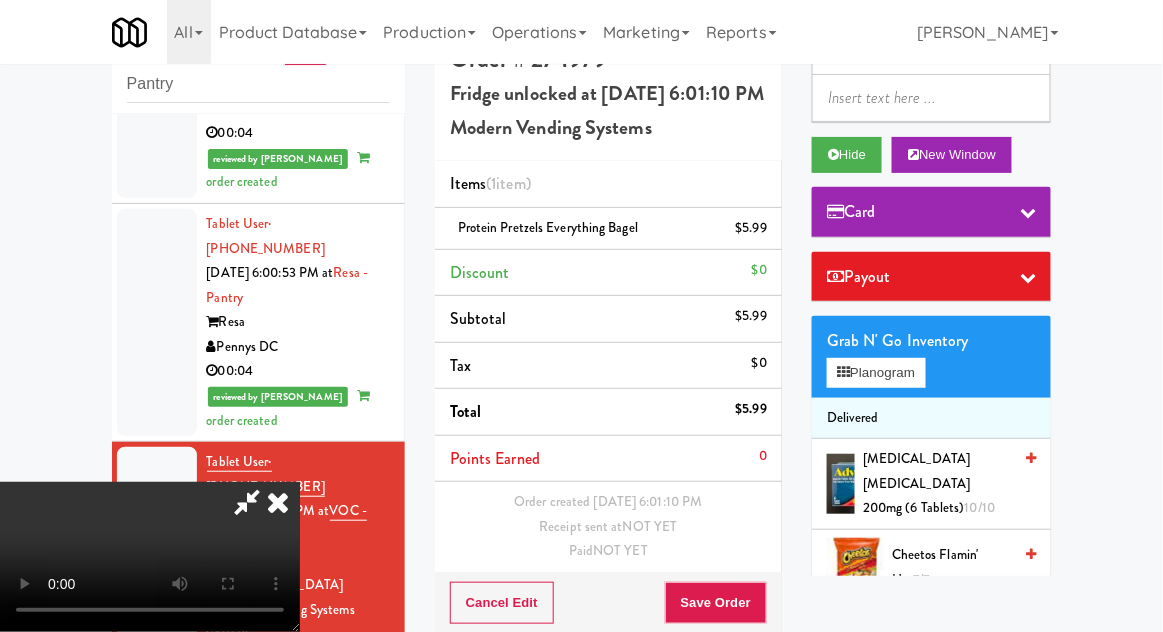 scroll, scrollTop: 0, scrollLeft: 0, axis: both 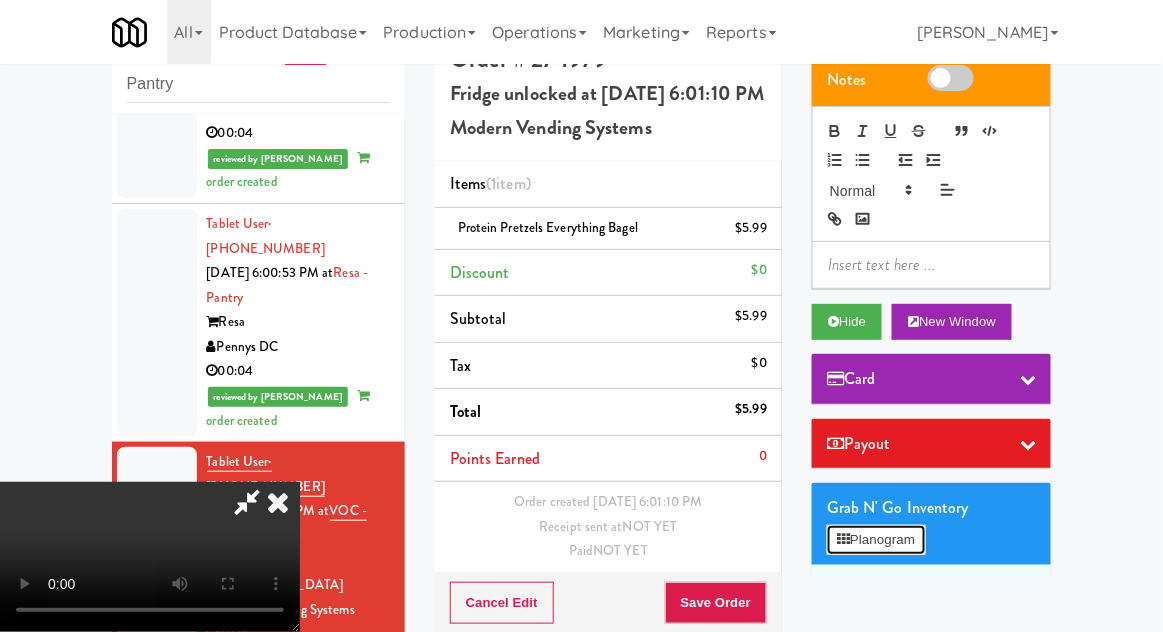click on "Planogram" at bounding box center (876, 540) 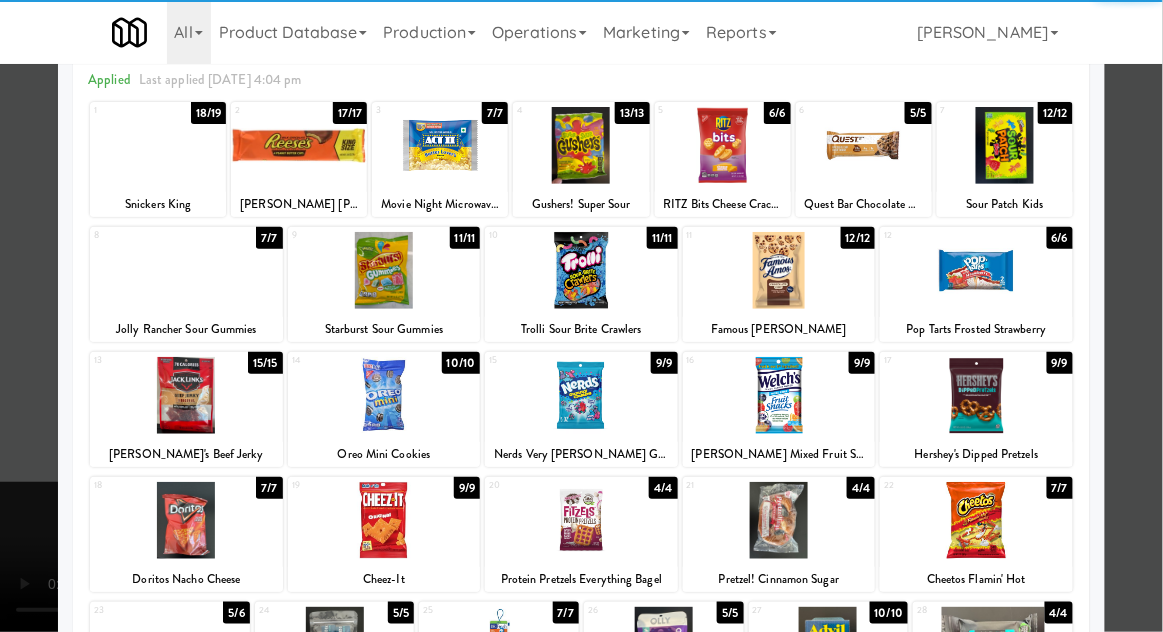 scroll, scrollTop: 132, scrollLeft: 0, axis: vertical 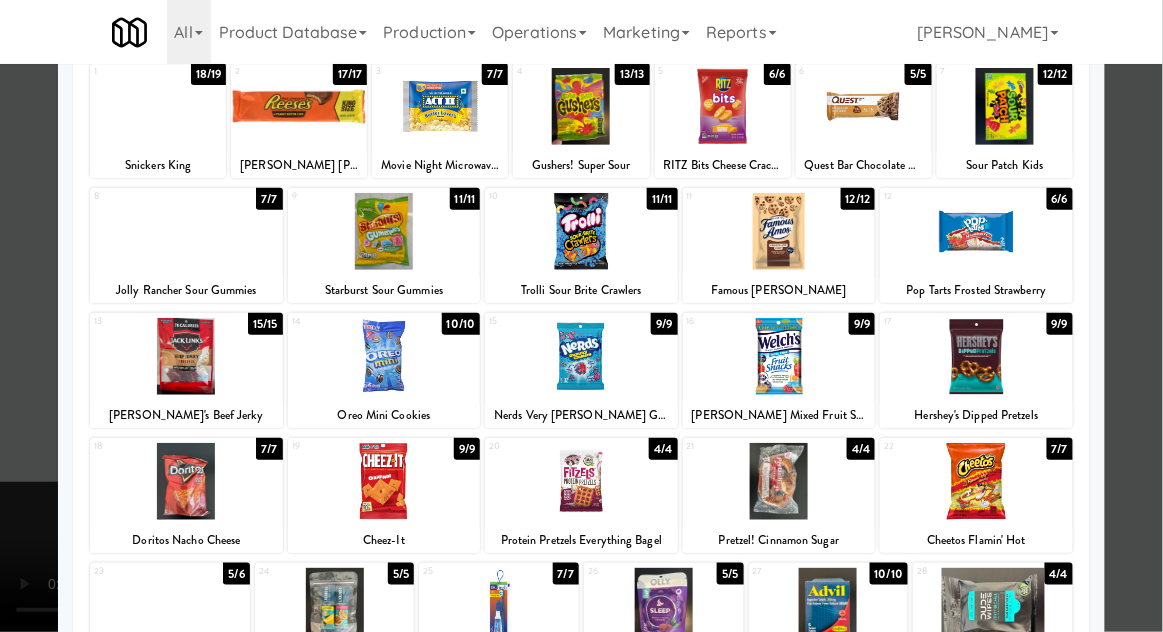 click at bounding box center [581, 316] 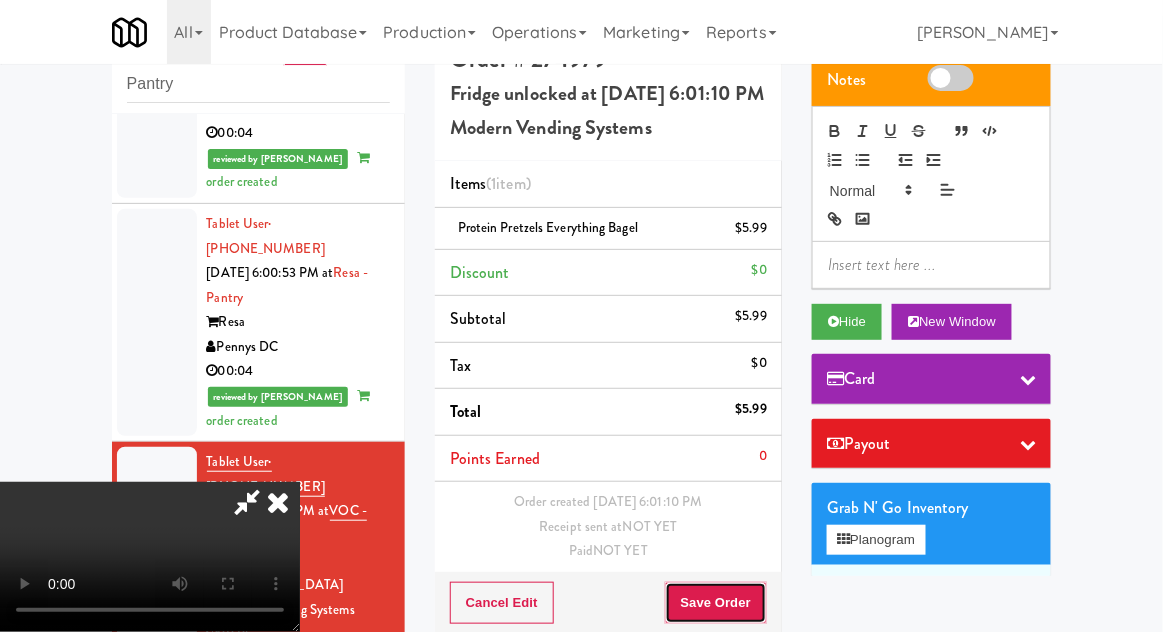 click on "Save Order" at bounding box center (716, 603) 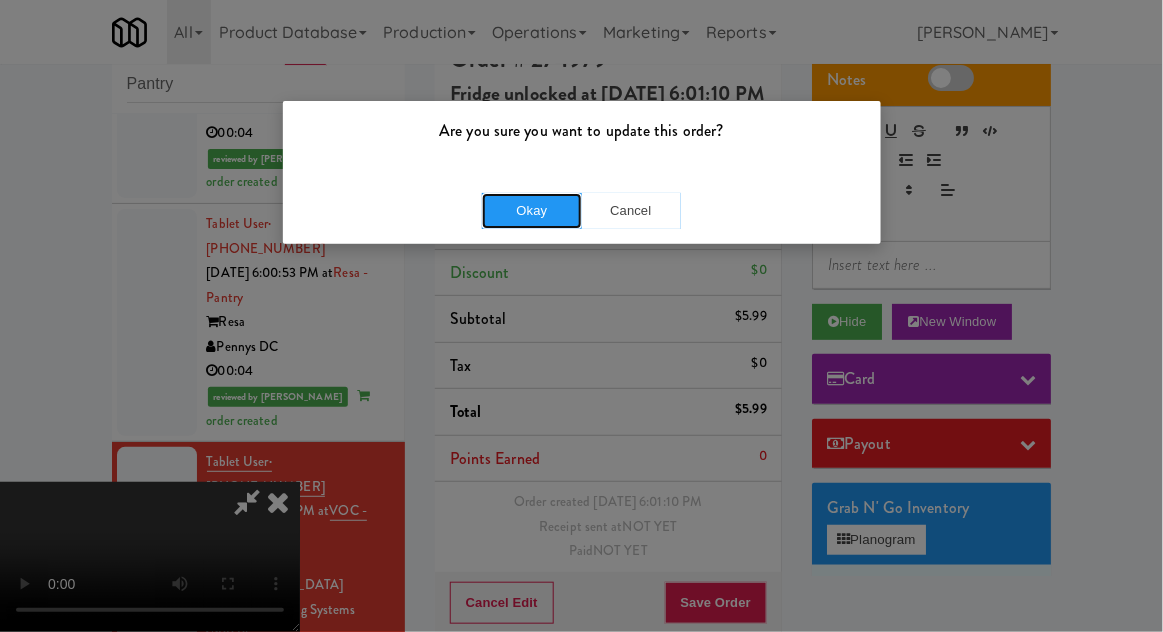 click on "Okay" at bounding box center (532, 211) 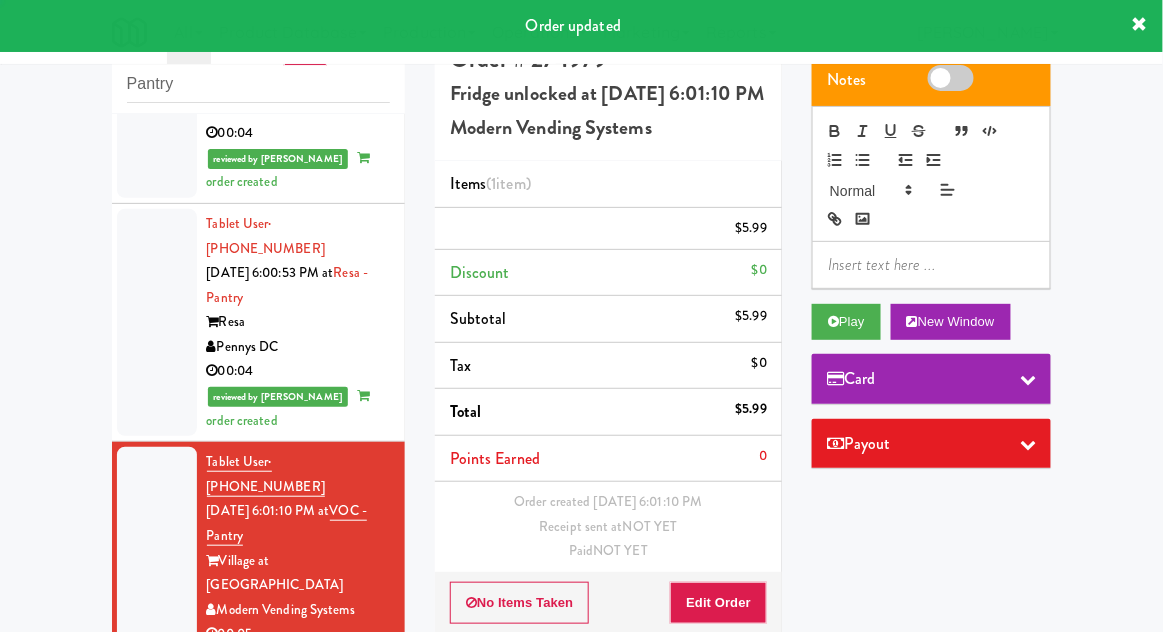 click at bounding box center [157, 750] 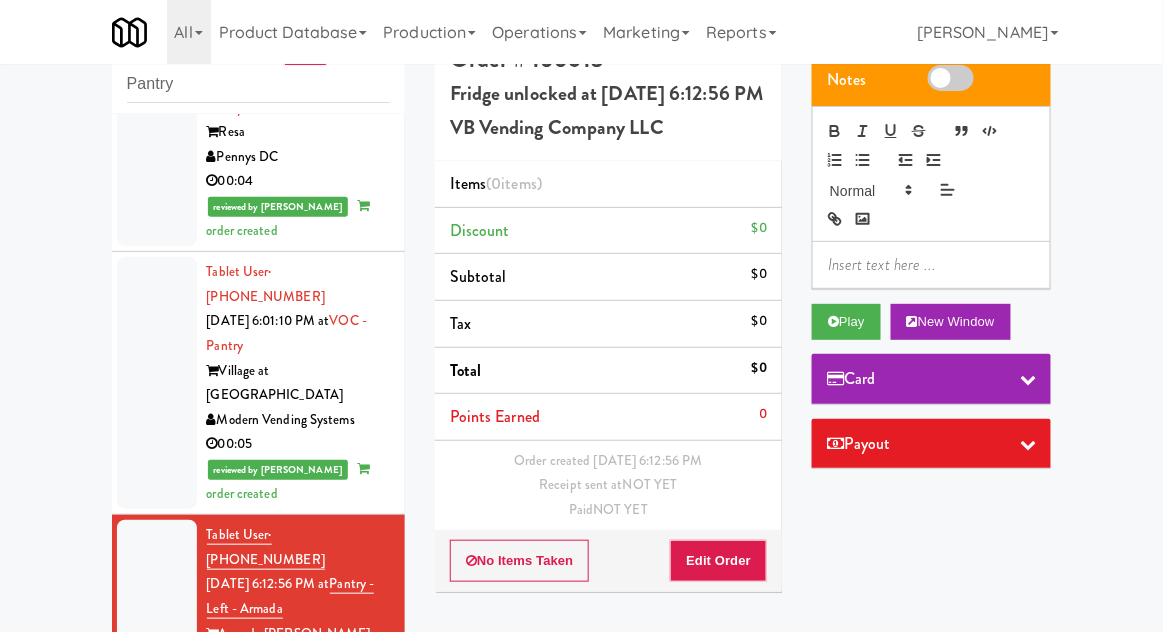 scroll, scrollTop: 2086, scrollLeft: 0, axis: vertical 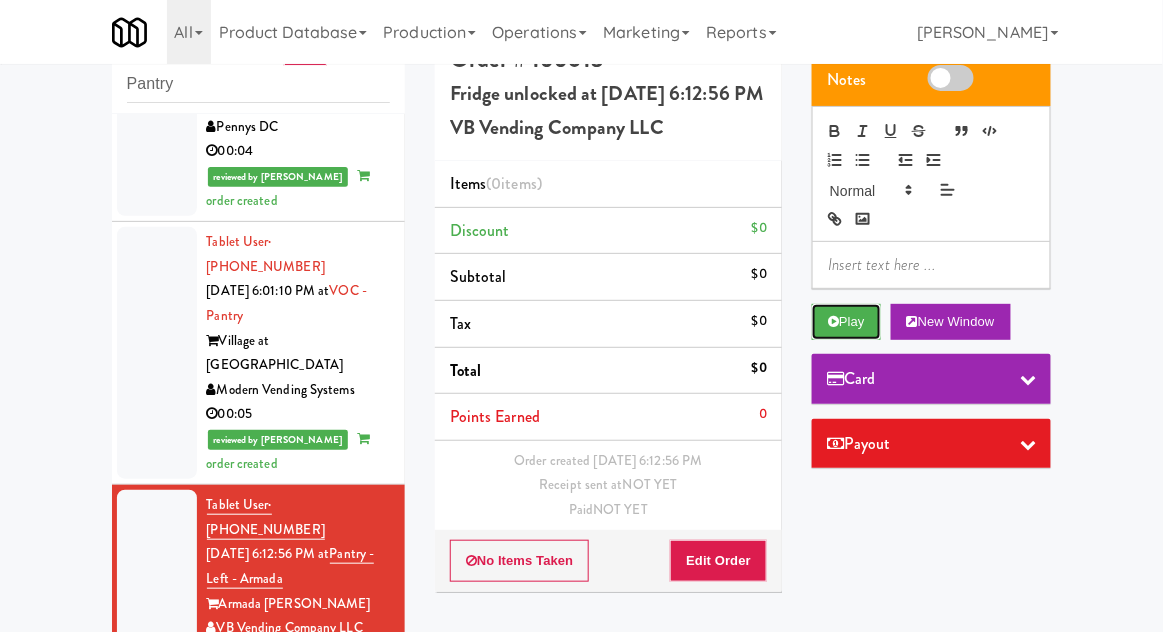 click on "Play" at bounding box center (846, 322) 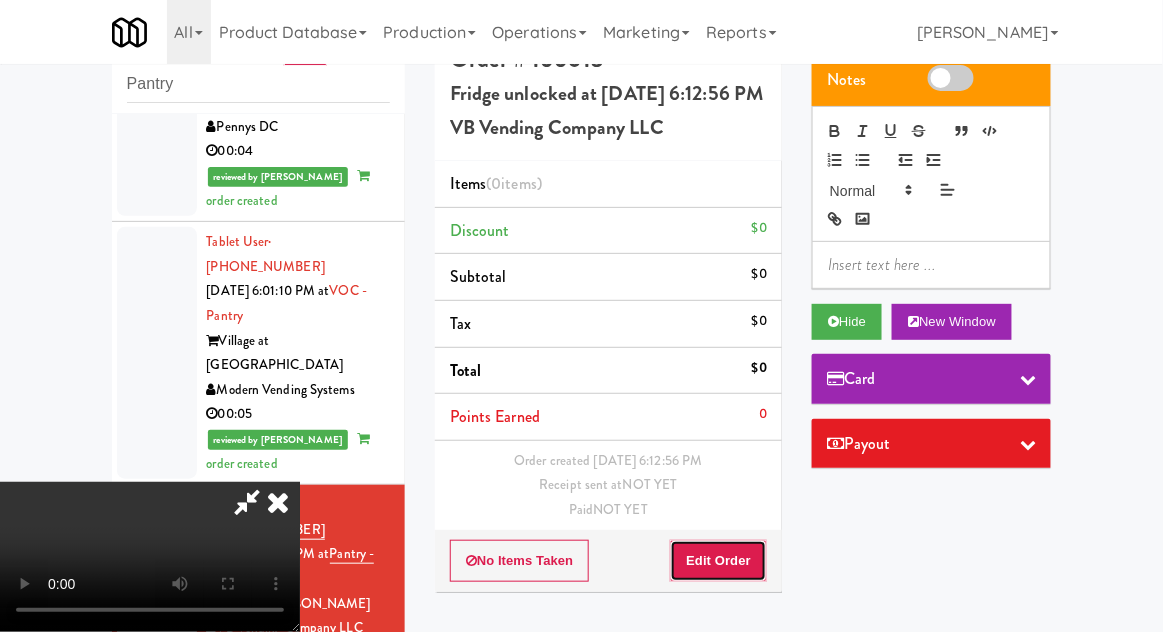 click on "Edit Order" at bounding box center [718, 561] 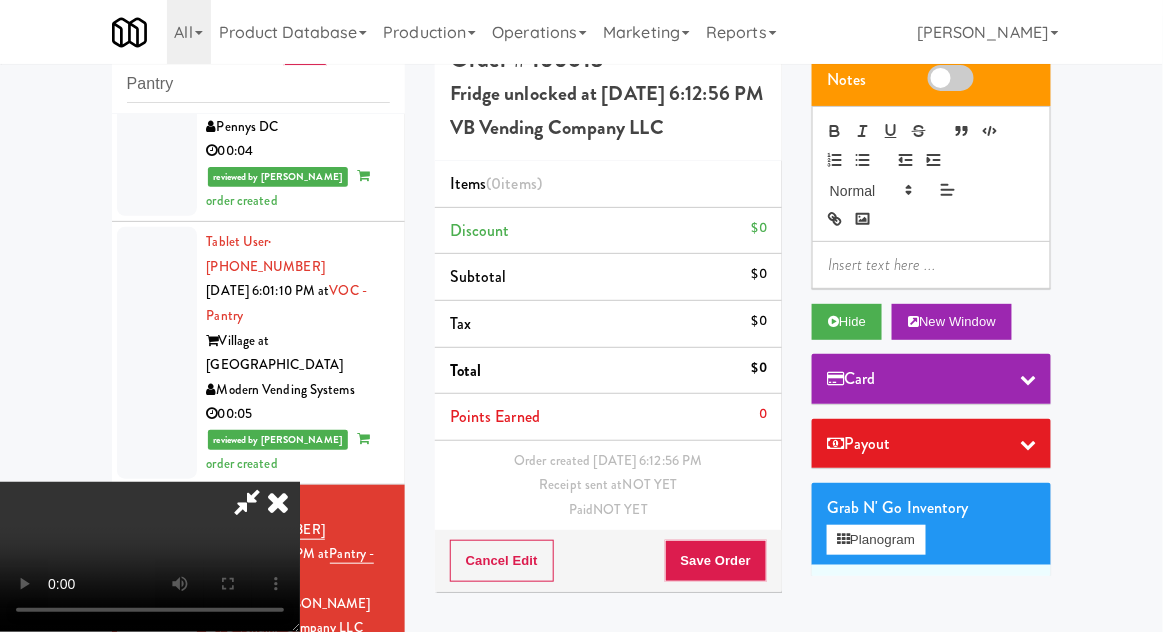 type 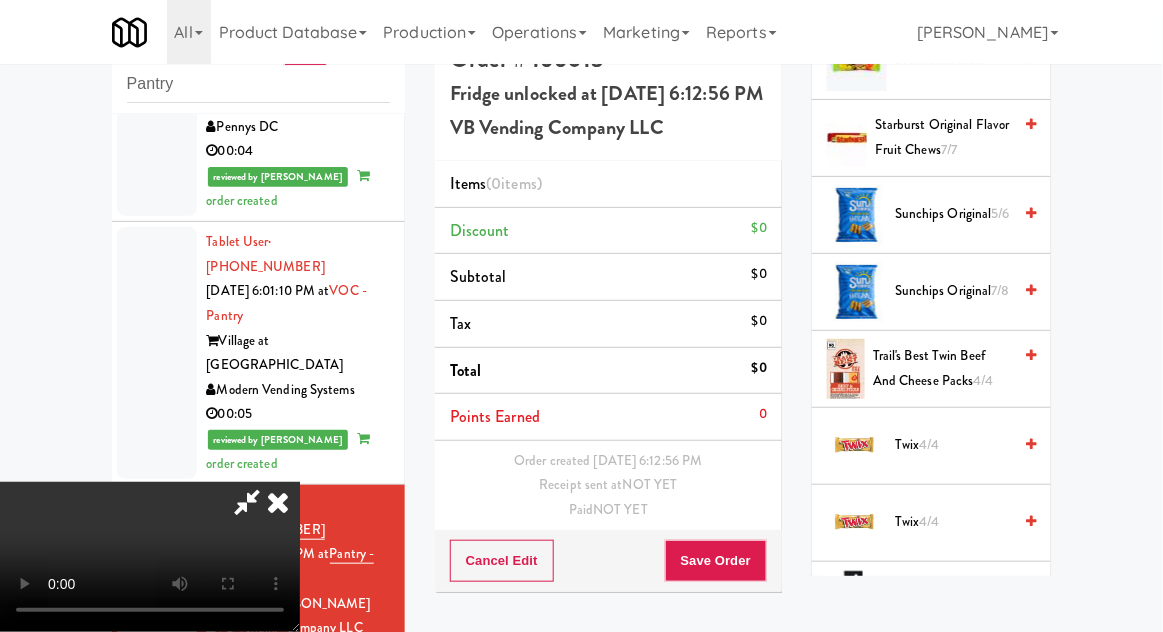 scroll, scrollTop: 2766, scrollLeft: 0, axis: vertical 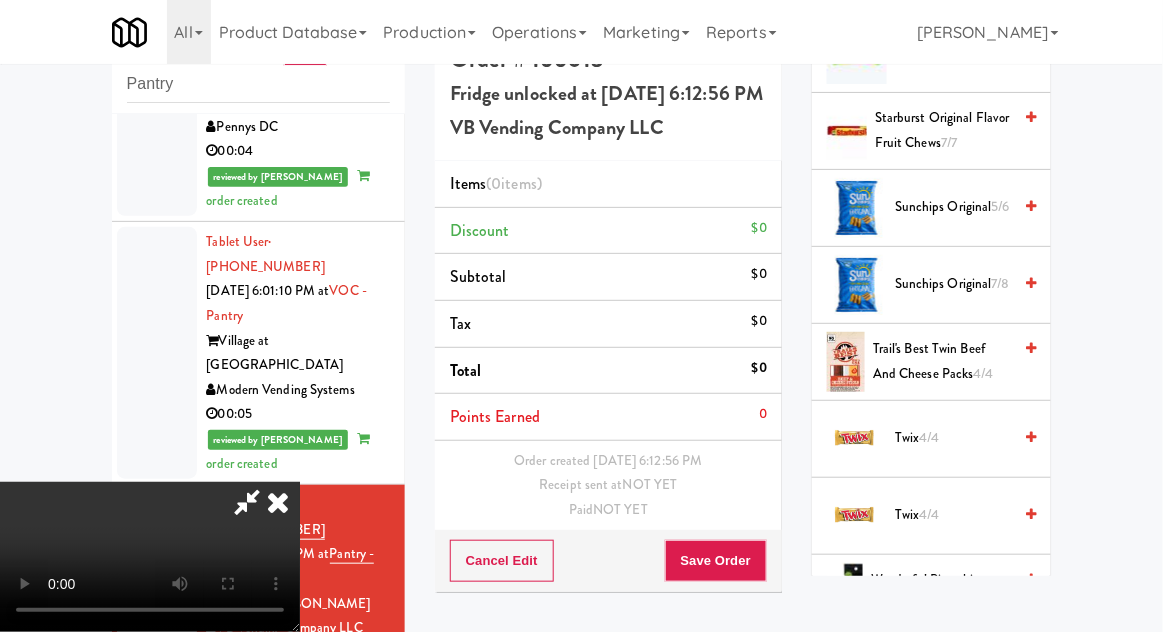 click on "4/4" at bounding box center (929, 437) 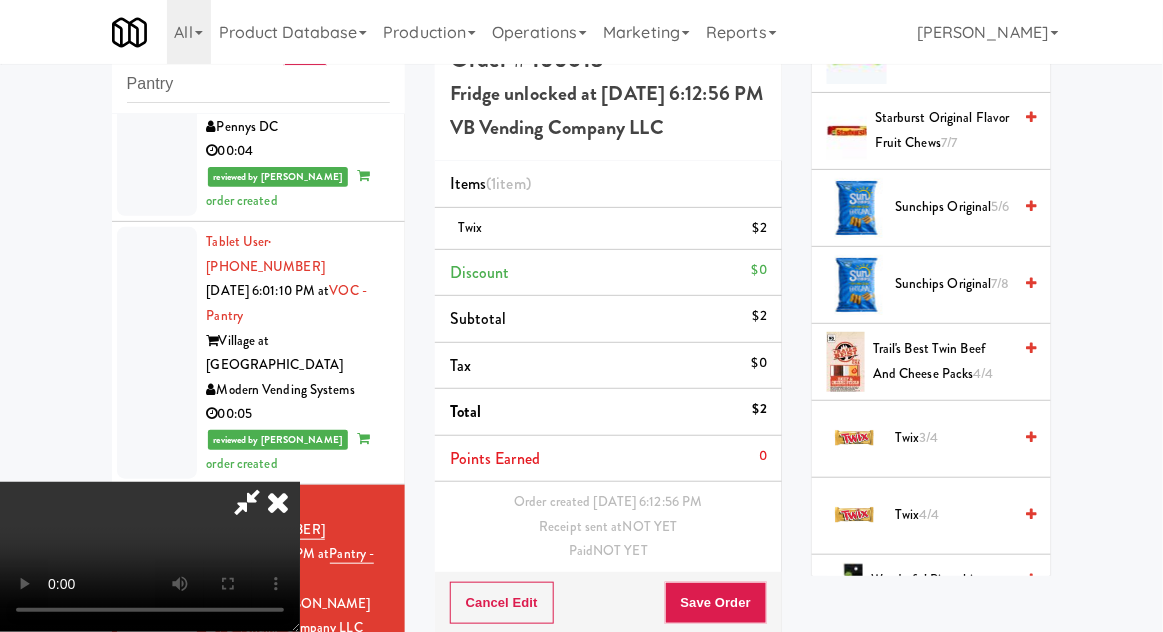 click on "Twix  $2" at bounding box center (608, 229) 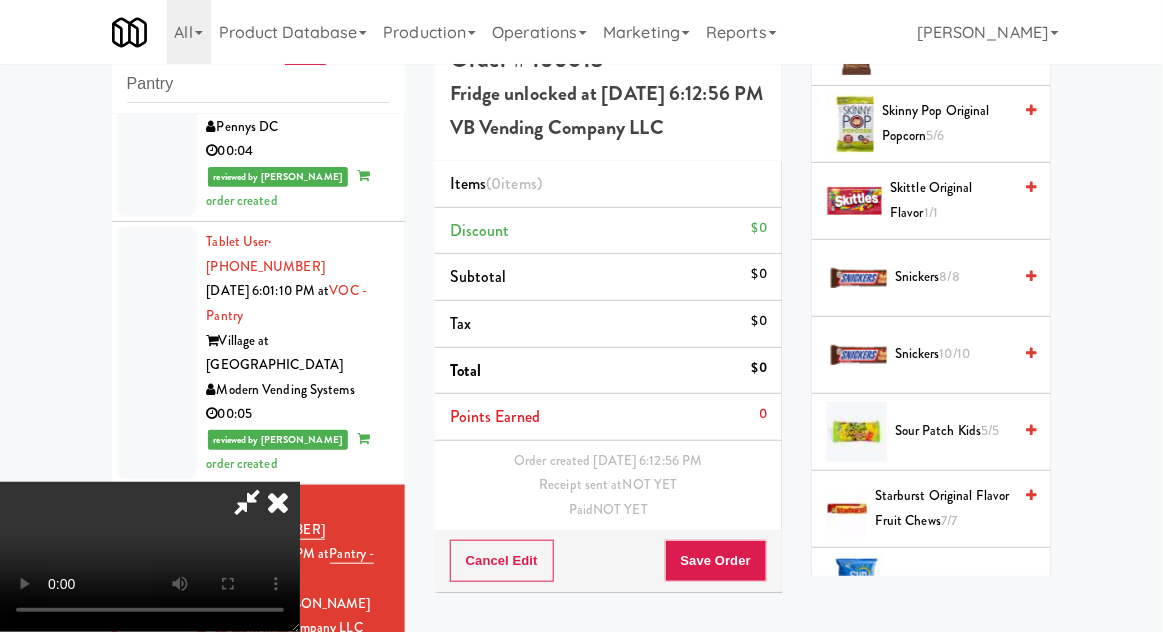 click on "Snickers  10/10" at bounding box center (953, 354) 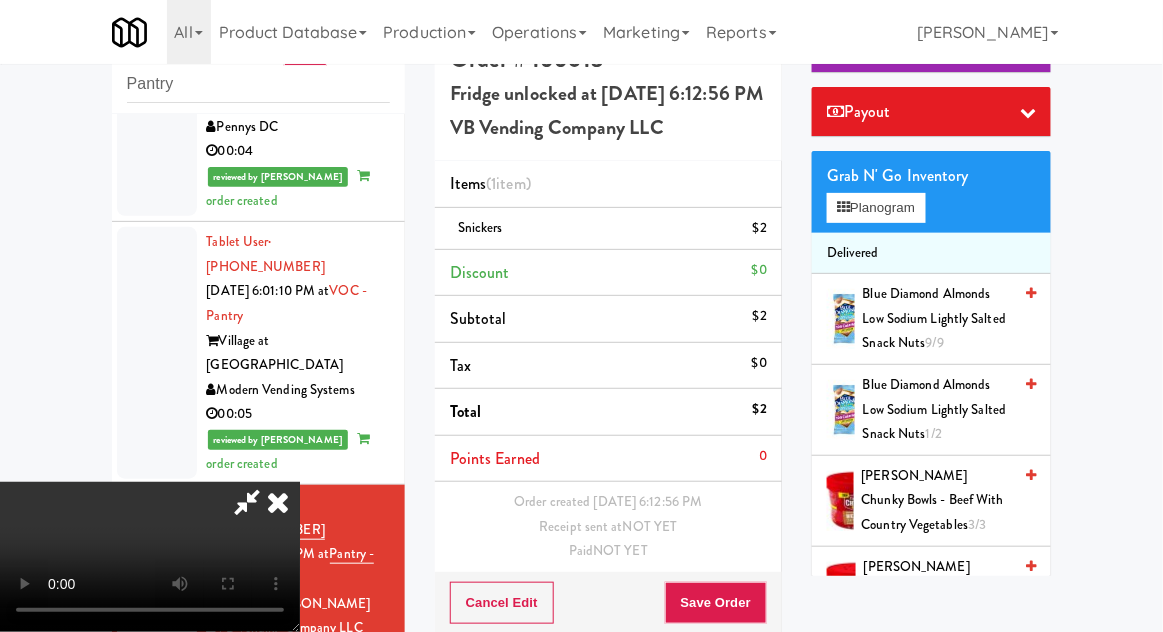 scroll, scrollTop: 0, scrollLeft: 0, axis: both 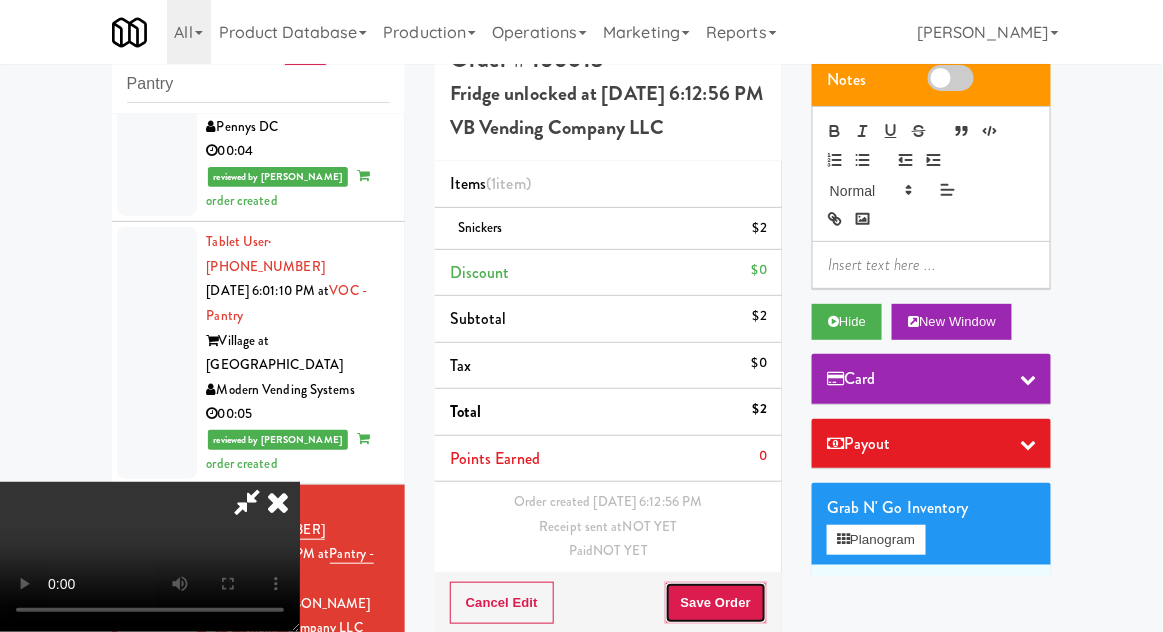 click on "Save Order" at bounding box center (716, 603) 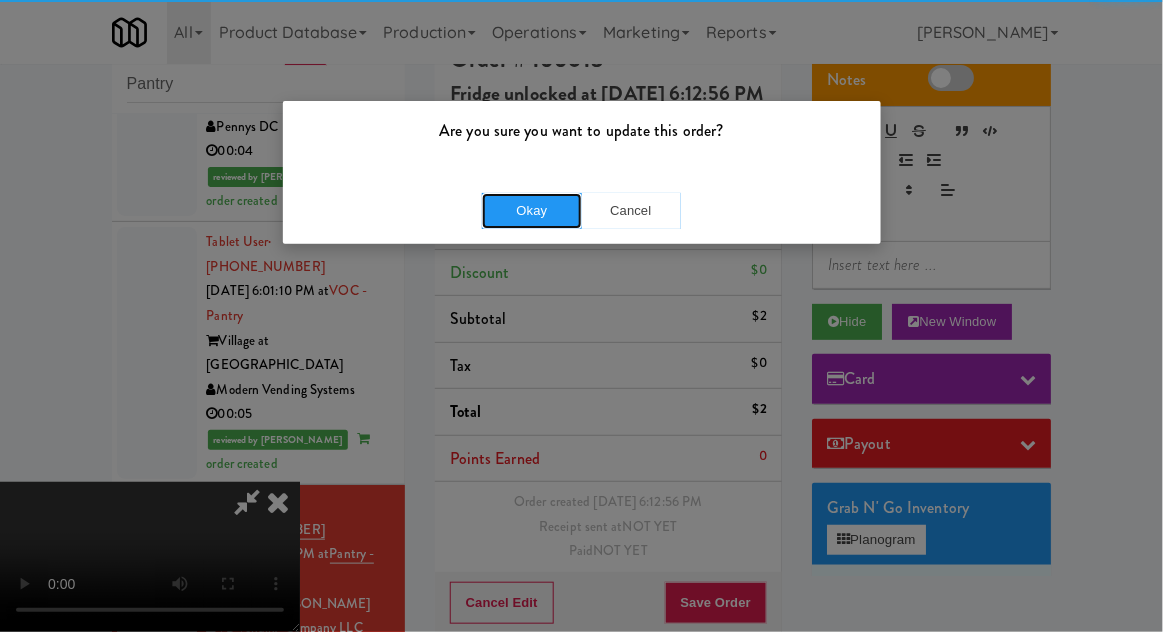 click on "Okay" at bounding box center (532, 211) 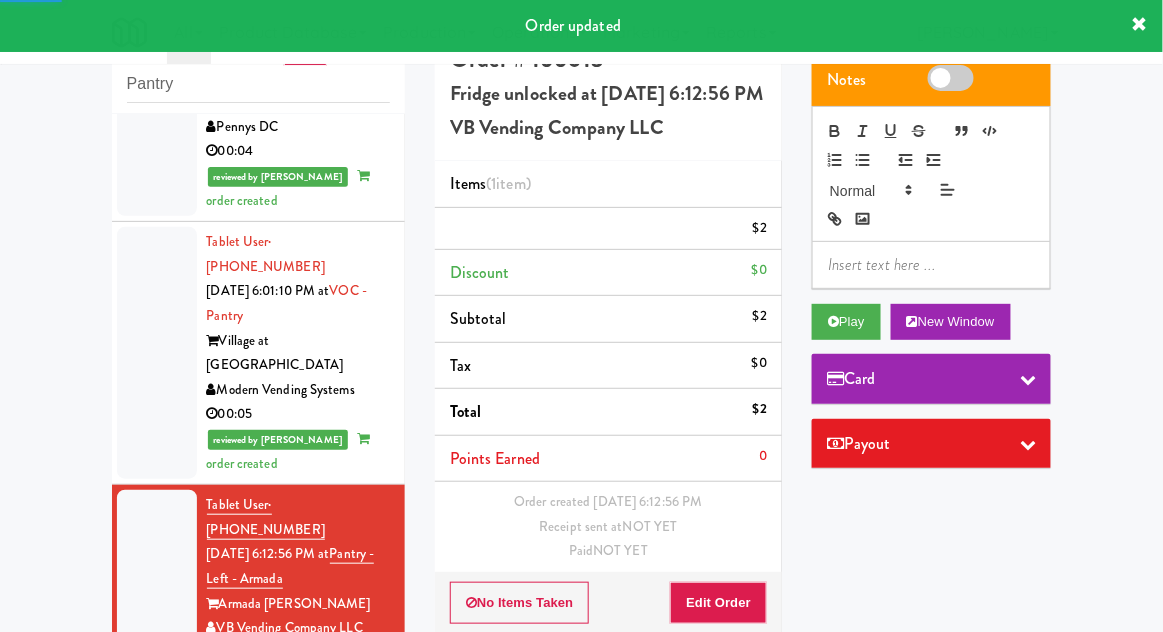 click at bounding box center [157, 780] 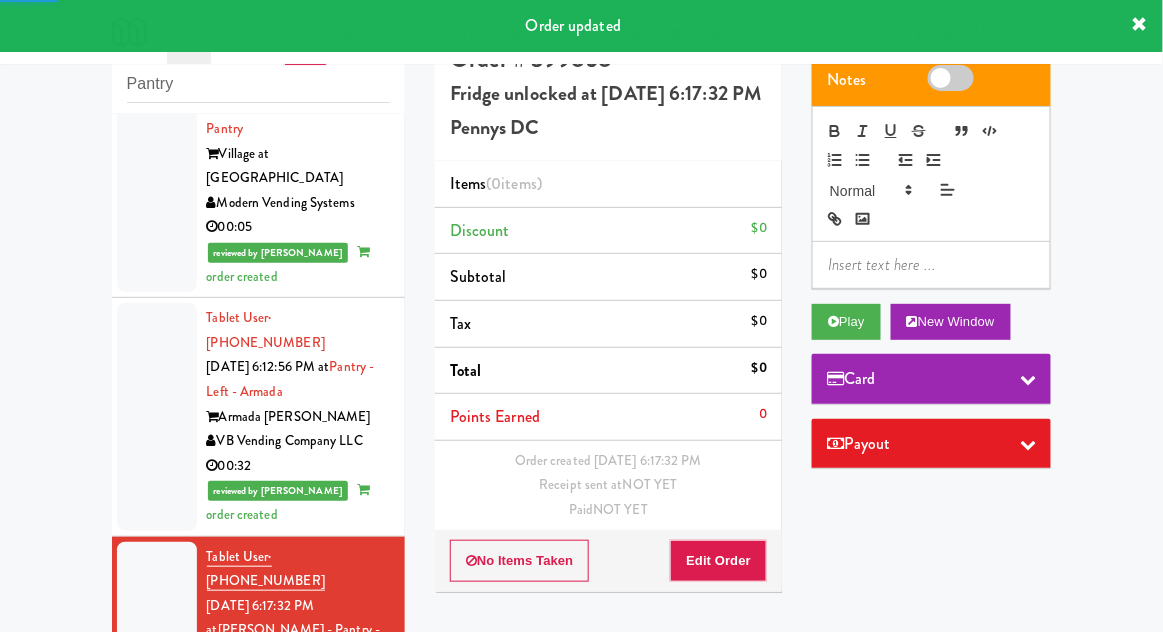 scroll, scrollTop: 2278, scrollLeft: 0, axis: vertical 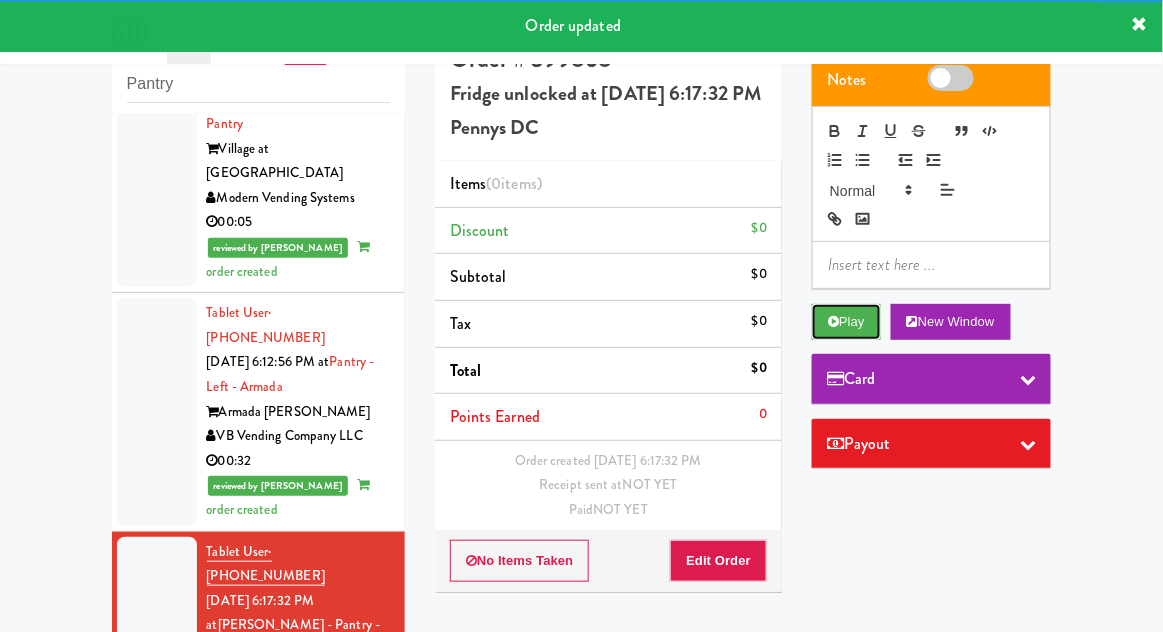 click on "Play" at bounding box center [846, 322] 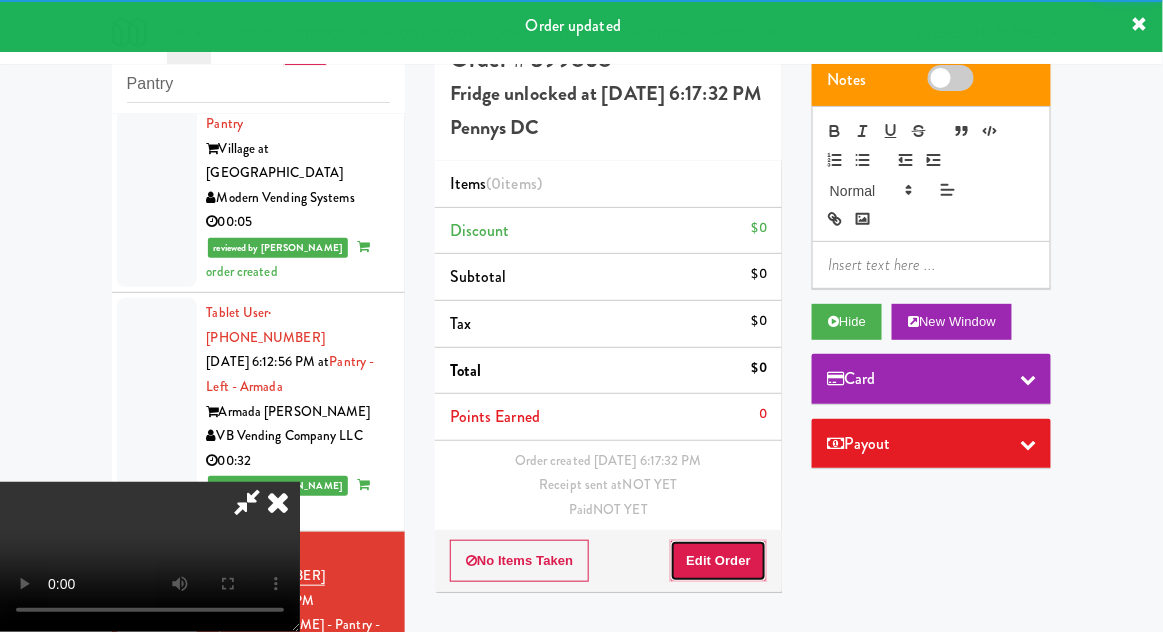 click on "Edit Order" at bounding box center (718, 561) 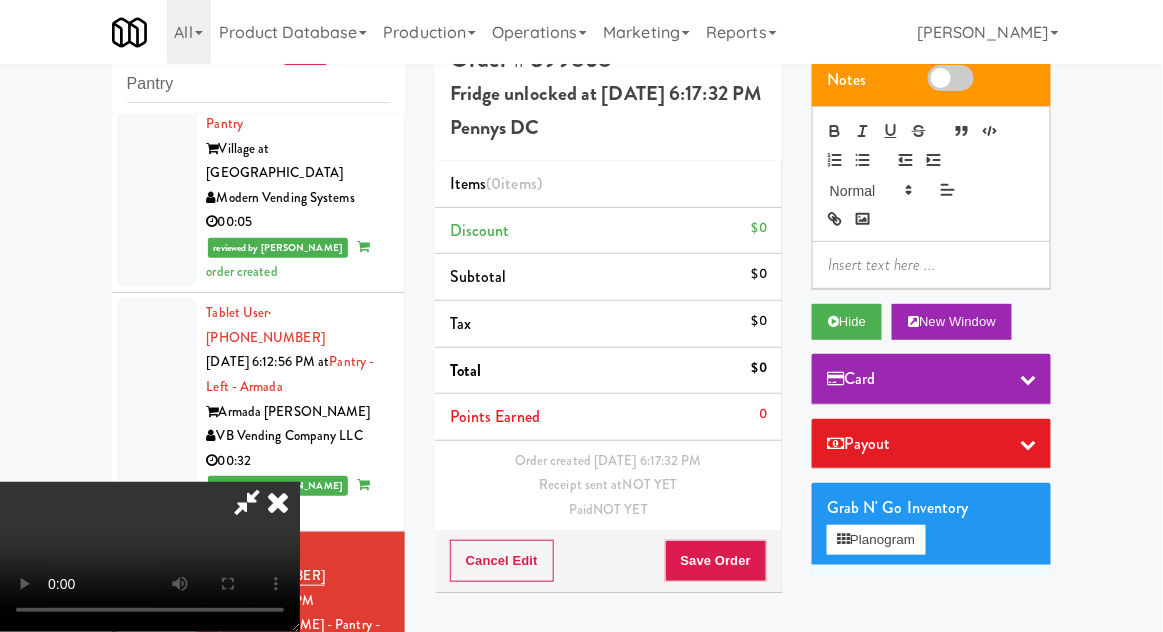 scroll, scrollTop: 73, scrollLeft: 0, axis: vertical 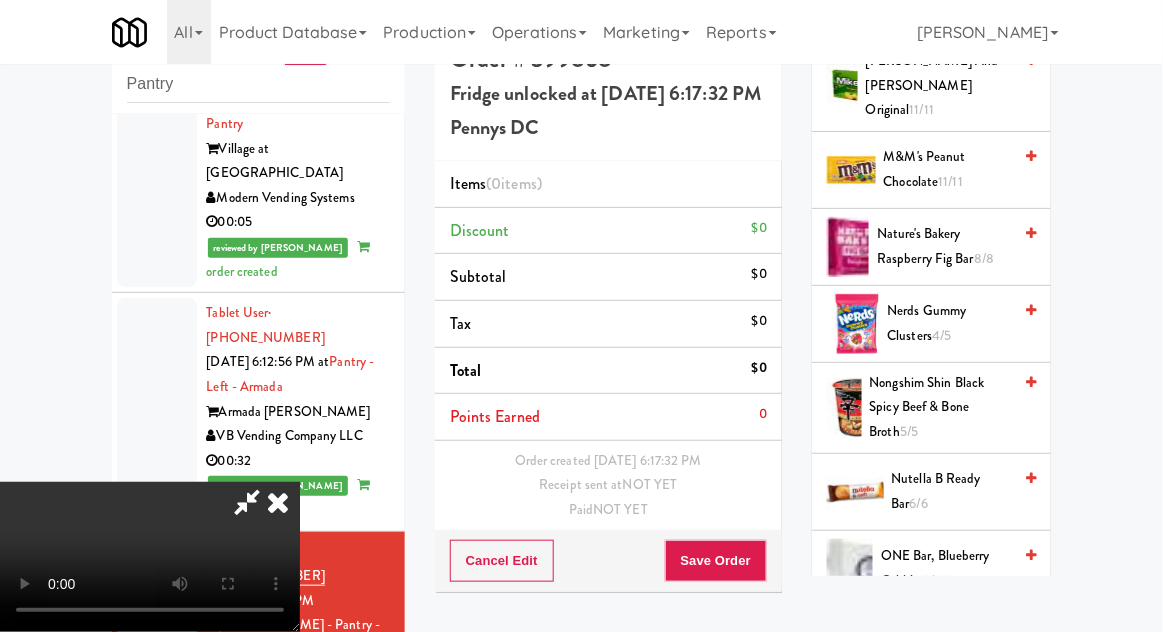 click on "ONE Bar, Chocolate Peanut Butter Cup  9/9" at bounding box center [942, 645] 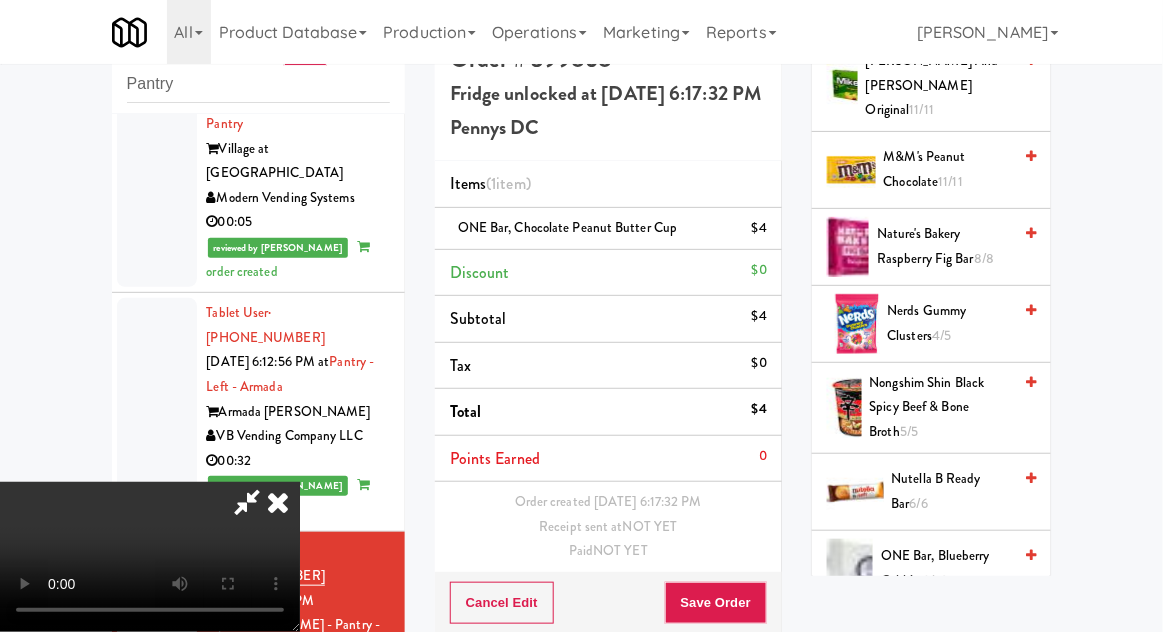 scroll, scrollTop: 73, scrollLeft: 0, axis: vertical 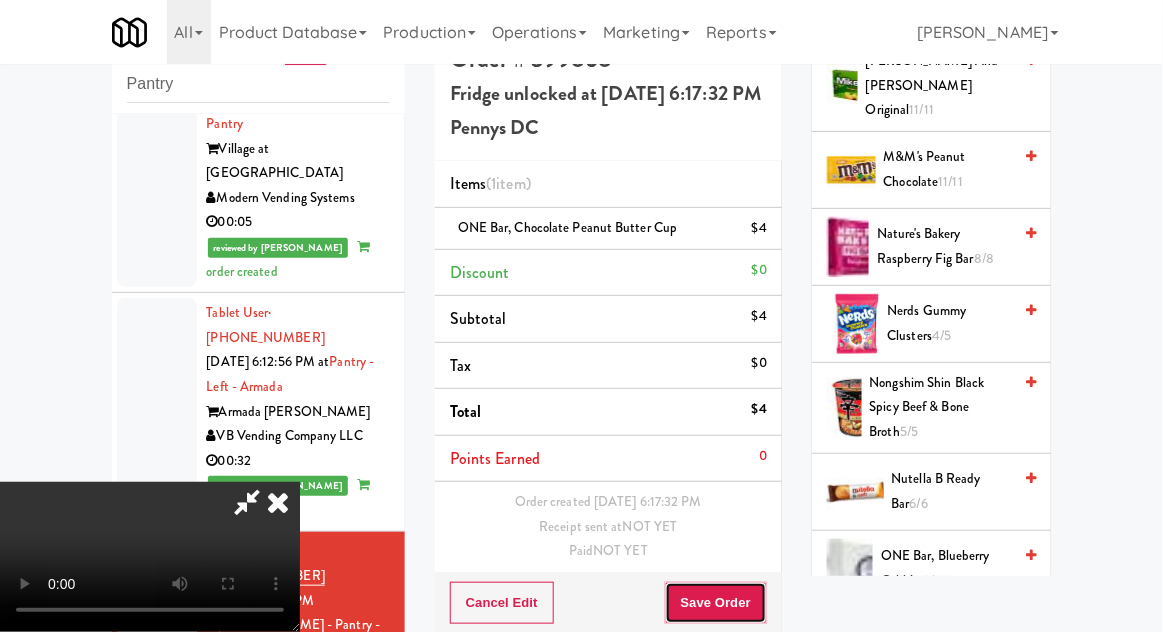 click on "Save Order" at bounding box center [716, 603] 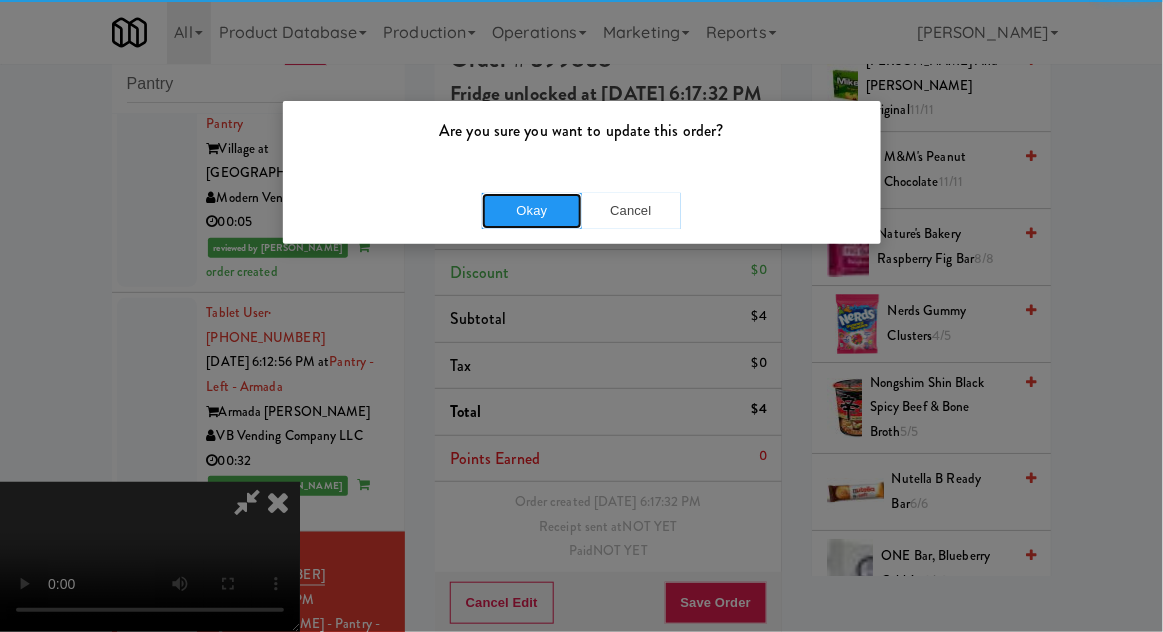click on "Okay" at bounding box center (532, 211) 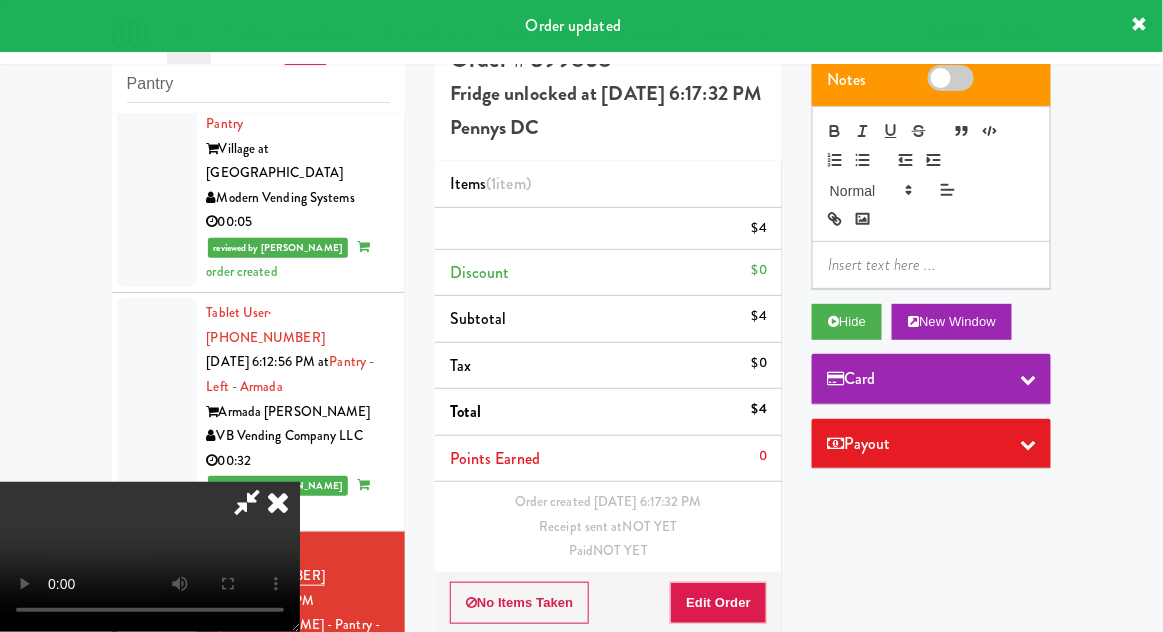 scroll, scrollTop: 0, scrollLeft: 0, axis: both 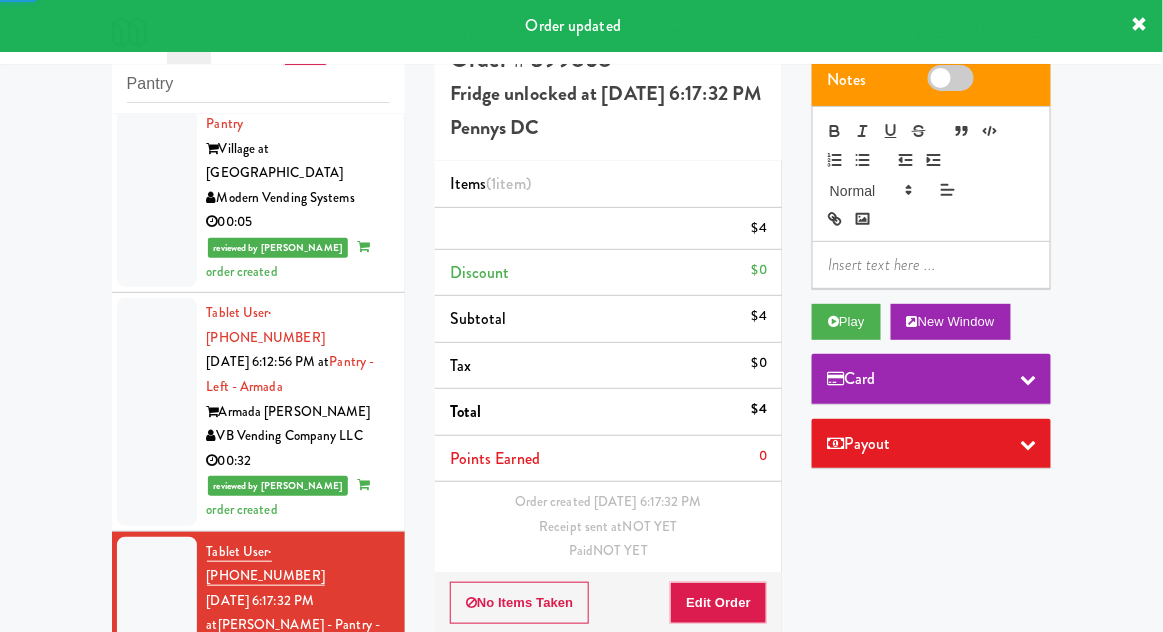 click at bounding box center (157, 839) 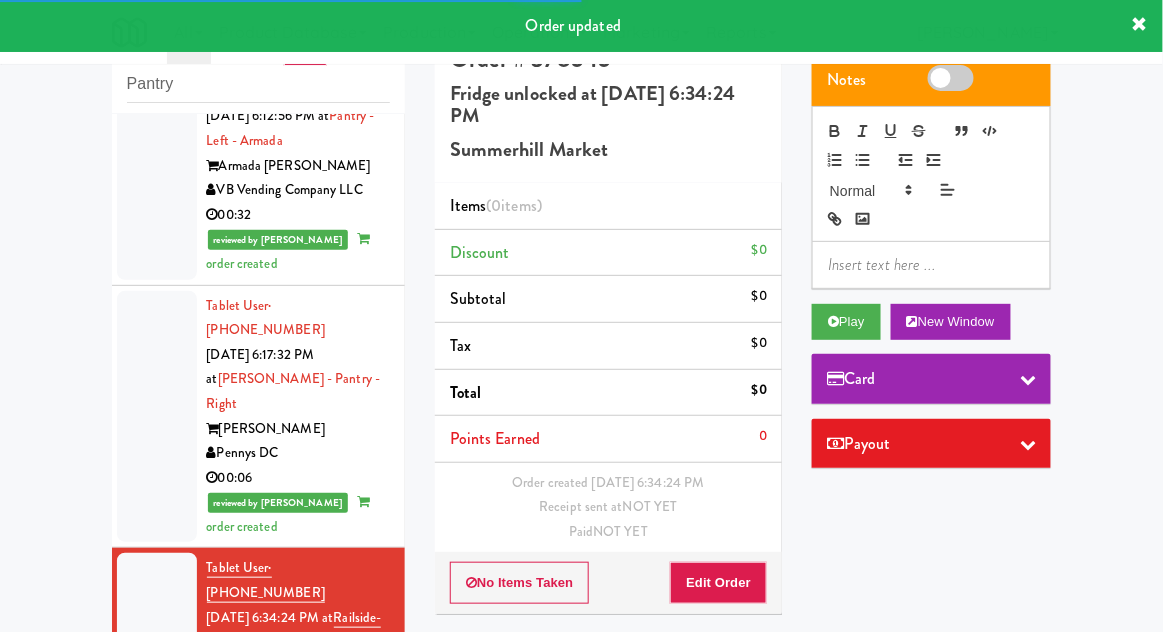 scroll, scrollTop: 2525, scrollLeft: 0, axis: vertical 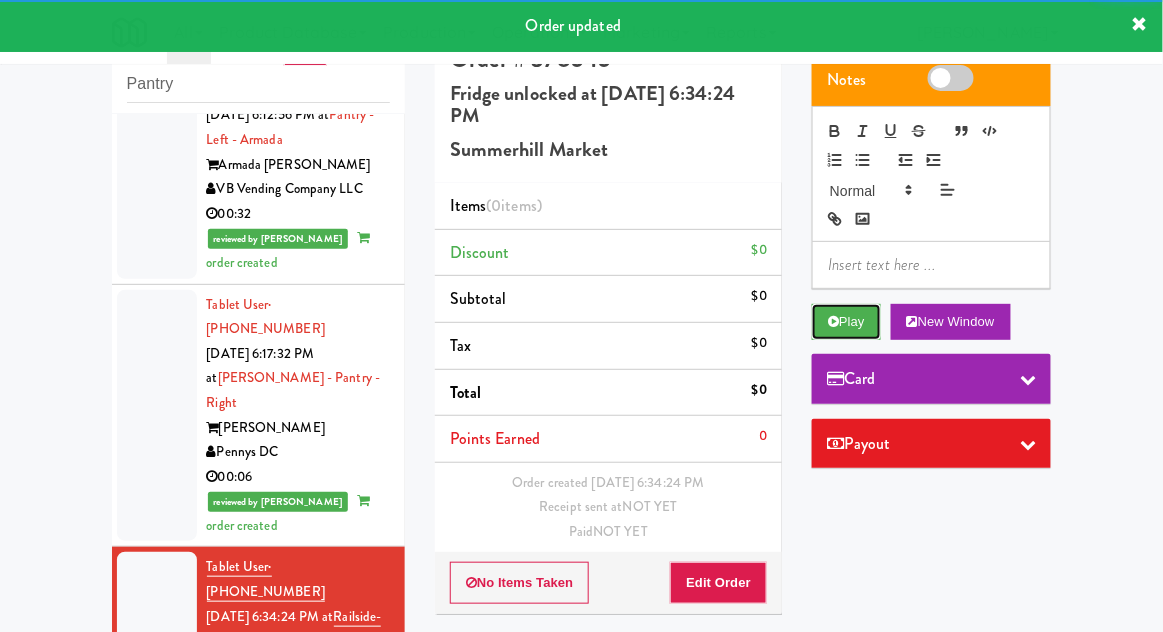 click on "Play" at bounding box center (846, 322) 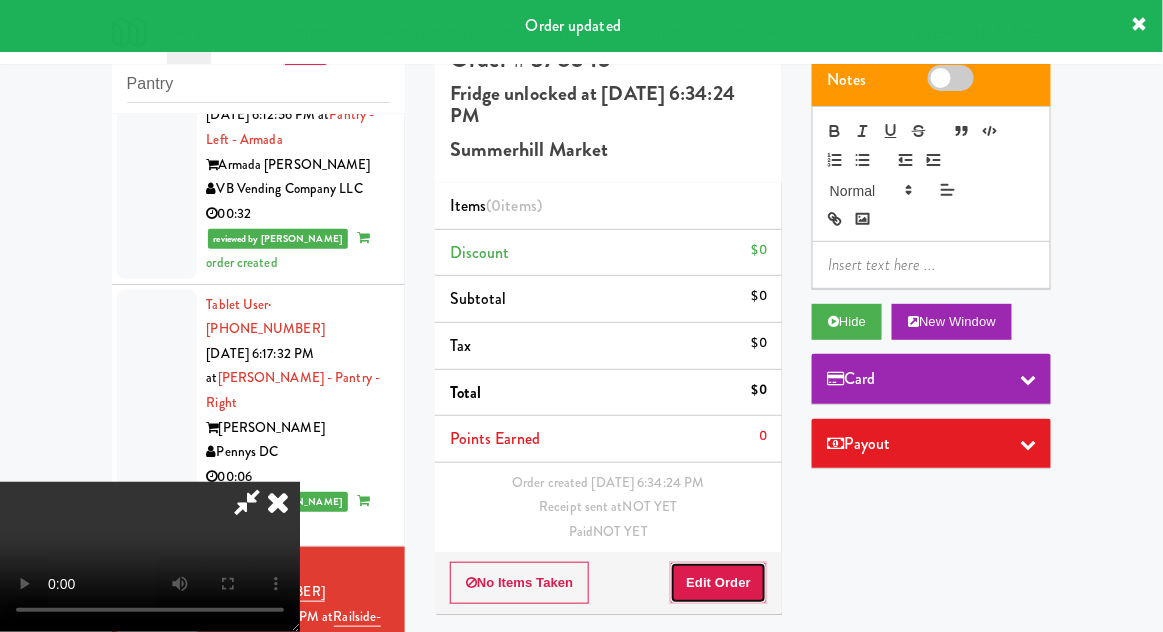 click on "Edit Order" at bounding box center [718, 583] 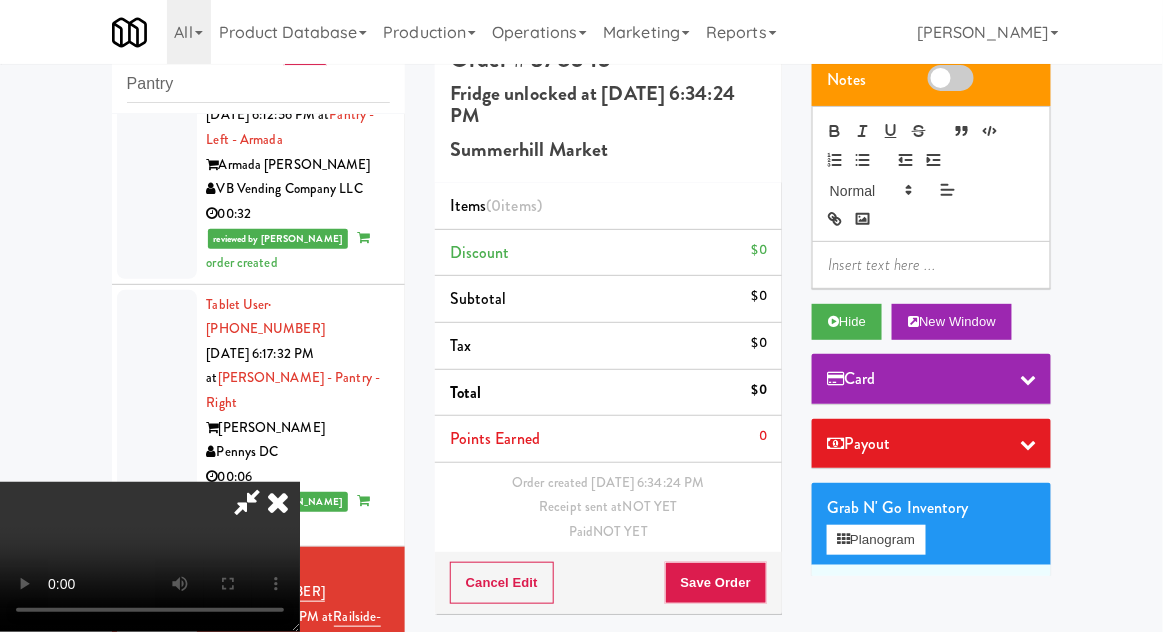scroll, scrollTop: 73, scrollLeft: 0, axis: vertical 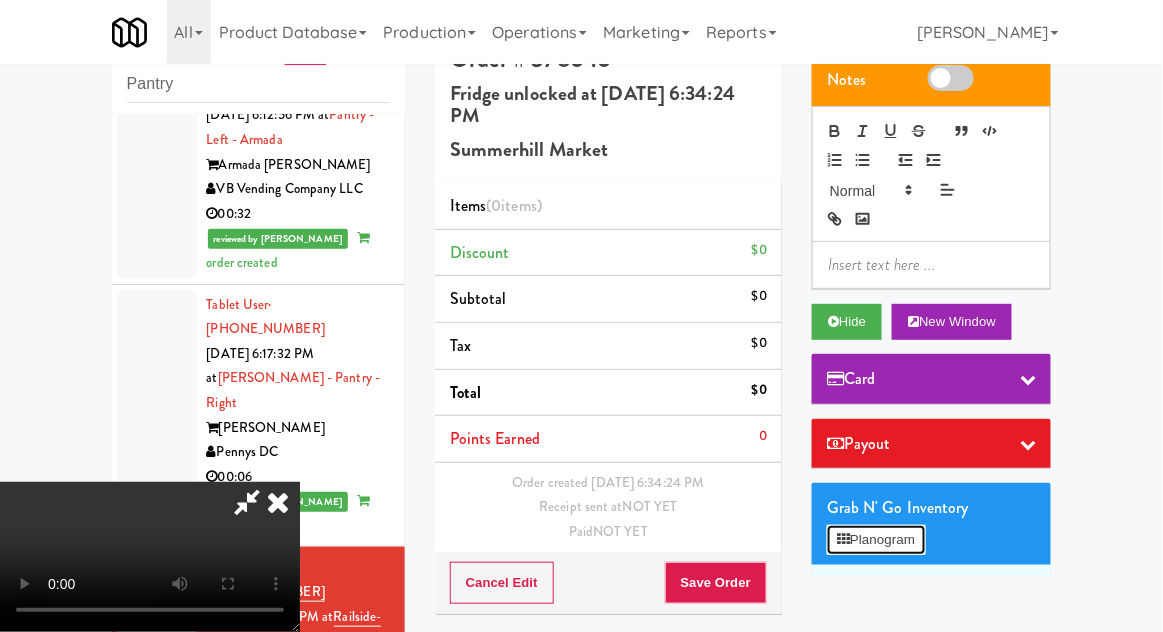 click on "Planogram" at bounding box center [876, 540] 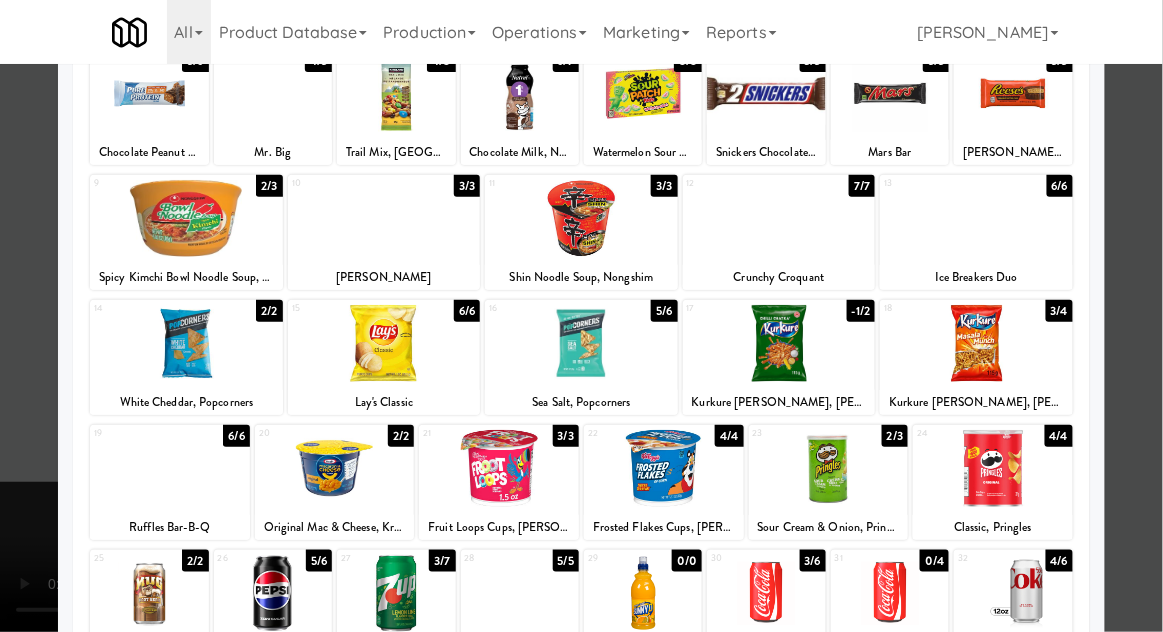 scroll, scrollTop: 146, scrollLeft: 0, axis: vertical 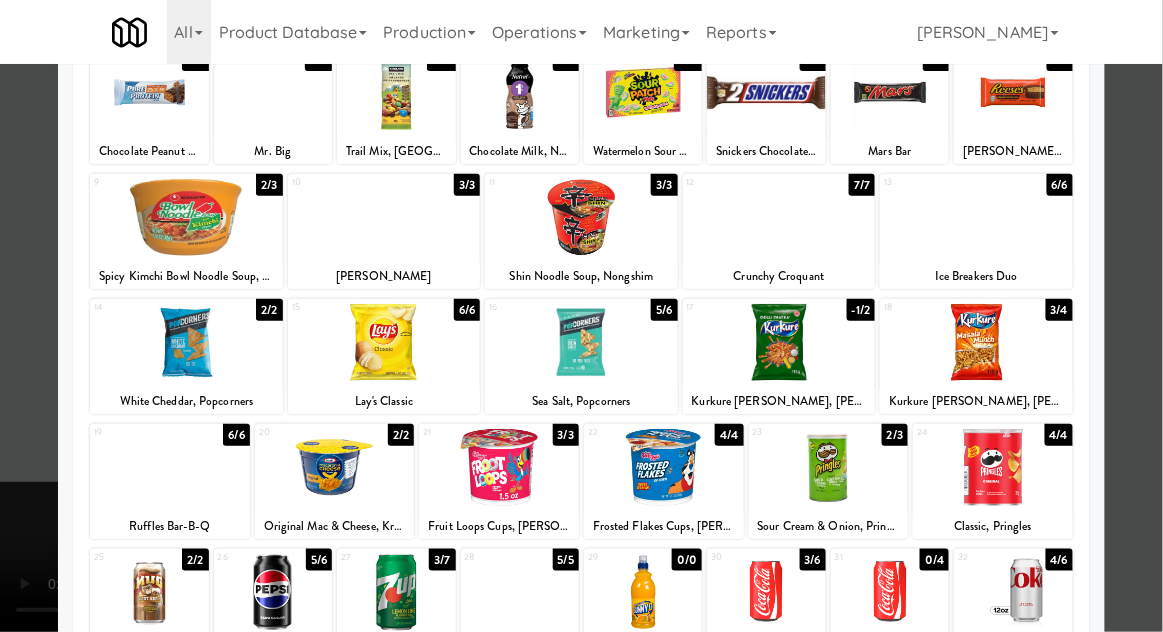 click at bounding box center [396, 592] 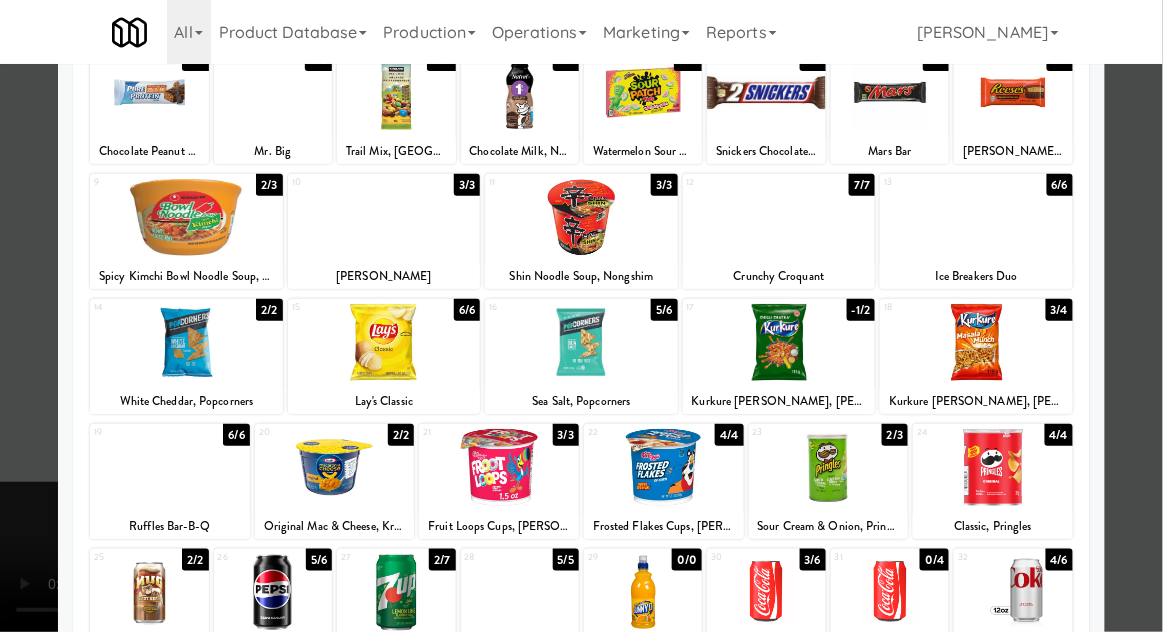 click at bounding box center [581, 316] 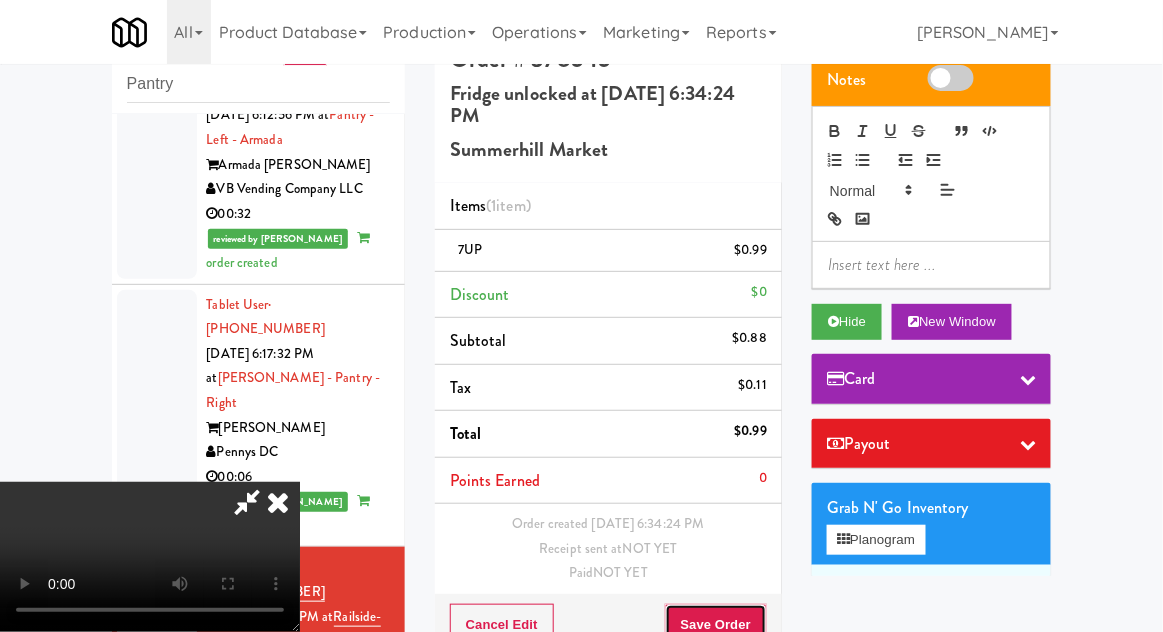 click on "Save Order" at bounding box center [716, 625] 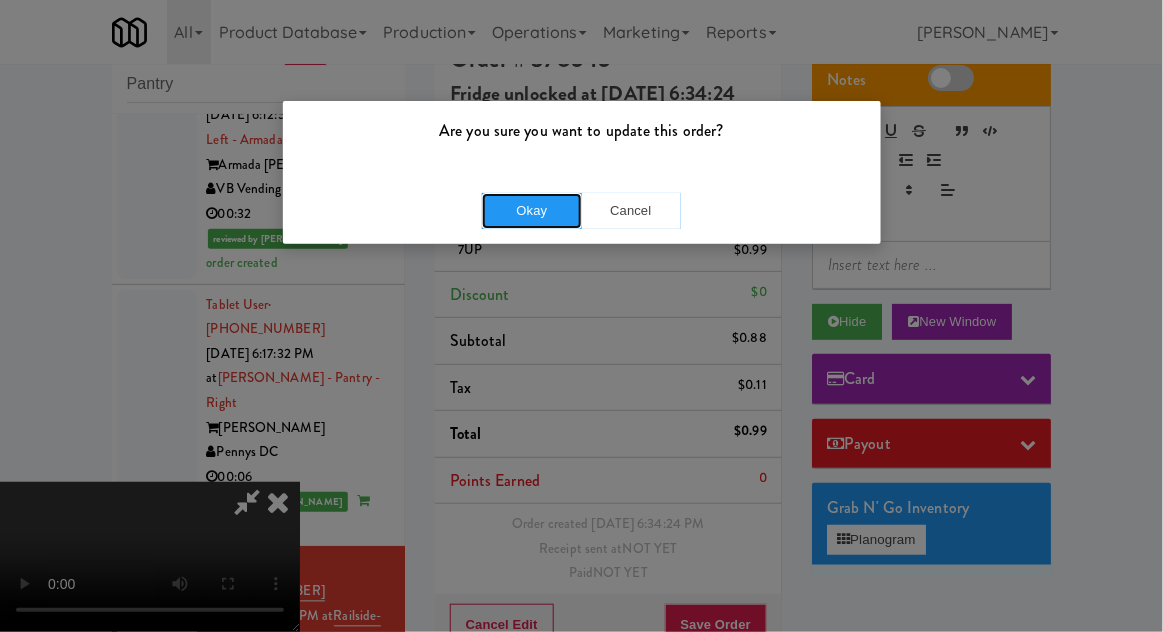click on "Okay" at bounding box center (532, 211) 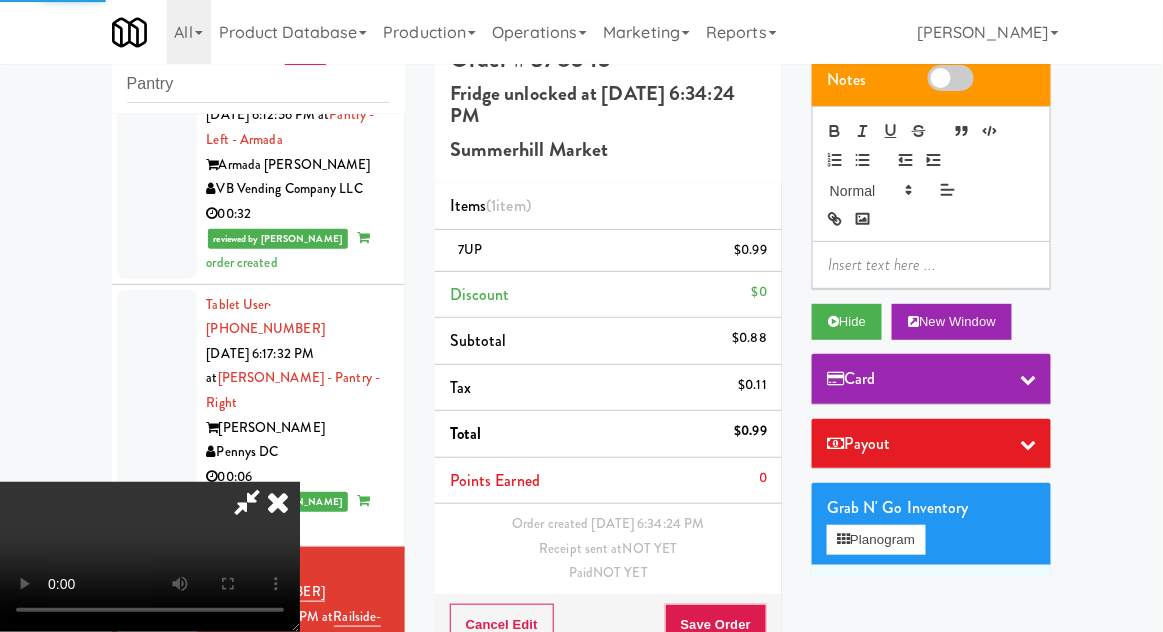 scroll, scrollTop: 0, scrollLeft: 0, axis: both 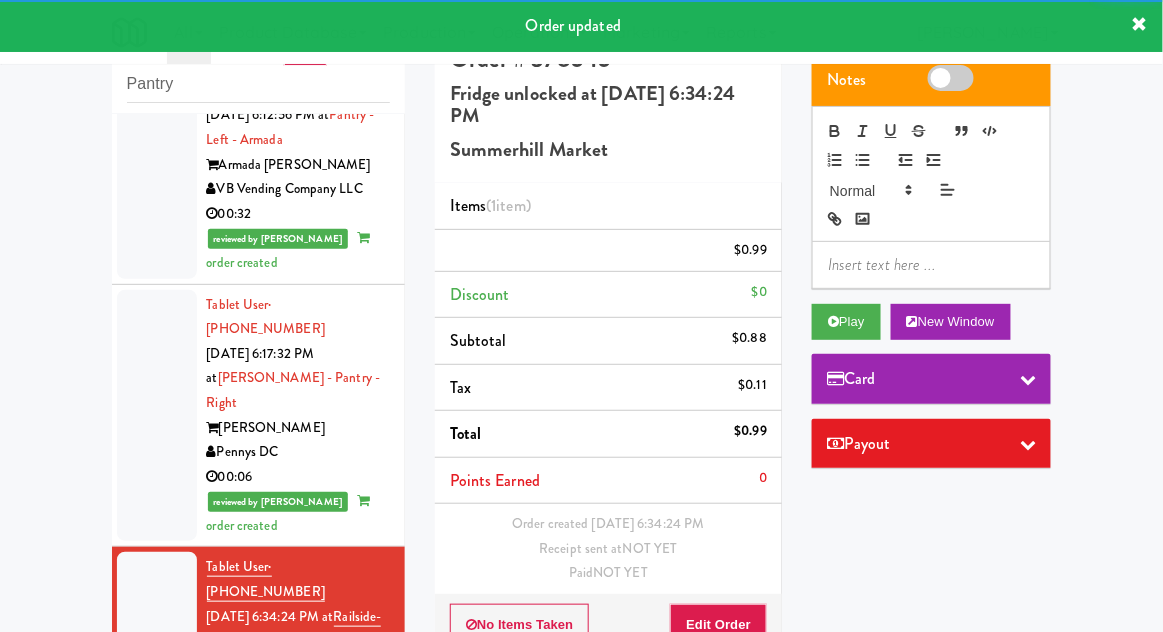 click at bounding box center (157, 831) 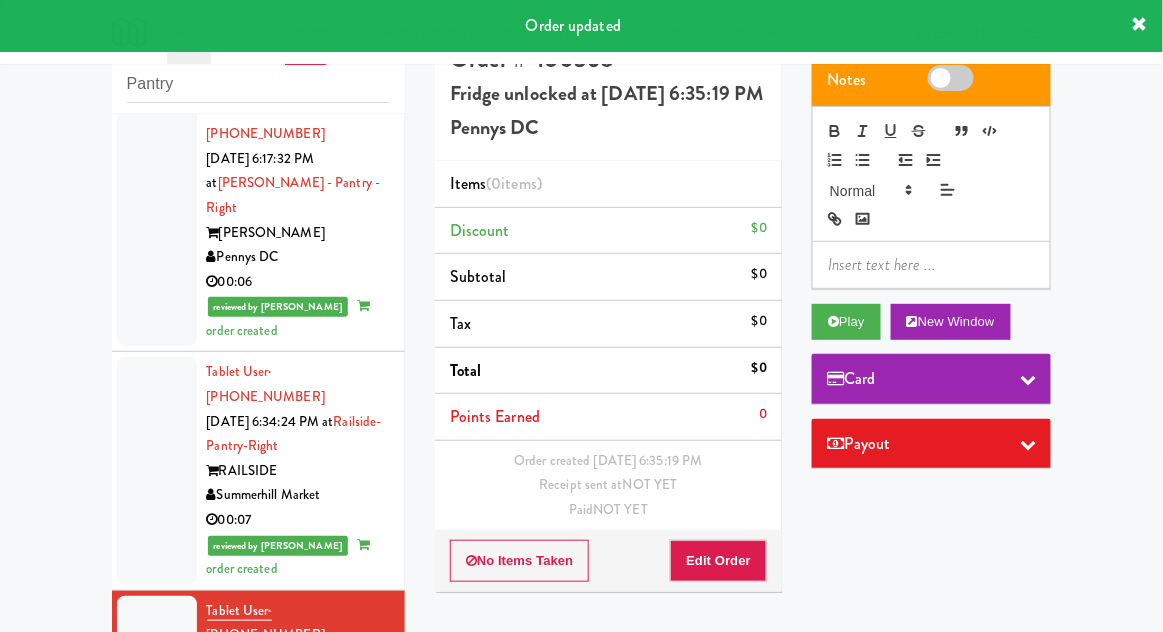 scroll, scrollTop: 2734, scrollLeft: 0, axis: vertical 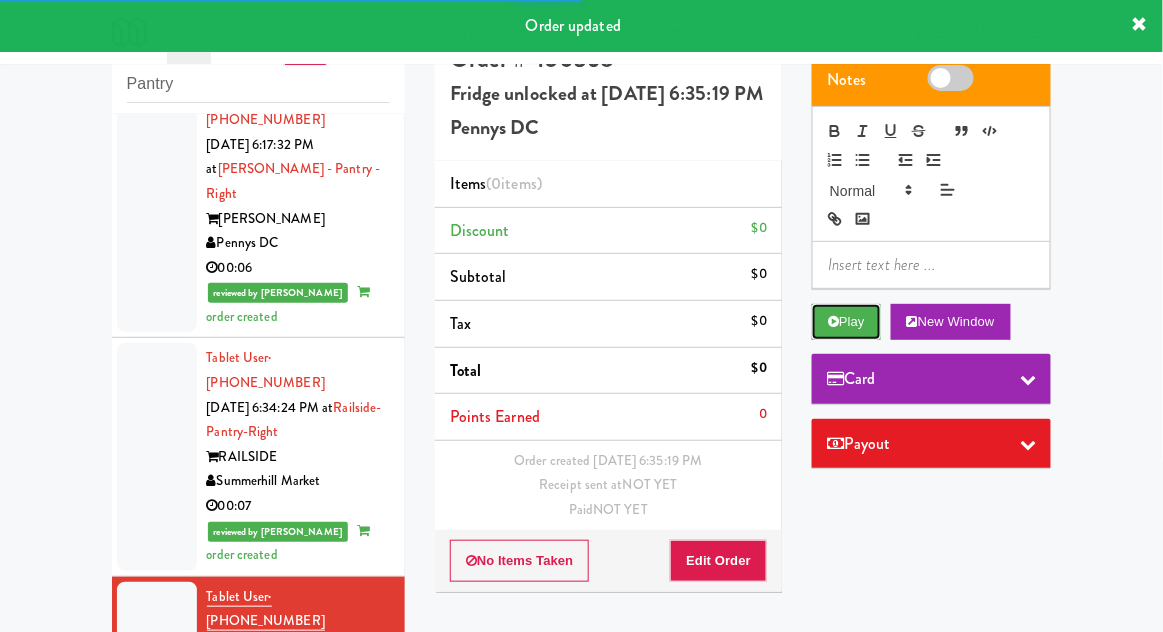 click at bounding box center (833, 321) 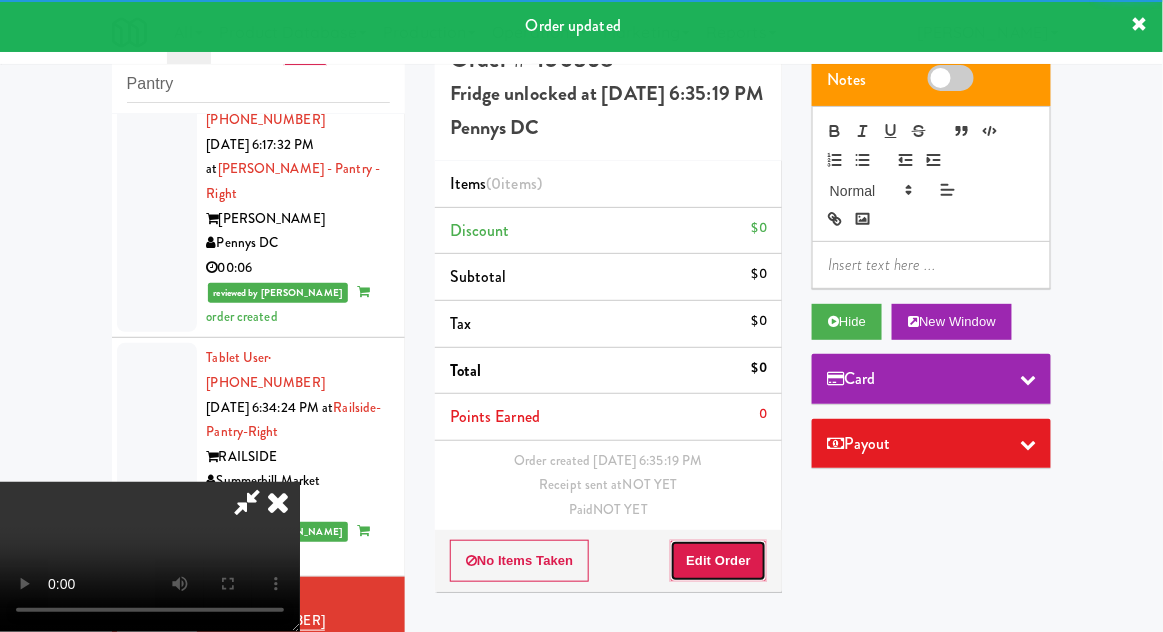 click on "Edit Order" at bounding box center (718, 561) 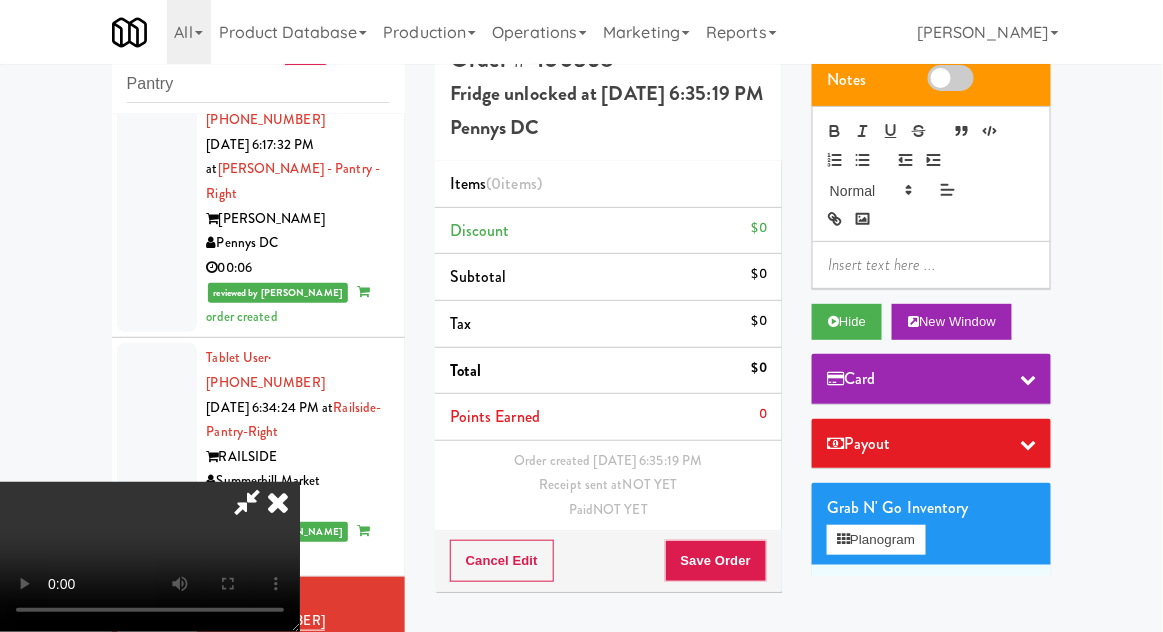 scroll, scrollTop: 73, scrollLeft: 0, axis: vertical 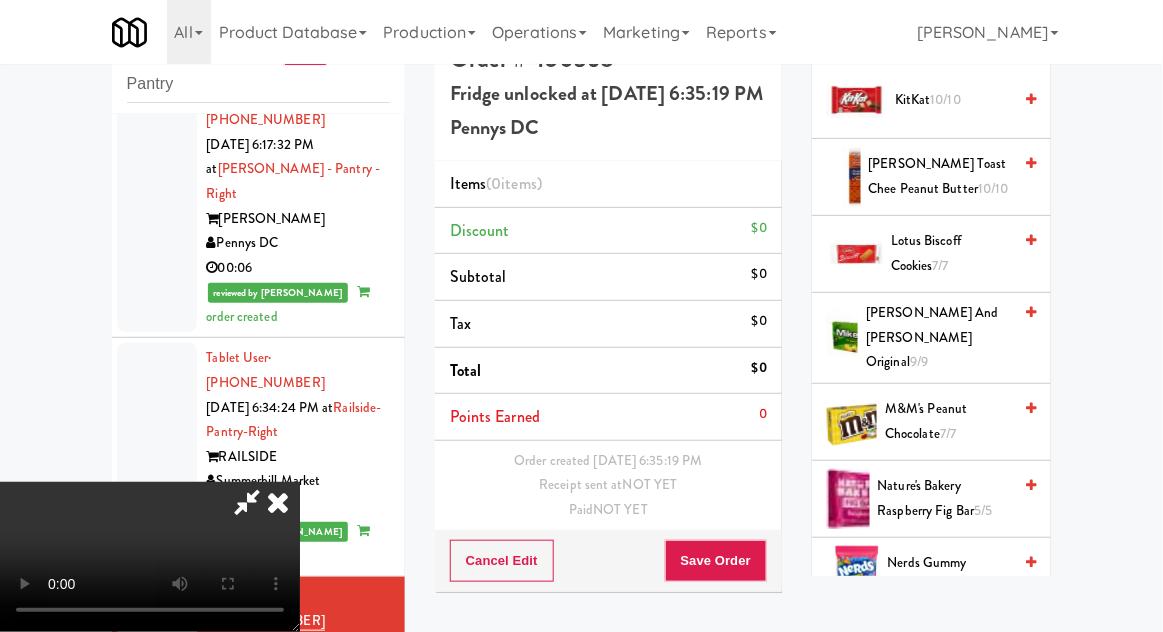 click on "Nerds Gummy Clusters  6/6" at bounding box center [950, 575] 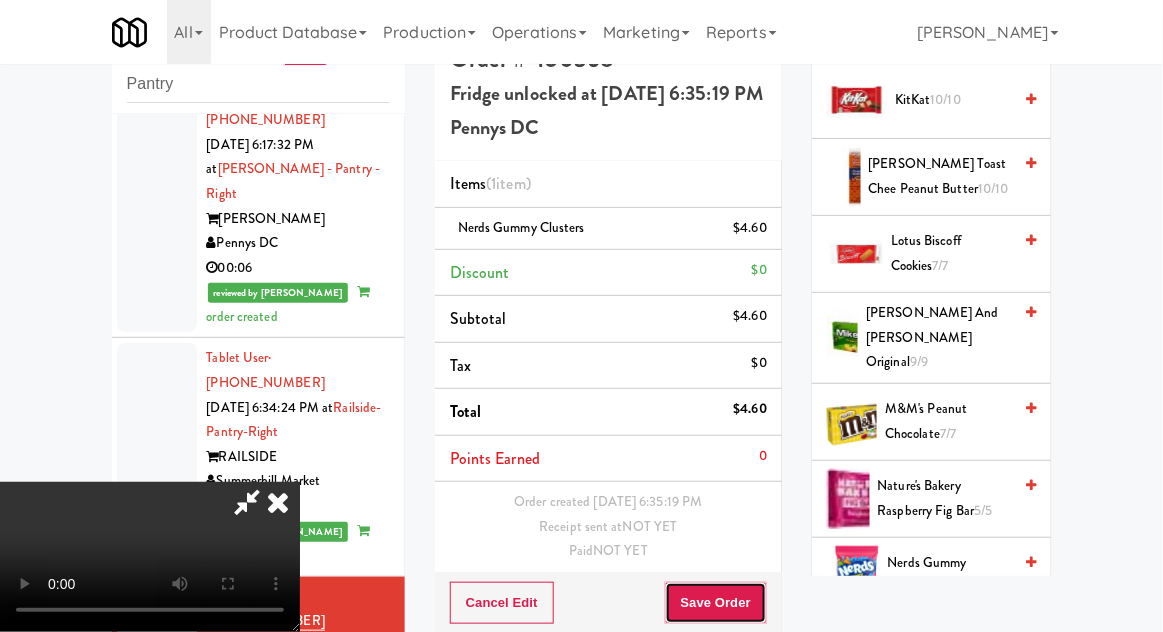 click on "Save Order" at bounding box center [716, 603] 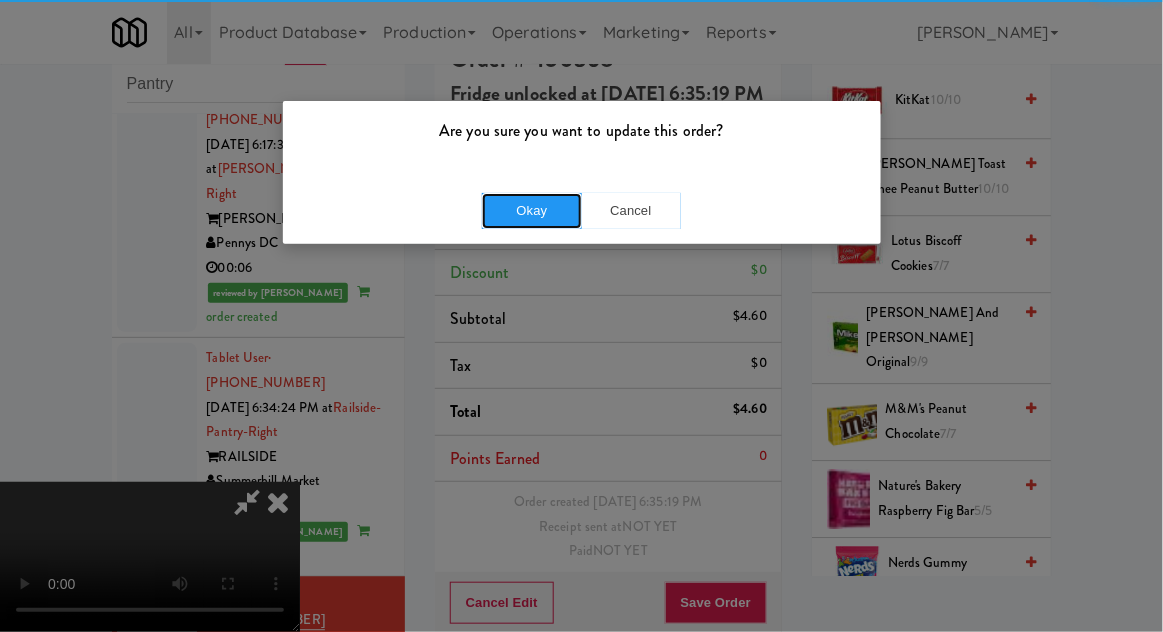 click on "Okay" at bounding box center (532, 211) 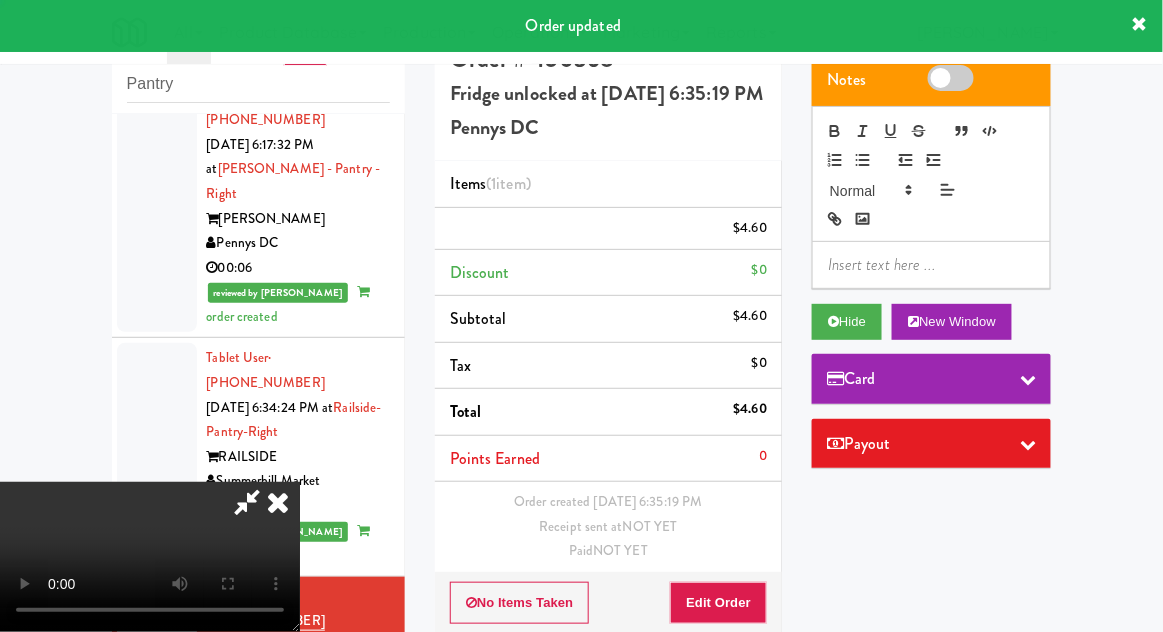 scroll, scrollTop: 0, scrollLeft: 0, axis: both 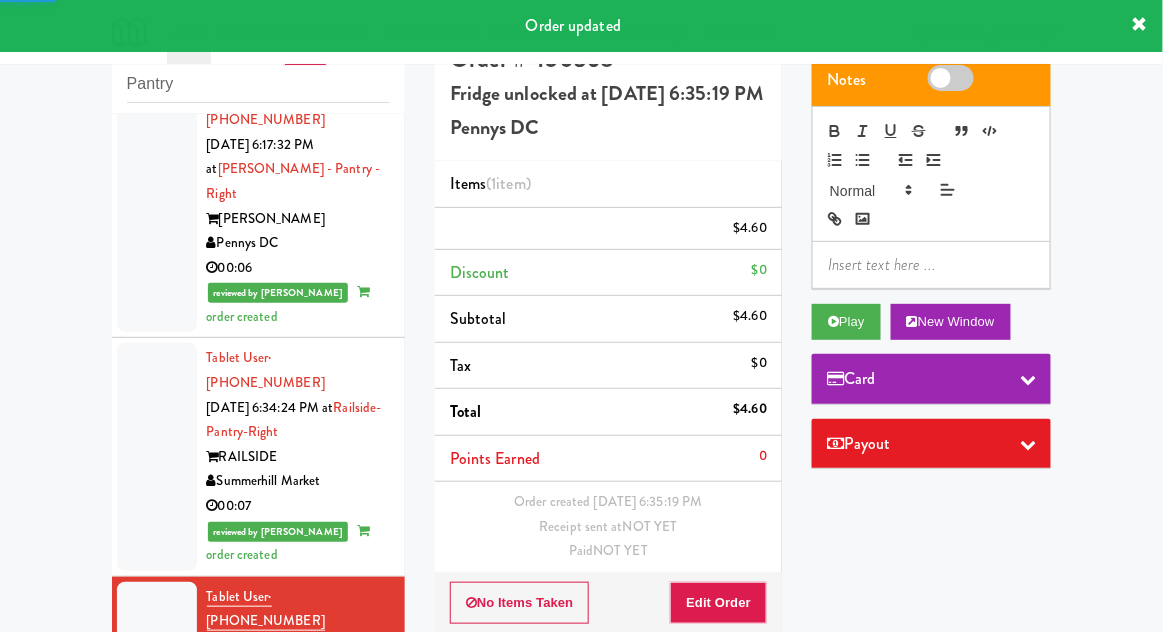 click at bounding box center [157, 860] 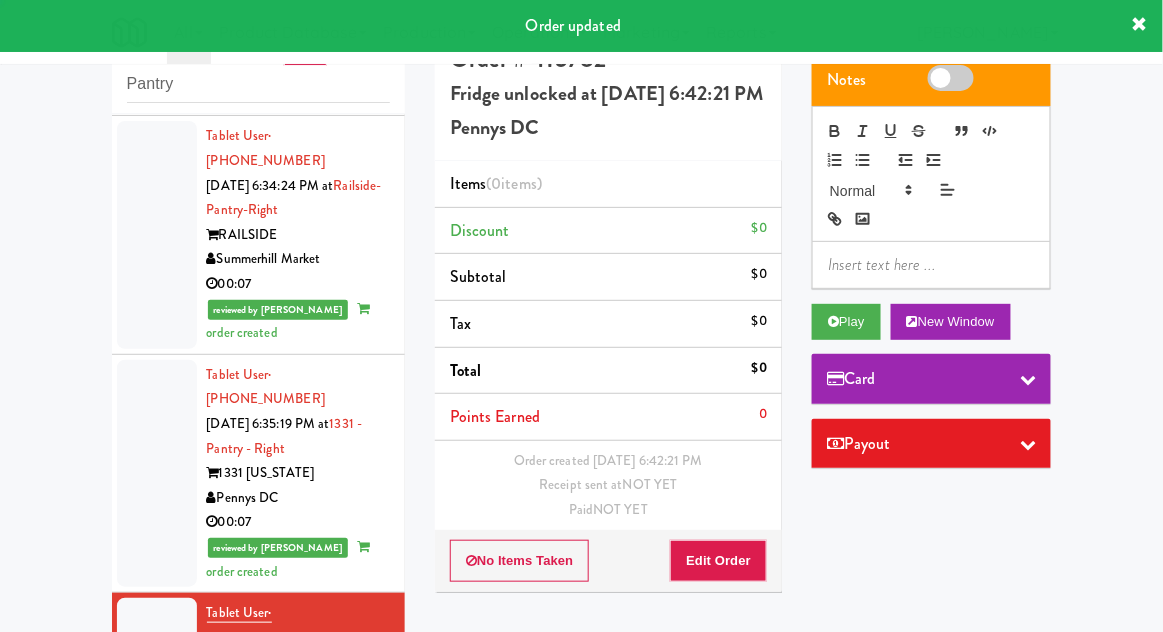 scroll, scrollTop: 2969, scrollLeft: 0, axis: vertical 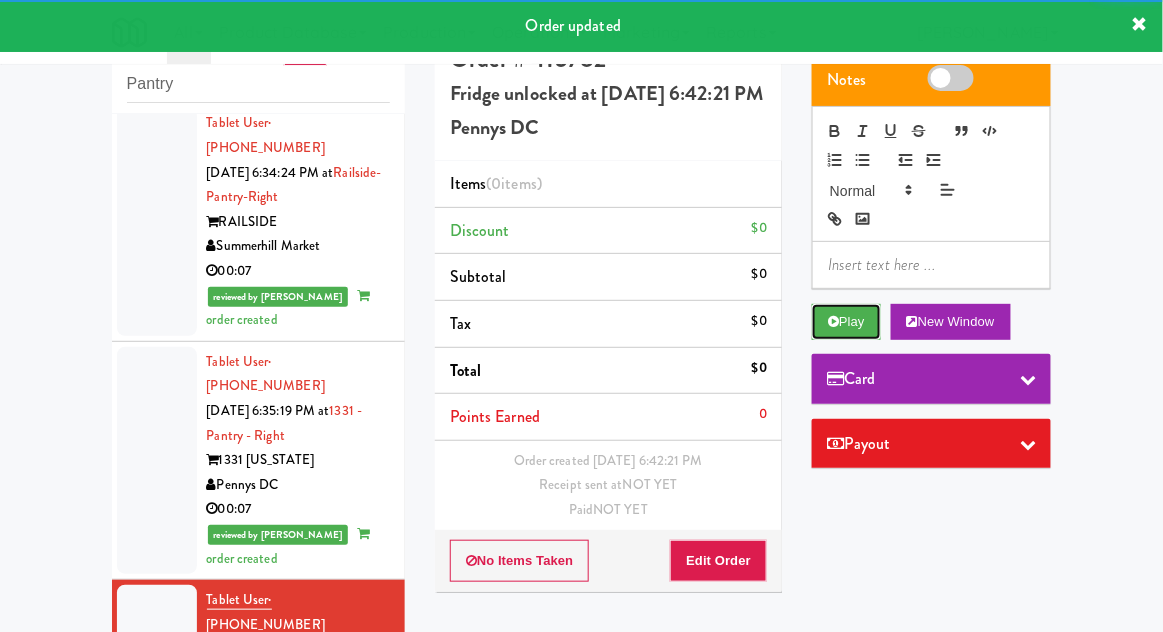 click at bounding box center [833, 321] 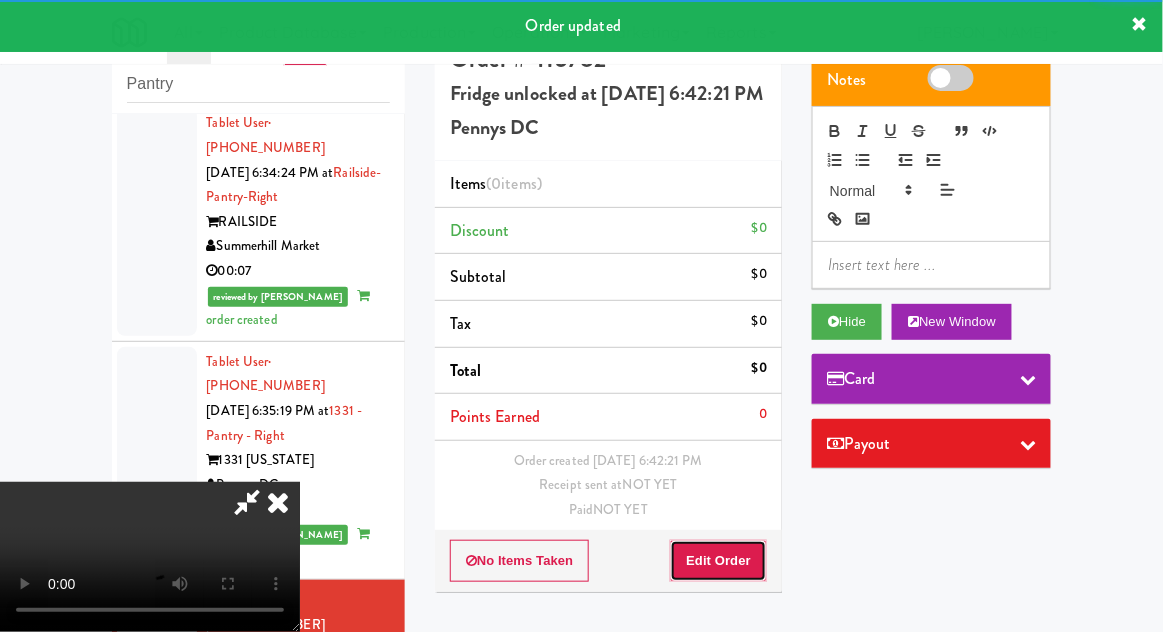 click on "Edit Order" at bounding box center [718, 561] 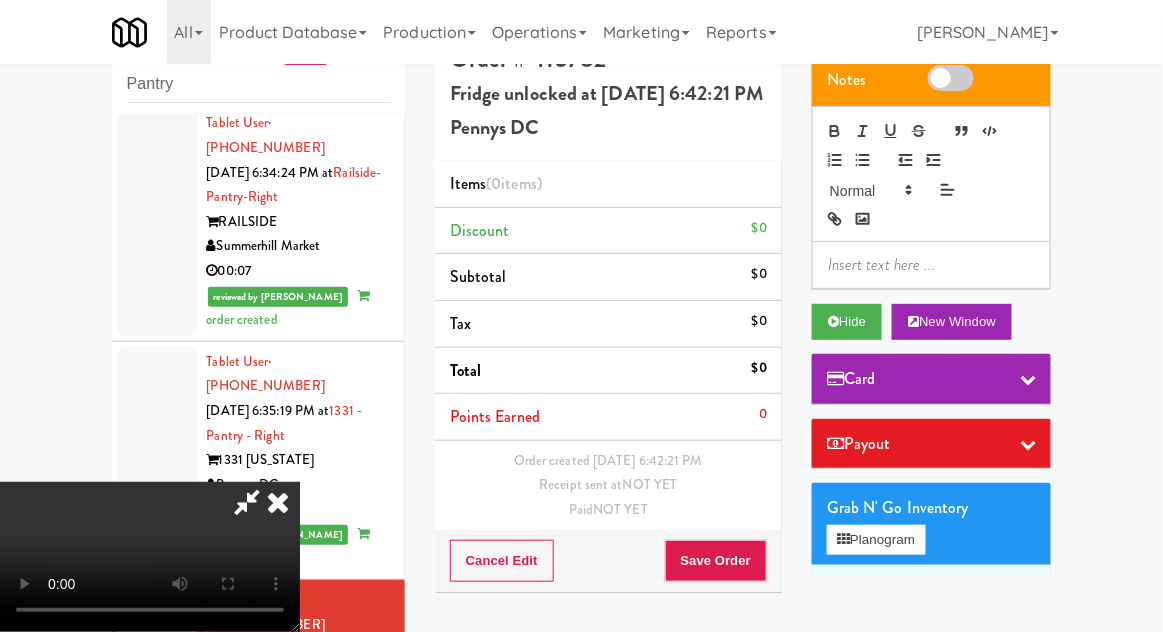 scroll, scrollTop: 73, scrollLeft: 0, axis: vertical 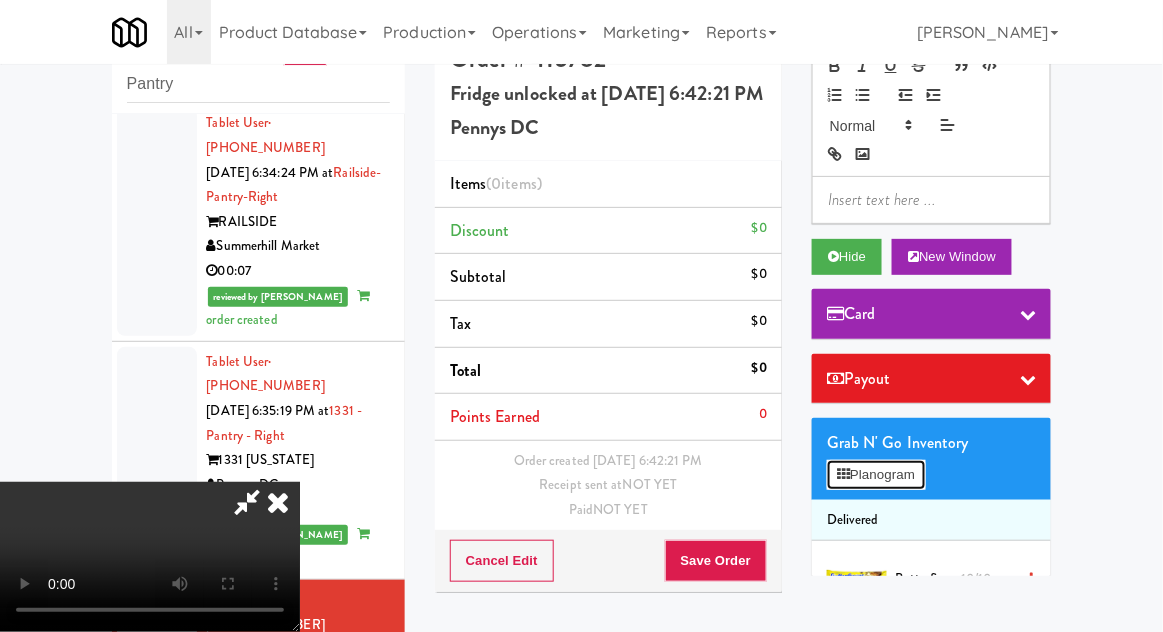 click on "Planogram" at bounding box center [876, 475] 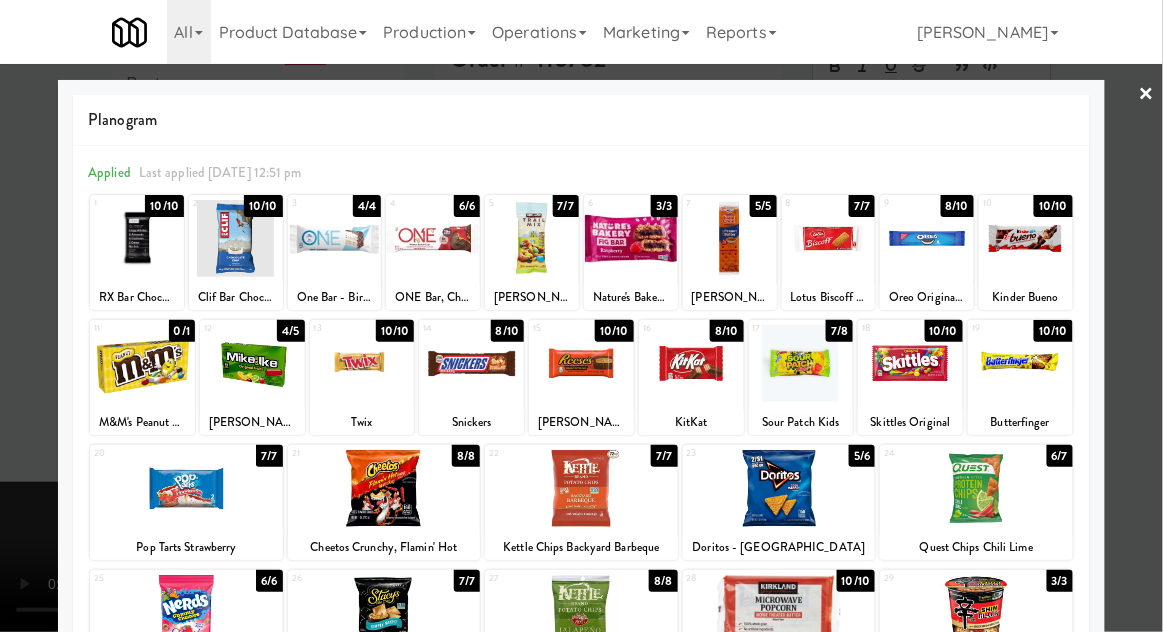 click at bounding box center (471, 363) 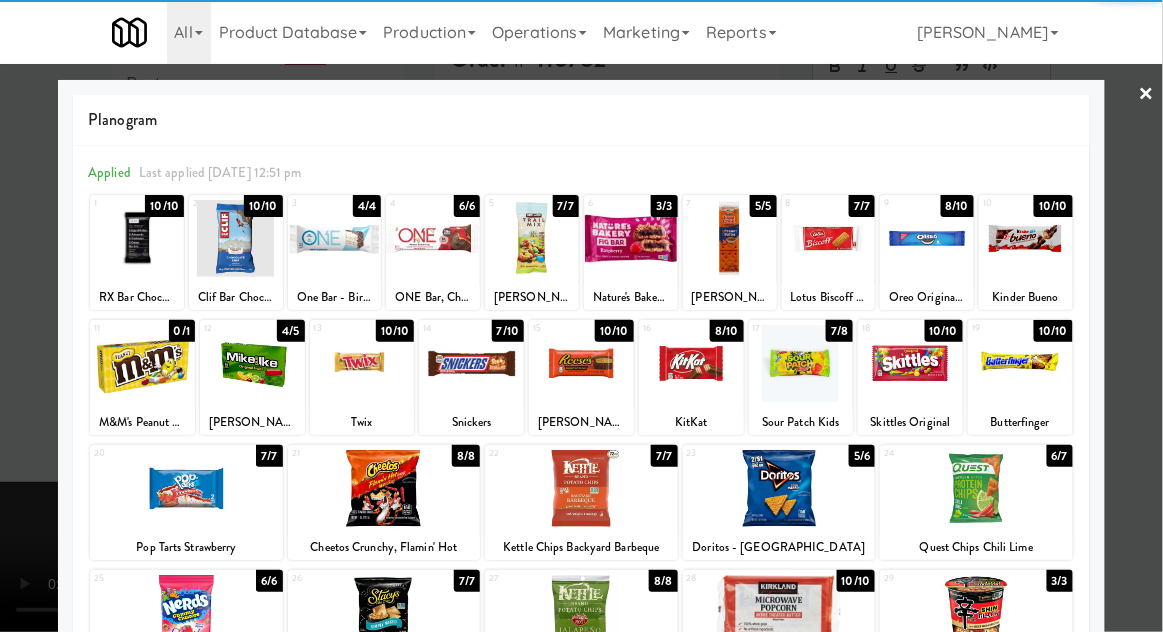 click at bounding box center (581, 316) 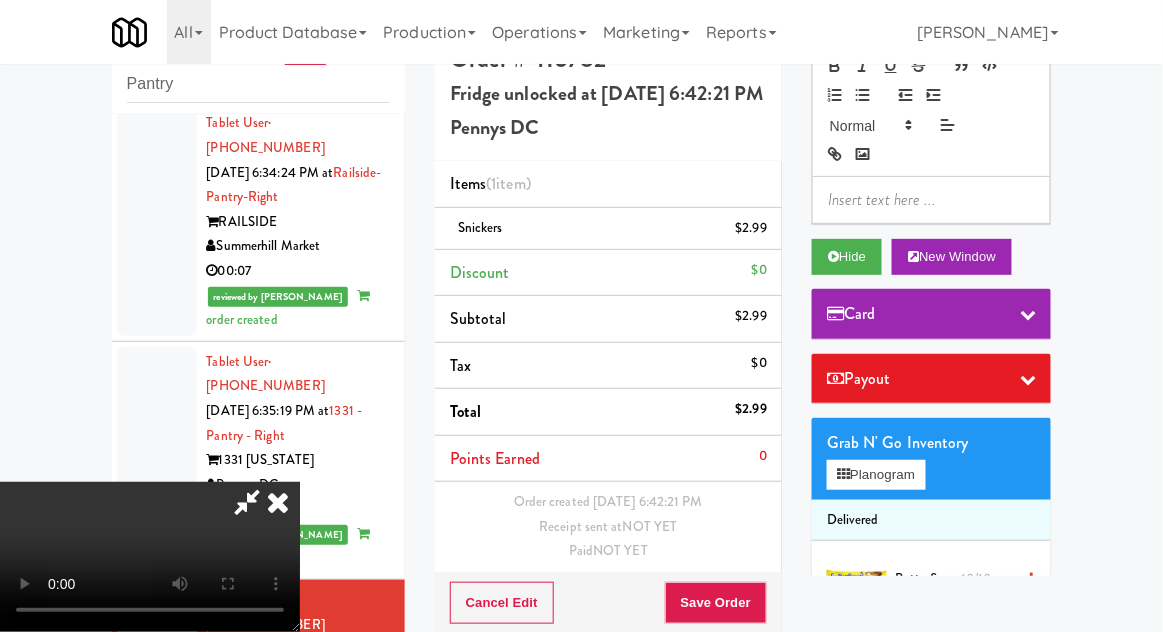 scroll, scrollTop: 73, scrollLeft: 0, axis: vertical 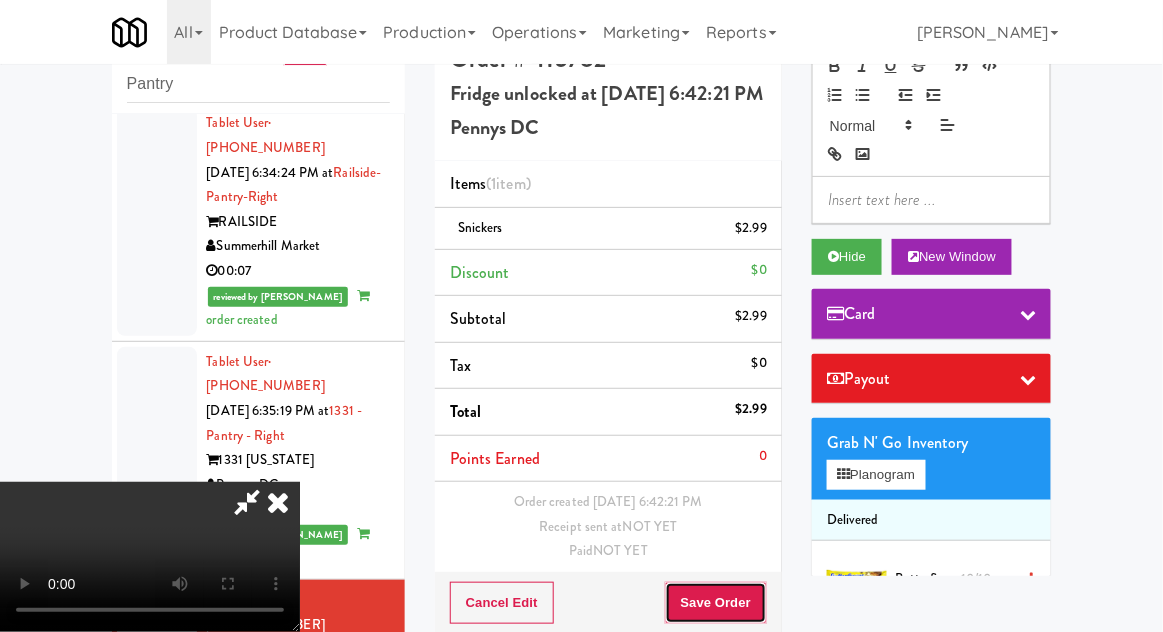 click on "Save Order" at bounding box center (716, 603) 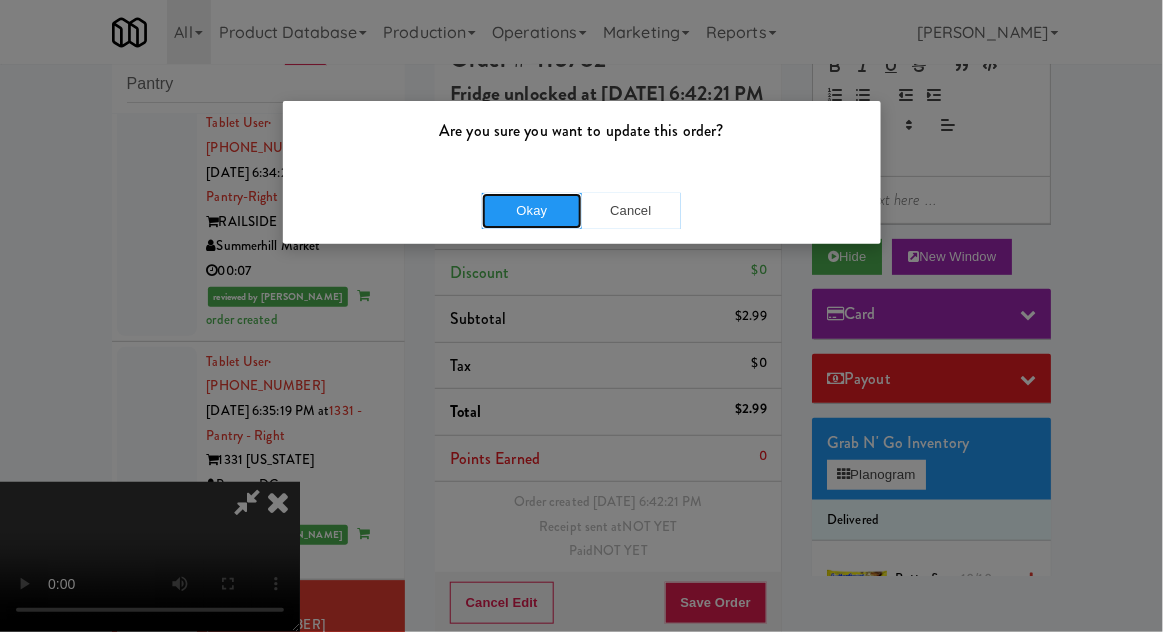 click on "Okay" at bounding box center (532, 211) 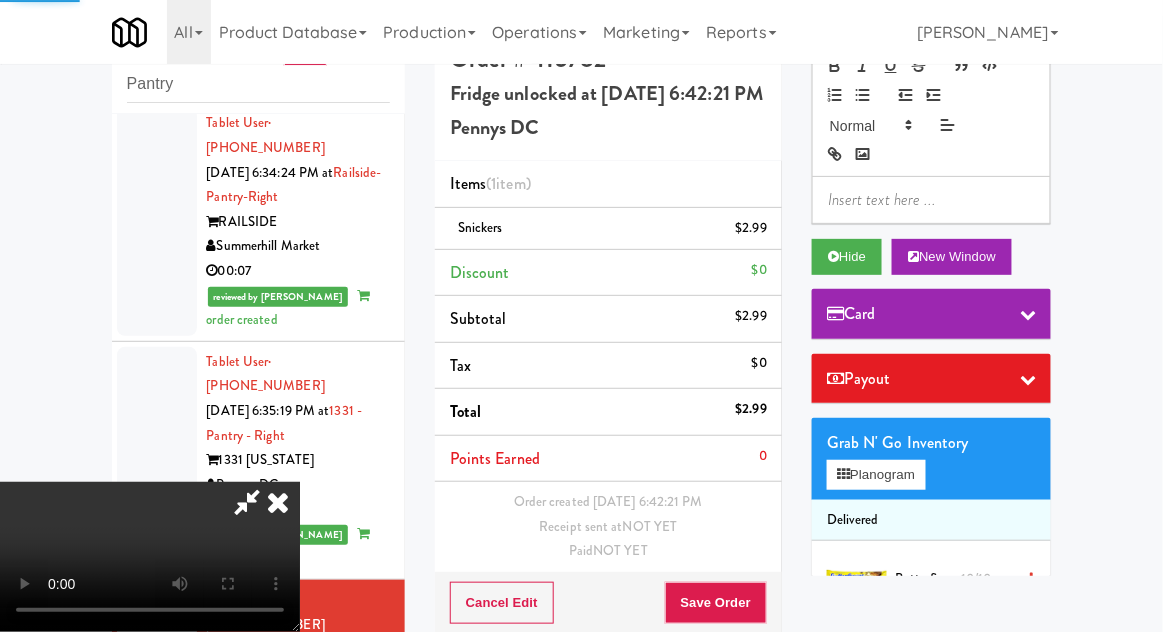 scroll, scrollTop: 0, scrollLeft: 0, axis: both 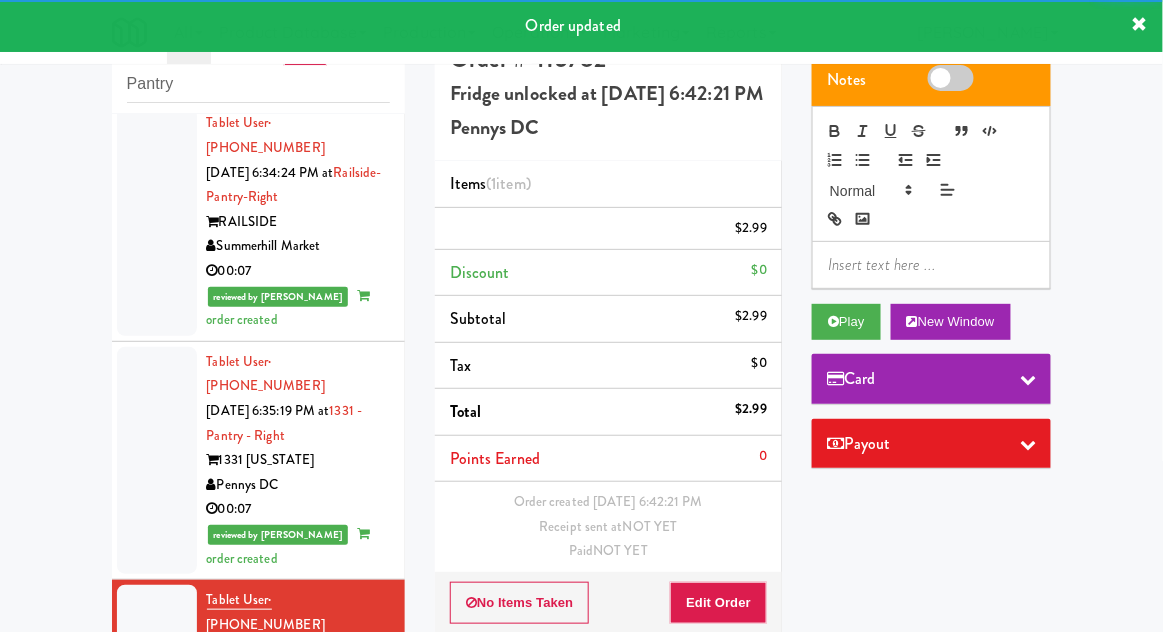 click at bounding box center (157, 875) 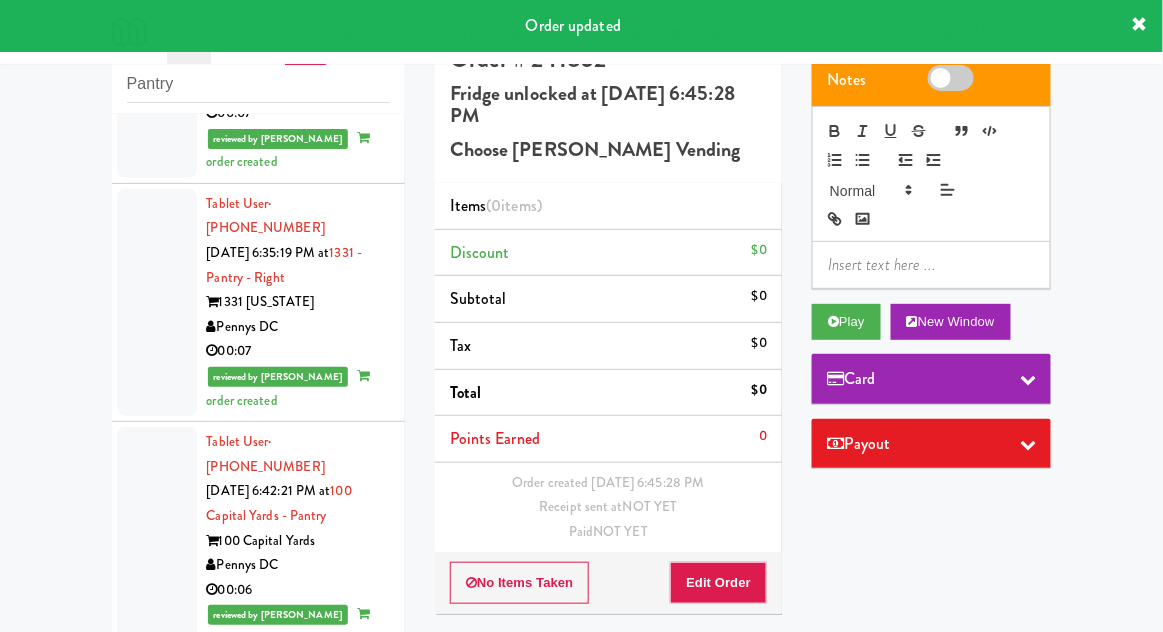 scroll, scrollTop: 3192, scrollLeft: 0, axis: vertical 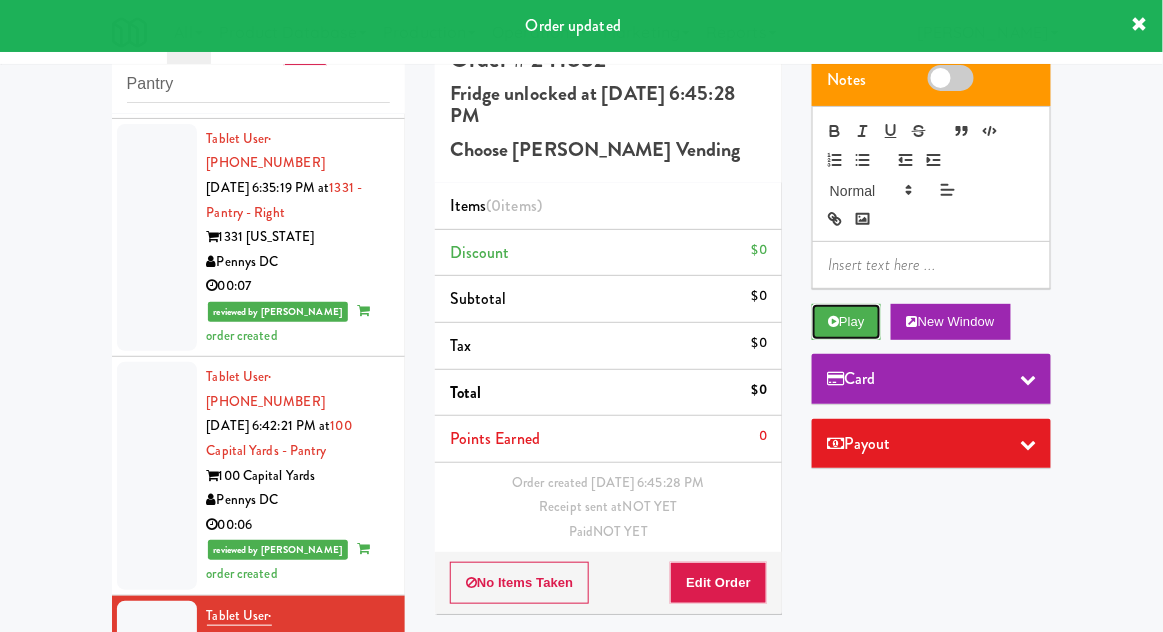 click on "Play" at bounding box center [846, 322] 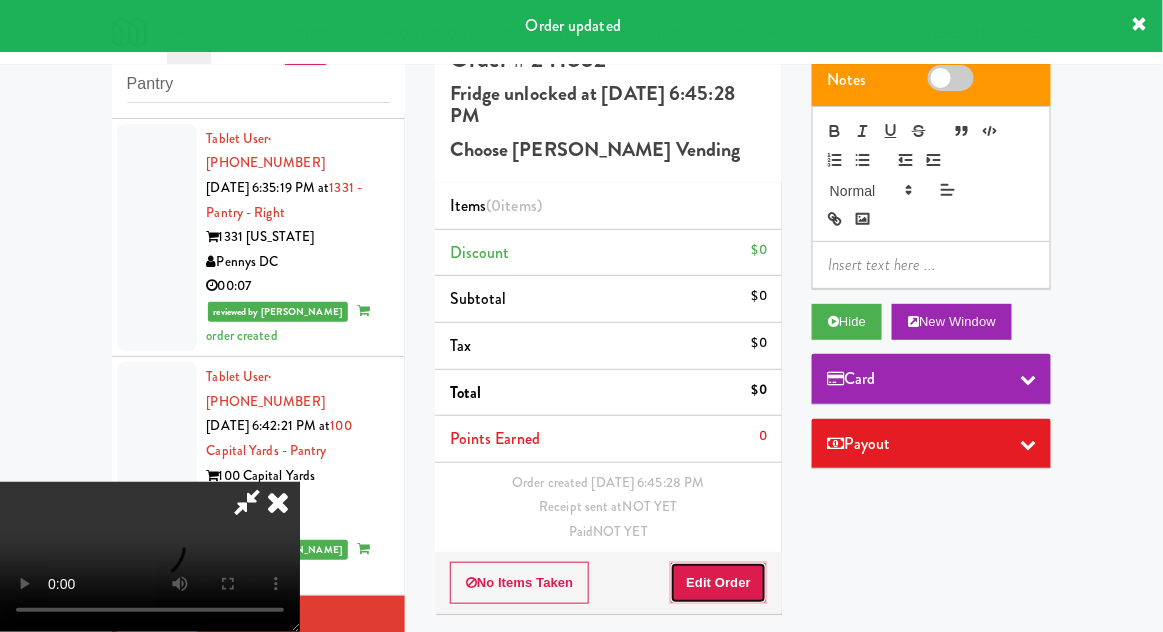 click on "Edit Order" at bounding box center [718, 583] 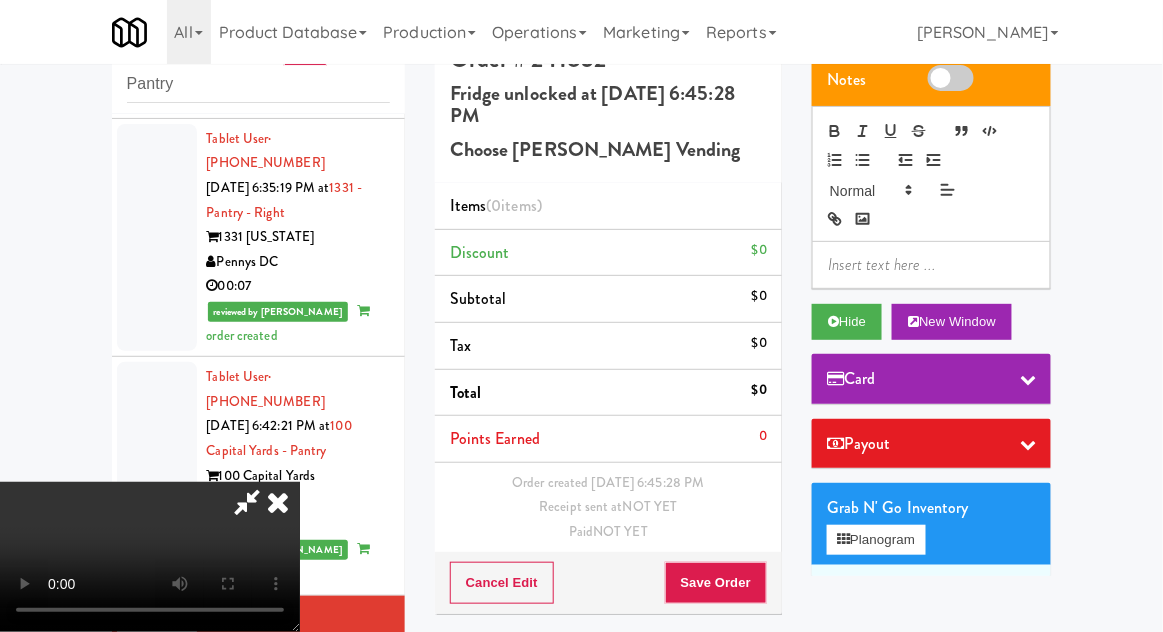 scroll, scrollTop: 73, scrollLeft: 0, axis: vertical 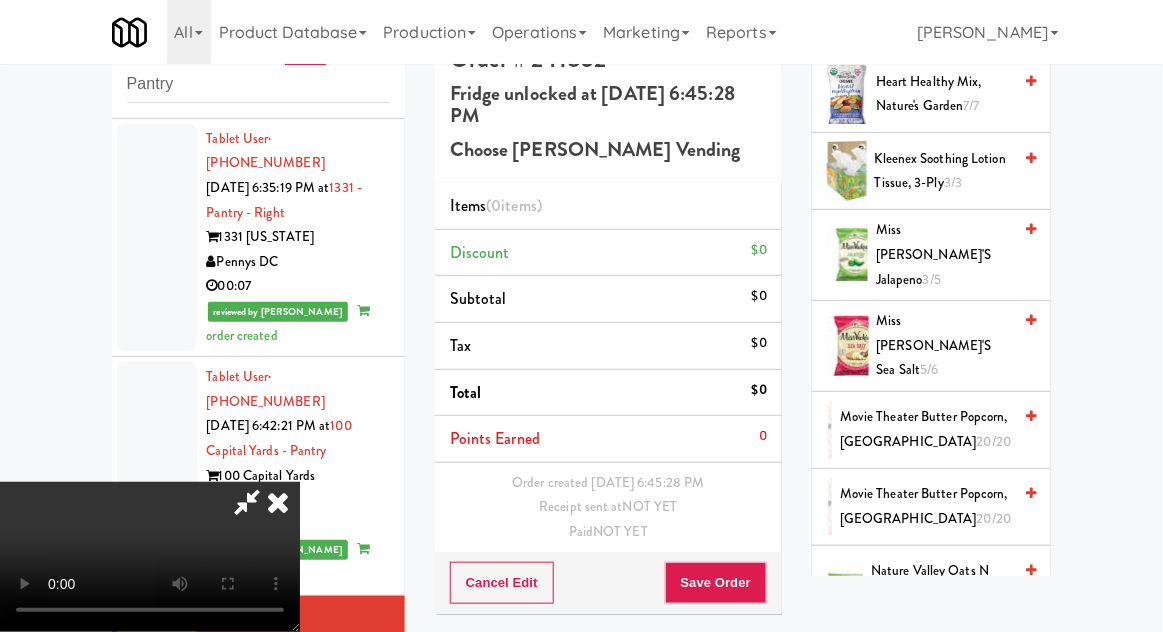 click on "Movie Theater Butter Popcorn, [GEOGRAPHIC_DATA]  20/20" at bounding box center [925, 429] 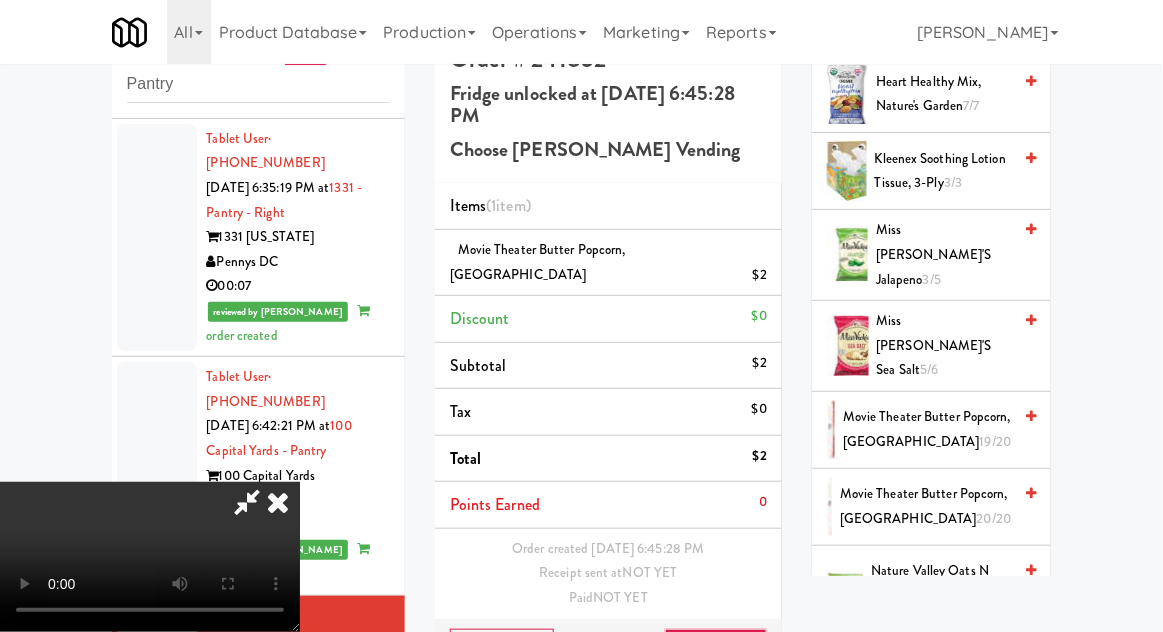 scroll, scrollTop: 73, scrollLeft: 0, axis: vertical 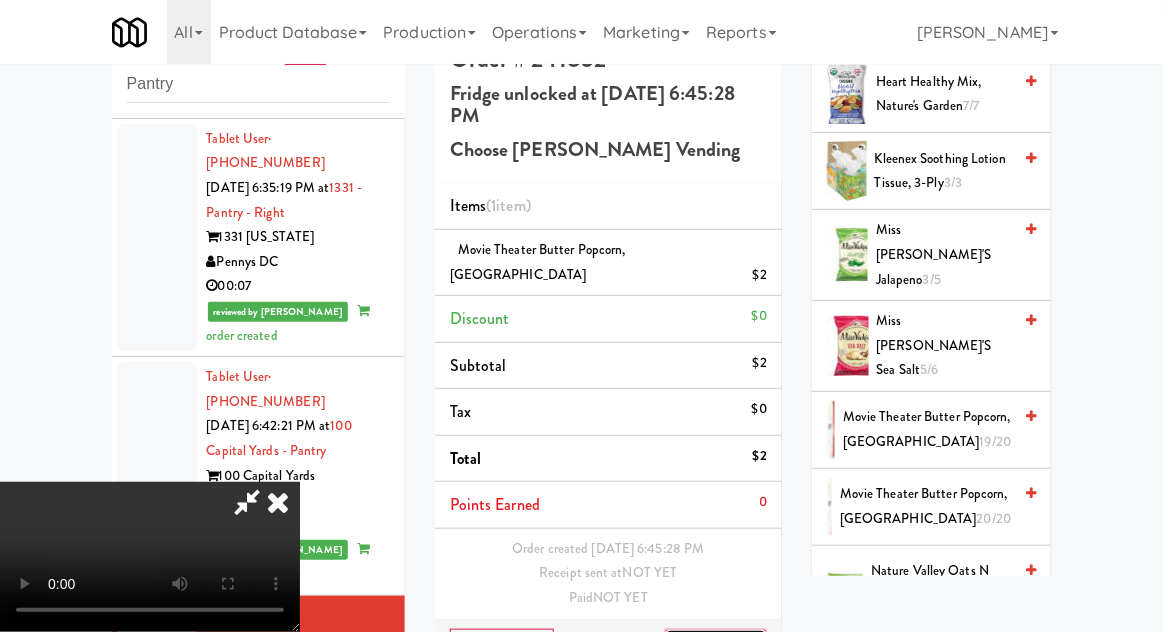click on "Save Order" at bounding box center [716, 650] 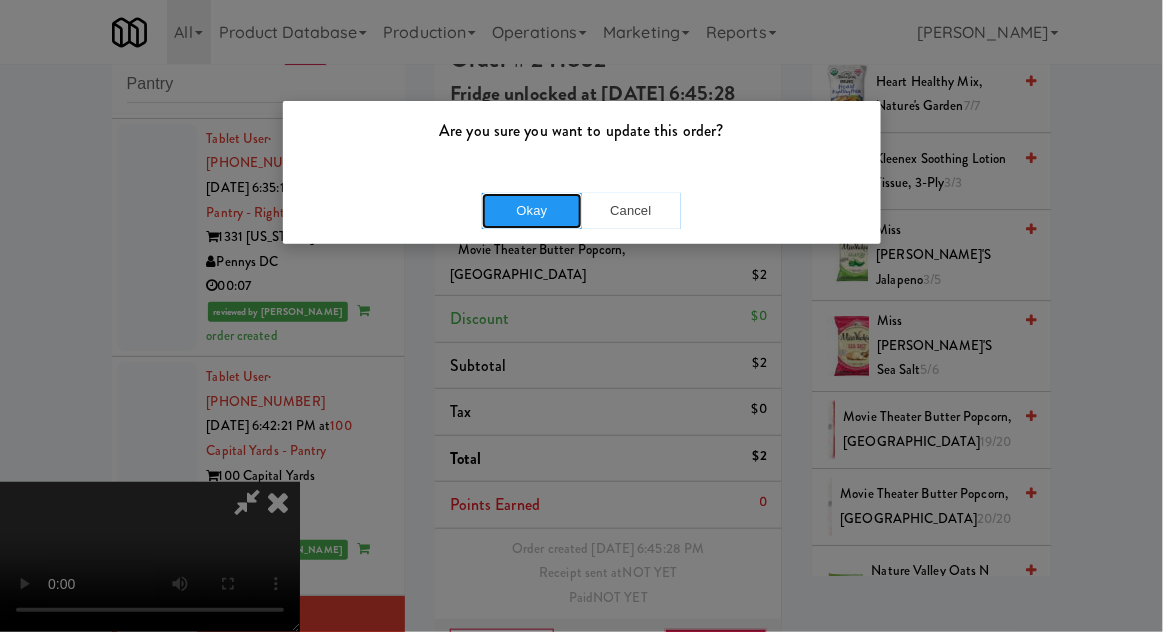 click on "Okay" at bounding box center (532, 211) 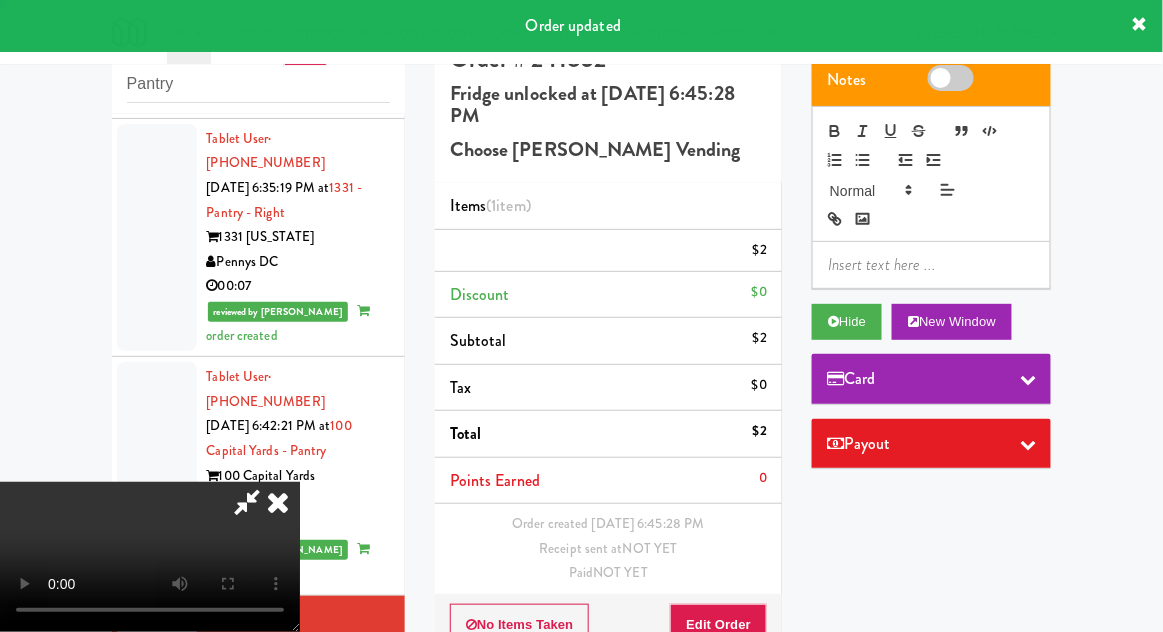 scroll, scrollTop: 0, scrollLeft: 0, axis: both 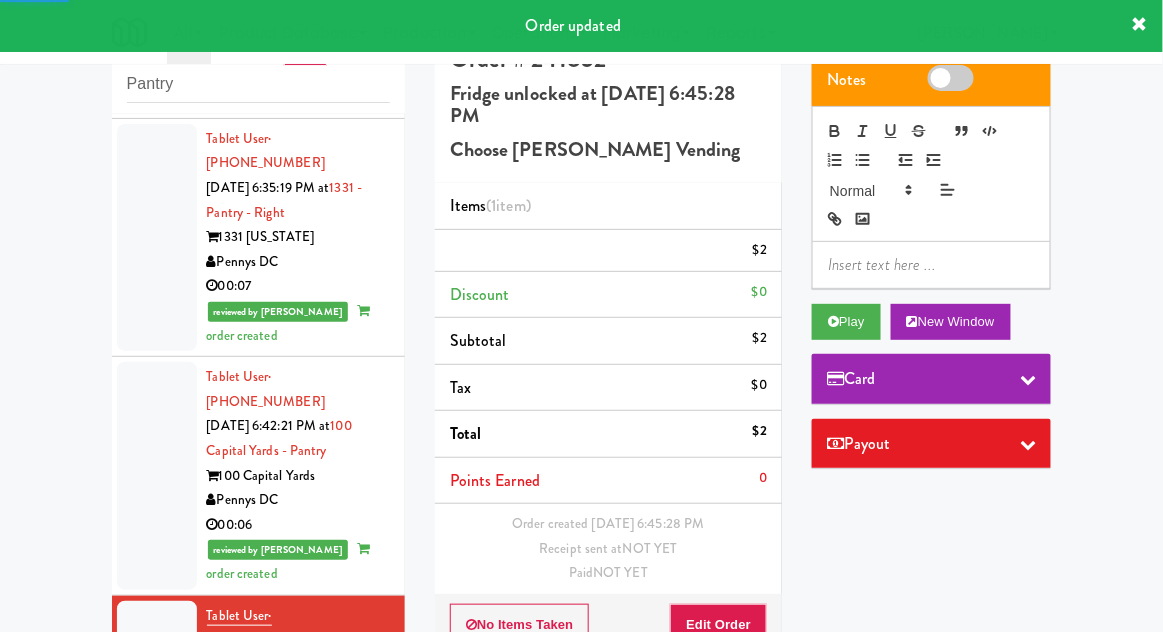 click at bounding box center (157, 903) 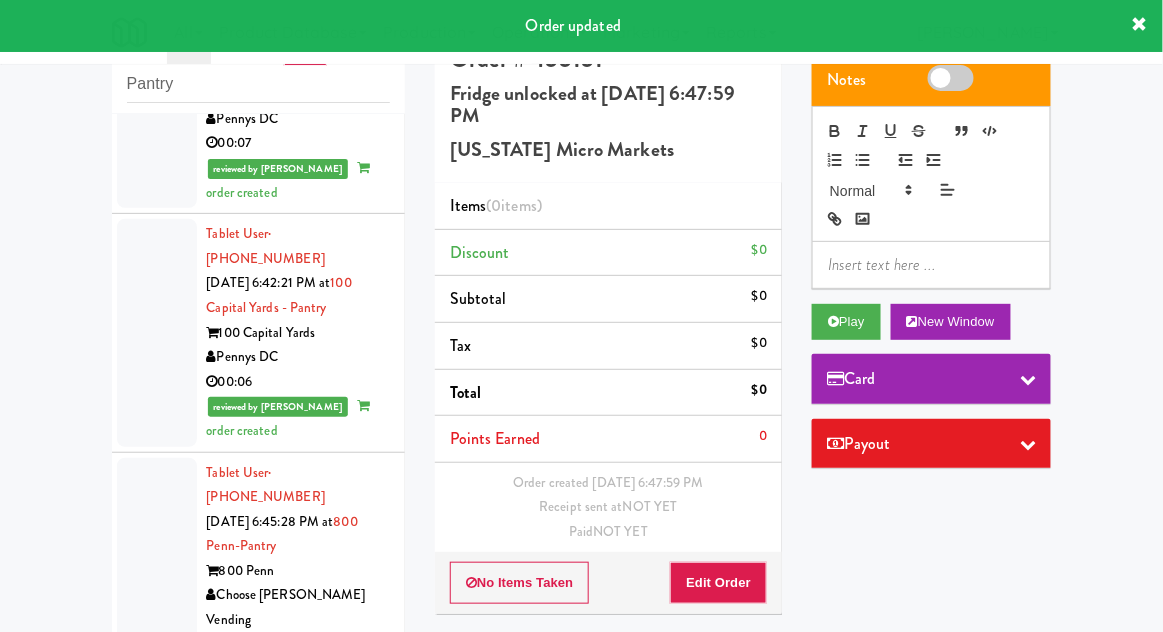 scroll, scrollTop: 3362, scrollLeft: 0, axis: vertical 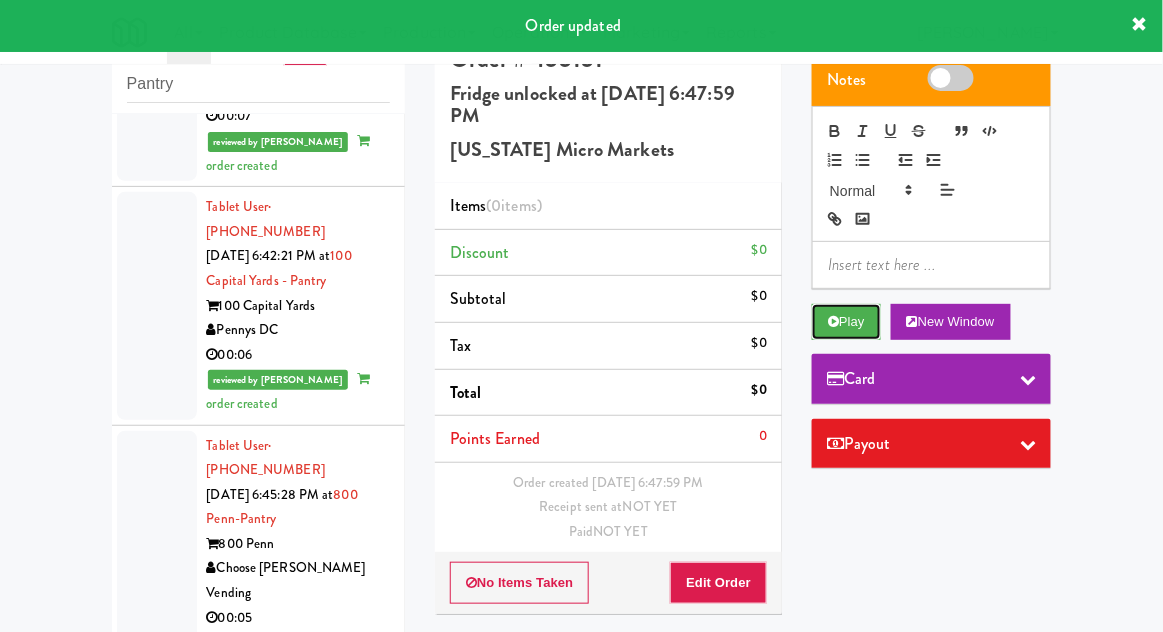 click at bounding box center (833, 321) 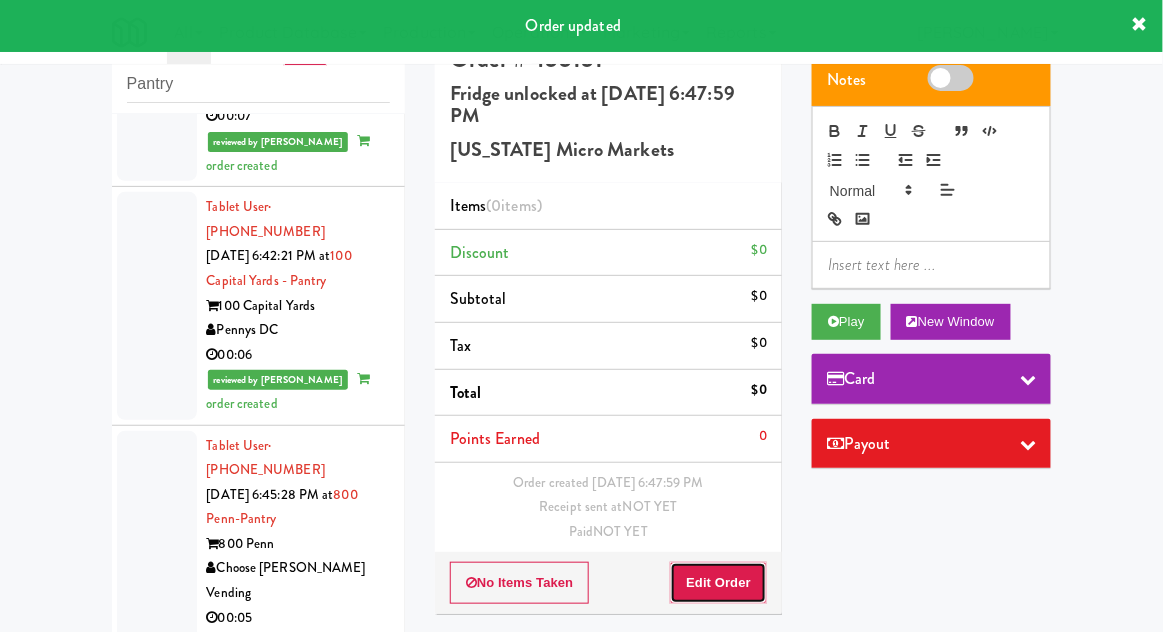 click on "Edit Order" at bounding box center [718, 583] 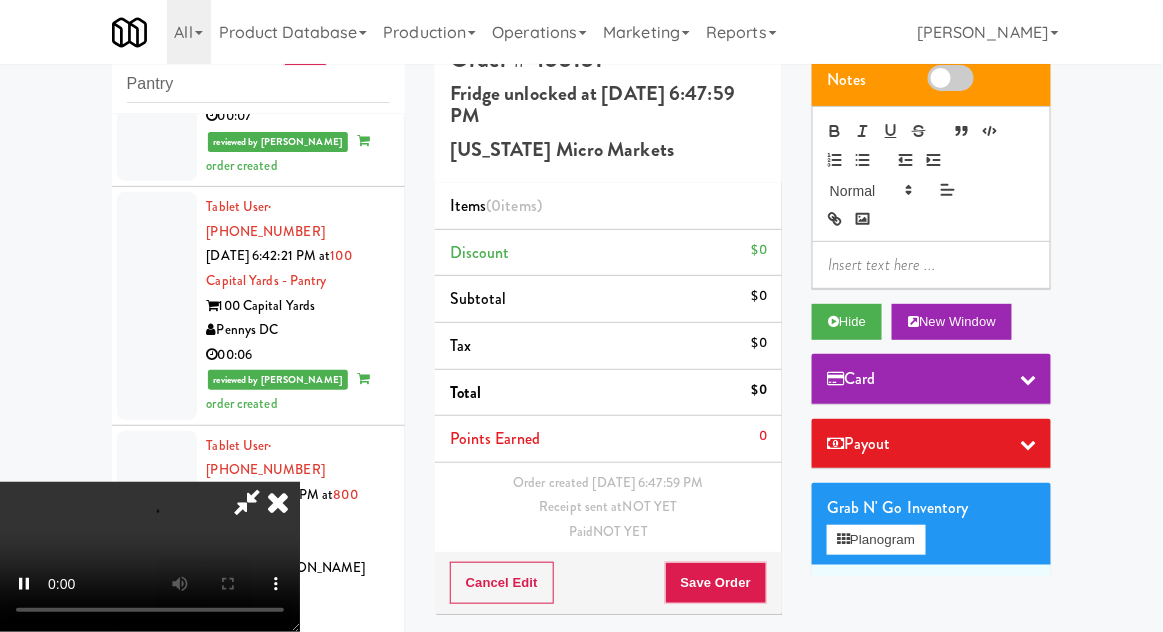 scroll, scrollTop: 73, scrollLeft: 0, axis: vertical 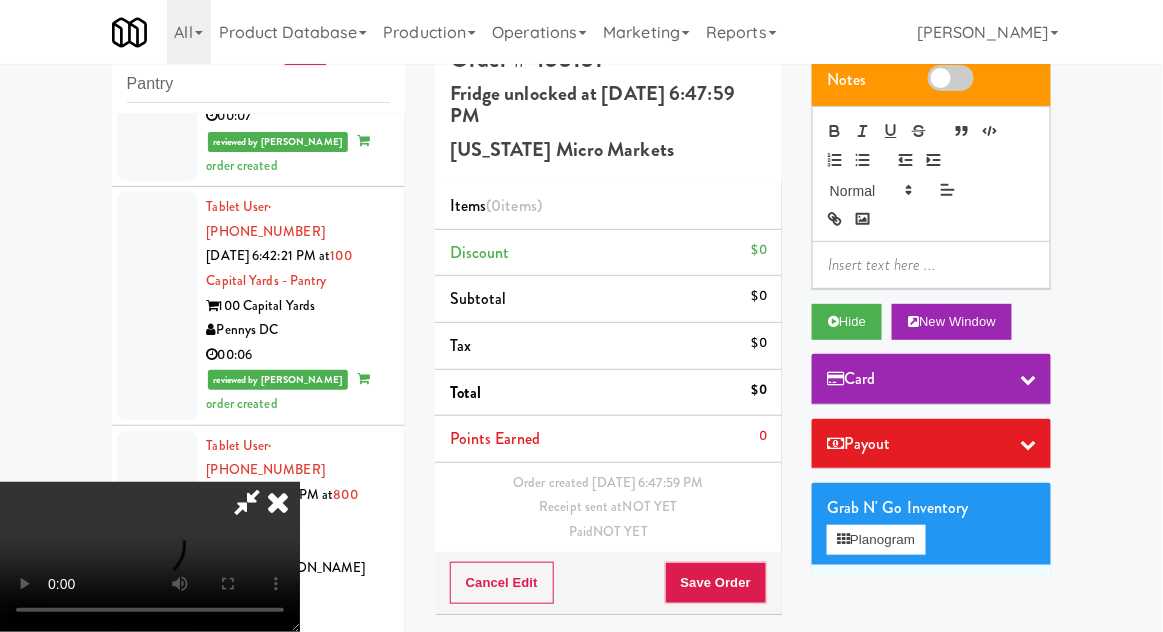 type 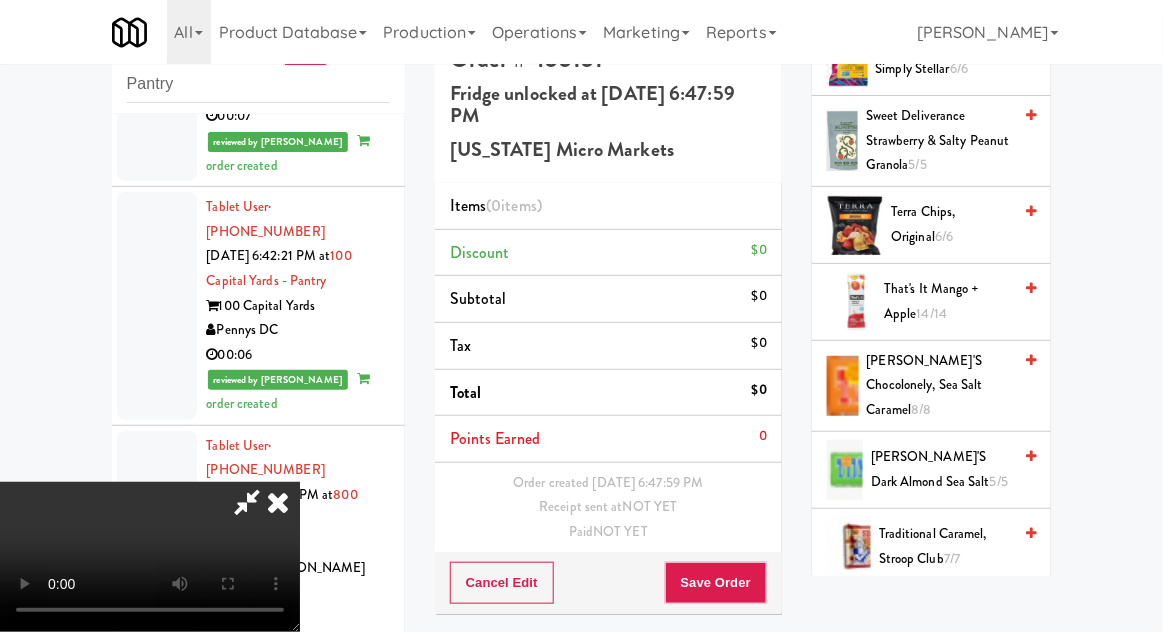 scroll, scrollTop: 2146, scrollLeft: 0, axis: vertical 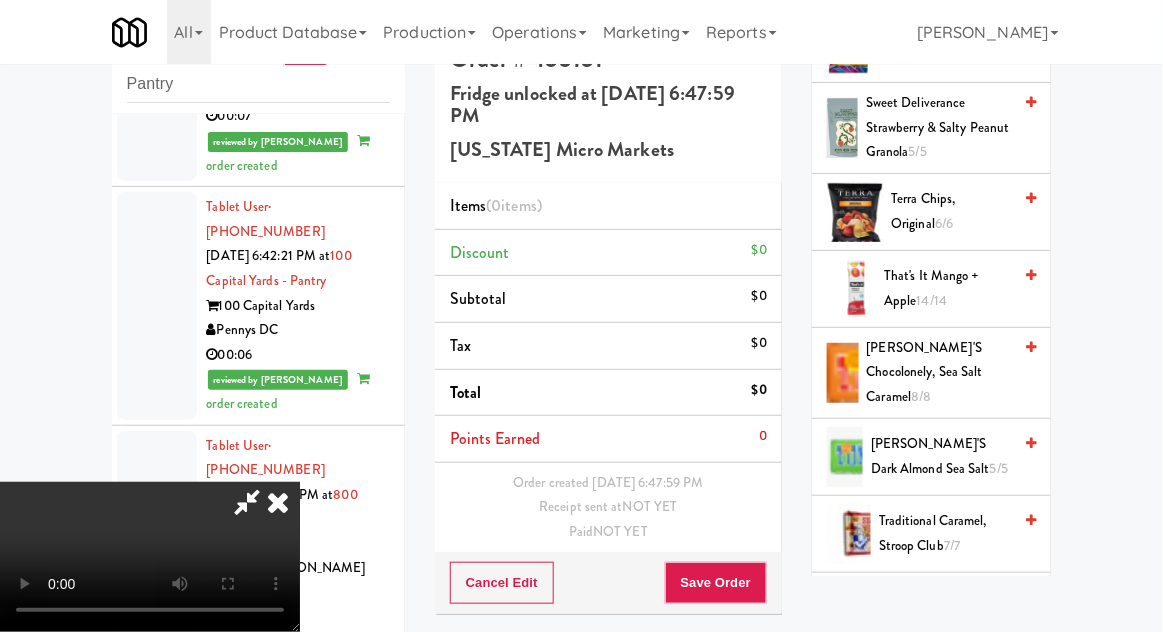 click on "[PERSON_NAME]'s Dark Almond Sea Salt  5/5" at bounding box center (941, 456) 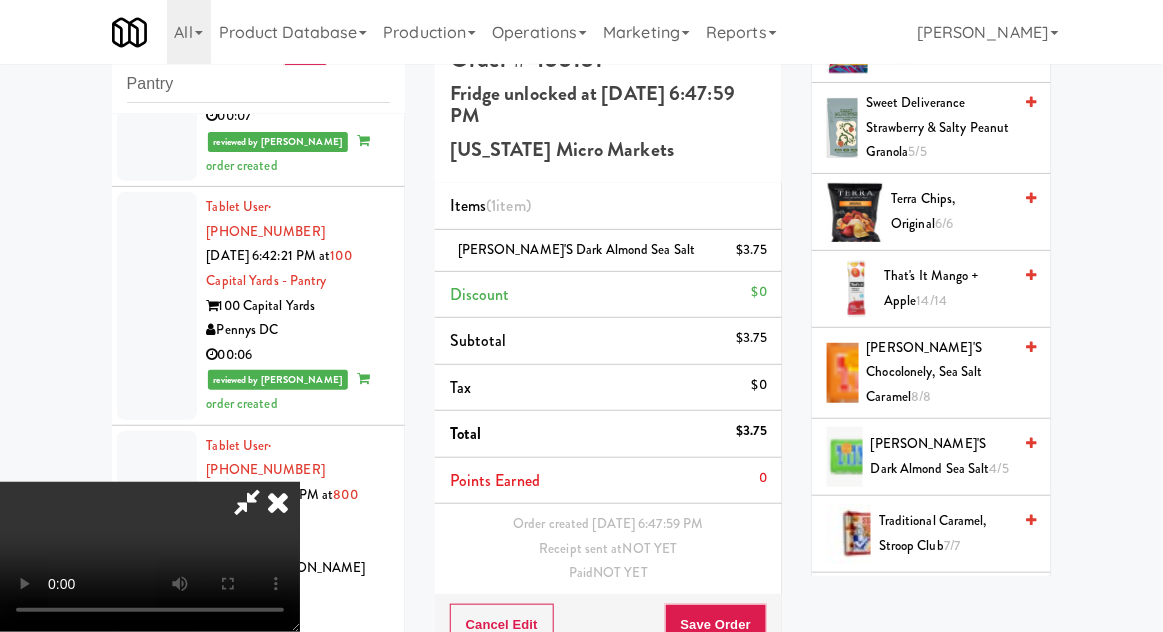 scroll, scrollTop: 73, scrollLeft: 0, axis: vertical 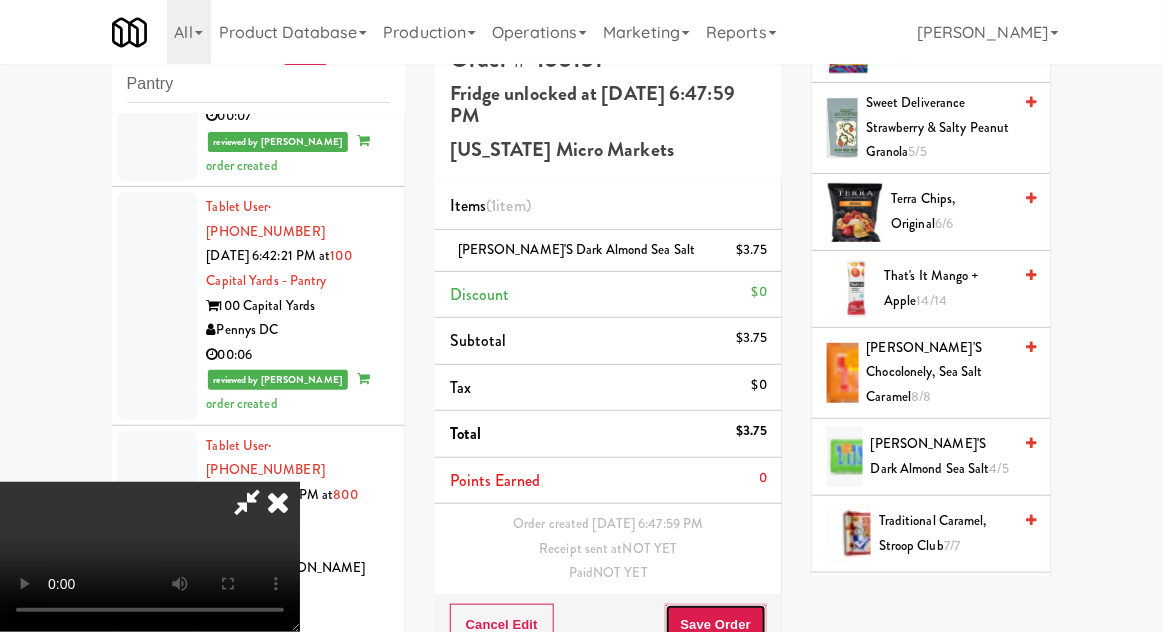 click on "Save Order" at bounding box center [716, 625] 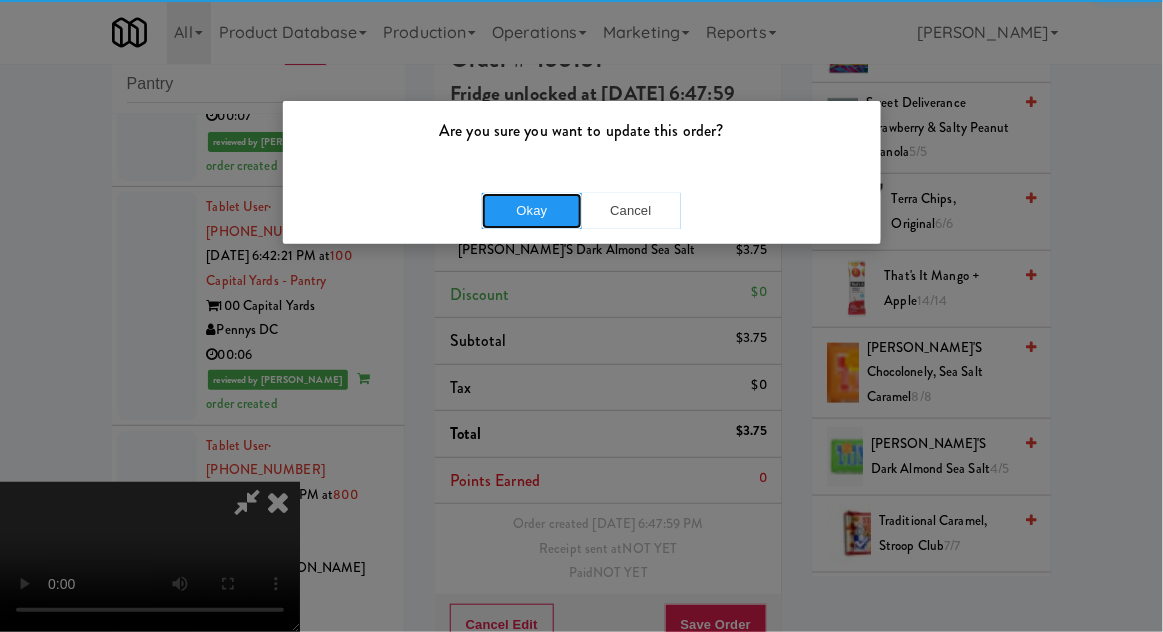 click on "Okay" at bounding box center [532, 211] 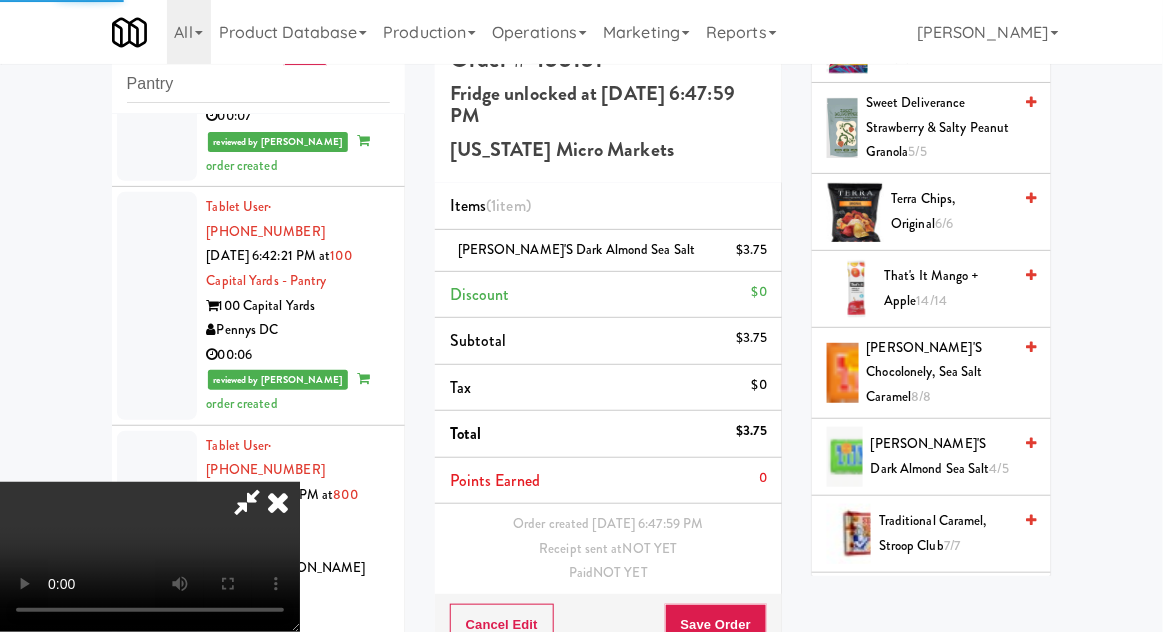 scroll, scrollTop: 0, scrollLeft: 0, axis: both 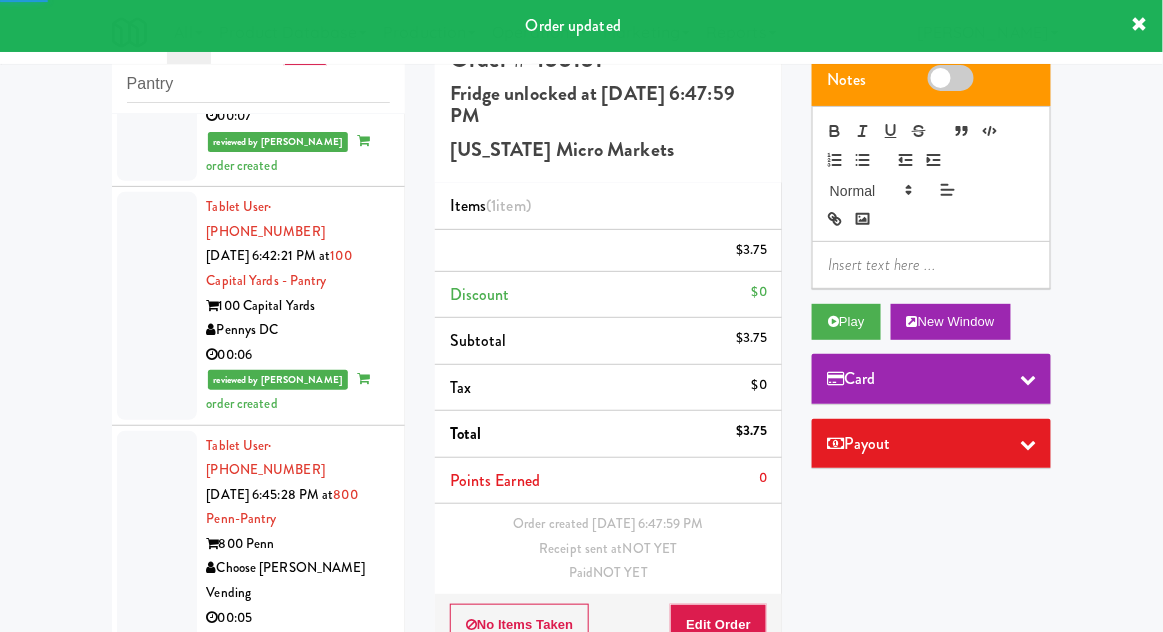 click at bounding box center (157, 984) 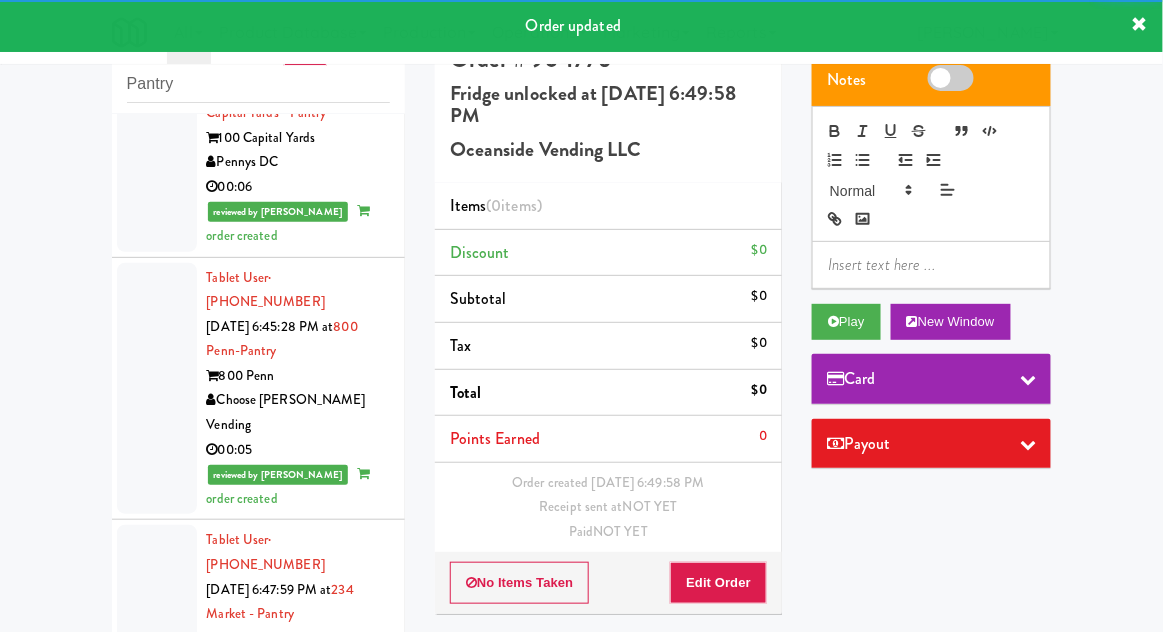 scroll, scrollTop: 3549, scrollLeft: 0, axis: vertical 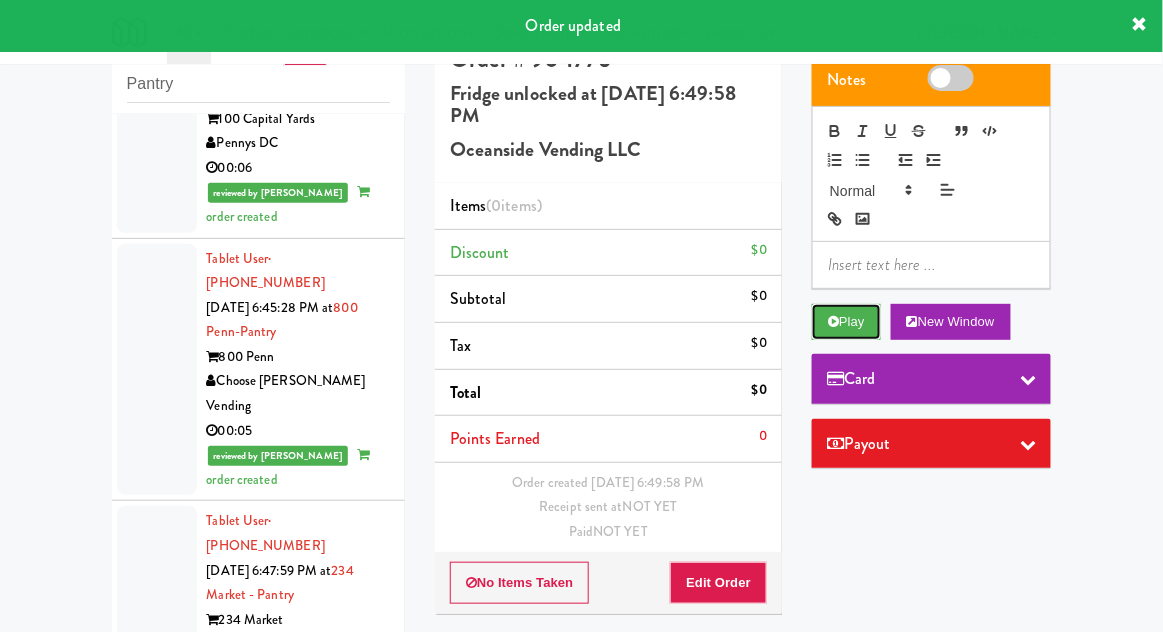 click on "Play" at bounding box center [846, 322] 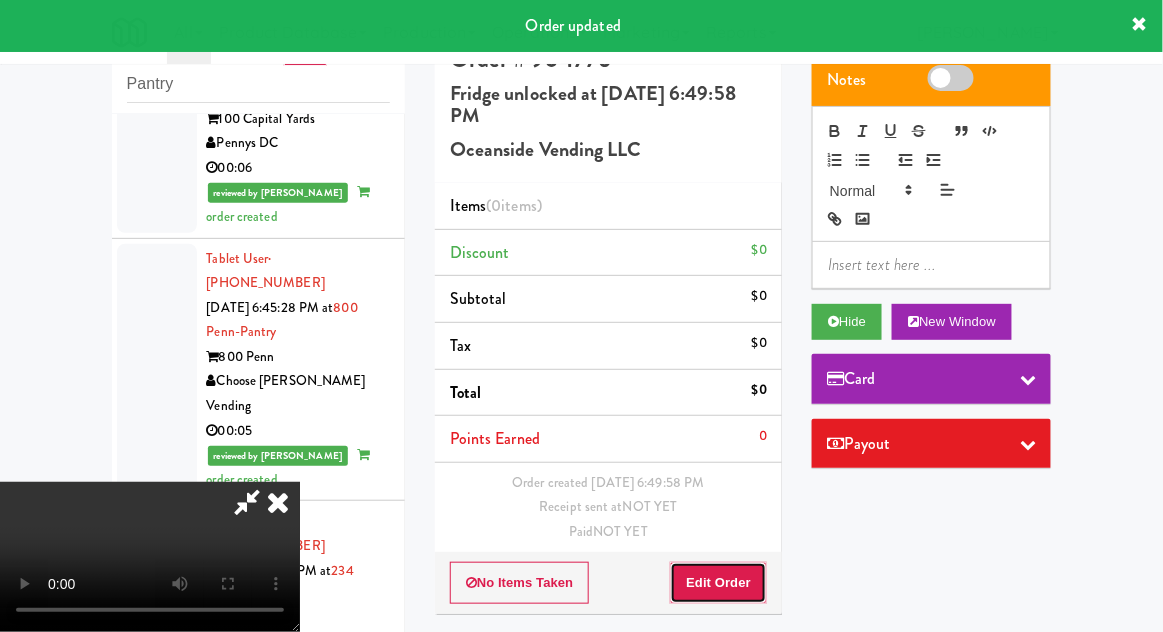 click on "Edit Order" at bounding box center [718, 583] 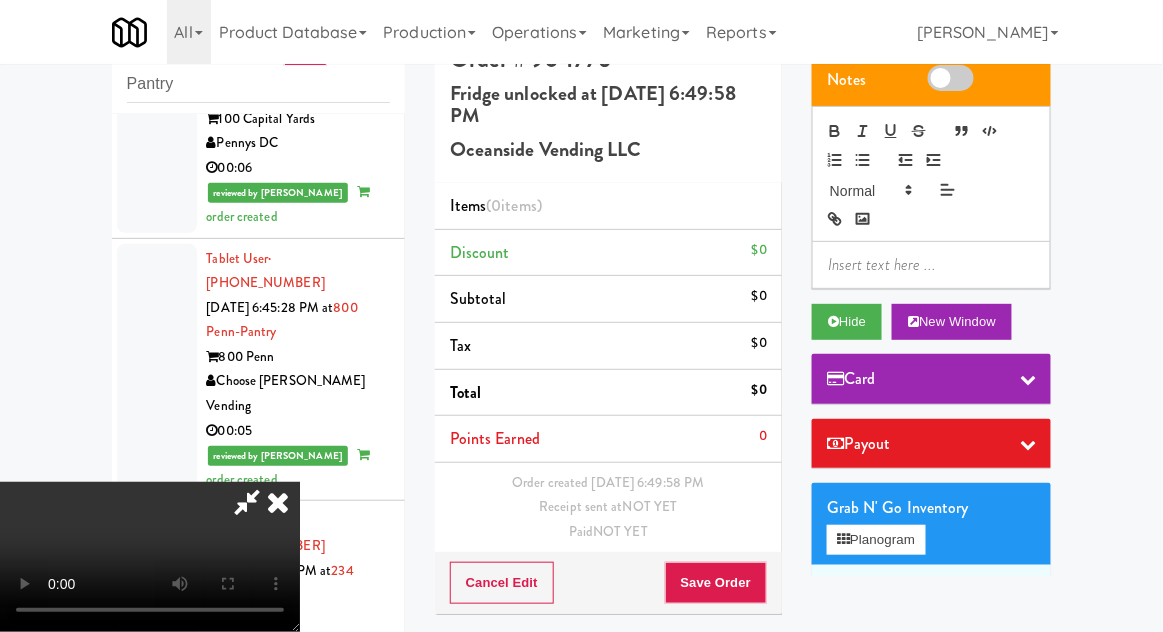 type 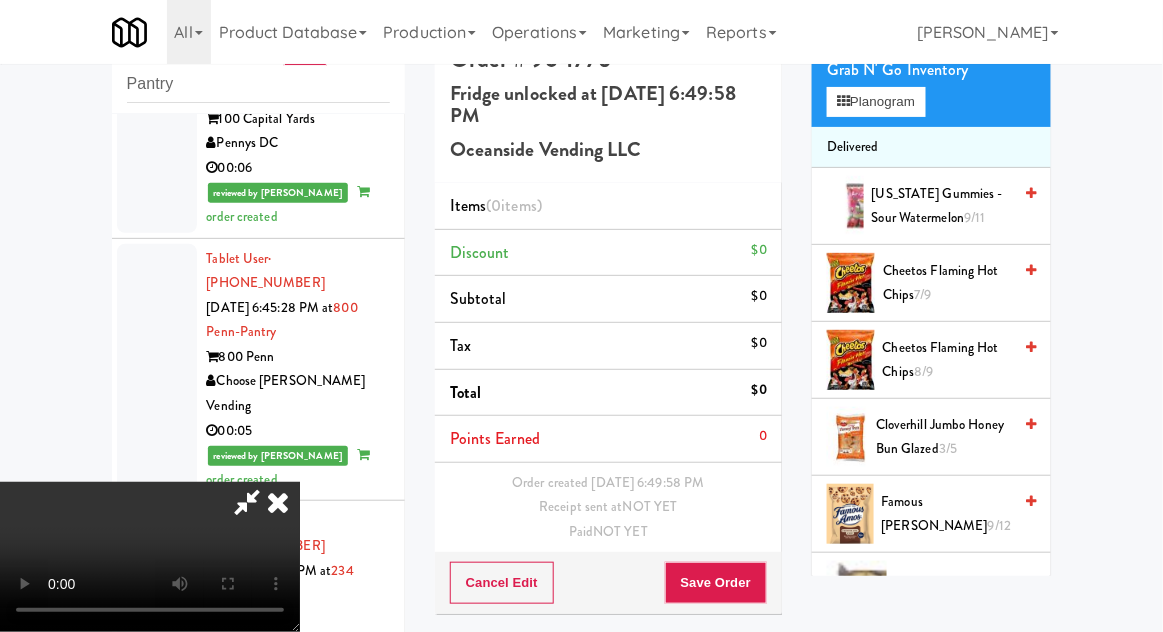 scroll, scrollTop: 463, scrollLeft: 0, axis: vertical 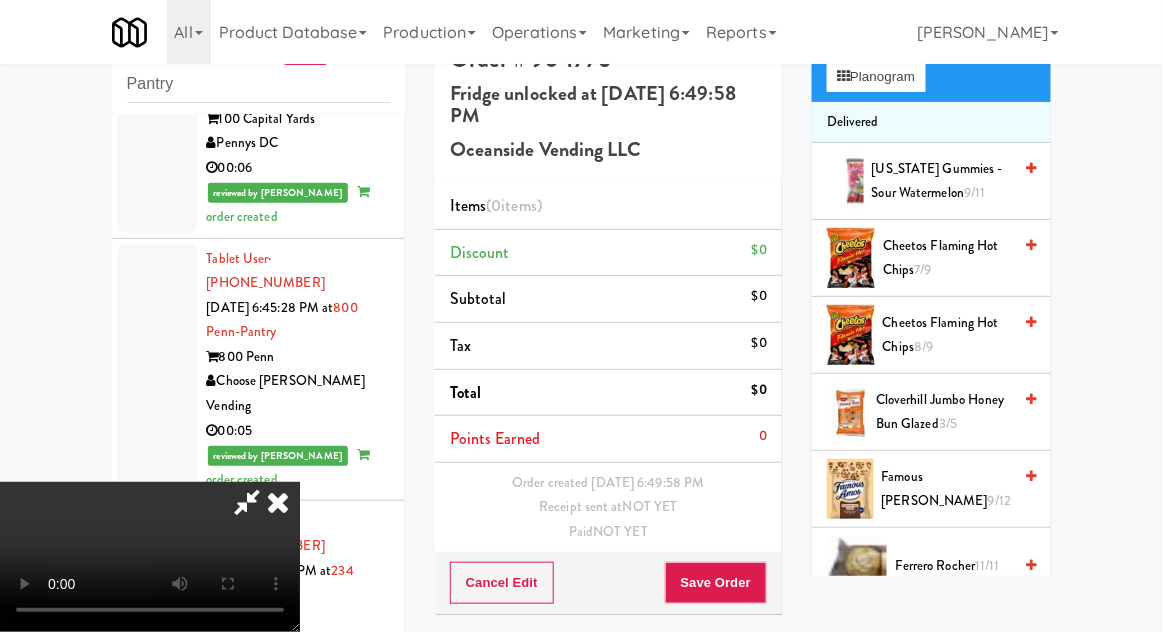 click on "Cheetos Flaming Hot Chips  7/9" at bounding box center (947, 258) 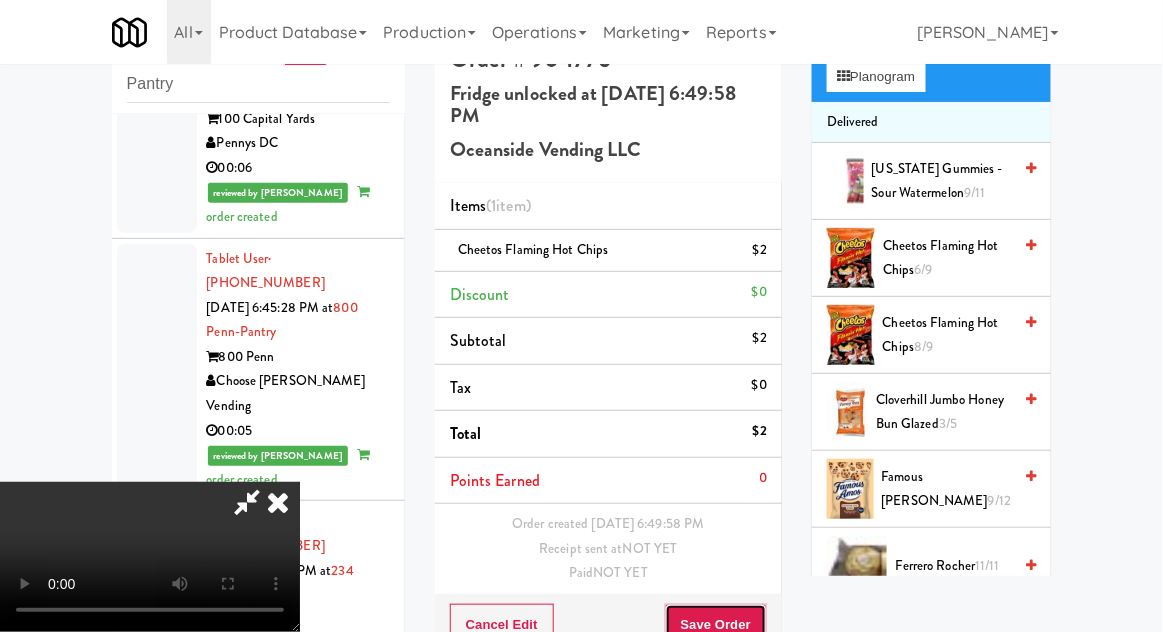 click on "Save Order" at bounding box center [716, 625] 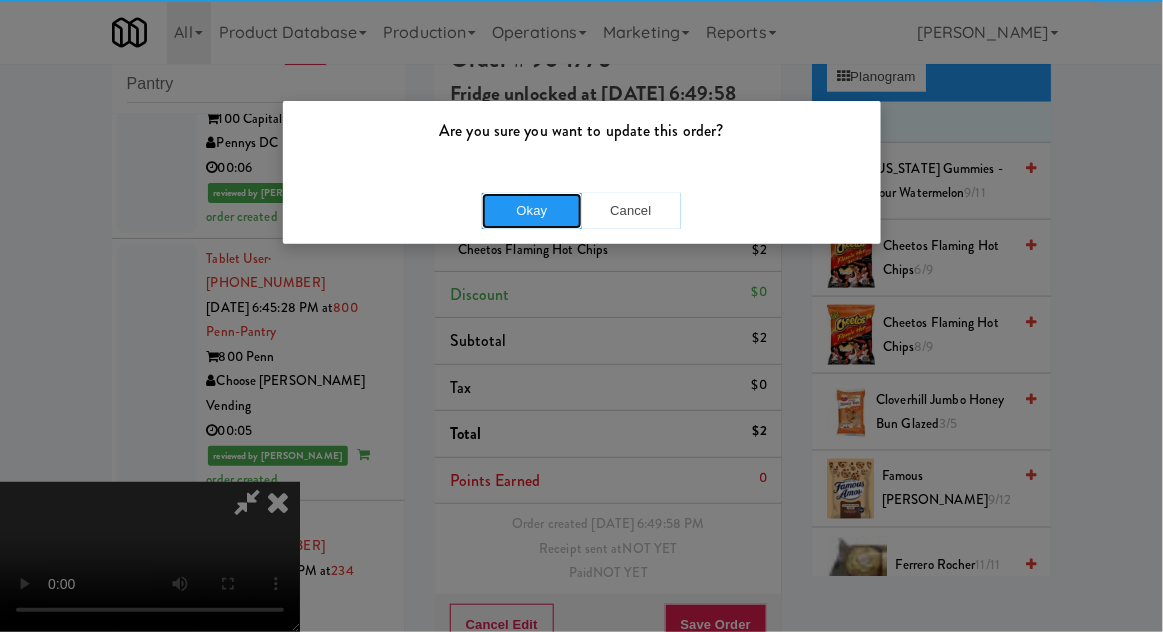 click on "Okay" at bounding box center (532, 211) 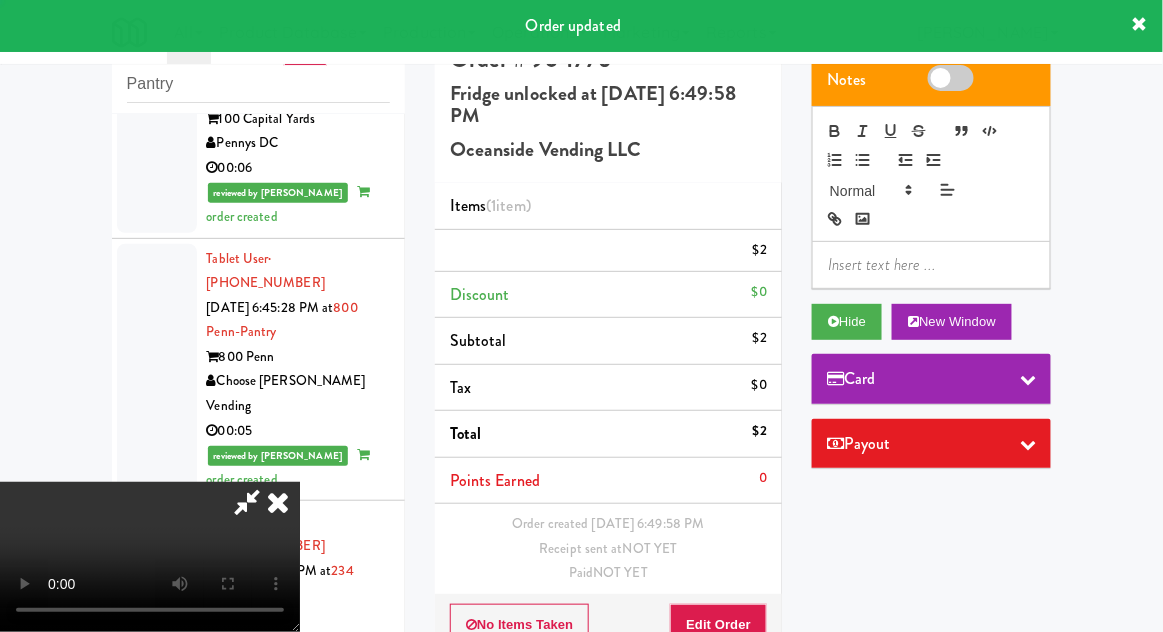 scroll, scrollTop: 0, scrollLeft: 0, axis: both 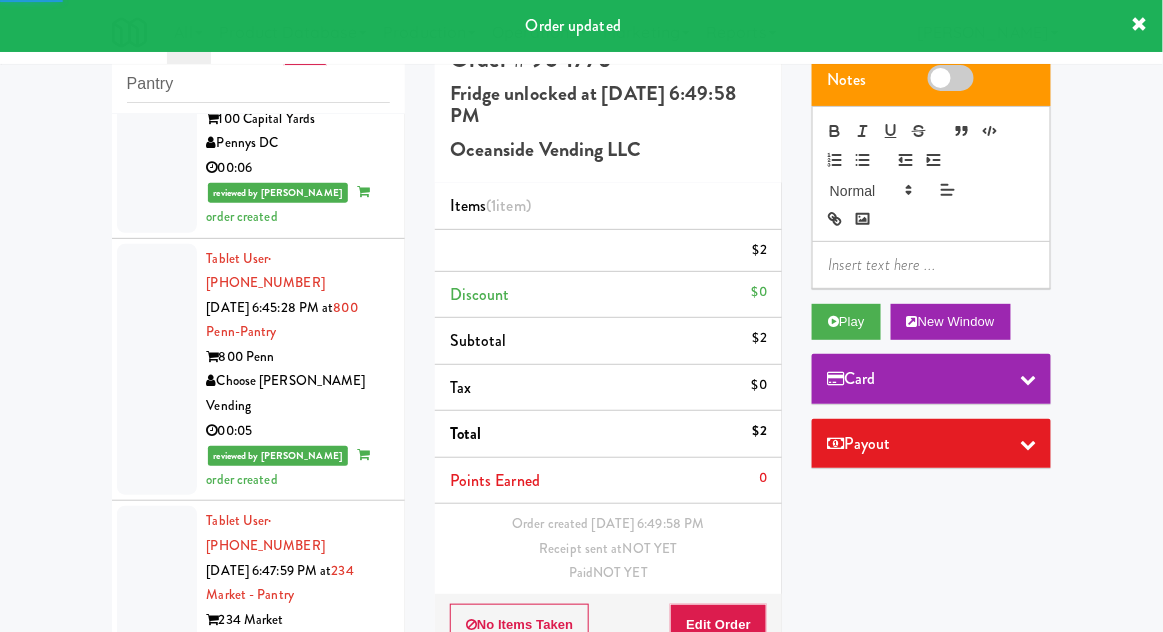 click at bounding box center [157, 1048] 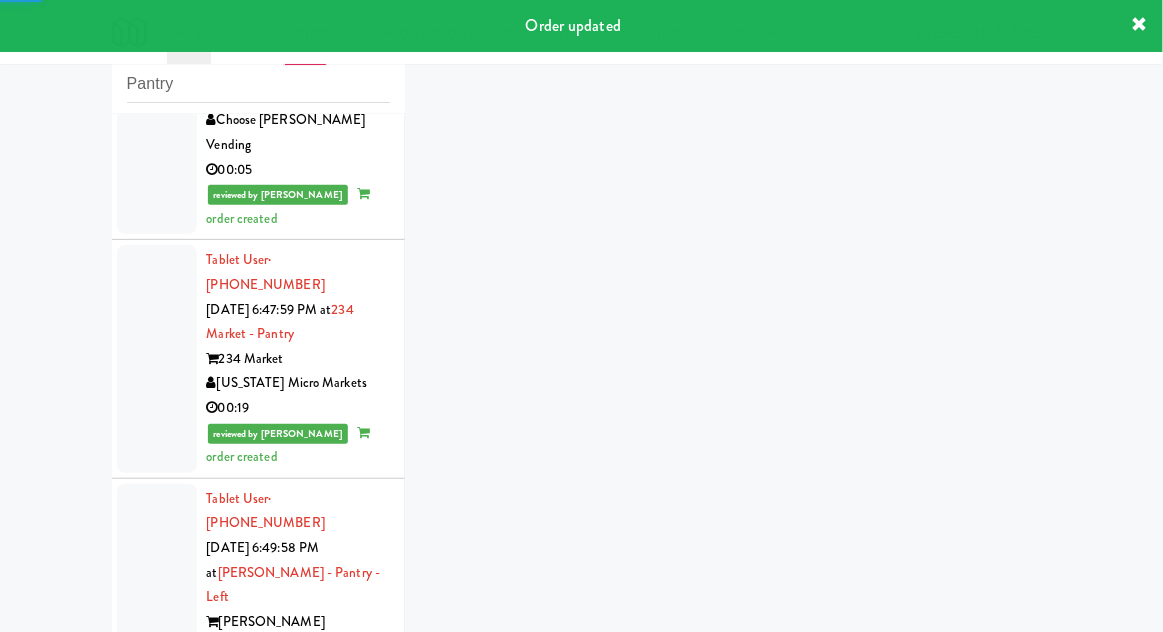 scroll, scrollTop: 3853, scrollLeft: 0, axis: vertical 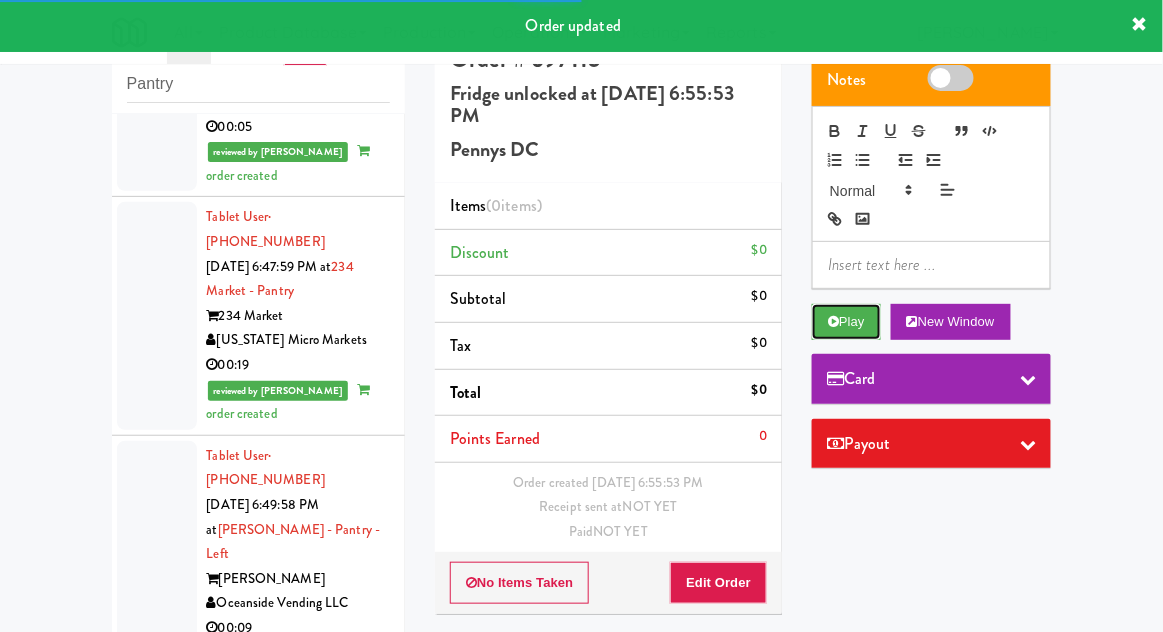 click on "Play" at bounding box center (846, 322) 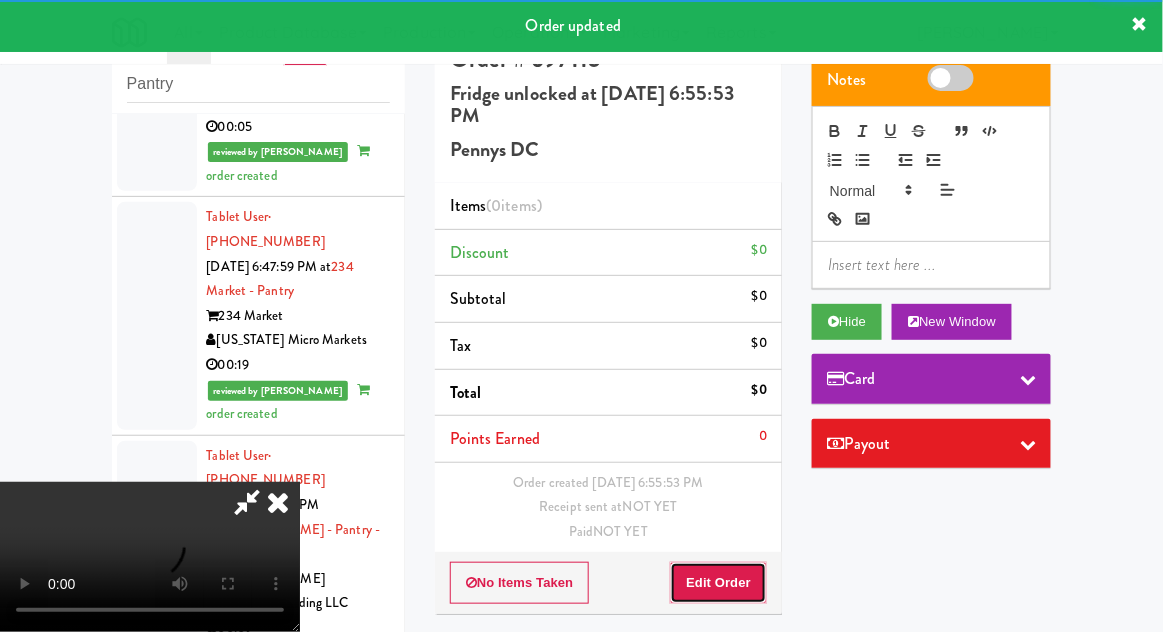 click on "Edit Order" at bounding box center (718, 583) 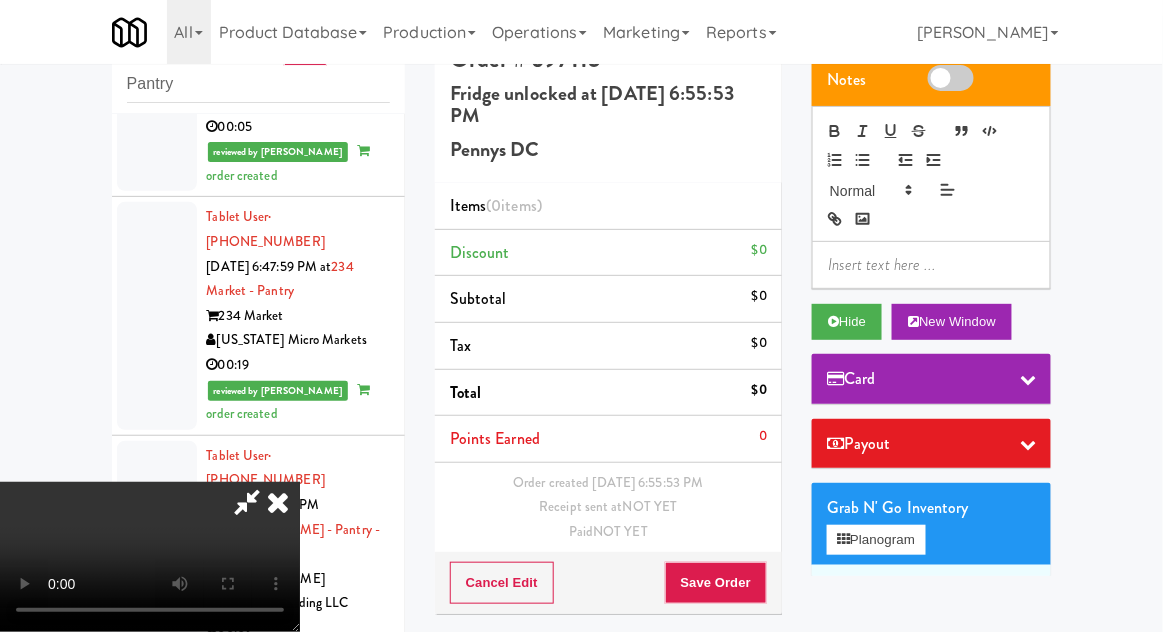 scroll, scrollTop: 73, scrollLeft: 0, axis: vertical 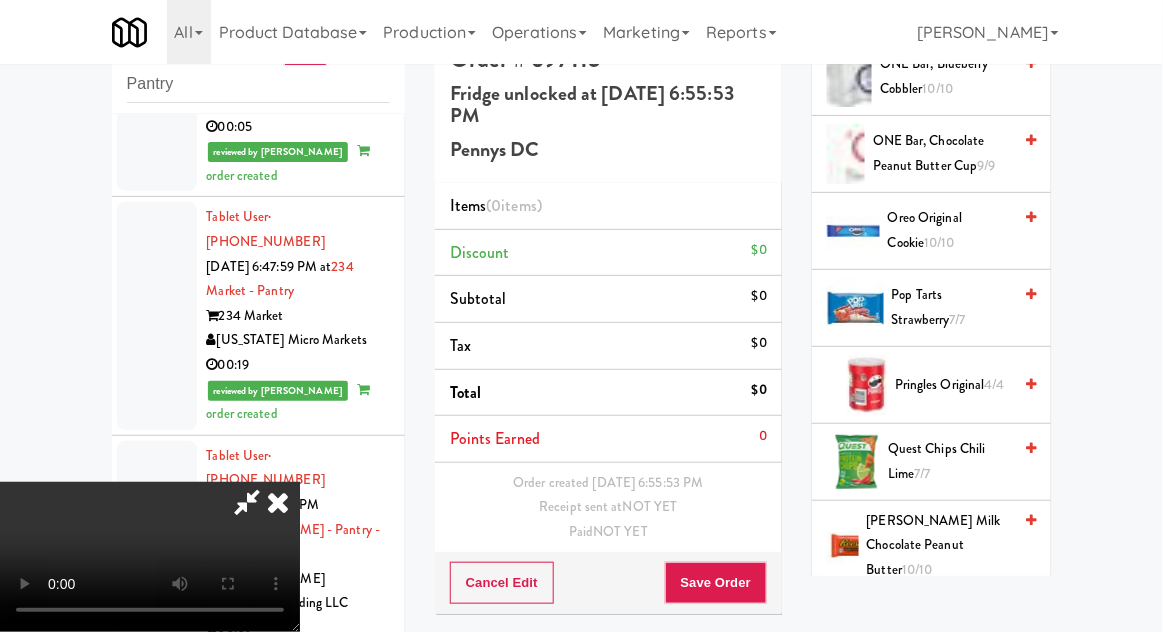 click on "Quest Chips Chili Lime  7/7" at bounding box center [949, 461] 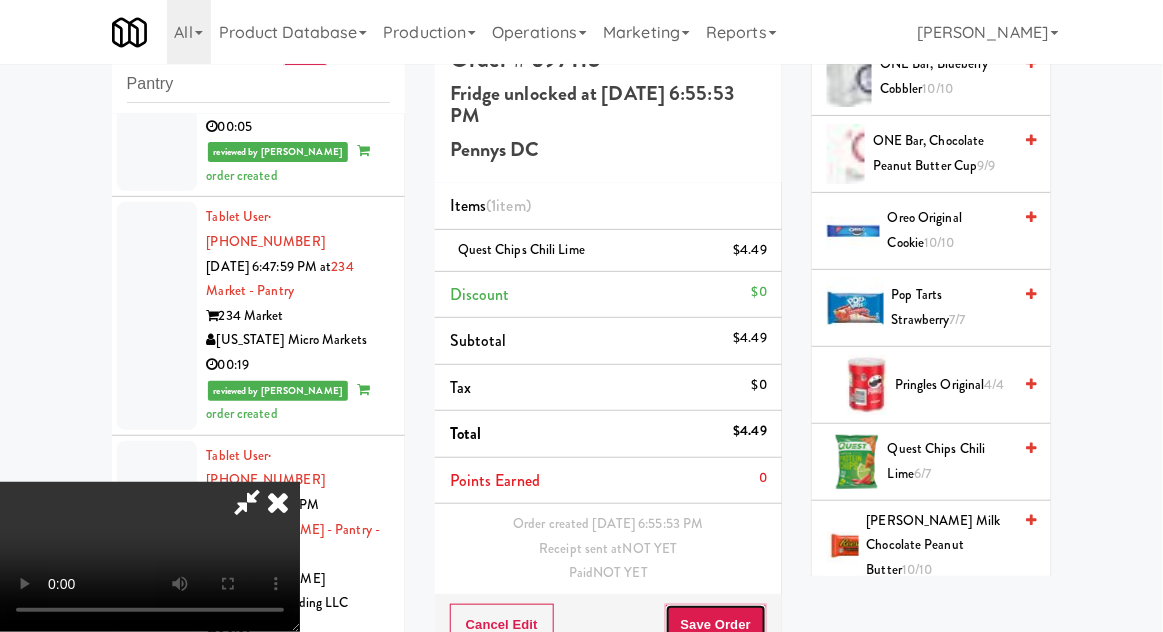 click on "Save Order" at bounding box center (716, 625) 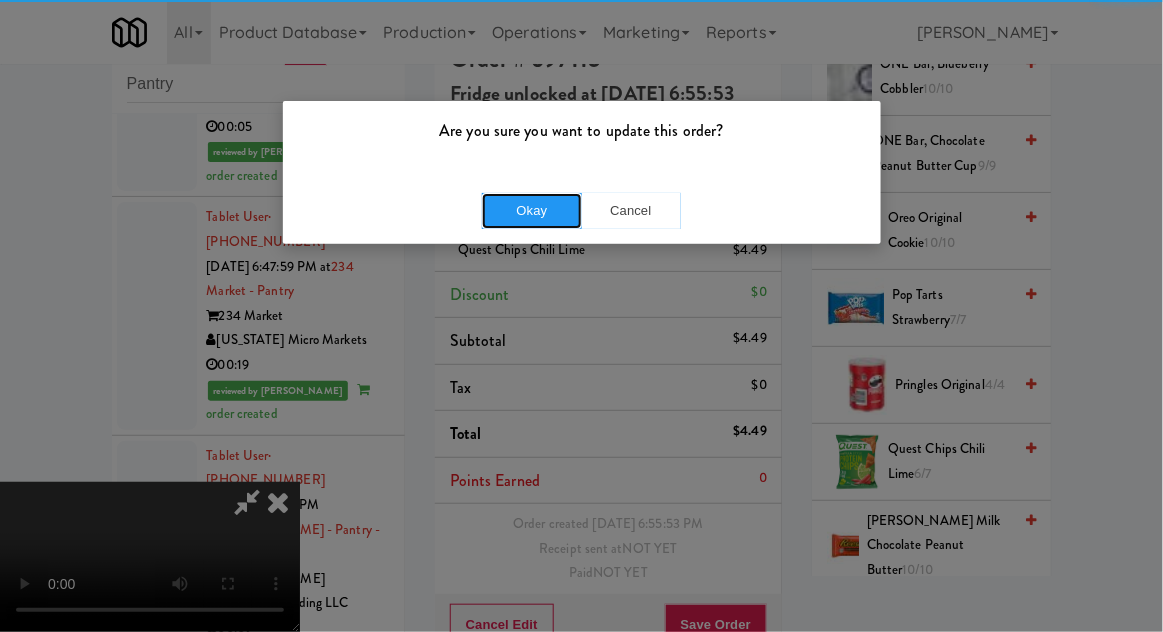 click on "Okay" at bounding box center [532, 211] 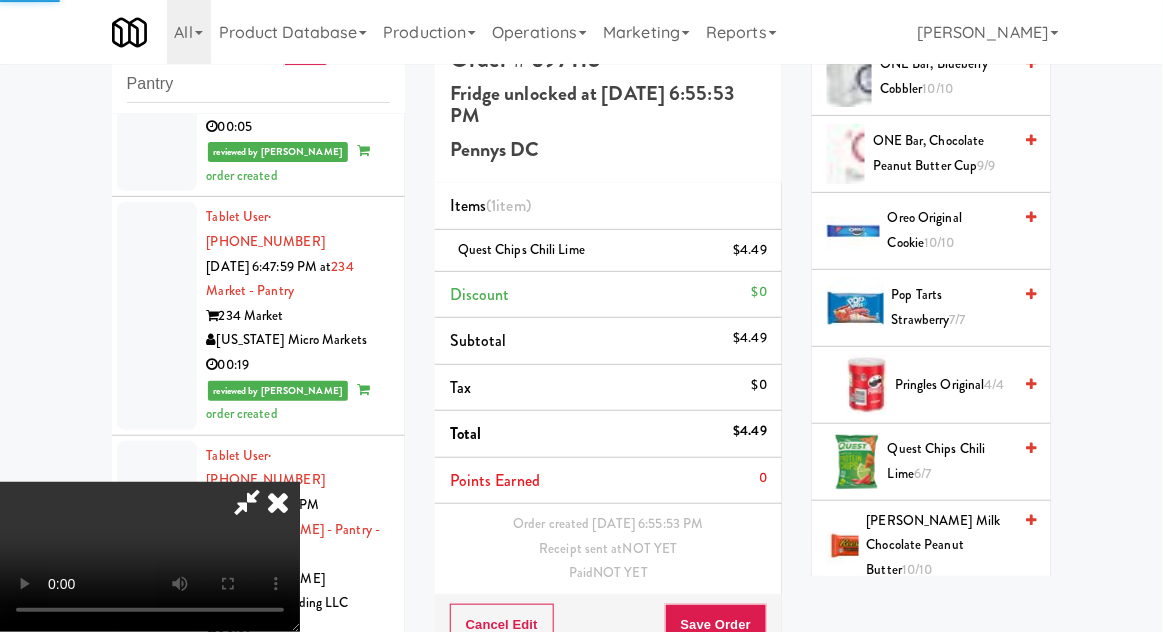 scroll, scrollTop: 0, scrollLeft: 0, axis: both 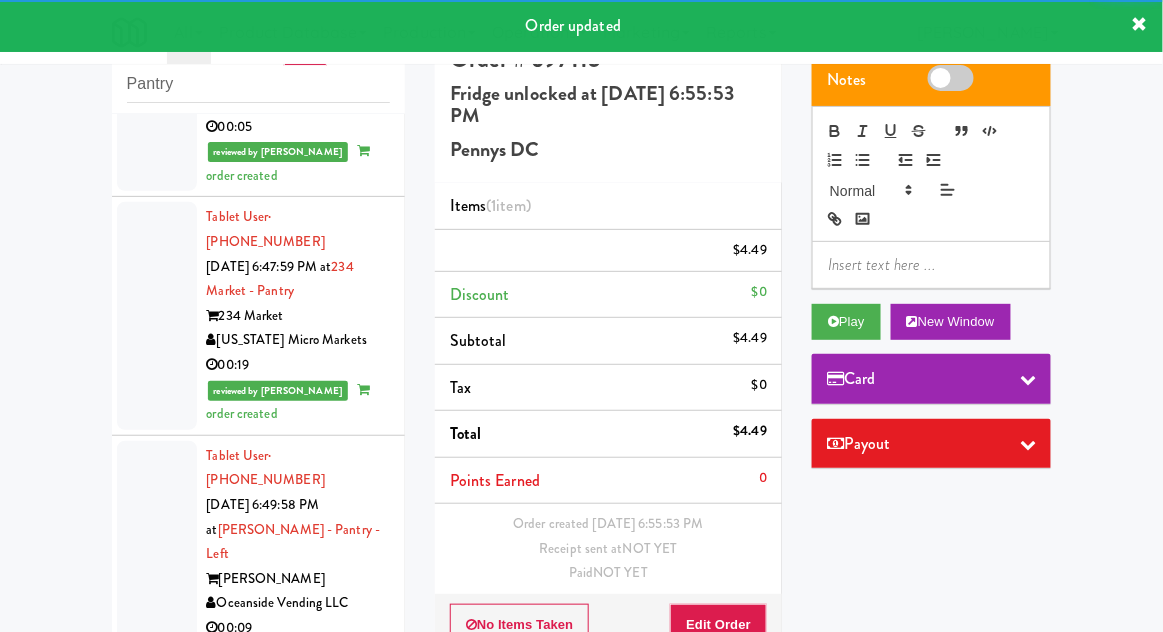 click at bounding box center [157, 982] 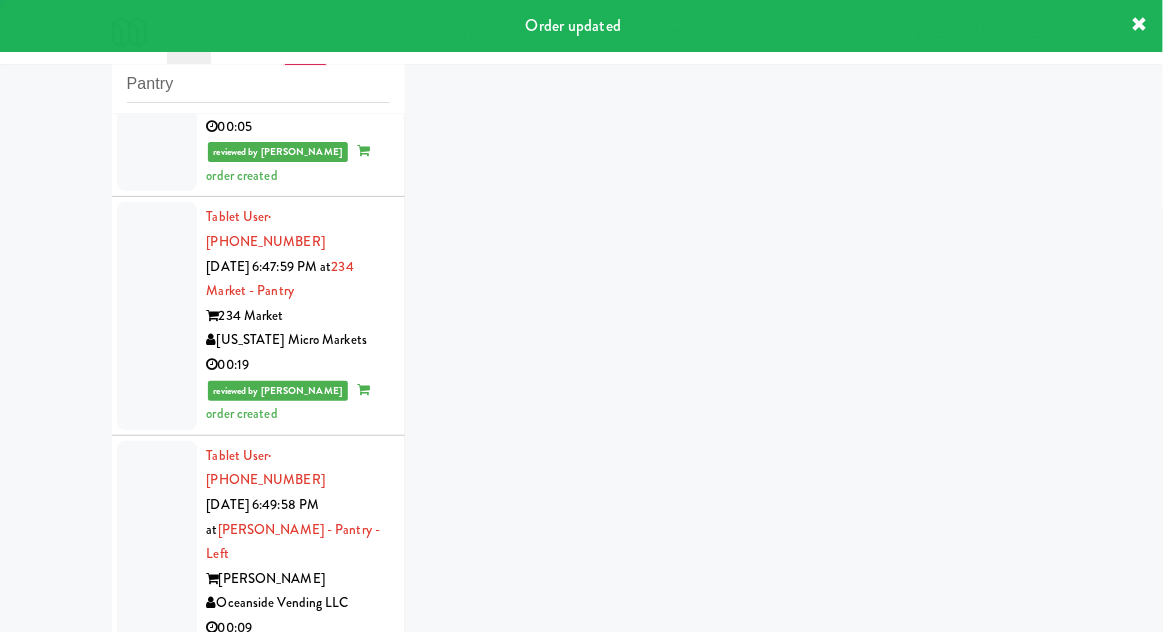 scroll, scrollTop: 3902, scrollLeft: 0, axis: vertical 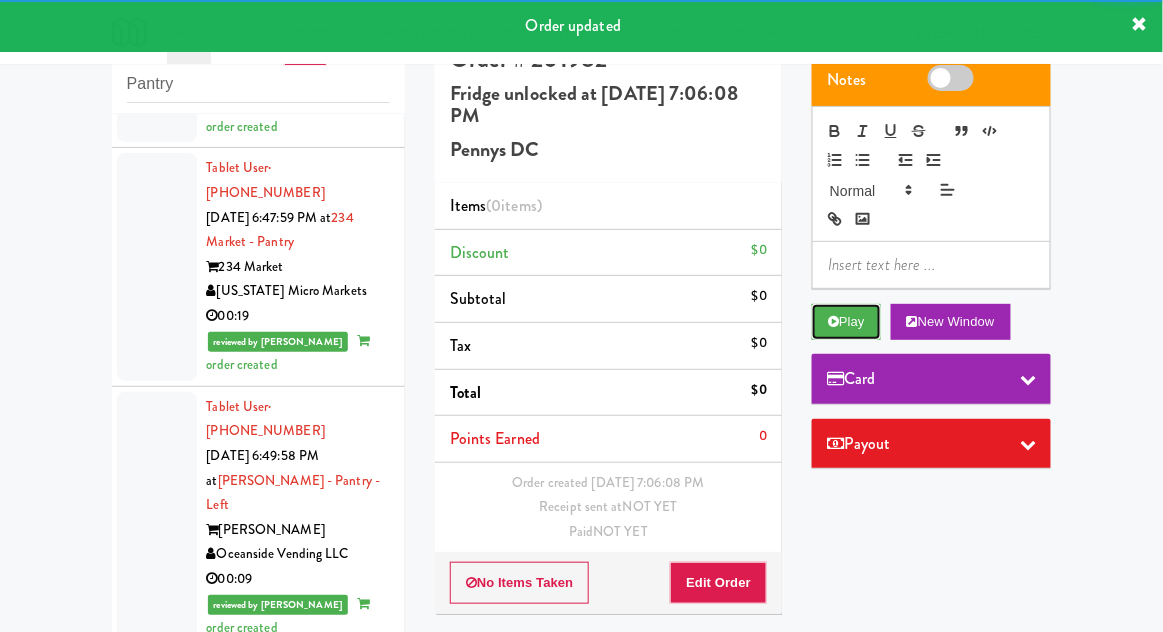 click on "Play" at bounding box center (846, 322) 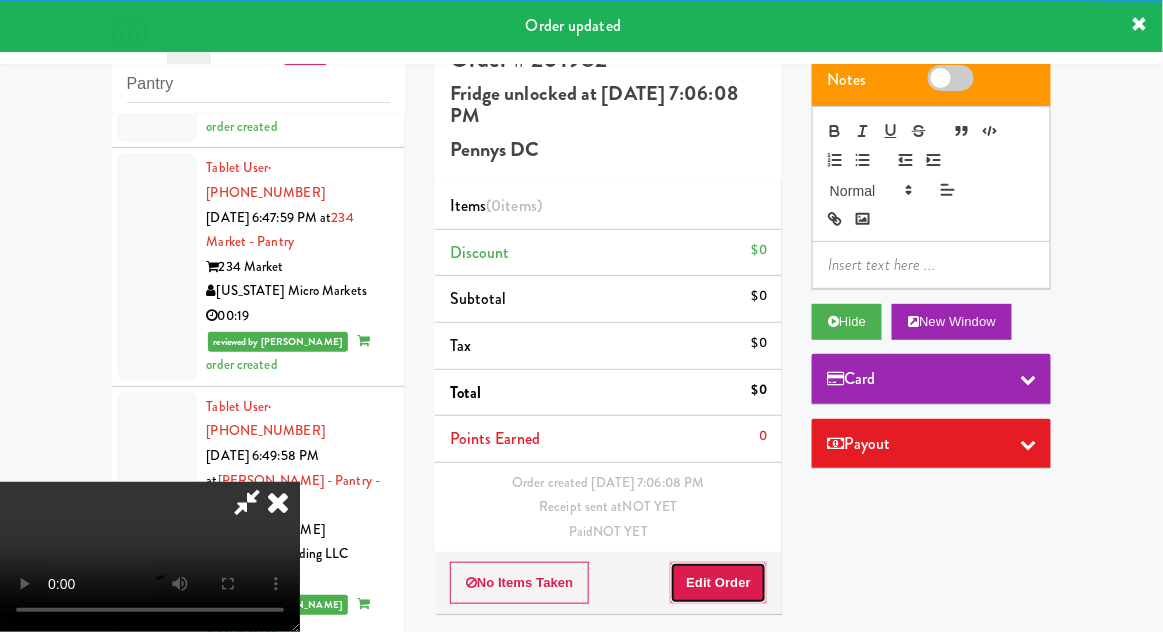 click on "Edit Order" at bounding box center [718, 583] 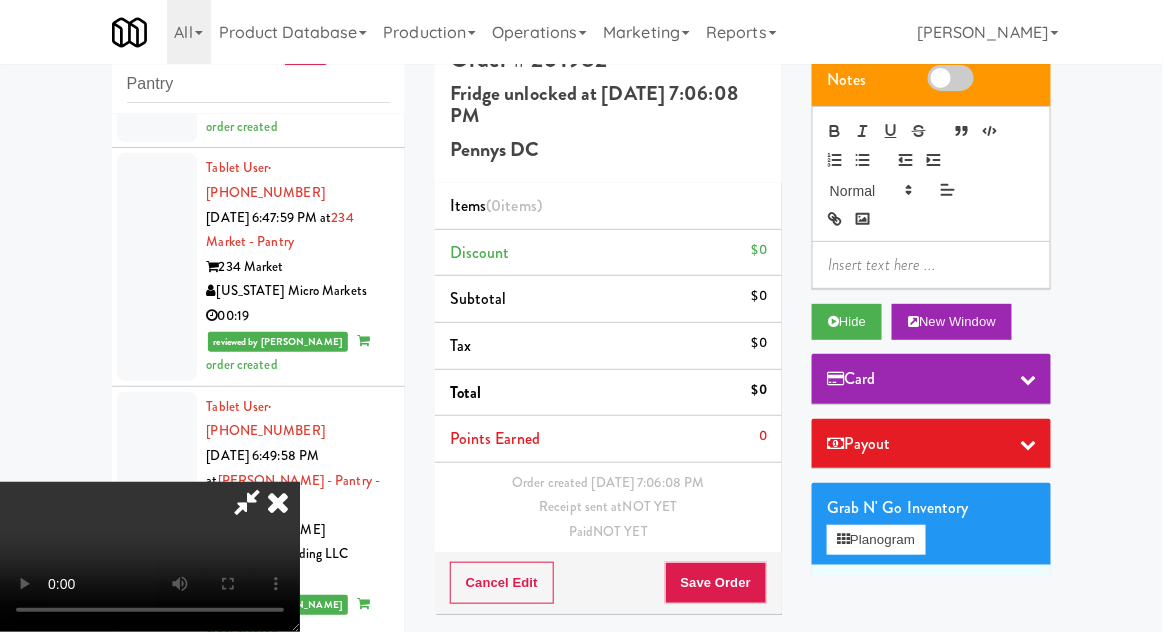 type 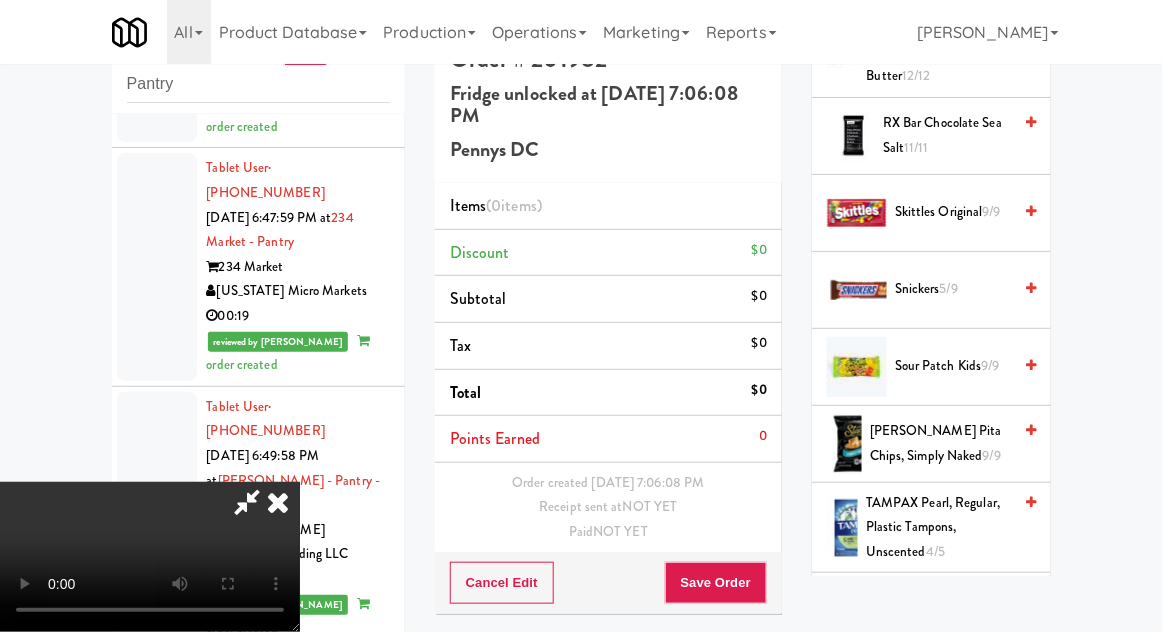 scroll, scrollTop: 2134, scrollLeft: 0, axis: vertical 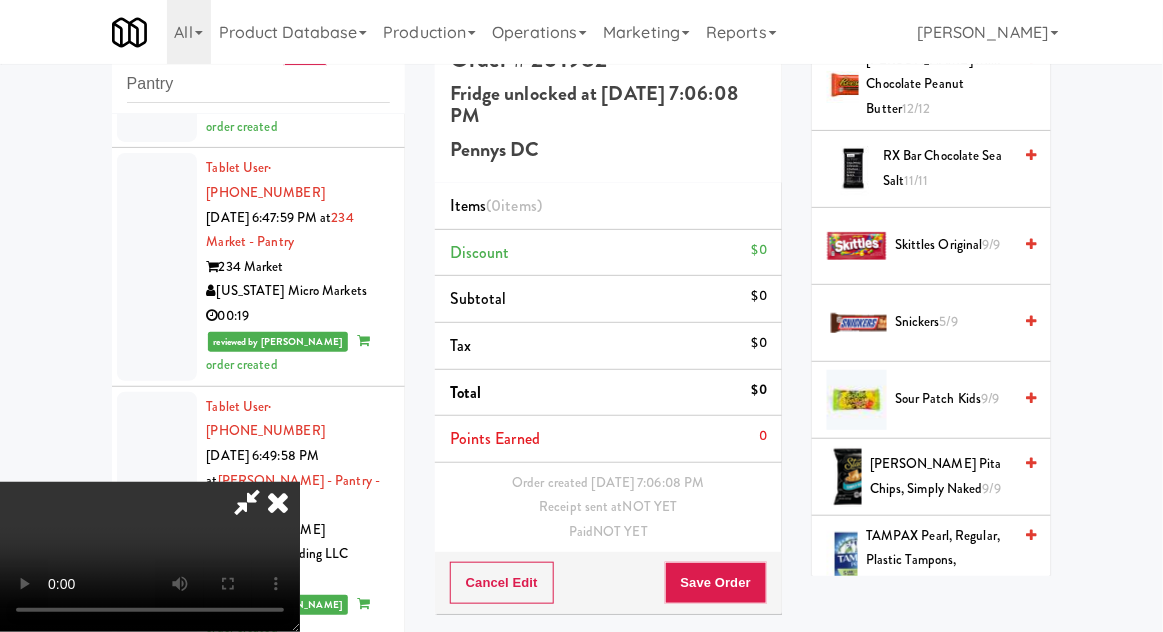 click on "Snickers  5/9" at bounding box center [953, 322] 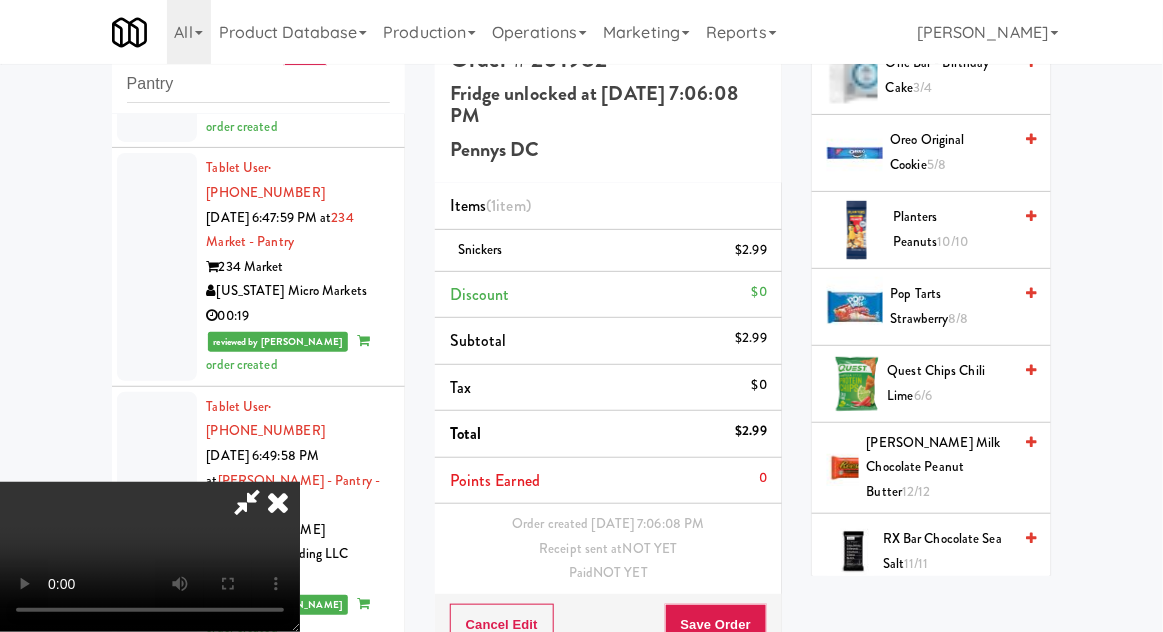 click on "Quest Chips Chili Lime  6/6" at bounding box center (950, 383) 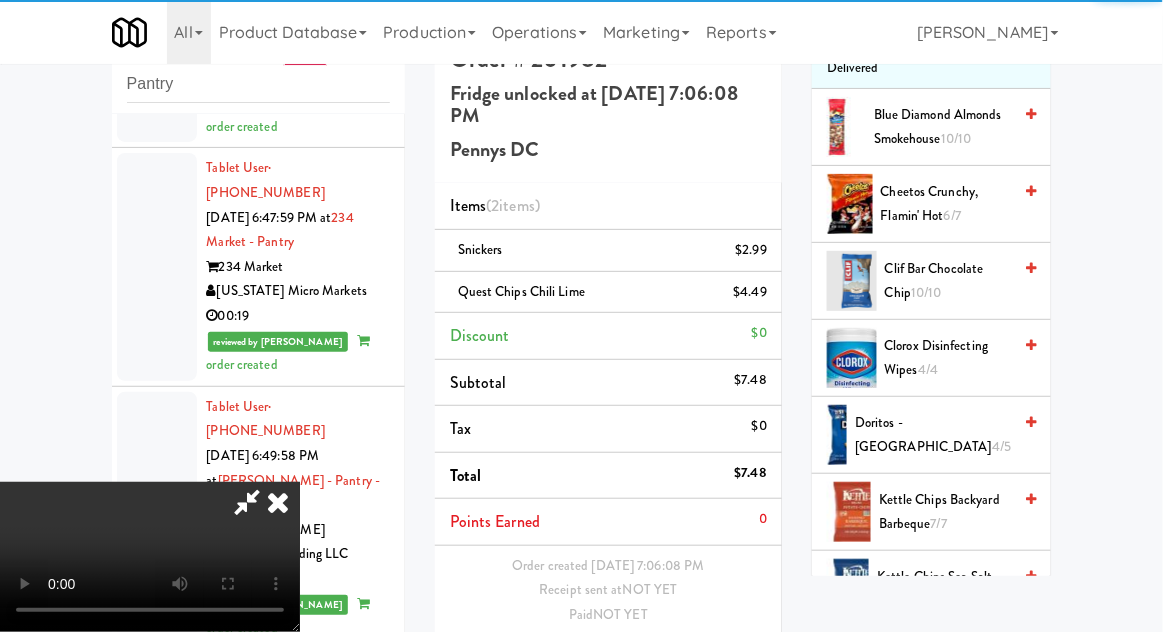 scroll, scrollTop: 0, scrollLeft: 0, axis: both 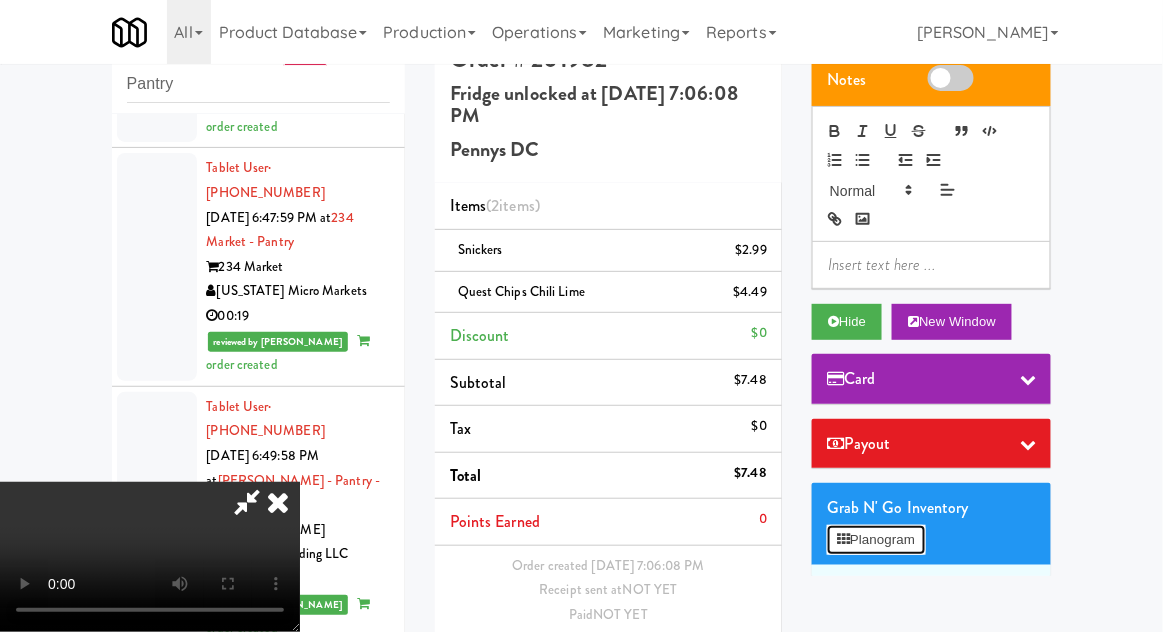 click on "Planogram" at bounding box center (876, 540) 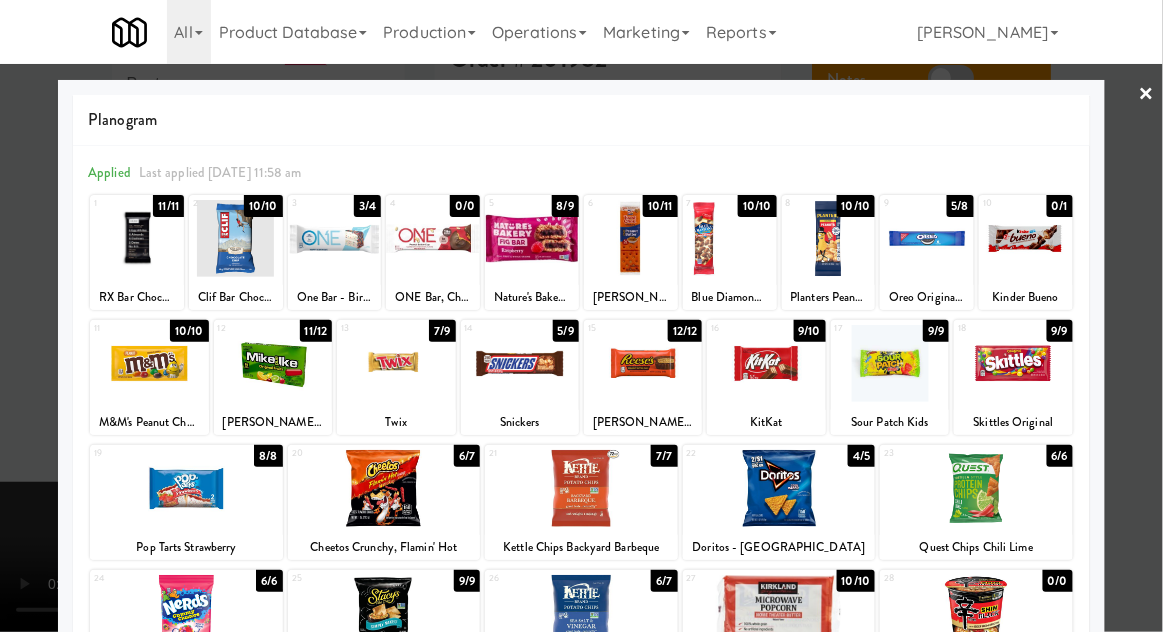 click at bounding box center (581, 316) 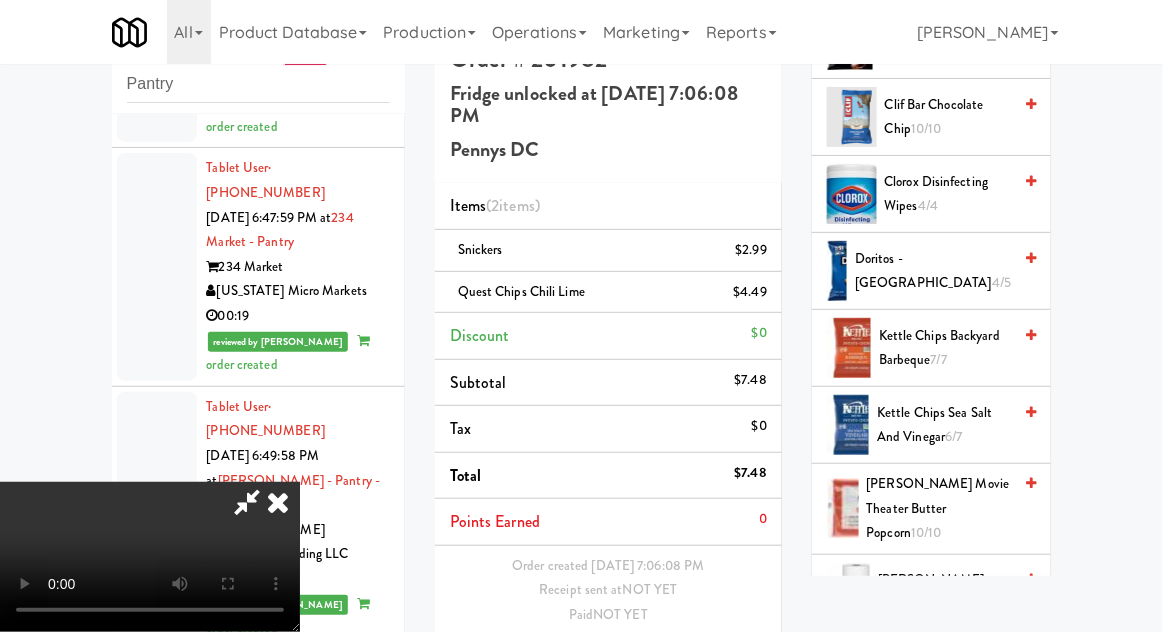 scroll, scrollTop: 685, scrollLeft: 0, axis: vertical 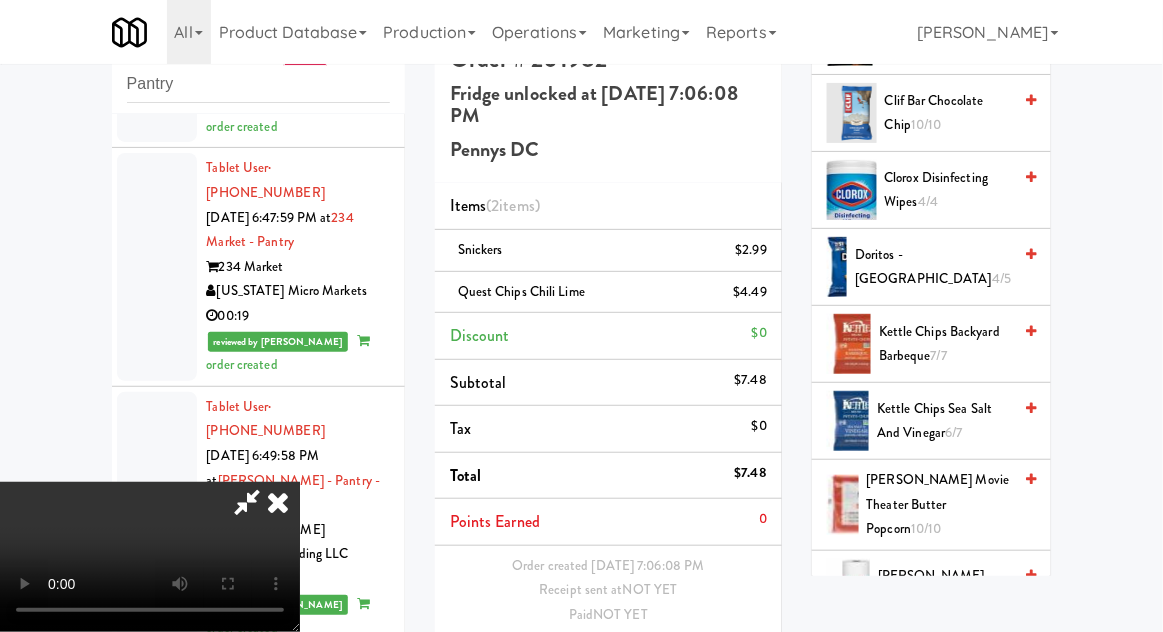 click on "Doritos - Cool Ranch  4/5" at bounding box center (933, 267) 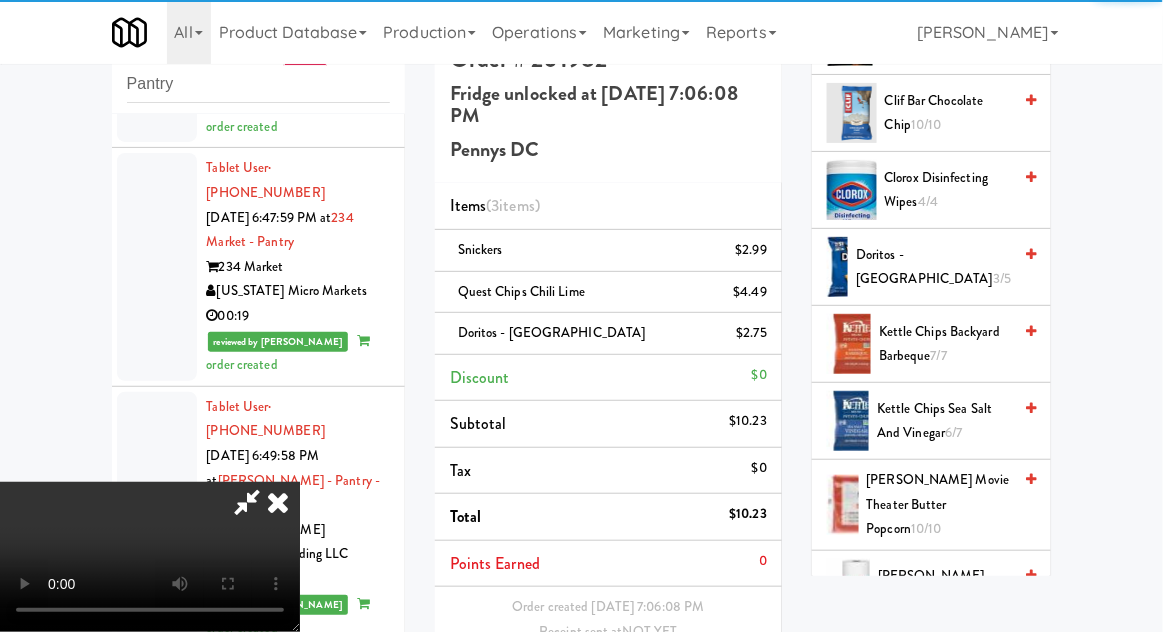 scroll, scrollTop: 70, scrollLeft: 0, axis: vertical 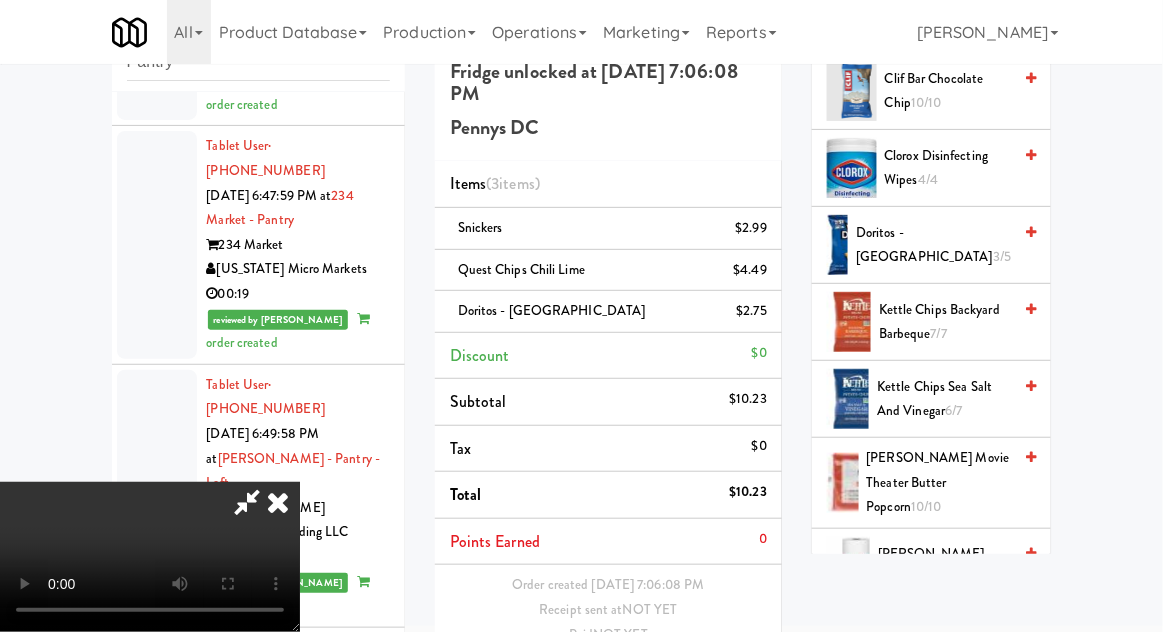 click on "Save Order" at bounding box center [716, 686] 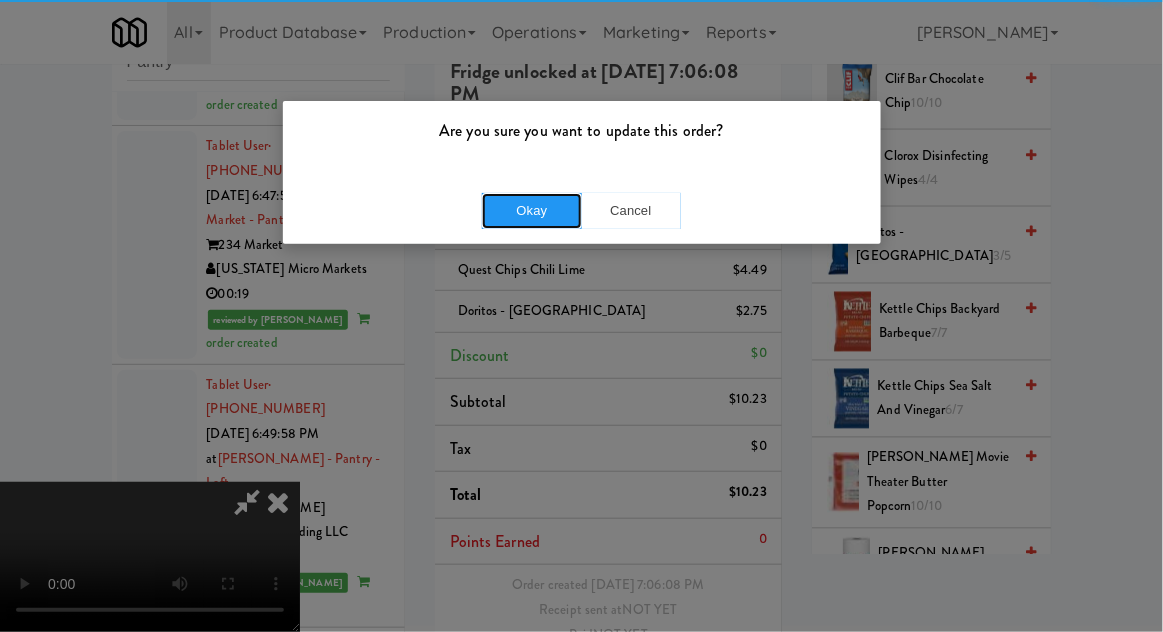 click on "Okay" at bounding box center (532, 211) 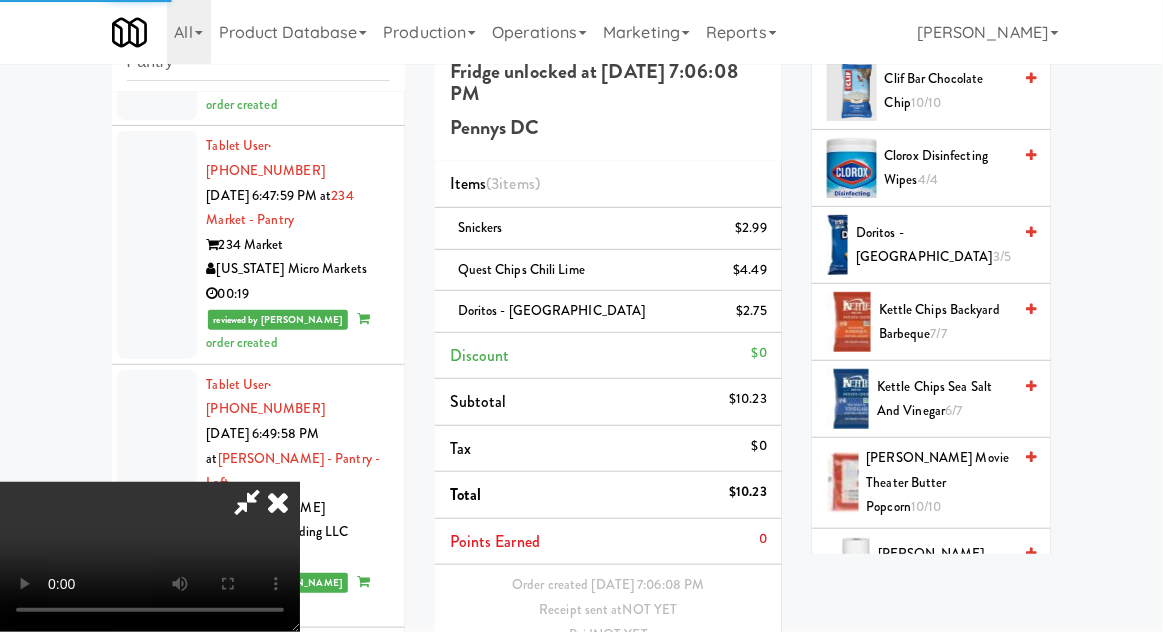 scroll, scrollTop: 0, scrollLeft: 0, axis: both 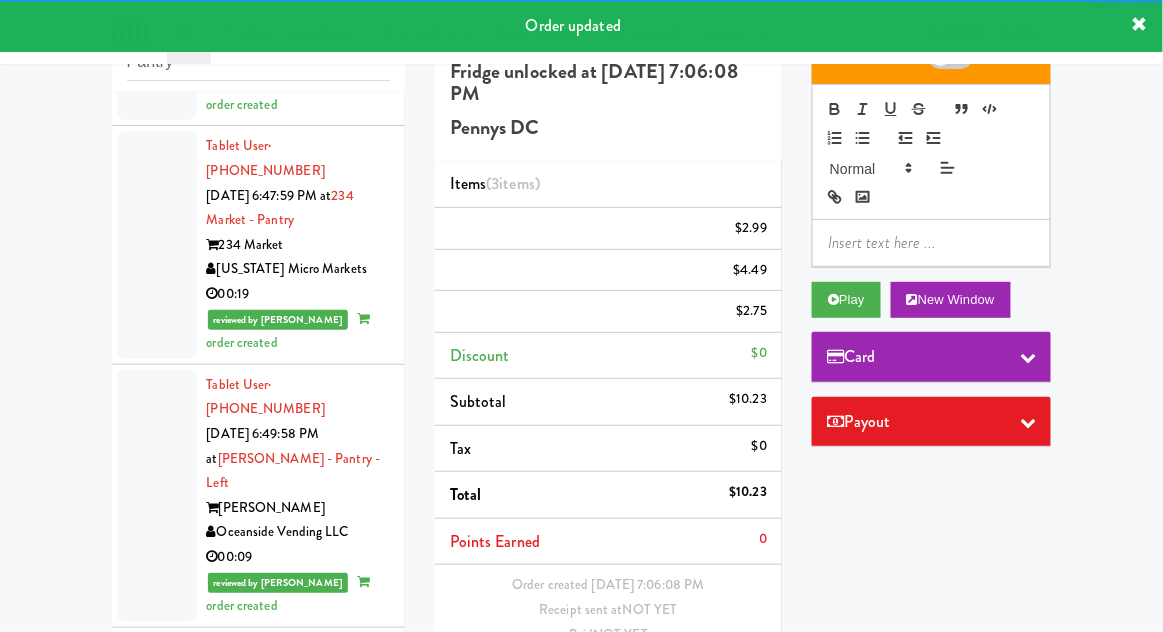 click at bounding box center [157, 1161] 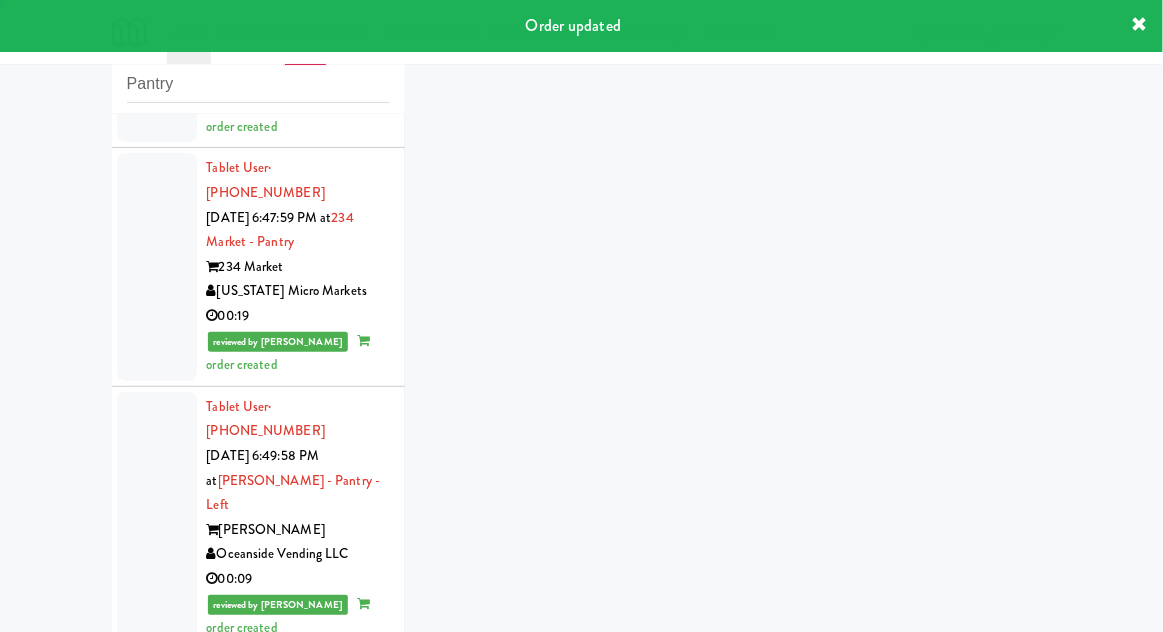 scroll, scrollTop: 3951, scrollLeft: 0, axis: vertical 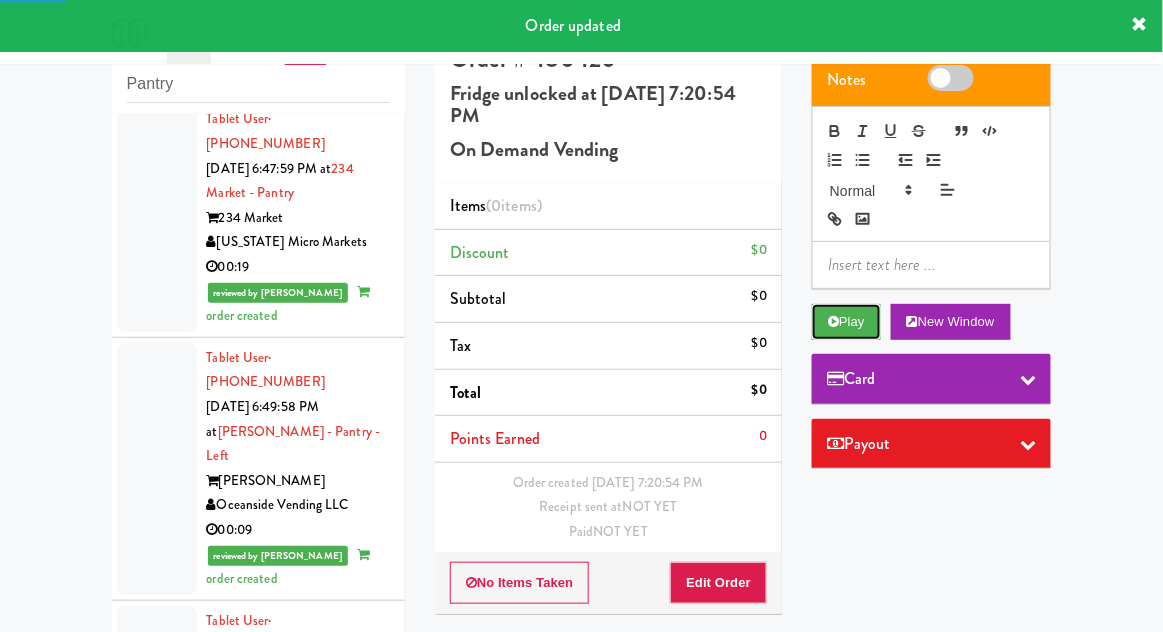 click on "Play" at bounding box center [846, 322] 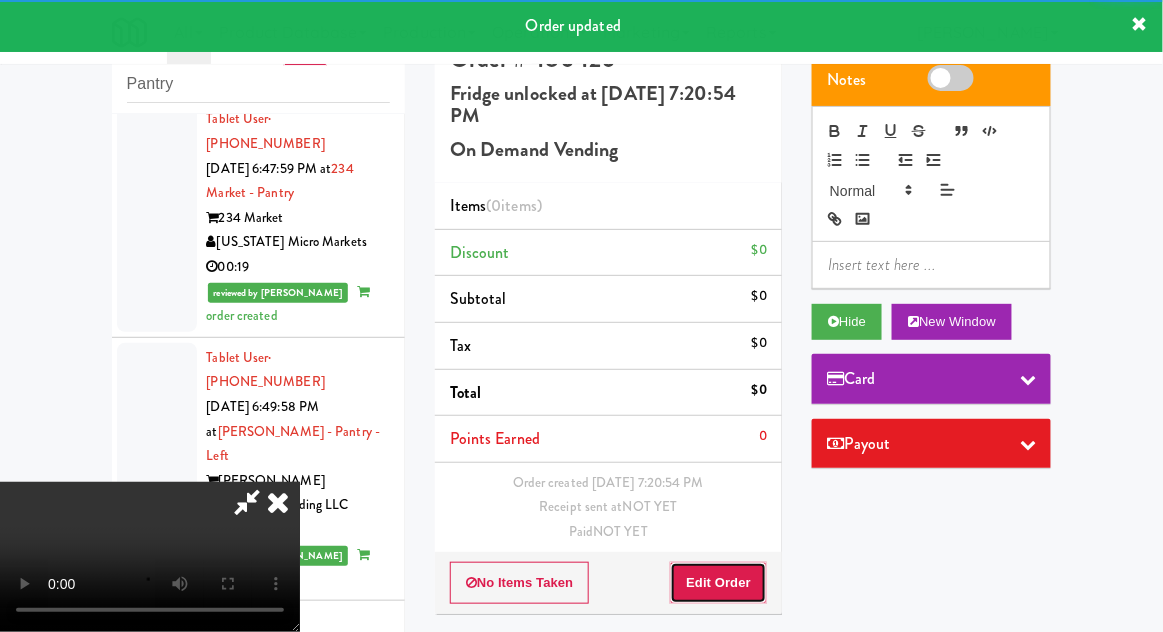 click on "Edit Order" at bounding box center [718, 583] 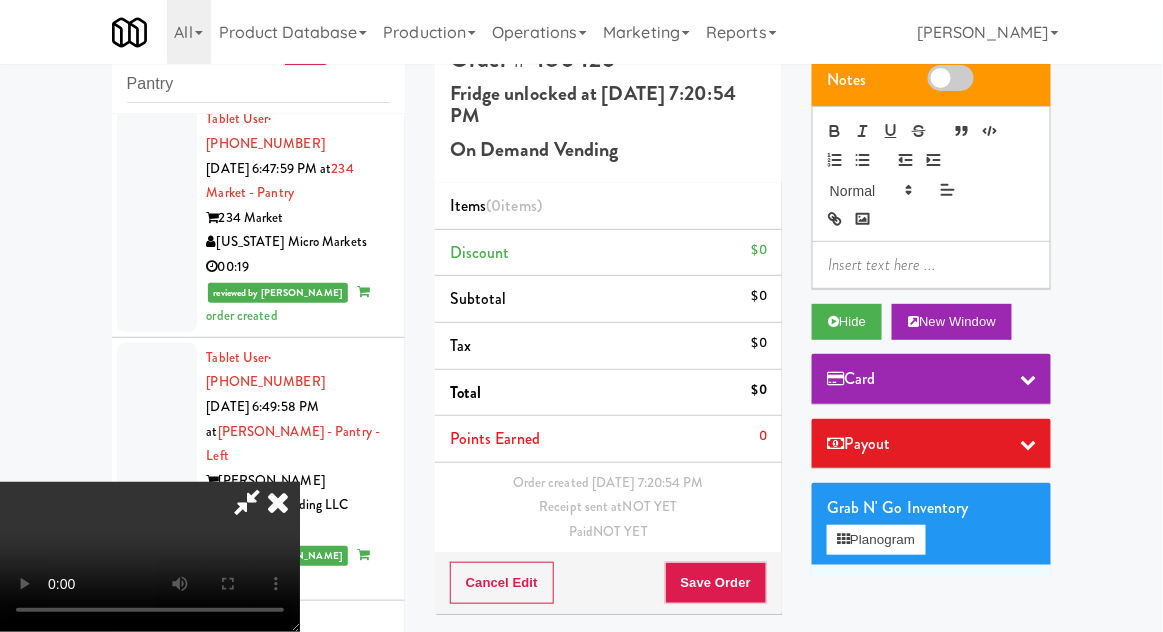 type 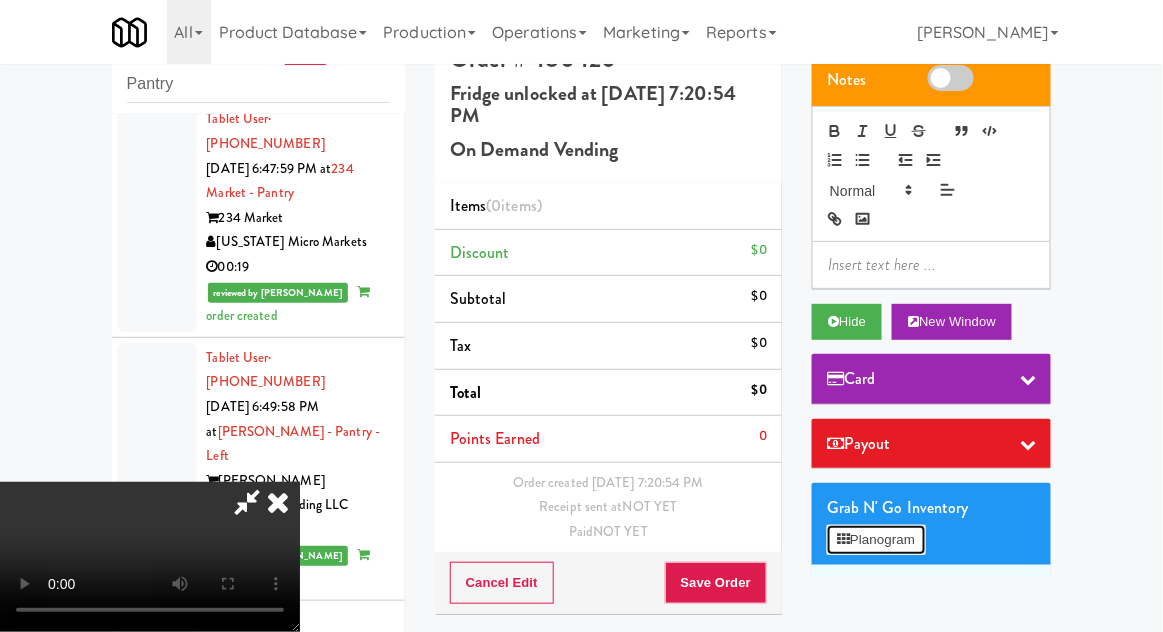 click on "Planogram" at bounding box center (876, 540) 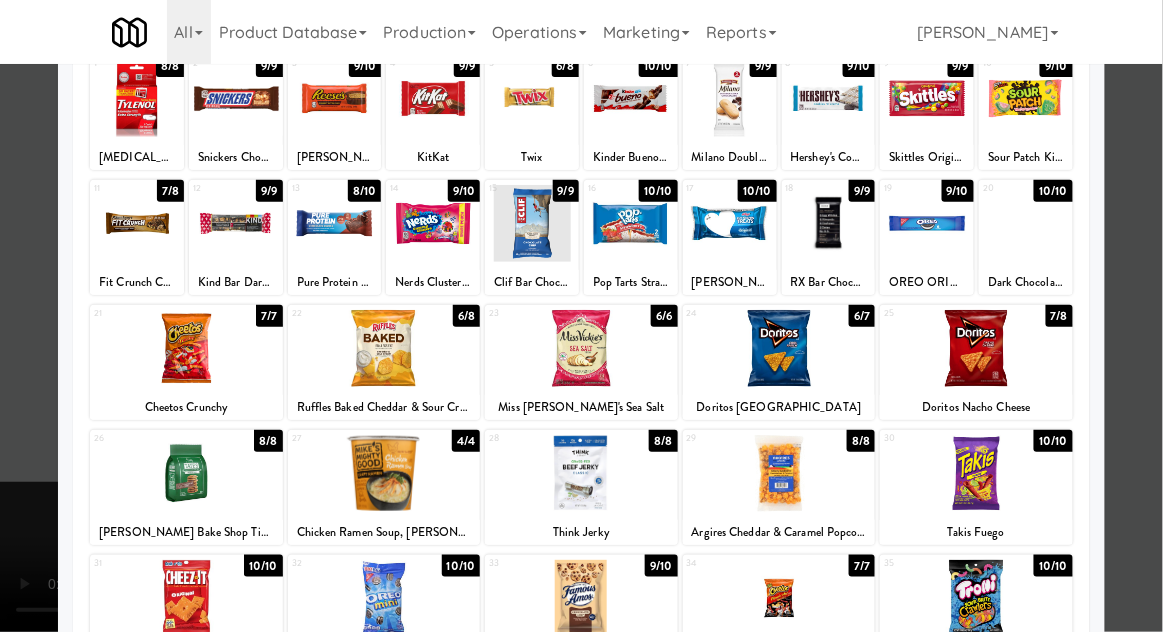 scroll, scrollTop: 139, scrollLeft: 0, axis: vertical 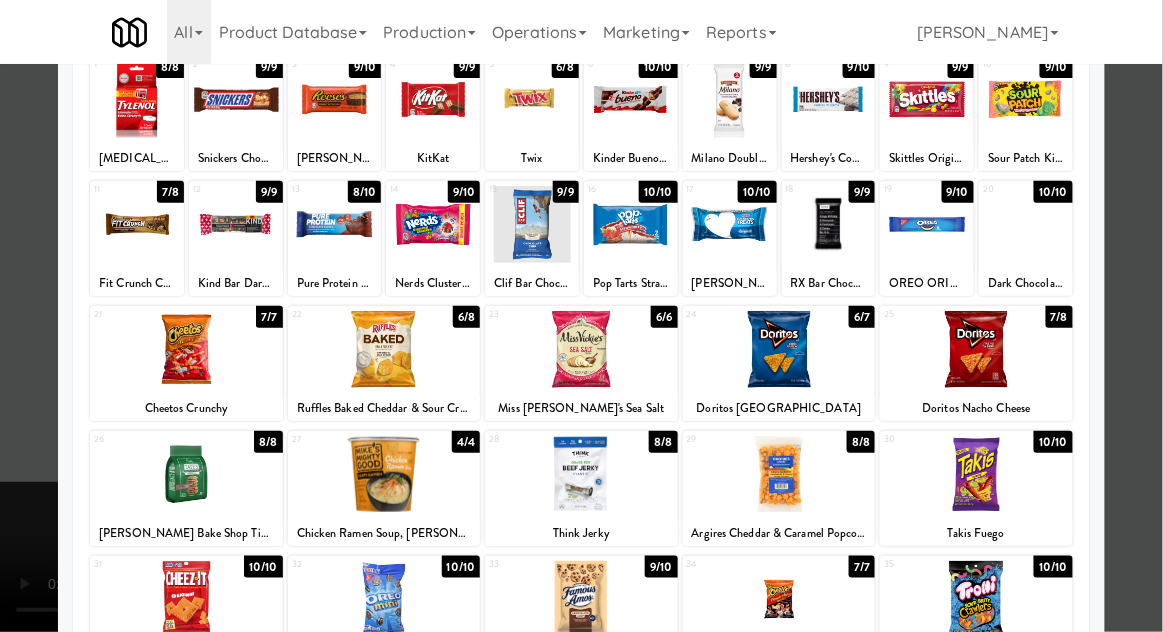 click at bounding box center [976, 599] 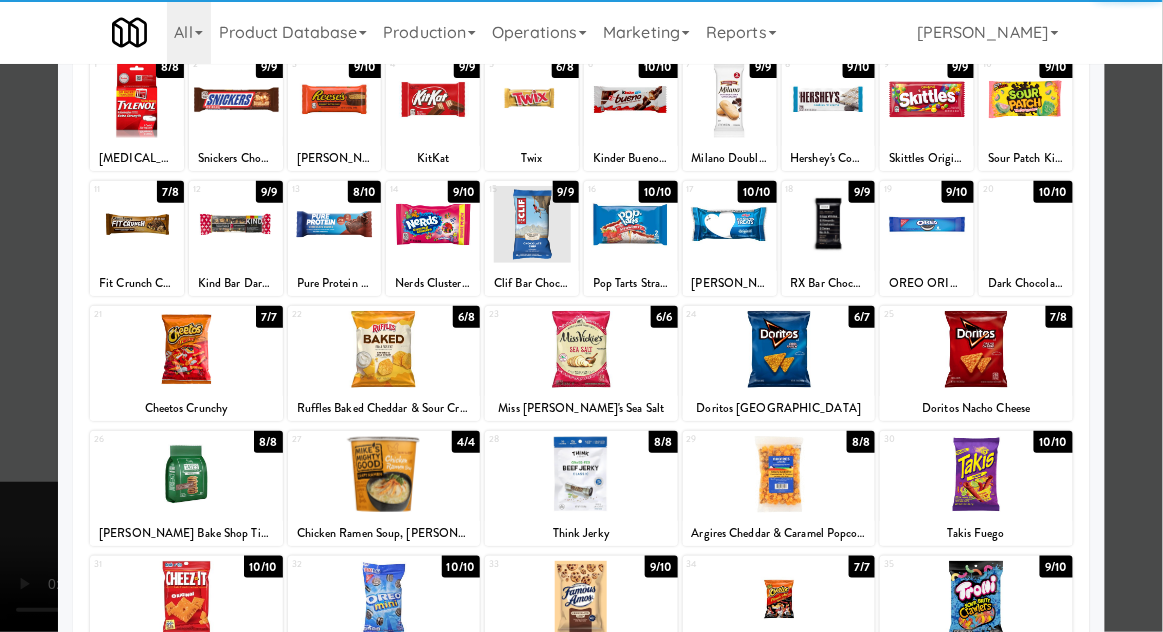 click at bounding box center [581, 316] 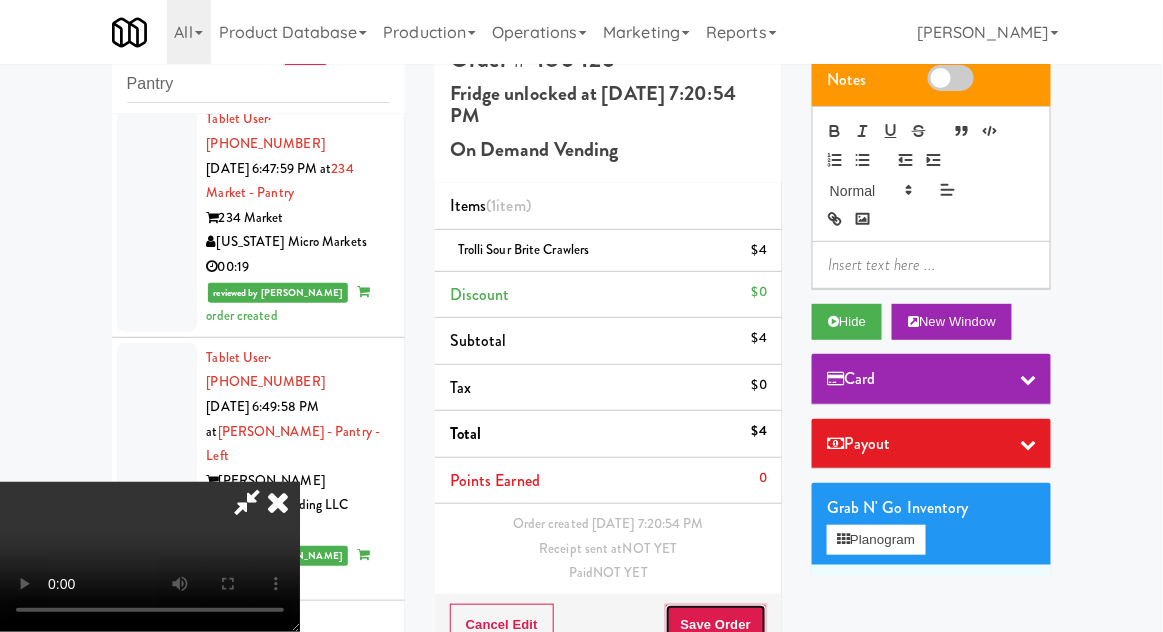 click on "Save Order" at bounding box center [716, 625] 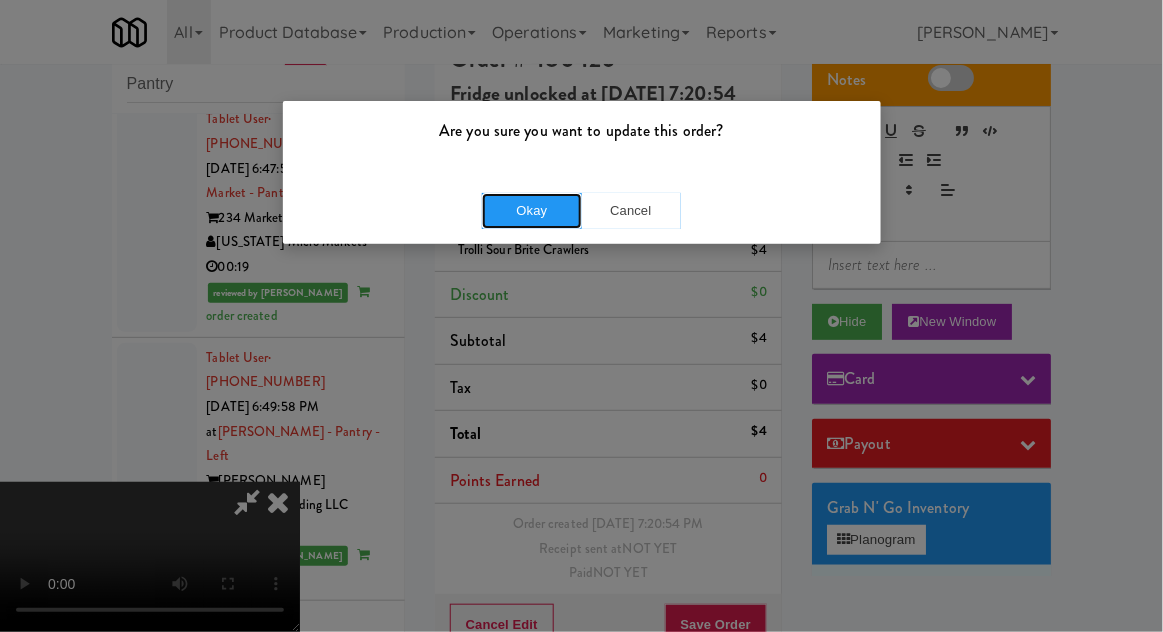click on "Okay" at bounding box center [532, 211] 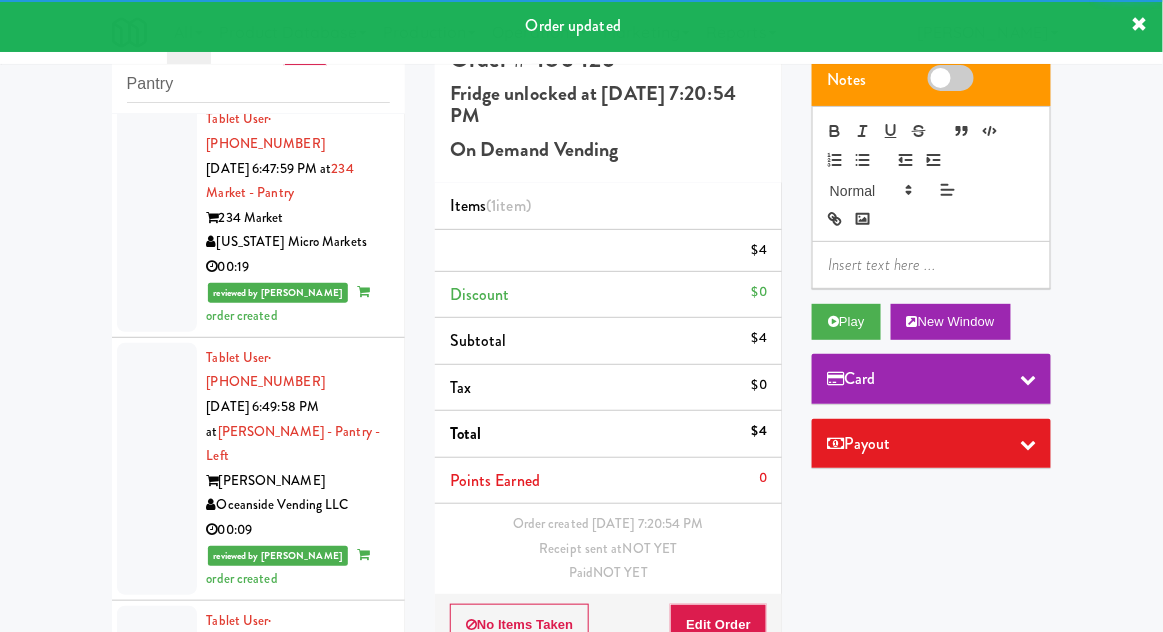 click at bounding box center (157, 1397) 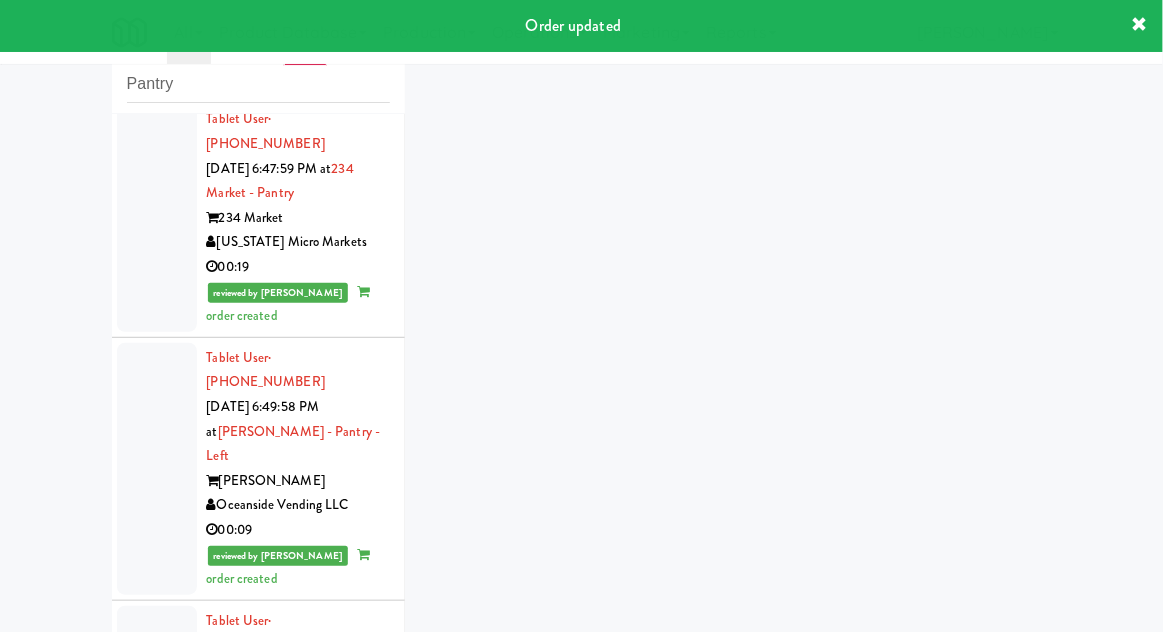scroll, scrollTop: 4000, scrollLeft: 0, axis: vertical 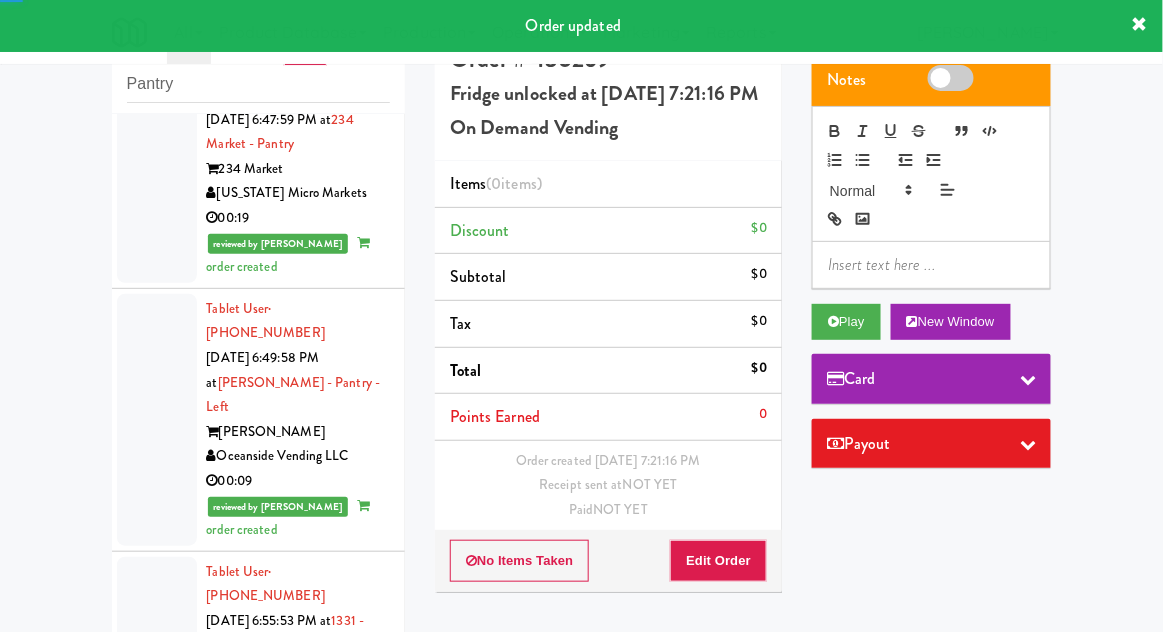 click on "Card" at bounding box center [931, 379] 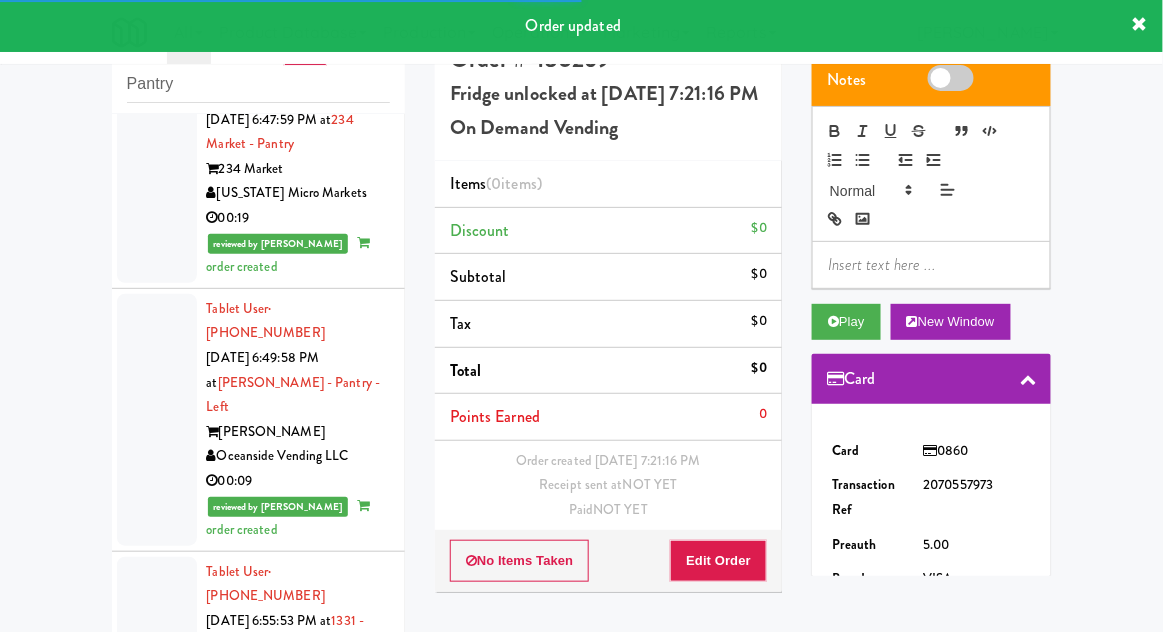 click on "Card" at bounding box center [931, 379] 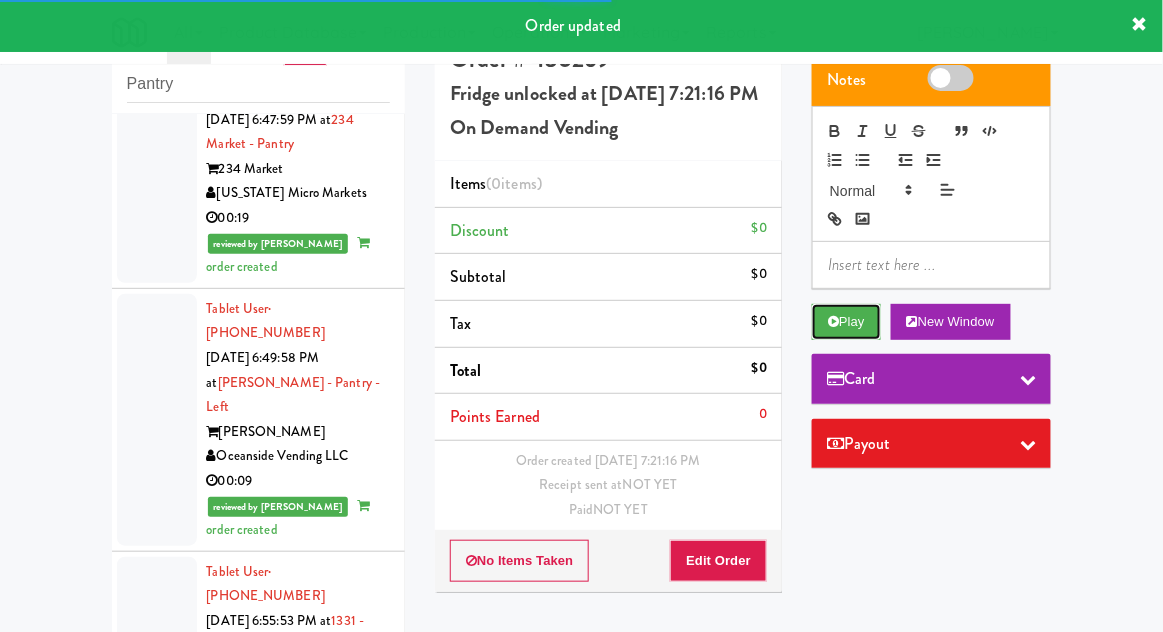 click at bounding box center (833, 321) 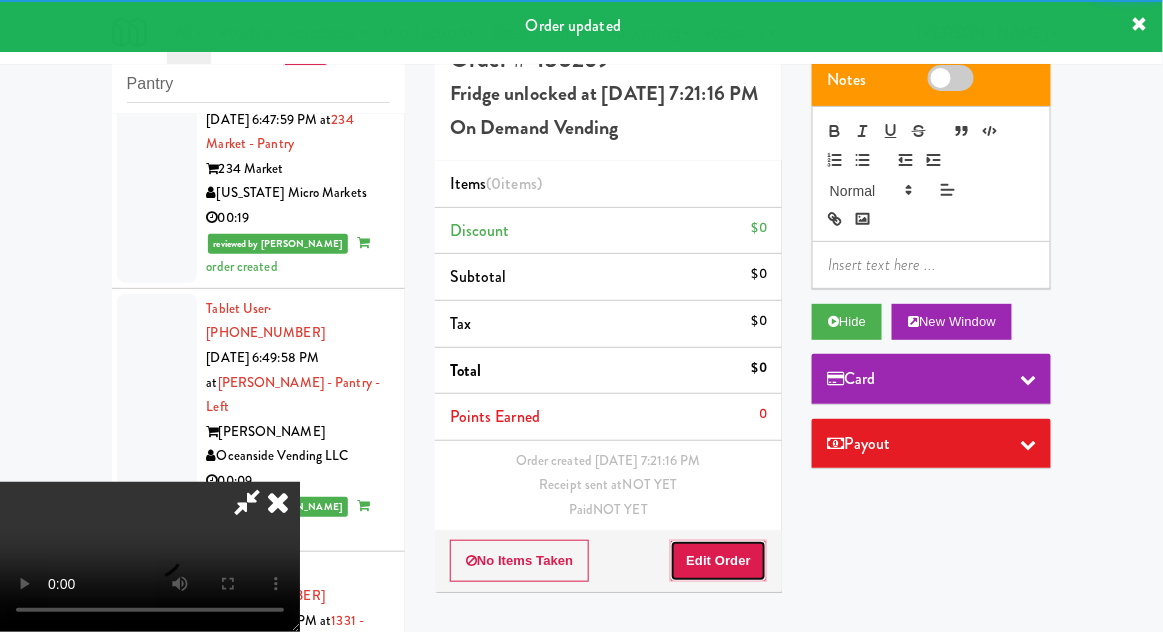click on "Edit Order" at bounding box center [718, 561] 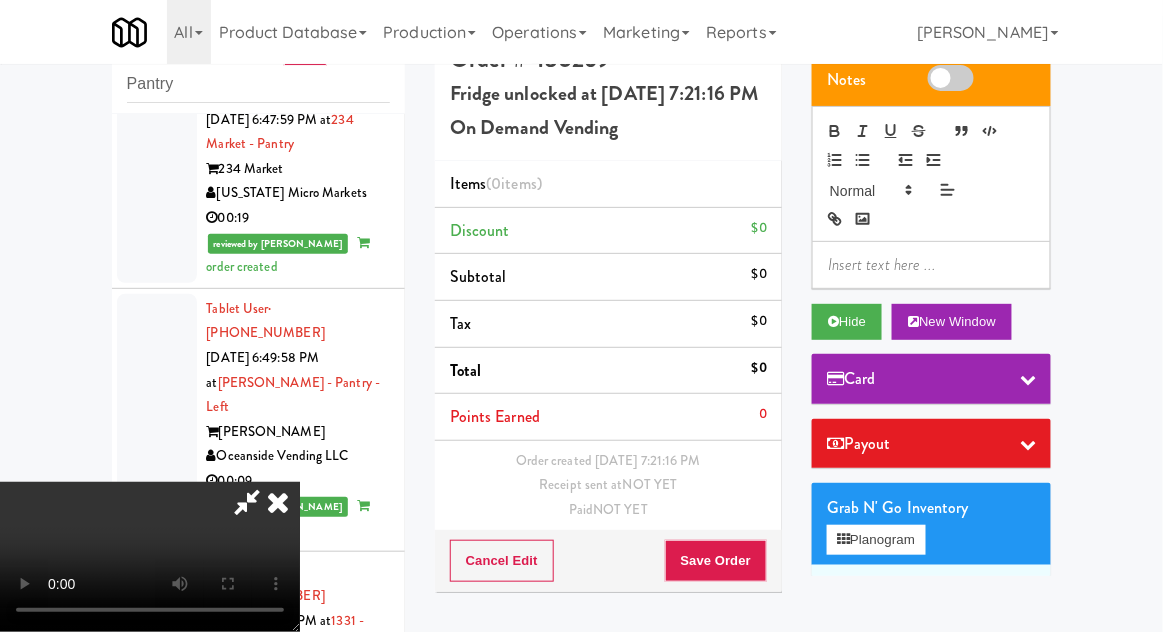 scroll, scrollTop: 73, scrollLeft: 0, axis: vertical 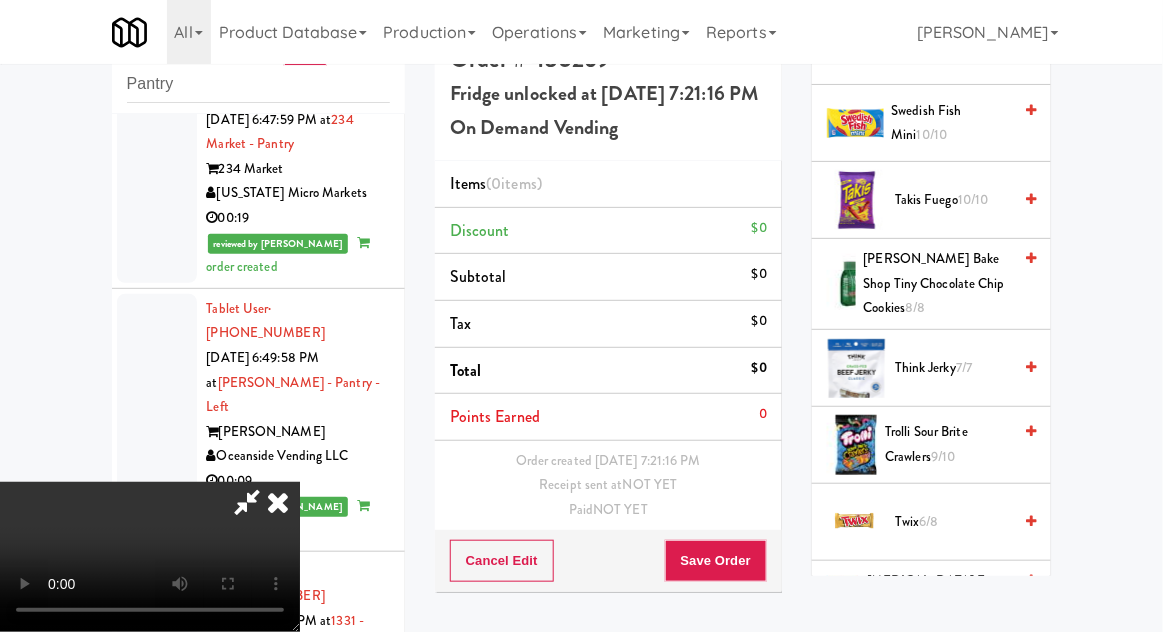 click on "9/10" at bounding box center (943, 456) 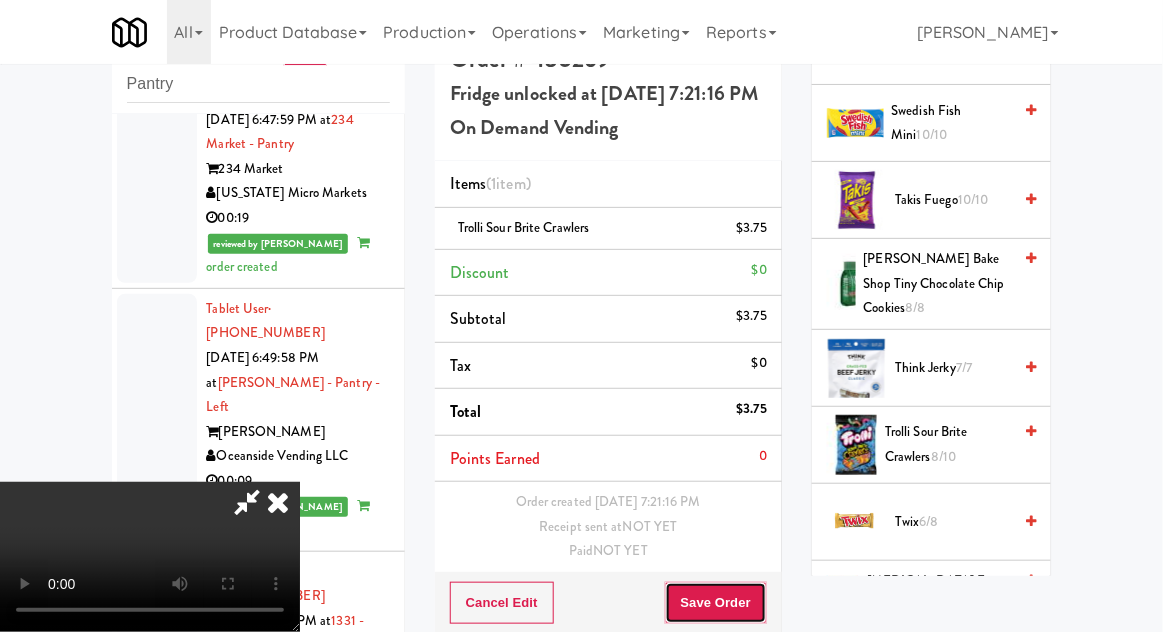 click on "Save Order" at bounding box center [716, 603] 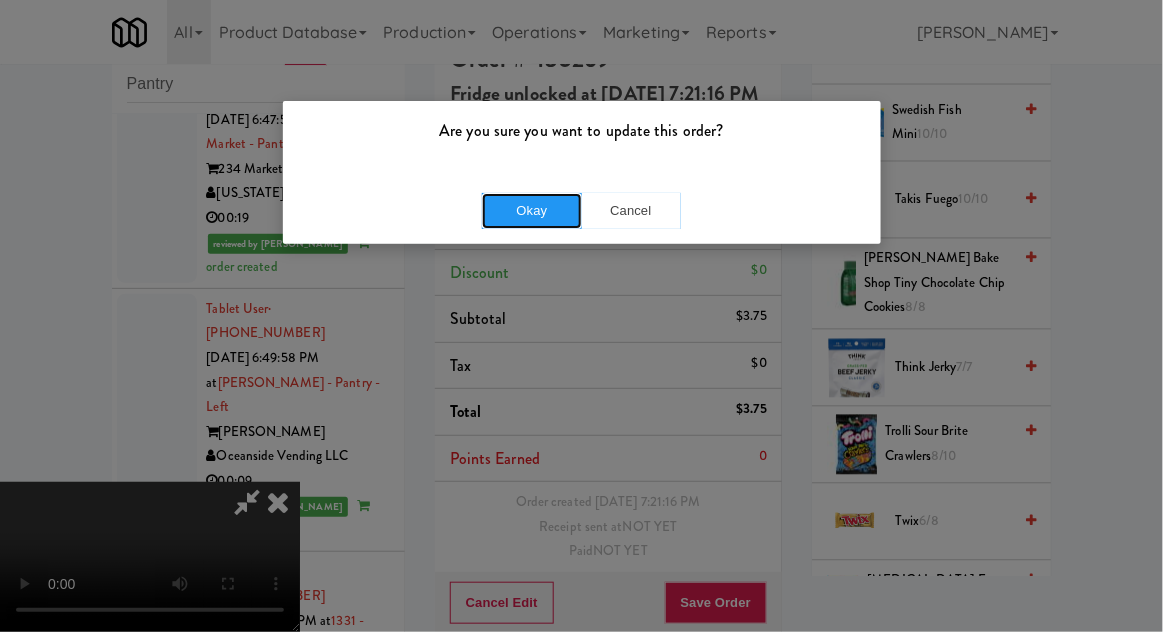 click on "Okay" at bounding box center [532, 211] 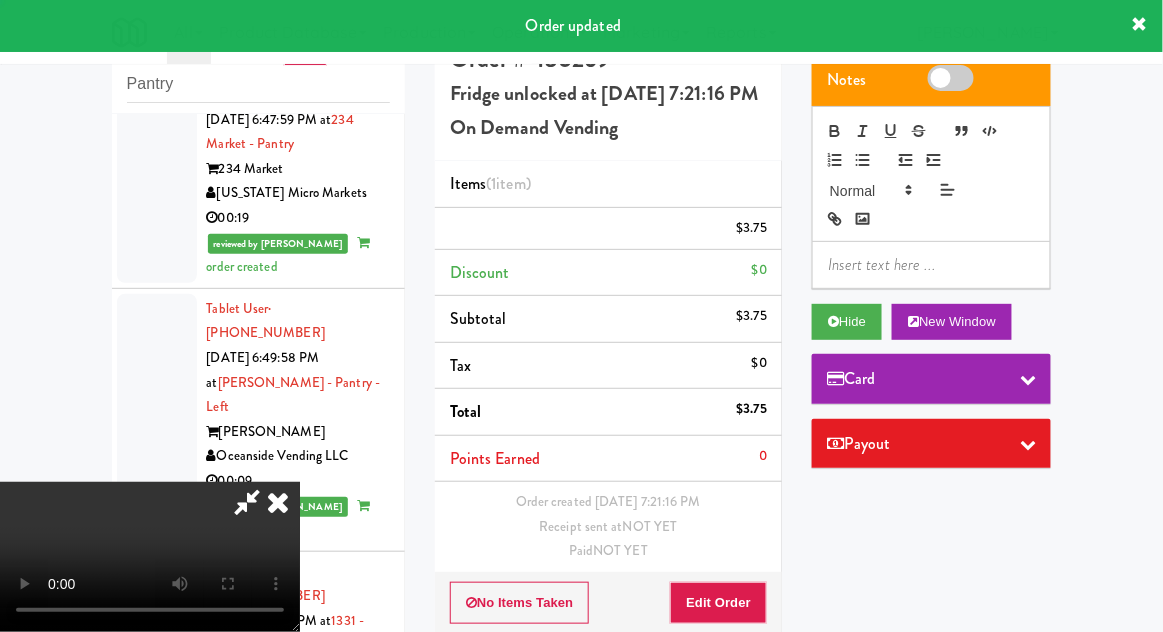 scroll, scrollTop: 0, scrollLeft: 0, axis: both 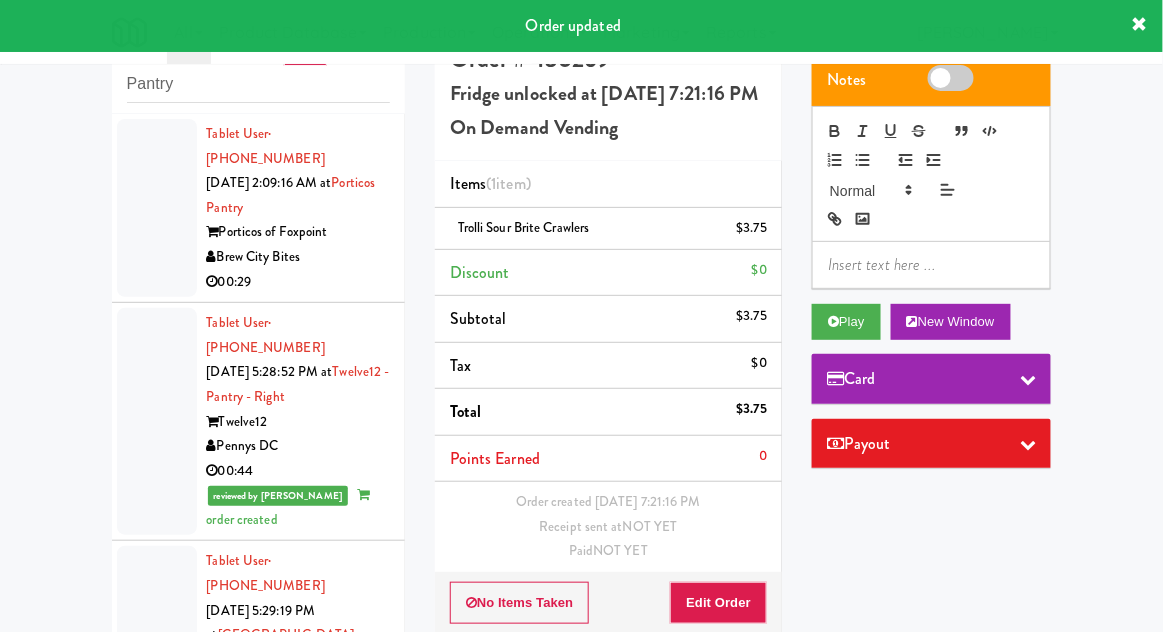 click at bounding box center [157, 421] 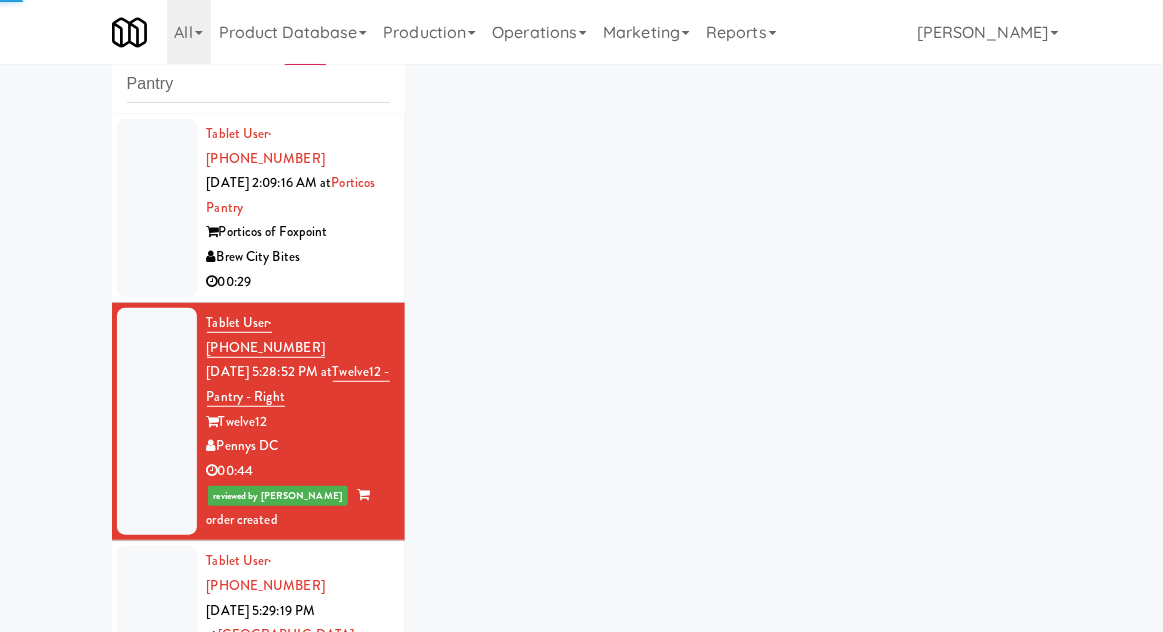 click at bounding box center [157, 684] 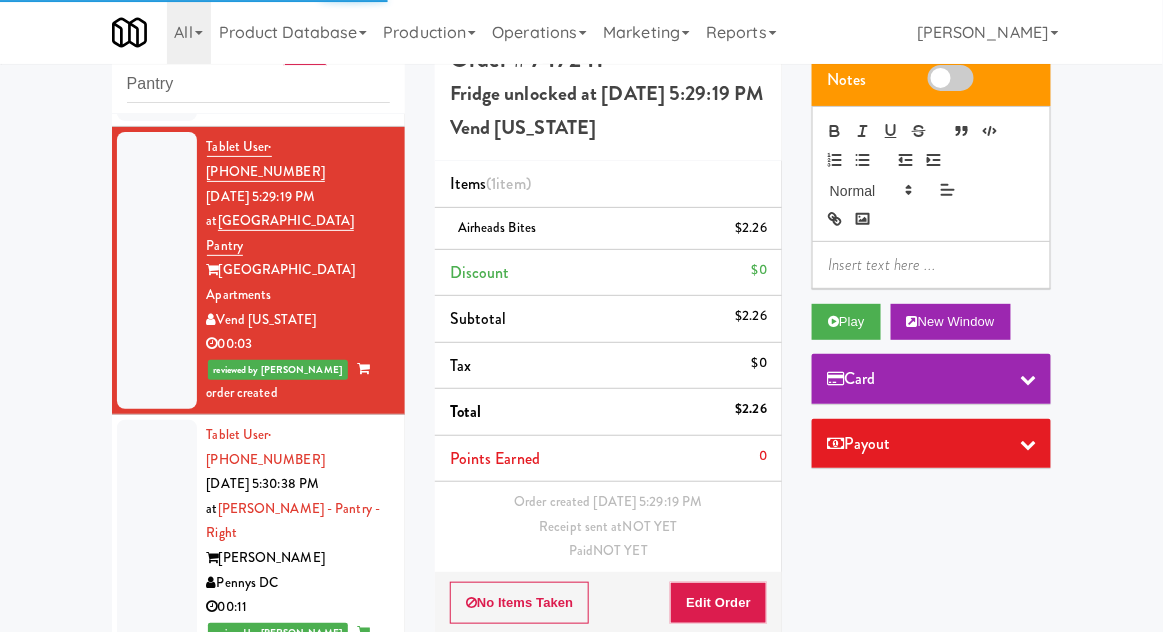 scroll, scrollTop: 436, scrollLeft: 0, axis: vertical 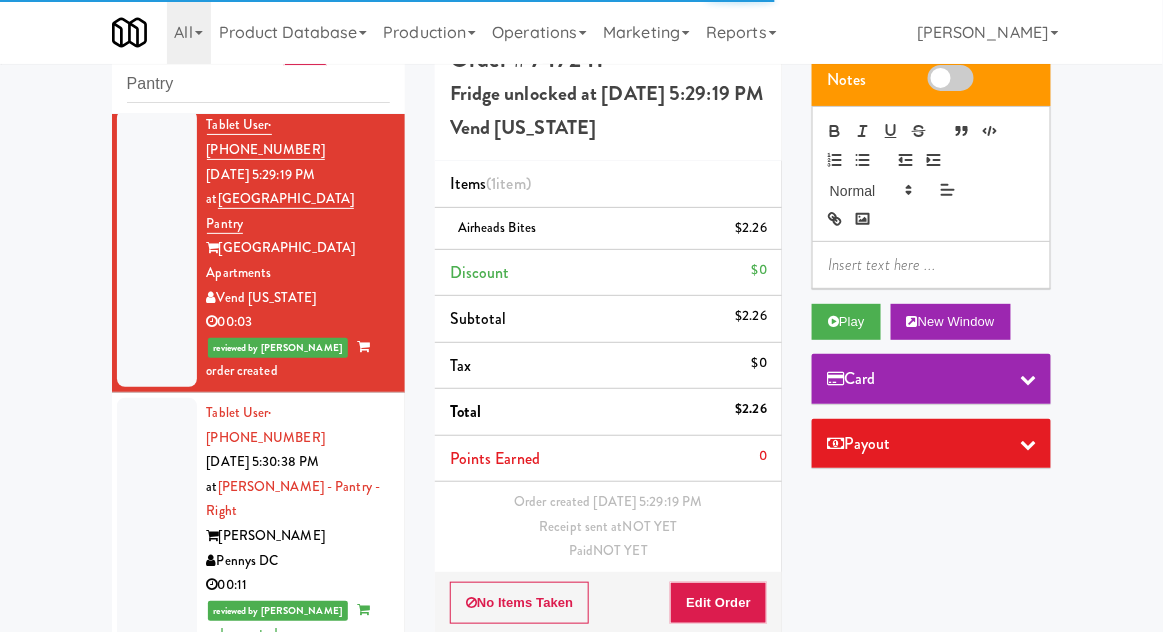 click at bounding box center (157, 524) 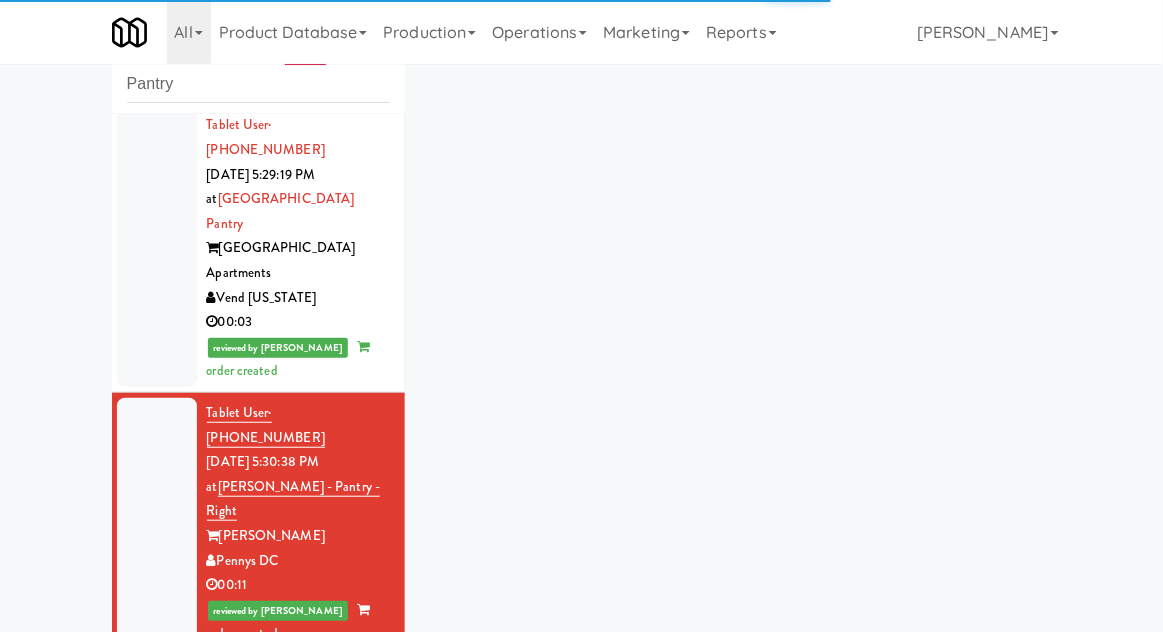 click at bounding box center (157, 787) 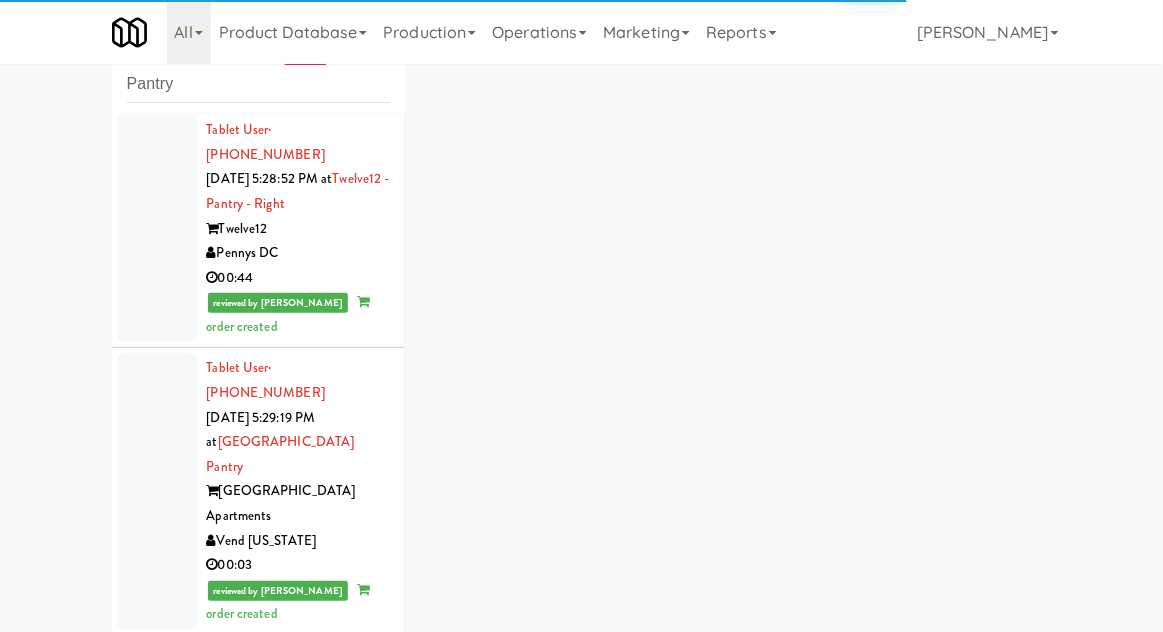 scroll, scrollTop: 0, scrollLeft: 0, axis: both 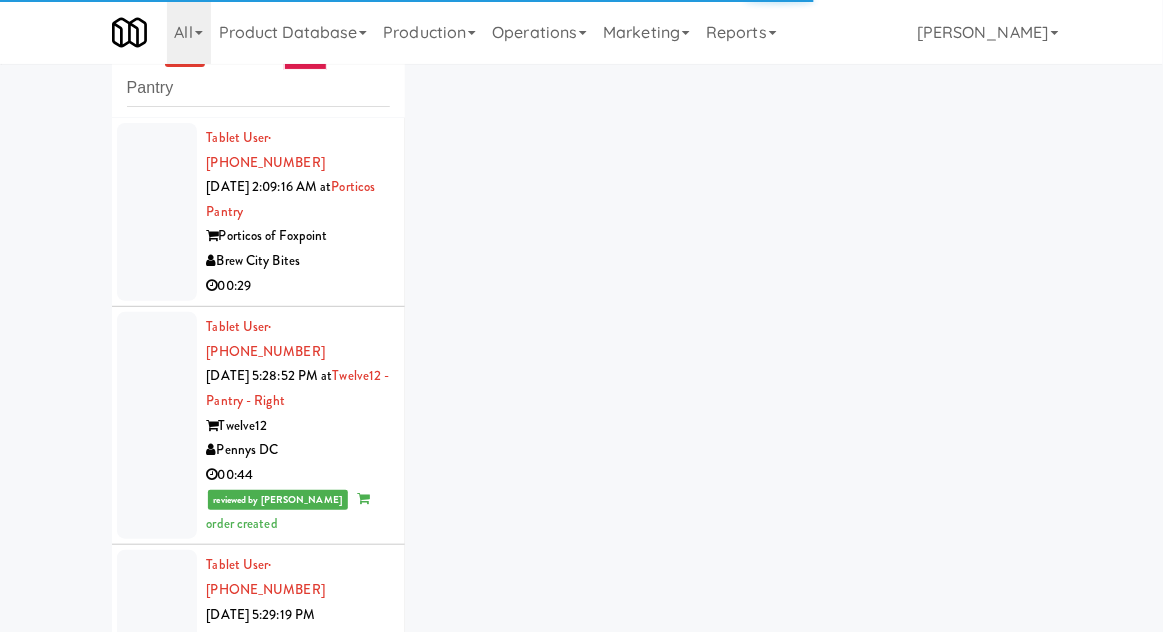click at bounding box center [157, 425] 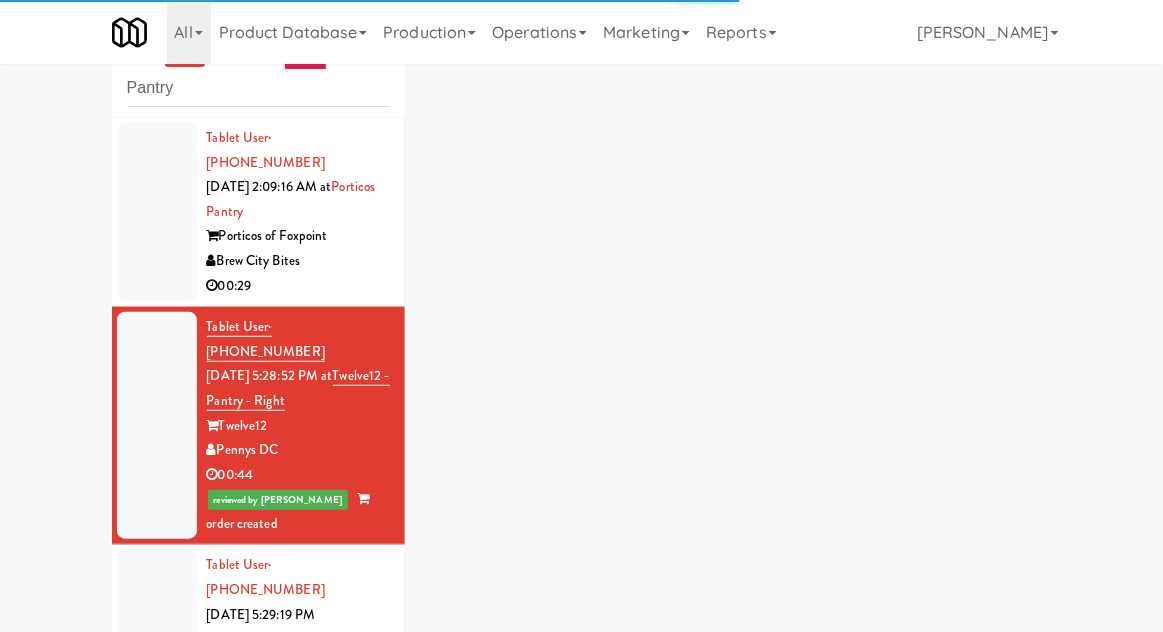 click at bounding box center [157, 688] 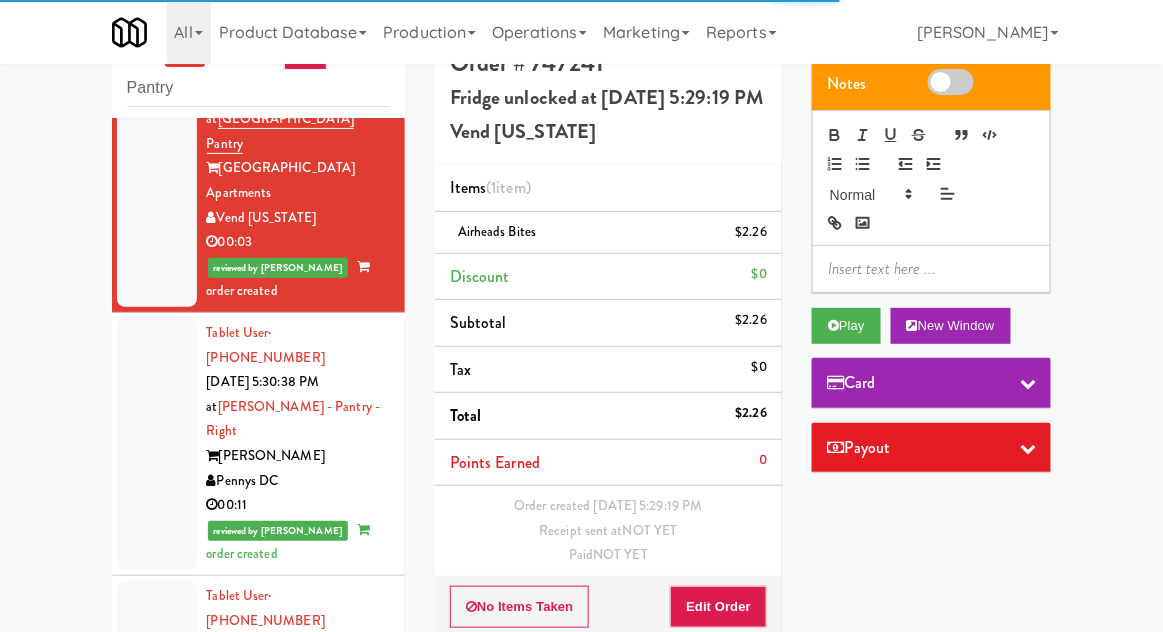 click at bounding box center (157, 444) 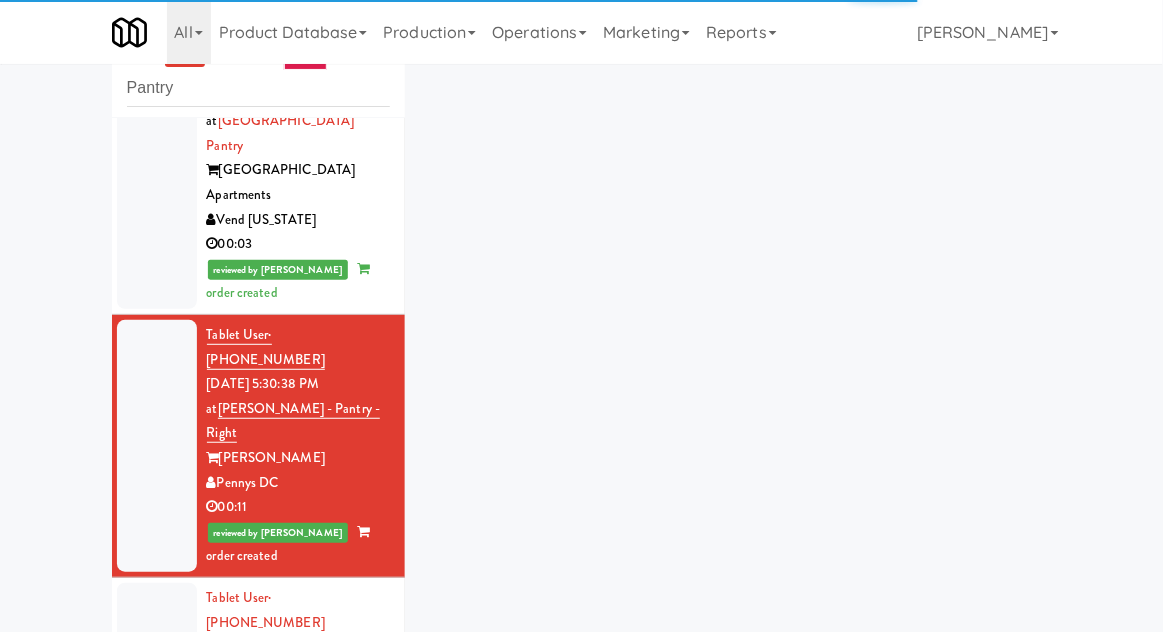 click at bounding box center [157, 709] 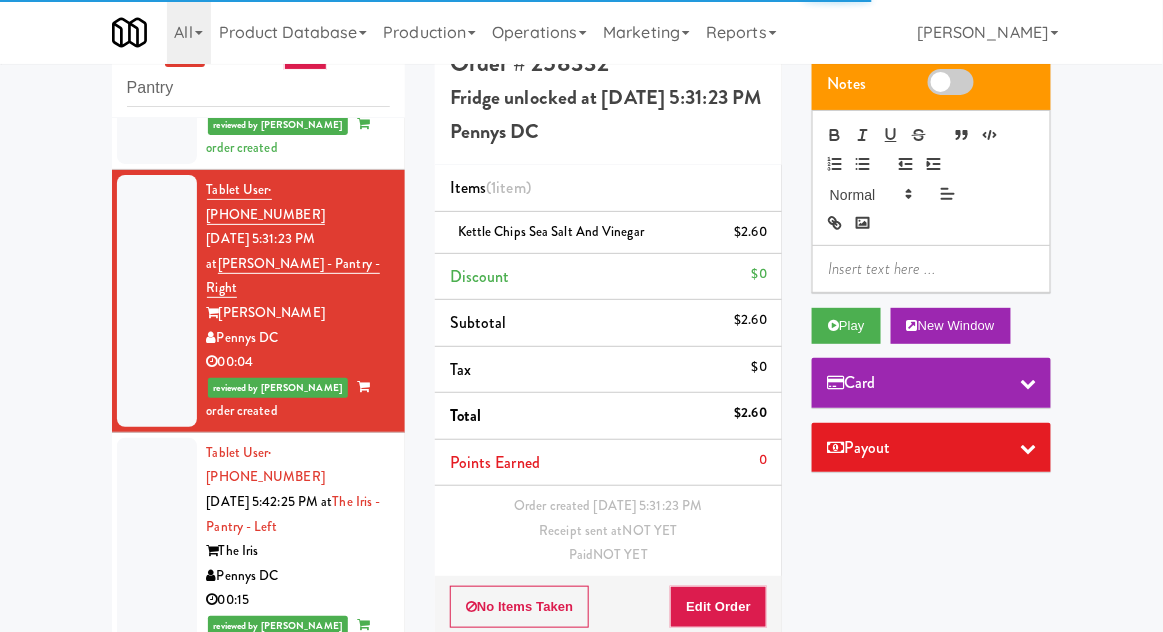 click at bounding box center (157, 551) 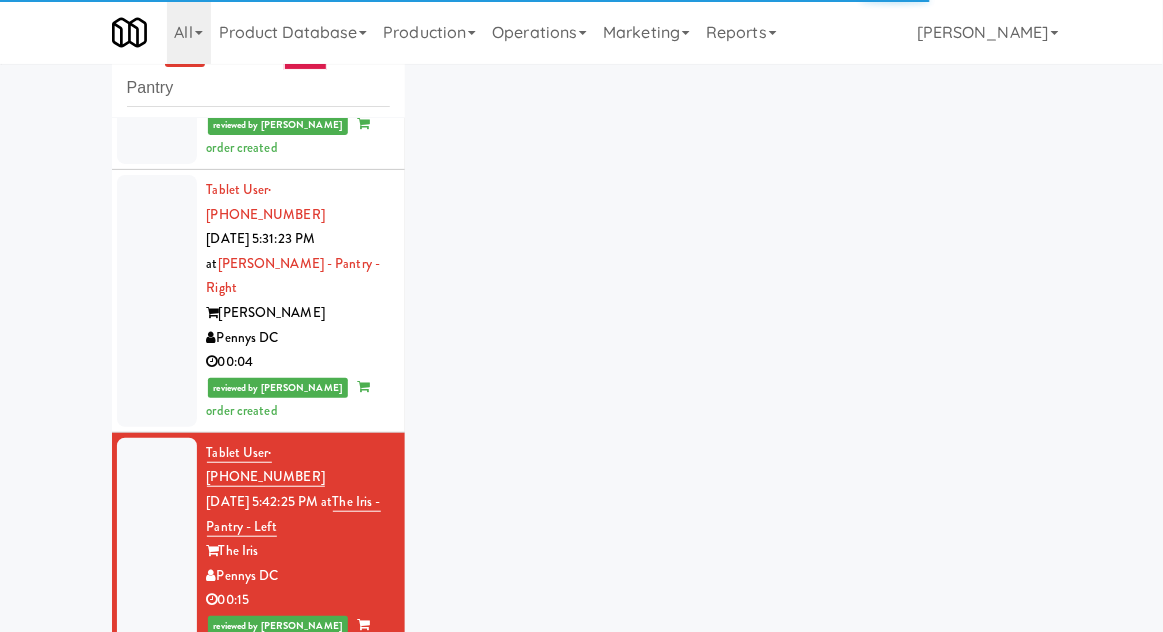 click at bounding box center (157, 789) 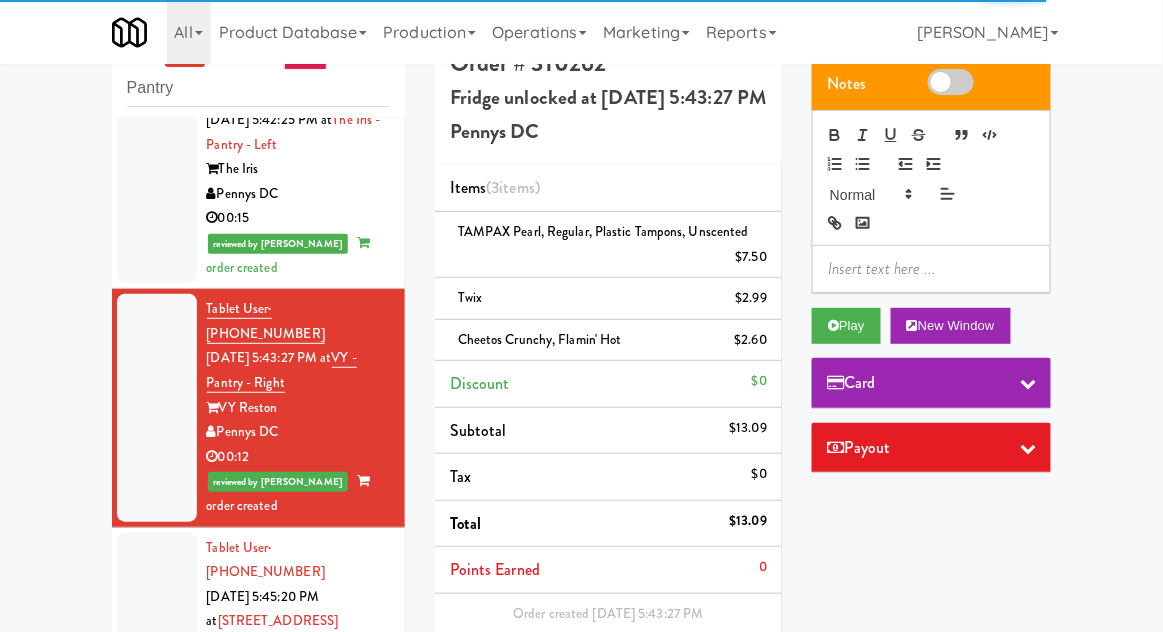 click at bounding box center [157, 646] 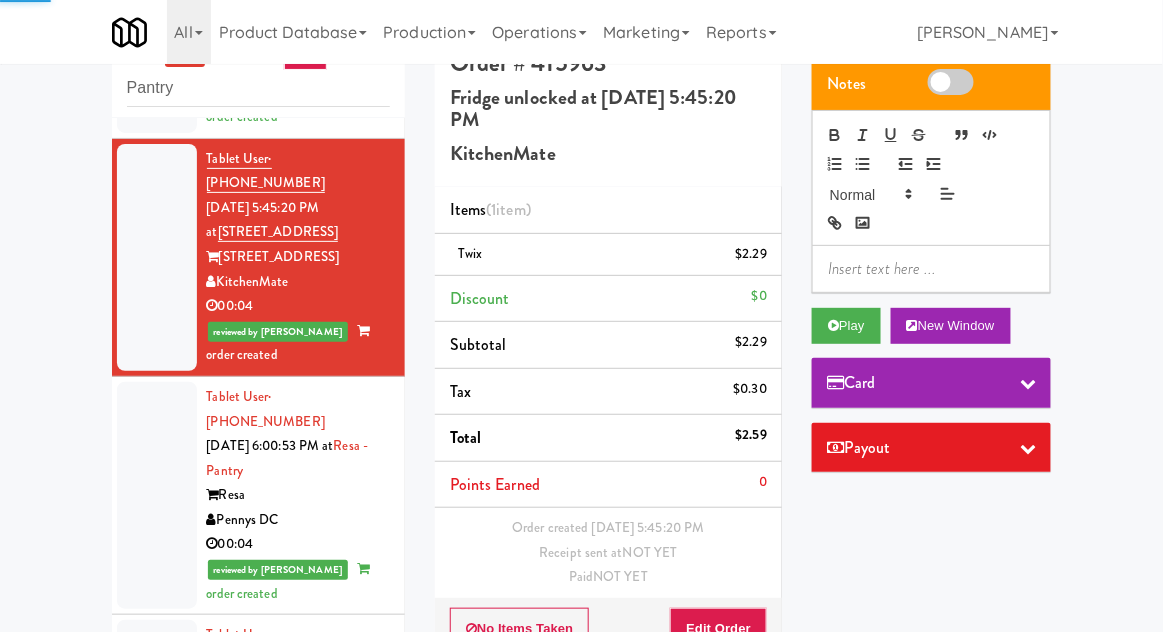 click at bounding box center [157, 495] 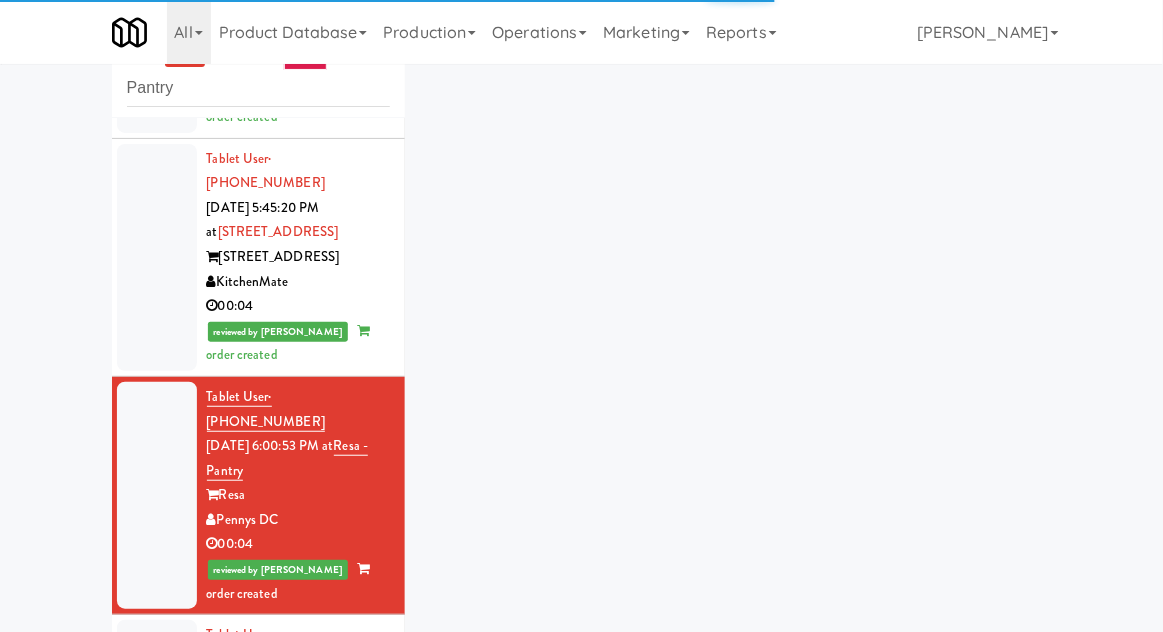 click at bounding box center [157, 746] 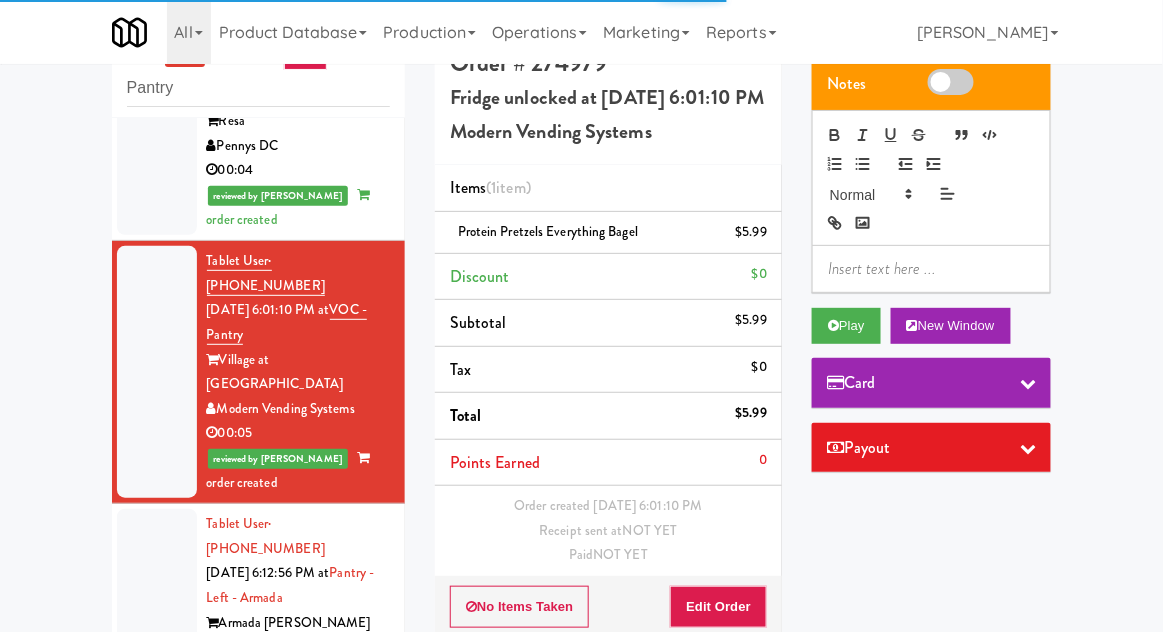 click at bounding box center (157, 622) 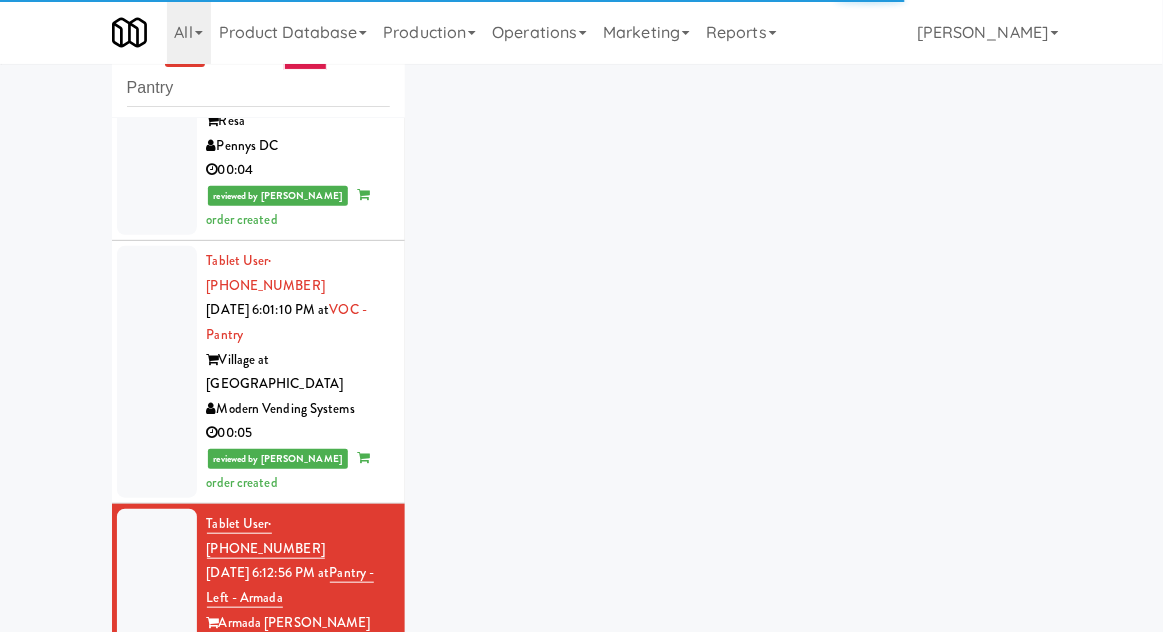 click at bounding box center (157, 874) 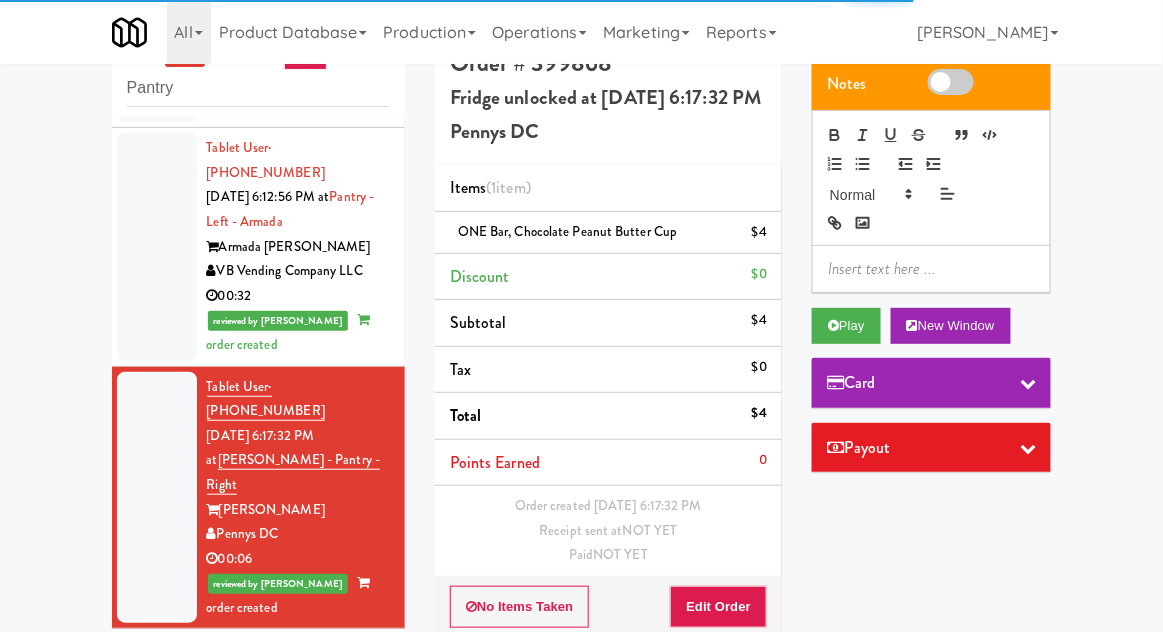 click at bounding box center (157, 747) 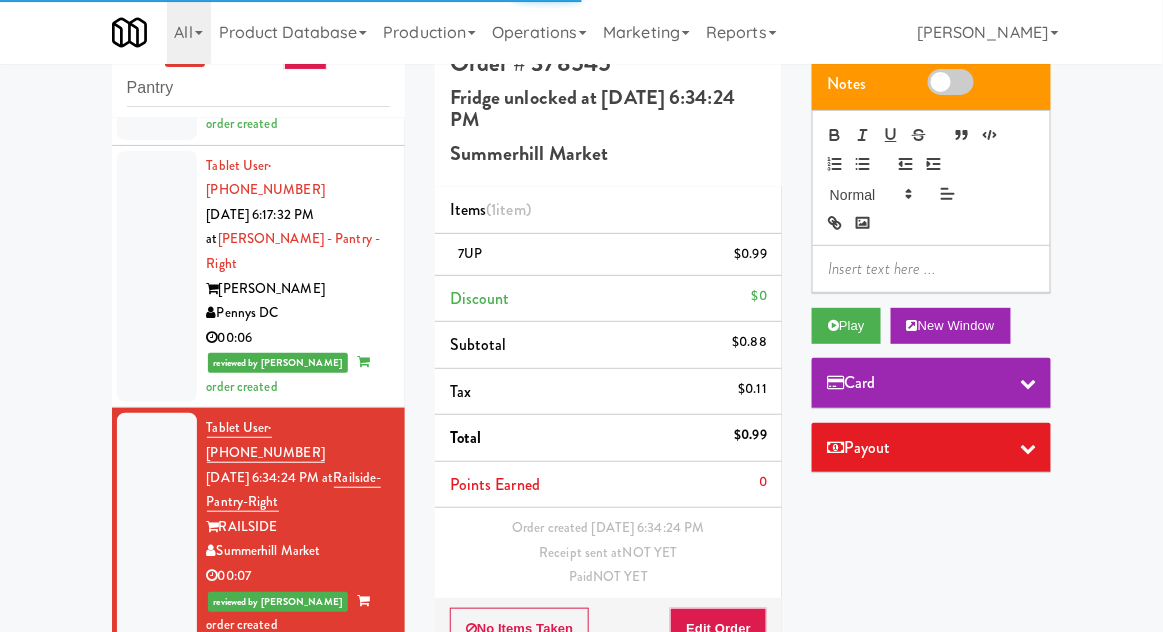 click at bounding box center [157, 765] 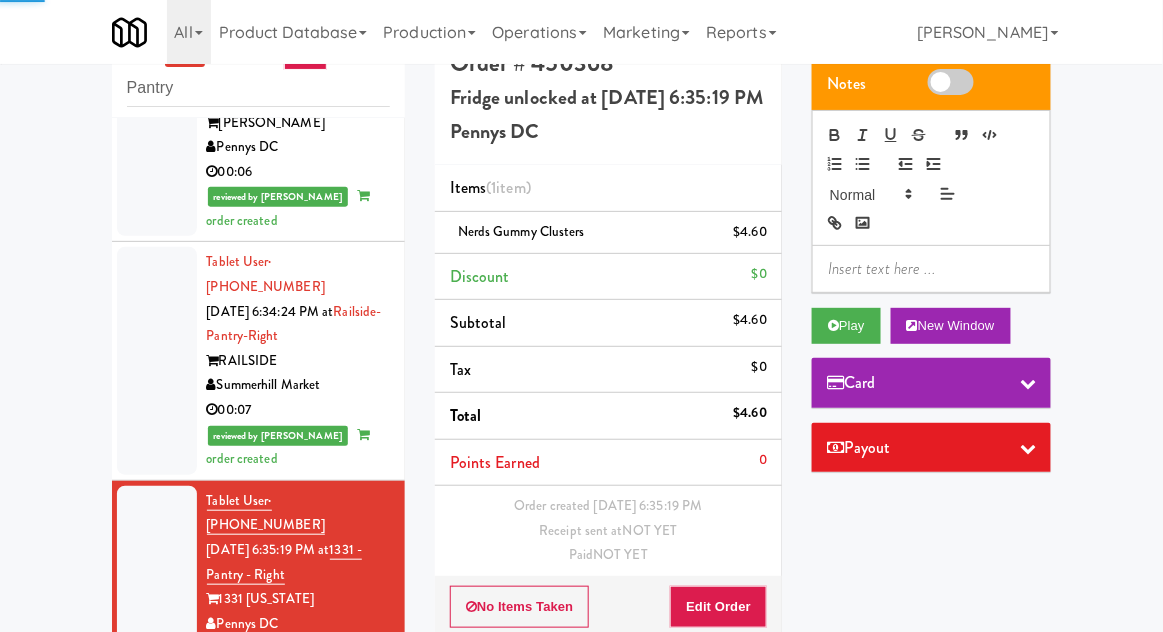 click at bounding box center [157, 837] 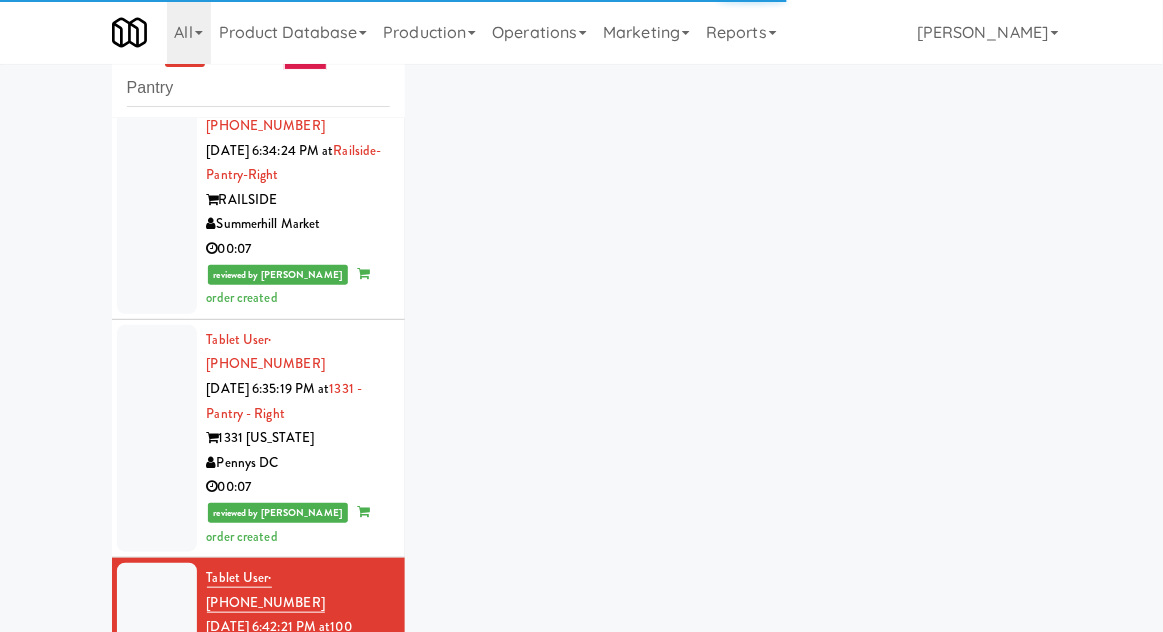 click at bounding box center (157, 928) 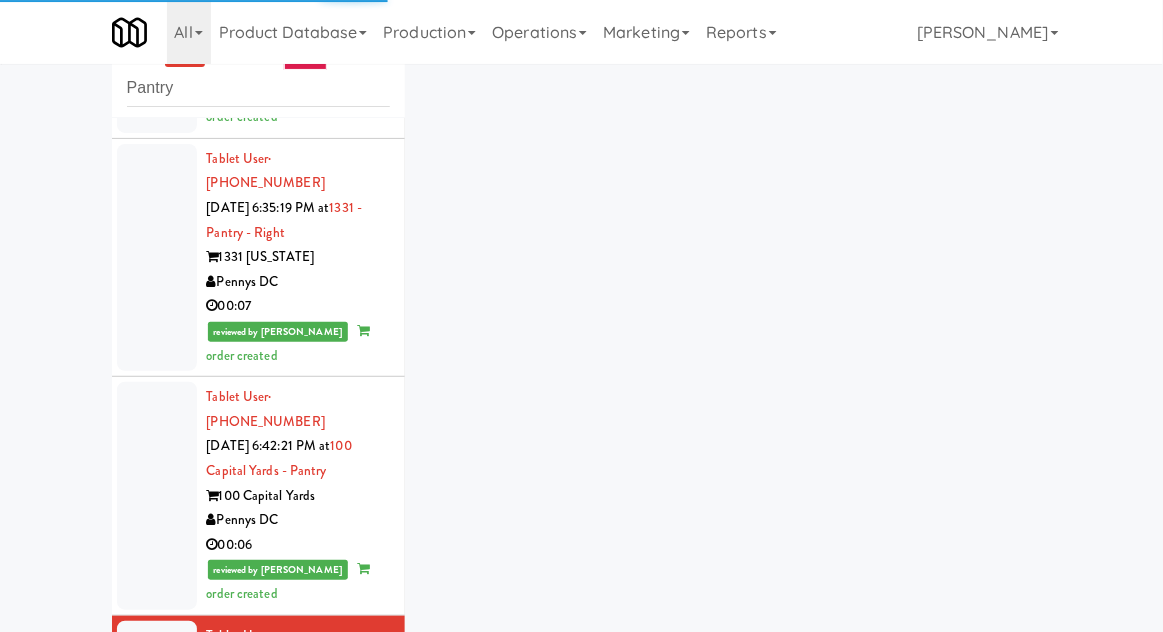 click at bounding box center [157, 996] 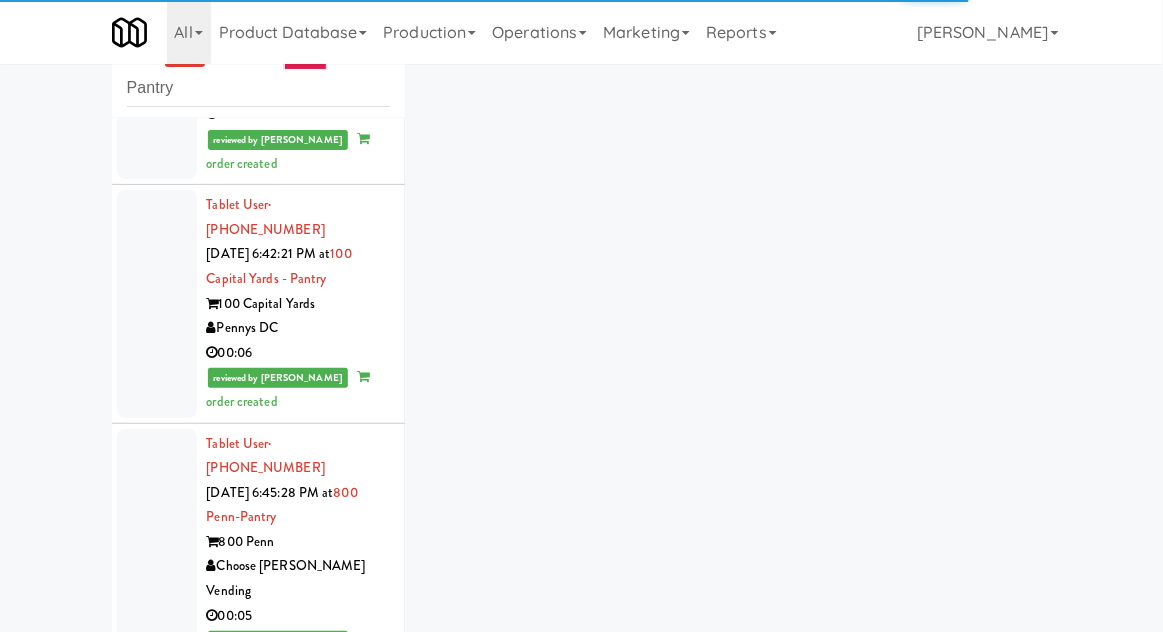 click at bounding box center (157, 1056) 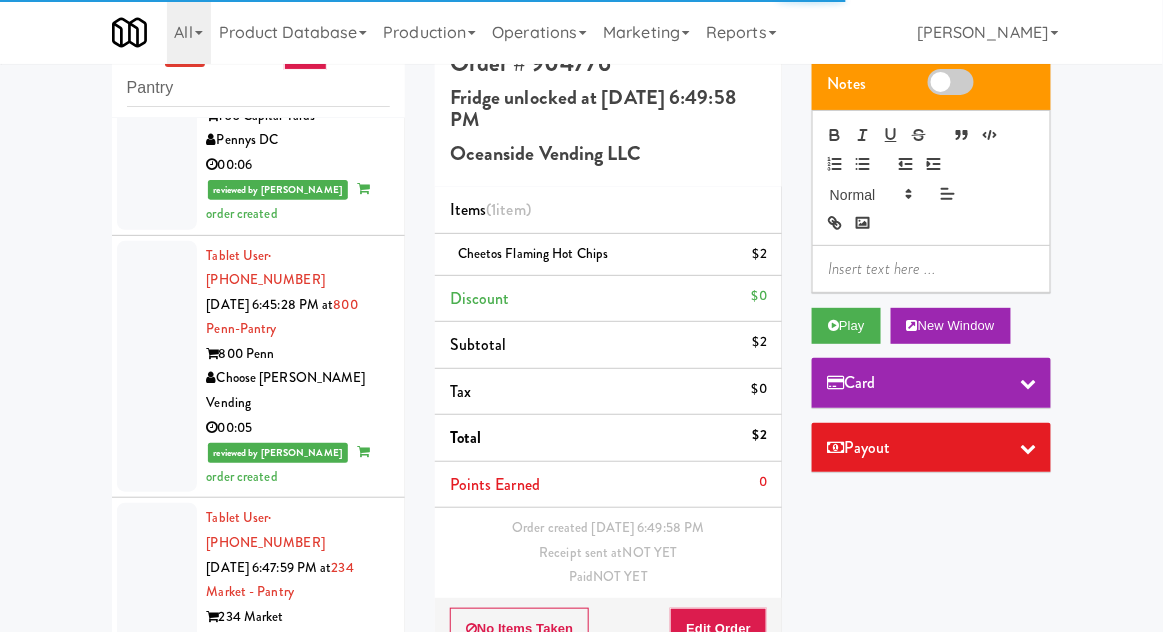 click at bounding box center (157, 1118) 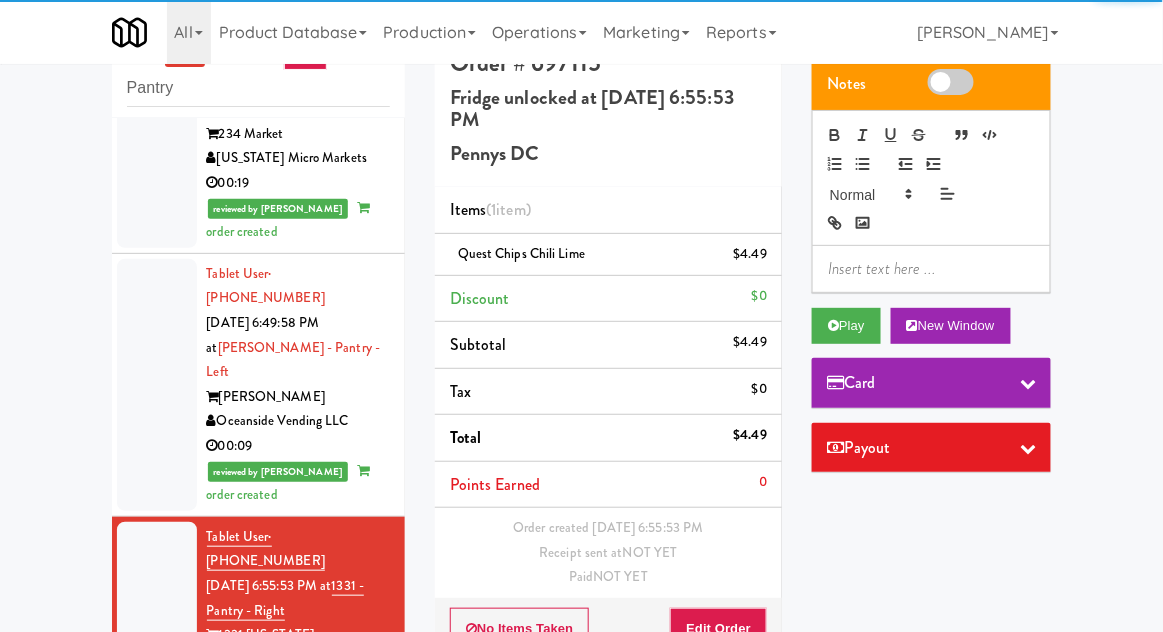 scroll, scrollTop: 4050, scrollLeft: 0, axis: vertical 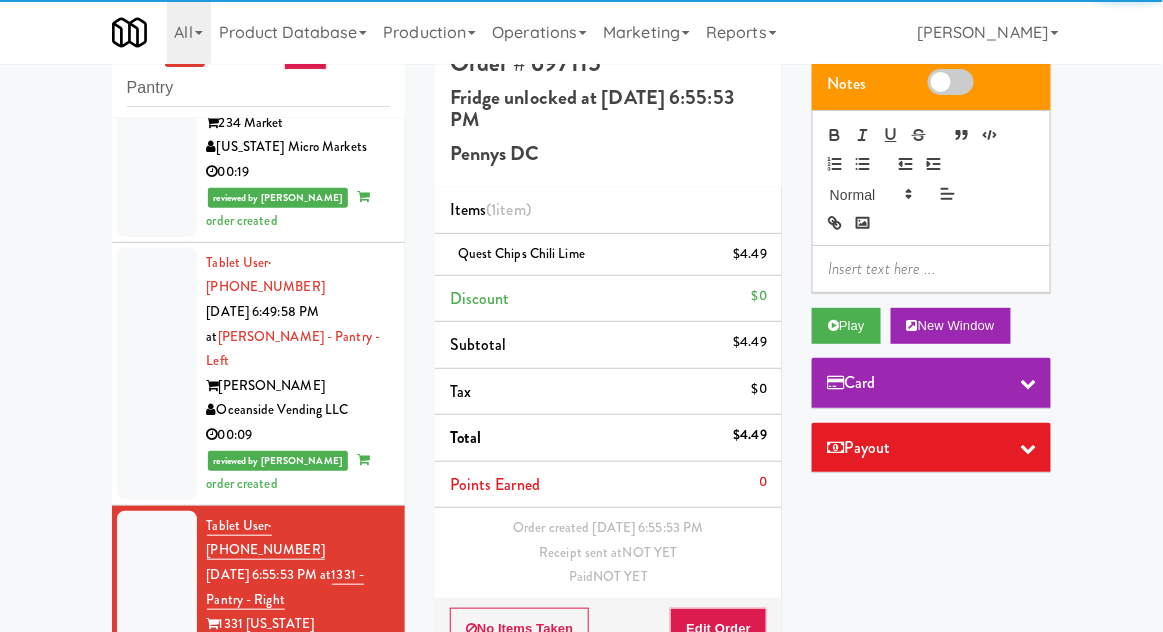 click at bounding box center [157, 862] 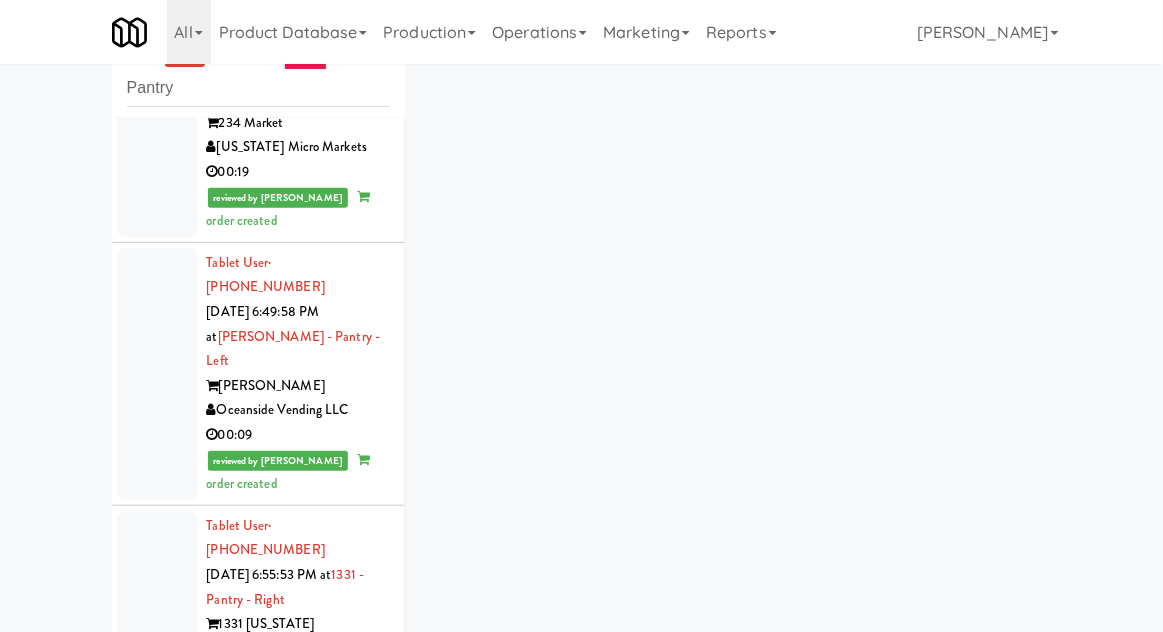 click at bounding box center (157, 1113) 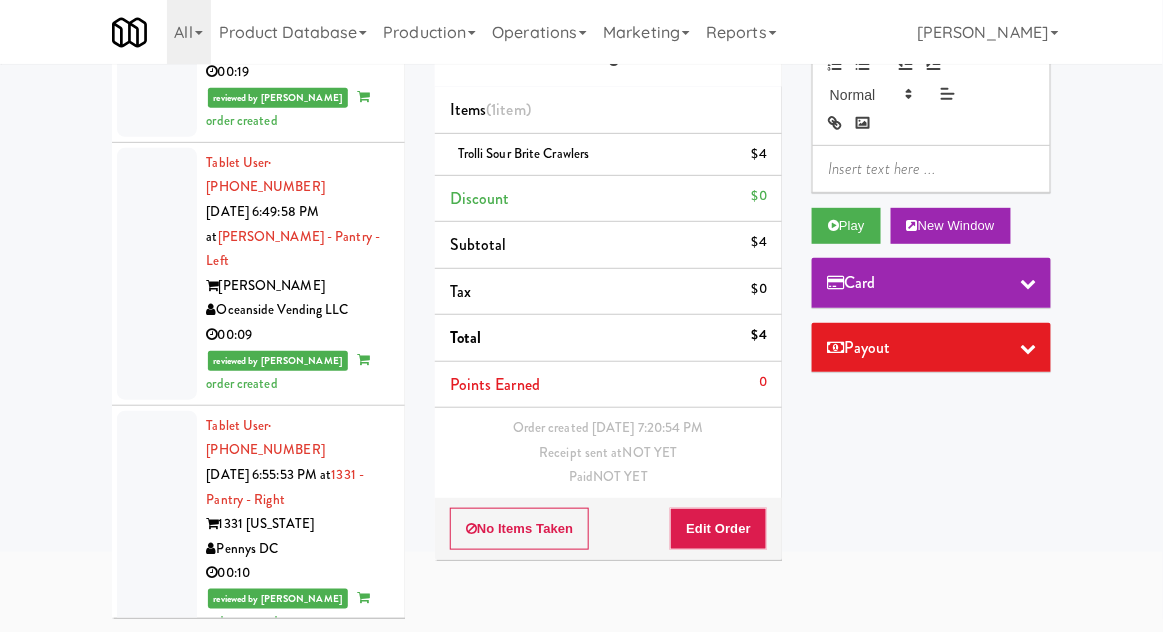 click at bounding box center [157, 1276] 